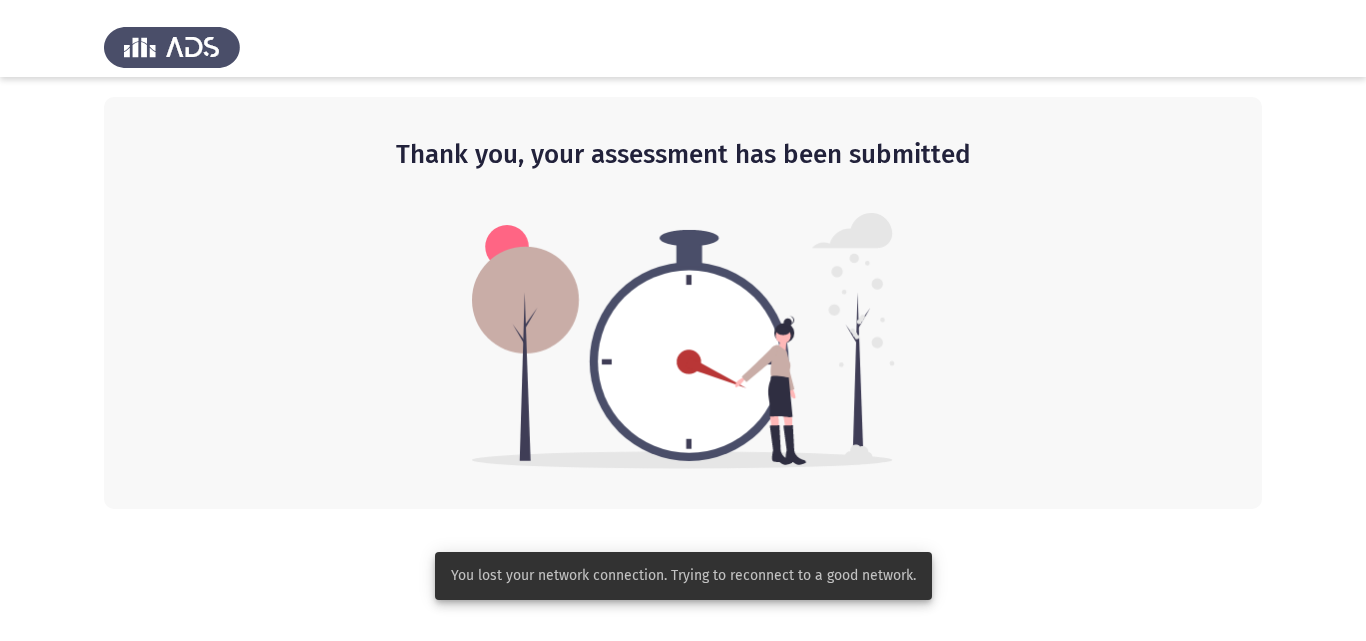scroll, scrollTop: 0, scrollLeft: 0, axis: both 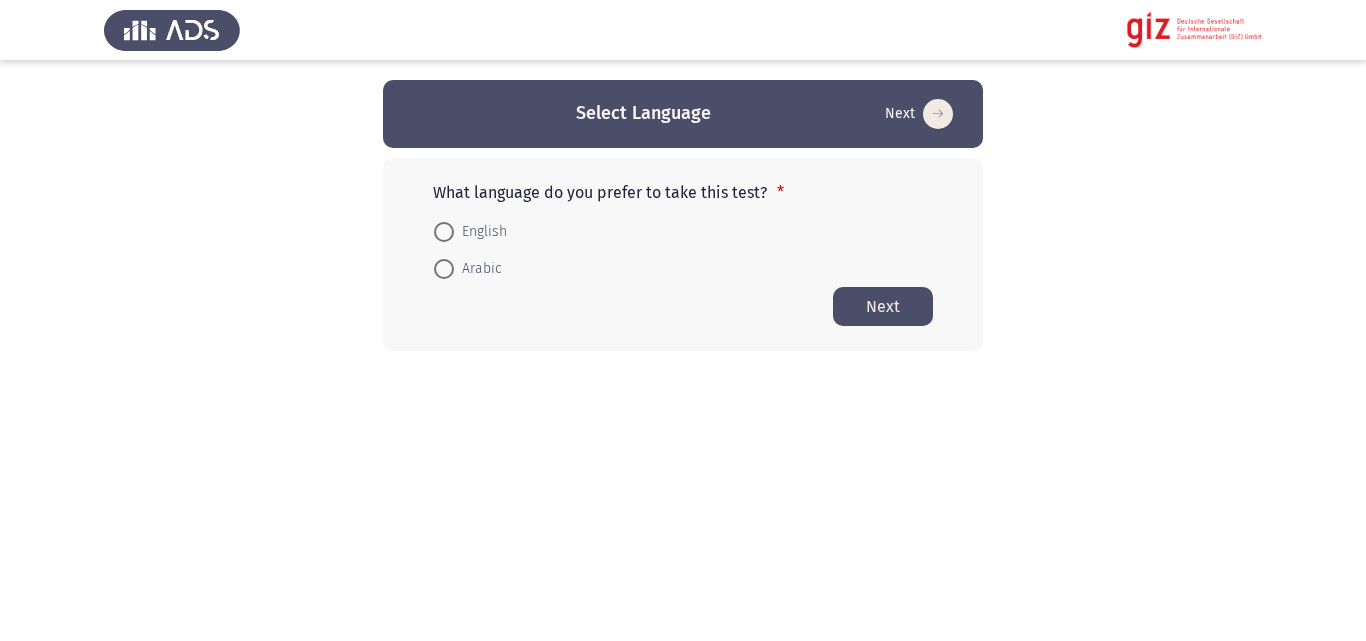 click on "Arabic" at bounding box center (478, 269) 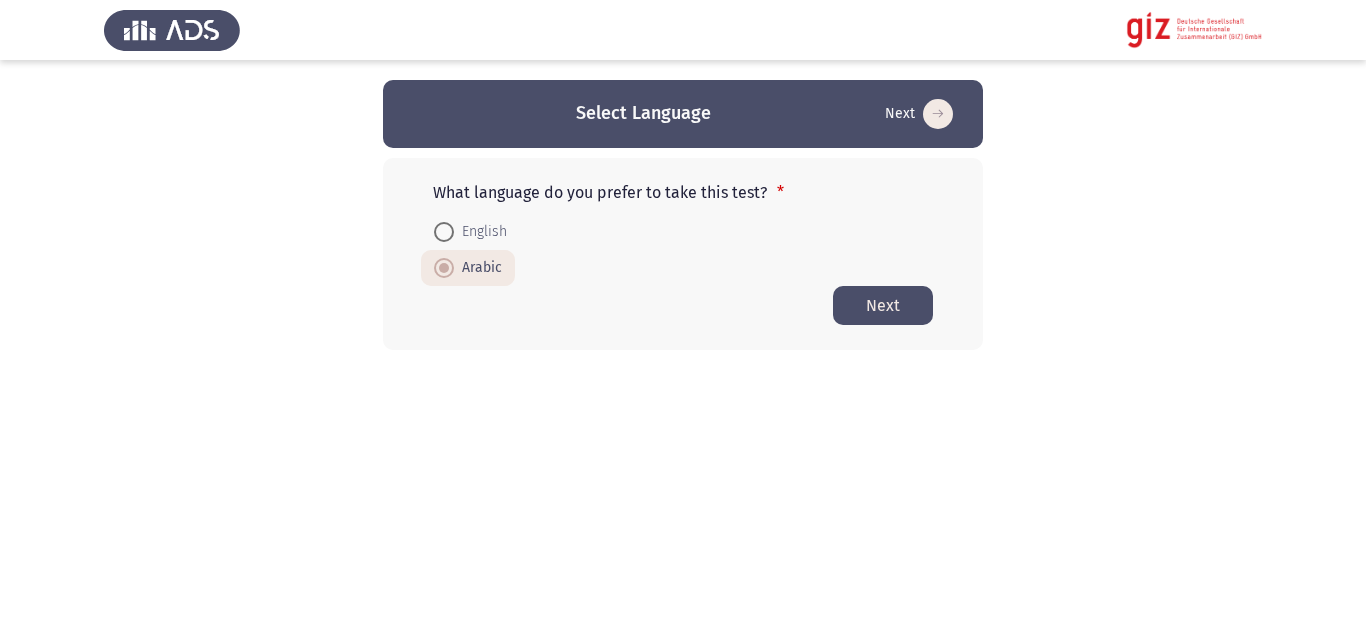 click on "Next" 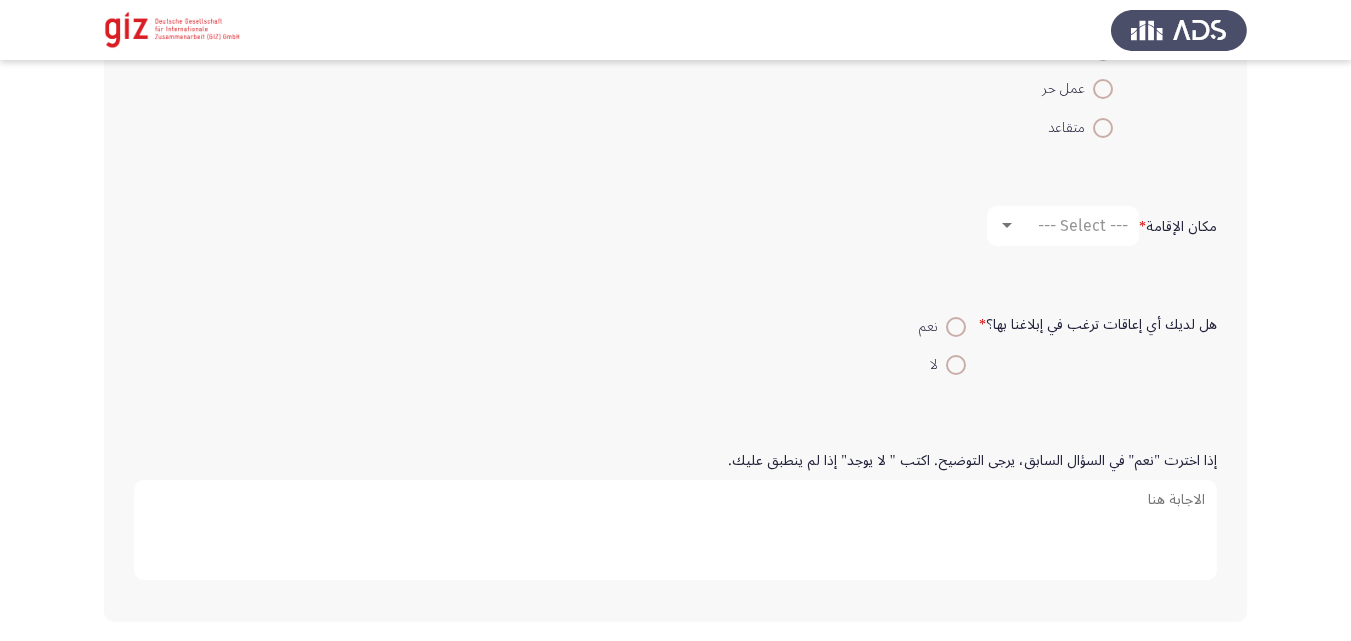 scroll, scrollTop: 1377, scrollLeft: 0, axis: vertical 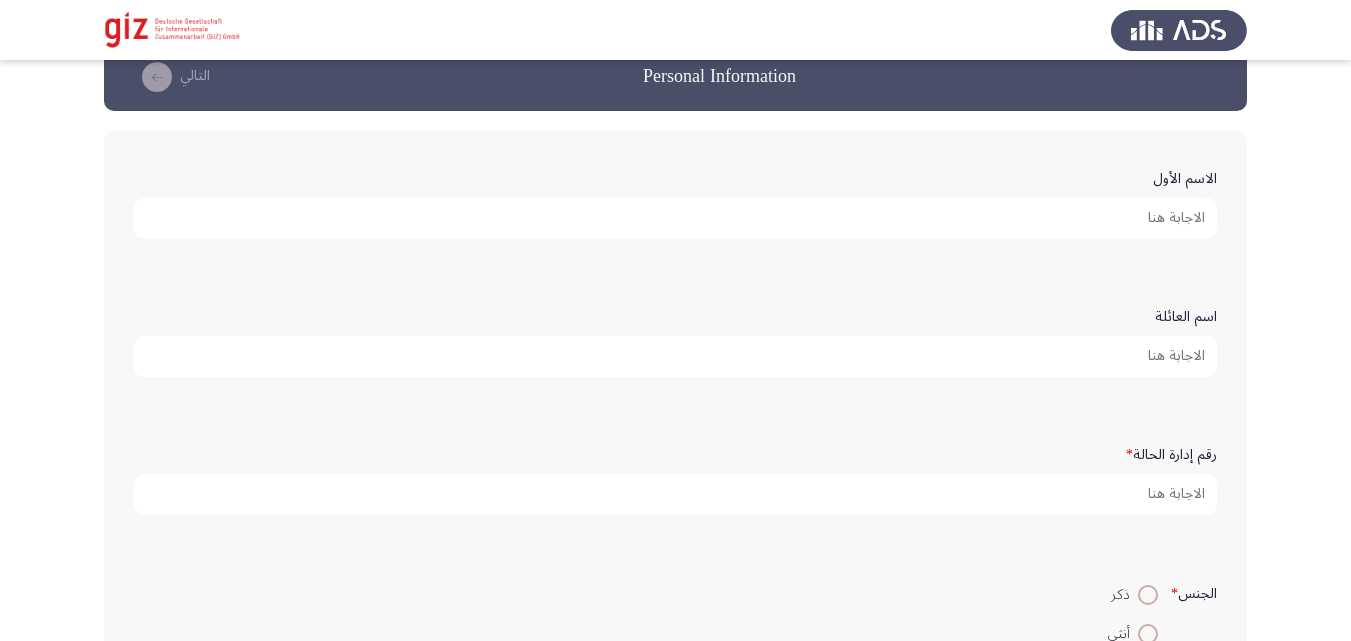 click on "الاسم الأول" at bounding box center [675, 218] 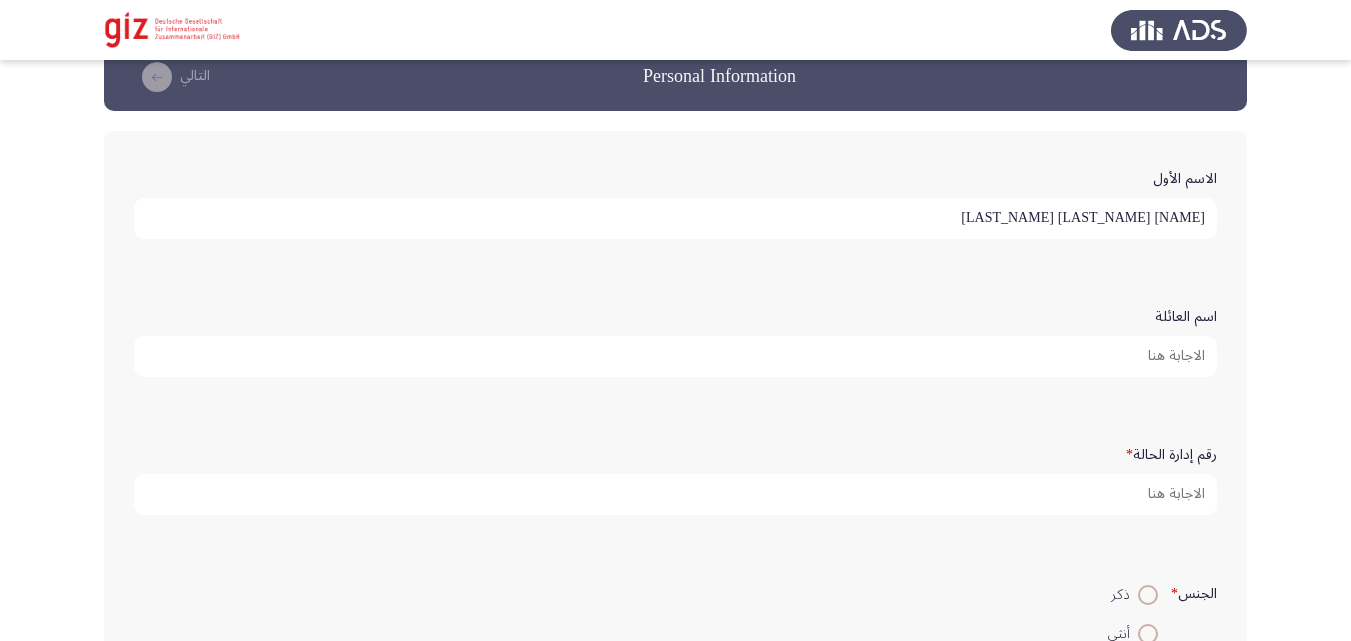 type on "[NAME] [LAST_NAME] [LAST_NAME]" 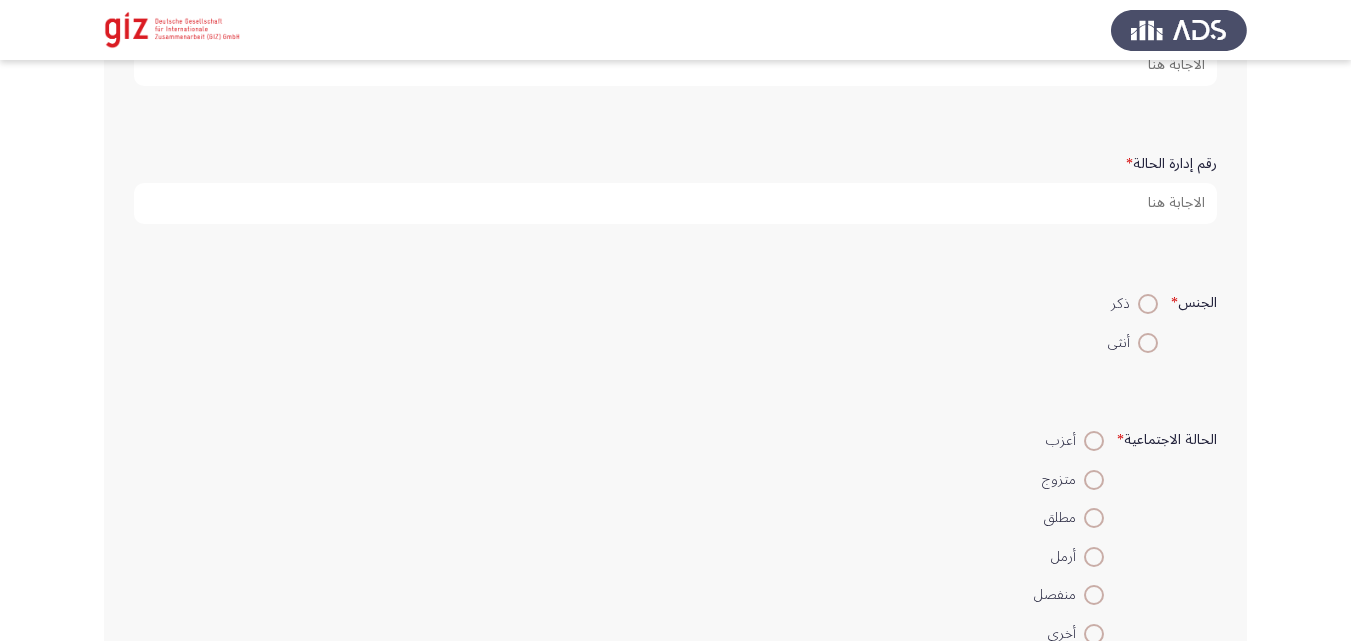 scroll, scrollTop: 398, scrollLeft: 0, axis: vertical 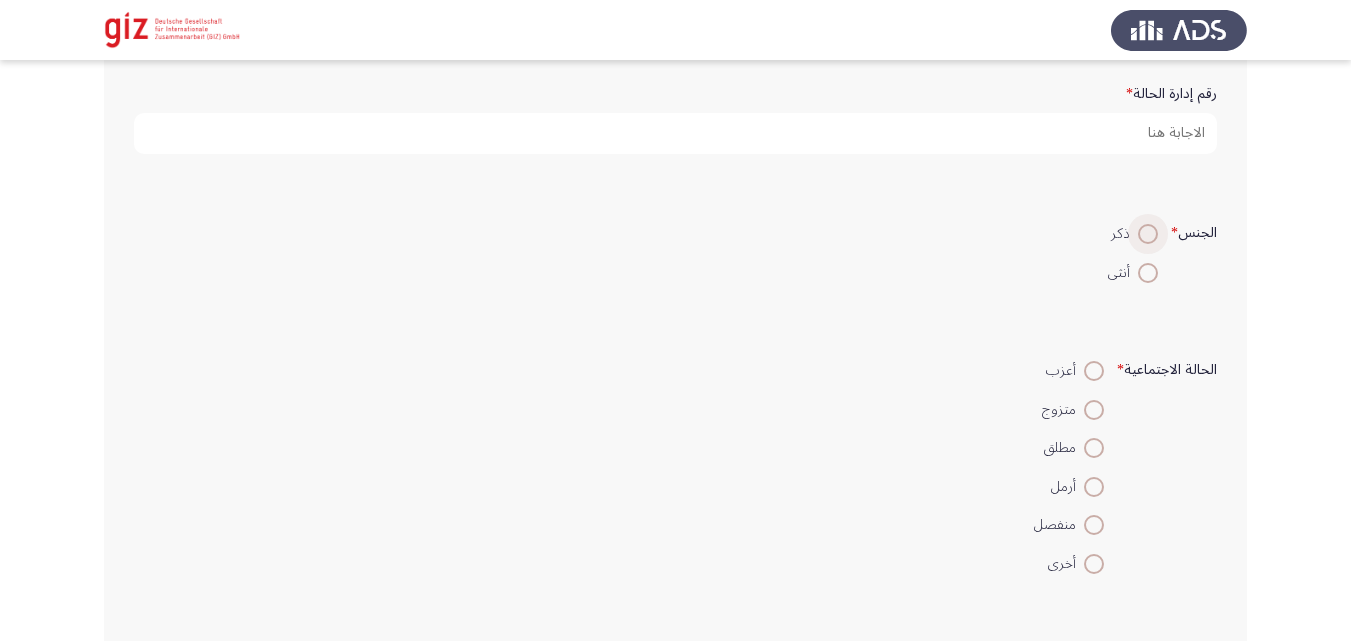 click at bounding box center [1148, 234] 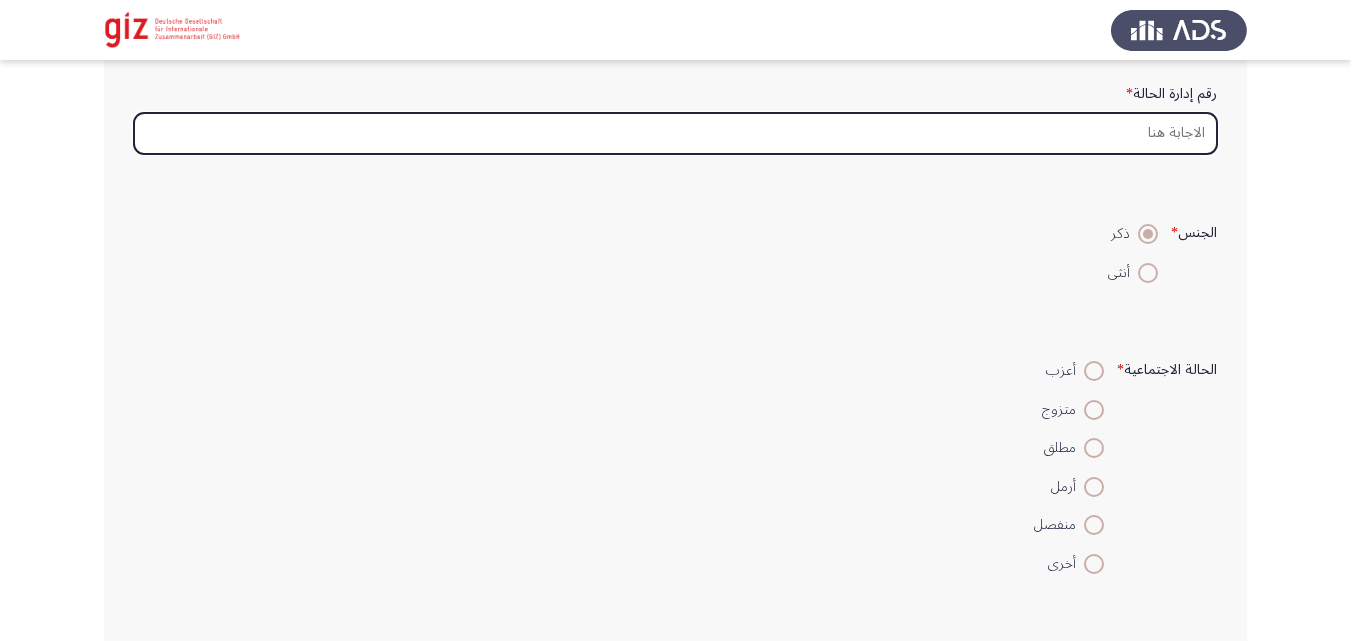 click on "رقم إدارة الحالة   *" at bounding box center (675, 133) 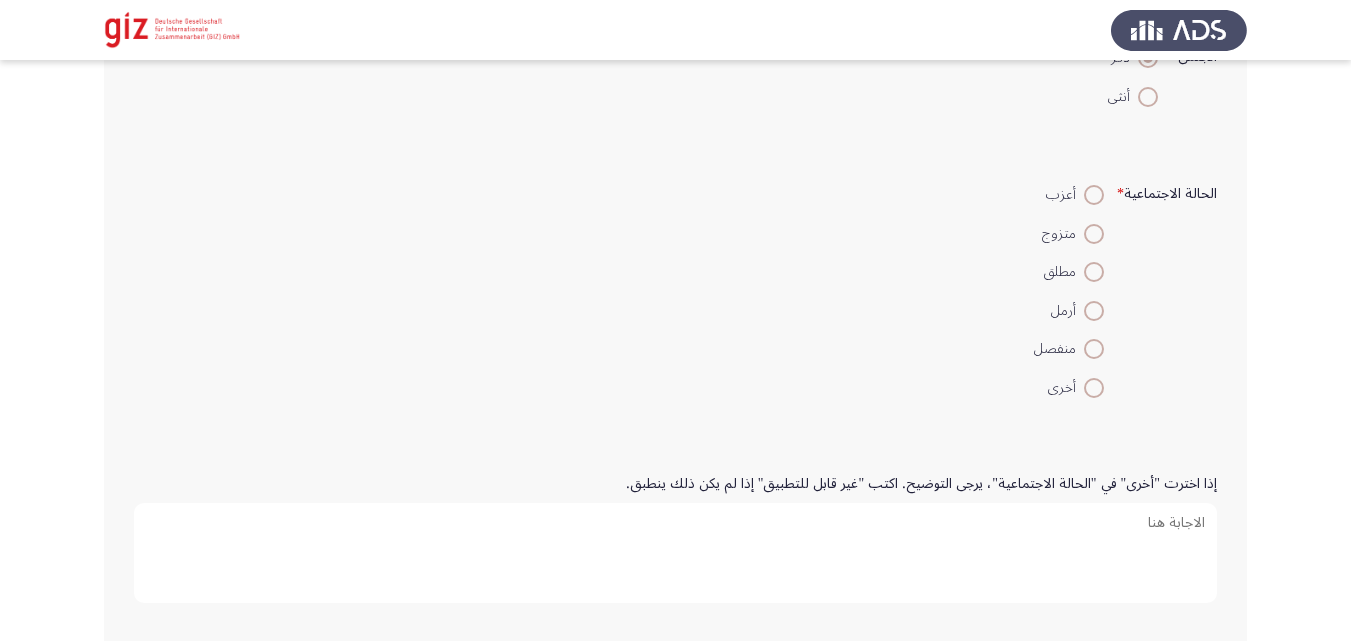 scroll, scrollTop: 575, scrollLeft: 0, axis: vertical 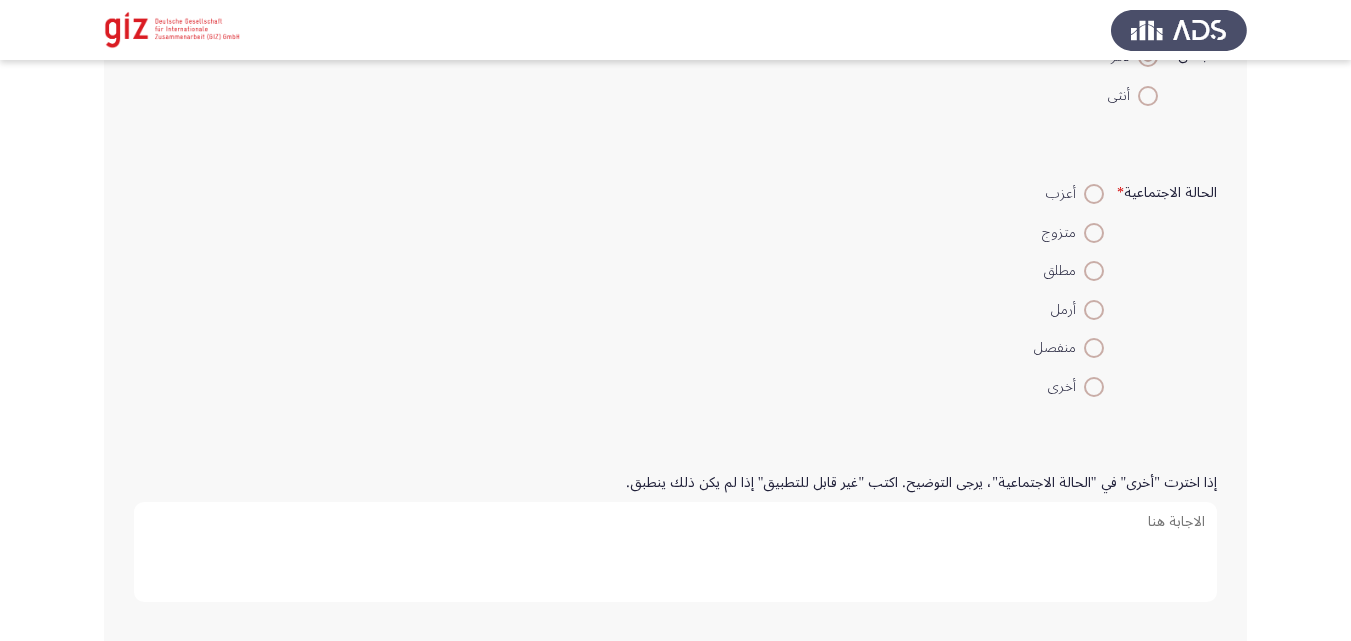 type on "REAUG00007" 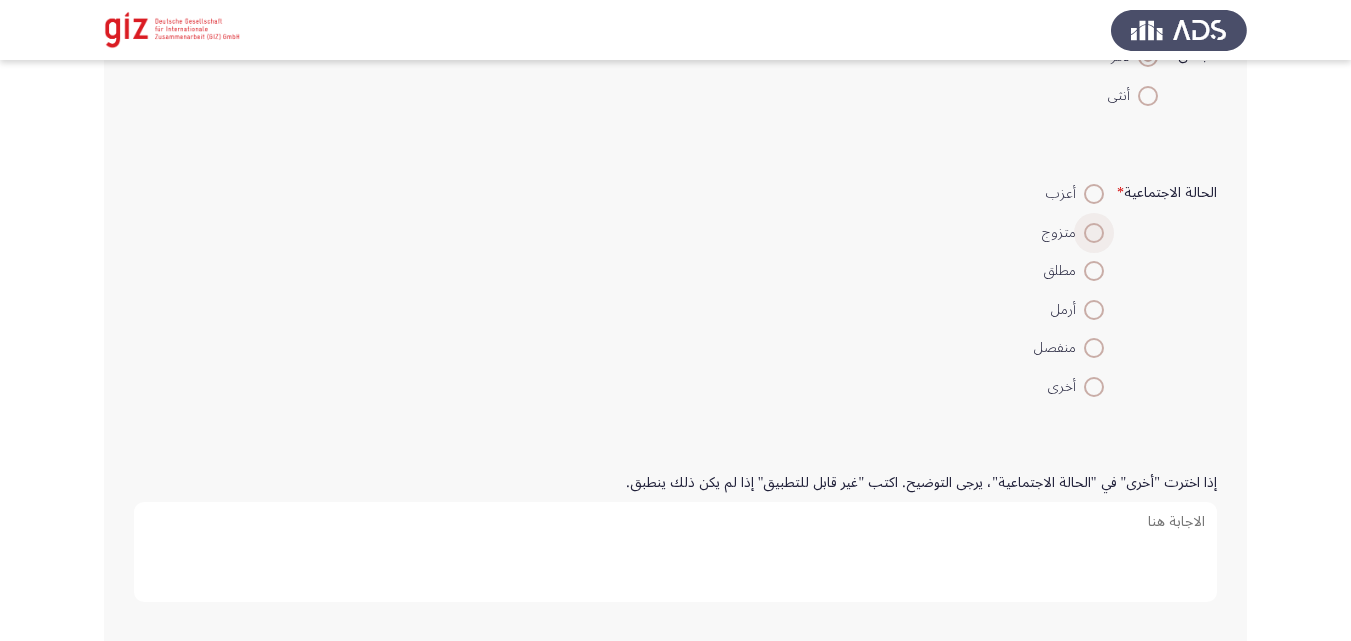 click on "متزوج" at bounding box center (1063, 233) 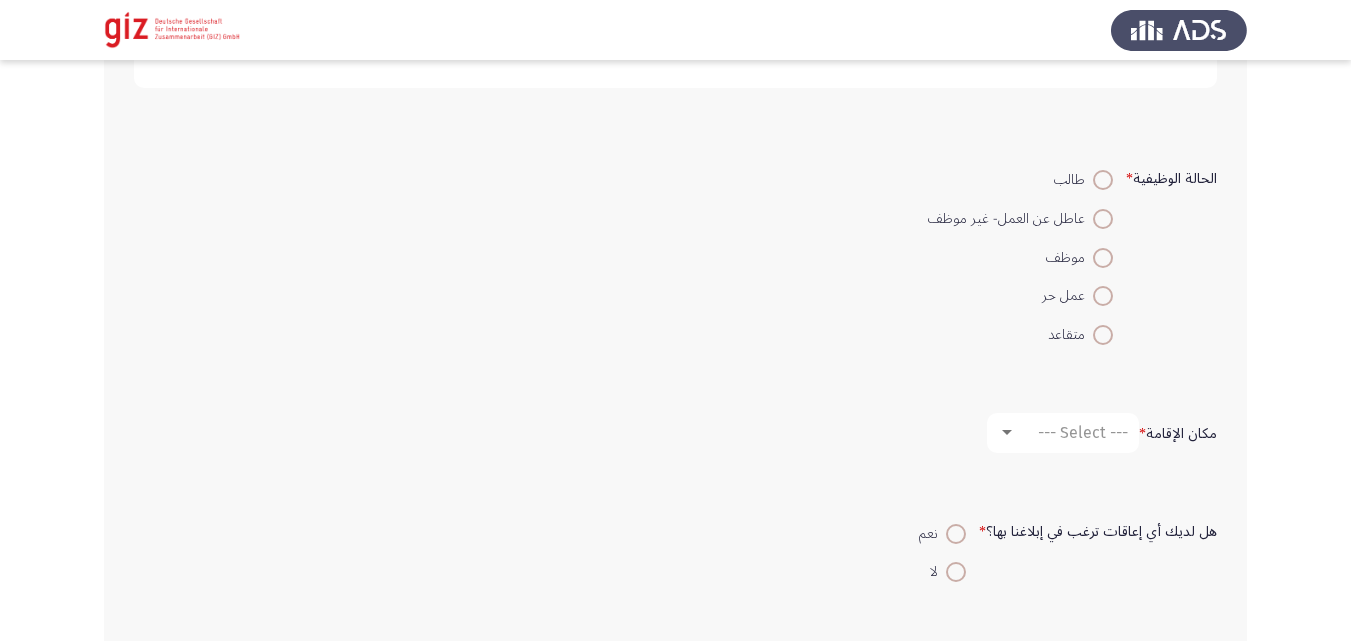 scroll, scrollTop: 1133, scrollLeft: 0, axis: vertical 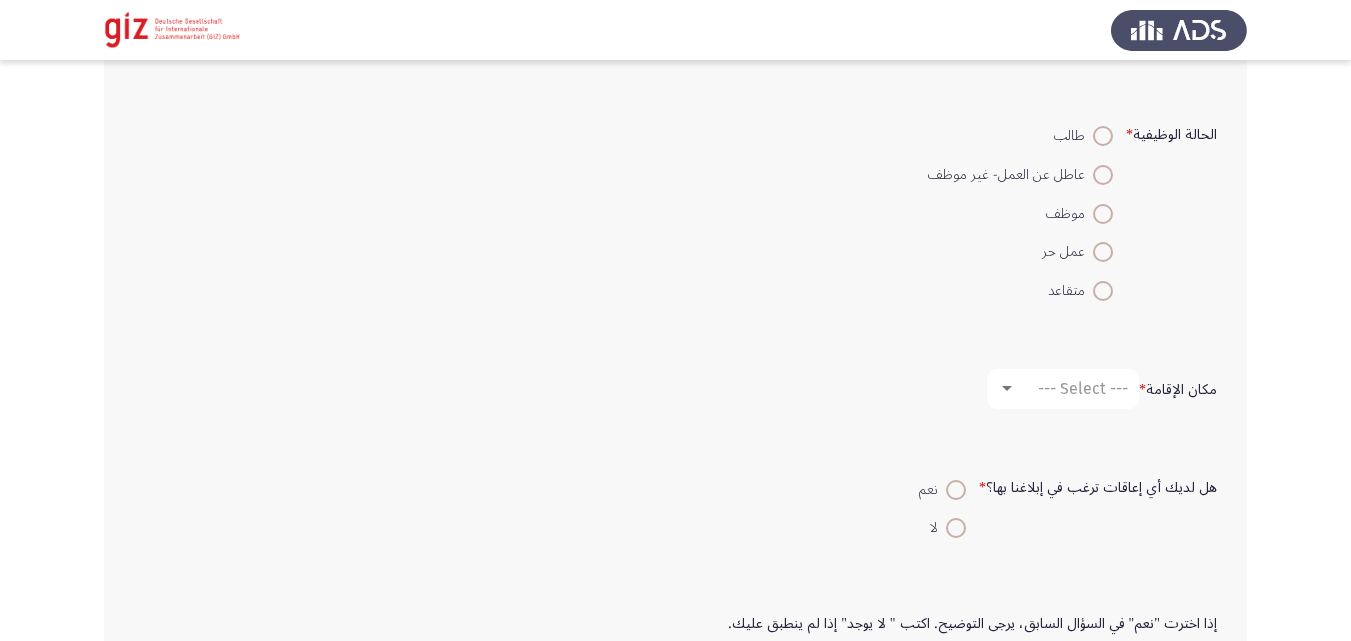 click on "عمل حر" at bounding box center [1020, 251] 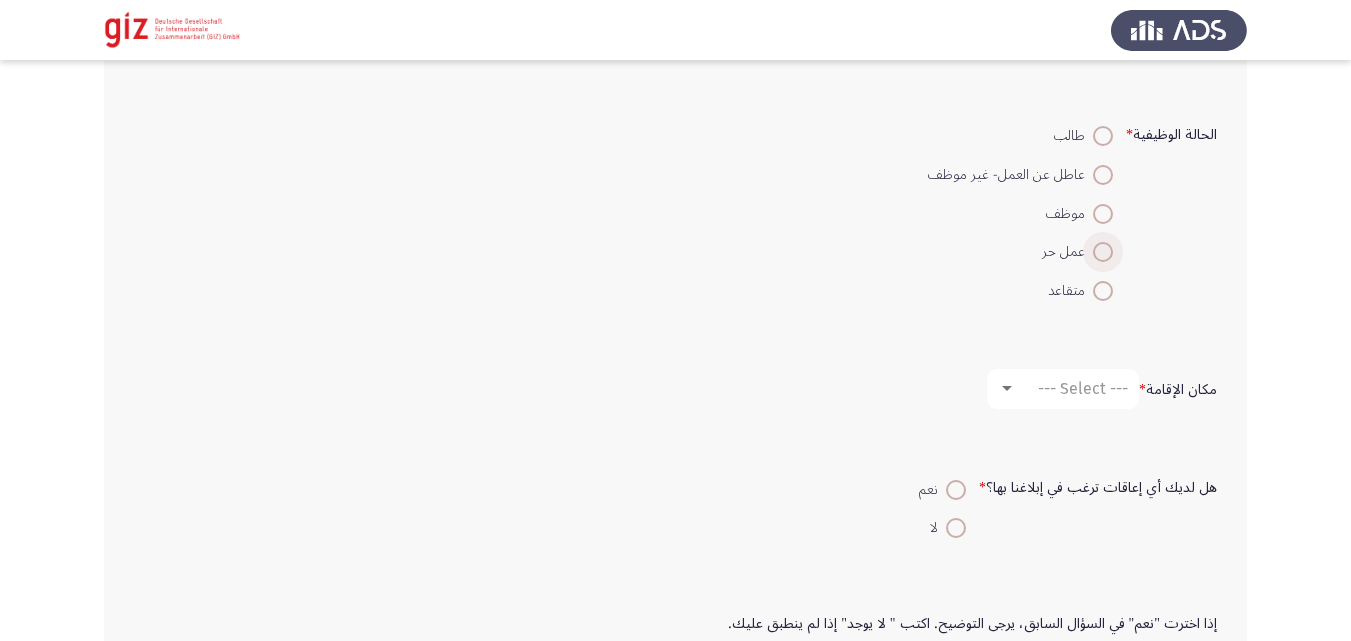 click at bounding box center [1103, 252] 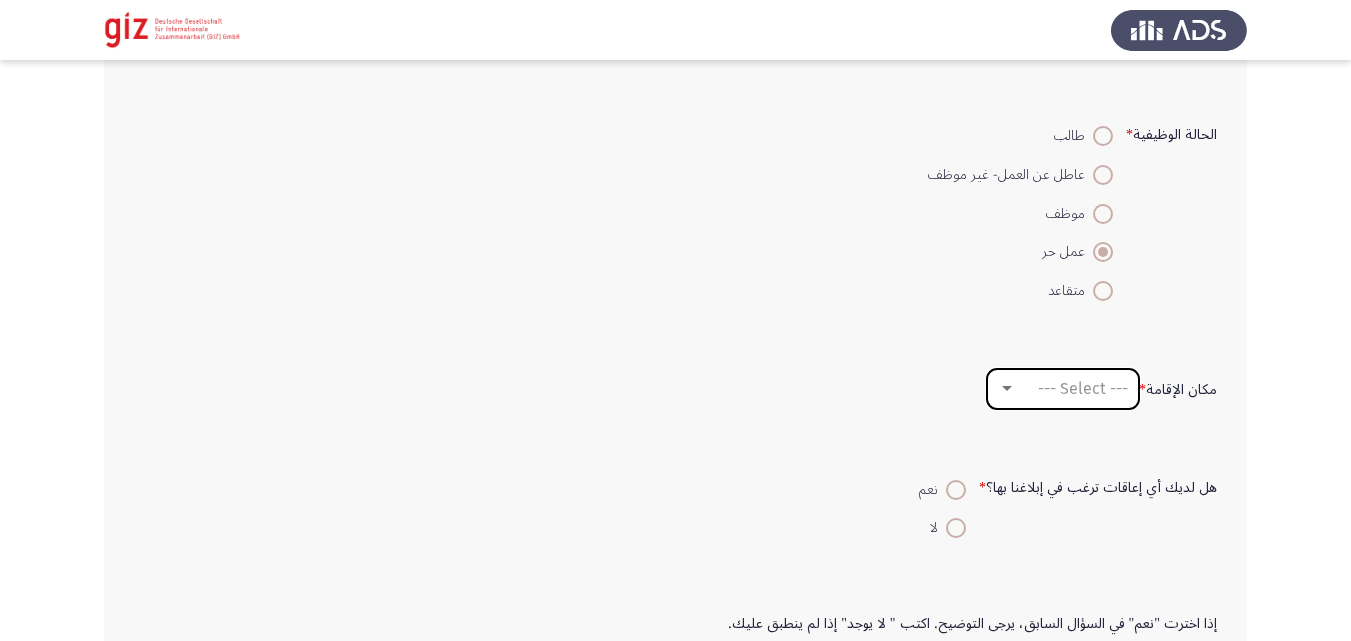 click on "--- Select ---" at bounding box center (1083, 388) 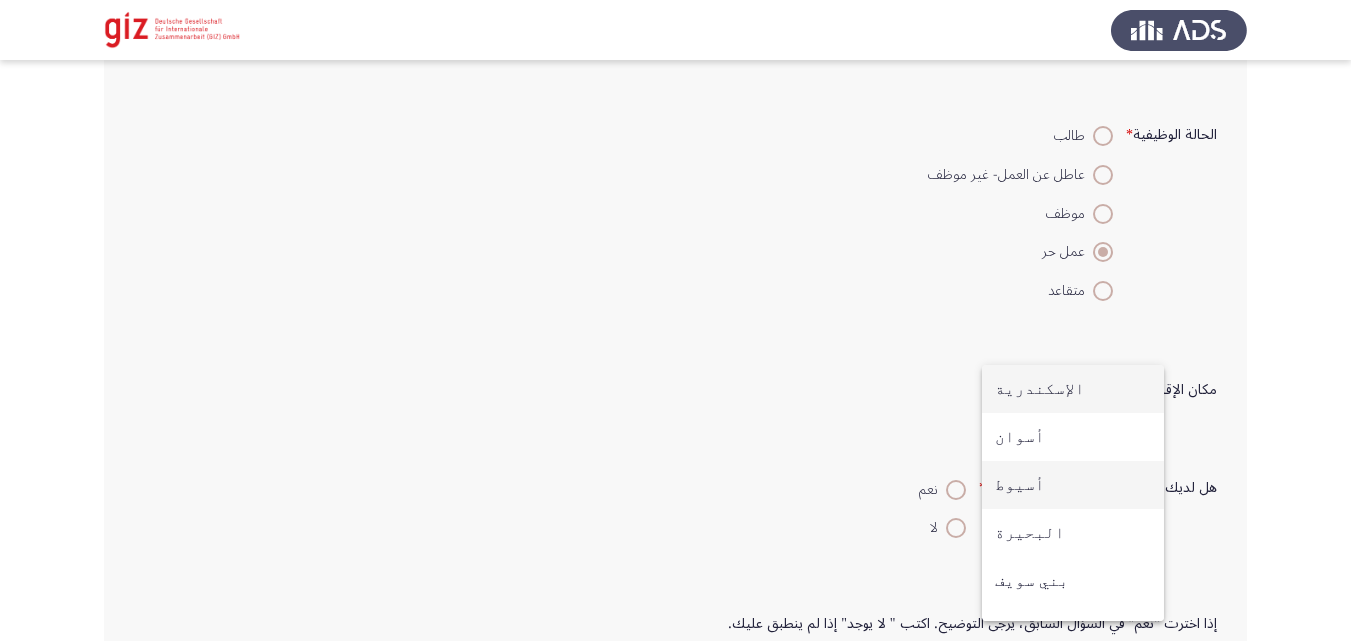 click on "أسيوط" at bounding box center [1073, 485] 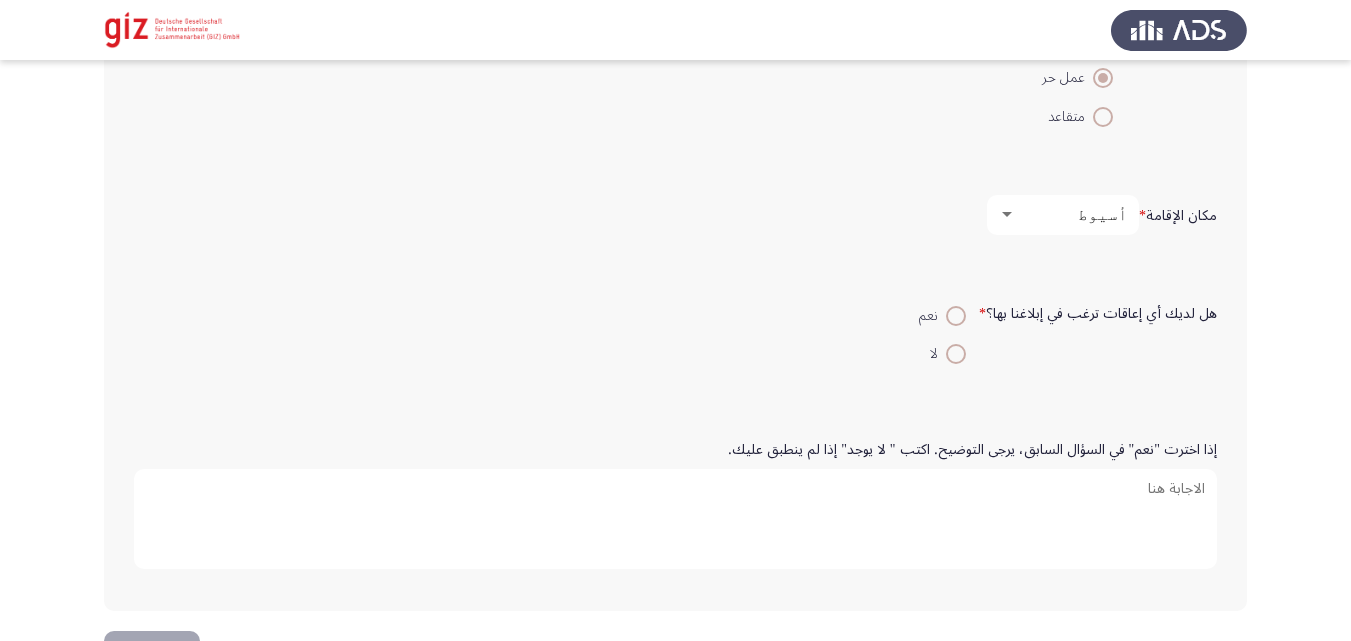 scroll, scrollTop: 1363, scrollLeft: 0, axis: vertical 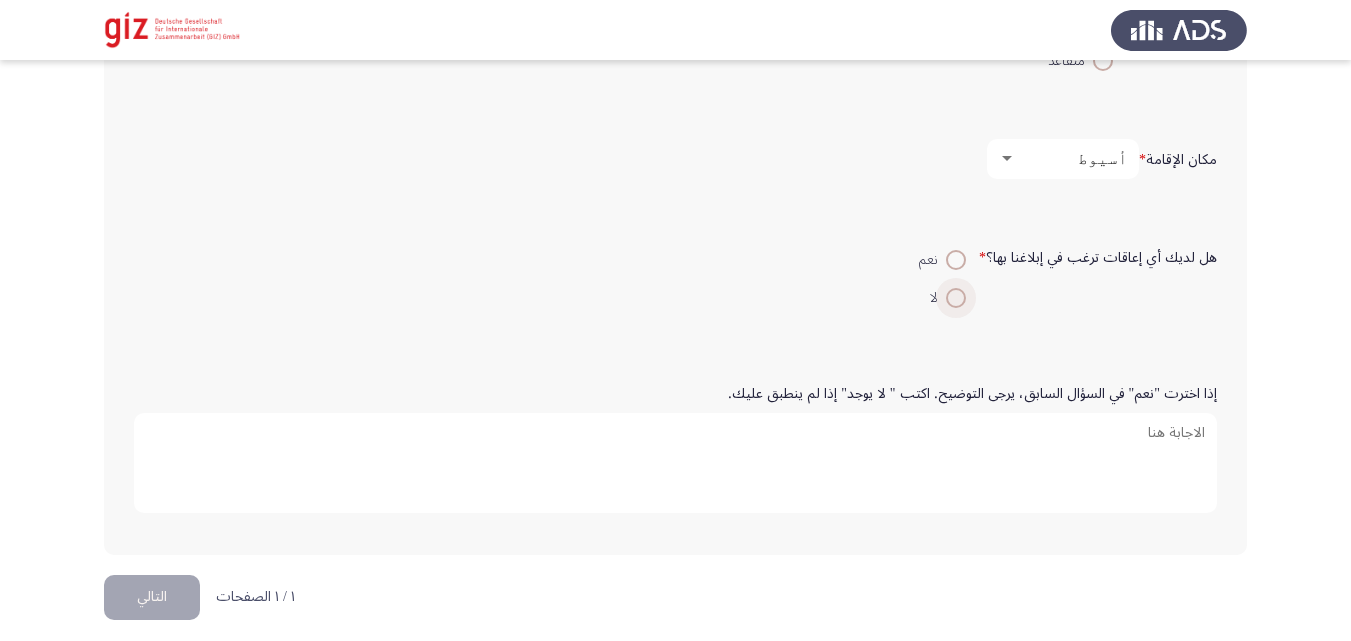click at bounding box center (956, 298) 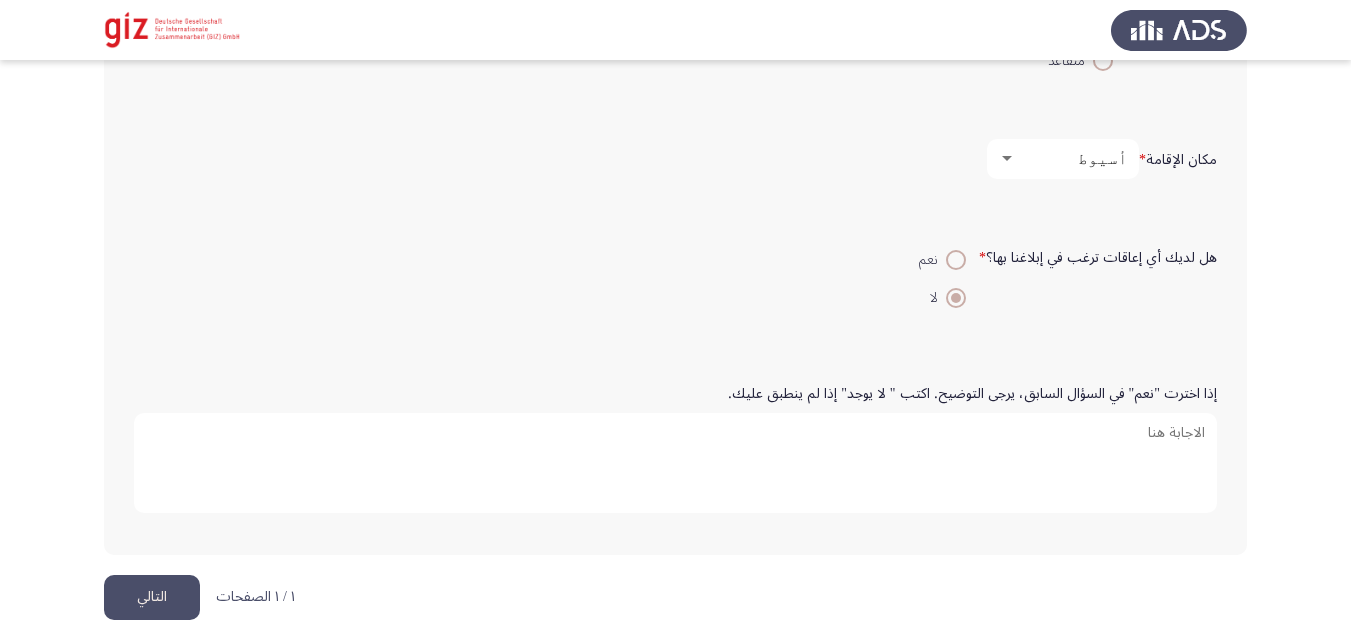 click on "التالي" 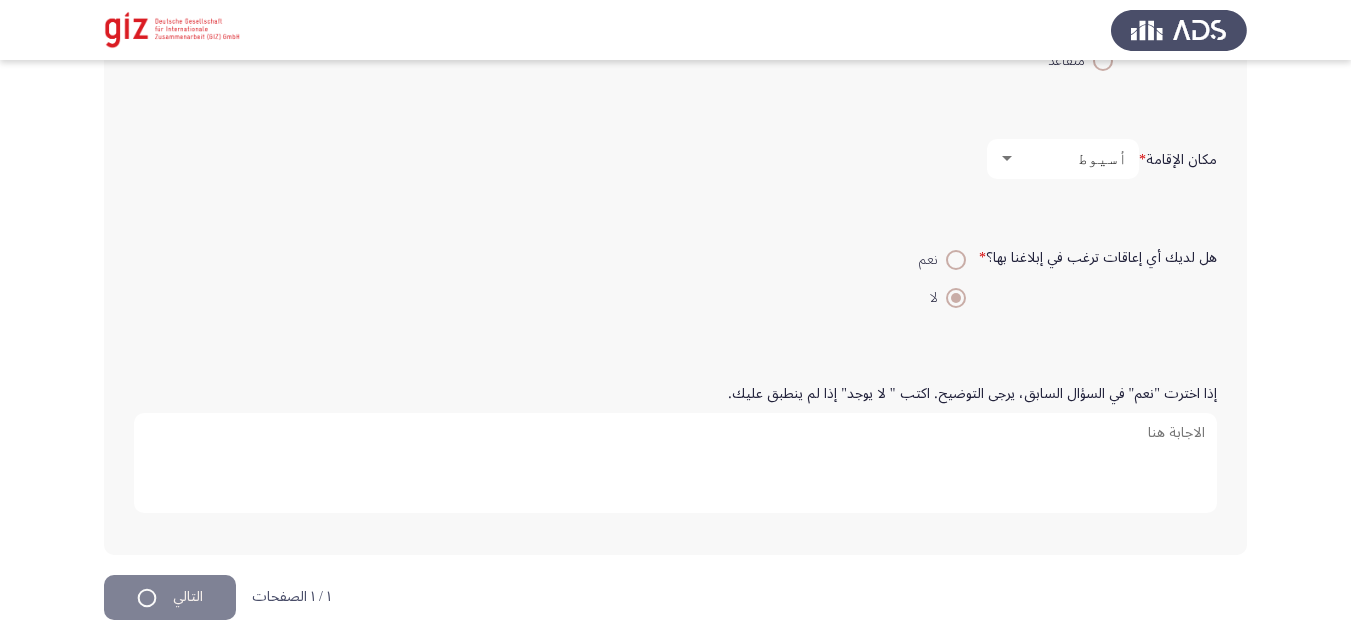 scroll, scrollTop: 0, scrollLeft: 0, axis: both 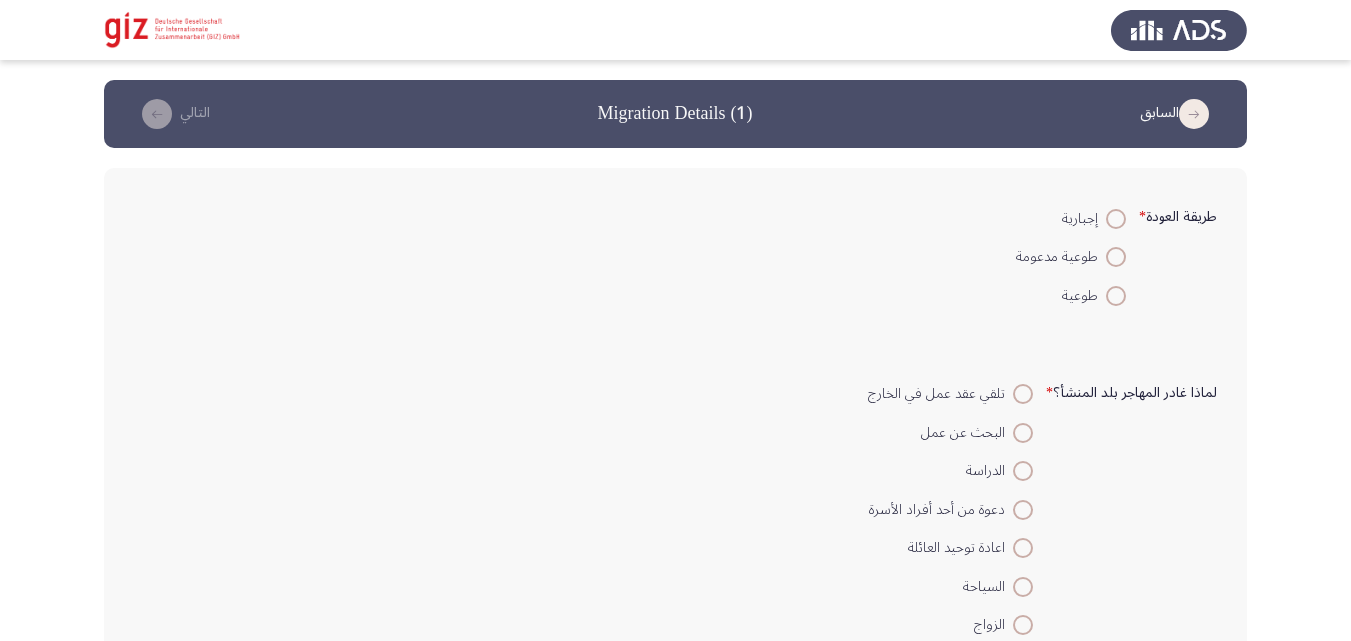 click at bounding box center [1116, 296] 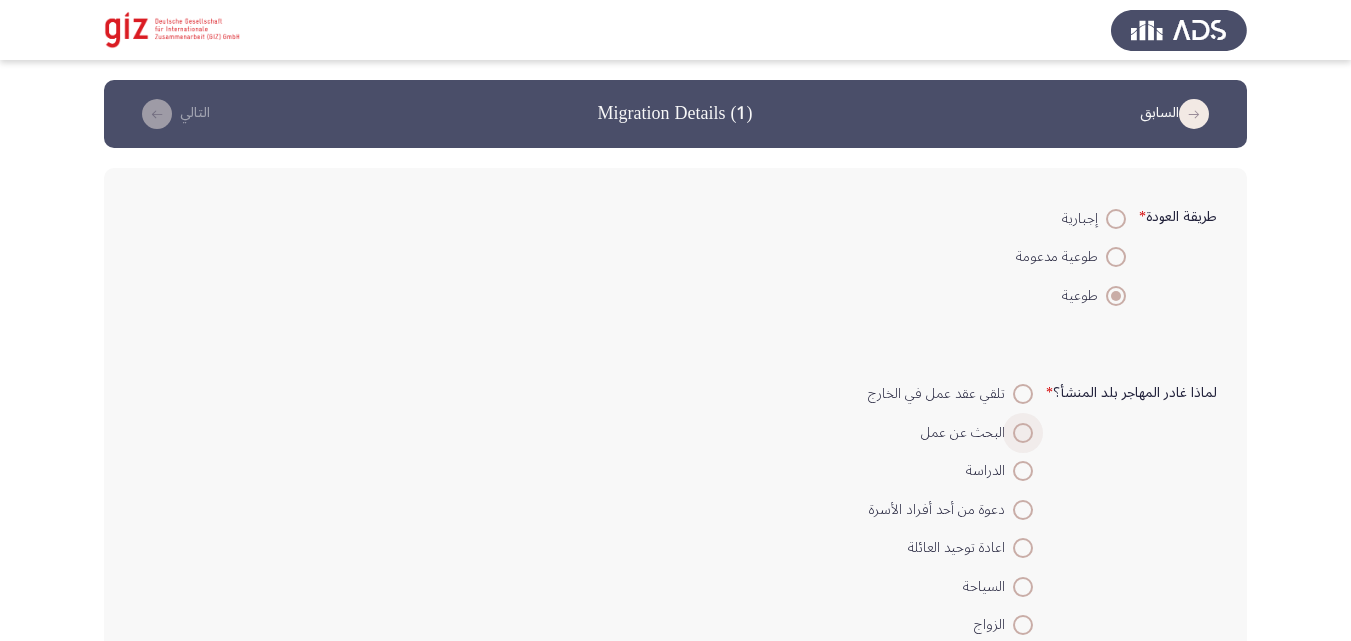 click at bounding box center (1023, 433) 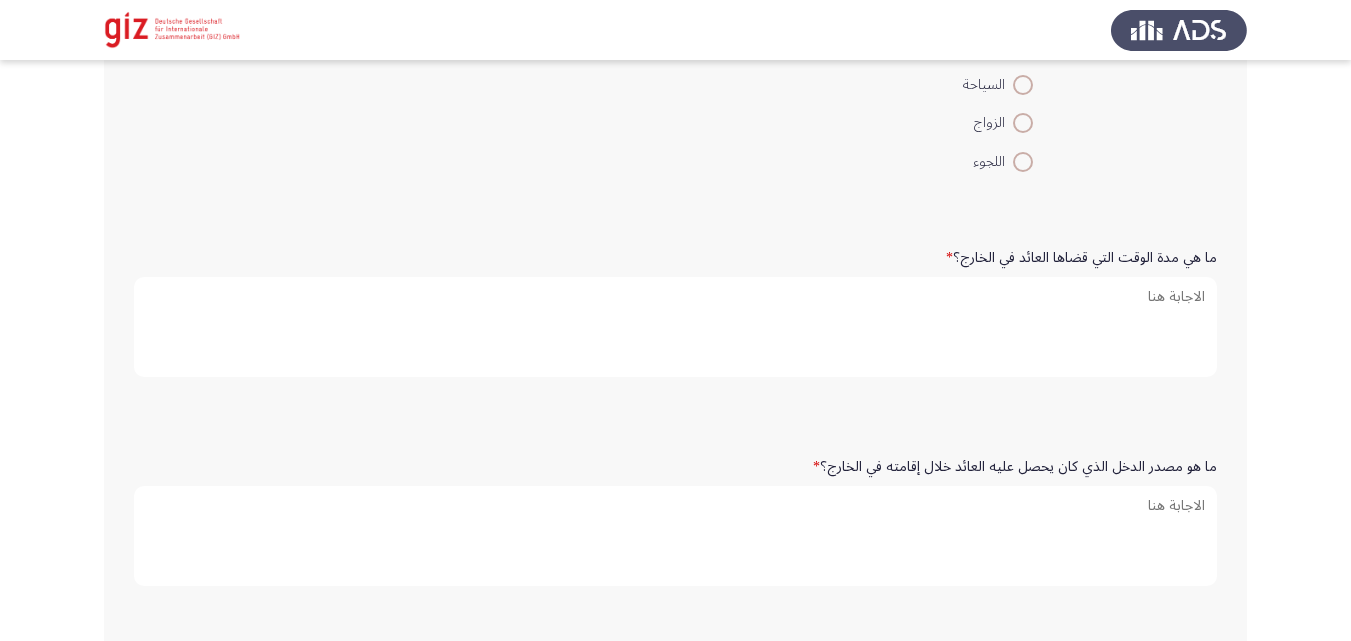 scroll, scrollTop: 535, scrollLeft: 0, axis: vertical 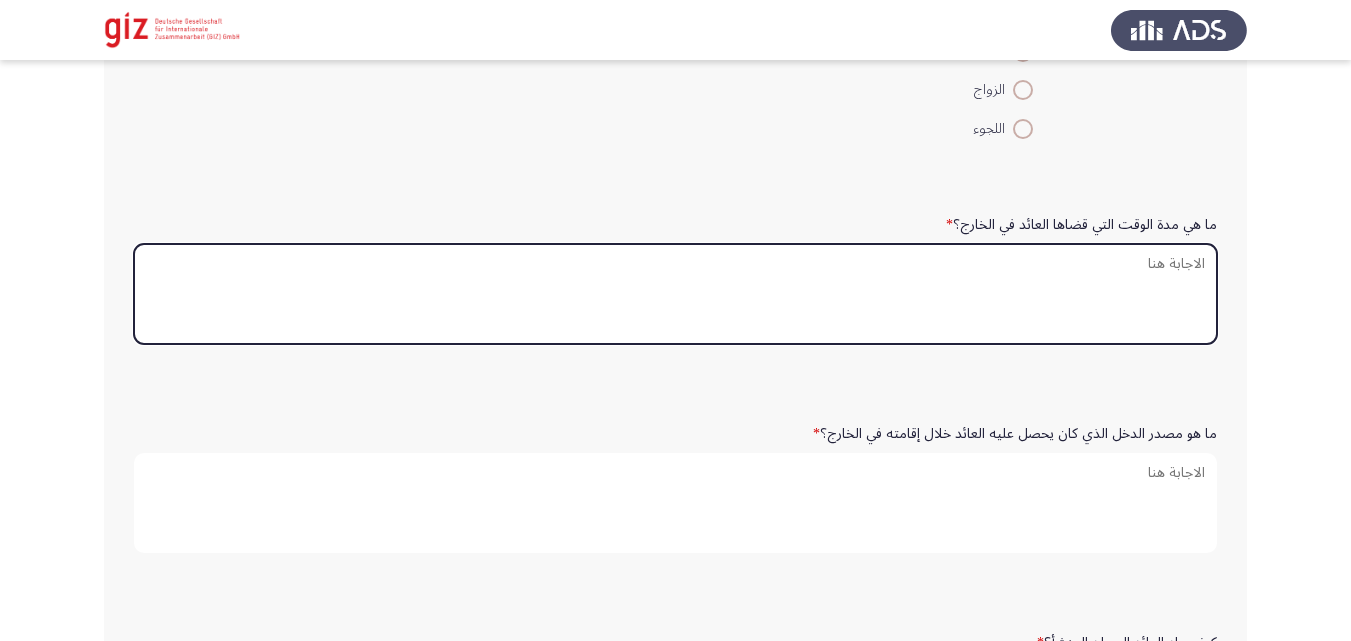 click on "ما هي مدة الوقت التي قضاها العائد في الخارج؟   *" at bounding box center [675, 294] 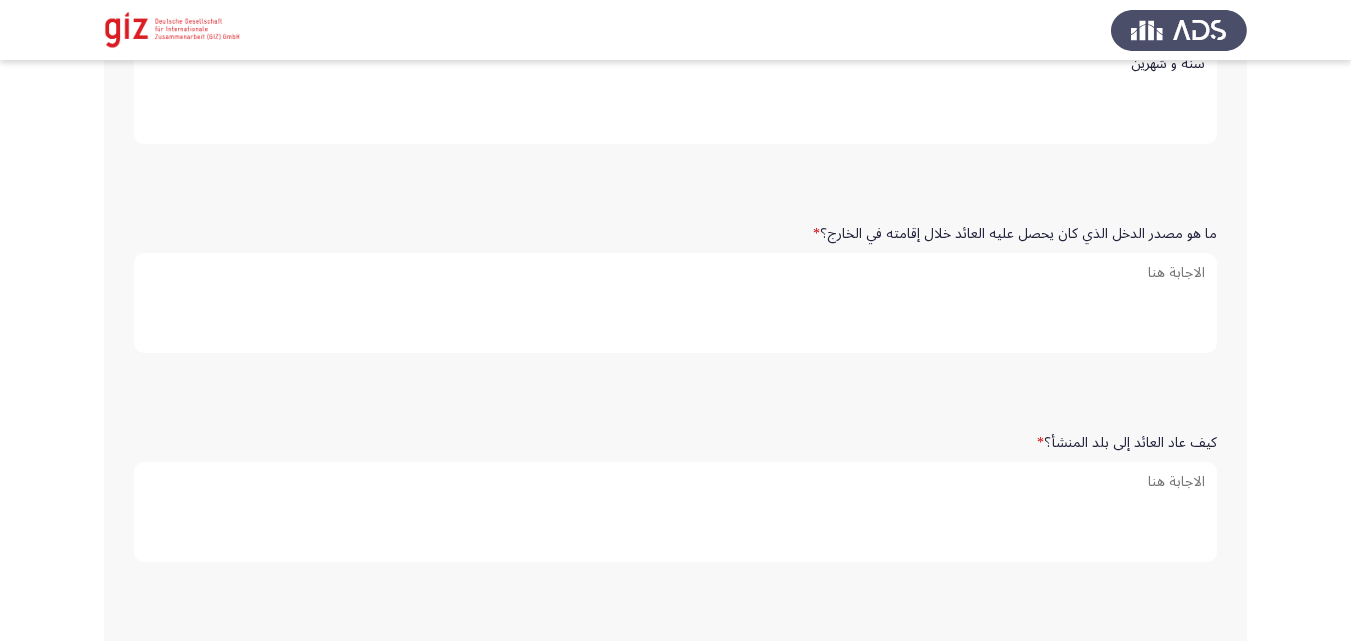 scroll, scrollTop: 773, scrollLeft: 0, axis: vertical 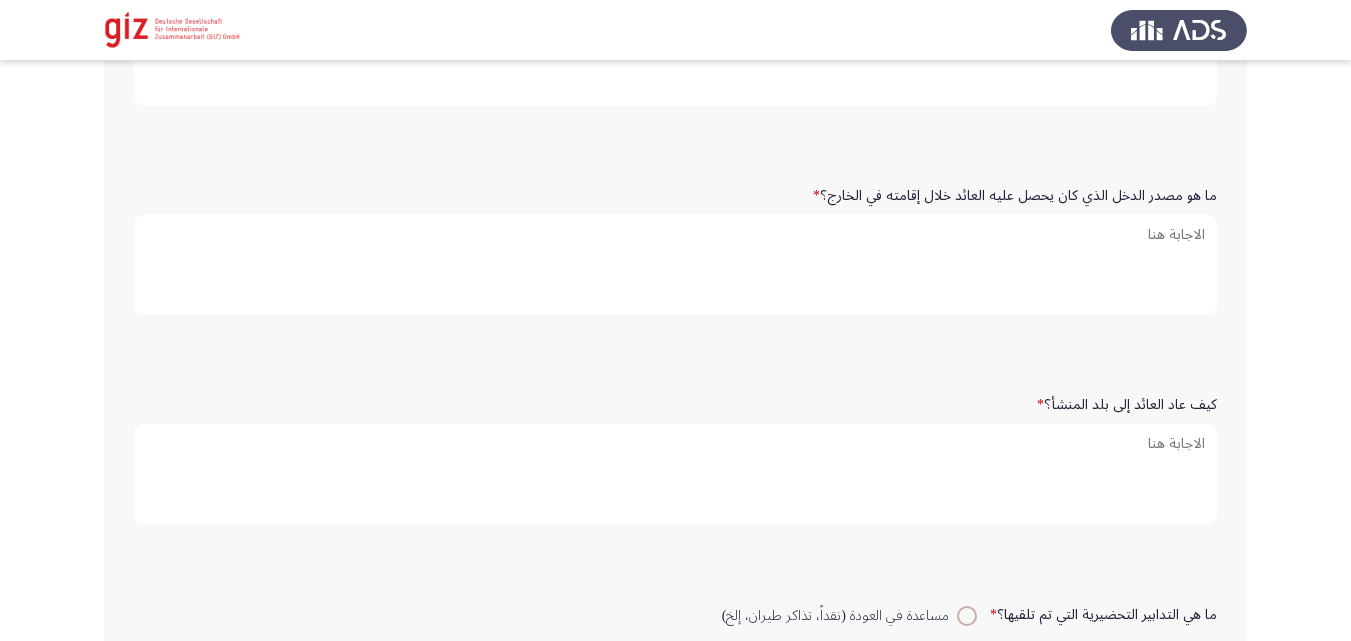 type on "سنه و شهرين" 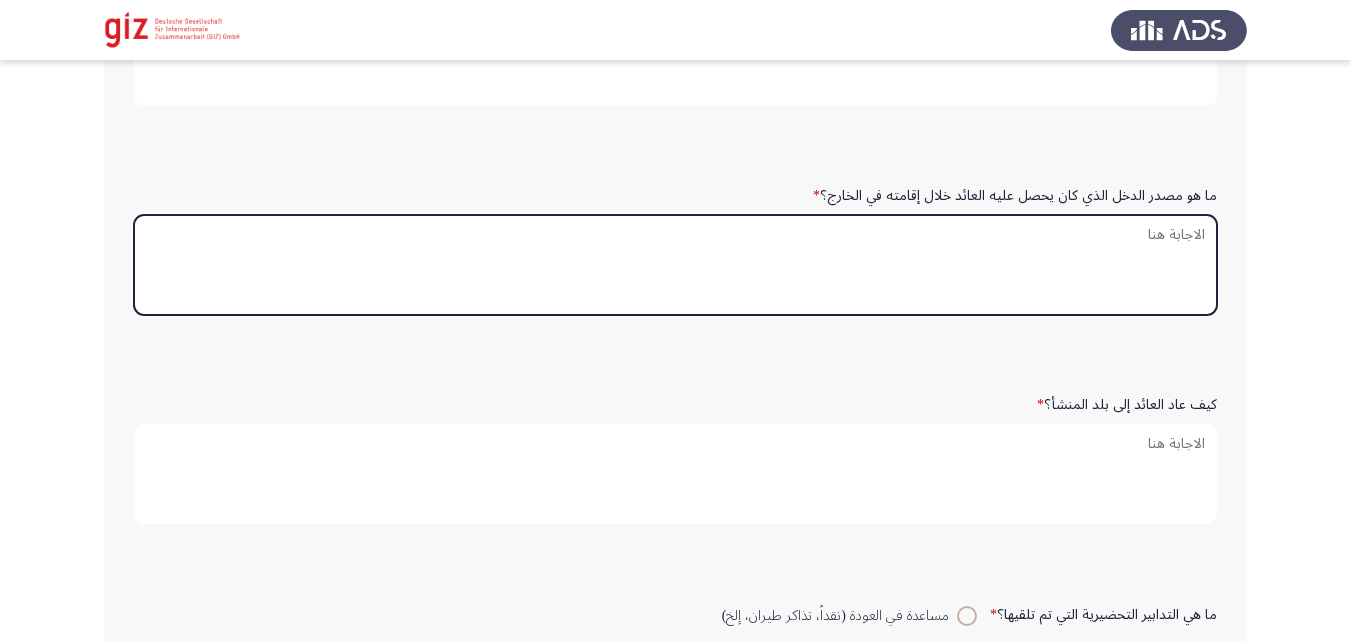 click on "ما هو مصدر الدخل الذي كان يحصل عليه العائد خلال إقامته في الخارج؟   *" at bounding box center [675, 265] 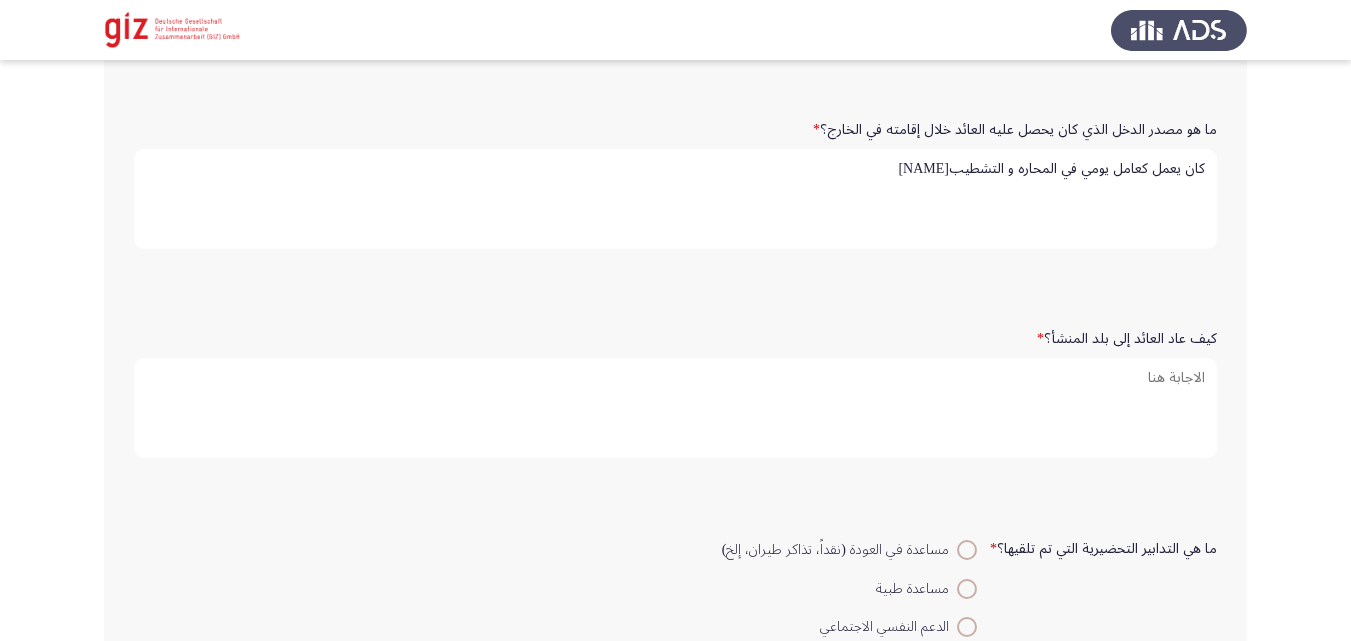 scroll, scrollTop: 855, scrollLeft: 0, axis: vertical 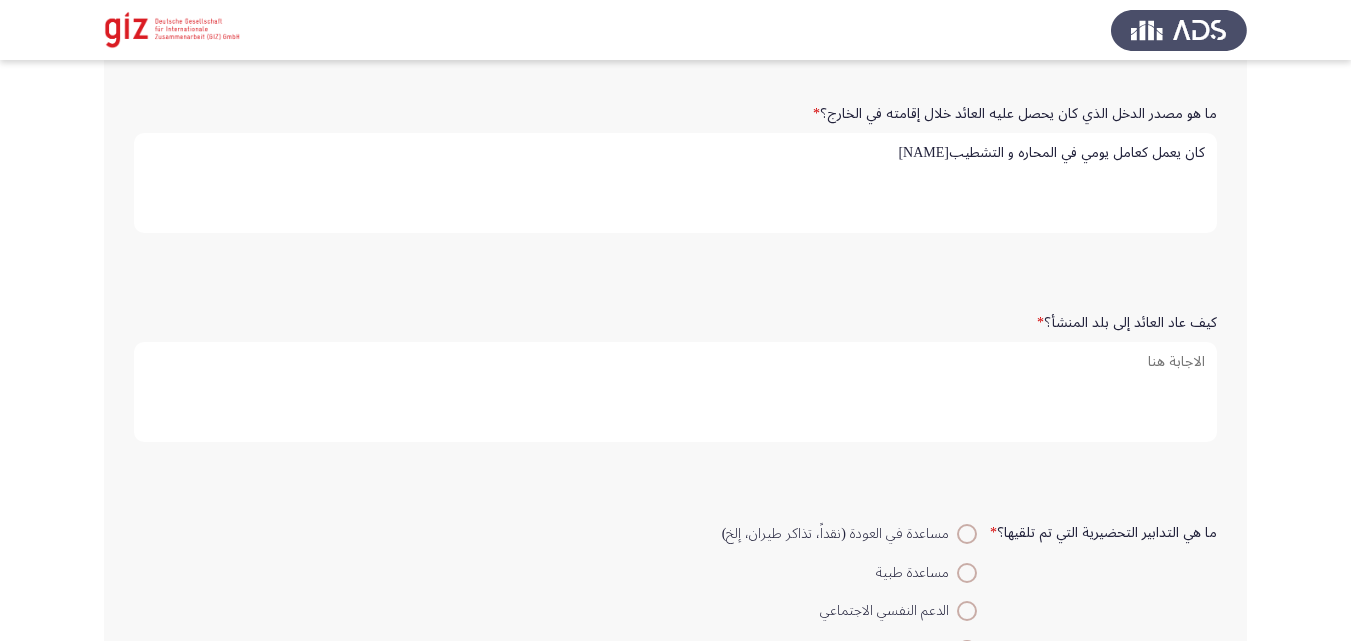 type on "كان يعمل كعامل يومي في المحاره و التشطيب[NAME]" 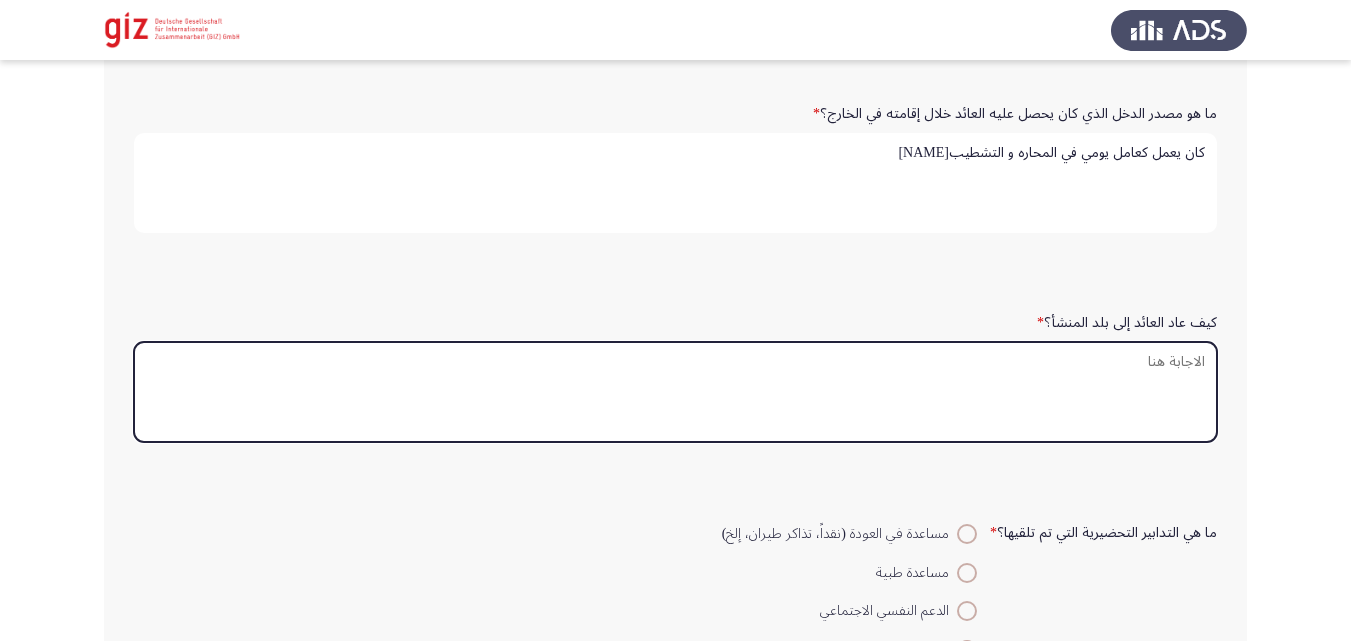 click on "كيف عاد العائد إلى بلد المنشأ؟   *" at bounding box center [675, 392] 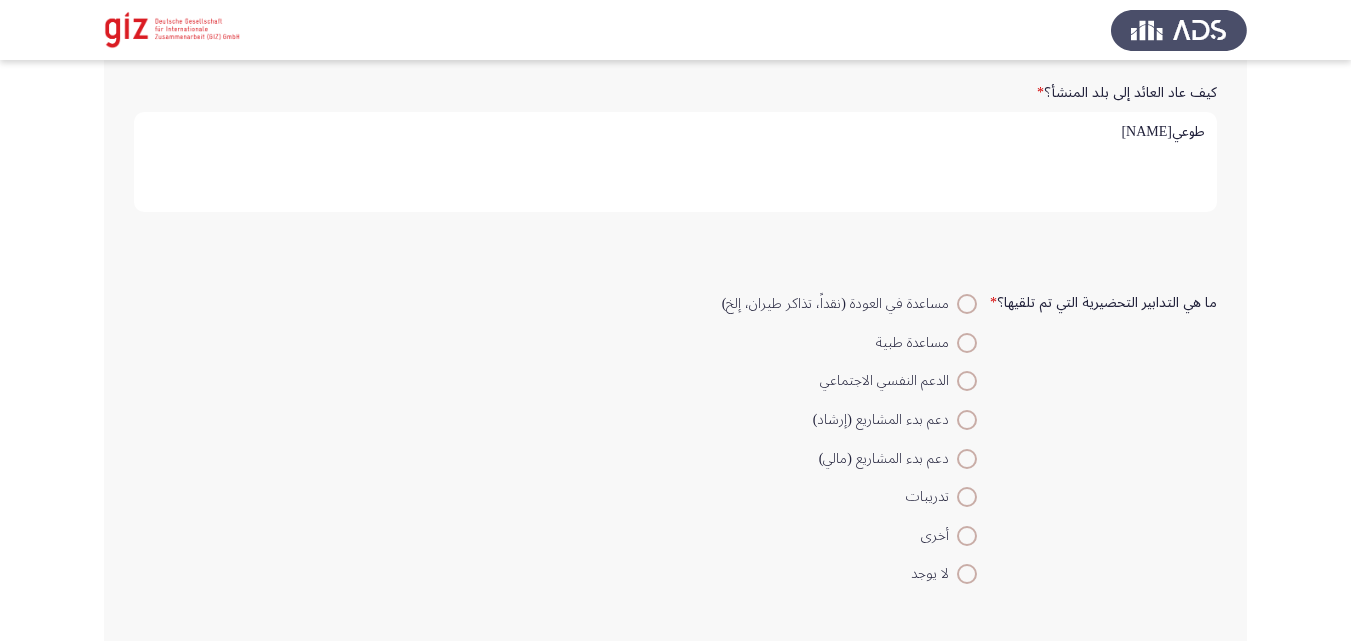 scroll, scrollTop: 1182, scrollLeft: 0, axis: vertical 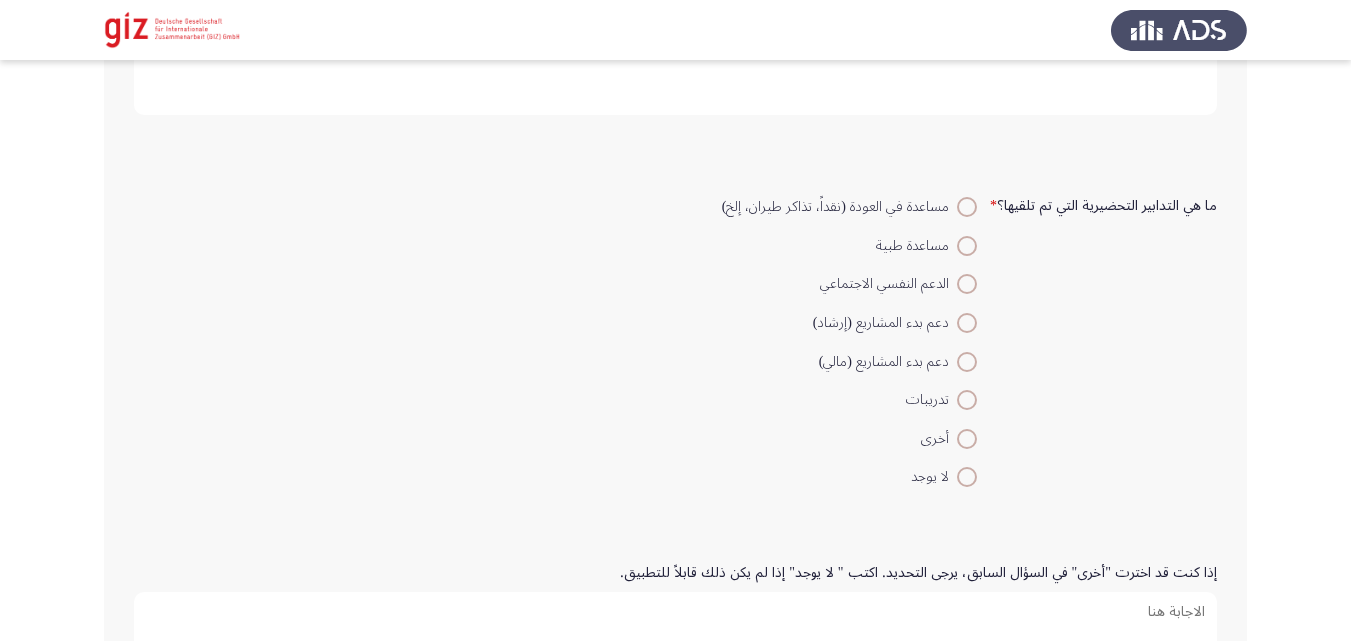type on "طوعي[NAME]" 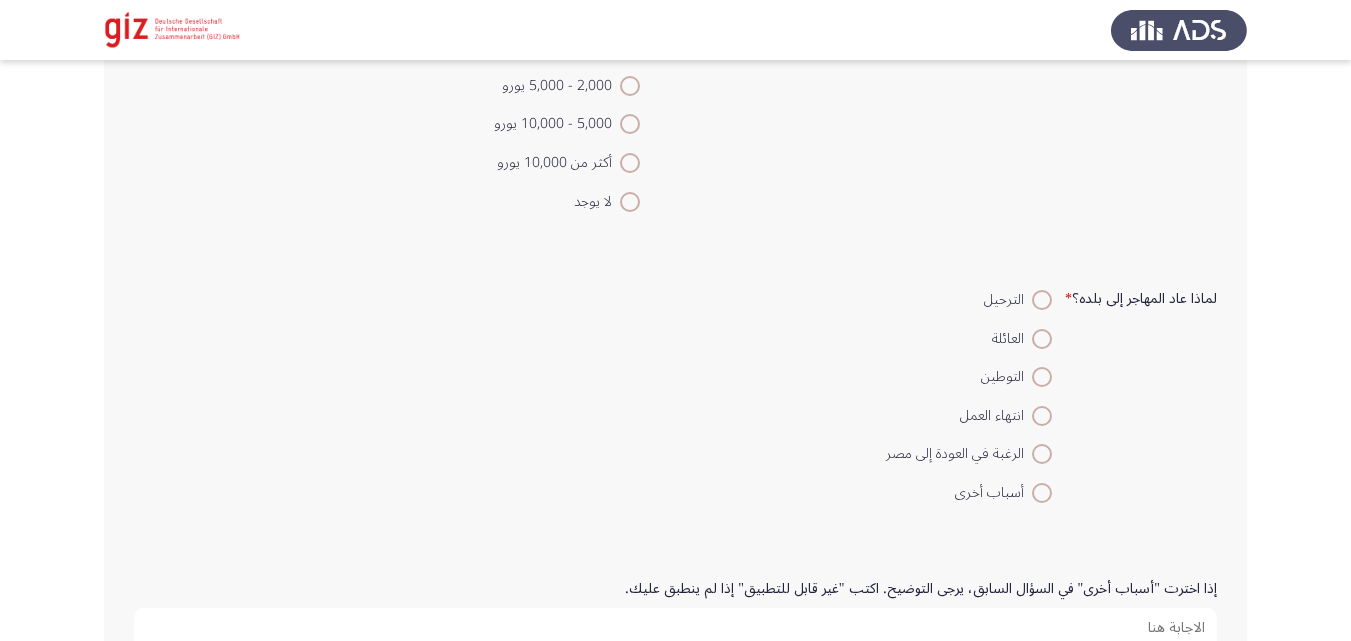 scroll, scrollTop: 2045, scrollLeft: 0, axis: vertical 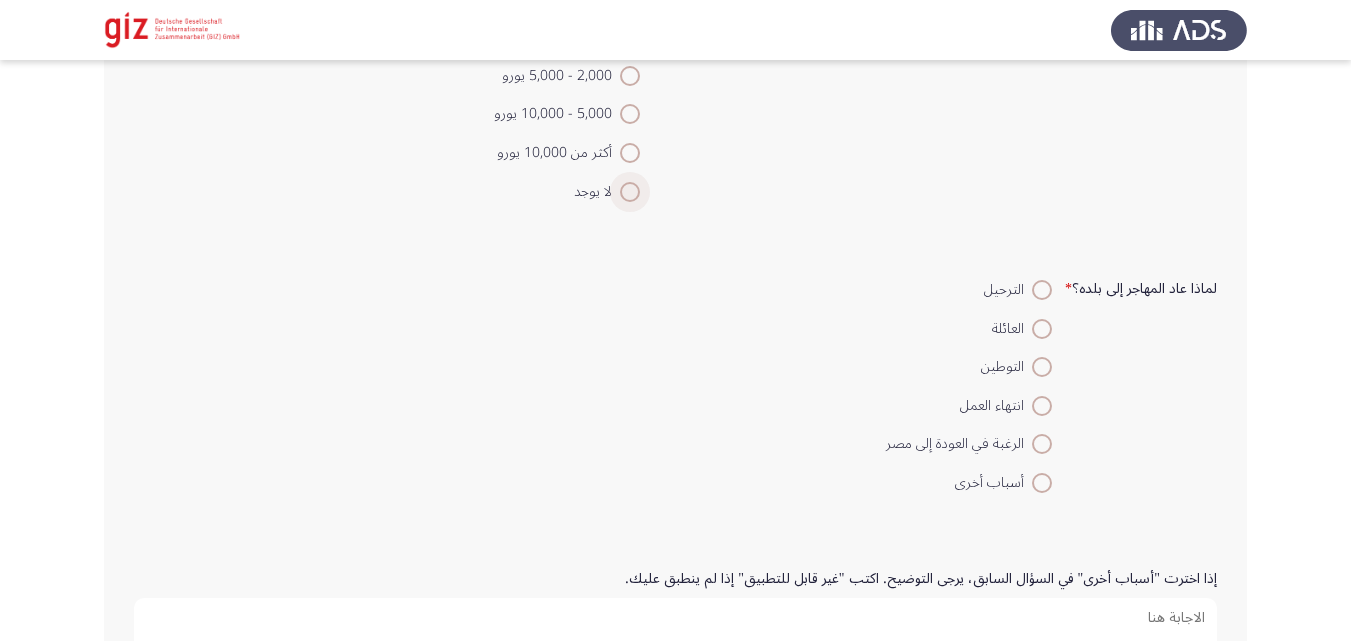 click on "لا يوجد" at bounding box center [597, 192] 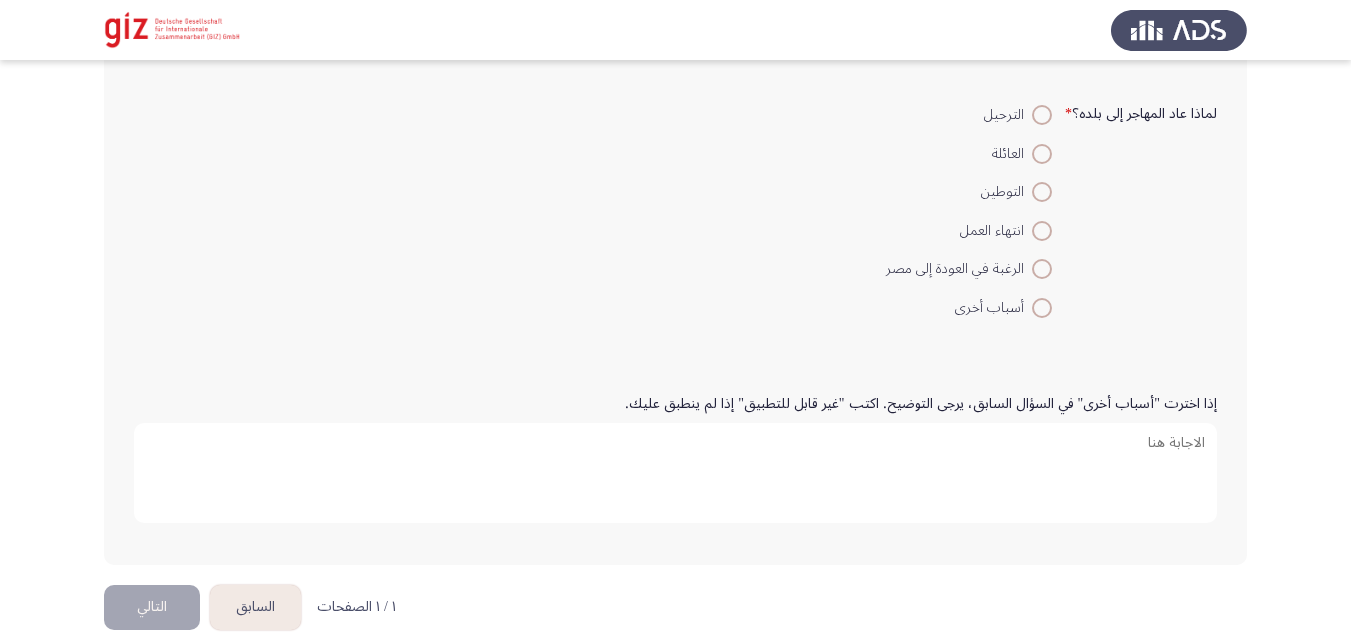 scroll, scrollTop: 2244, scrollLeft: 0, axis: vertical 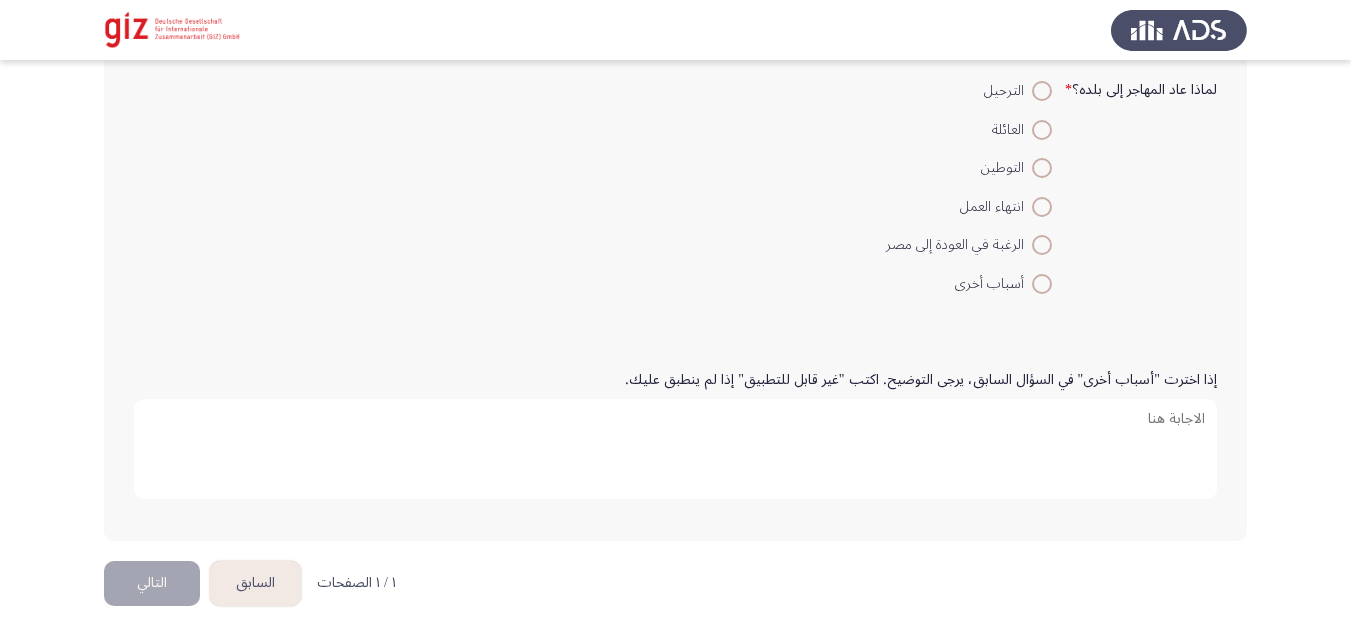 click at bounding box center (1042, 245) 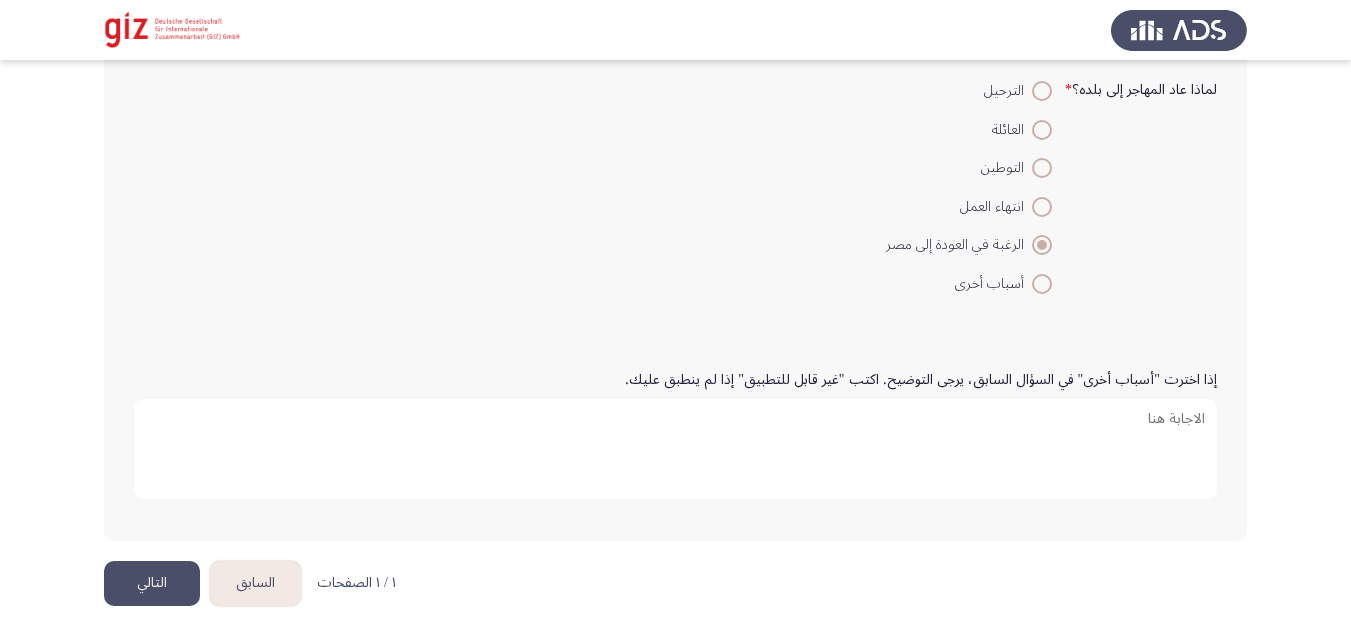 click at bounding box center [1042, 284] 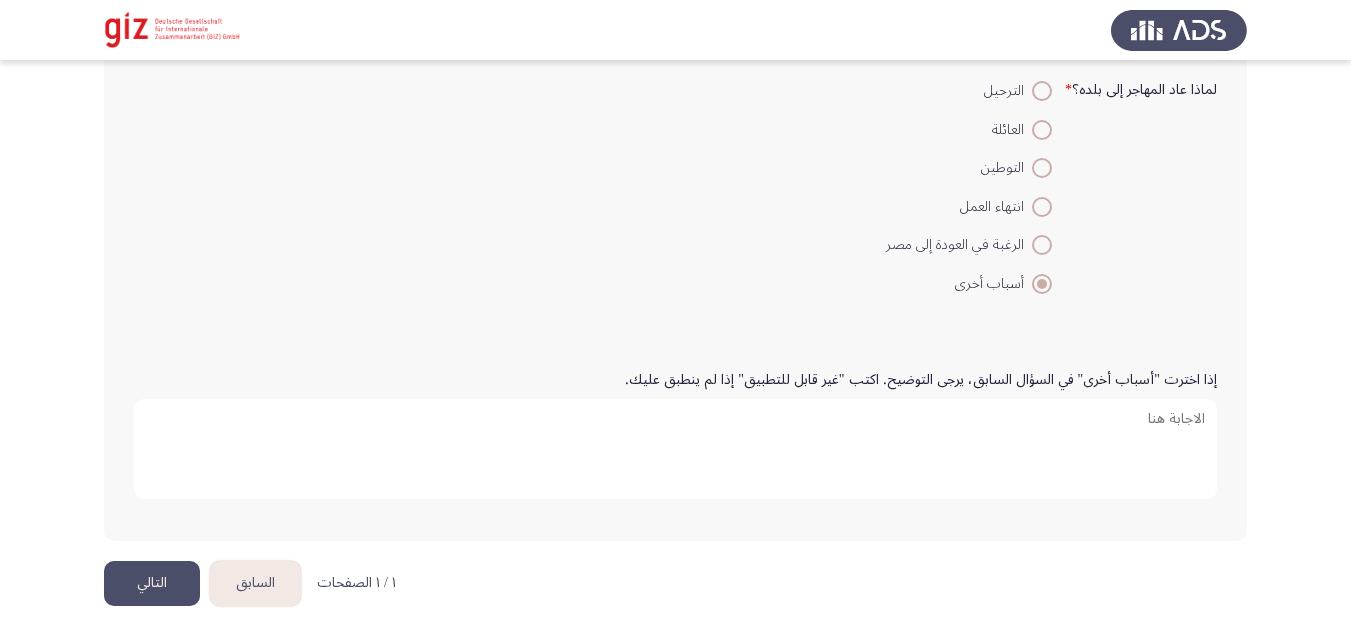 click on "إذا اخترت "أسباب أخرى" في السؤال السابق، يرجى التوضيح. اكتب "غير قابل للتطبيق" إذا لم ينطبق عليك." at bounding box center [675, 449] 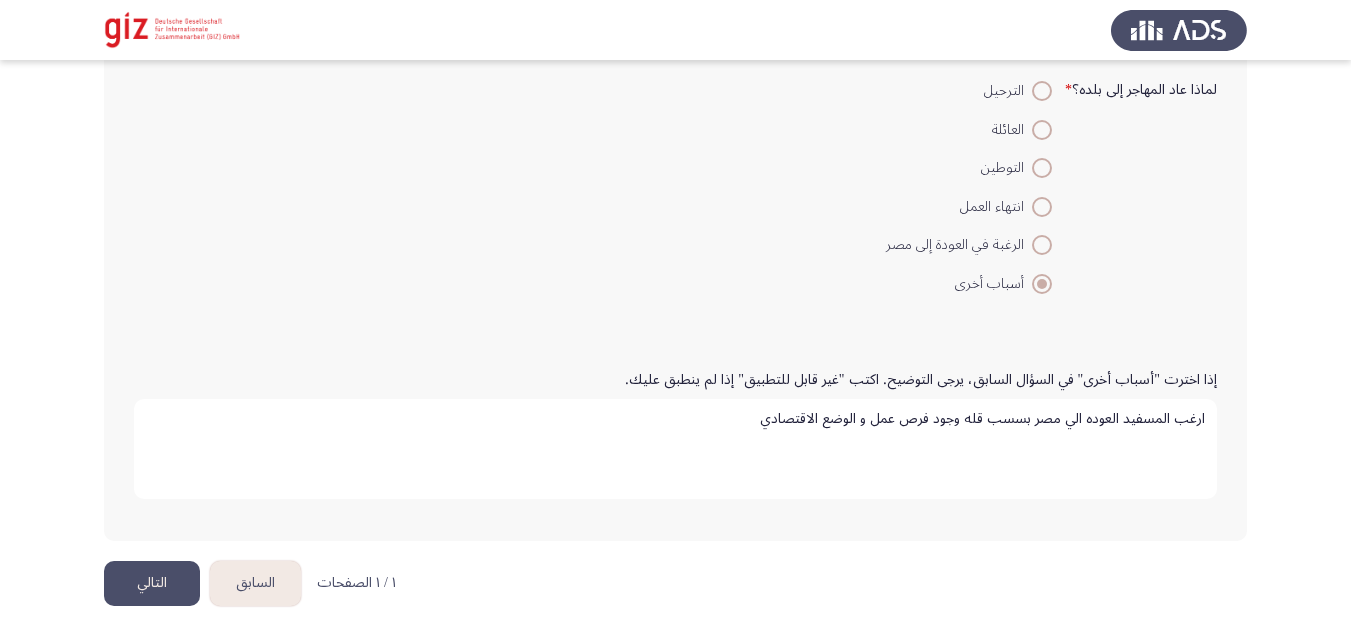 click on "ارغب المسفيد العوده الي مصر بسسب قله وجود فرص عمل و الوضع الاقتصادي" at bounding box center [675, 449] 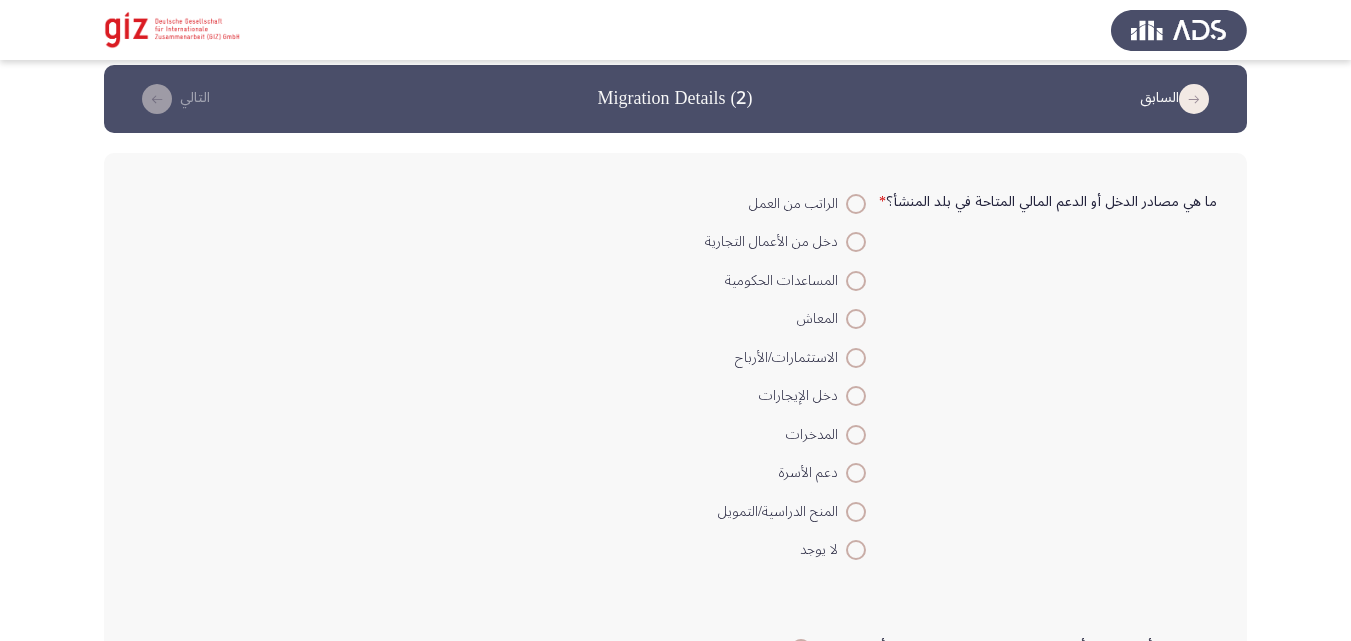 scroll, scrollTop: 17, scrollLeft: 0, axis: vertical 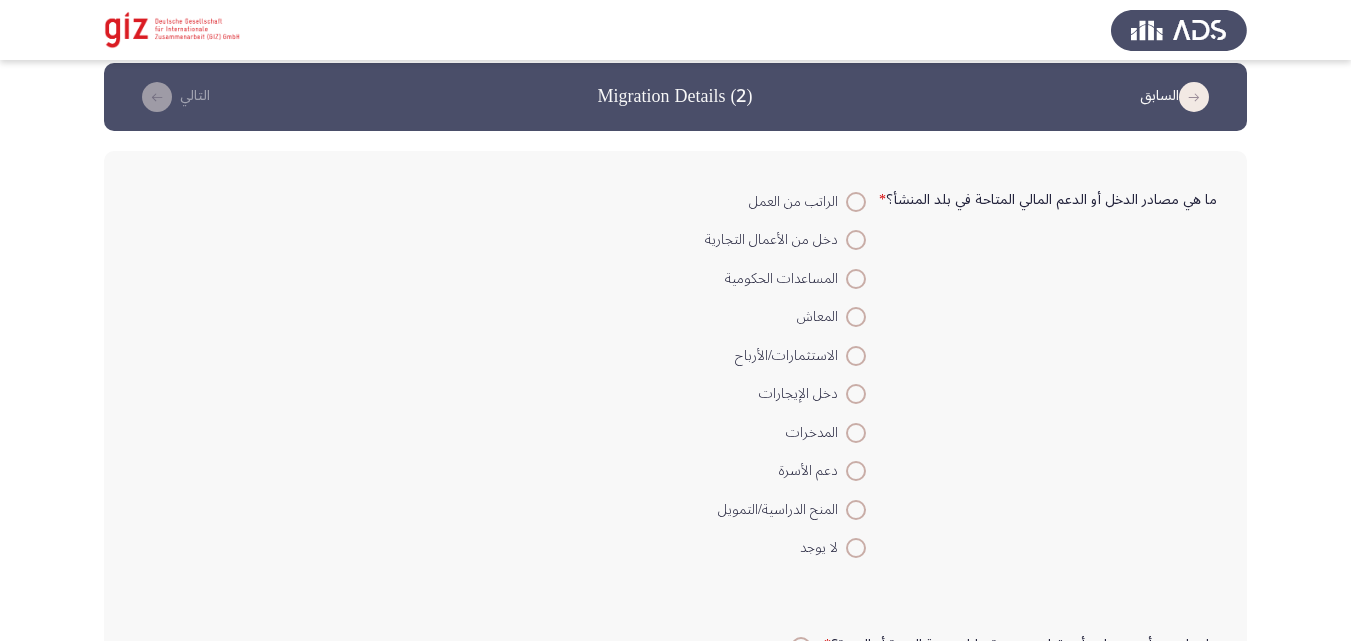 click at bounding box center (856, 202) 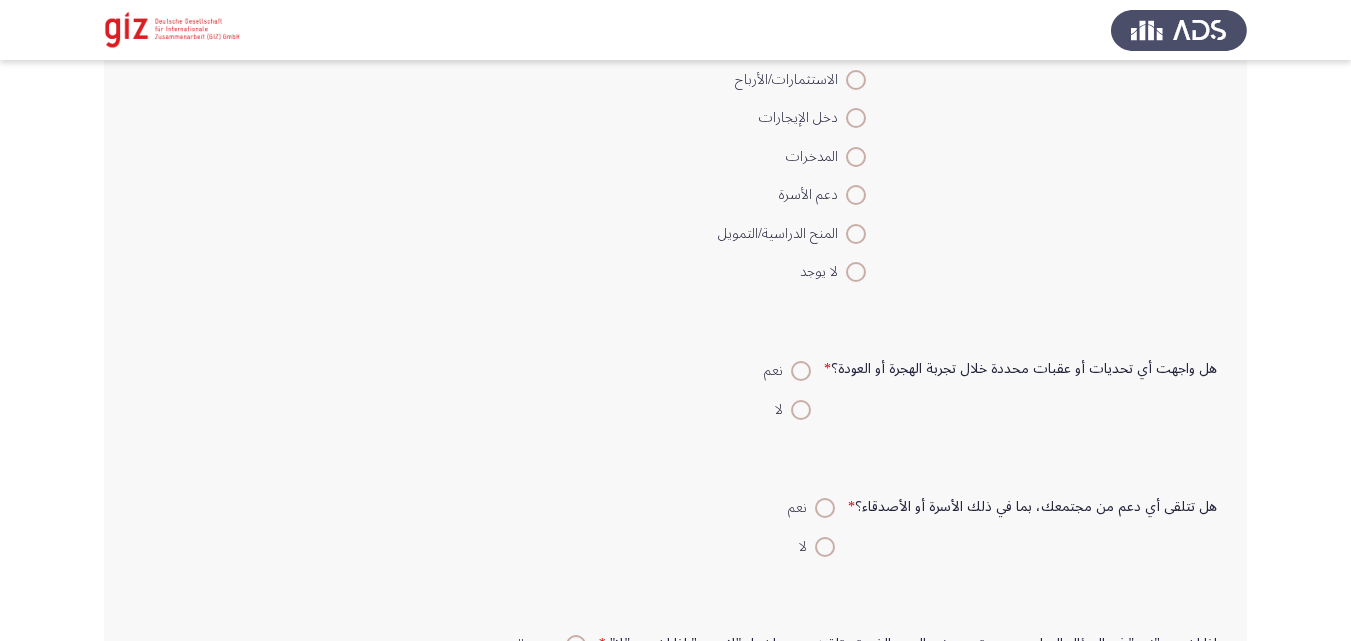 scroll, scrollTop: 331, scrollLeft: 0, axis: vertical 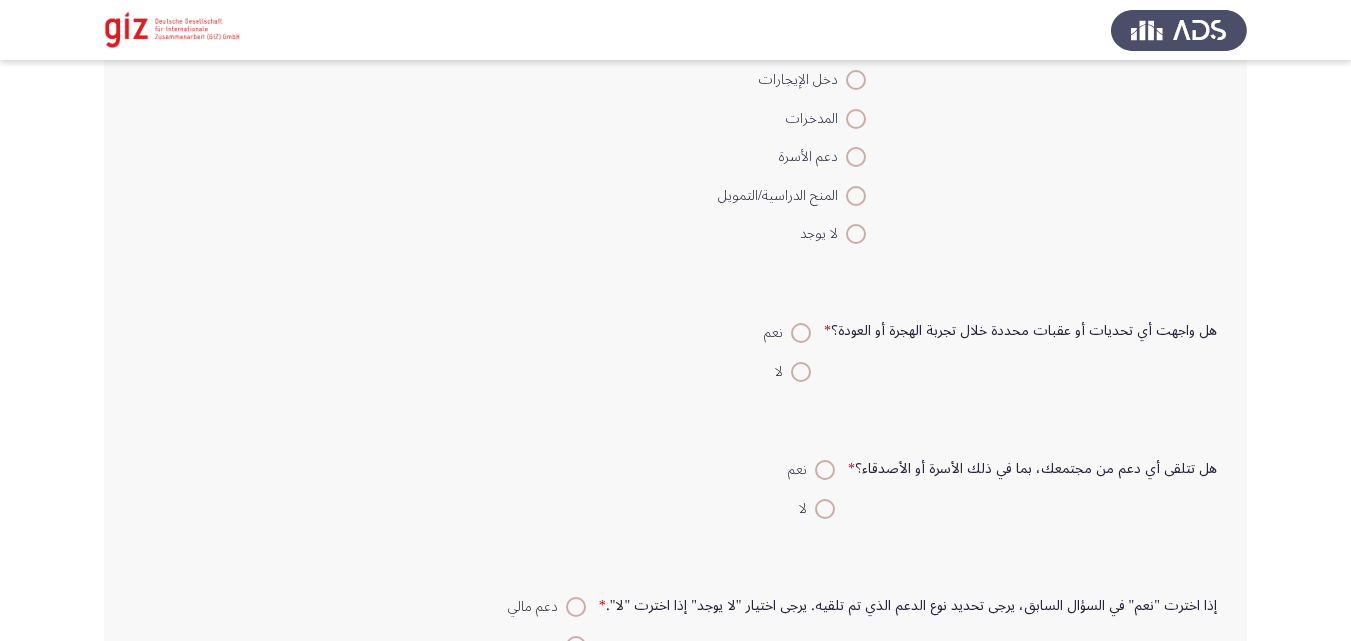 click at bounding box center [801, 333] 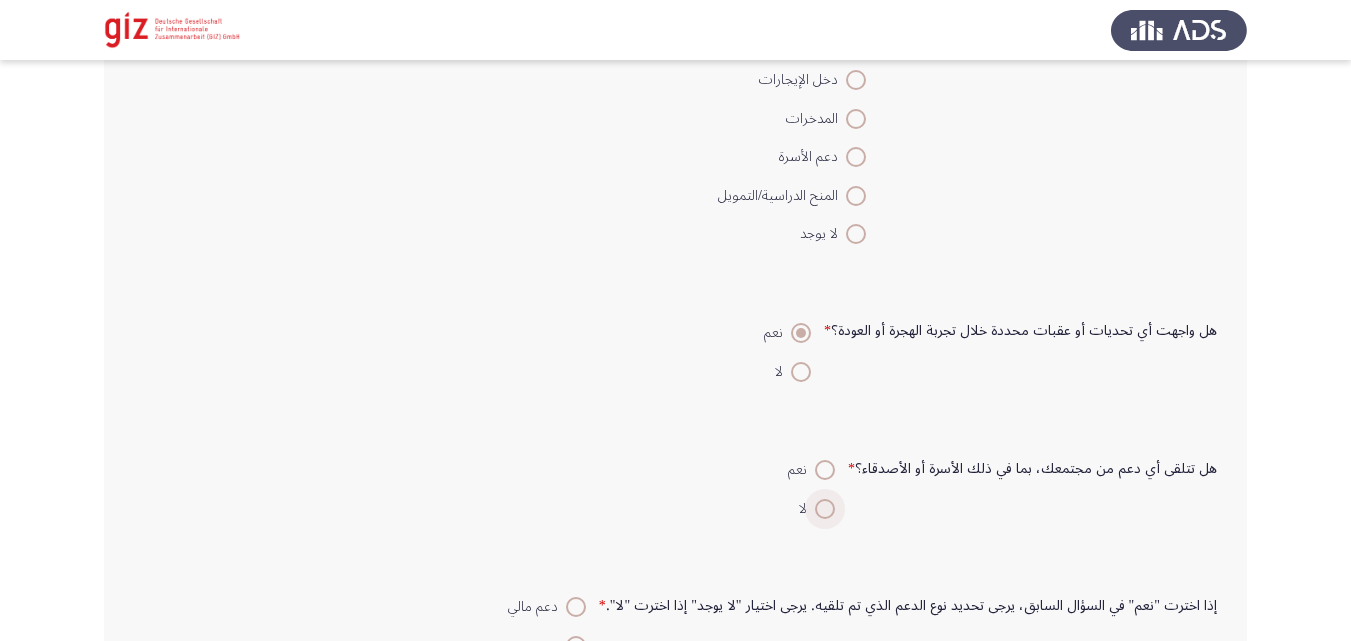 click at bounding box center (825, 509) 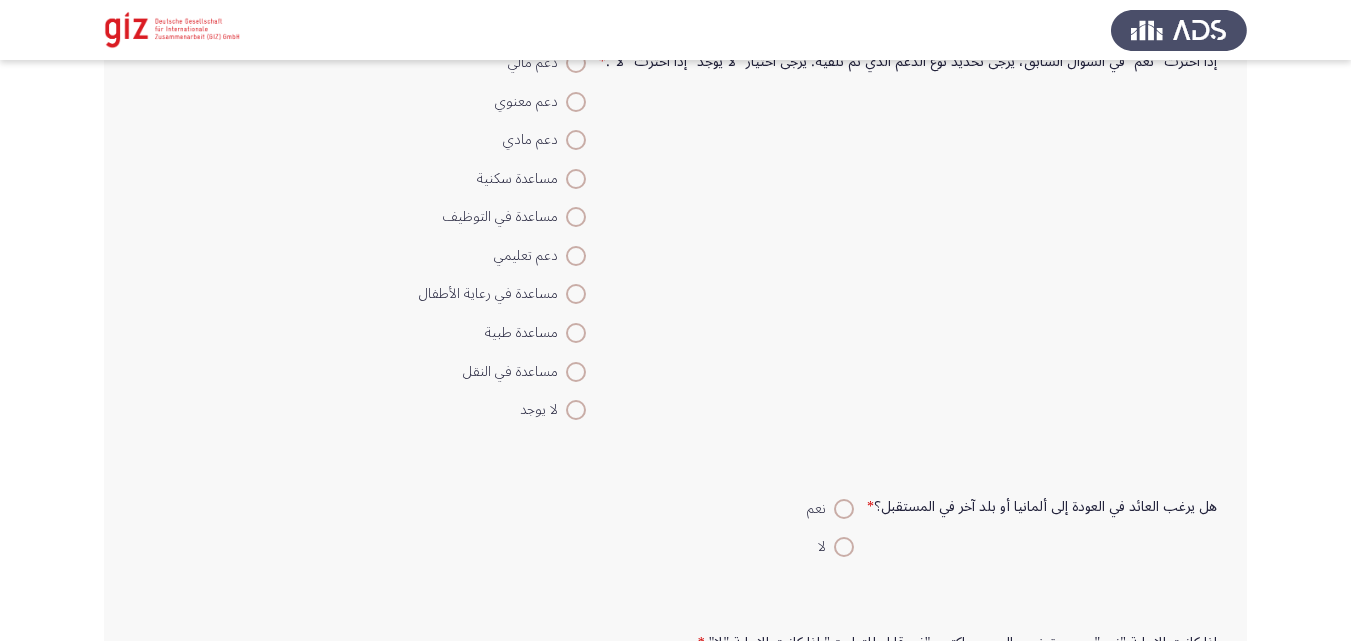 scroll, scrollTop: 927, scrollLeft: 0, axis: vertical 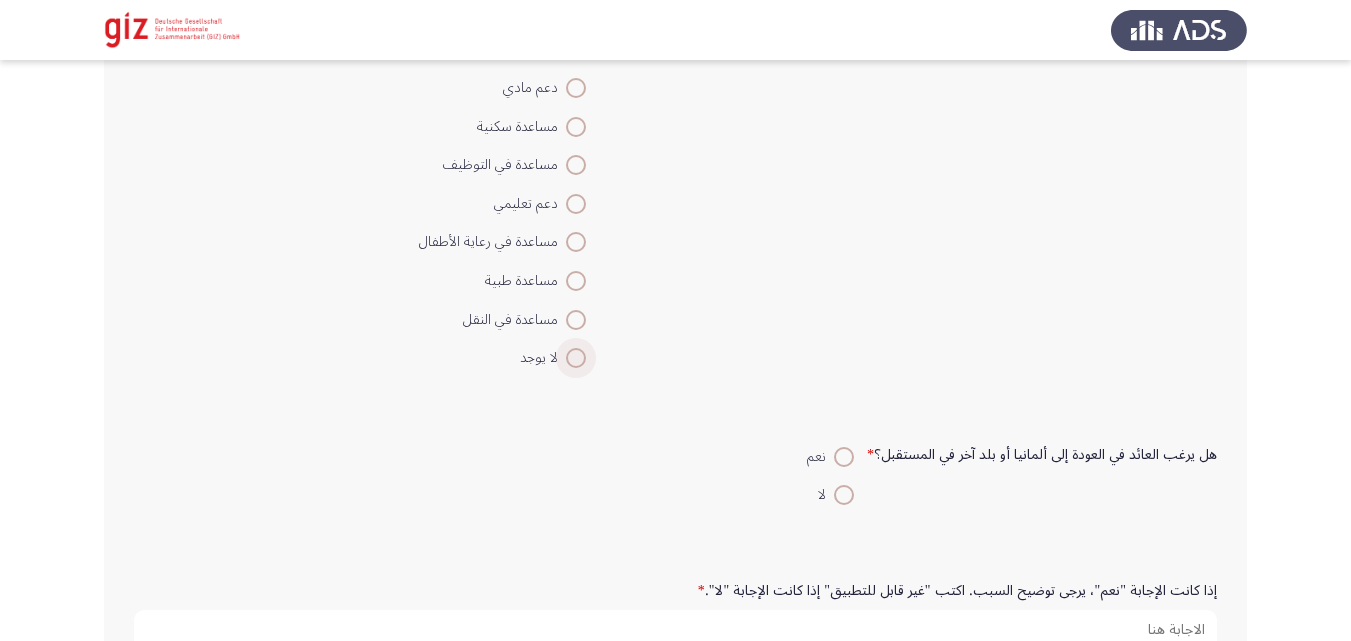 click at bounding box center [576, 358] 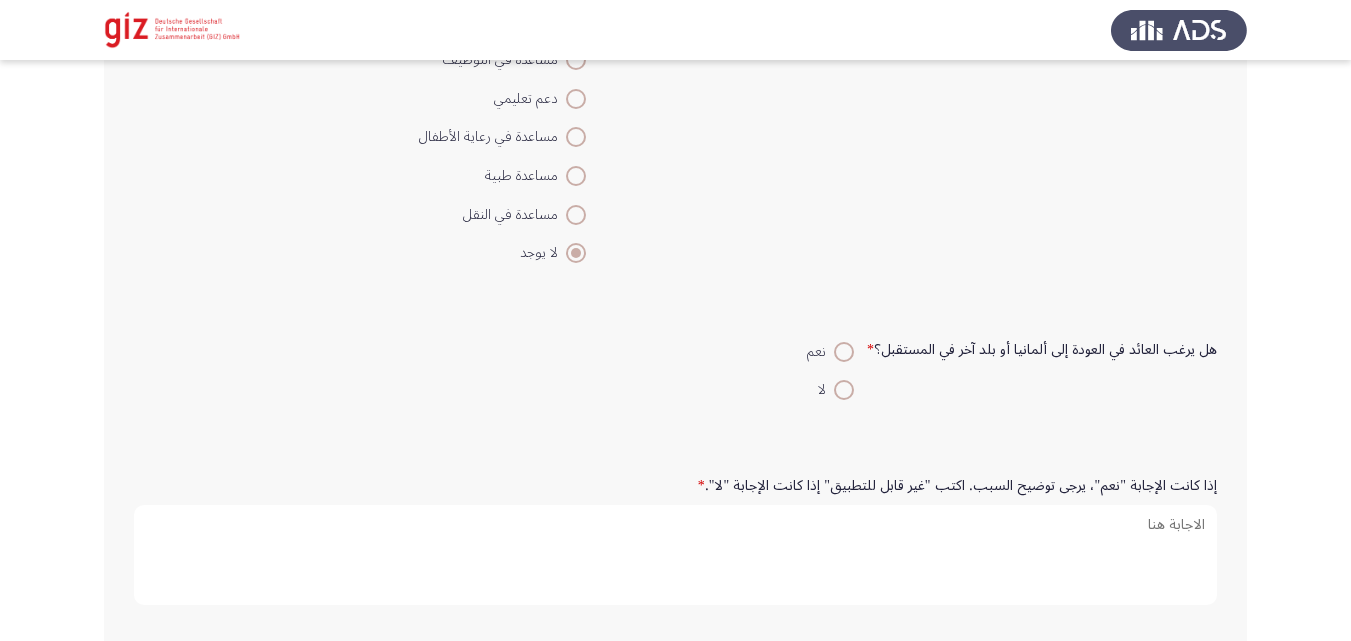 scroll, scrollTop: 1052, scrollLeft: 0, axis: vertical 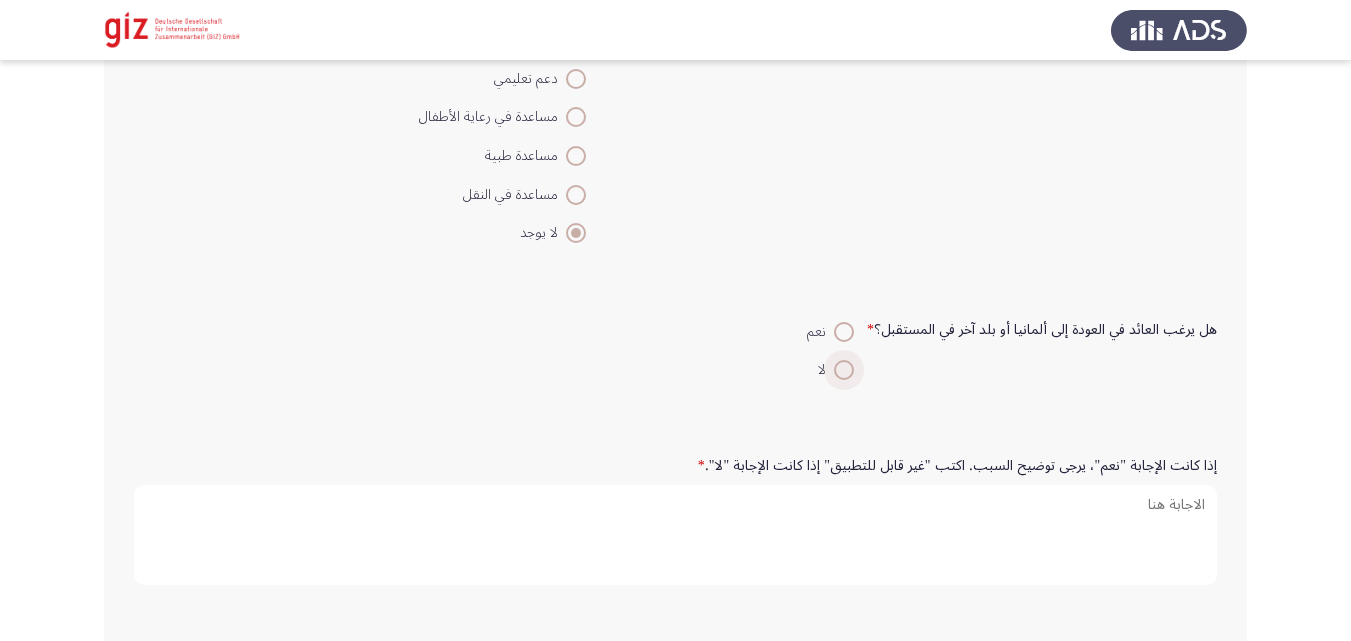 click at bounding box center [844, 370] 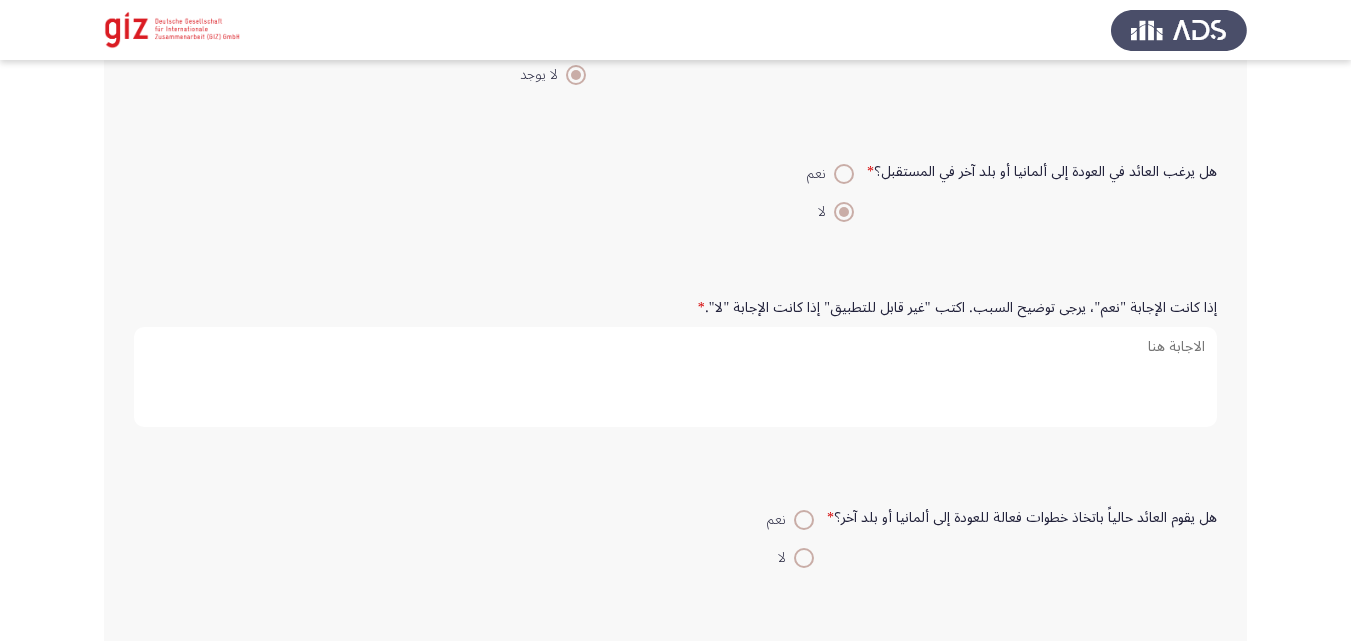 scroll, scrollTop: 1312, scrollLeft: 0, axis: vertical 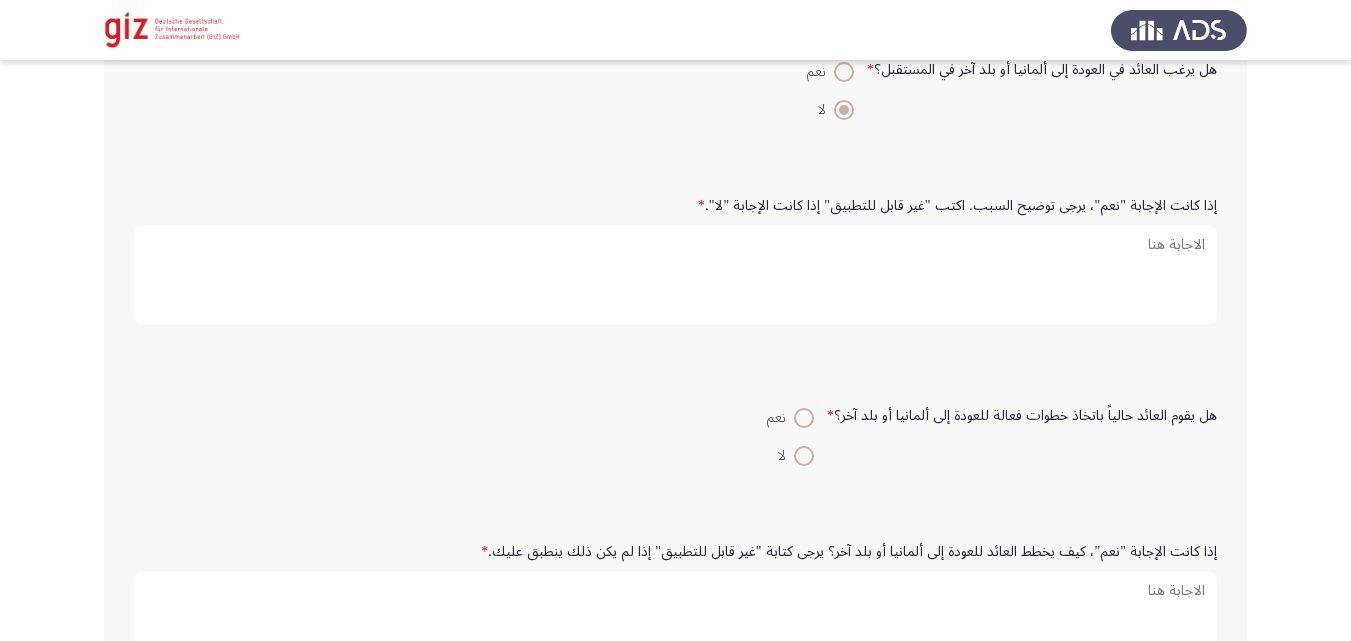click on "نعم" at bounding box center [790, 416] 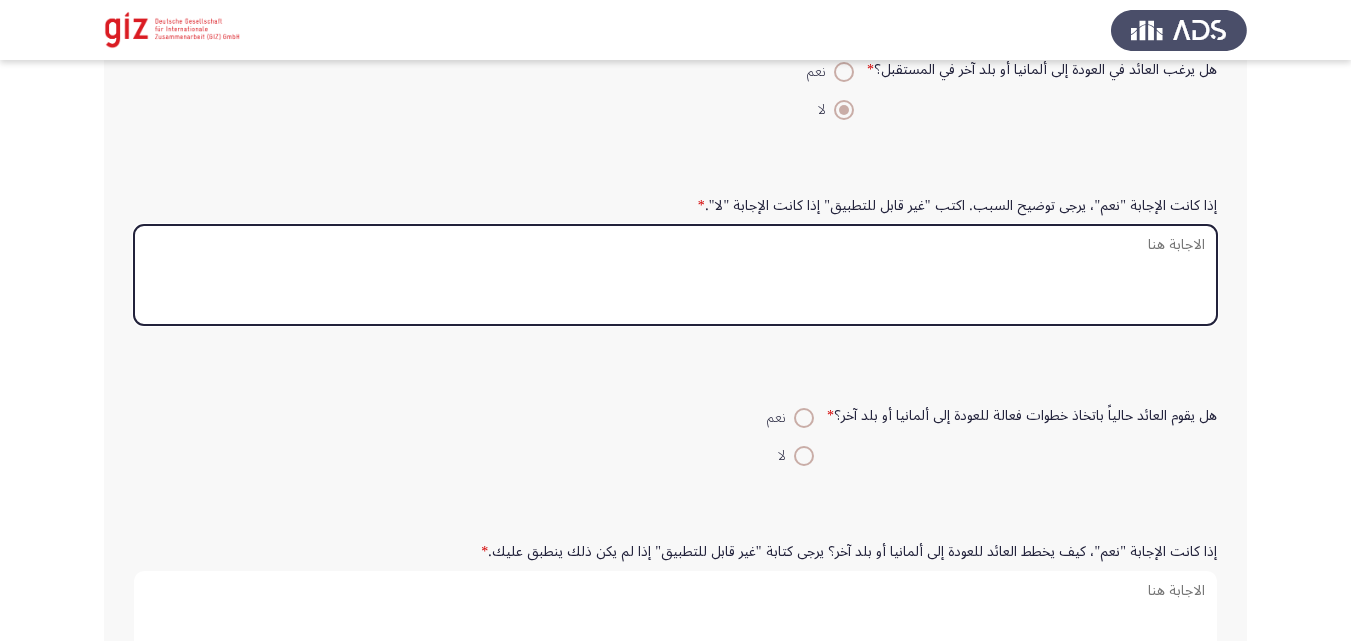 click on "إذا كانت الإجابة "نعم"، يرجى توضيح السبب. اكتب "غير قابل للتطبيق" إذا كانت الإجابة "لا".   *" at bounding box center (675, 275) 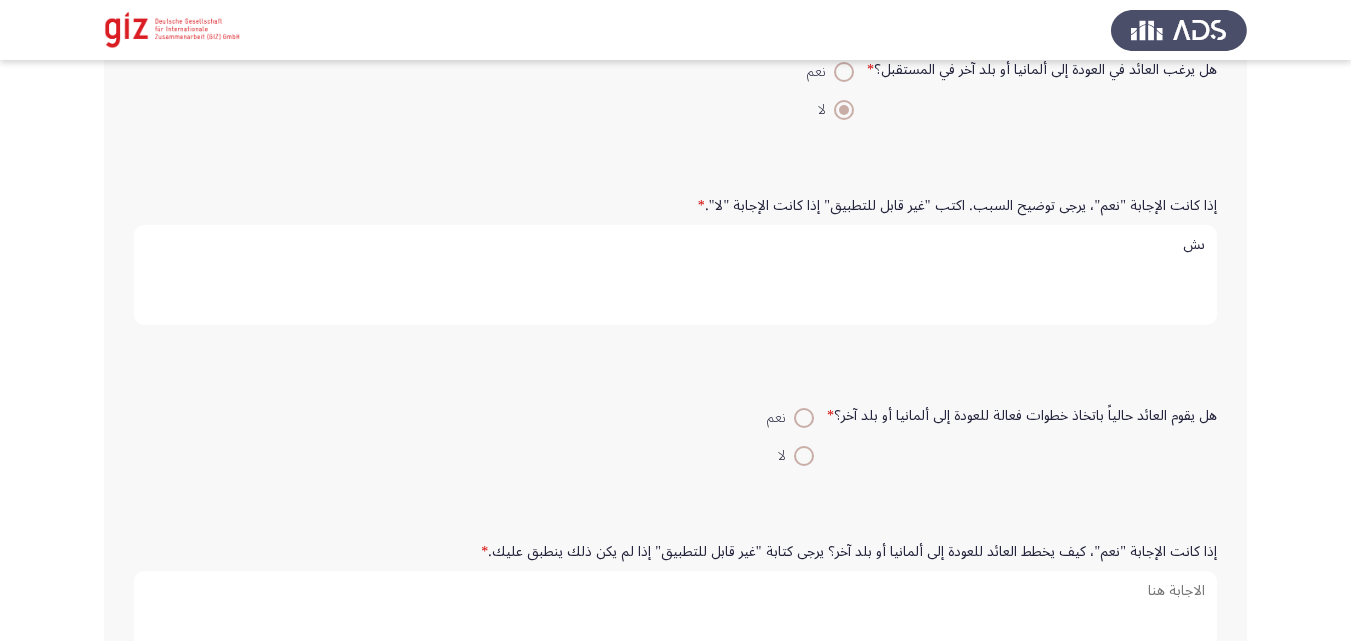 type on "ى" 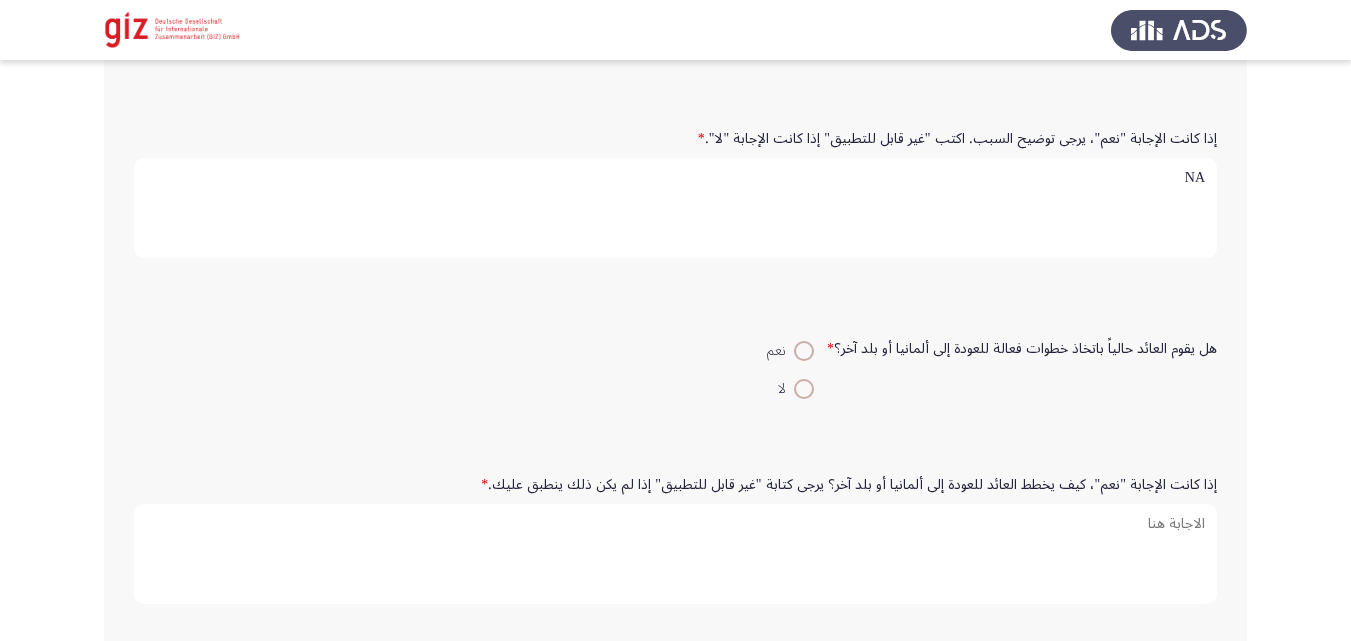 scroll, scrollTop: 1382, scrollLeft: 0, axis: vertical 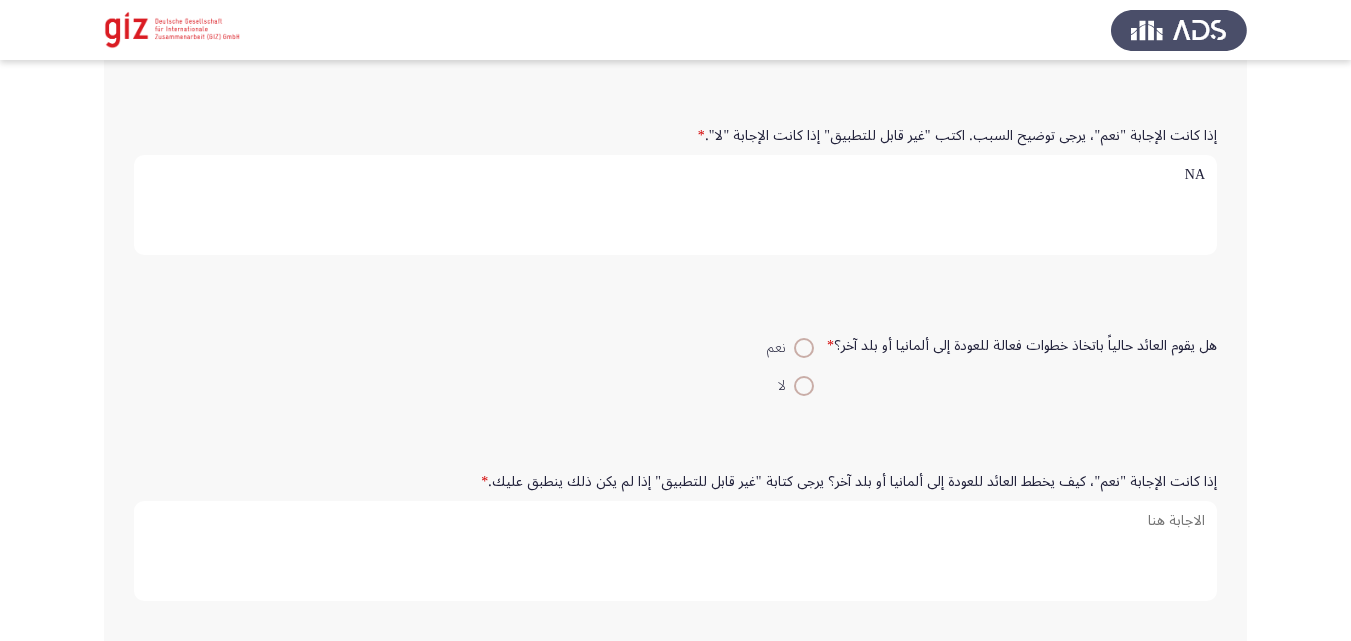 type on "NA" 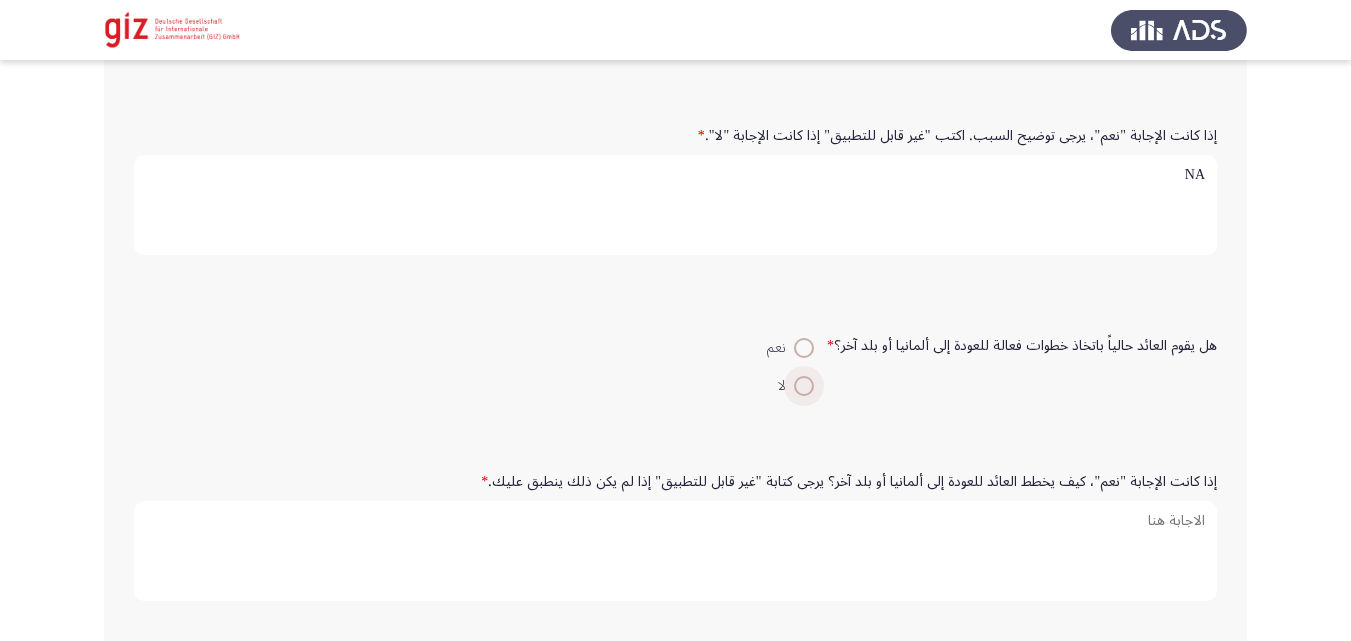 click at bounding box center (804, 386) 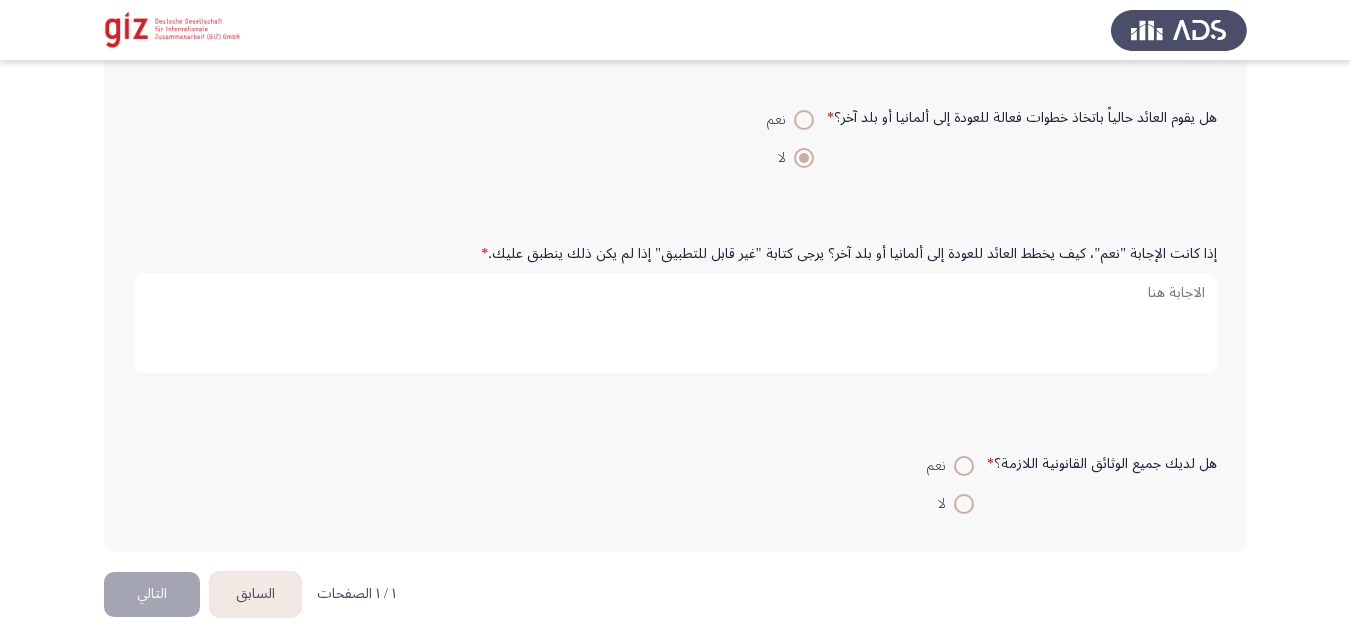 scroll, scrollTop: 1621, scrollLeft: 0, axis: vertical 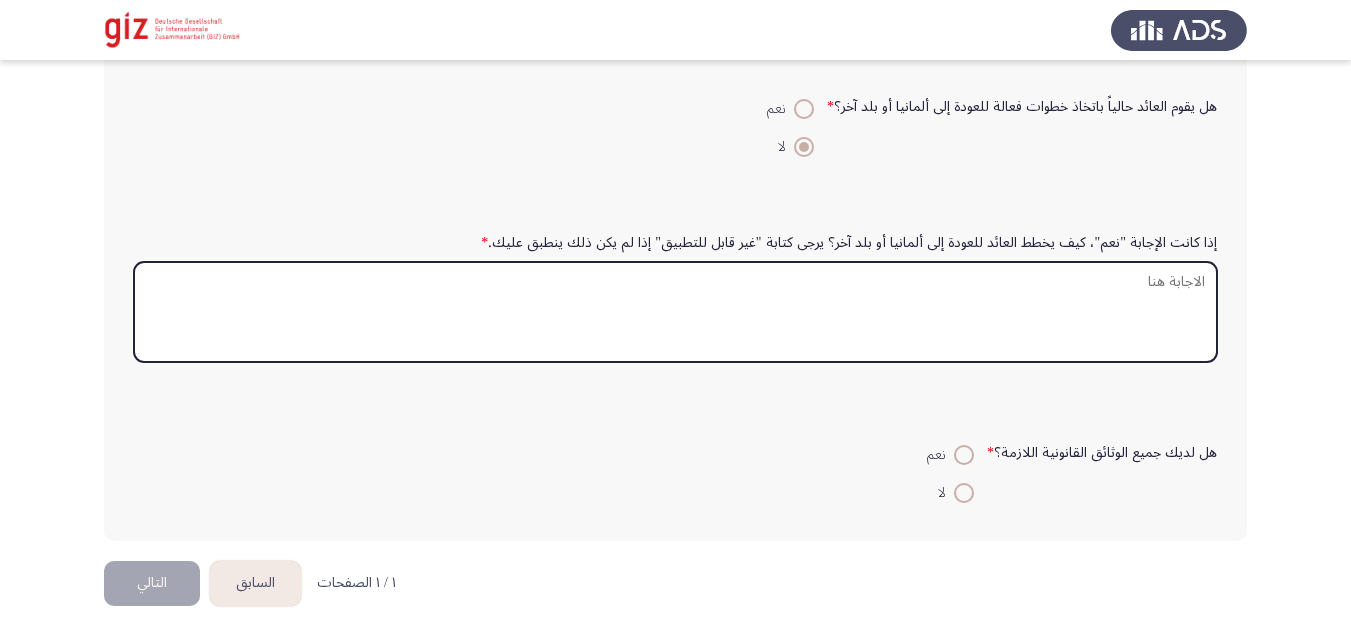 click on "إذا كانت الإجابة "نعم"، كيف يخطط العائد للعودة إلى ألمانيا أو بلد آخر؟ يرجى كتابة "غير قابل للتطبيق" إذا لم يكن ذلك ينطبق عليك.   *" at bounding box center [675, 312] 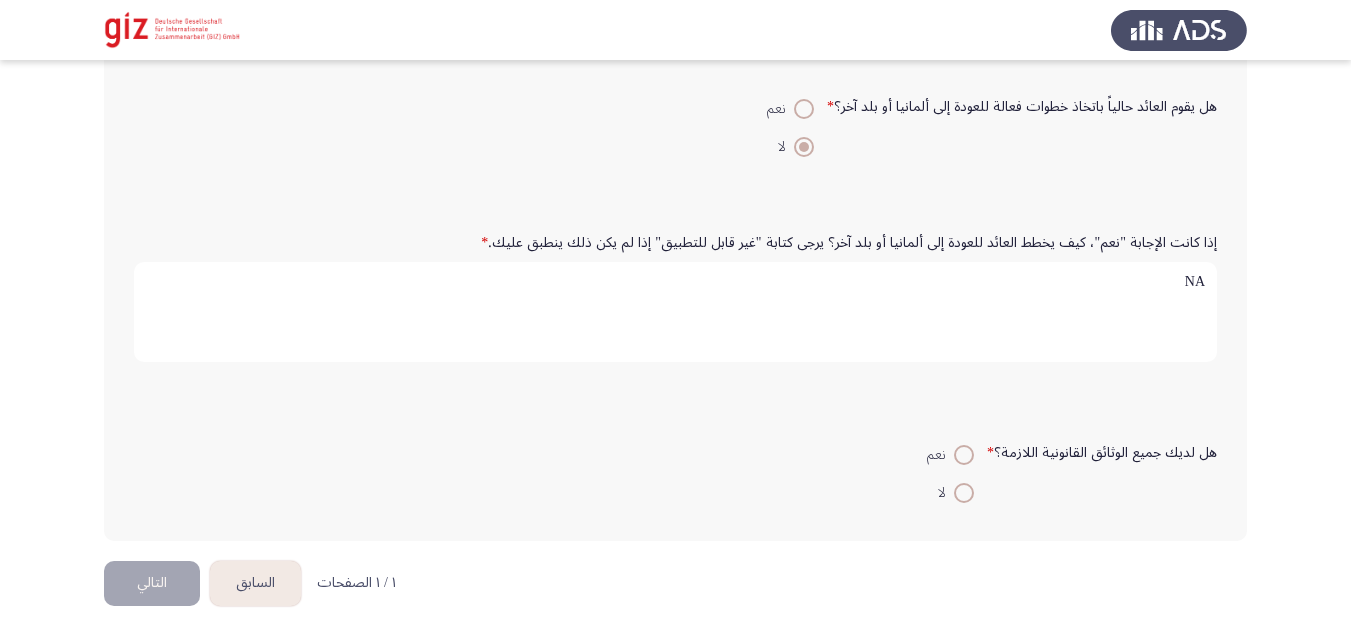 type on "NA" 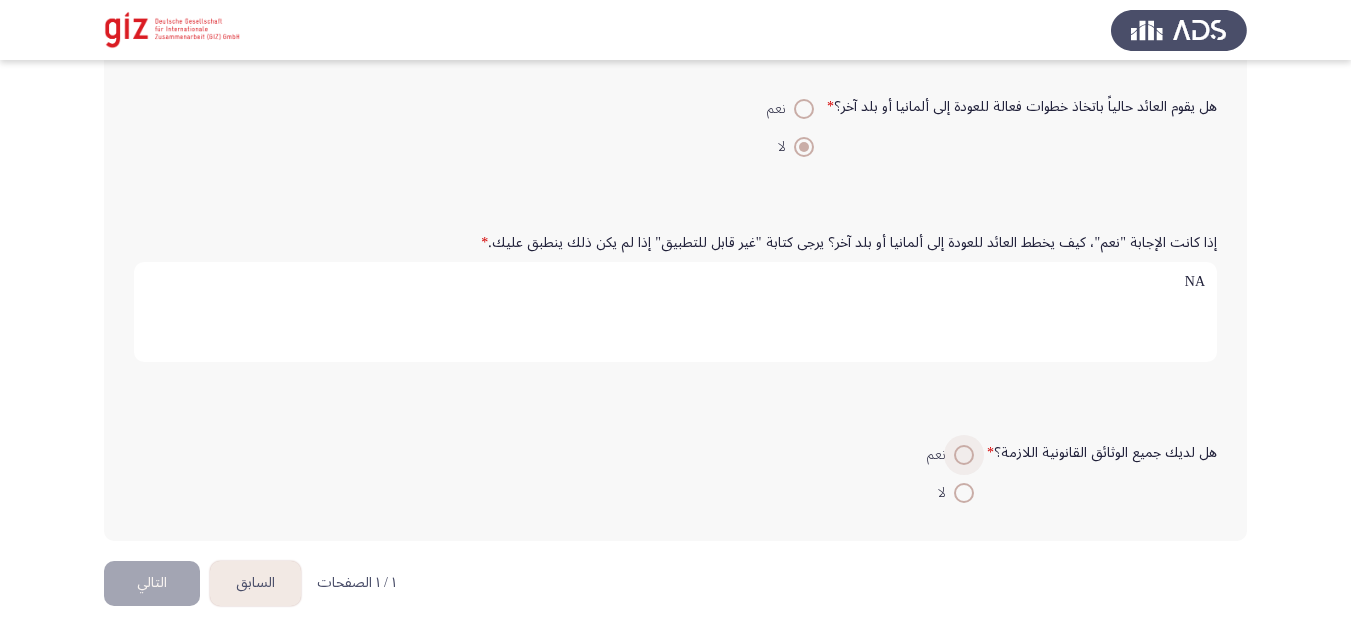 click at bounding box center (964, 455) 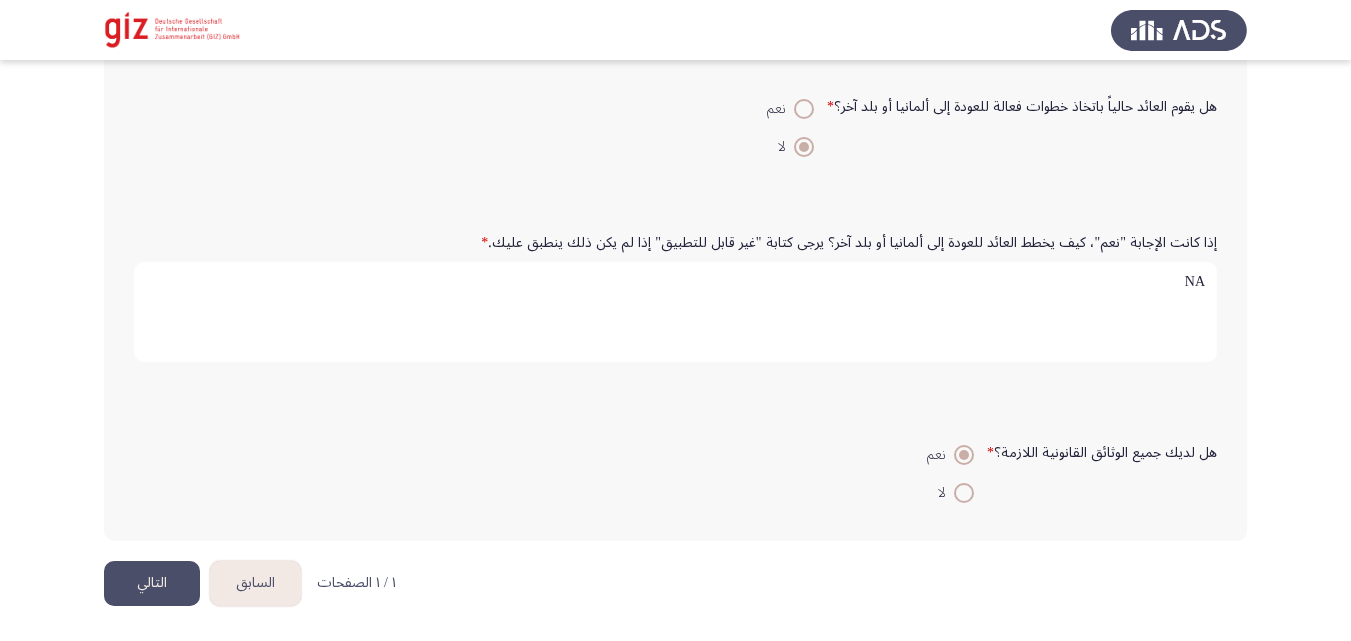 click on "التالي" 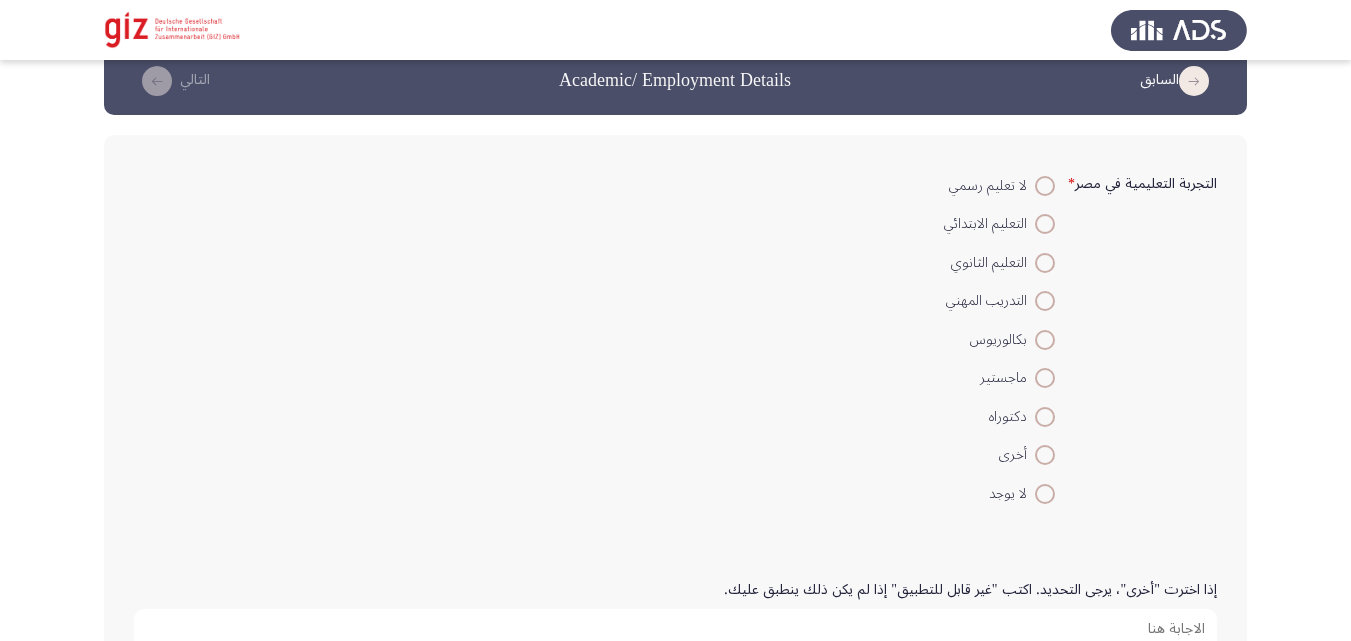 scroll, scrollTop: 40, scrollLeft: 0, axis: vertical 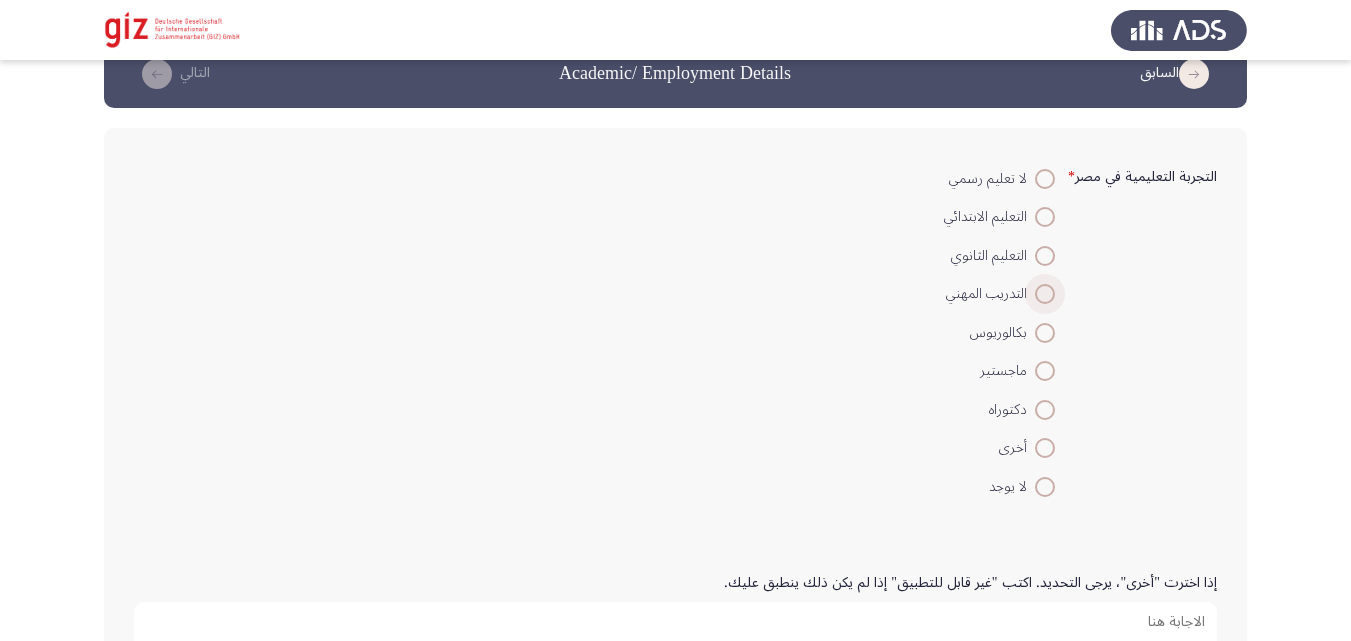 click at bounding box center [1045, 294] 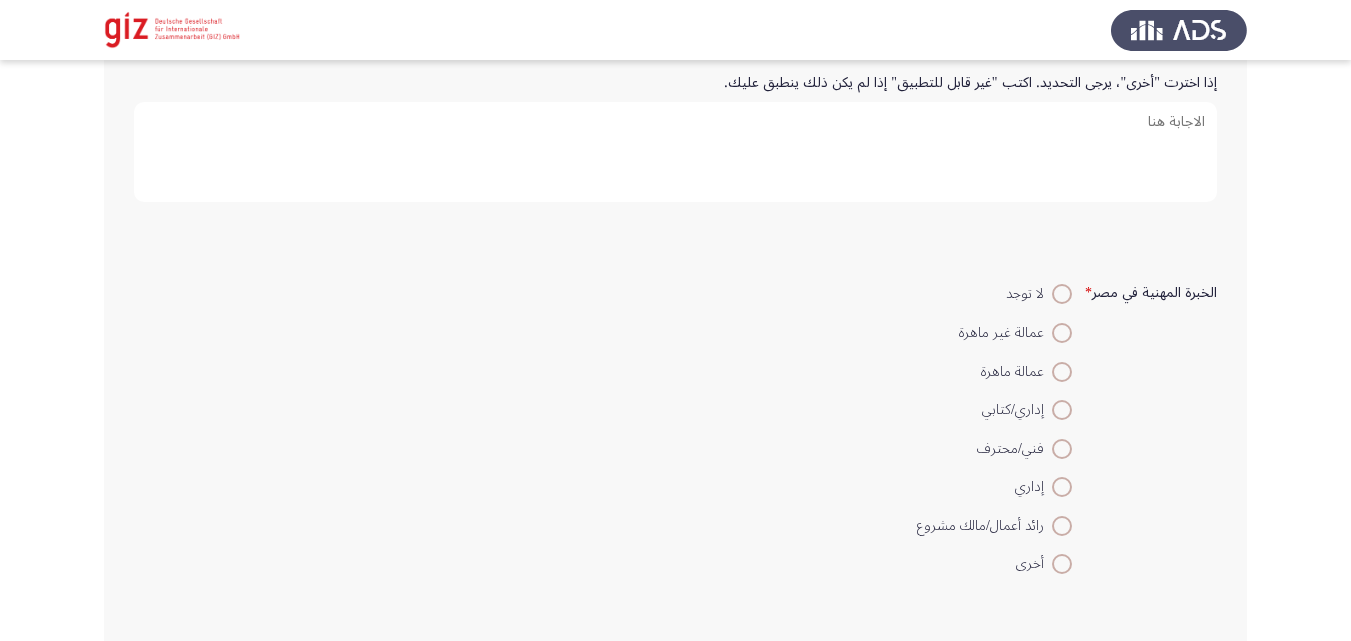 scroll, scrollTop: 569, scrollLeft: 0, axis: vertical 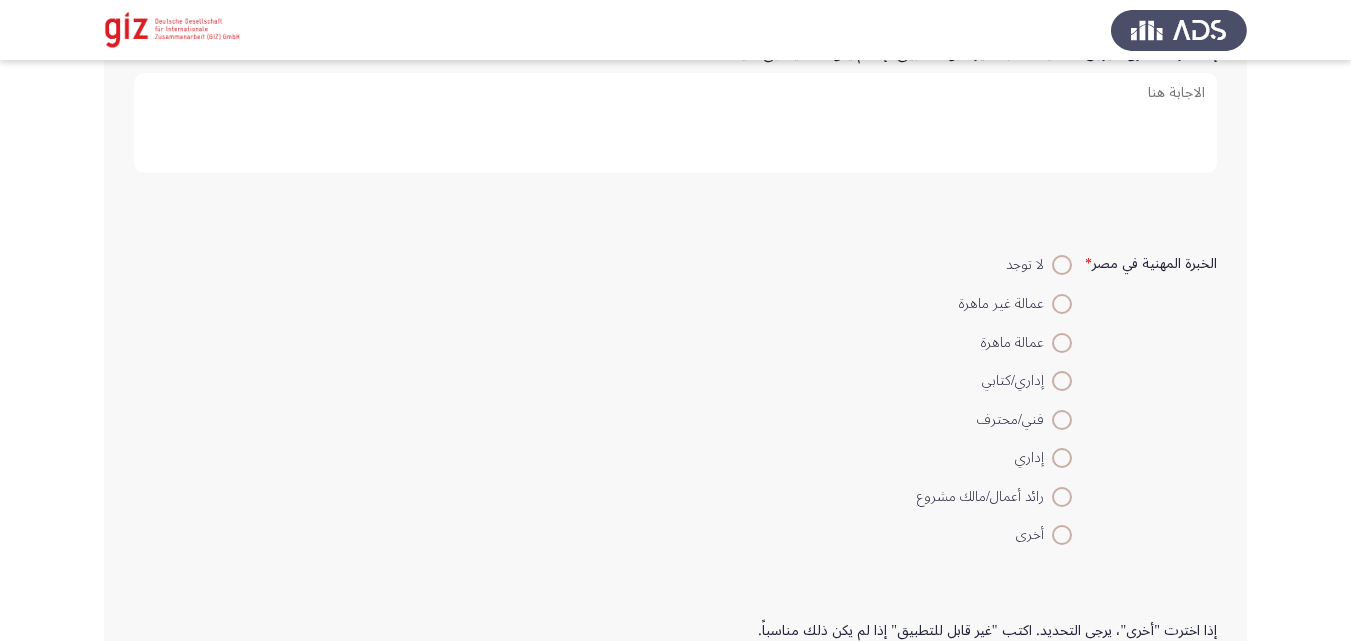 click at bounding box center [1062, 265] 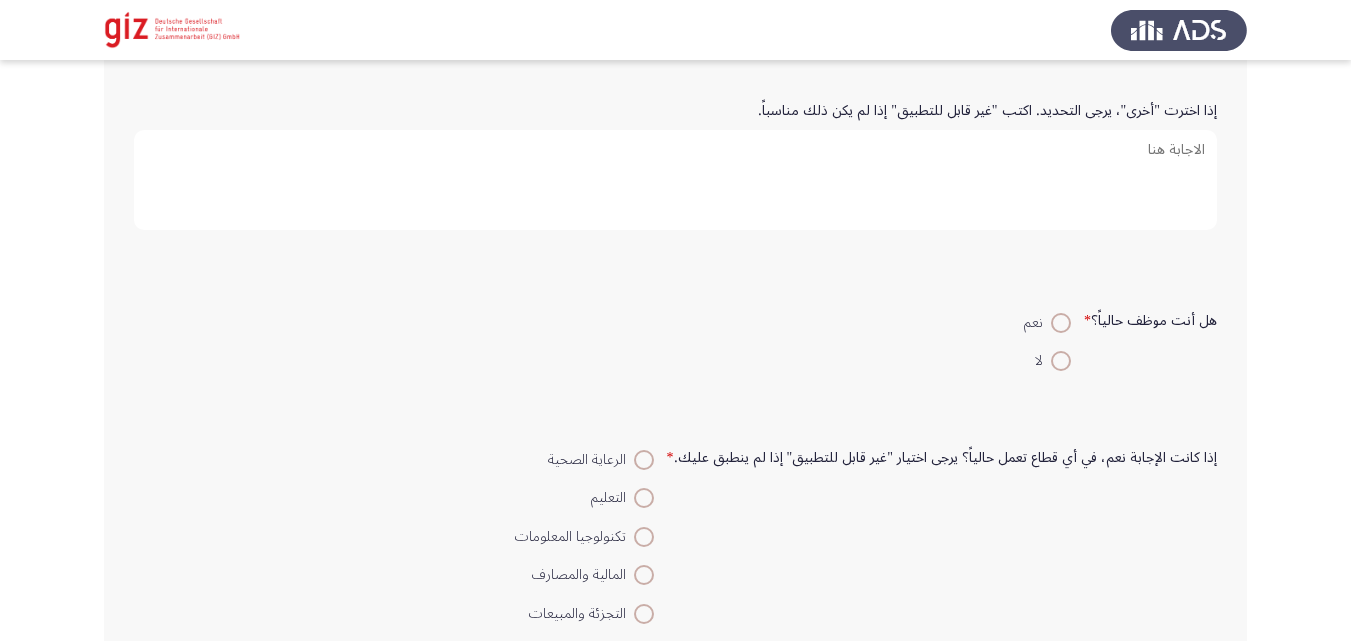 scroll, scrollTop: 1109, scrollLeft: 0, axis: vertical 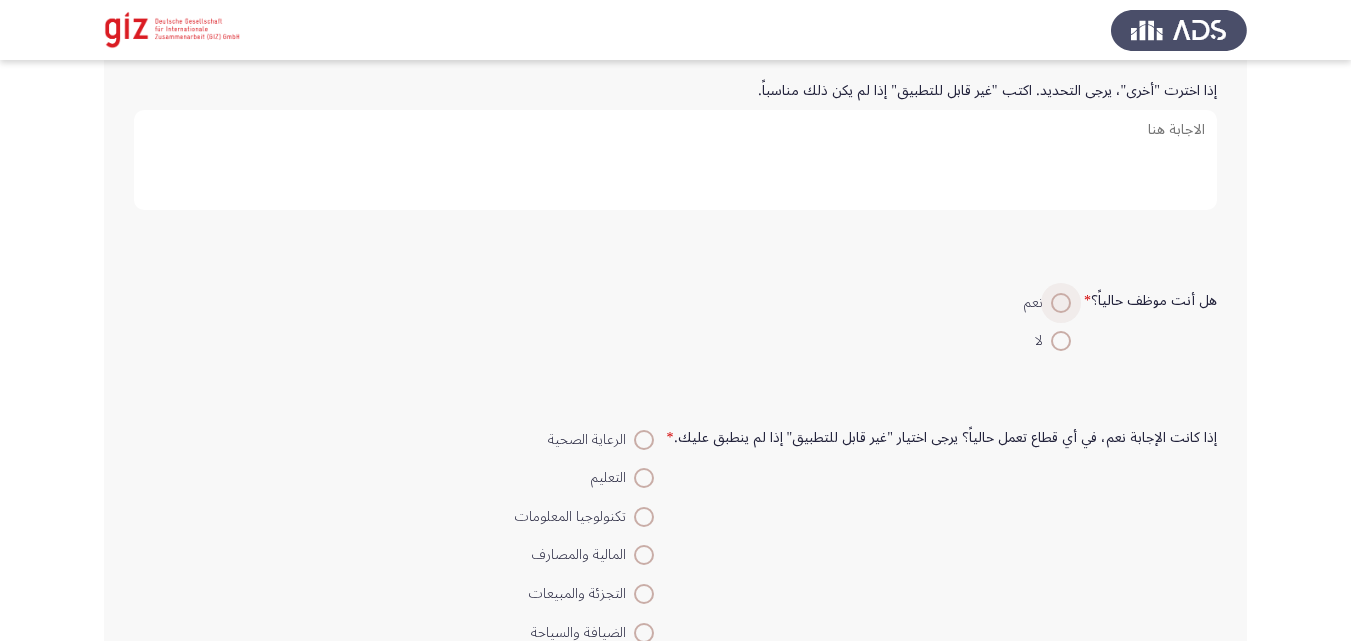 click at bounding box center [1061, 303] 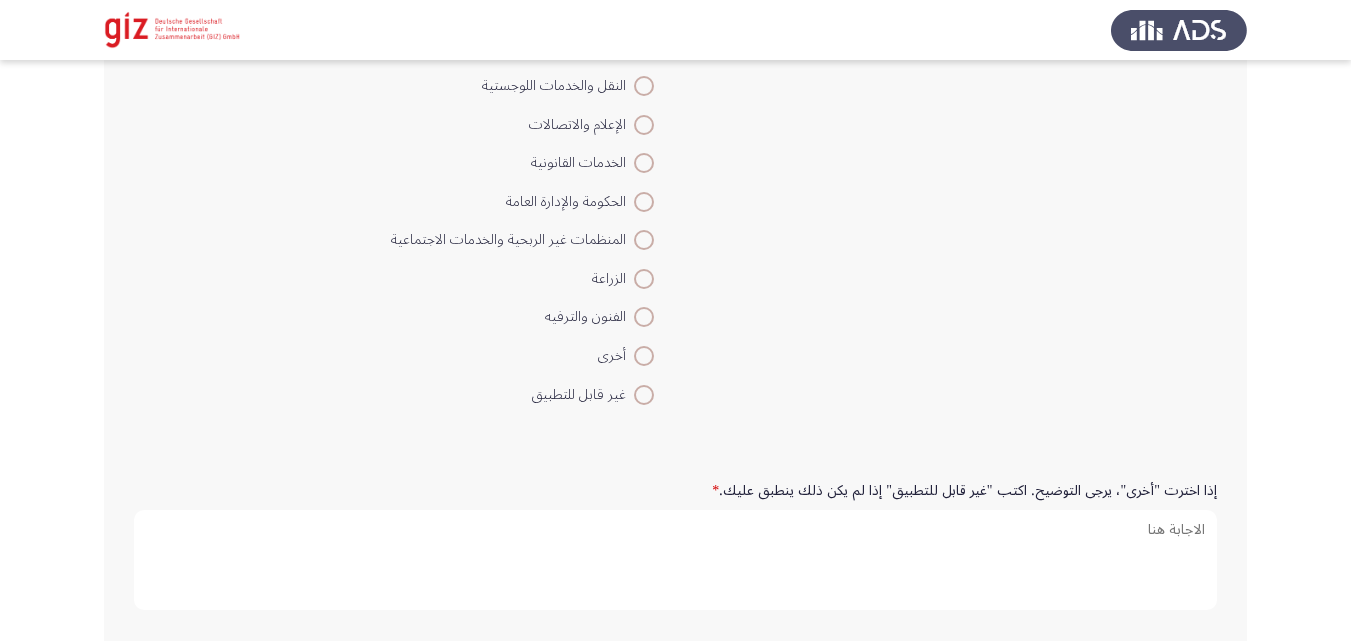 scroll, scrollTop: 1801, scrollLeft: 0, axis: vertical 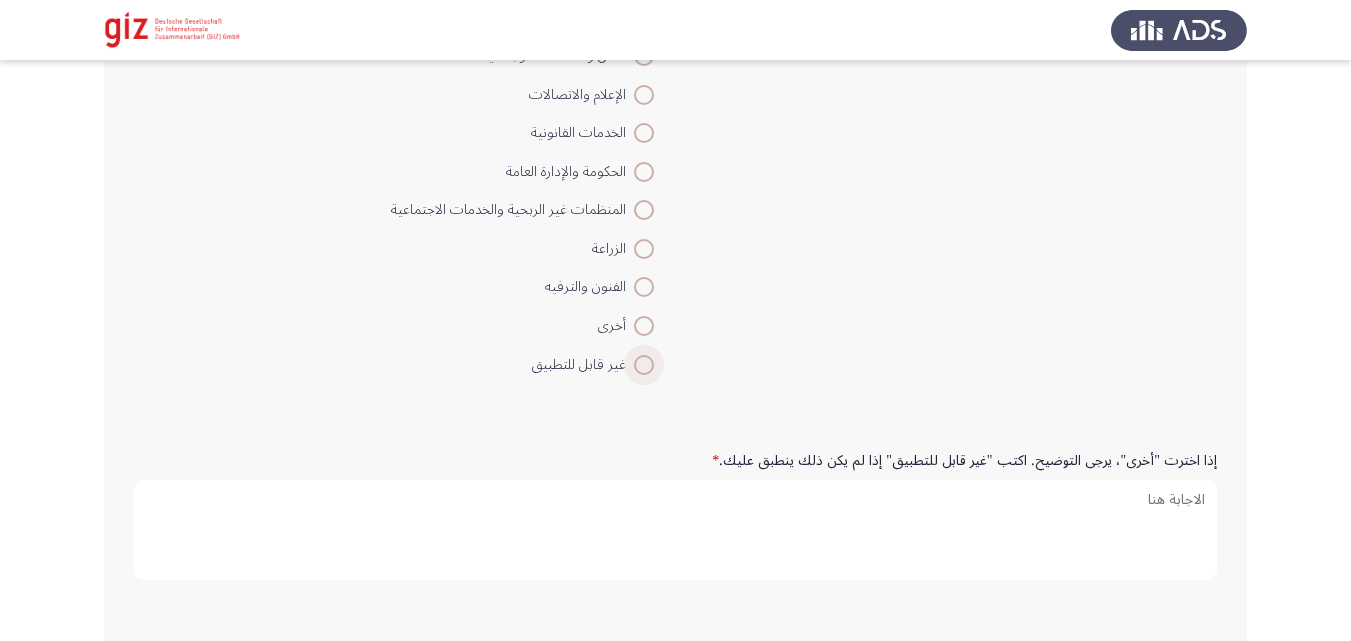 click on "غير قابل للتطبيق" at bounding box center [522, 365] 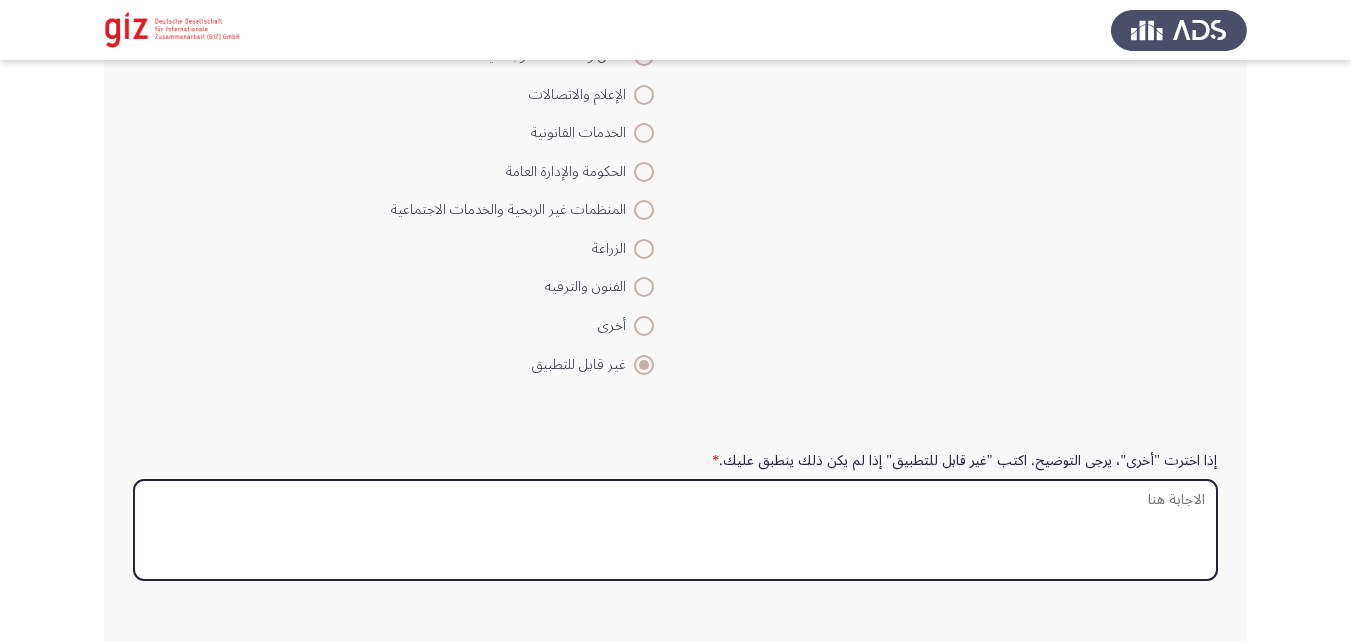 click on "إذا اخترت "أخرى"، يرجى التوضيح. اكتب "غير قابل للتطبيق" إذا لم يكن ذلك ينطبق عليك.   *" at bounding box center (675, 530) 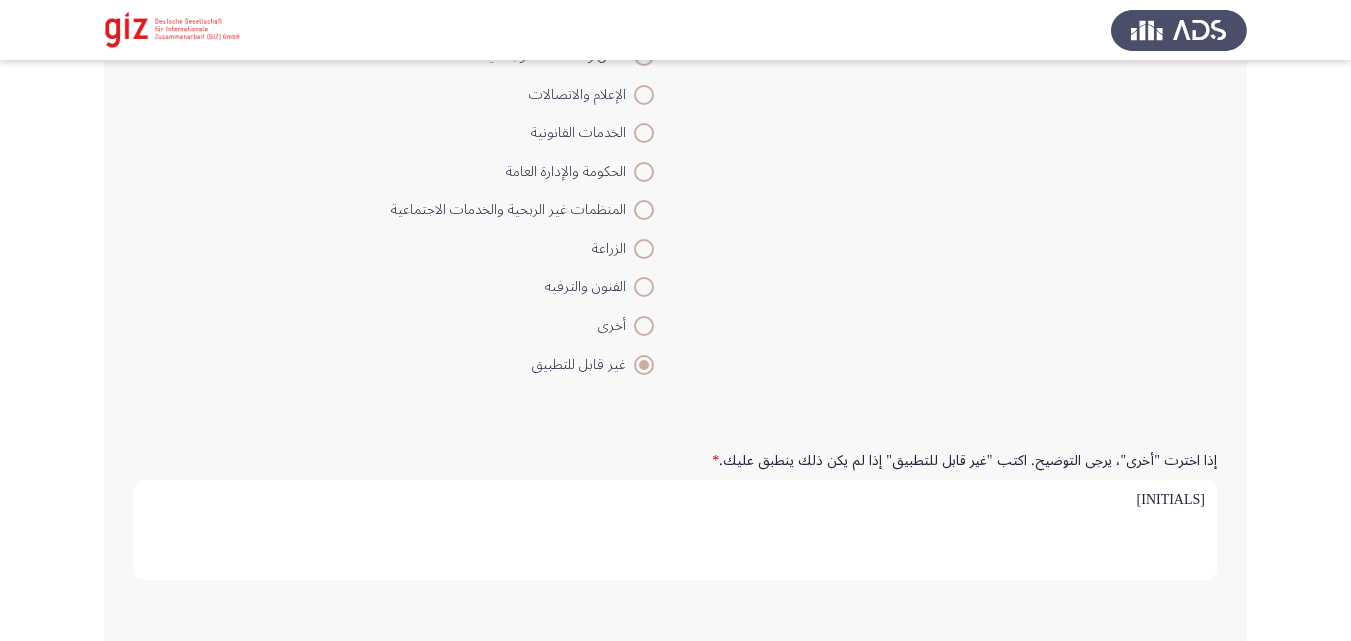 type on "U" 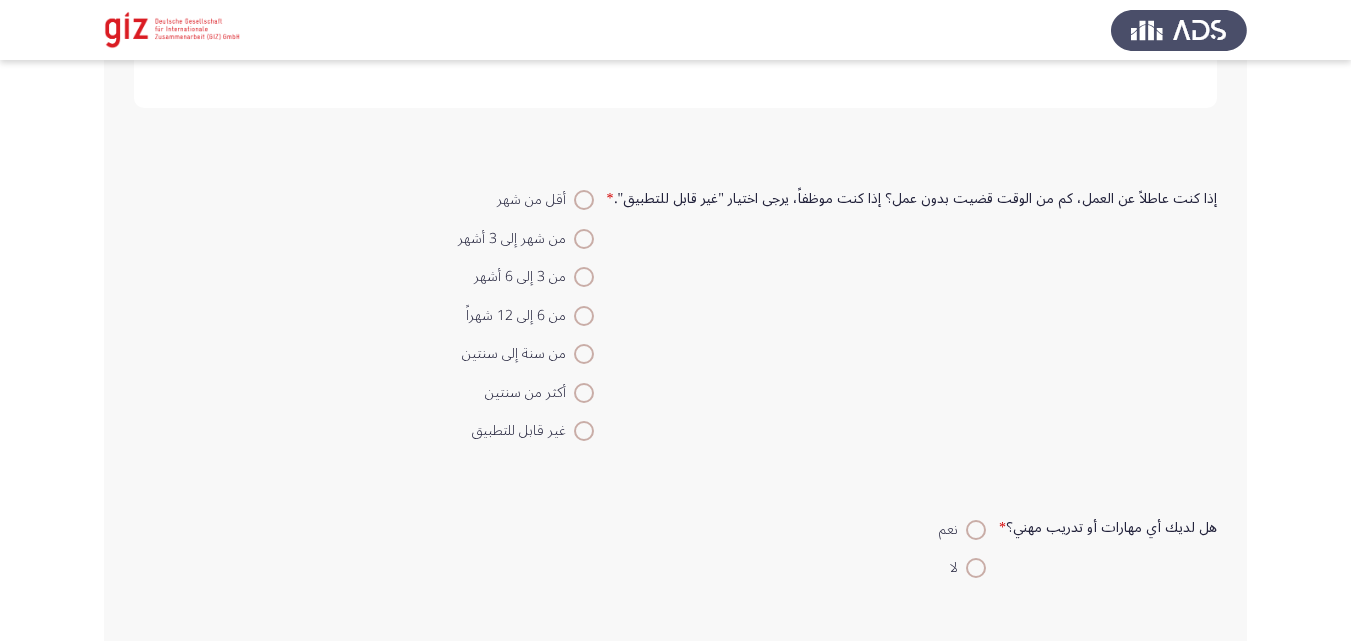 scroll, scrollTop: 2276, scrollLeft: 0, axis: vertical 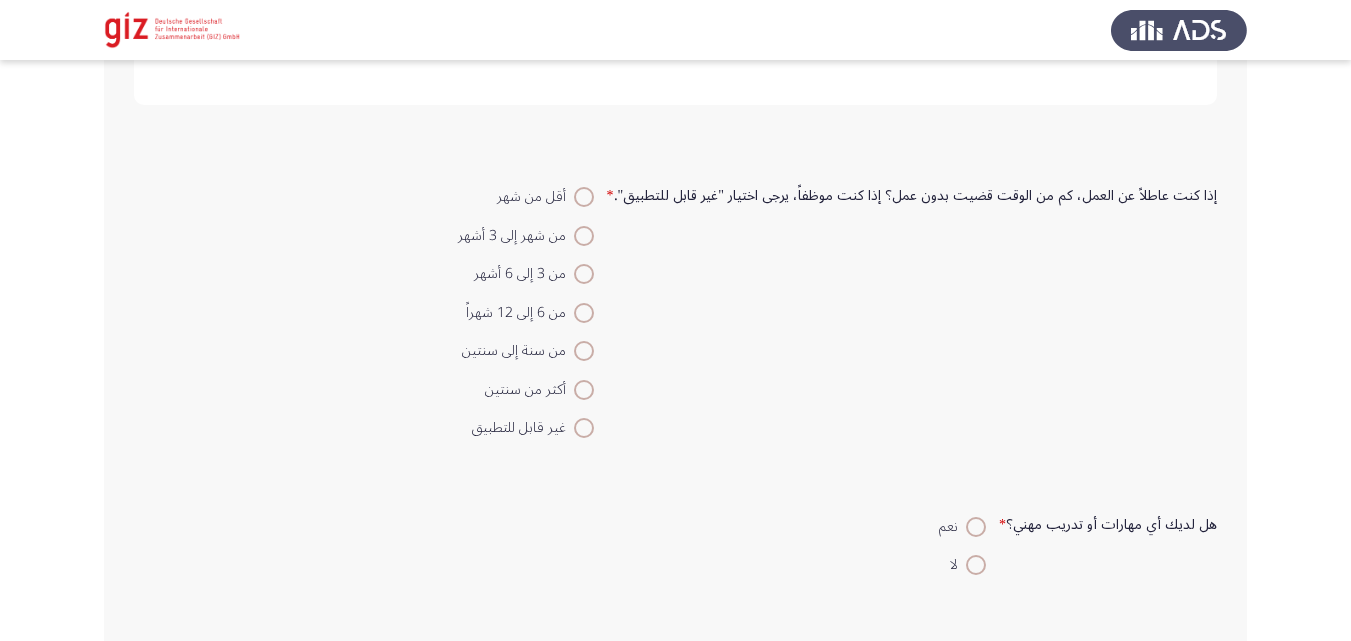 type on "عامل يومي[NAME]" 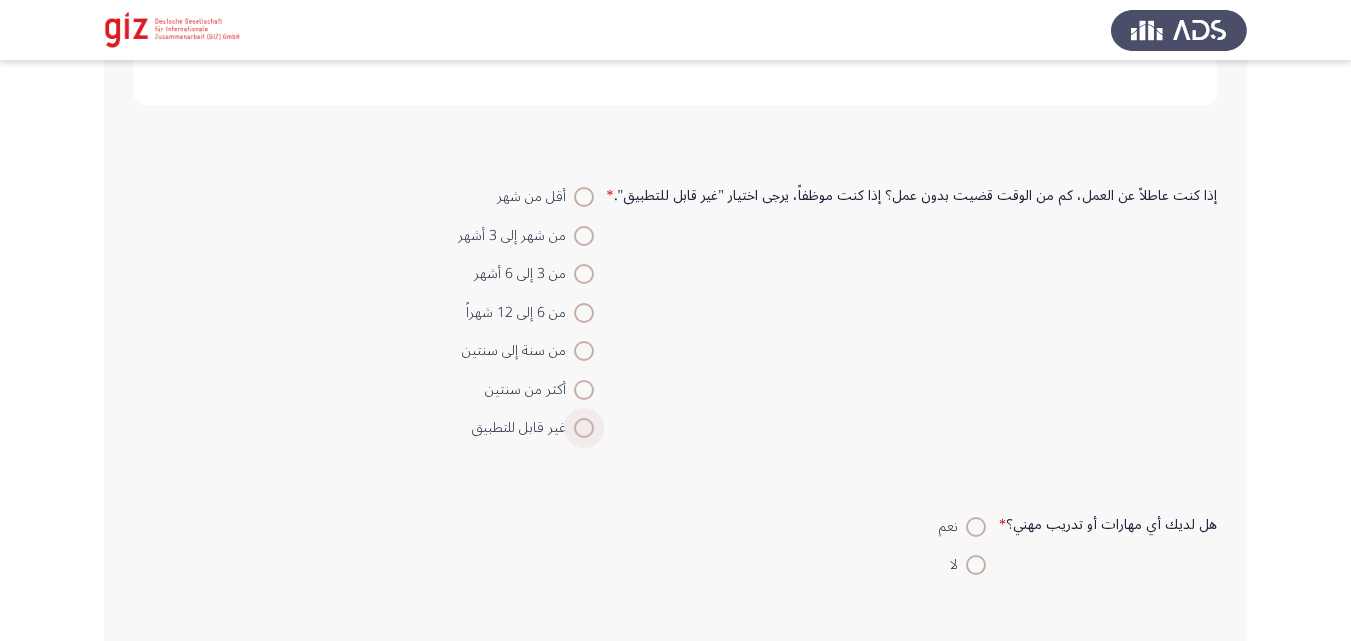 click at bounding box center (584, 428) 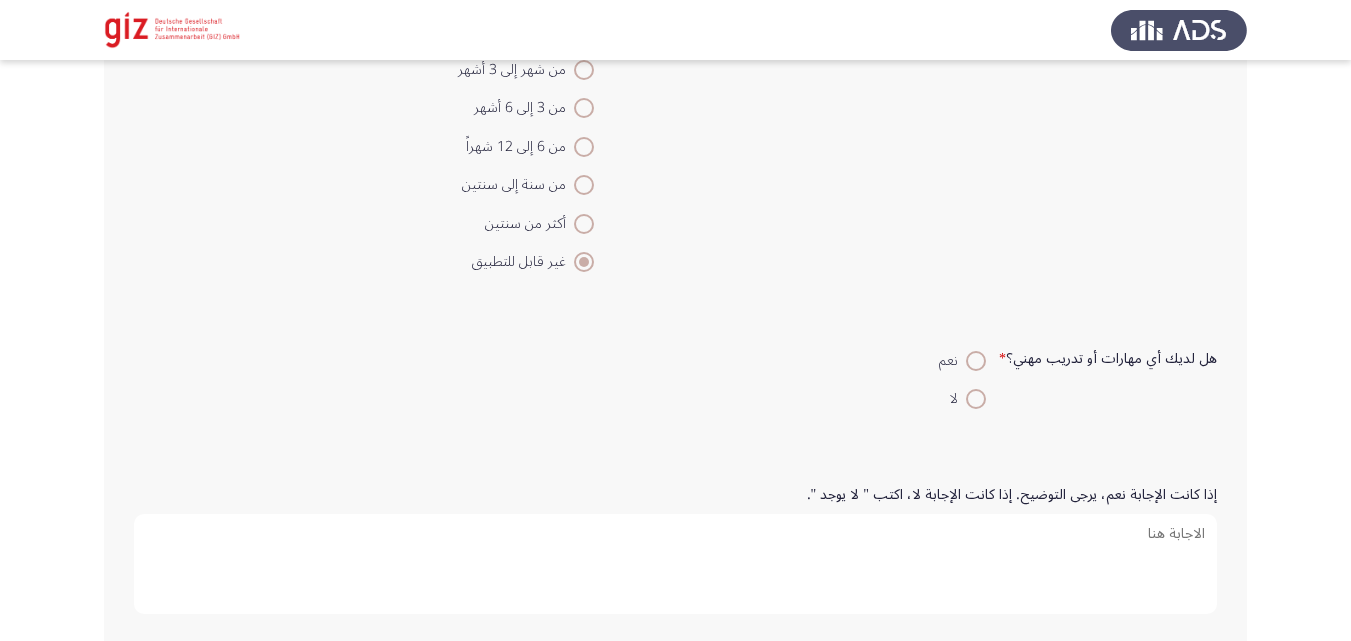 scroll, scrollTop: 2481, scrollLeft: 0, axis: vertical 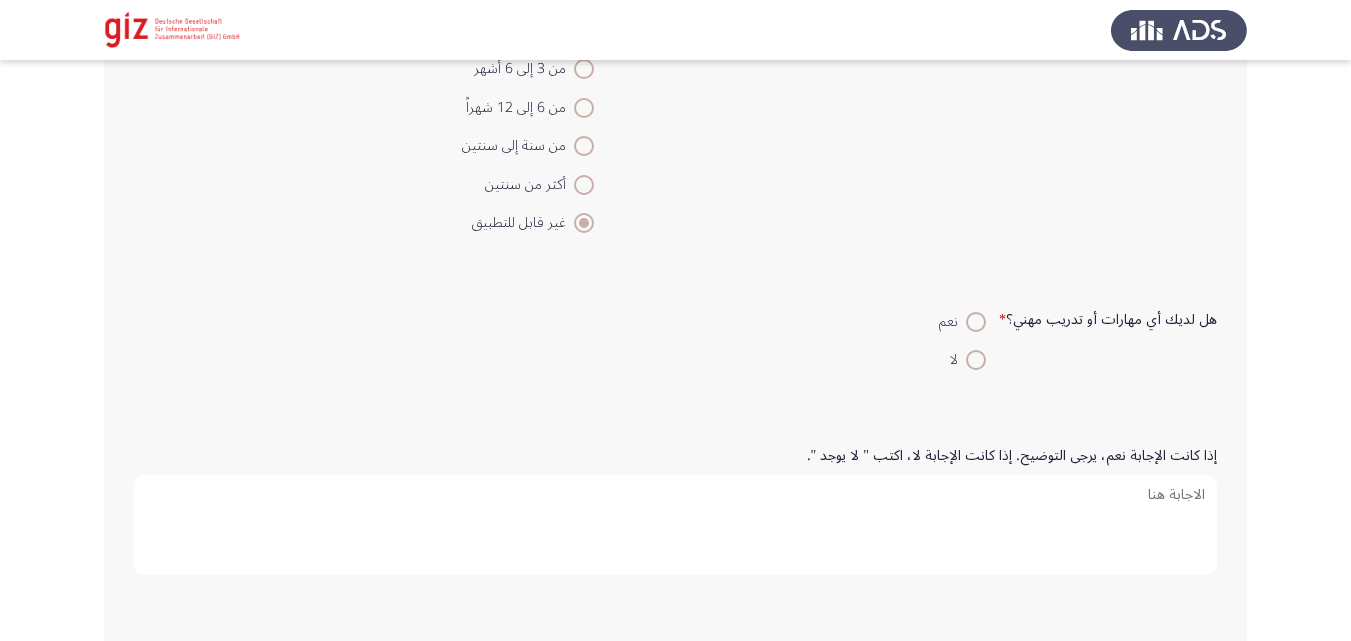 click on "لا" at bounding box center (958, 360) 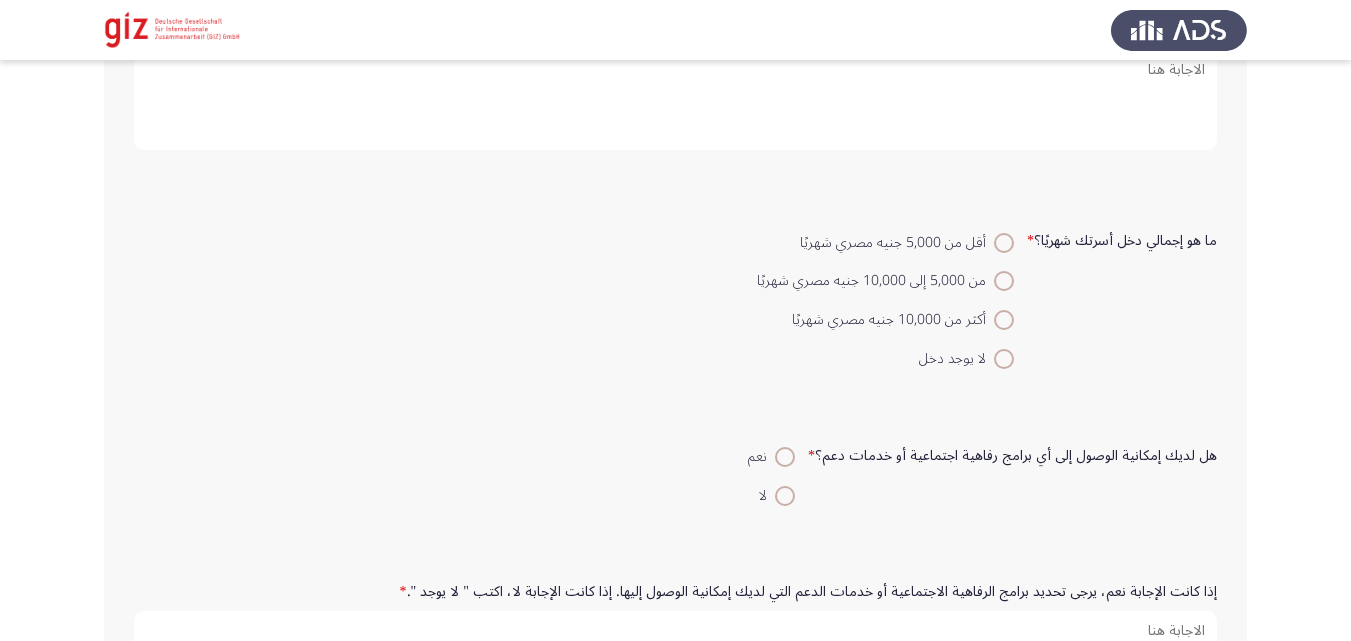 scroll, scrollTop: 2937, scrollLeft: 0, axis: vertical 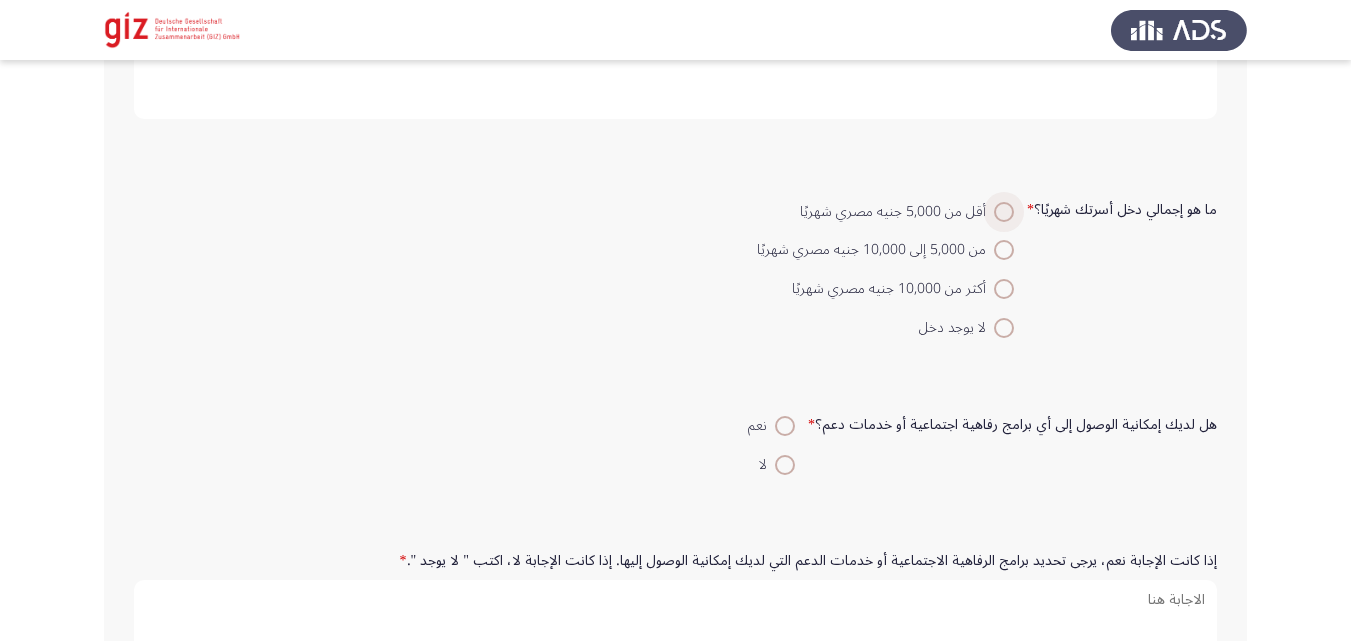 click at bounding box center (1004, 212) 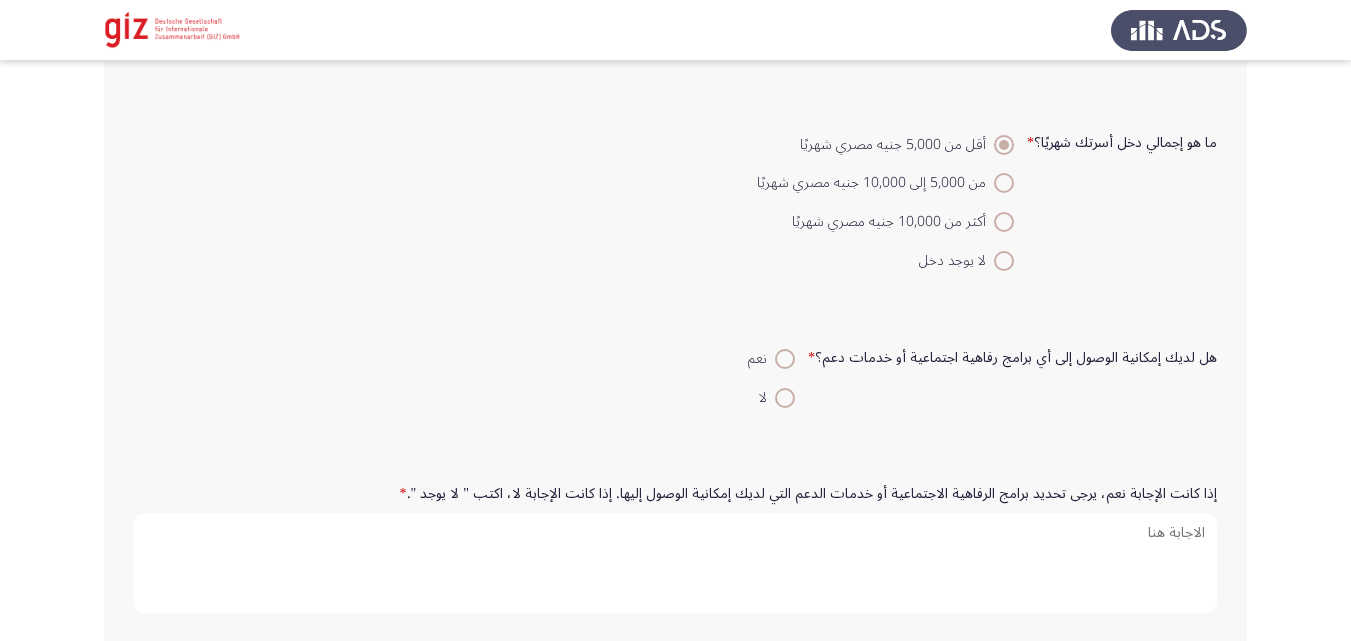 scroll, scrollTop: 3007, scrollLeft: 0, axis: vertical 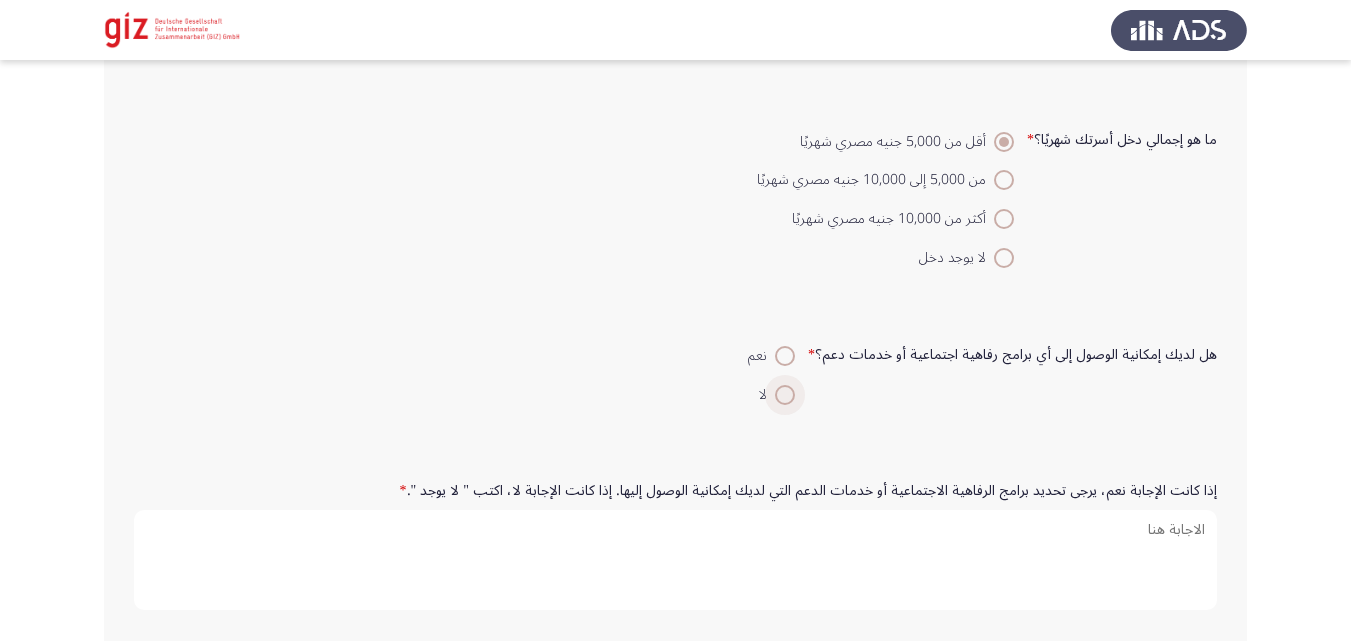click at bounding box center (785, 395) 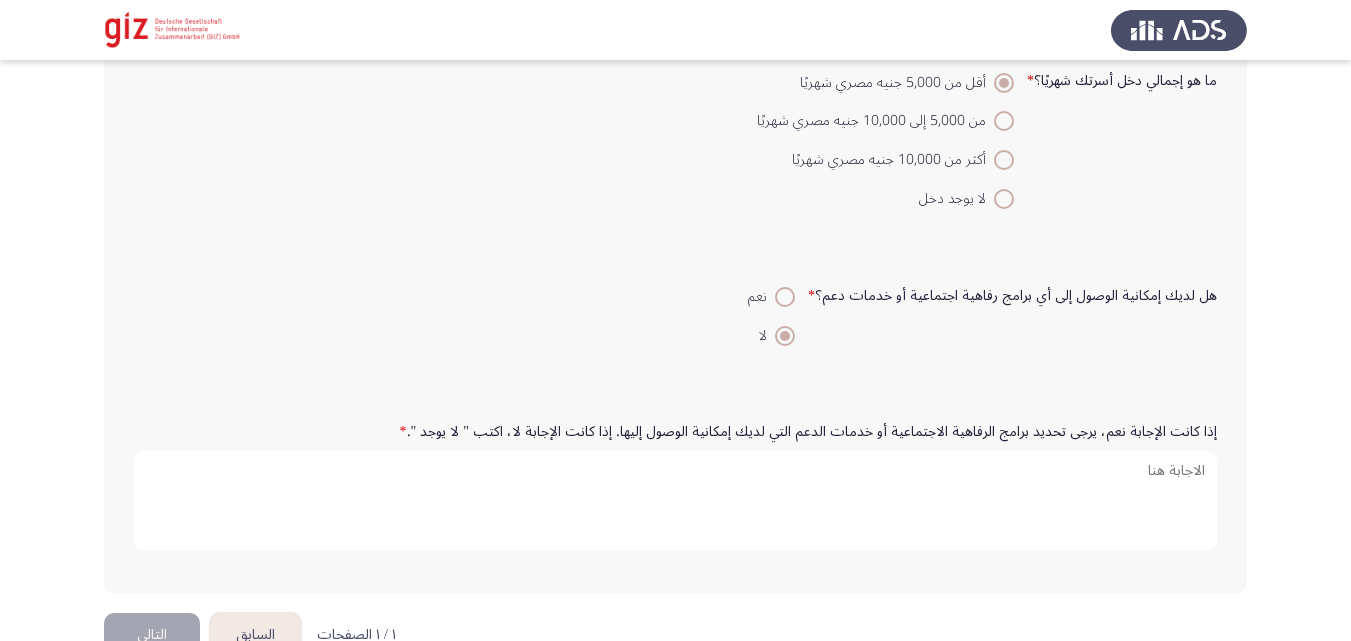 scroll, scrollTop: 3118, scrollLeft: 0, axis: vertical 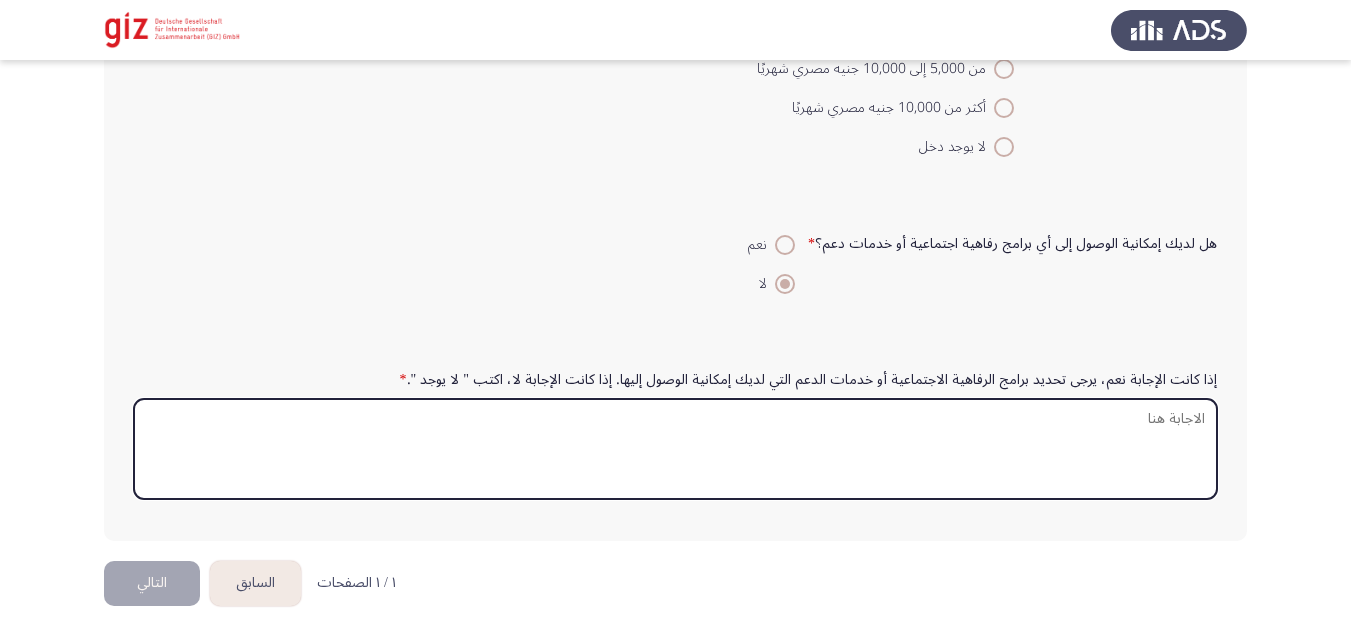 click on "إذا كانت الإجابة نعم، يرجى تحديد برامج الرفاهية الاجتماعية أو خدمات الدعم التي لديك إمكانية الوصول إليها.  إذا كانت الإجابة لا، اكتب " لا يوجد ".   *" at bounding box center [675, 449] 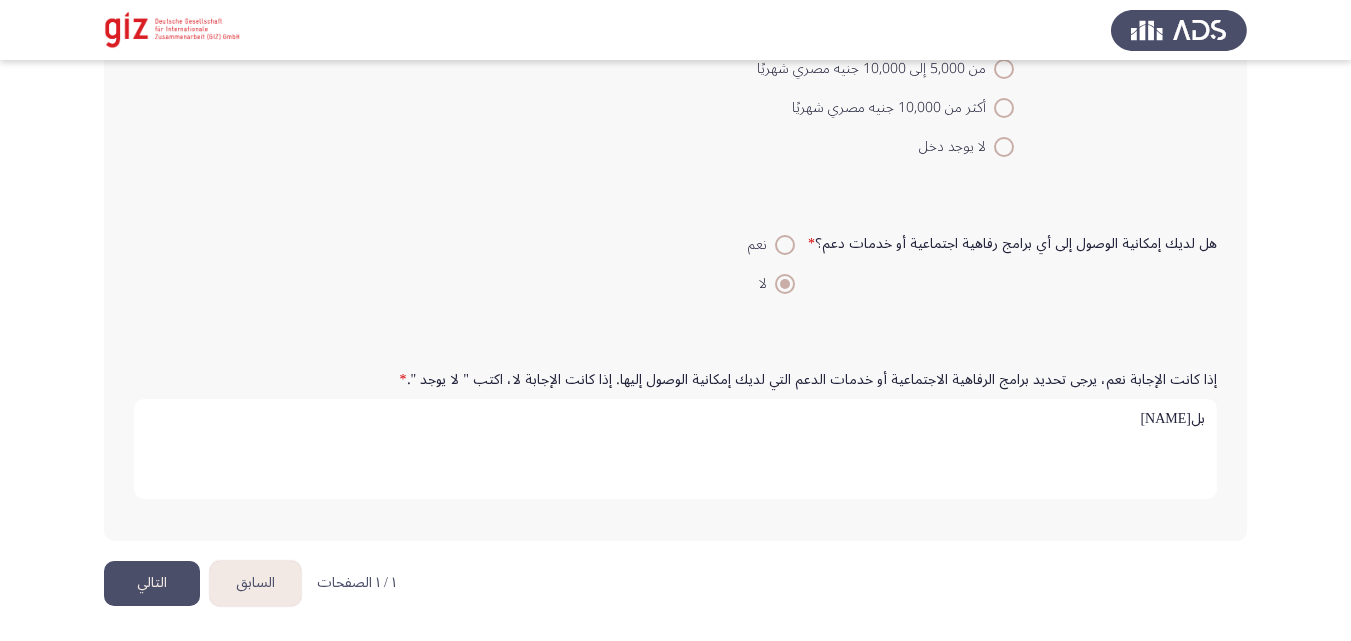 type on "ب" 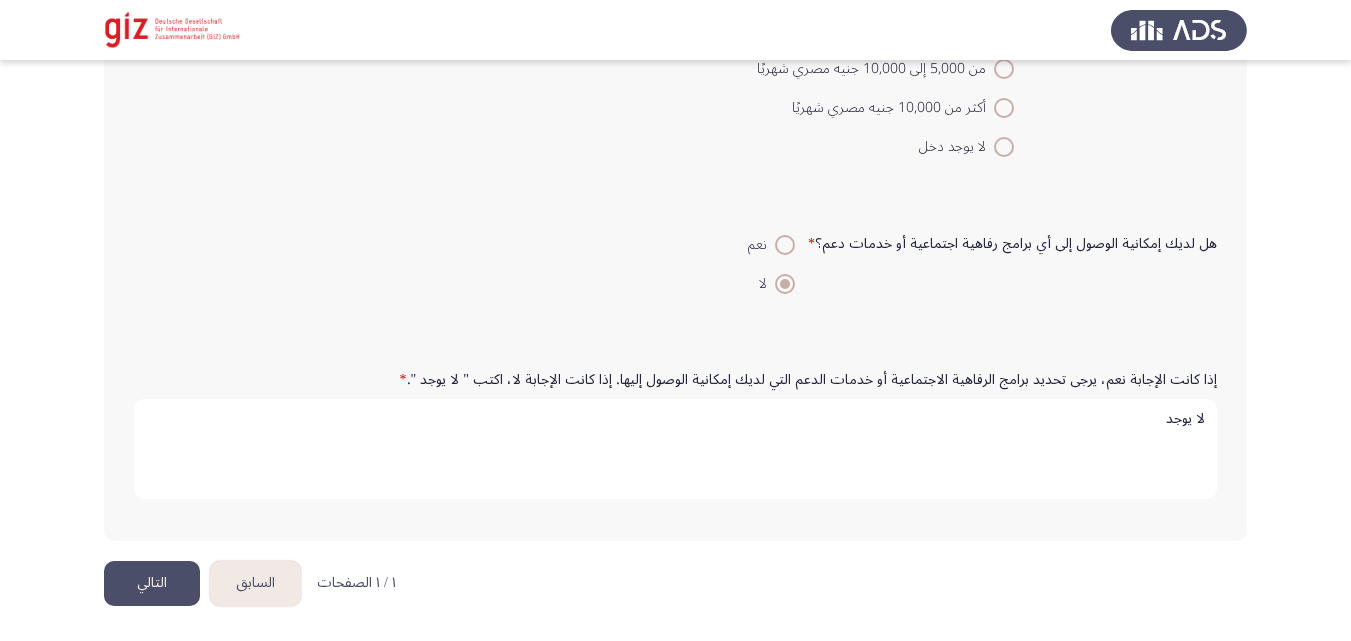 type on "لا يوجد" 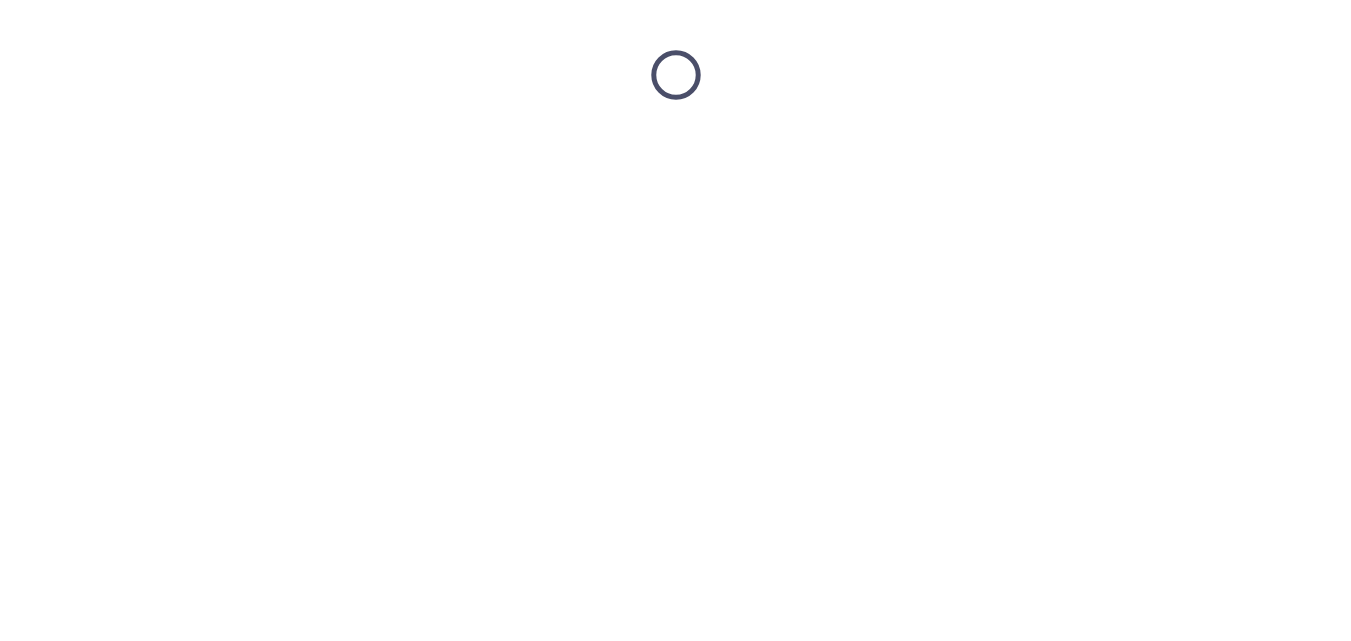 scroll, scrollTop: 0, scrollLeft: 0, axis: both 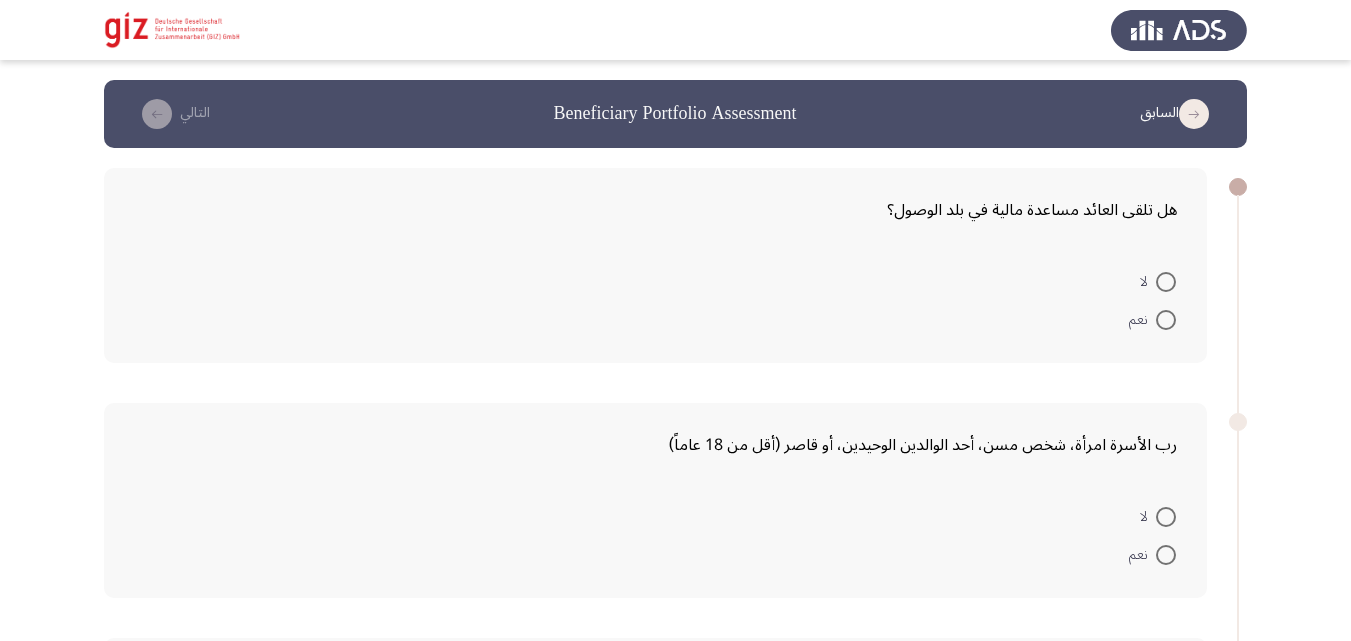 click at bounding box center (1166, 282) 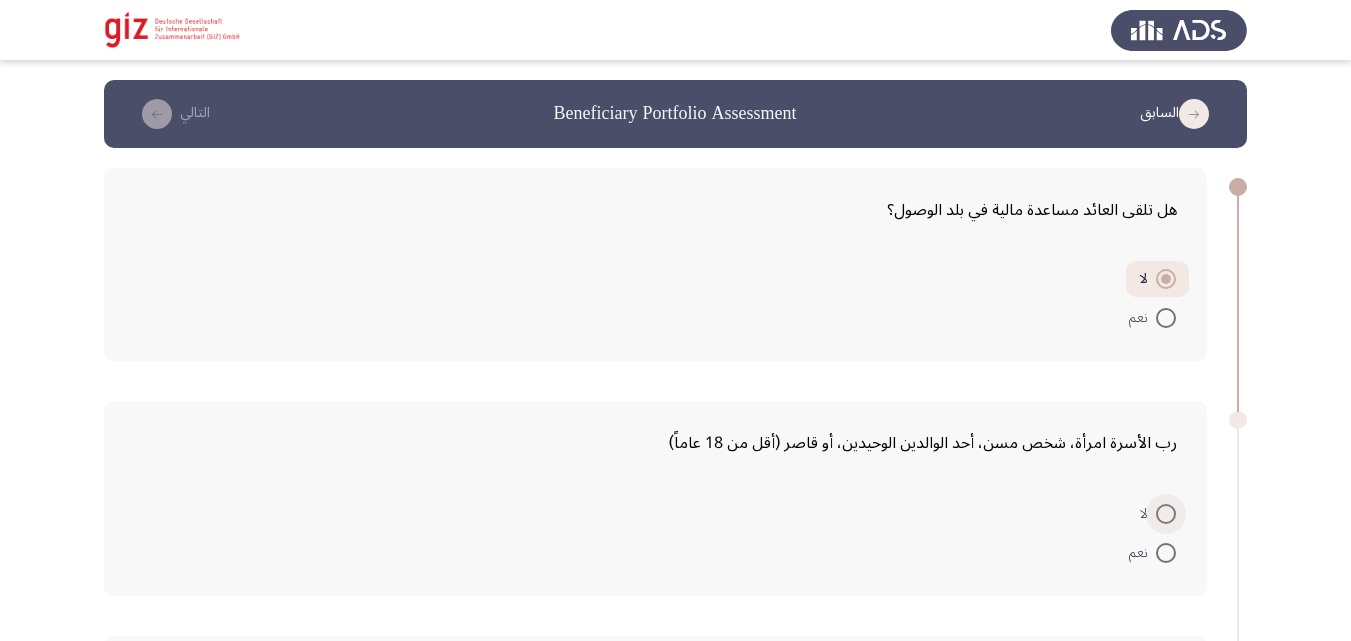 click at bounding box center [1166, 514] 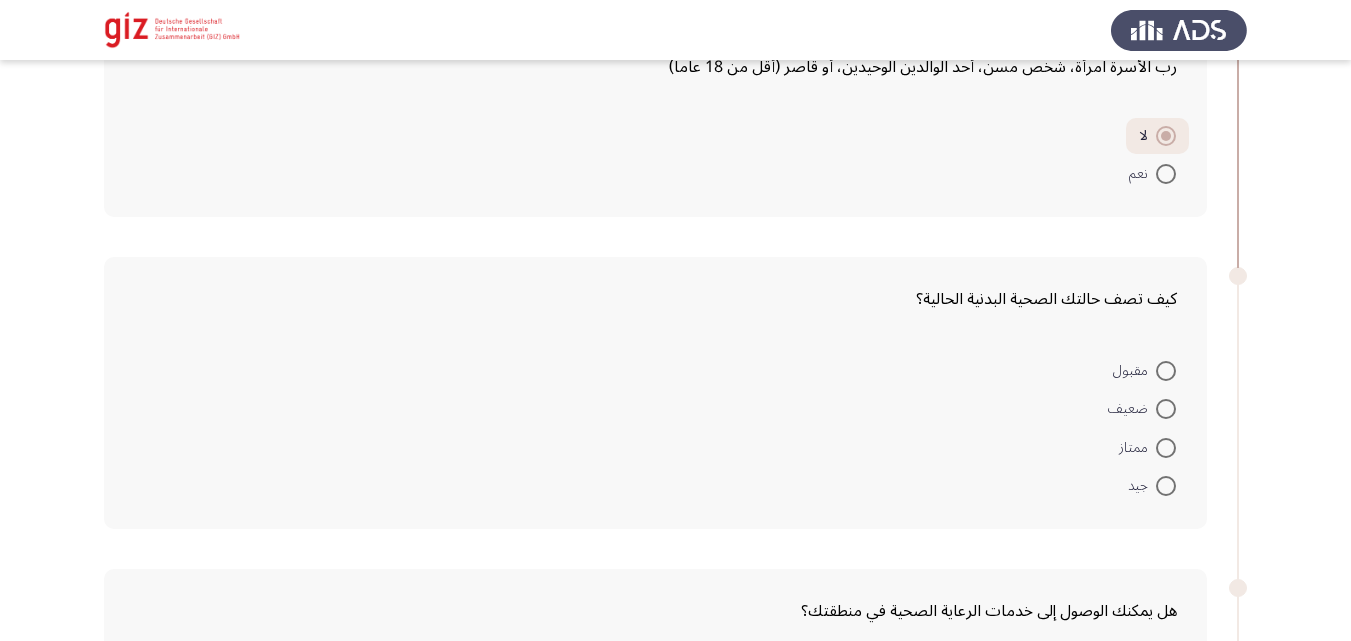 scroll, scrollTop: 377, scrollLeft: 0, axis: vertical 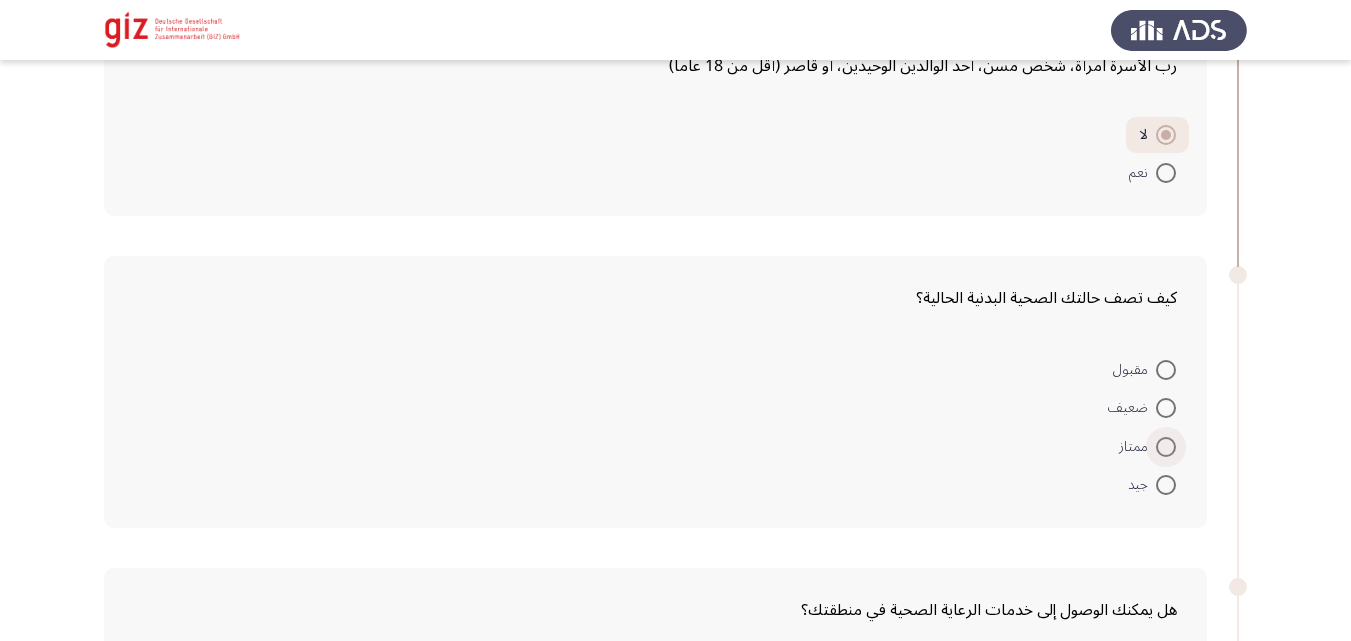 click on "ممتاز" at bounding box center (1137, 447) 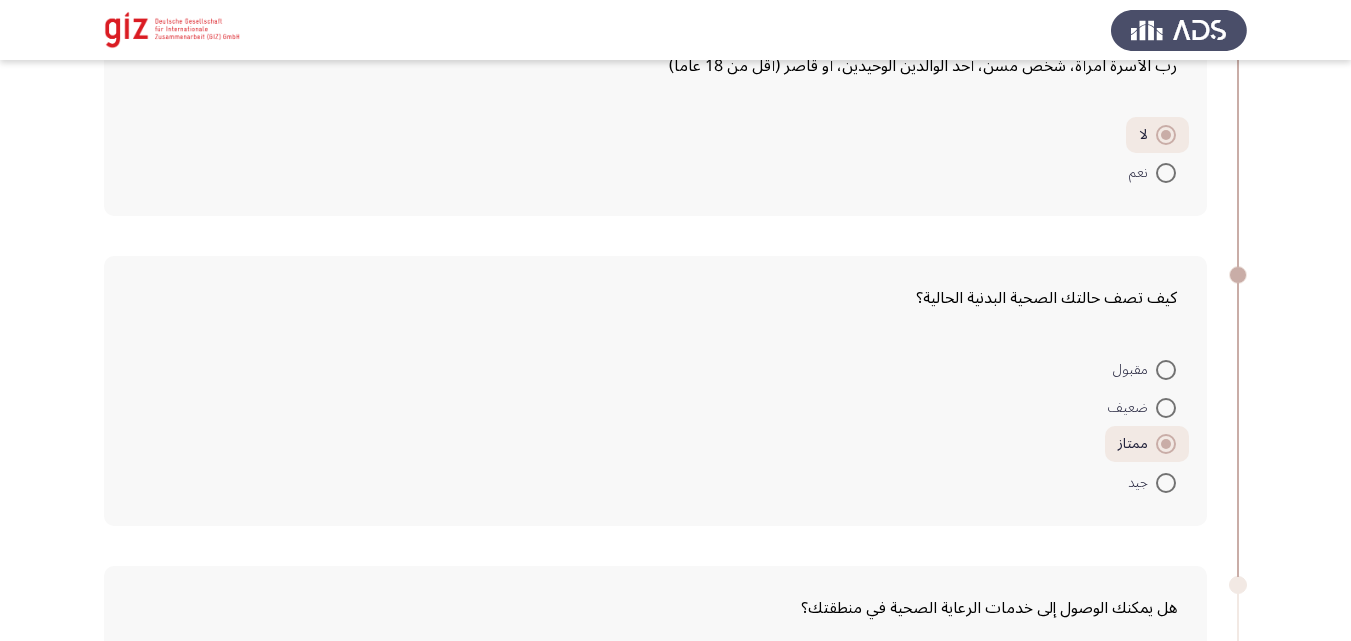 click on "جيد" at bounding box center [1152, 483] 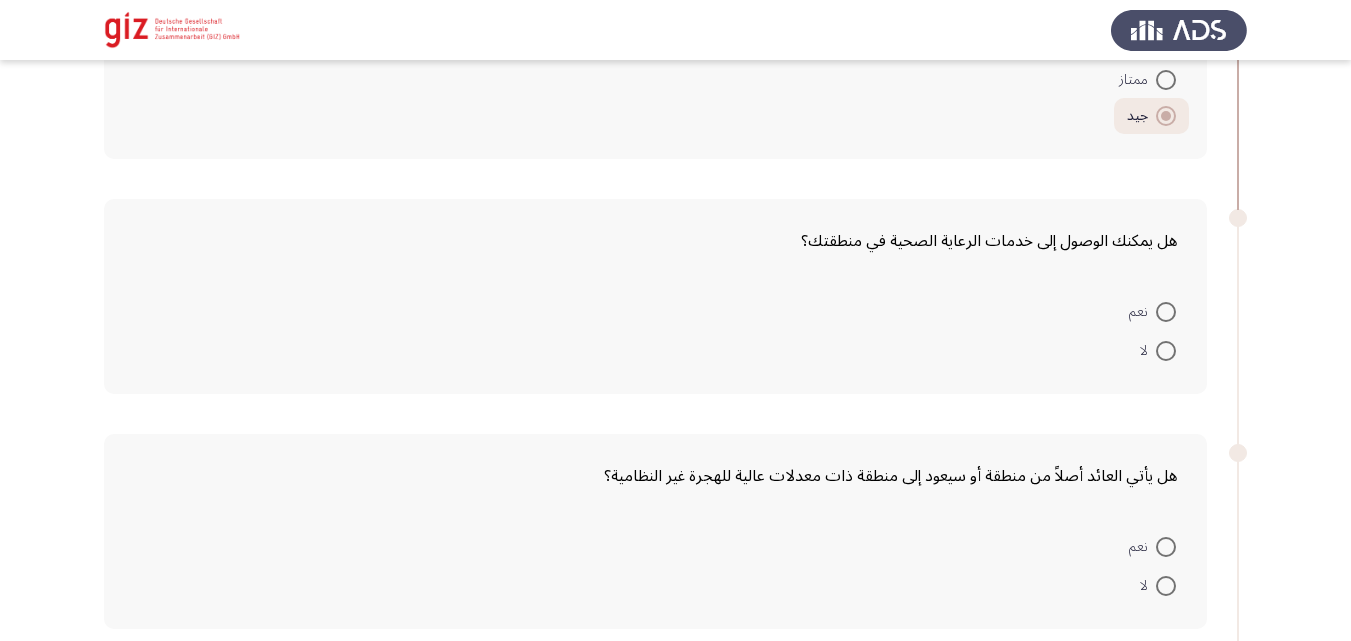 scroll, scrollTop: 771, scrollLeft: 0, axis: vertical 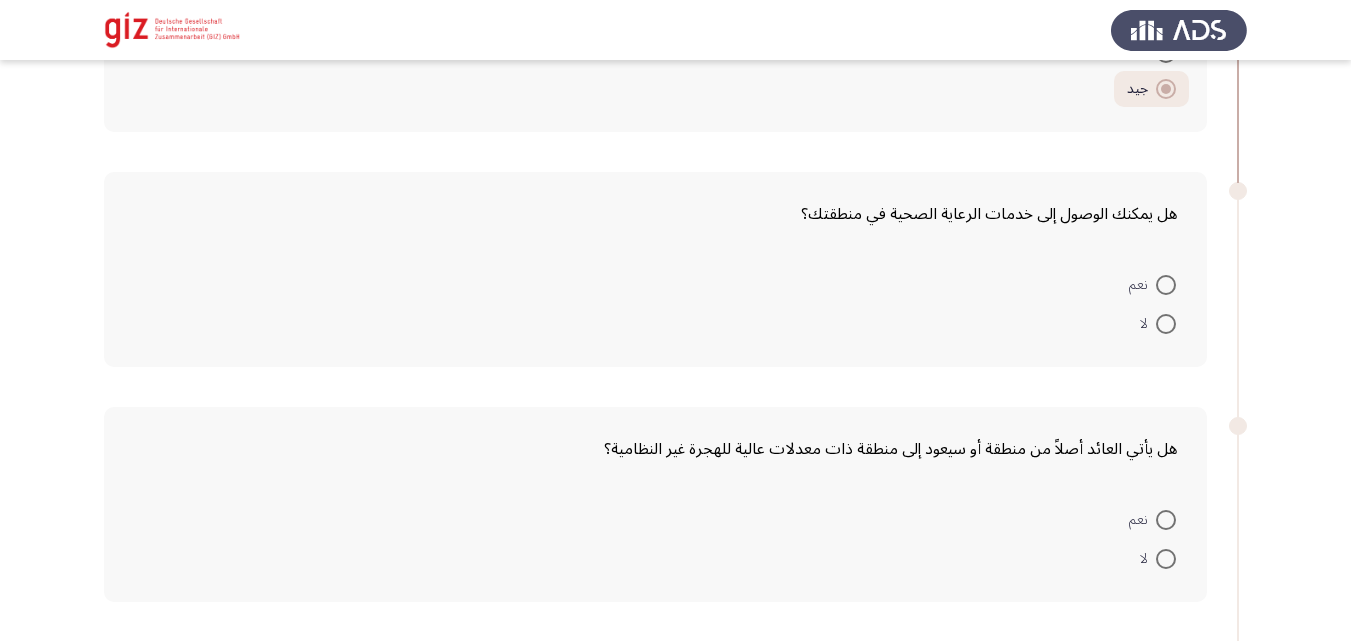 click at bounding box center (1166, 285) 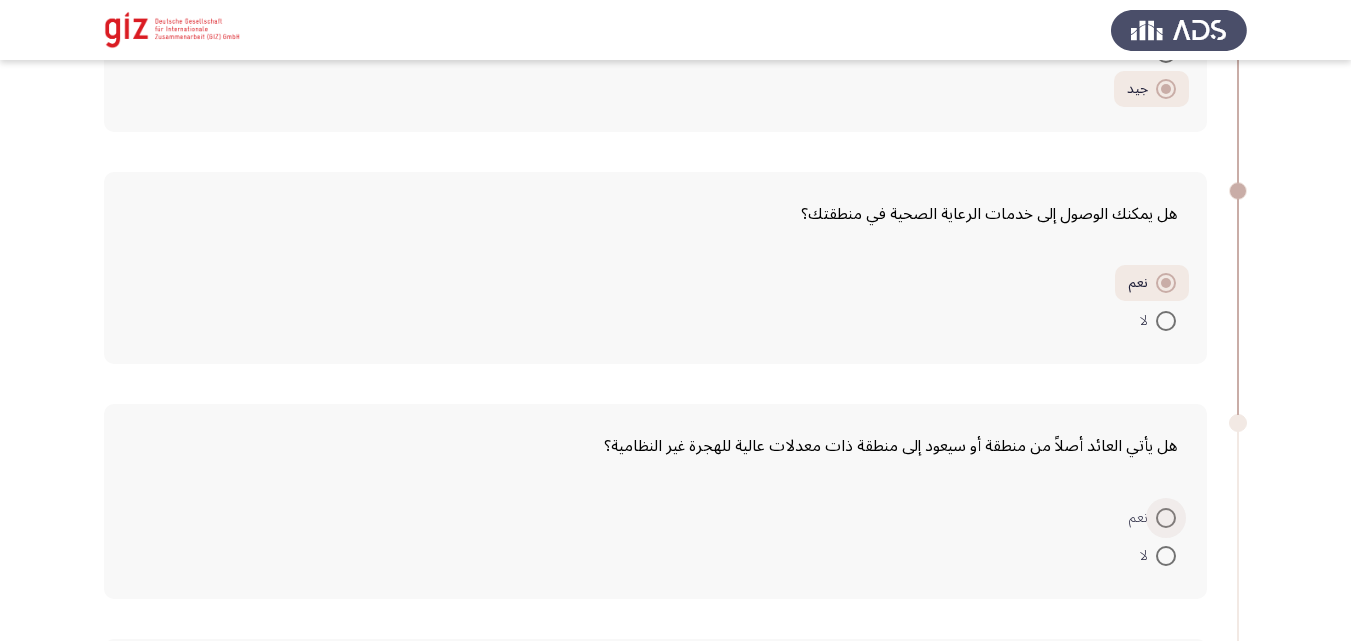 click on "نعم" at bounding box center [1152, 518] 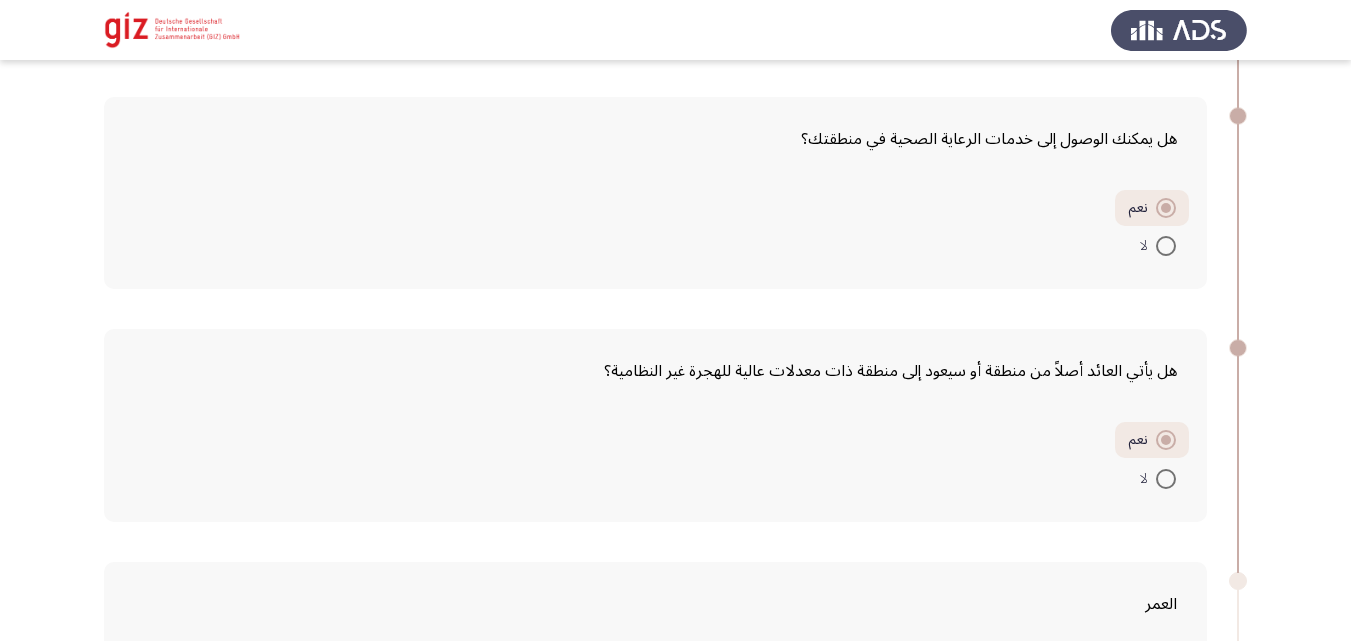scroll, scrollTop: 1114, scrollLeft: 0, axis: vertical 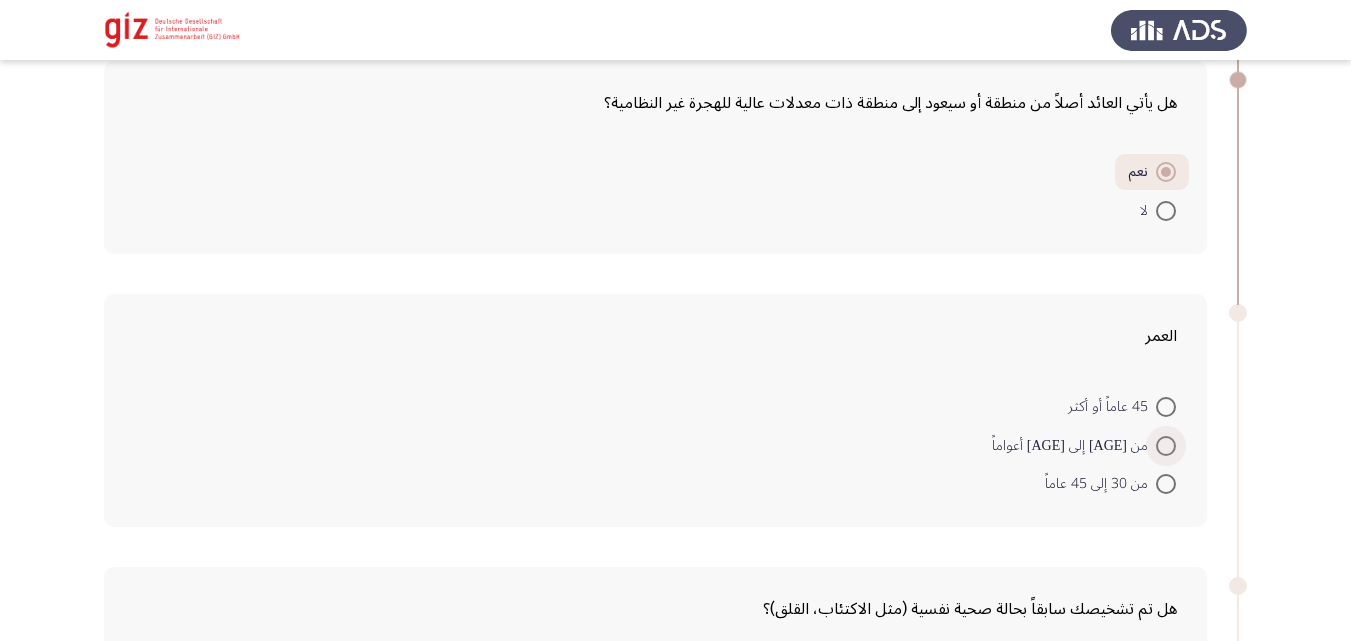 click at bounding box center [1166, 446] 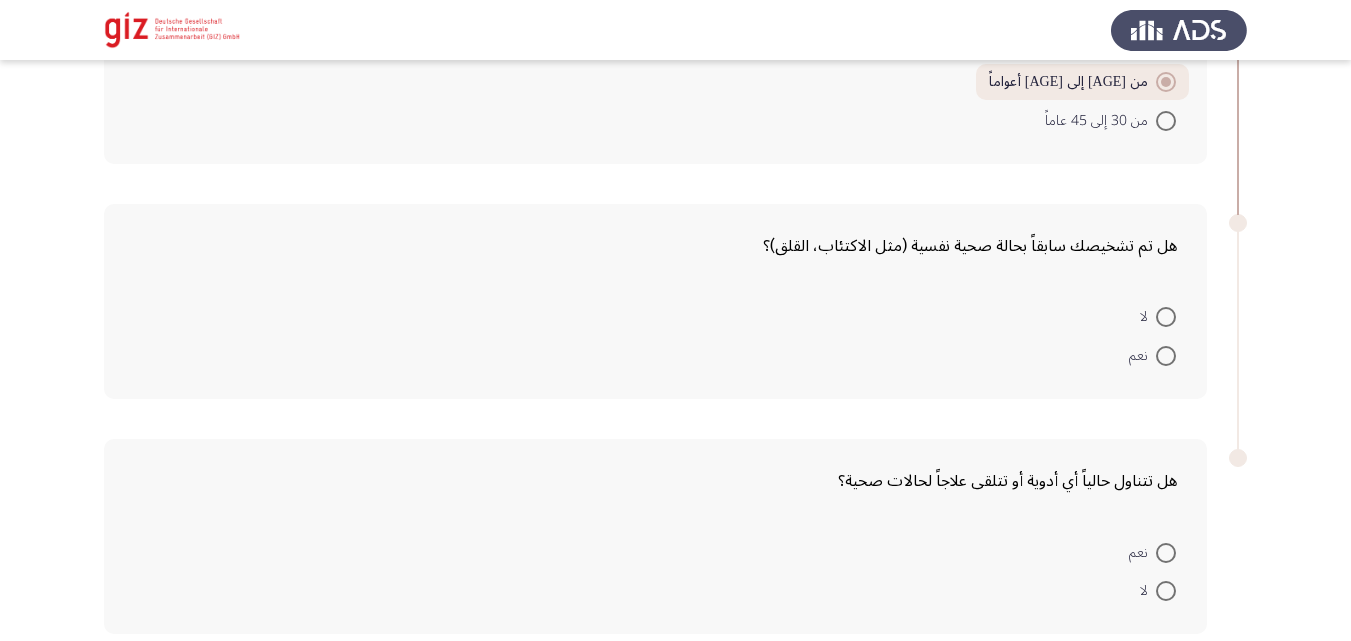 scroll, scrollTop: 1476, scrollLeft: 0, axis: vertical 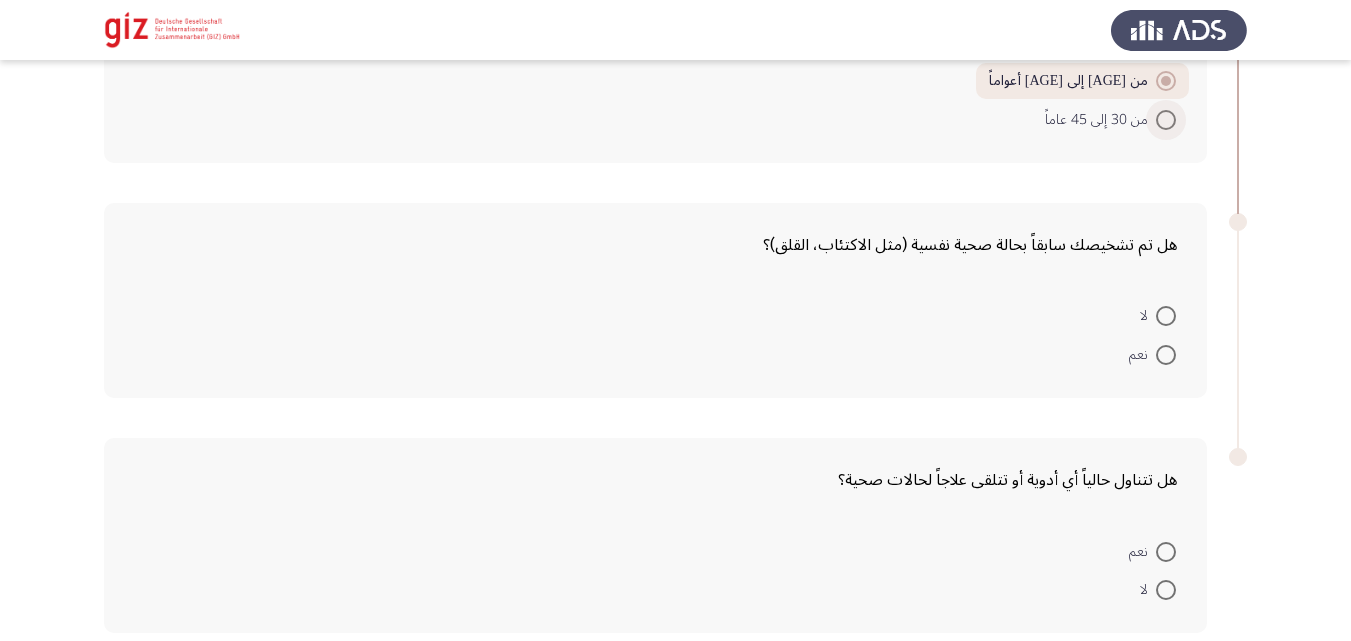 click at bounding box center (1166, 120) 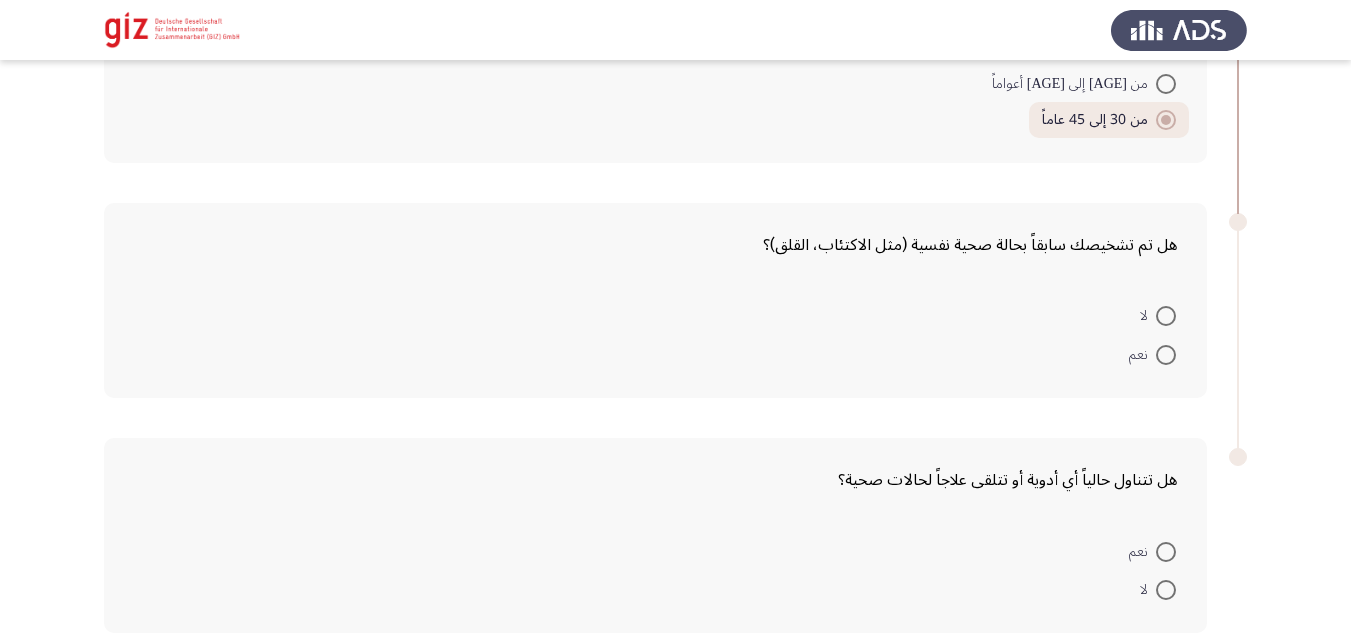 click at bounding box center [1166, 84] 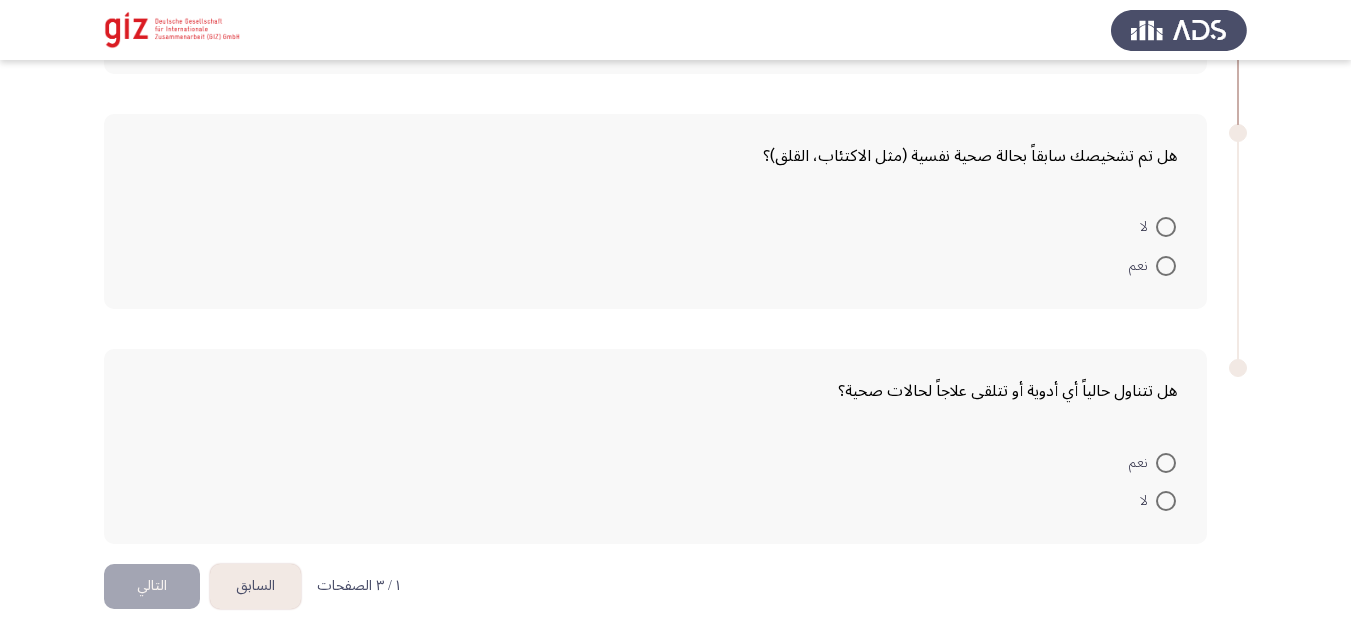 scroll, scrollTop: 1568, scrollLeft: 0, axis: vertical 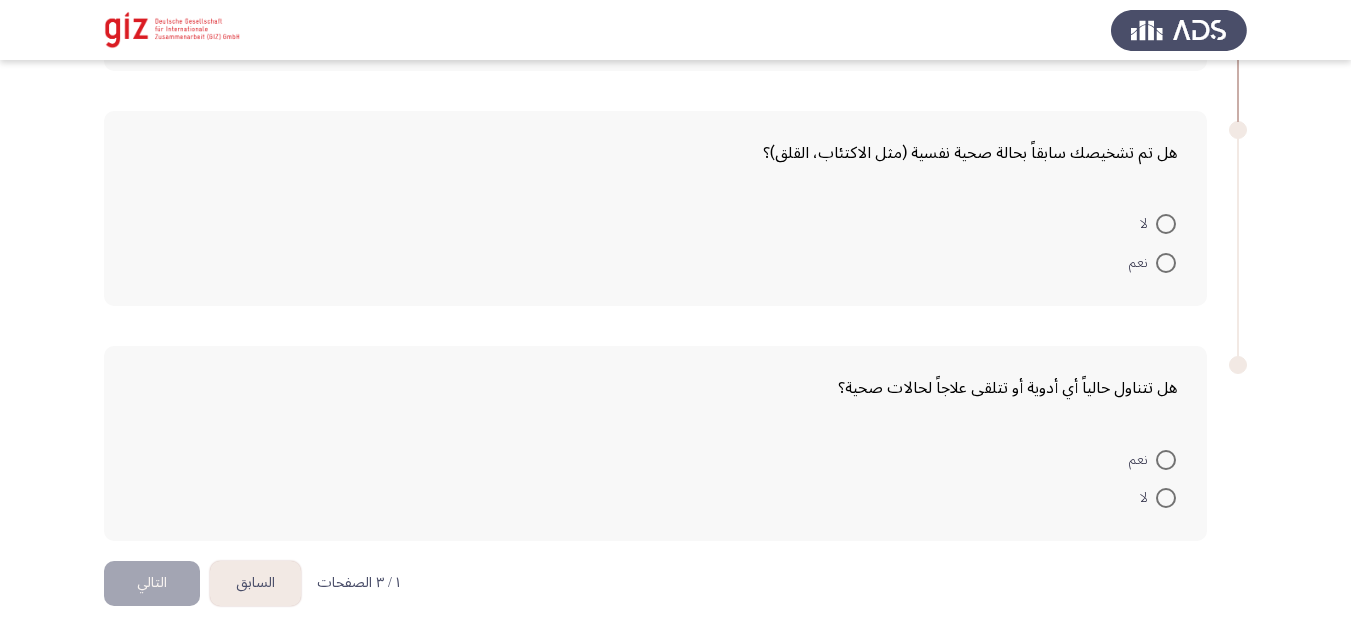 click at bounding box center (1166, 224) 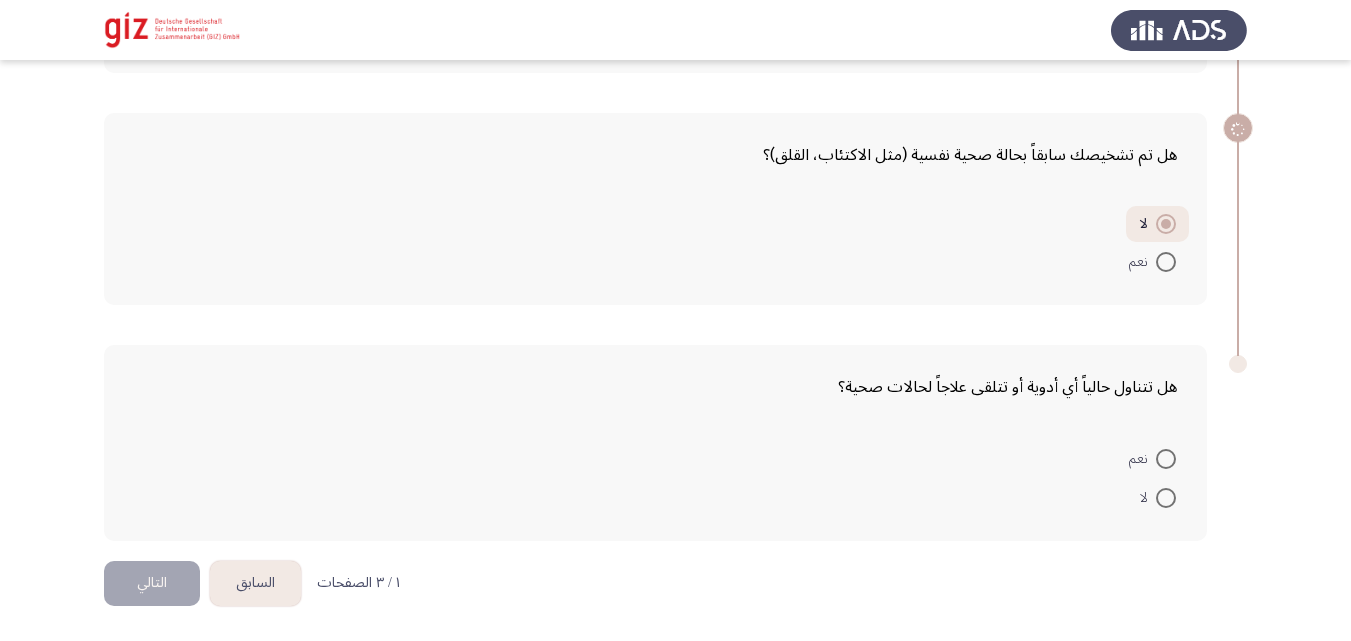 scroll, scrollTop: 1566, scrollLeft: 0, axis: vertical 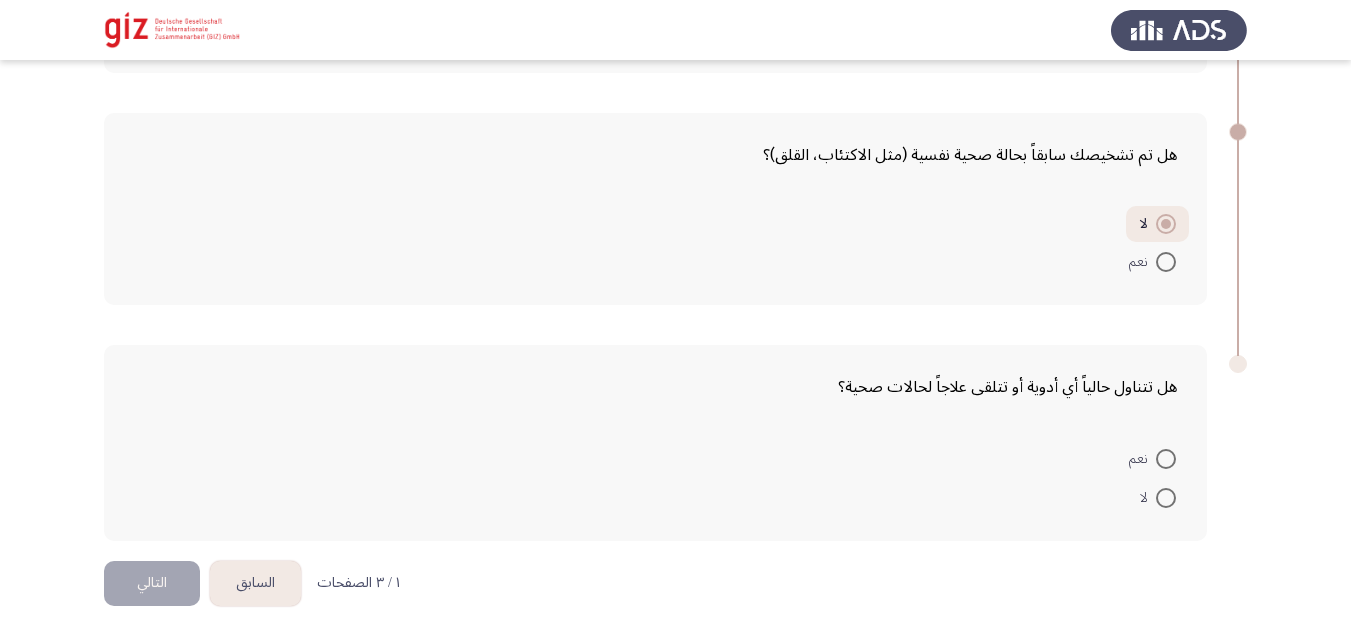 click at bounding box center [1166, 498] 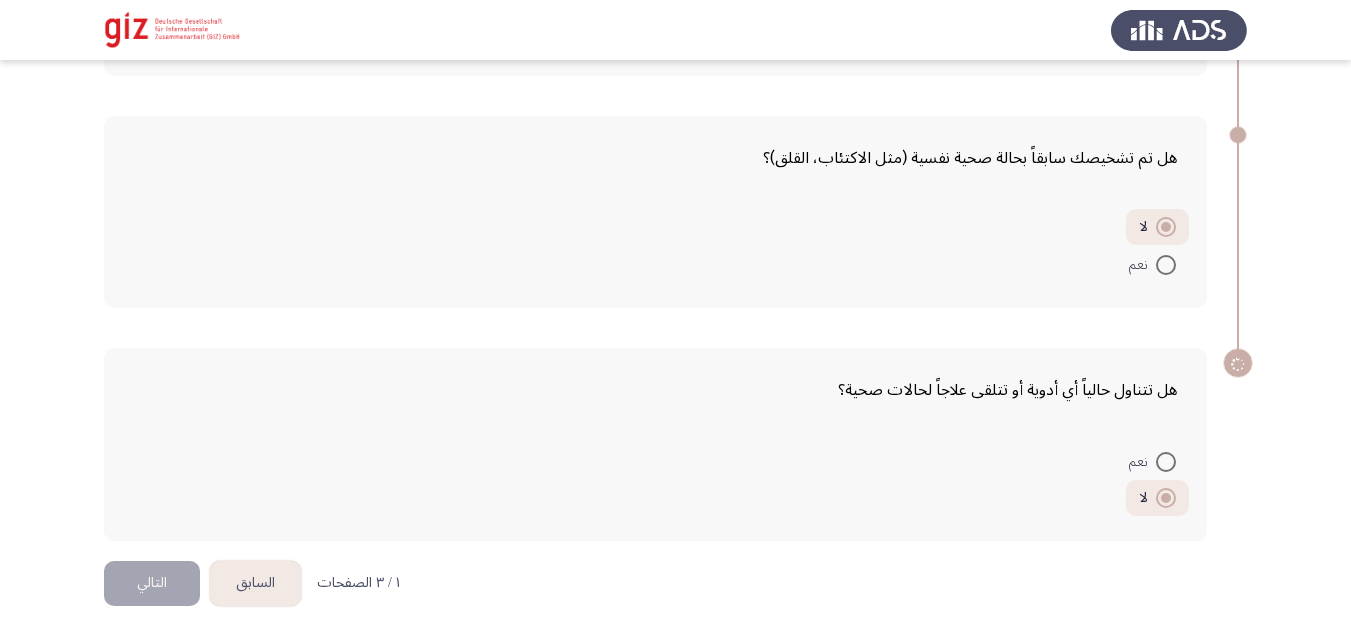 scroll, scrollTop: 1563, scrollLeft: 0, axis: vertical 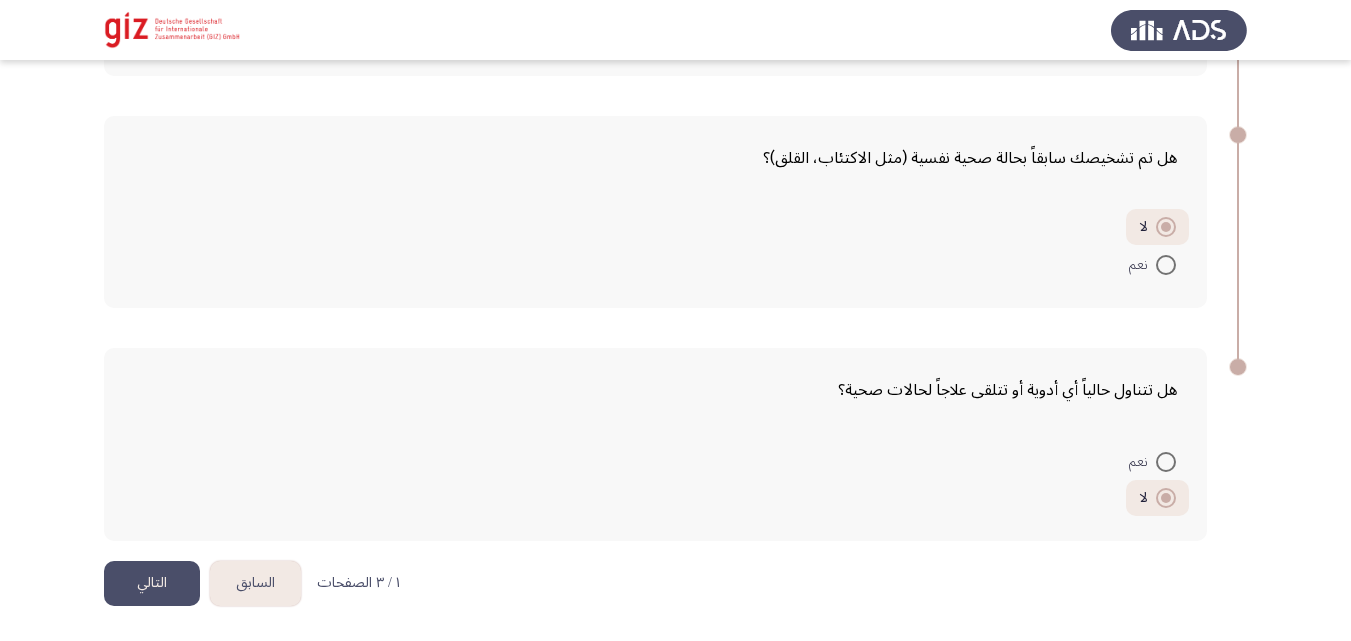 click on "التالي" 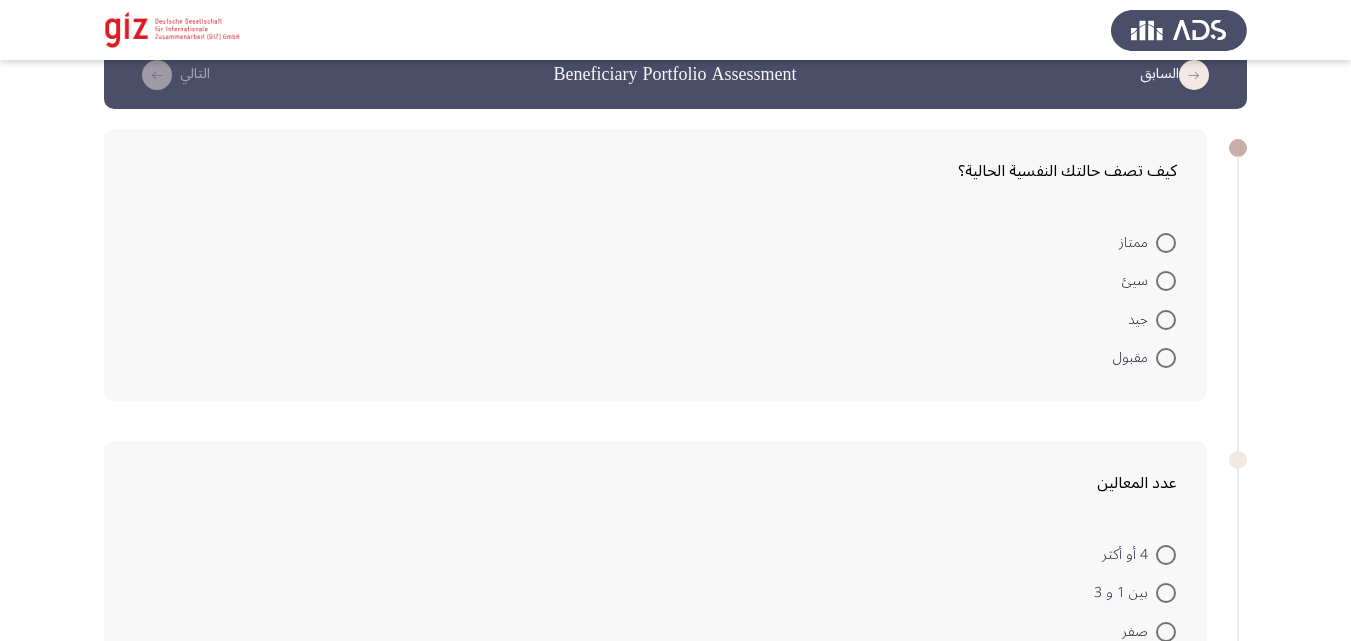 scroll, scrollTop: 43, scrollLeft: 0, axis: vertical 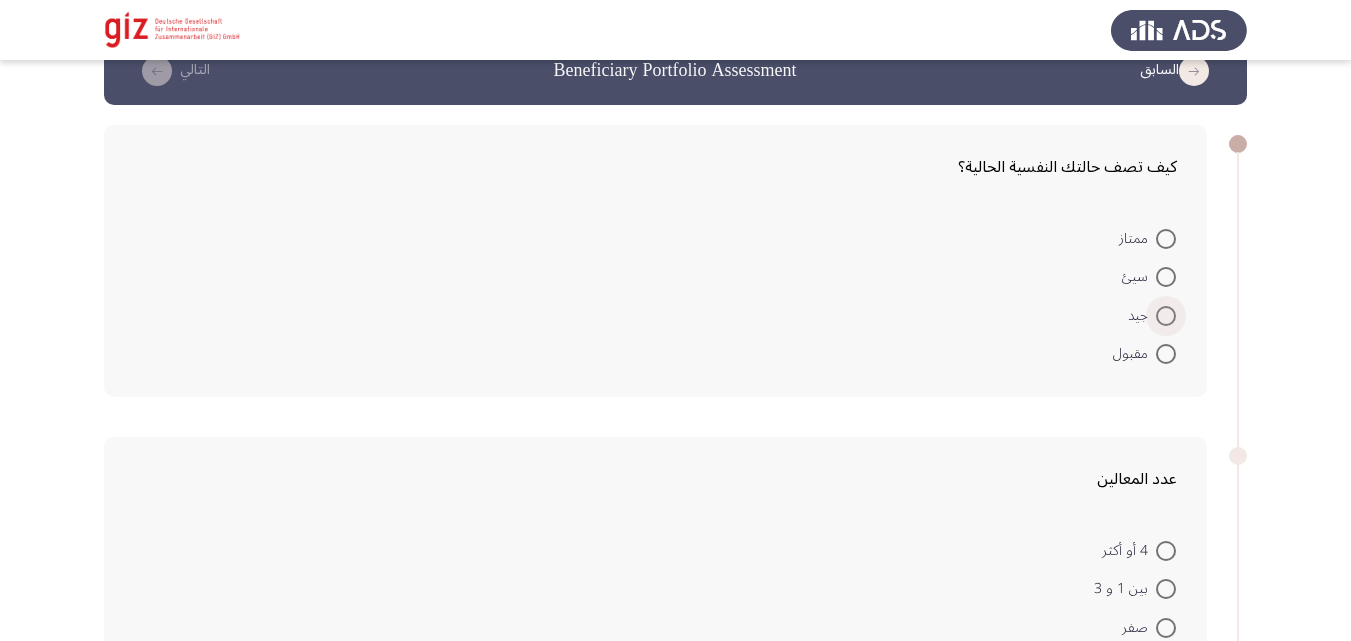 click at bounding box center (1166, 316) 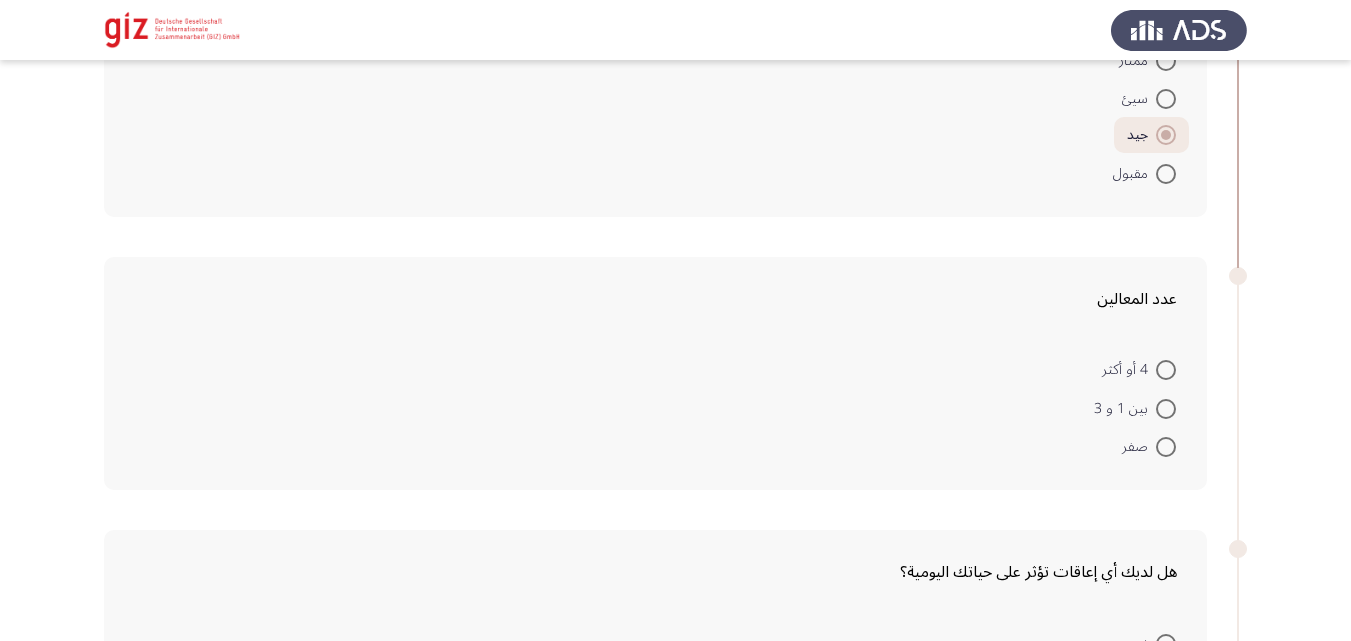 scroll, scrollTop: 228, scrollLeft: 0, axis: vertical 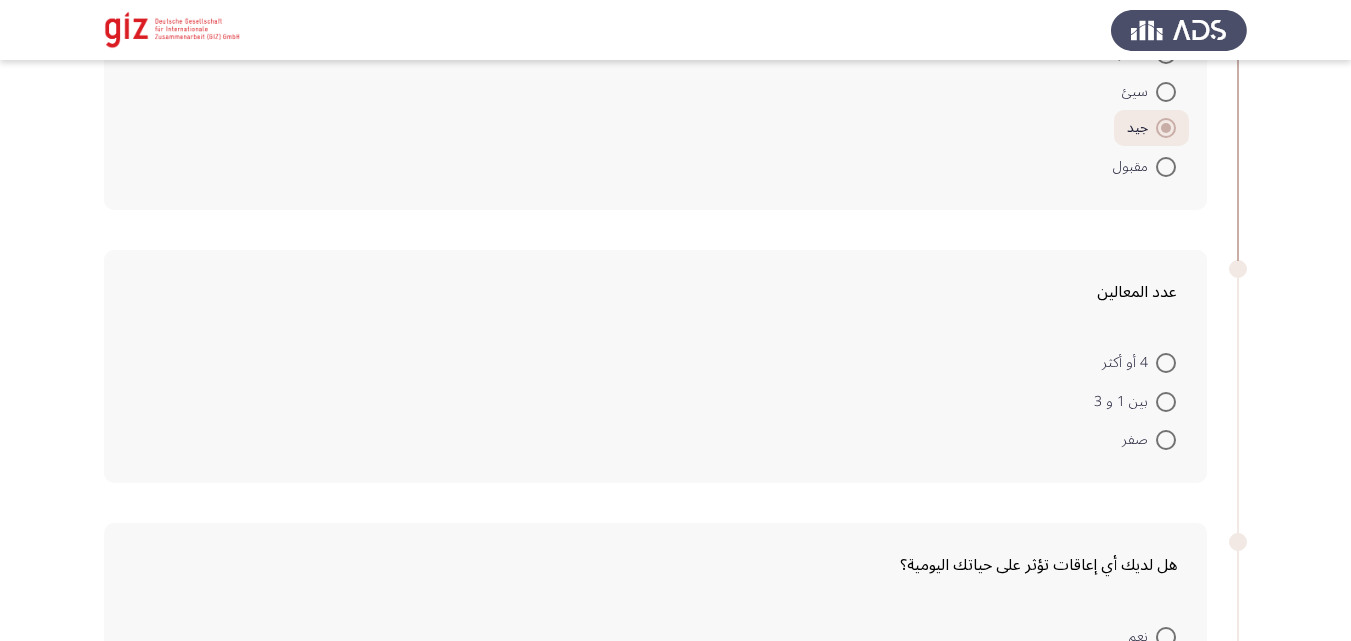 click at bounding box center [1166, 363] 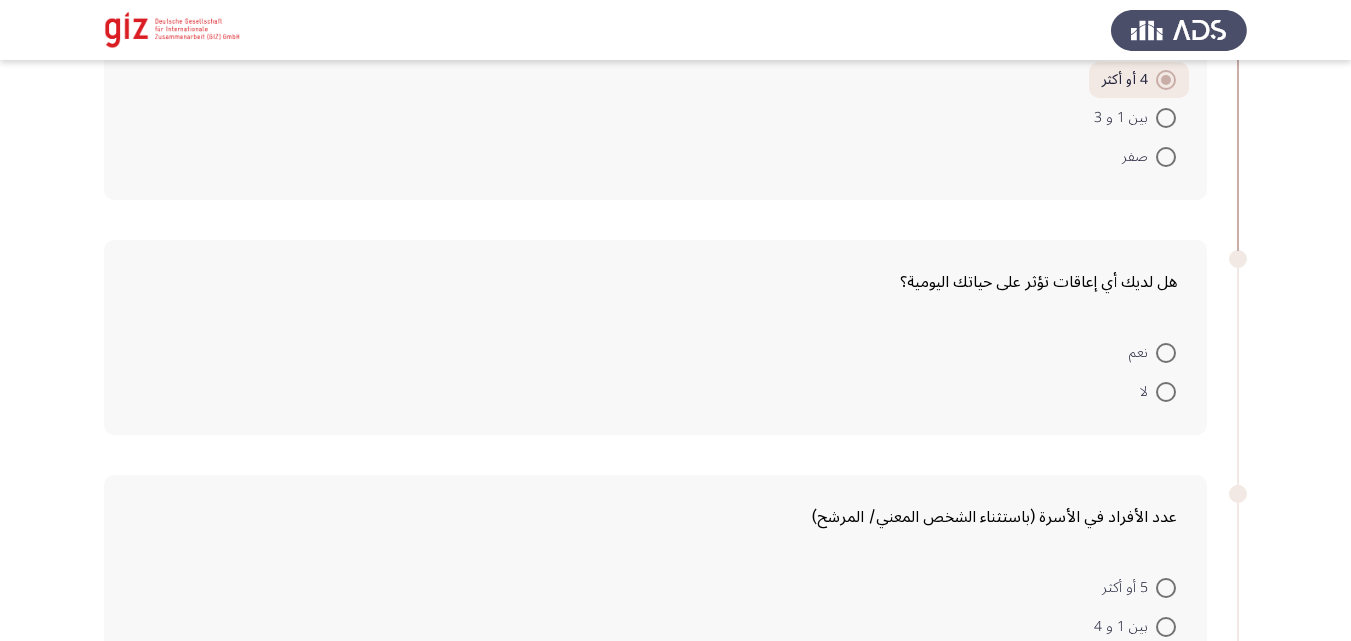 scroll, scrollTop: 516, scrollLeft: 0, axis: vertical 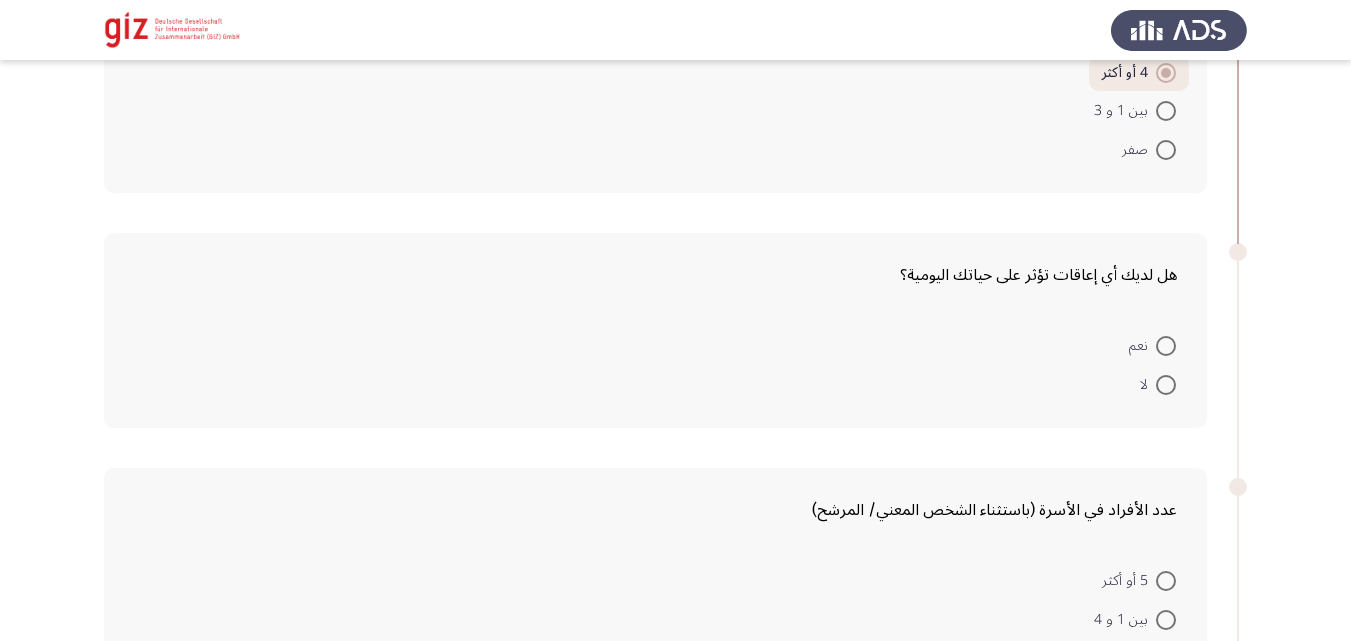 click at bounding box center (1166, 385) 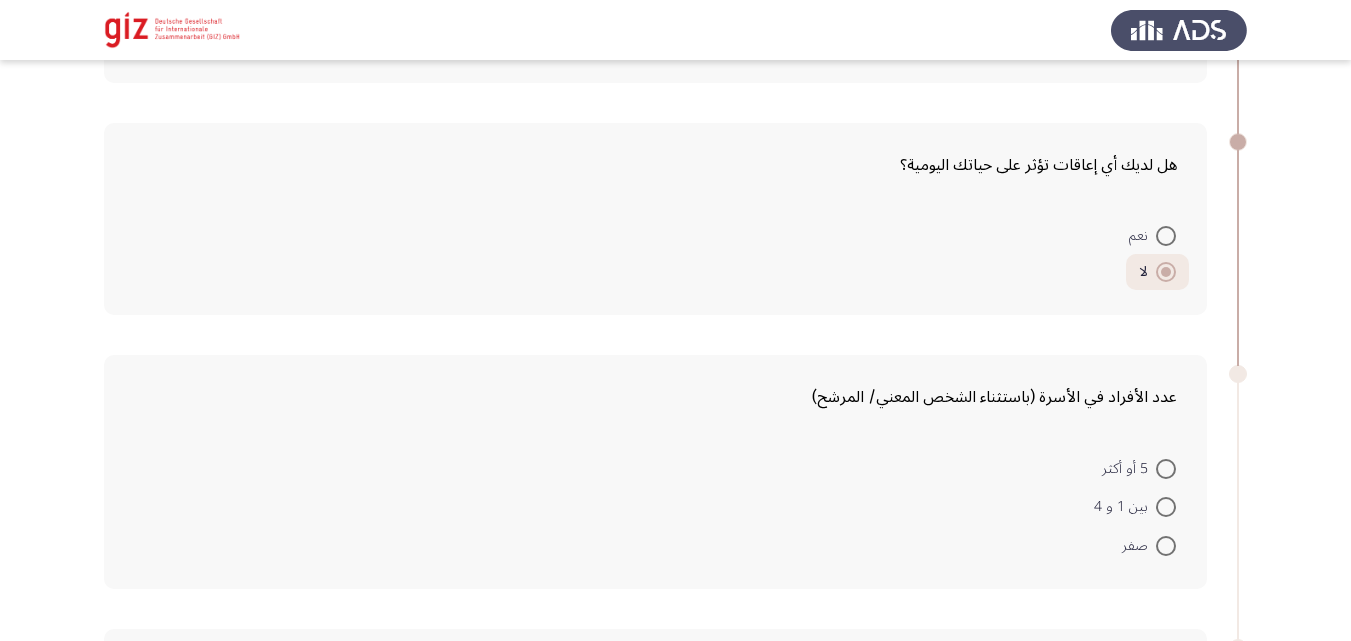 scroll, scrollTop: 691, scrollLeft: 0, axis: vertical 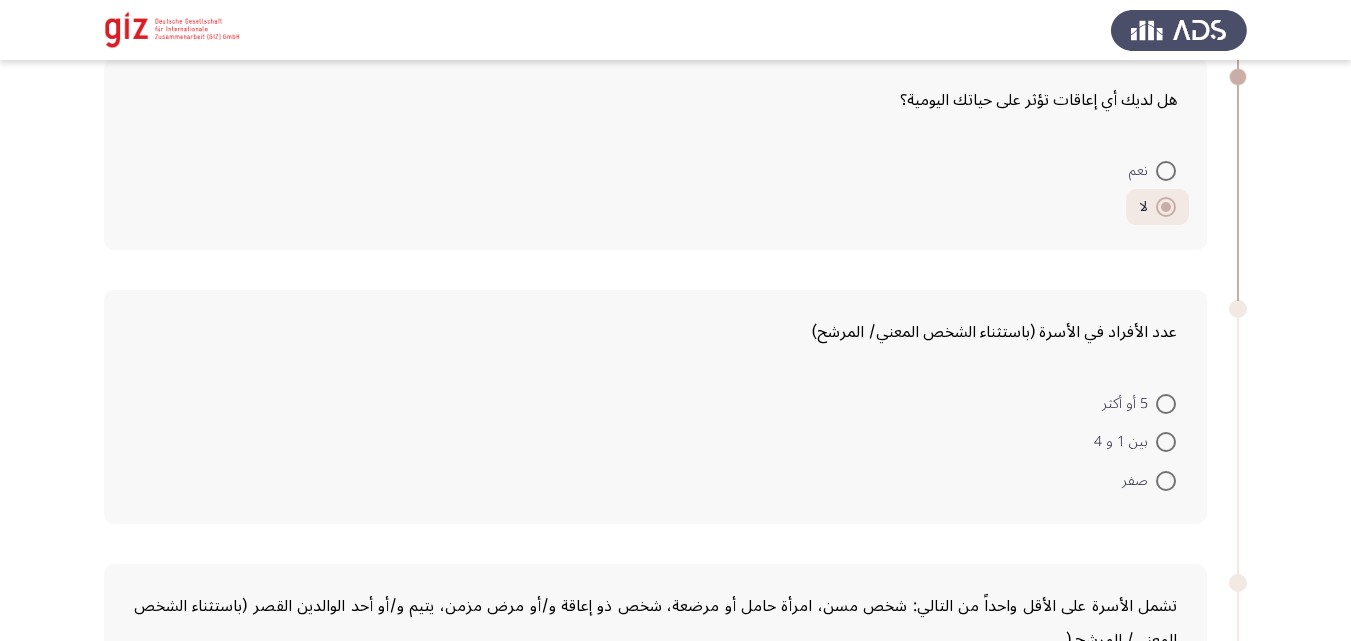 click at bounding box center [1166, 404] 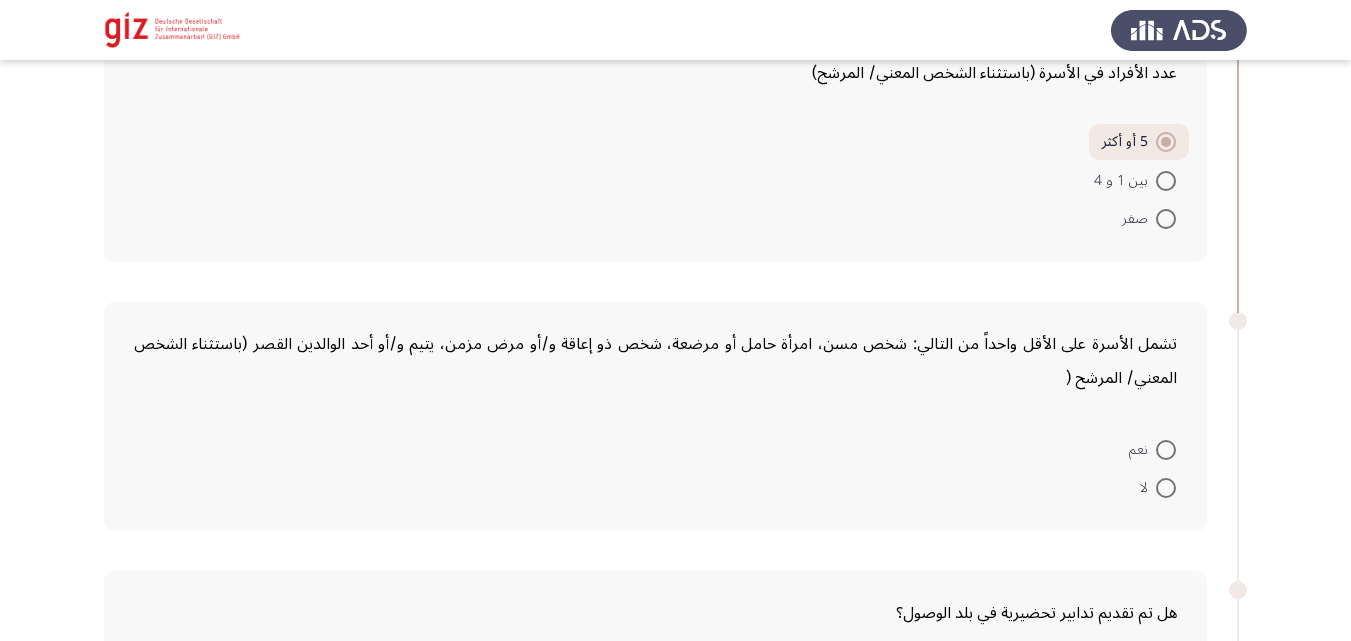 scroll, scrollTop: 952, scrollLeft: 0, axis: vertical 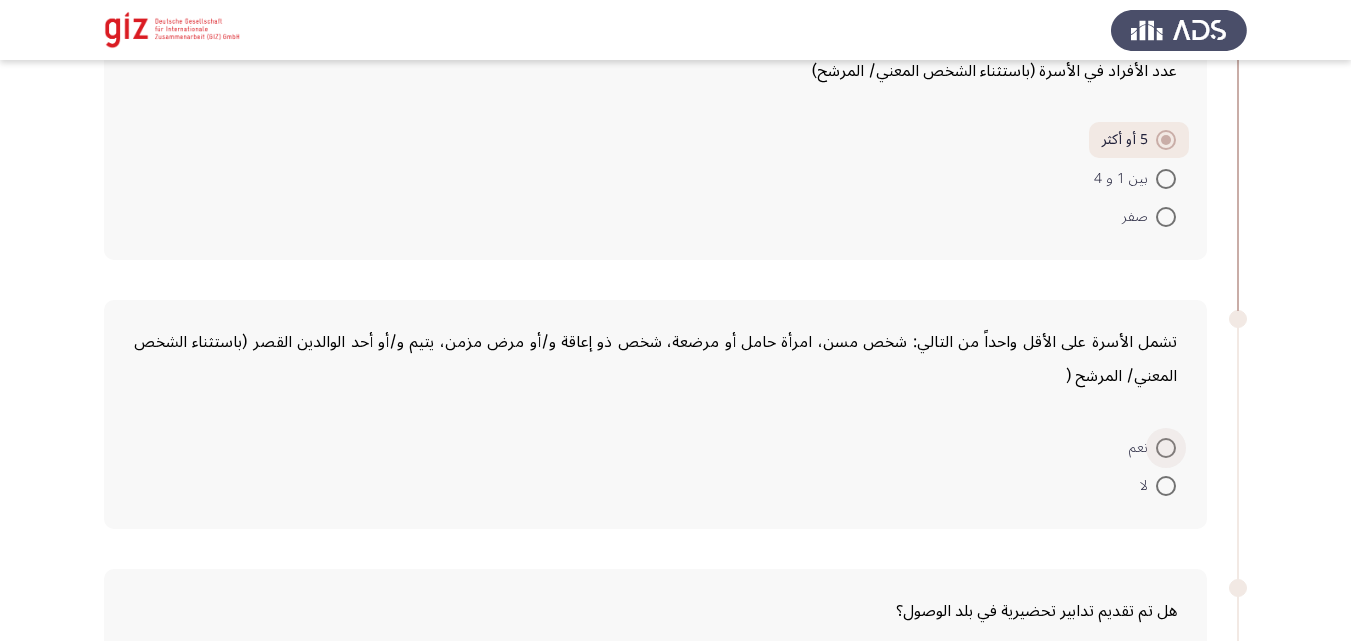 click at bounding box center (1166, 448) 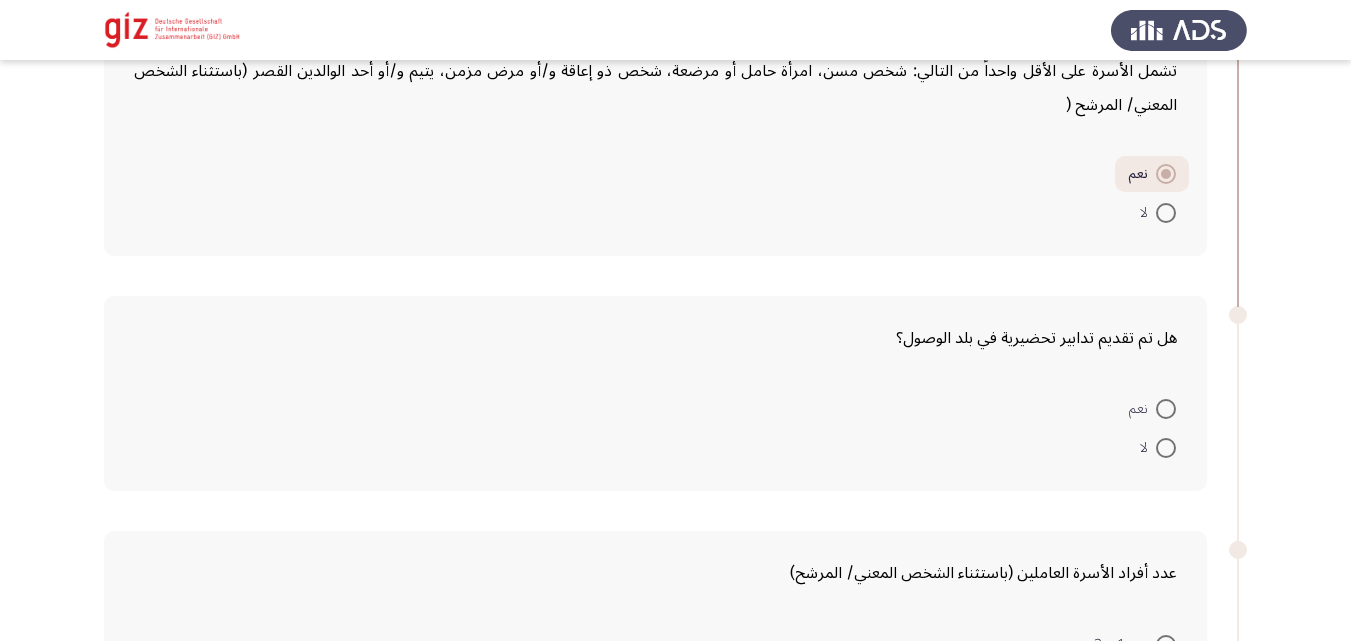 scroll, scrollTop: 1224, scrollLeft: 0, axis: vertical 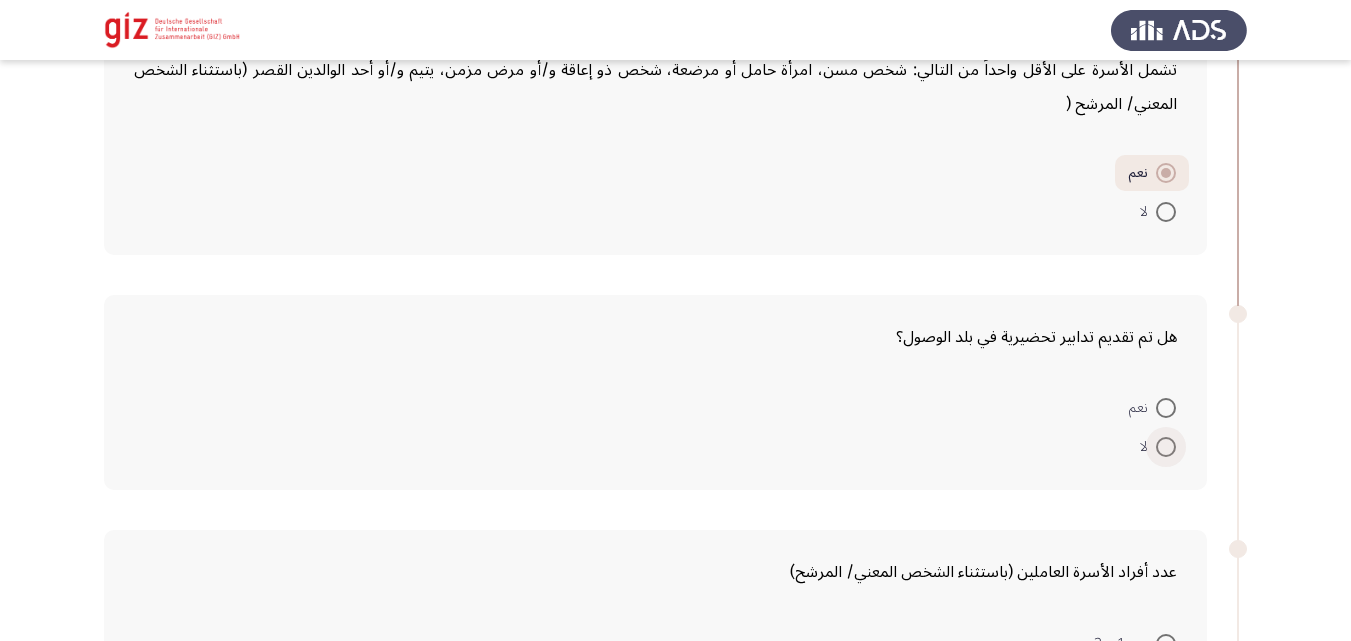 click at bounding box center (1166, 447) 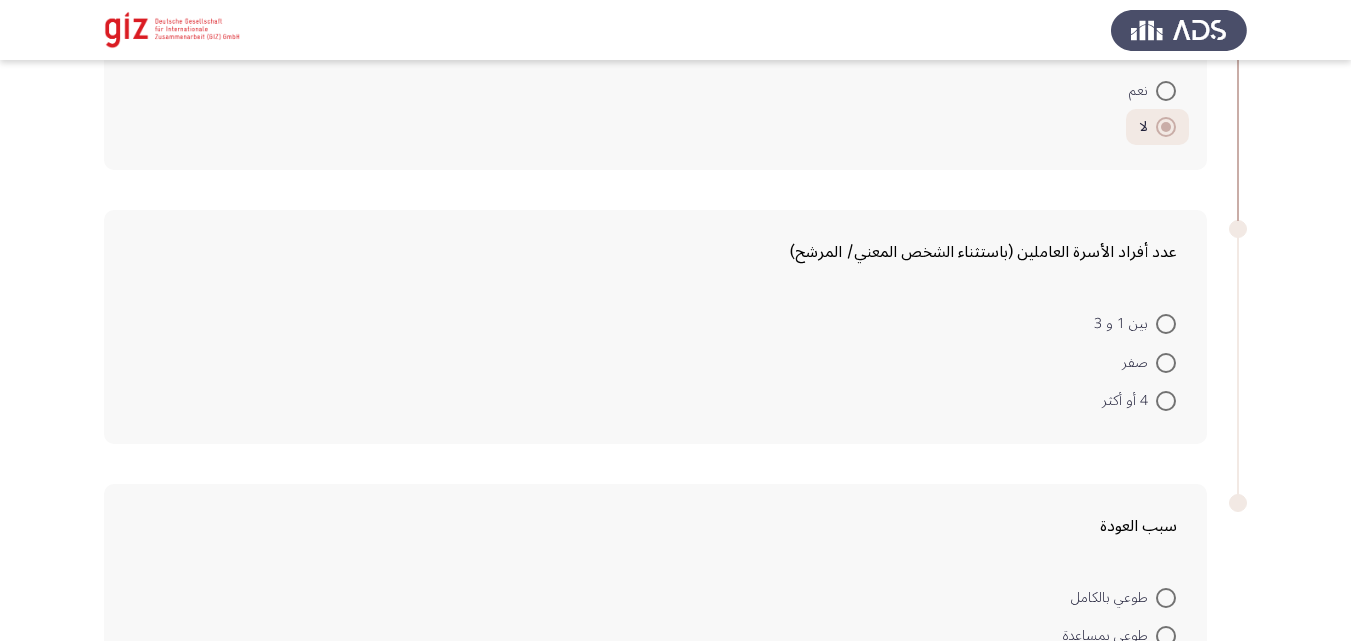 scroll, scrollTop: 1573, scrollLeft: 0, axis: vertical 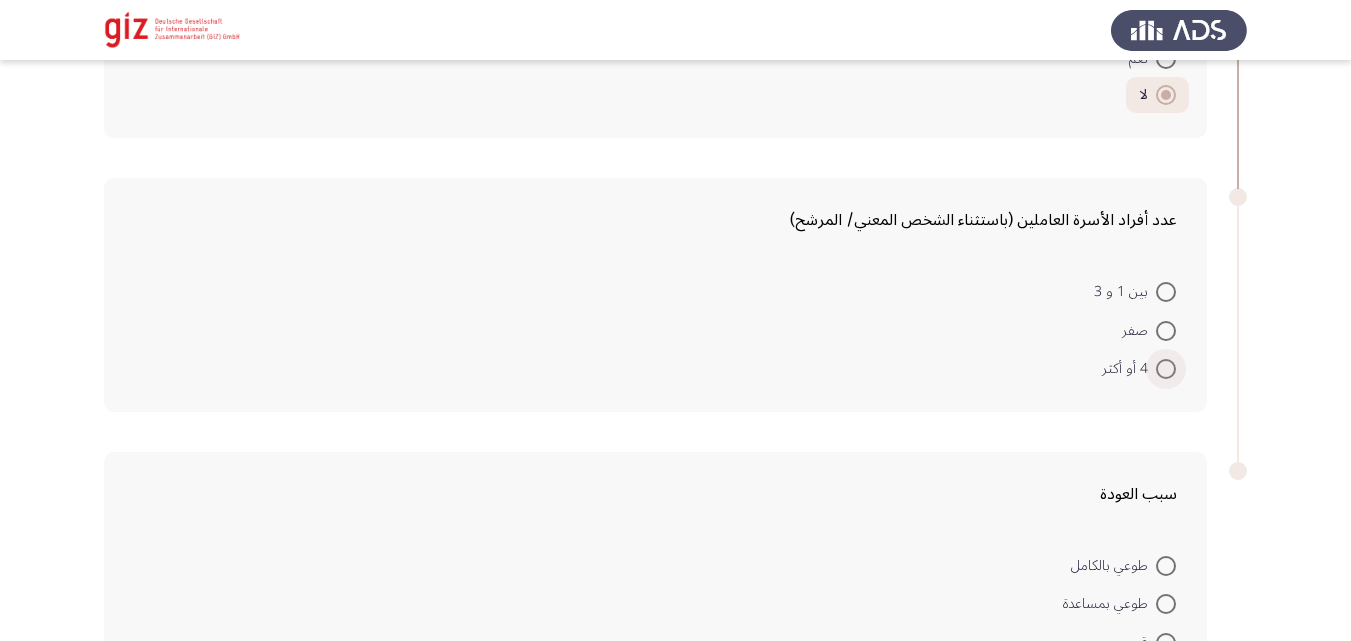 click at bounding box center [1166, 369] 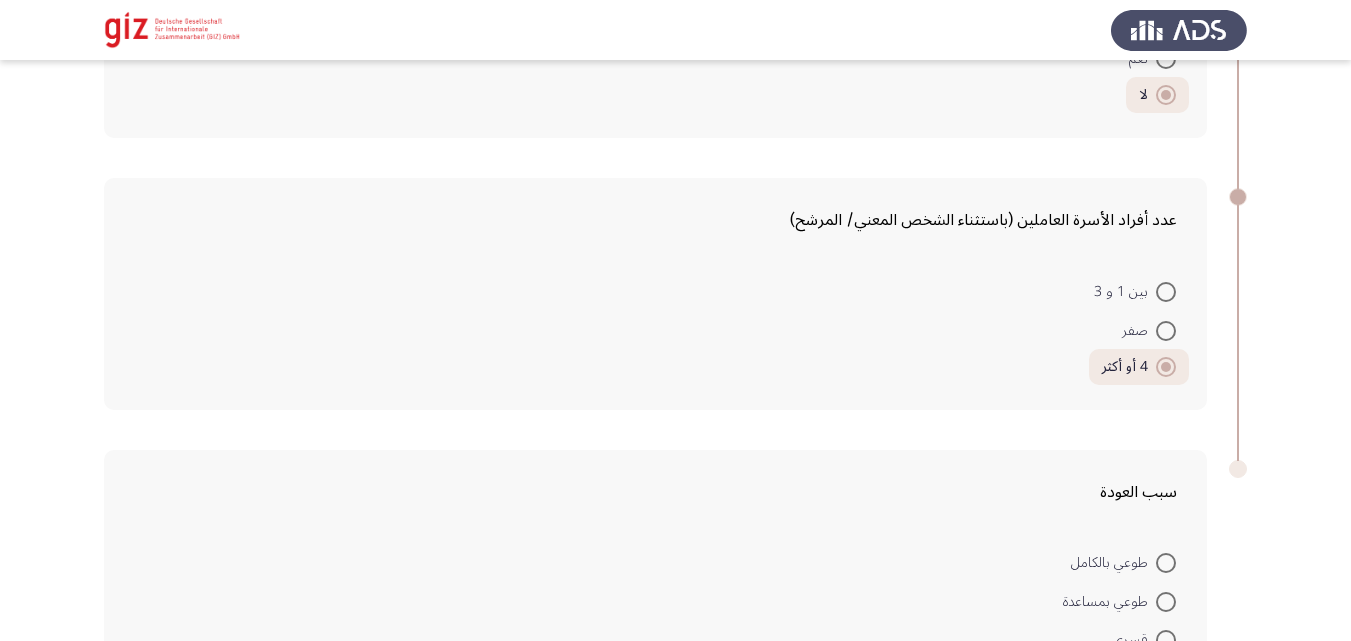 click at bounding box center [1166, 331] 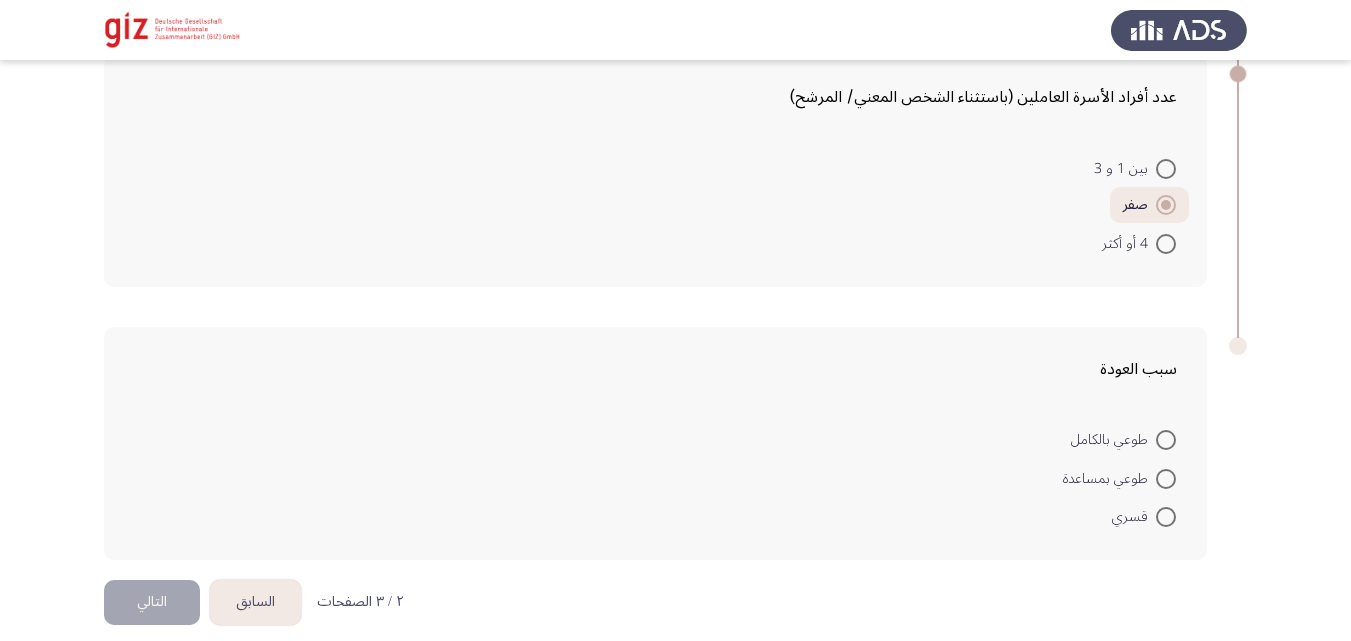 scroll, scrollTop: 1704, scrollLeft: 0, axis: vertical 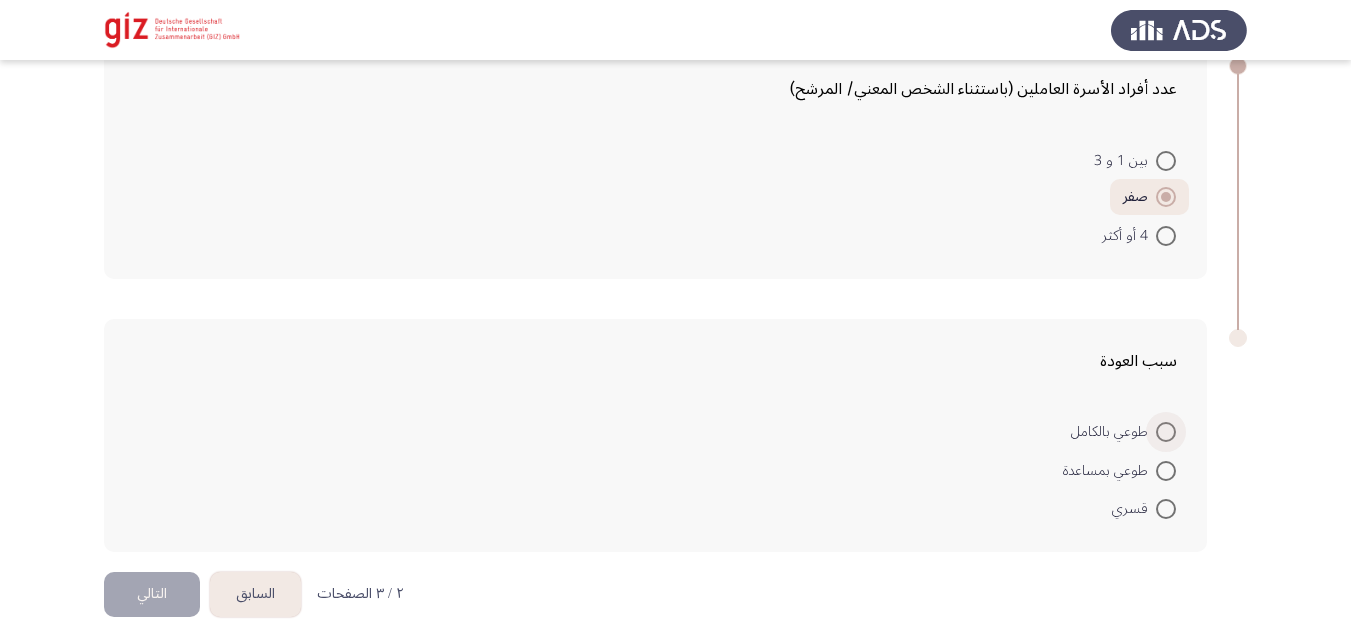 click at bounding box center [1166, 432] 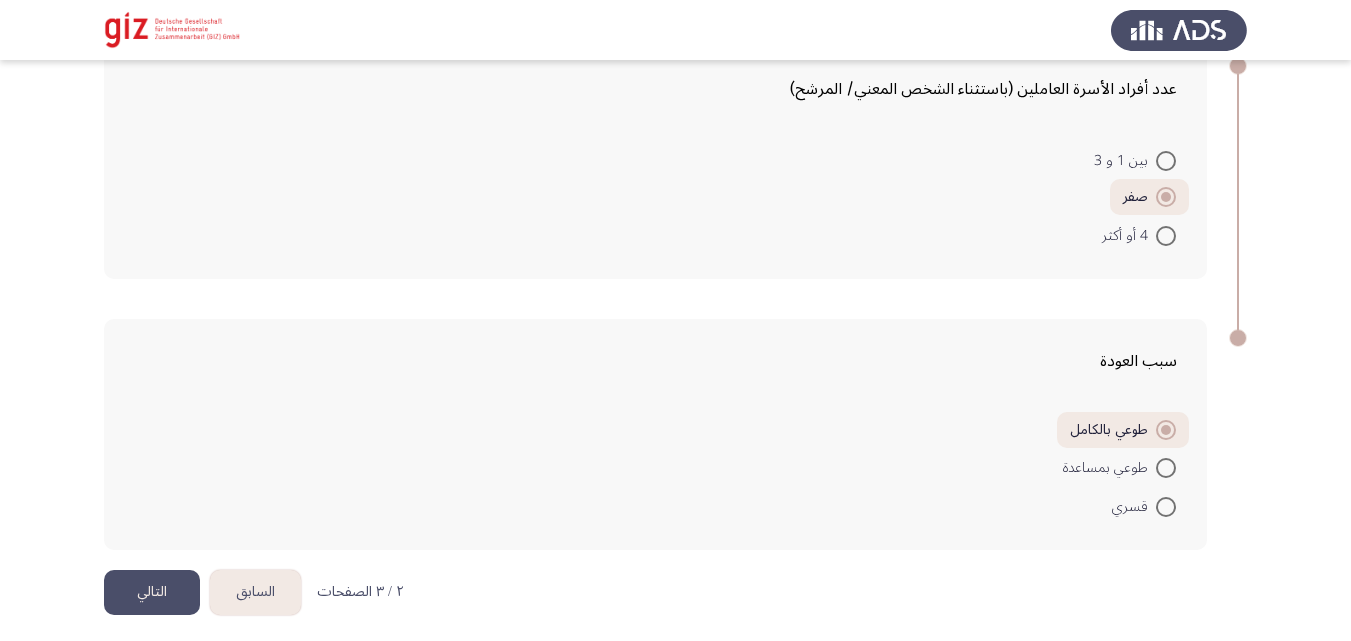 click on "التالي" 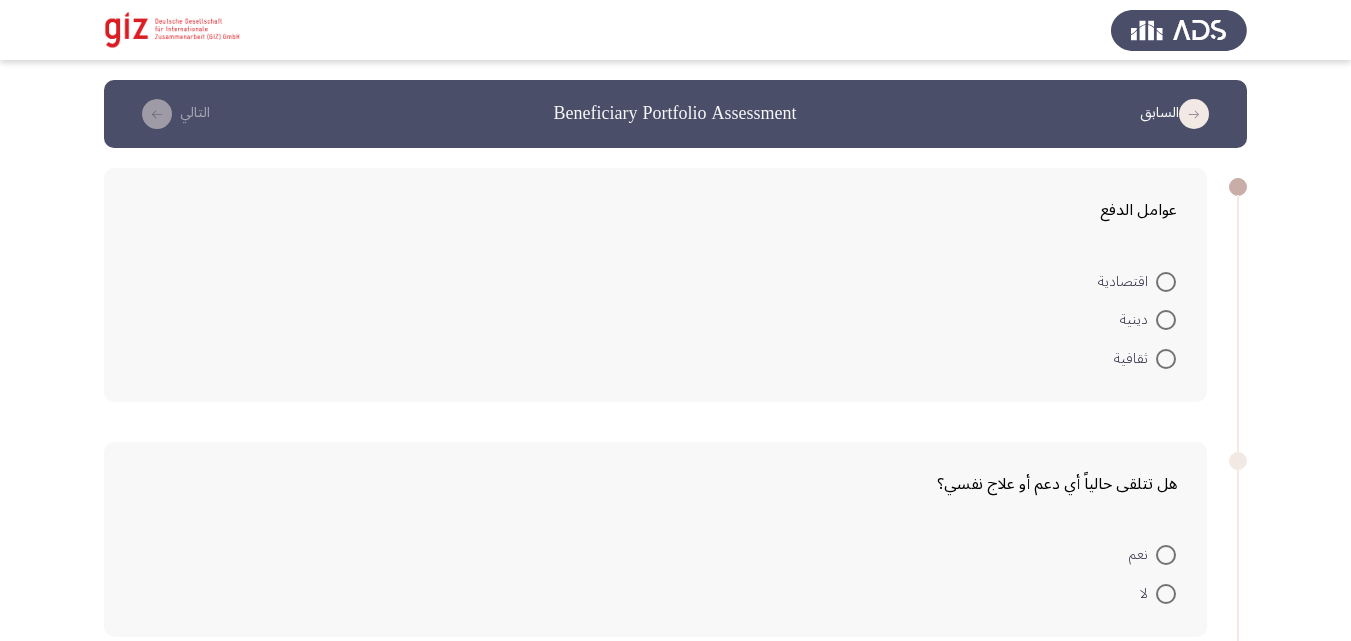 click at bounding box center (1166, 282) 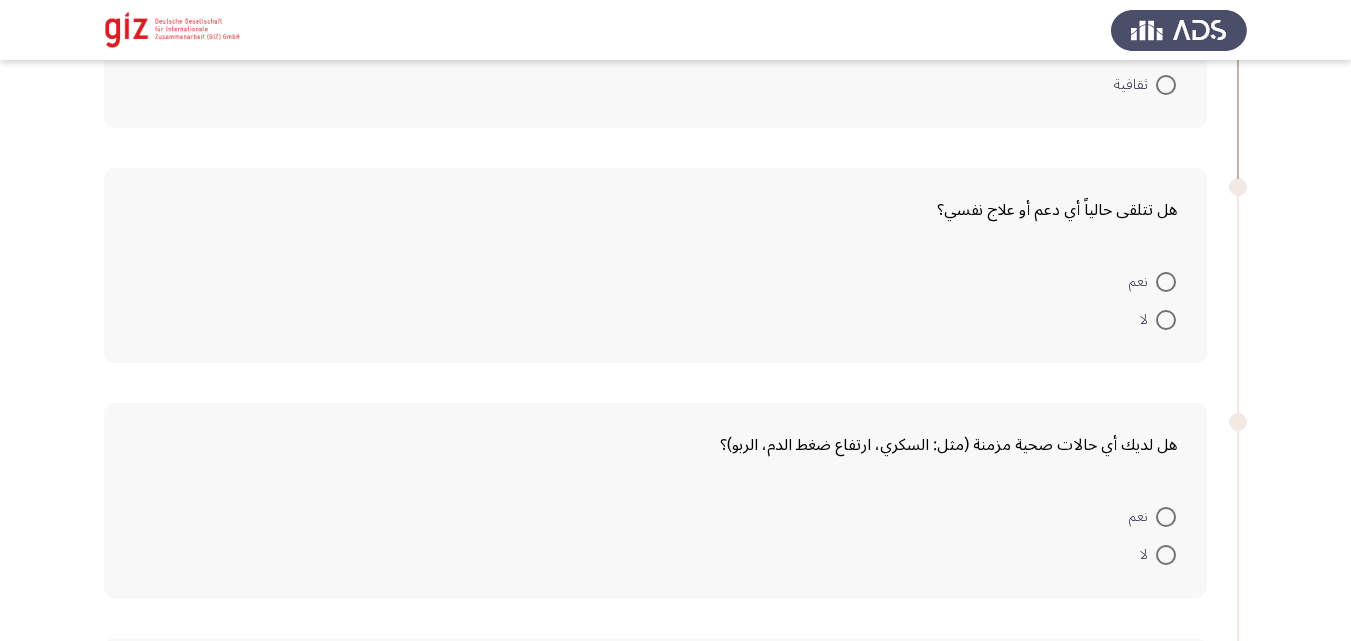 scroll, scrollTop: 278, scrollLeft: 0, axis: vertical 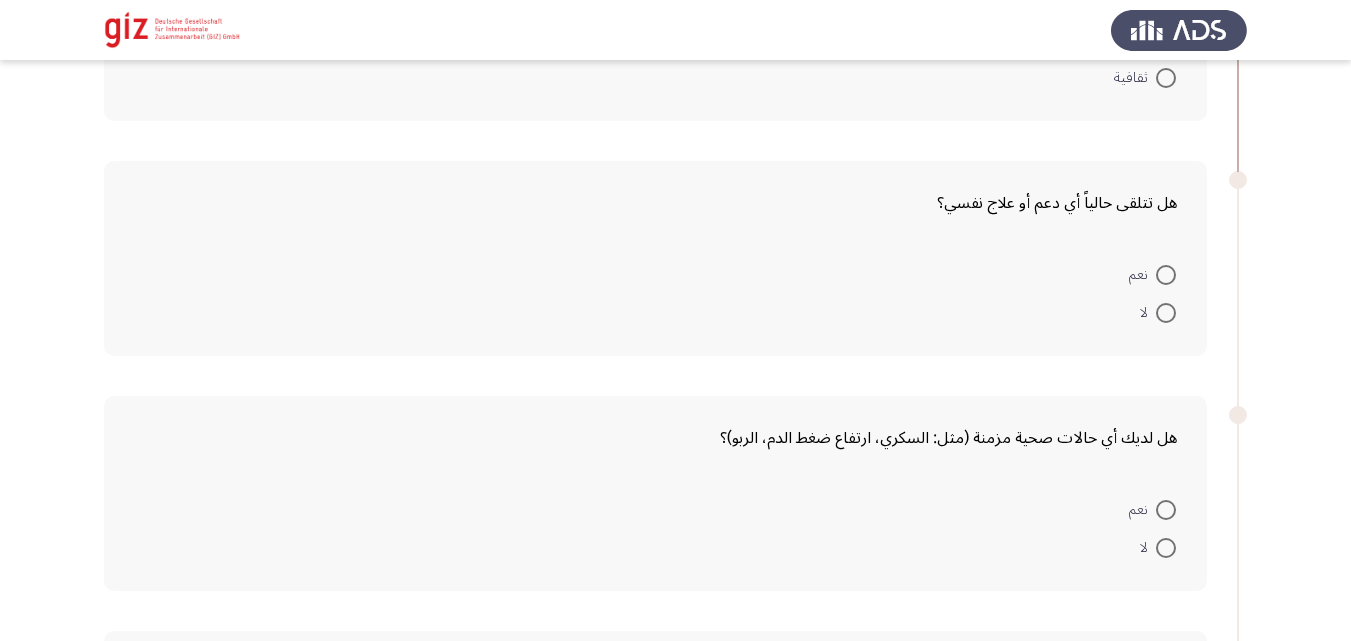 click at bounding box center (1166, 313) 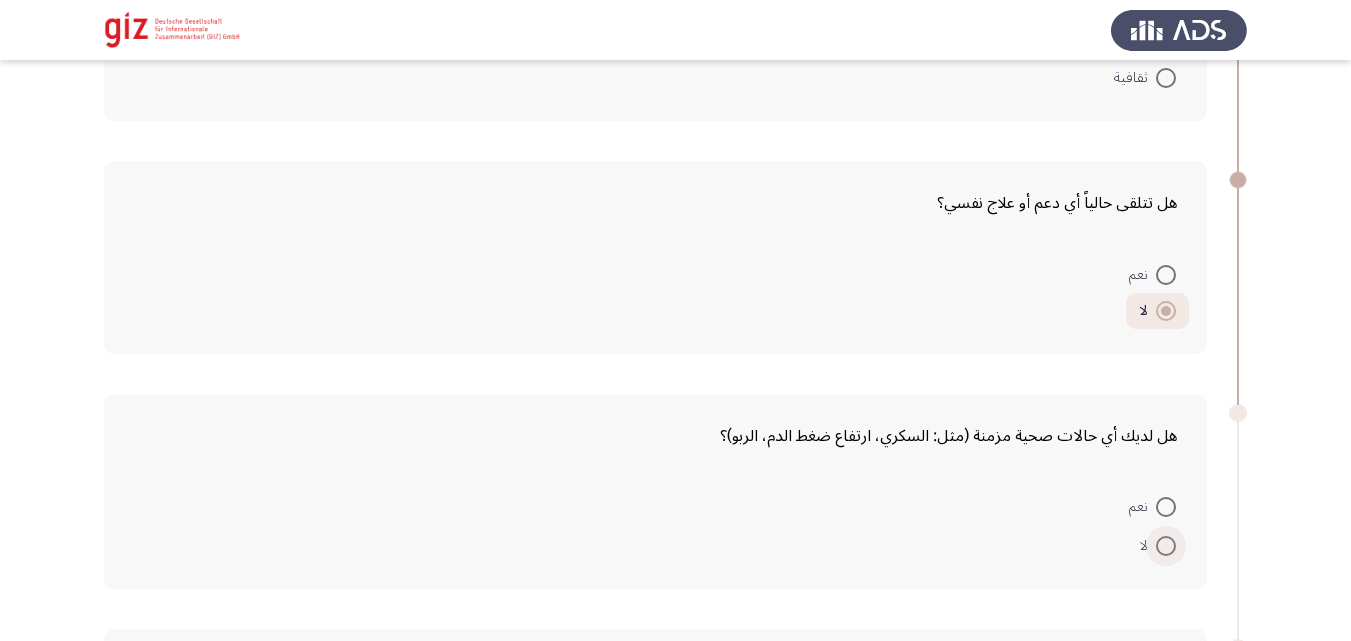 click at bounding box center (1166, 546) 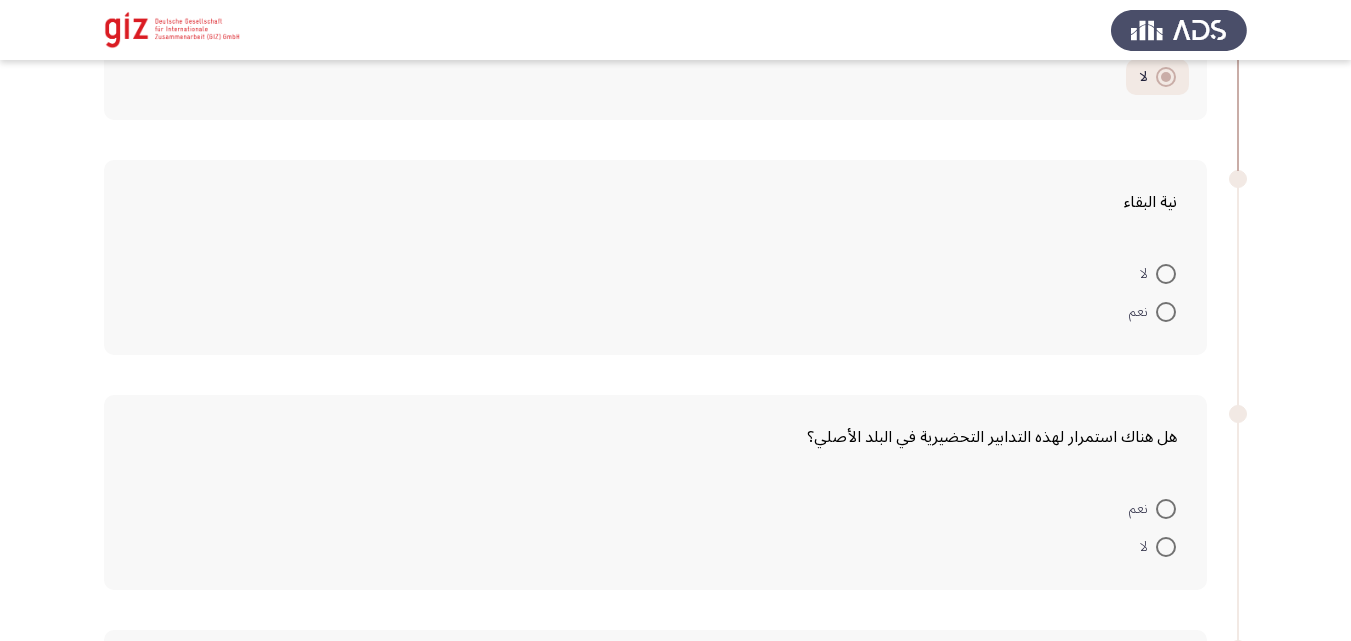 scroll, scrollTop: 745, scrollLeft: 0, axis: vertical 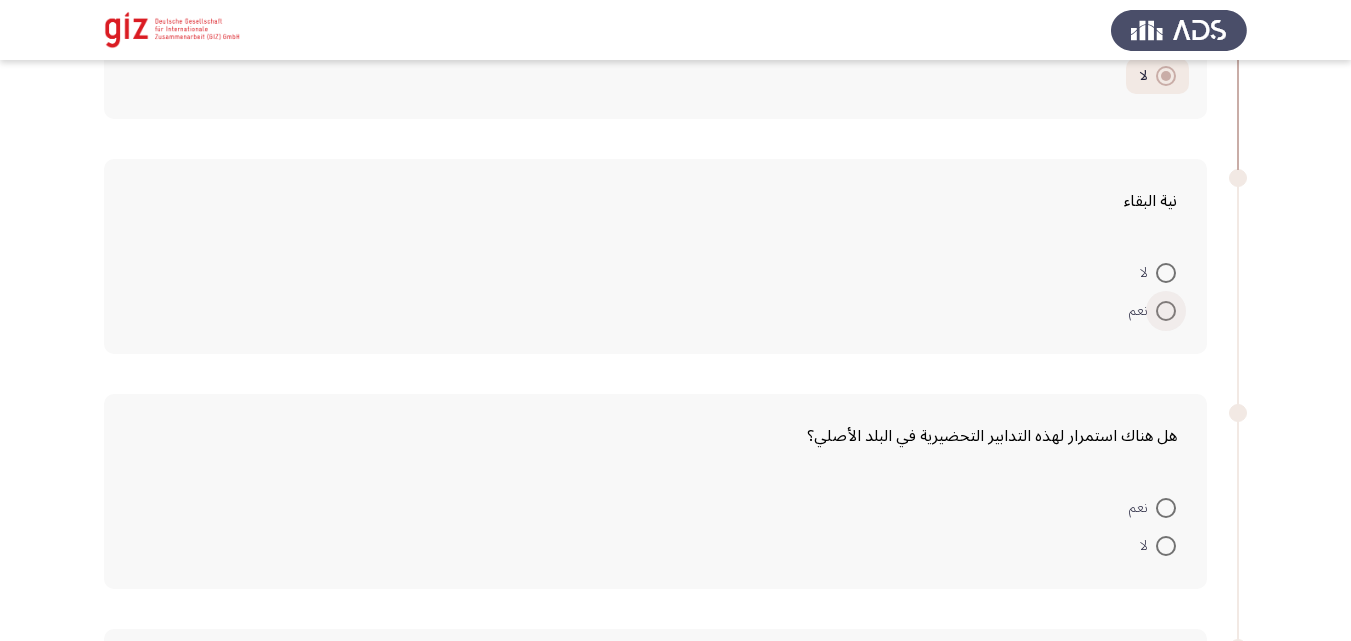 click at bounding box center [1166, 311] 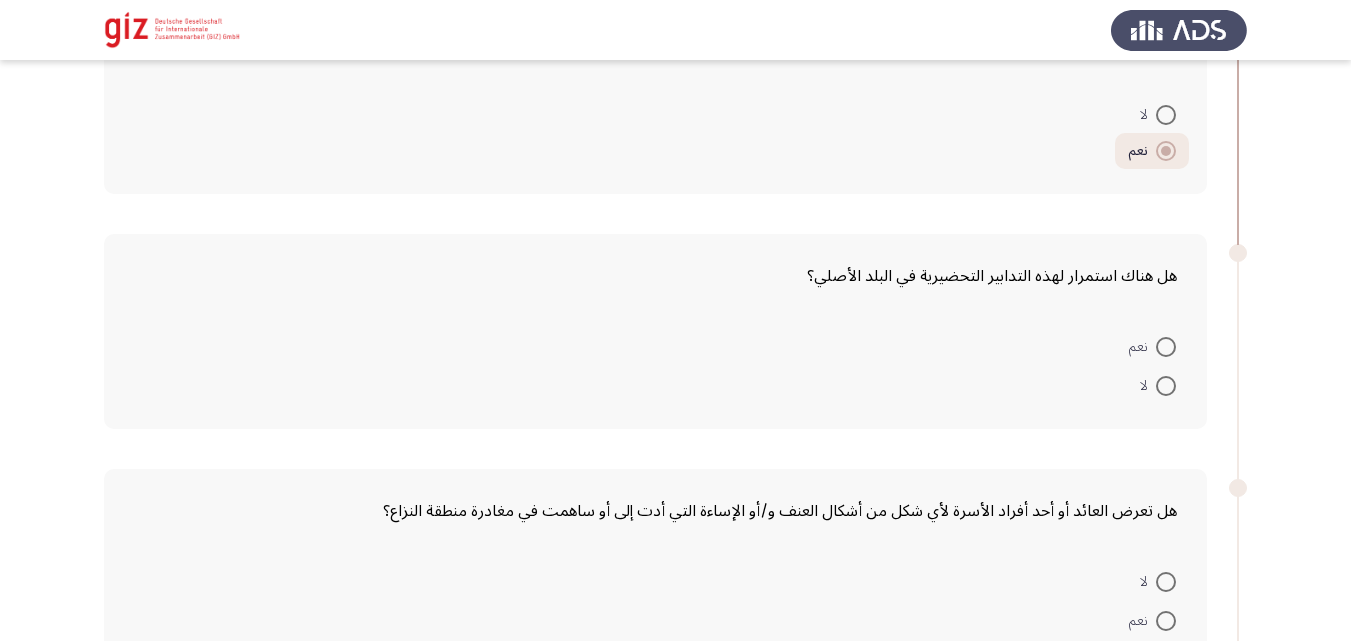 scroll, scrollTop: 904, scrollLeft: 0, axis: vertical 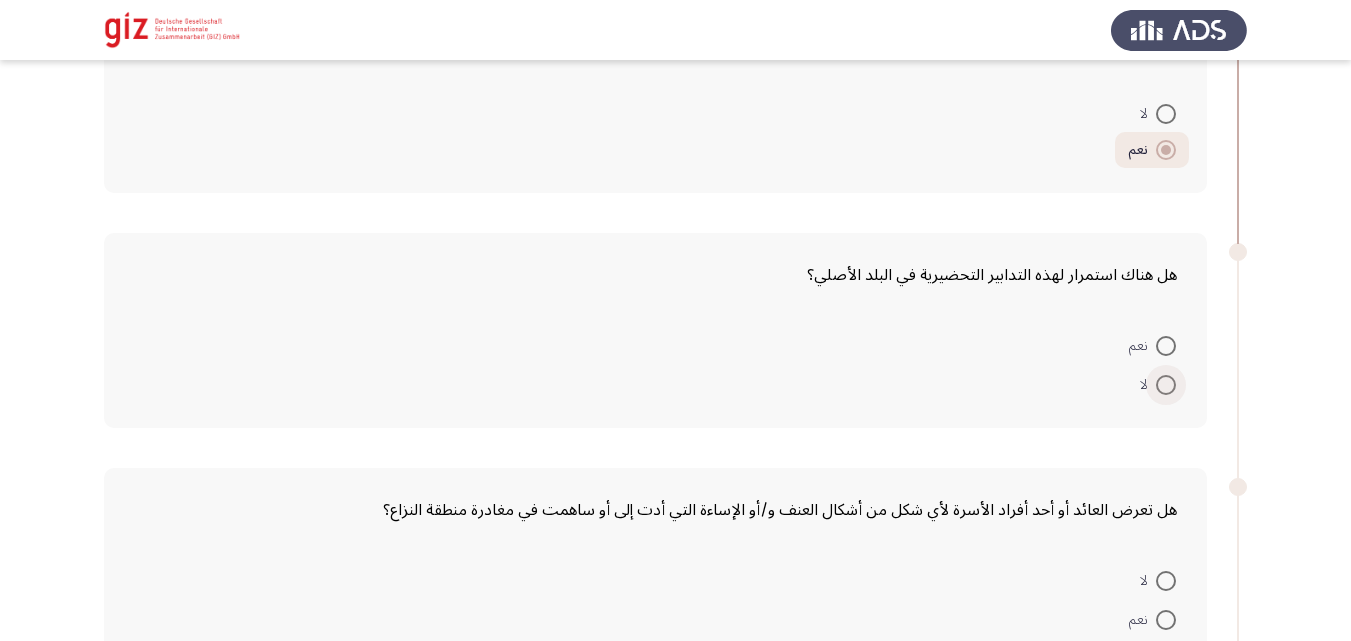 click at bounding box center (1166, 385) 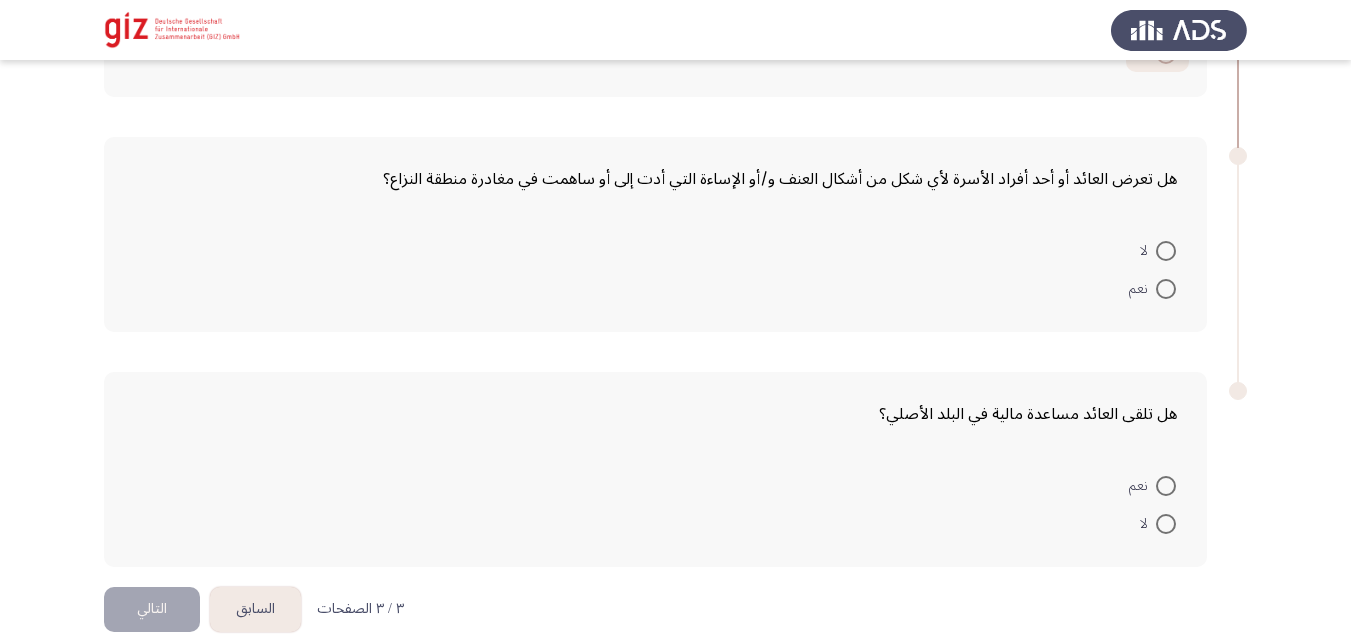 scroll, scrollTop: 1233, scrollLeft: 0, axis: vertical 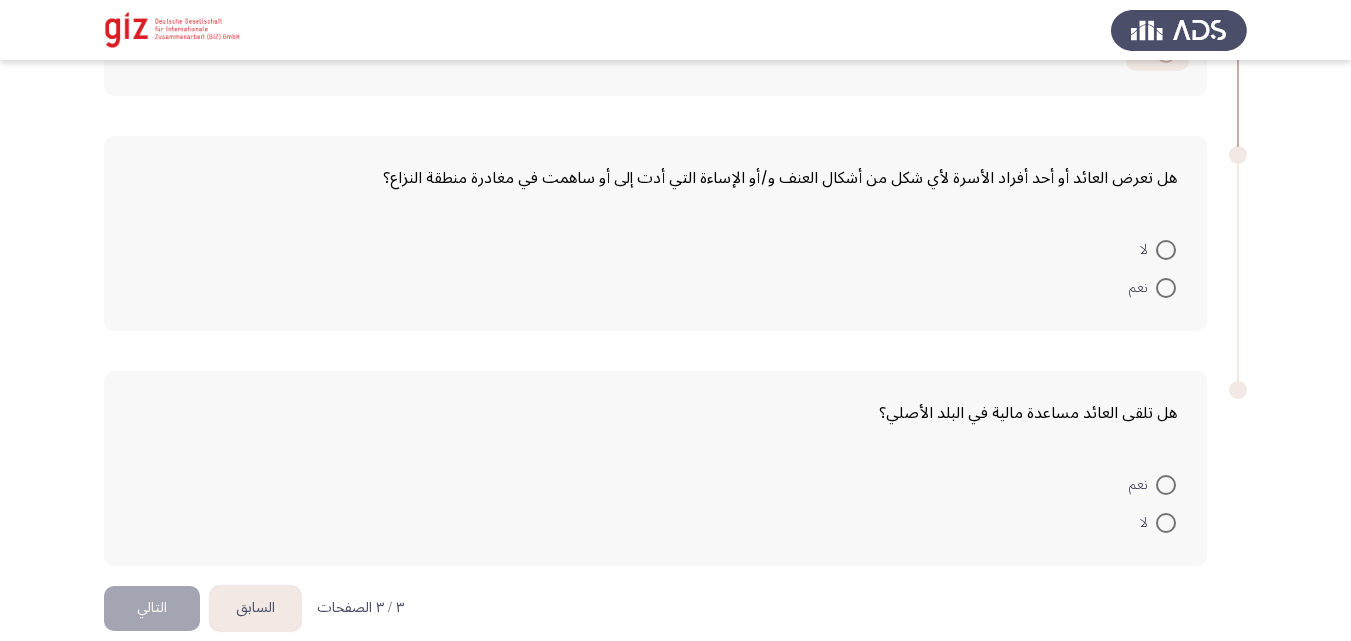 drag, startPoint x: 1176, startPoint y: 310, endPoint x: 1171, endPoint y: 293, distance: 17.720045 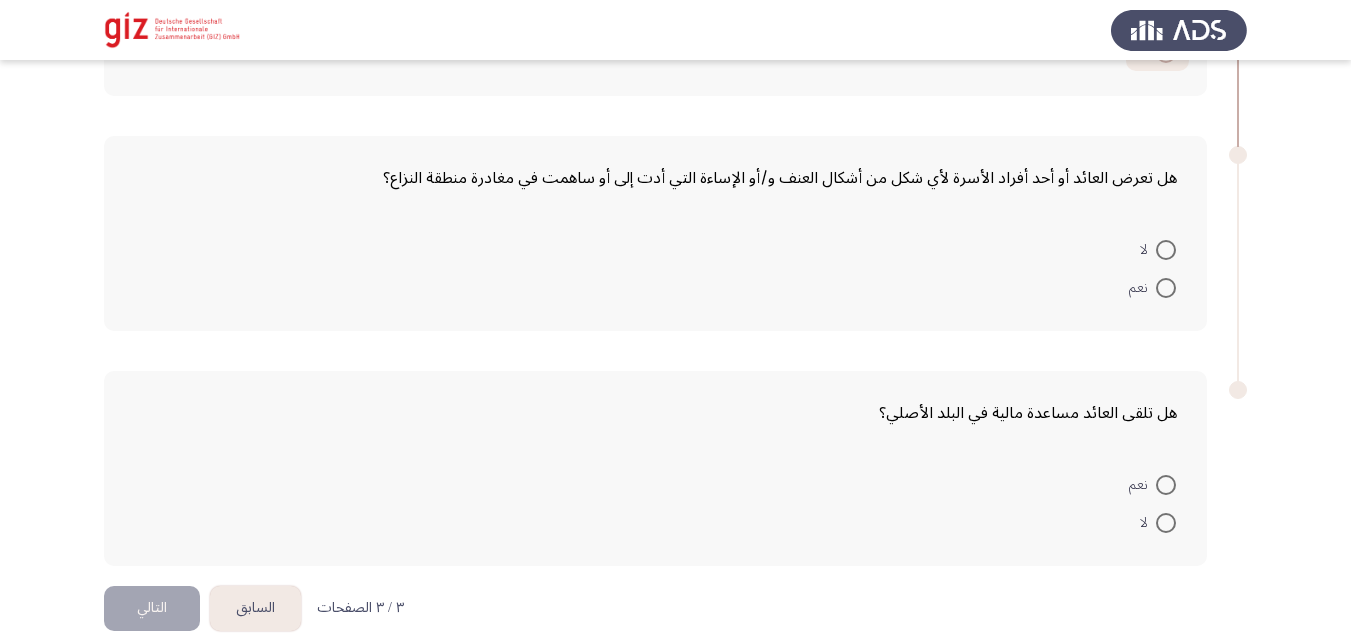 click at bounding box center [1166, 250] 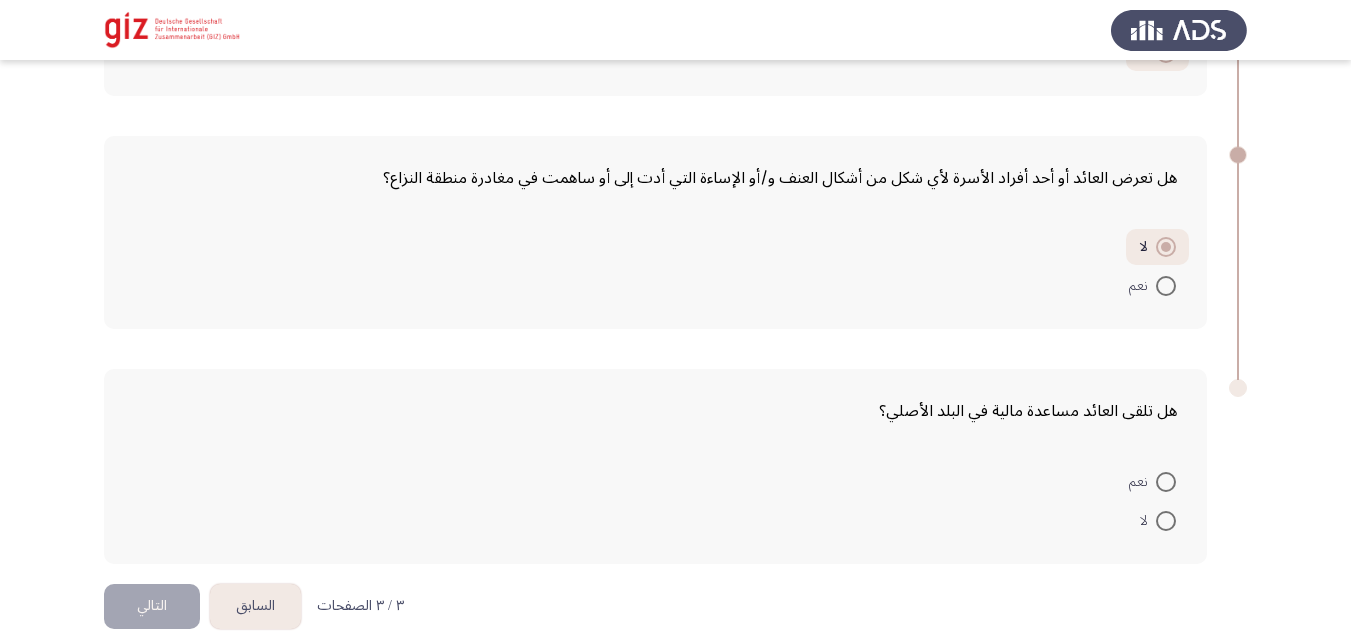 click at bounding box center [1166, 521] 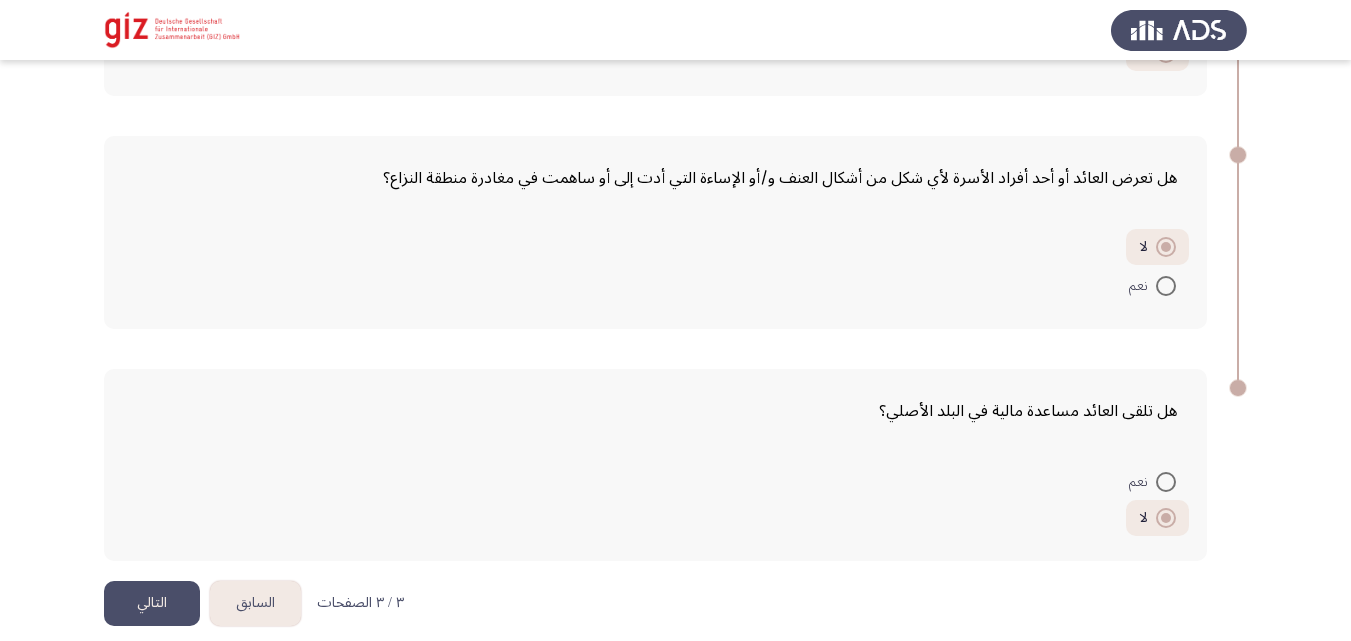 click on "التالي" 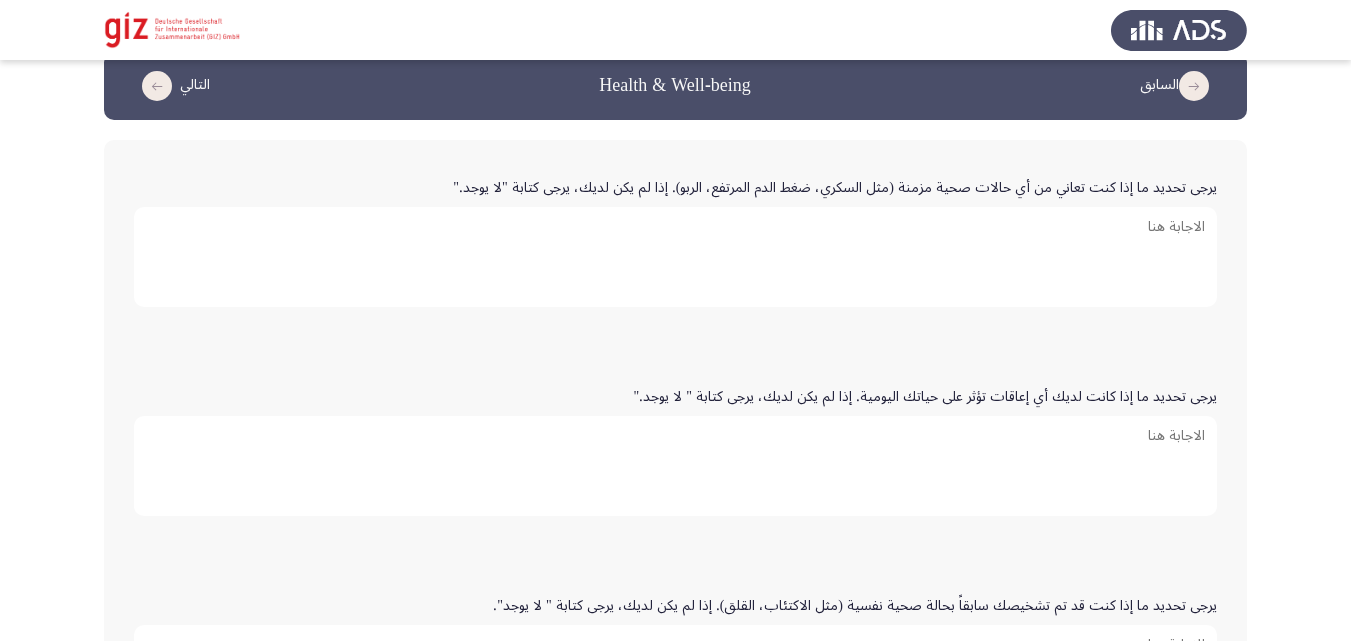 scroll, scrollTop: 30, scrollLeft: 0, axis: vertical 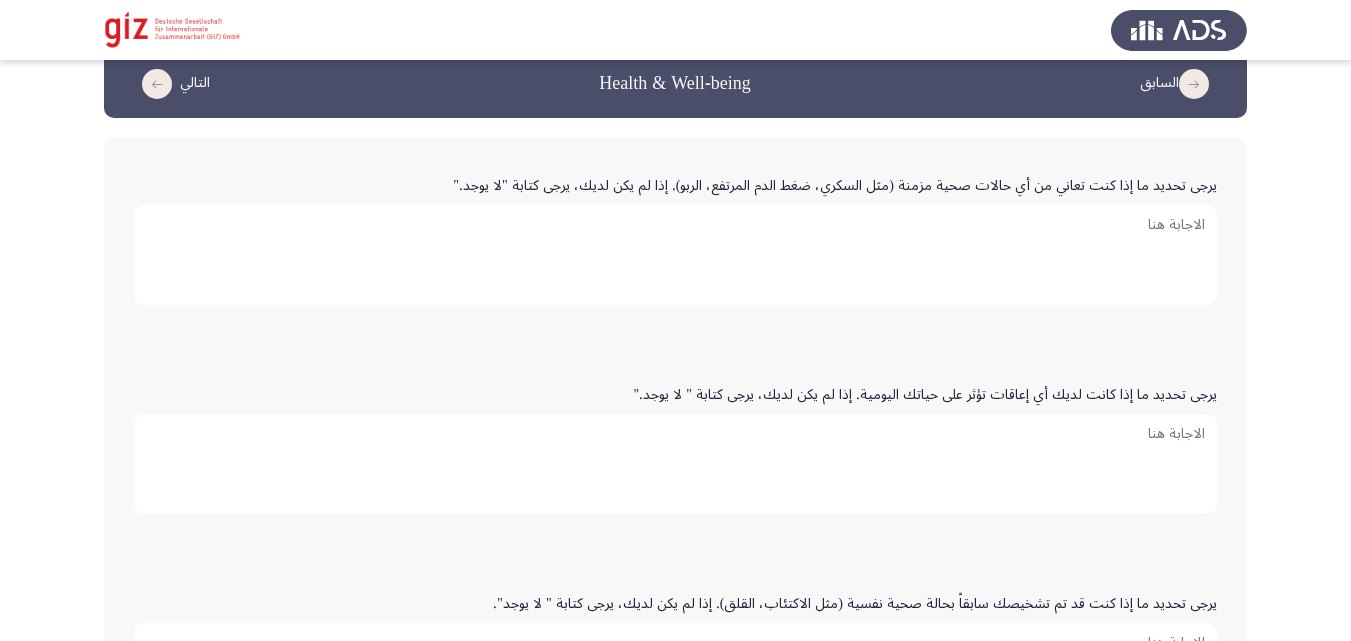 click on "يرجى تحديد ما إذا كنت تعاني من أي حالات صحية مزمنة (مثل السكري، ضغط الدم المرتفع، الربو). إذا لم يكن لديك، يرجى كتابة "لا يوجد."" at bounding box center [675, 255] 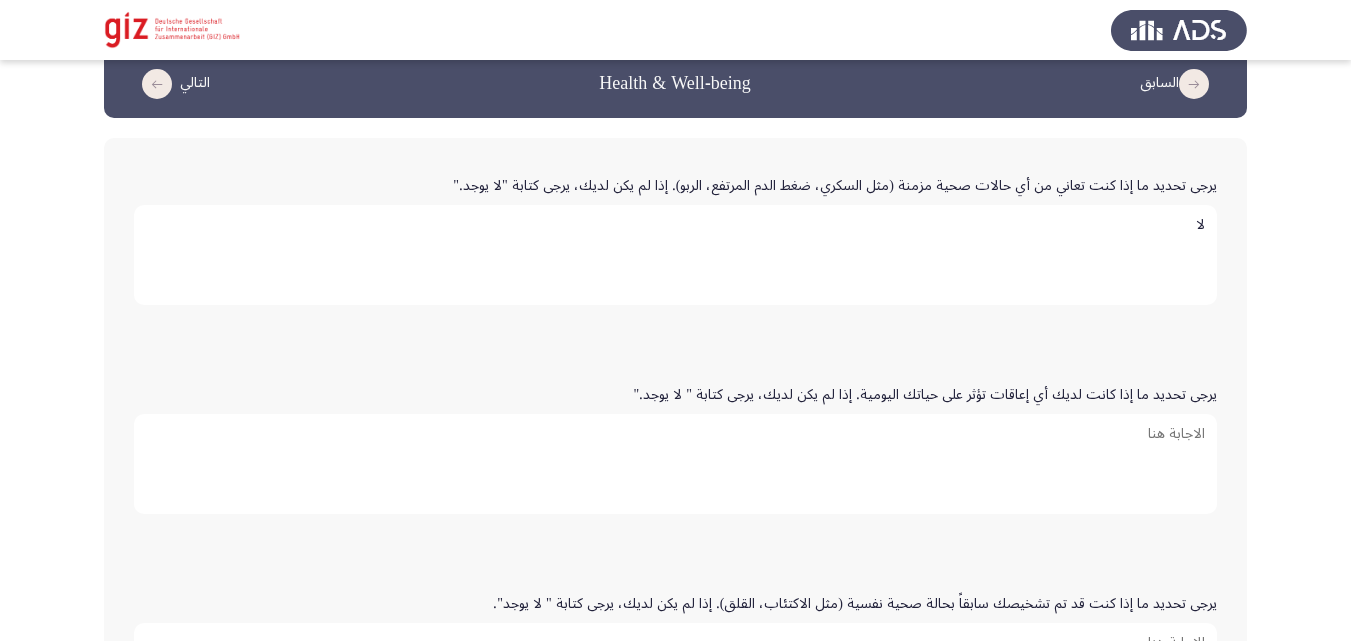 type on "لا" 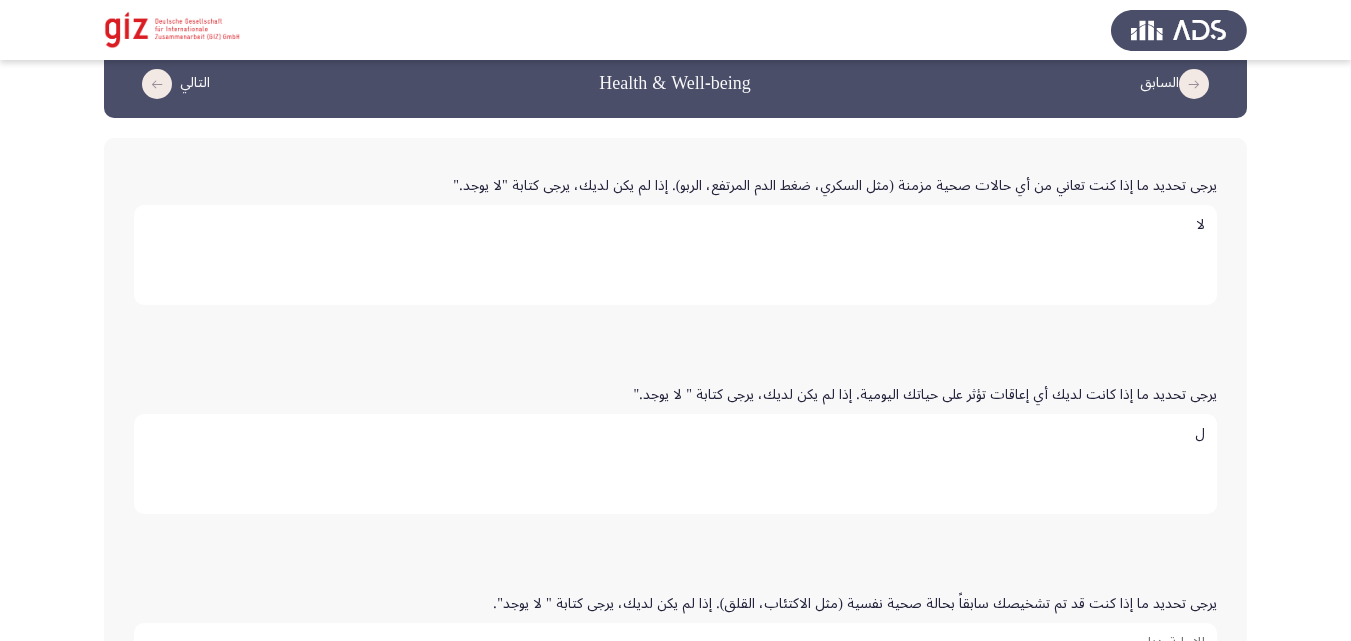 click on "ل" at bounding box center (675, 464) 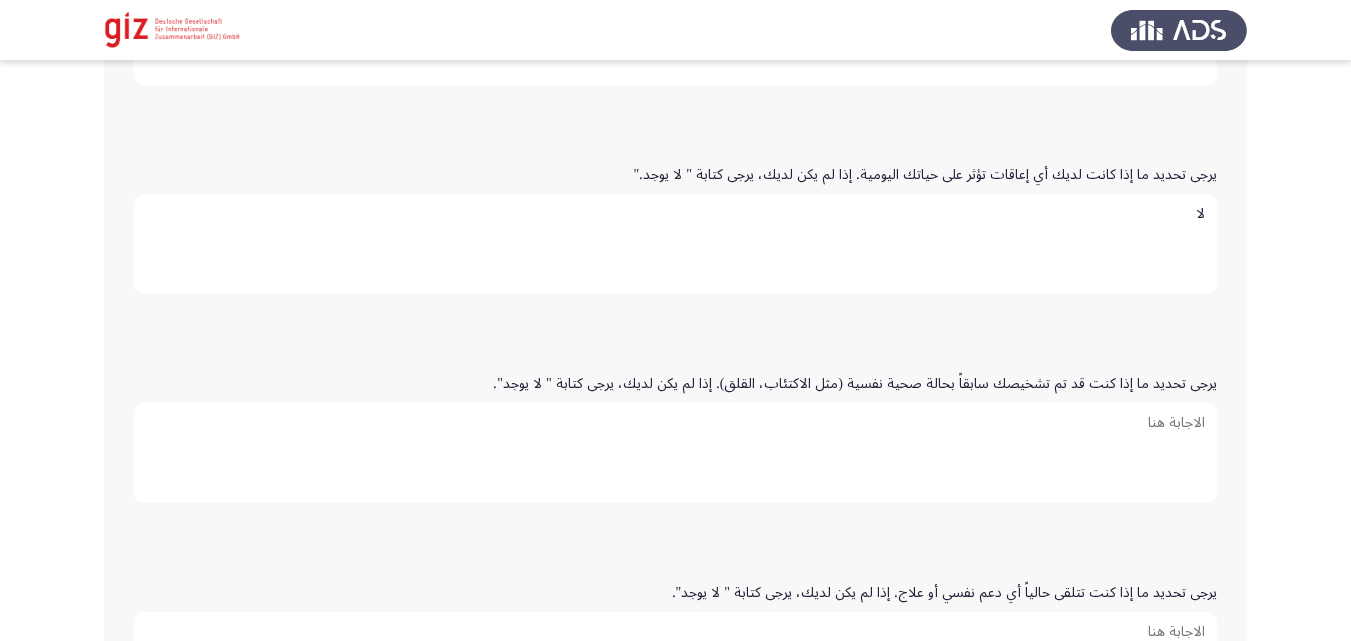 scroll, scrollTop: 287, scrollLeft: 0, axis: vertical 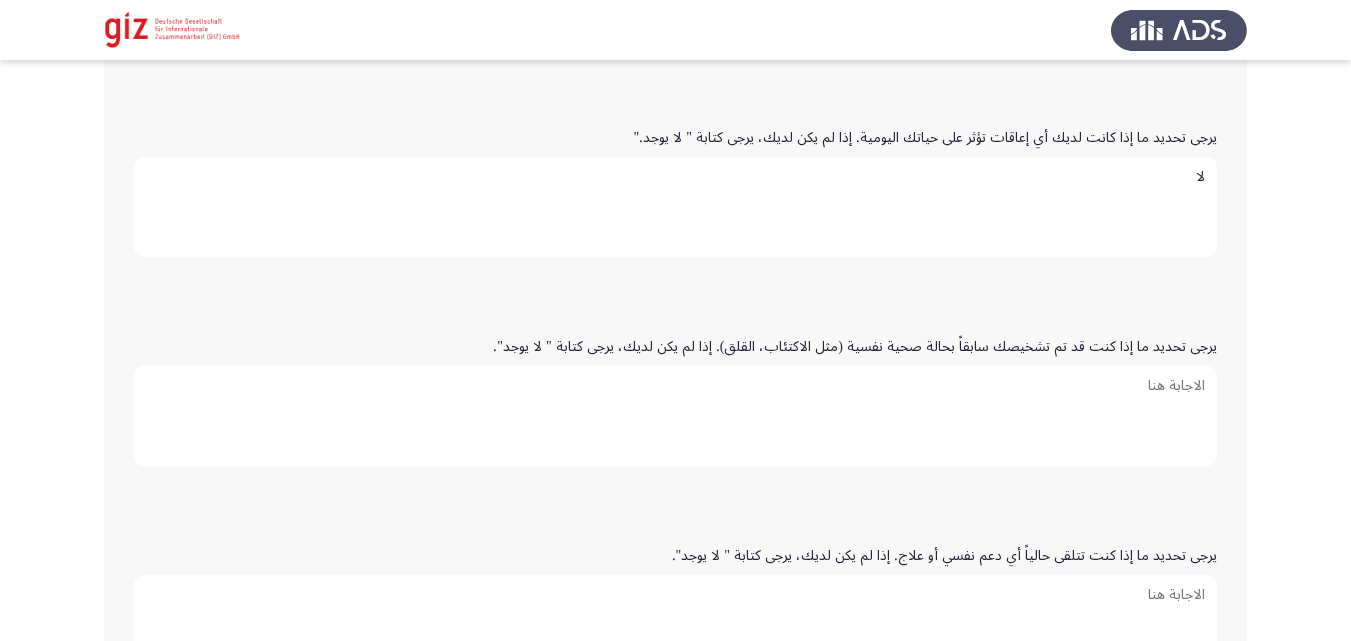 type on "لا" 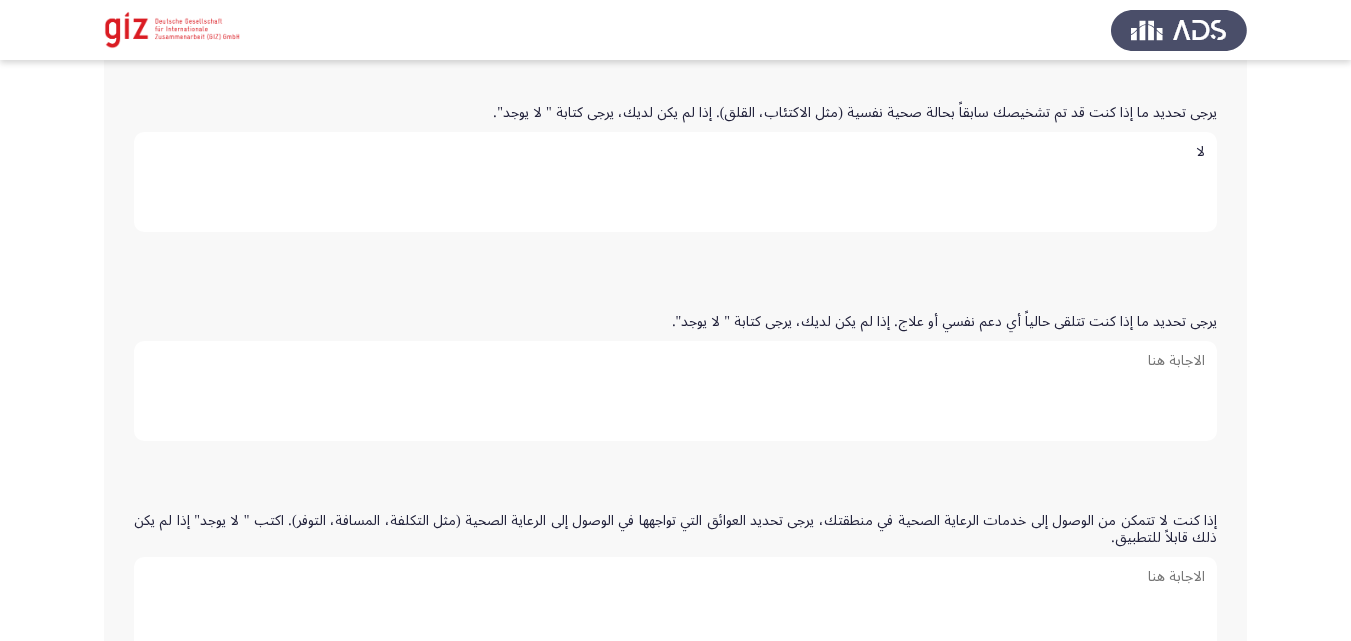 scroll, scrollTop: 564, scrollLeft: 0, axis: vertical 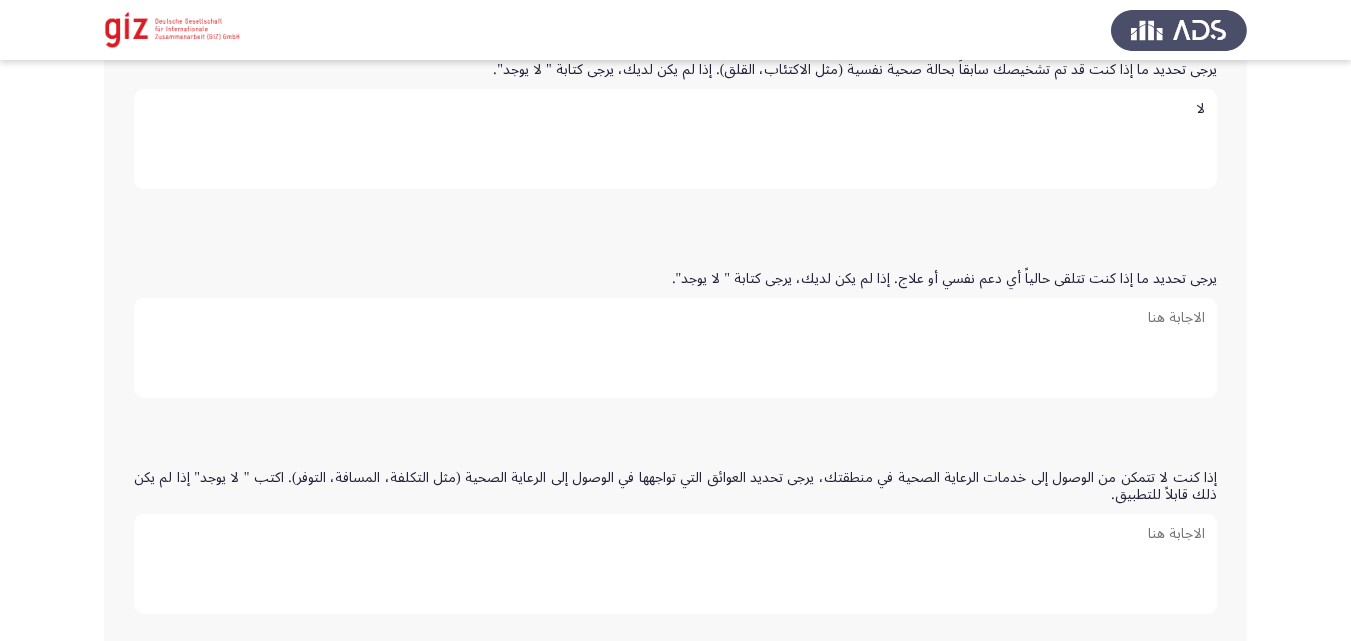 type on "لا" 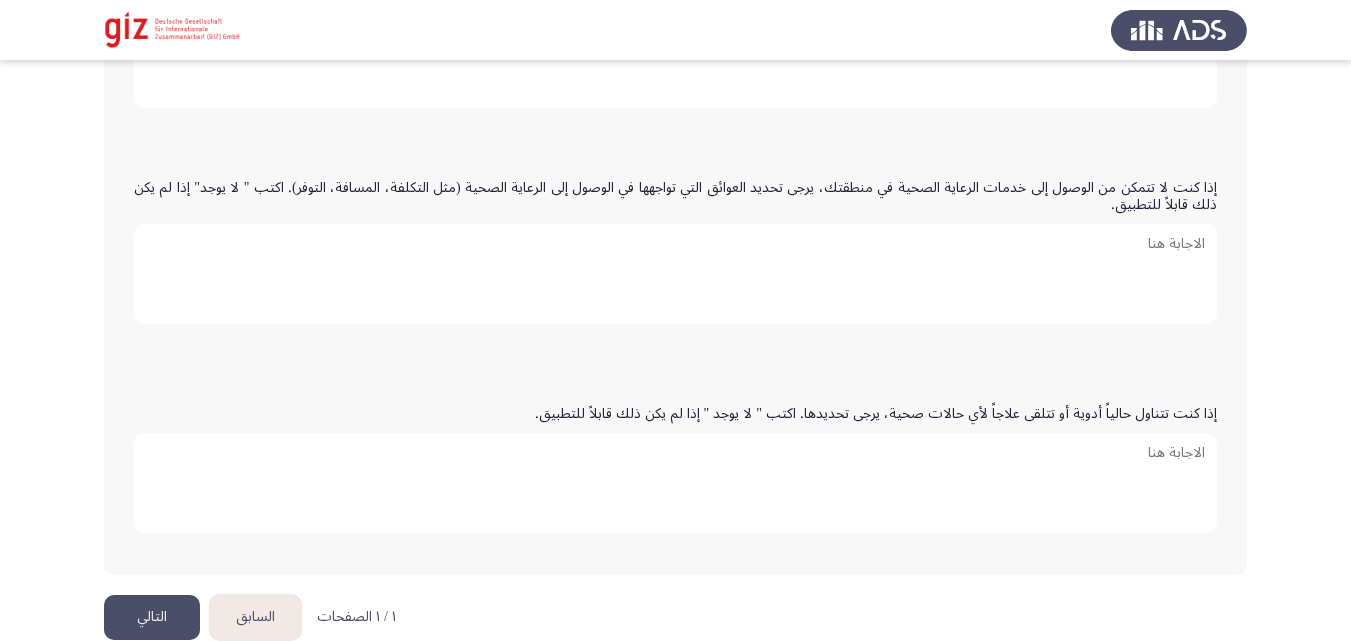 scroll, scrollTop: 867, scrollLeft: 0, axis: vertical 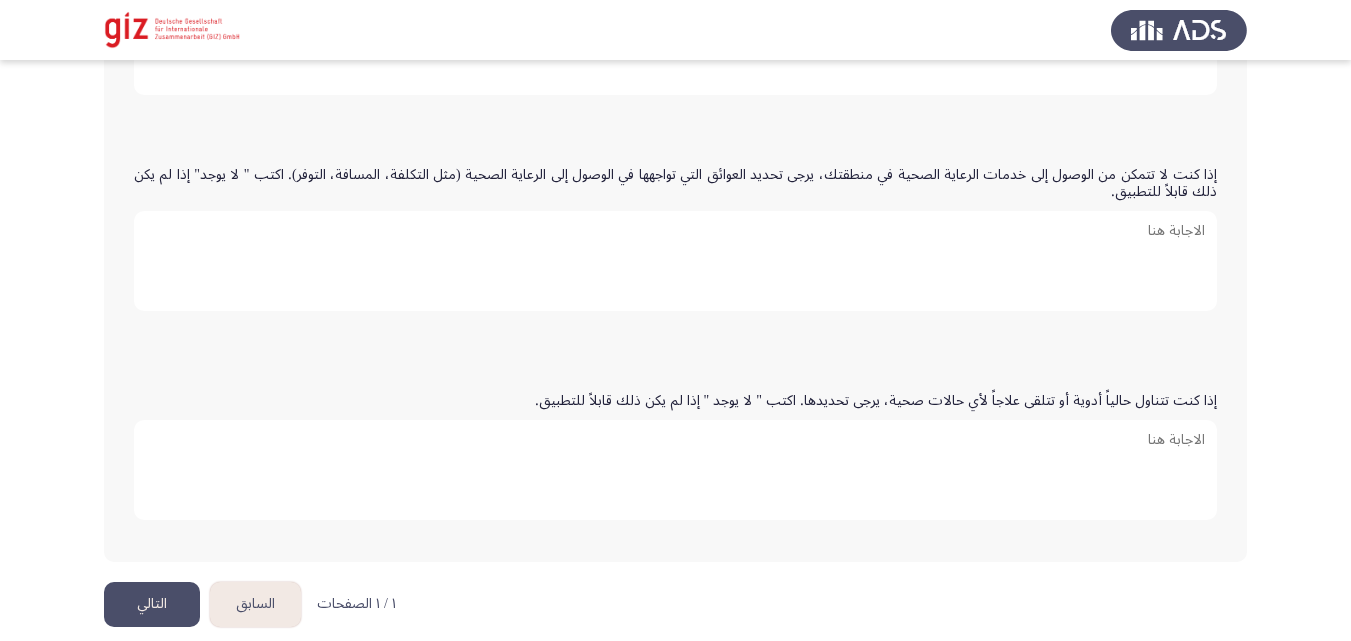 type on "لا" 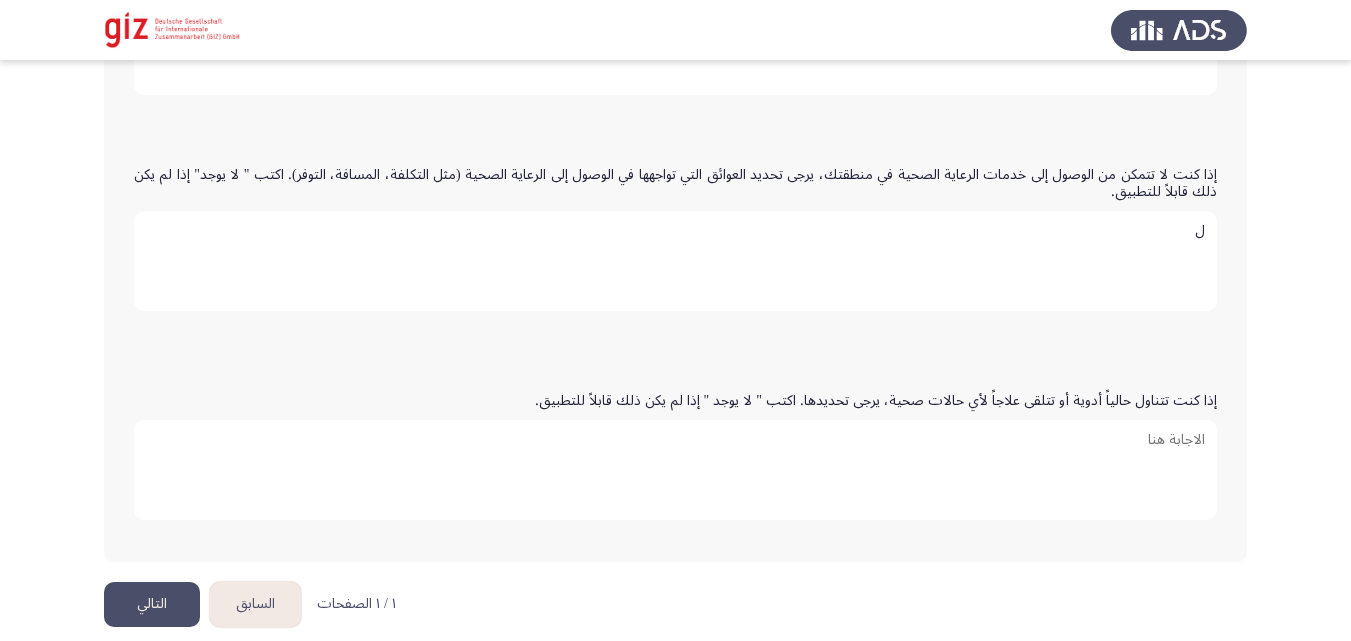 click on "ل" at bounding box center (675, 261) 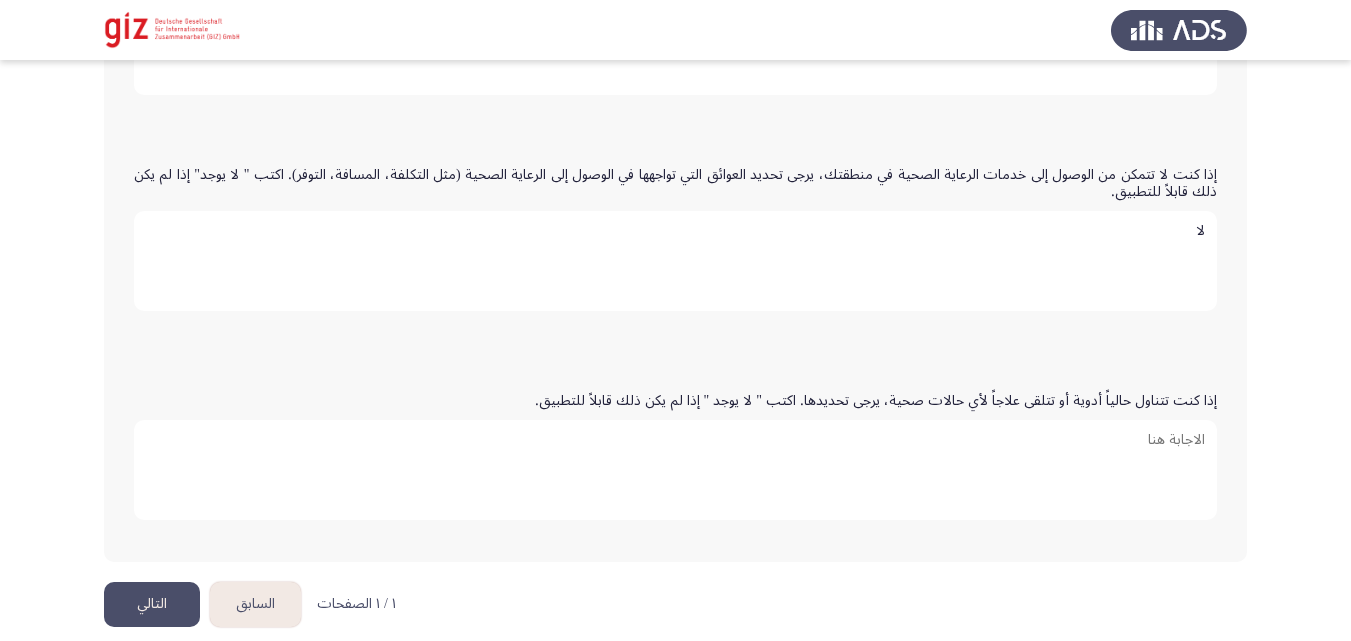 type on "لا" 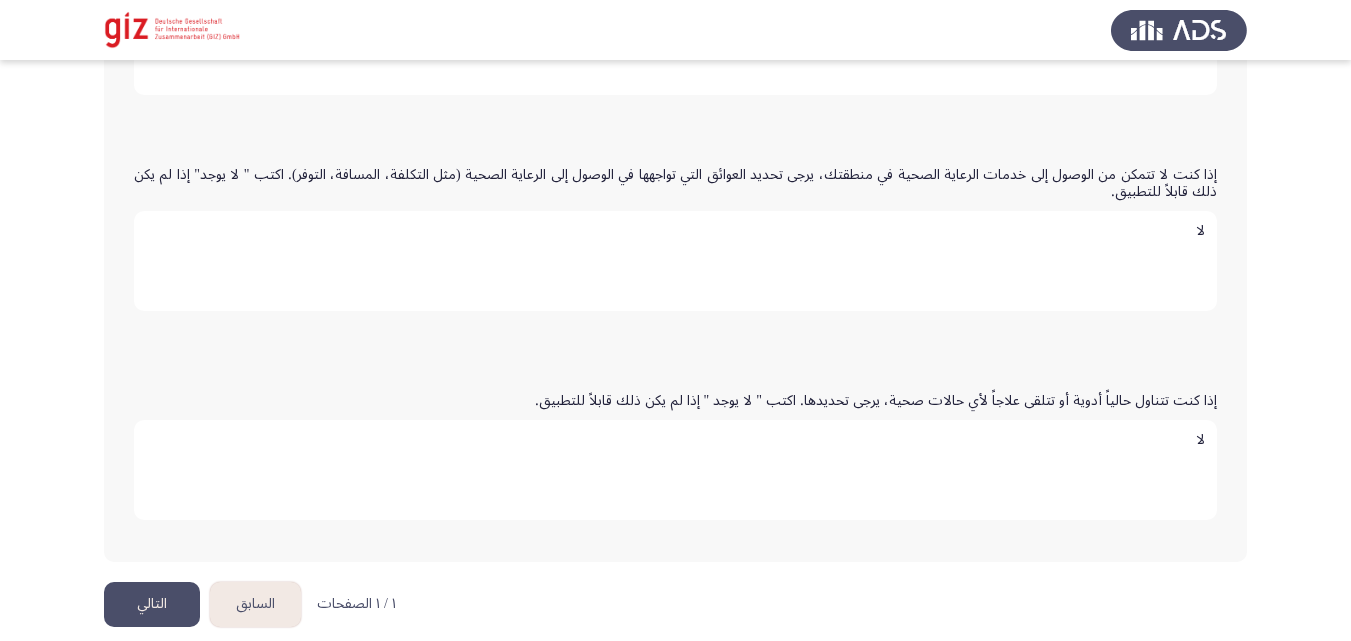 type on "لا" 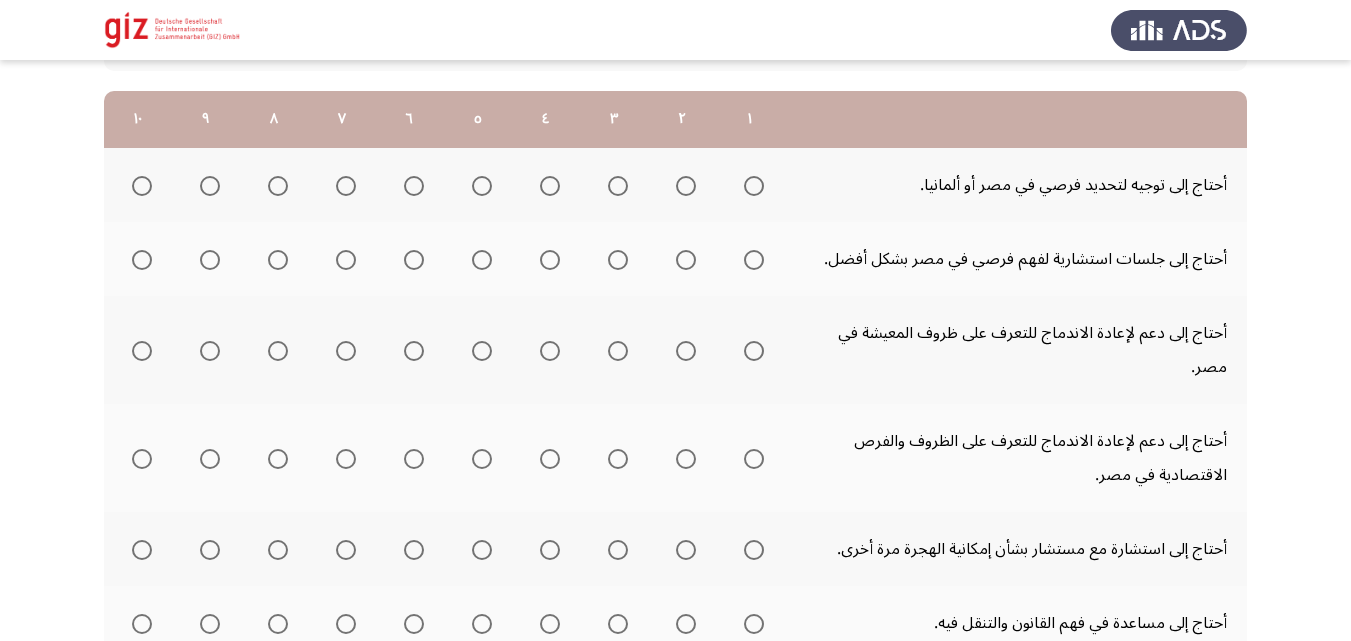scroll, scrollTop: 296, scrollLeft: 0, axis: vertical 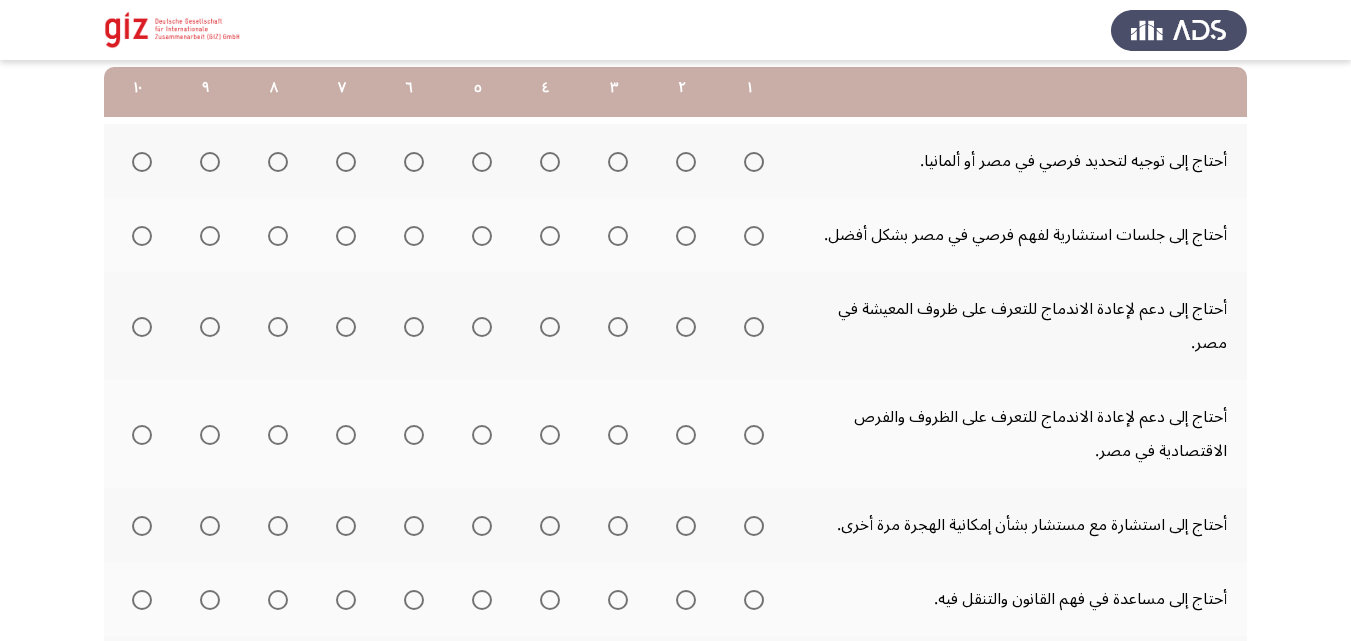 click at bounding box center (754, 162) 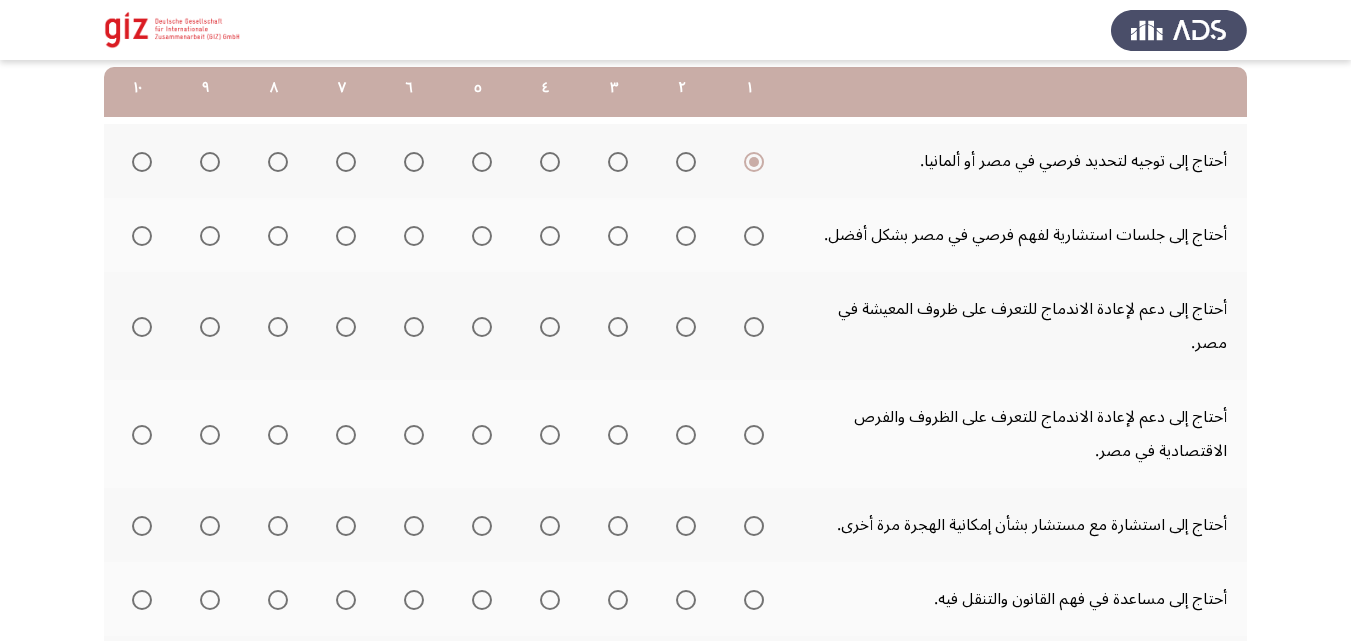 click 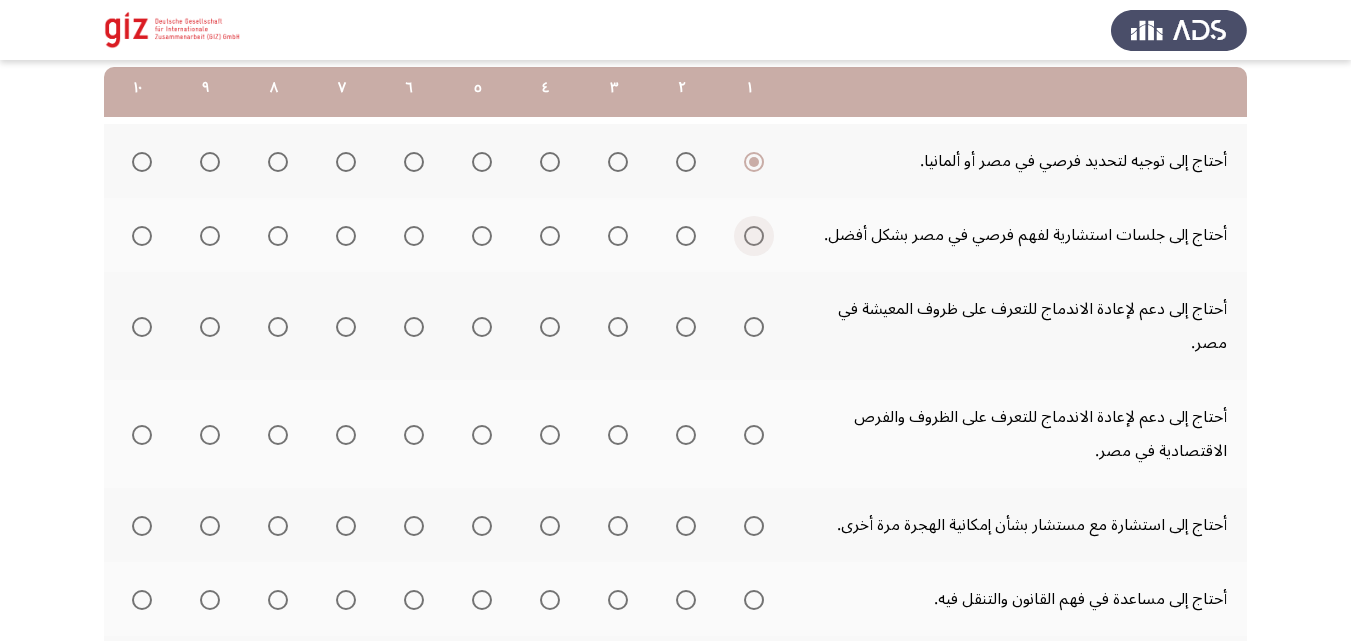 click at bounding box center [754, 236] 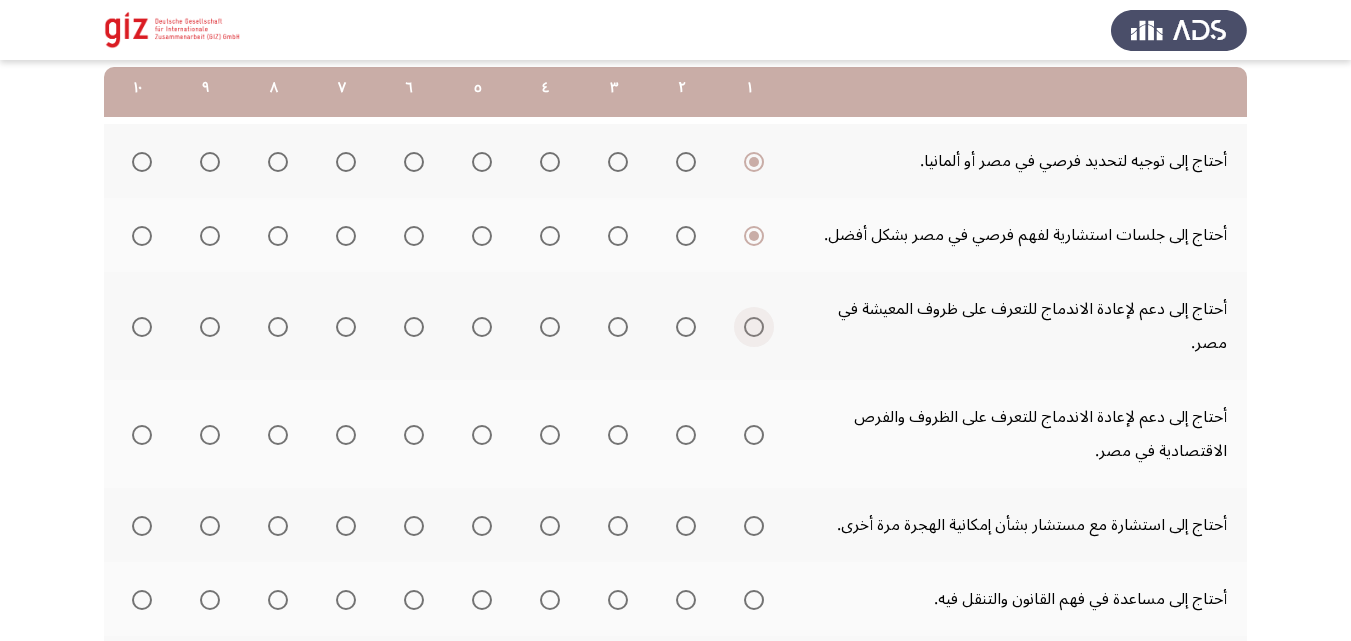 click at bounding box center (754, 327) 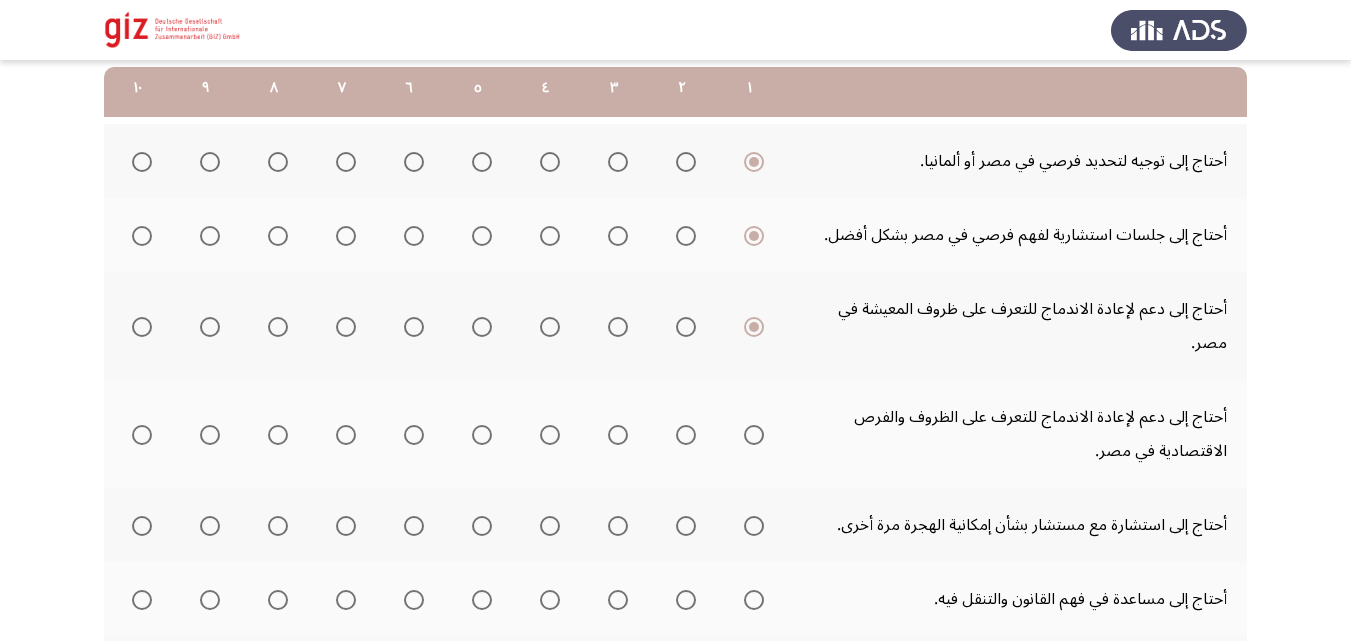 click at bounding box center [754, 435] 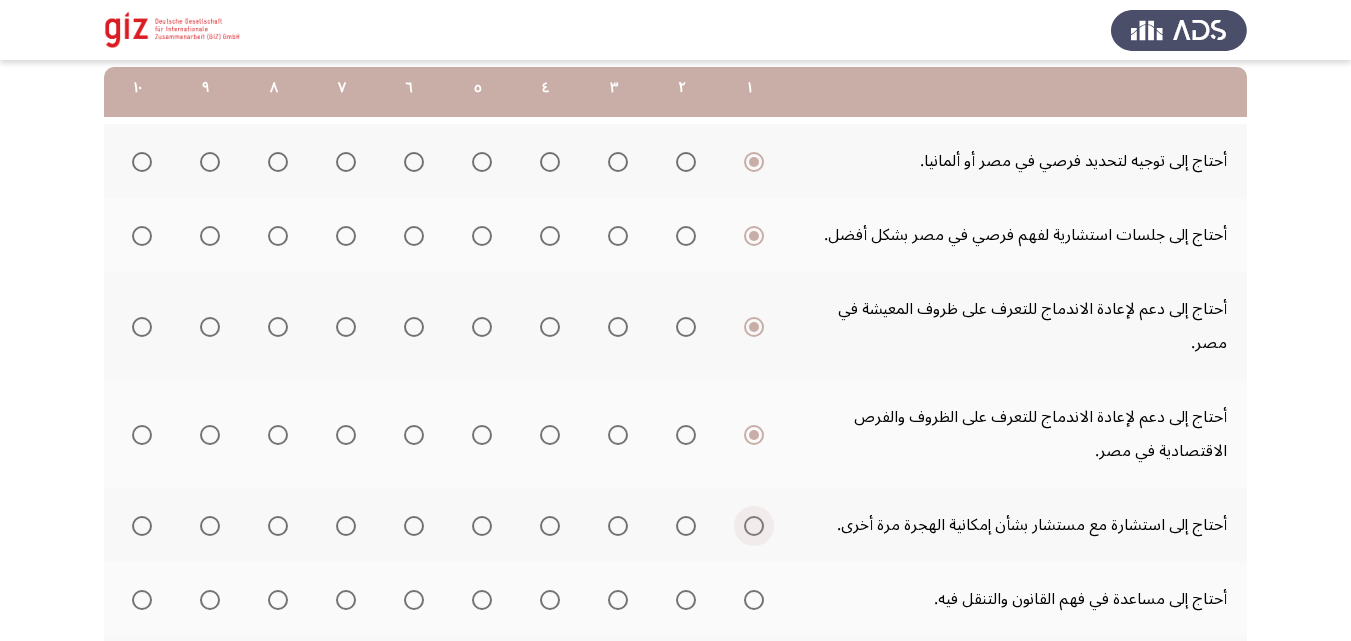 click at bounding box center [754, 526] 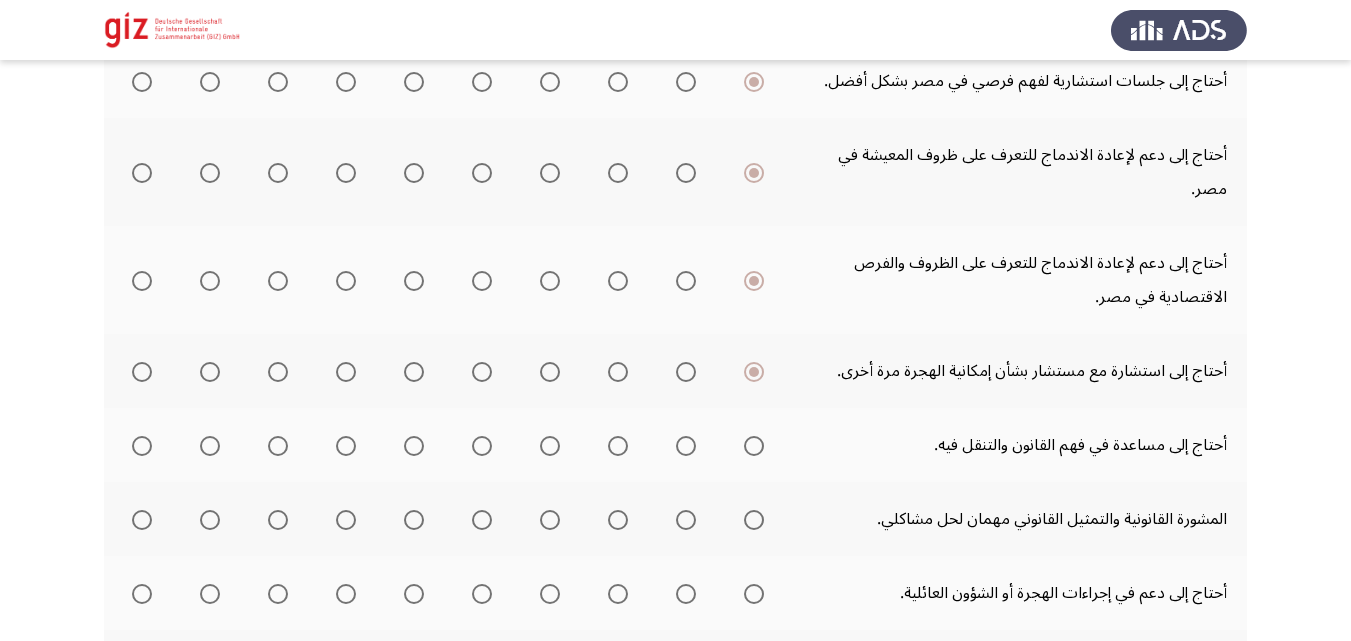 scroll, scrollTop: 484, scrollLeft: 0, axis: vertical 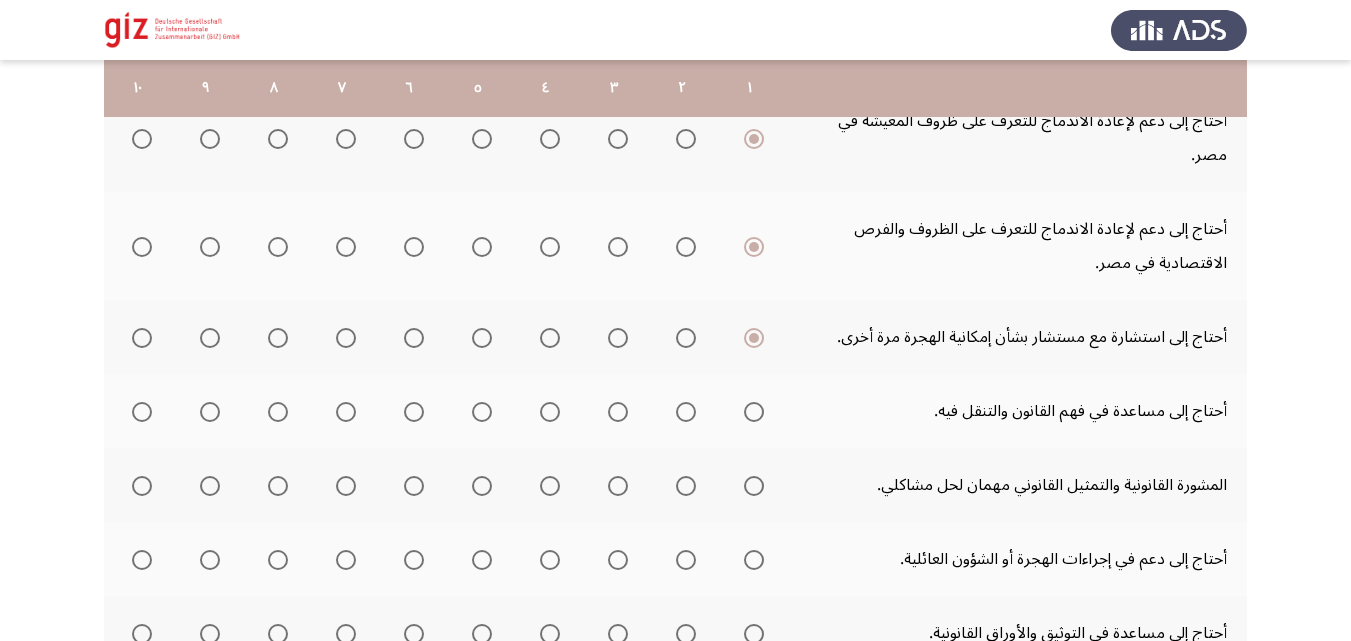 click at bounding box center [754, 412] 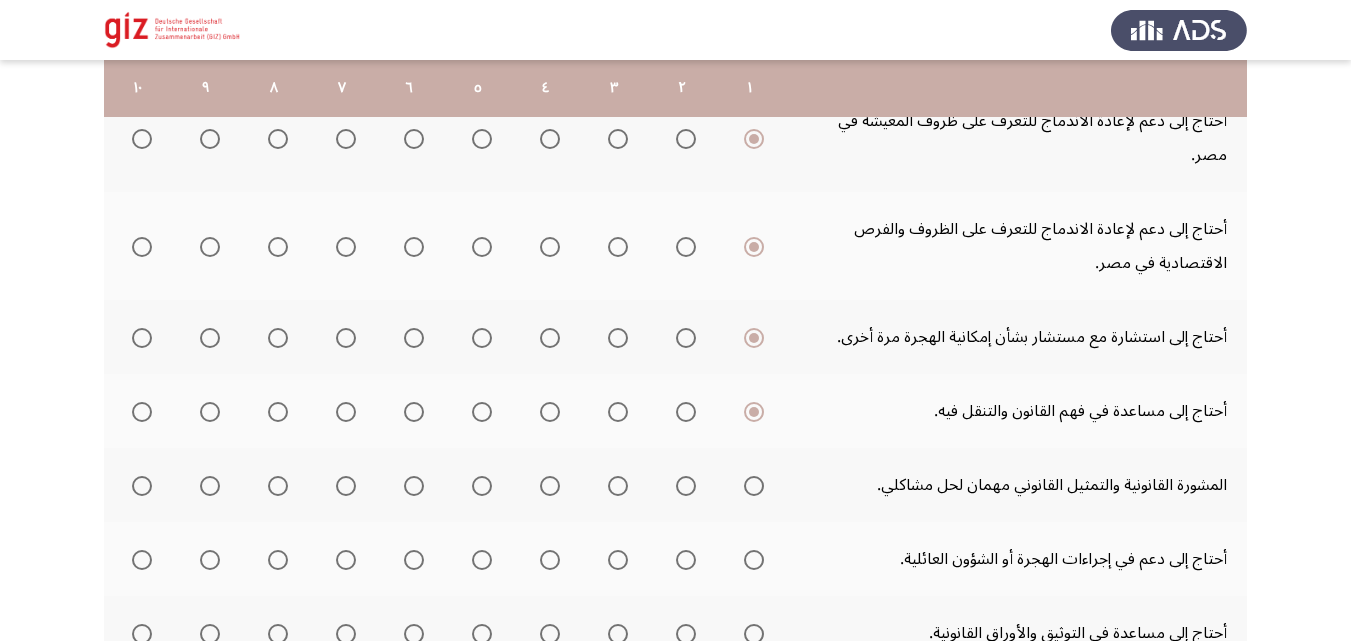 click 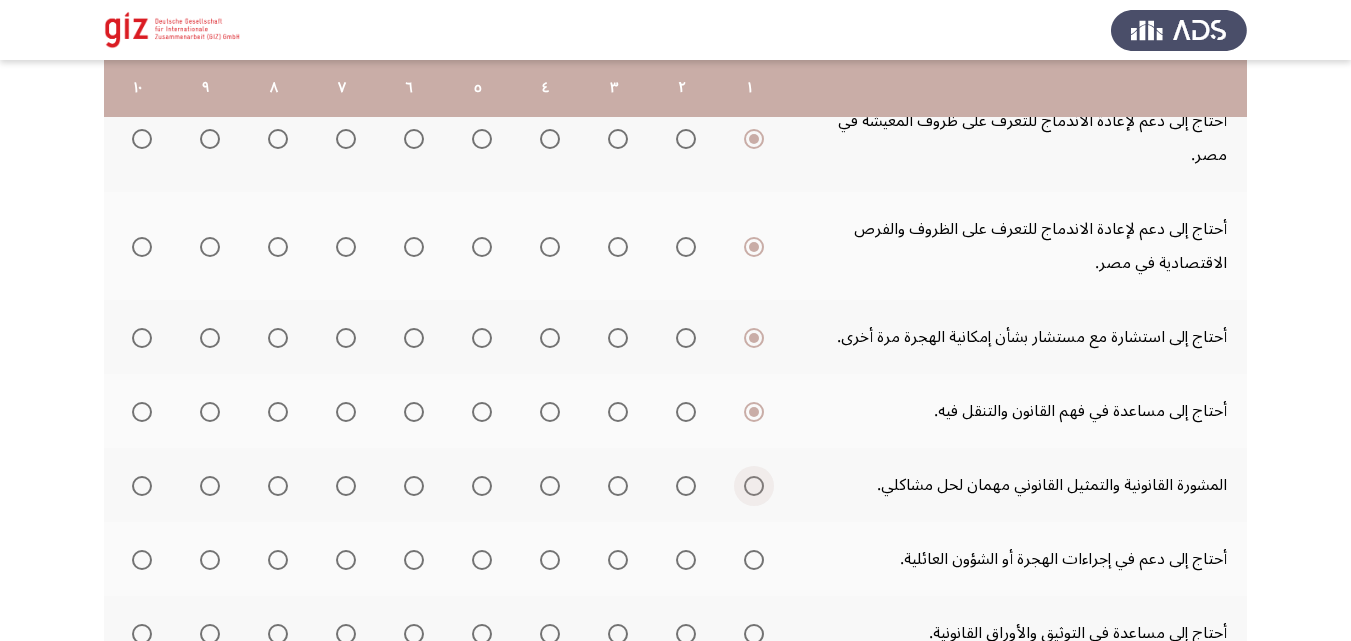 click at bounding box center [754, 486] 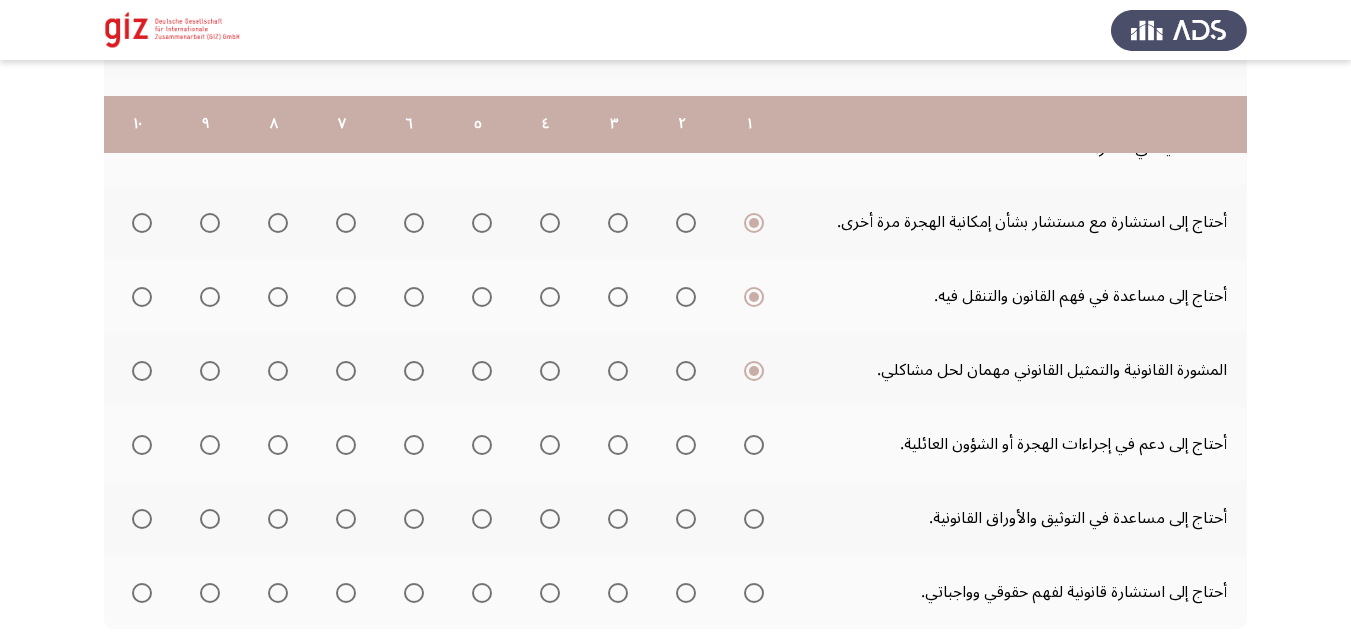scroll, scrollTop: 662, scrollLeft: 0, axis: vertical 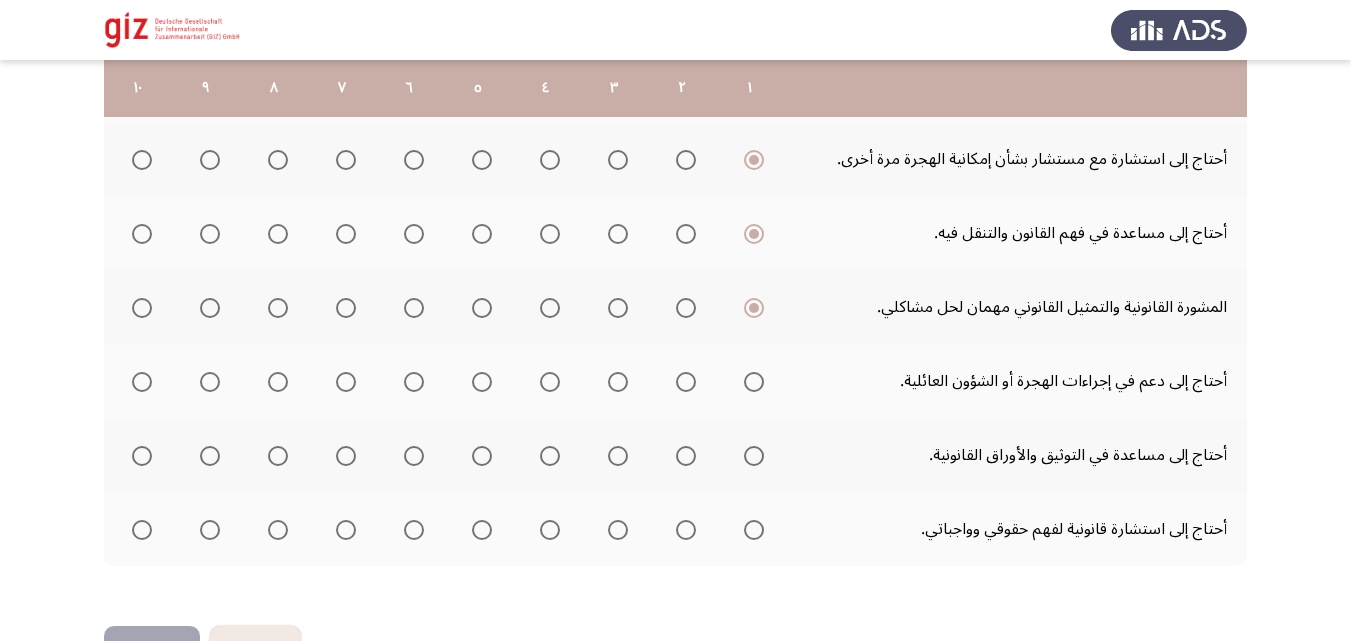 click at bounding box center (754, 382) 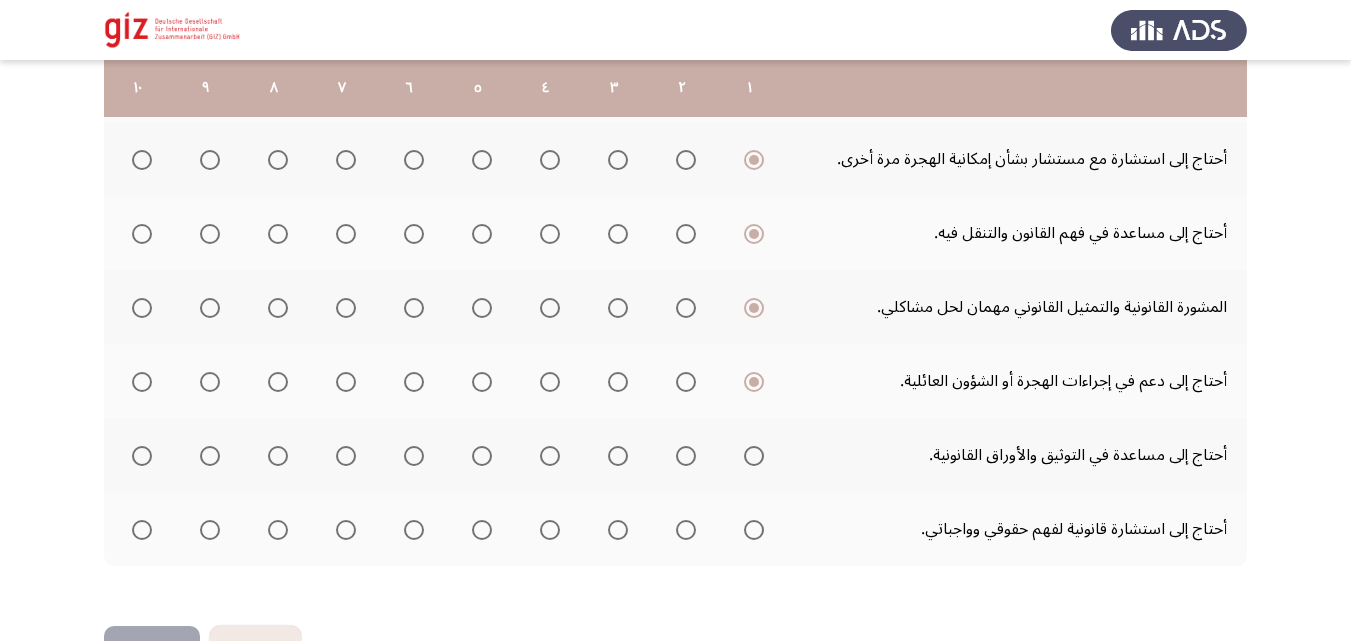click at bounding box center [754, 456] 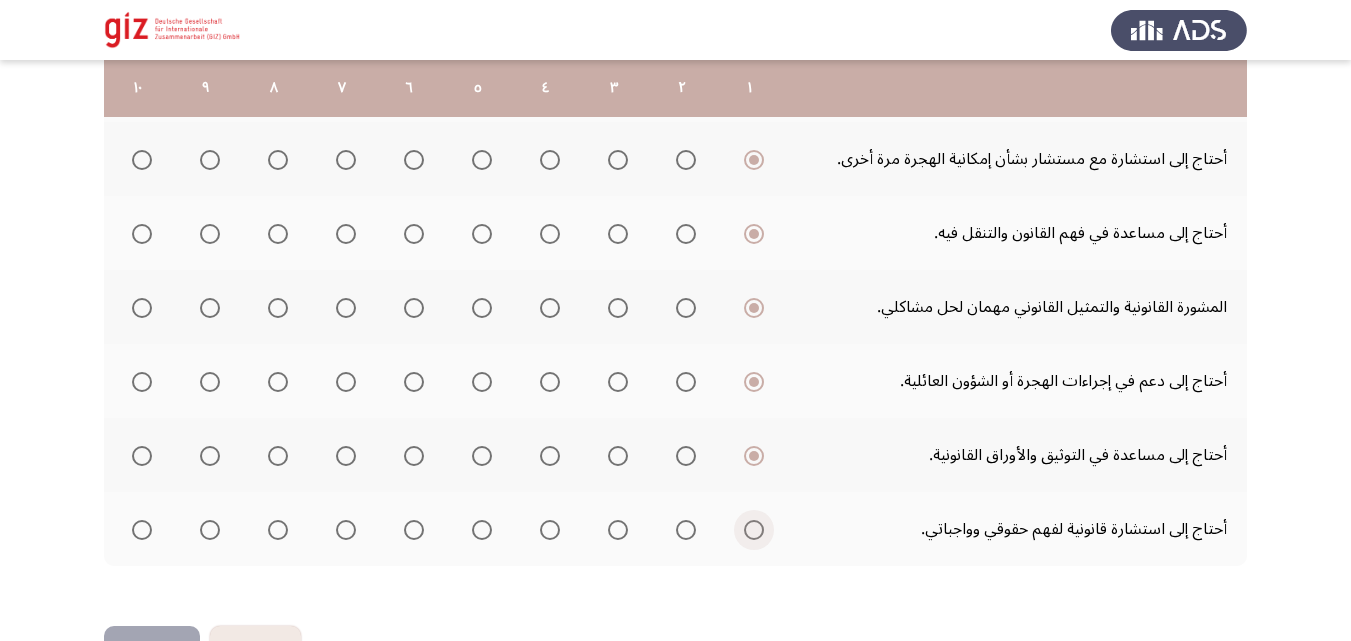 click at bounding box center (754, 530) 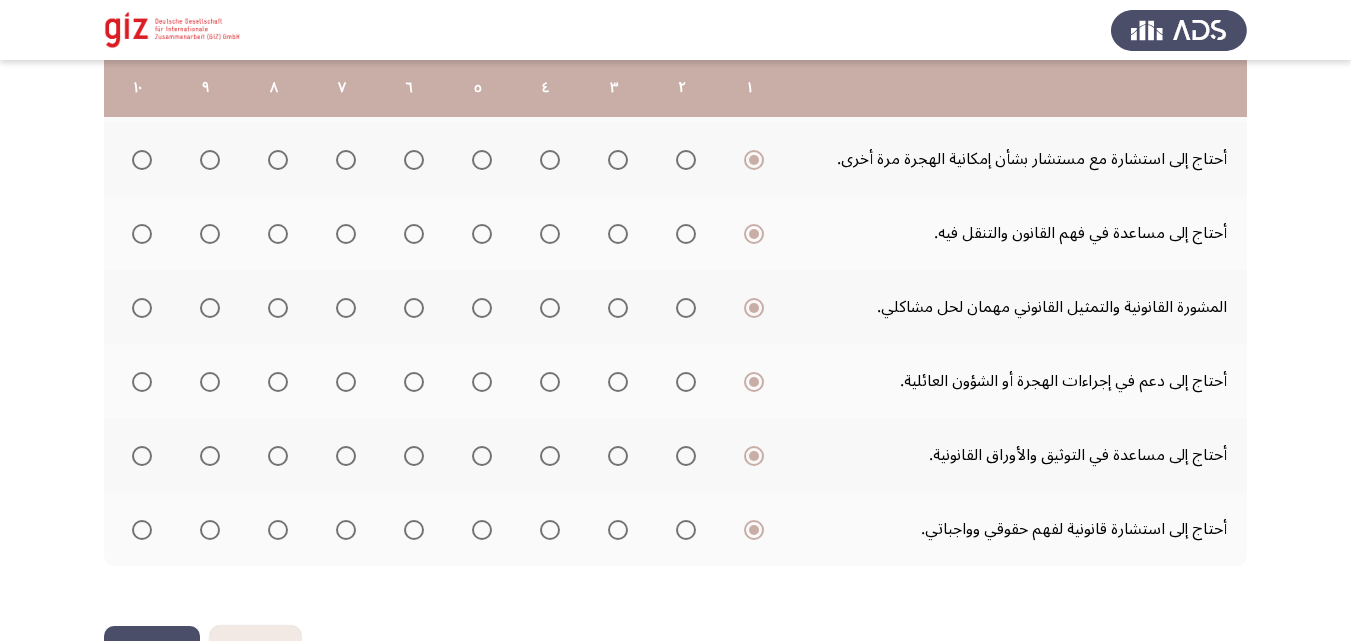 click on "التالي" 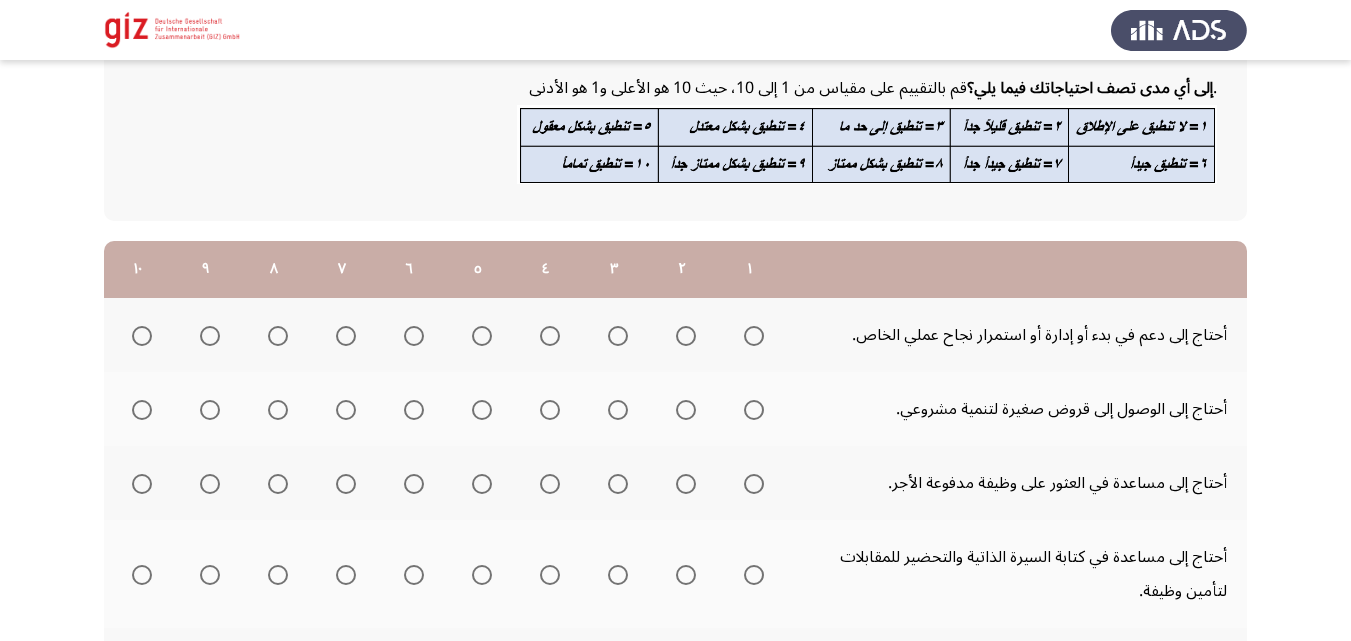 scroll, scrollTop: 162, scrollLeft: 0, axis: vertical 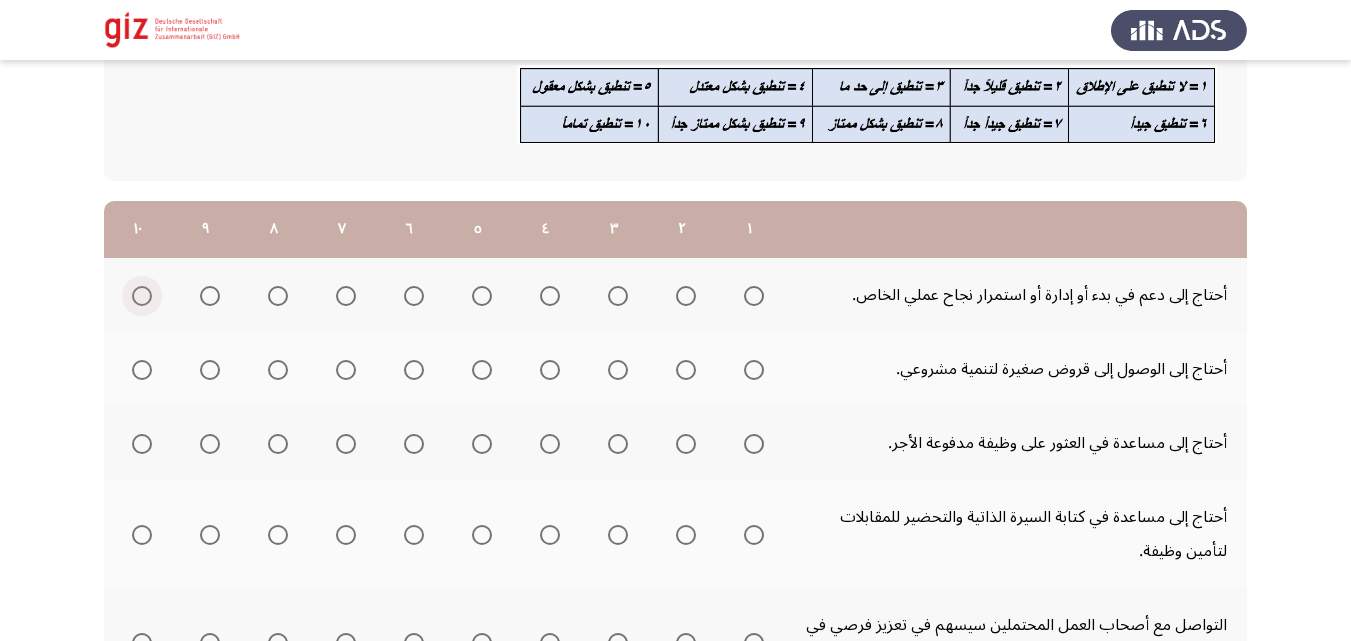 click at bounding box center [142, 296] 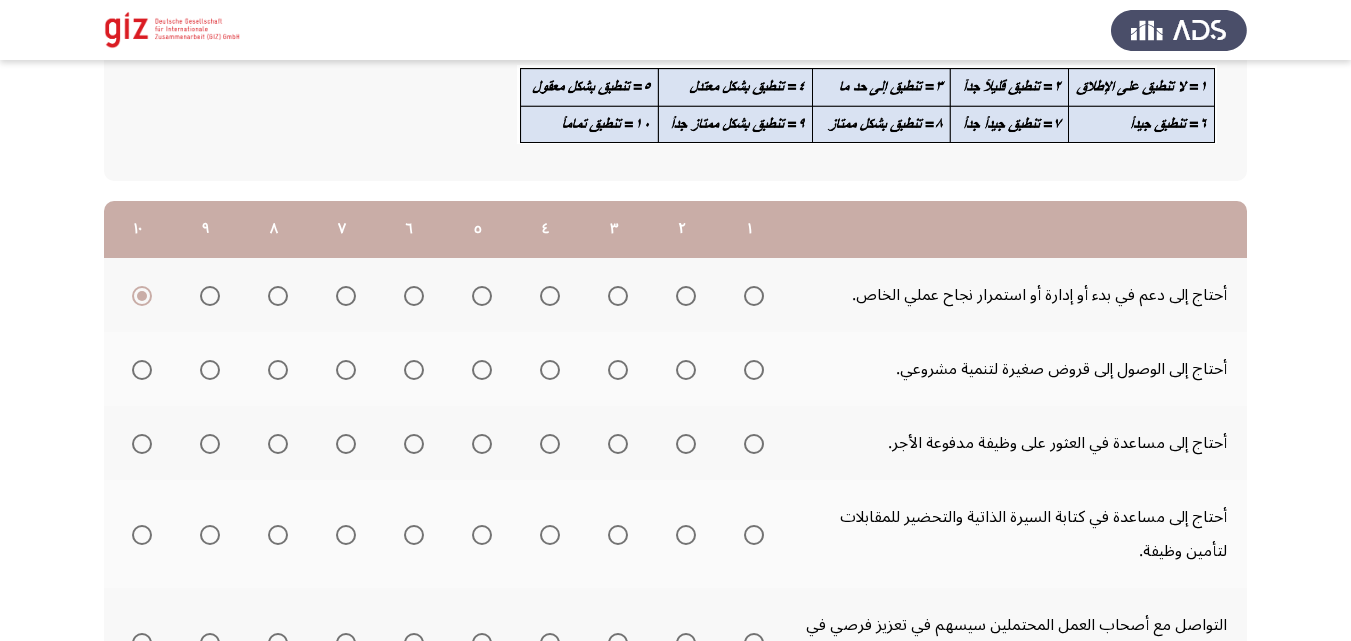 click at bounding box center (142, 370) 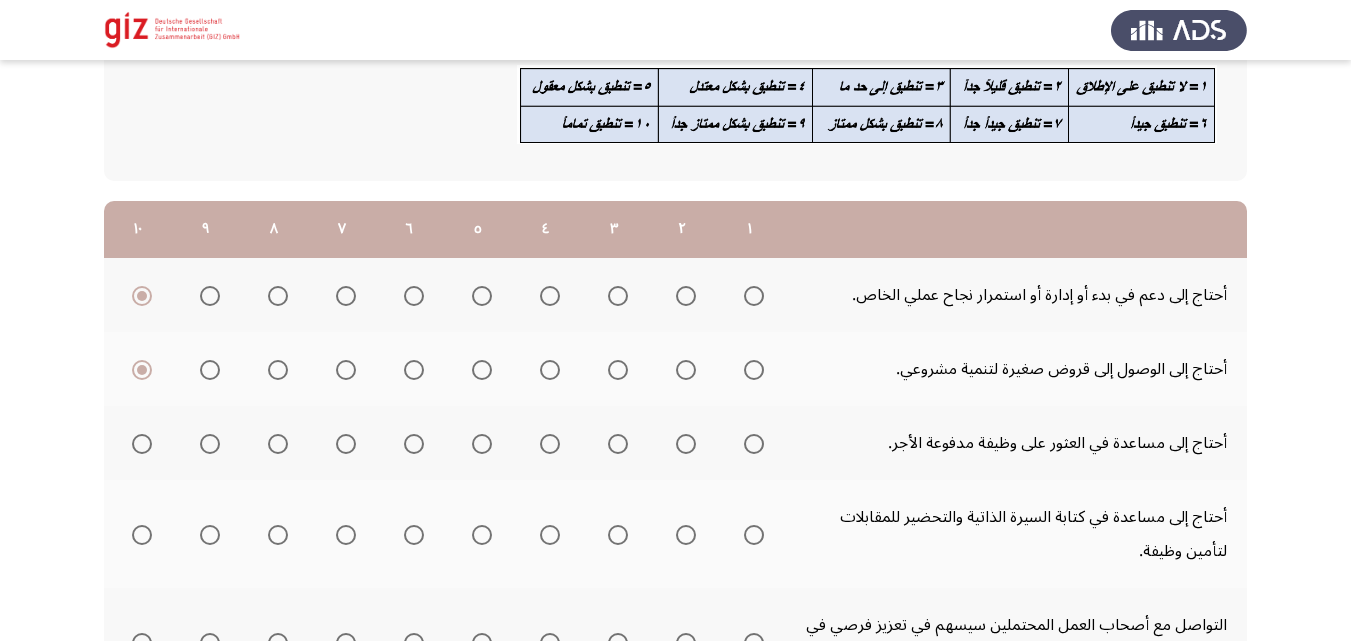click 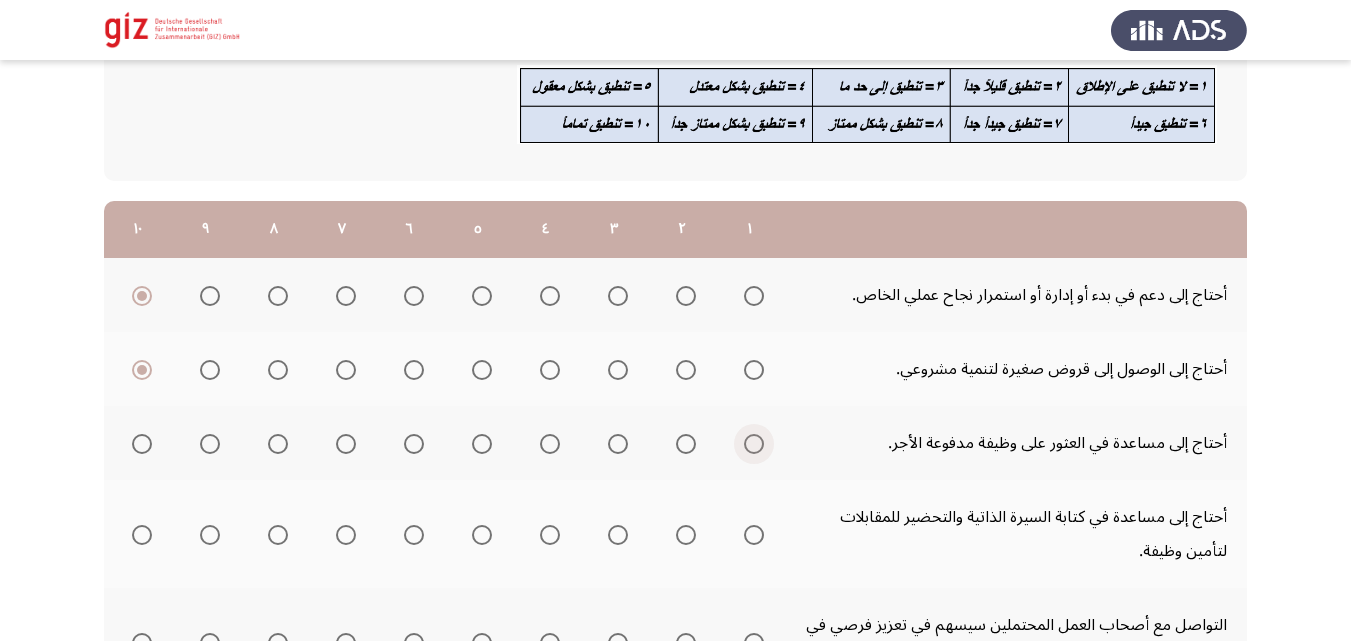 click at bounding box center (754, 444) 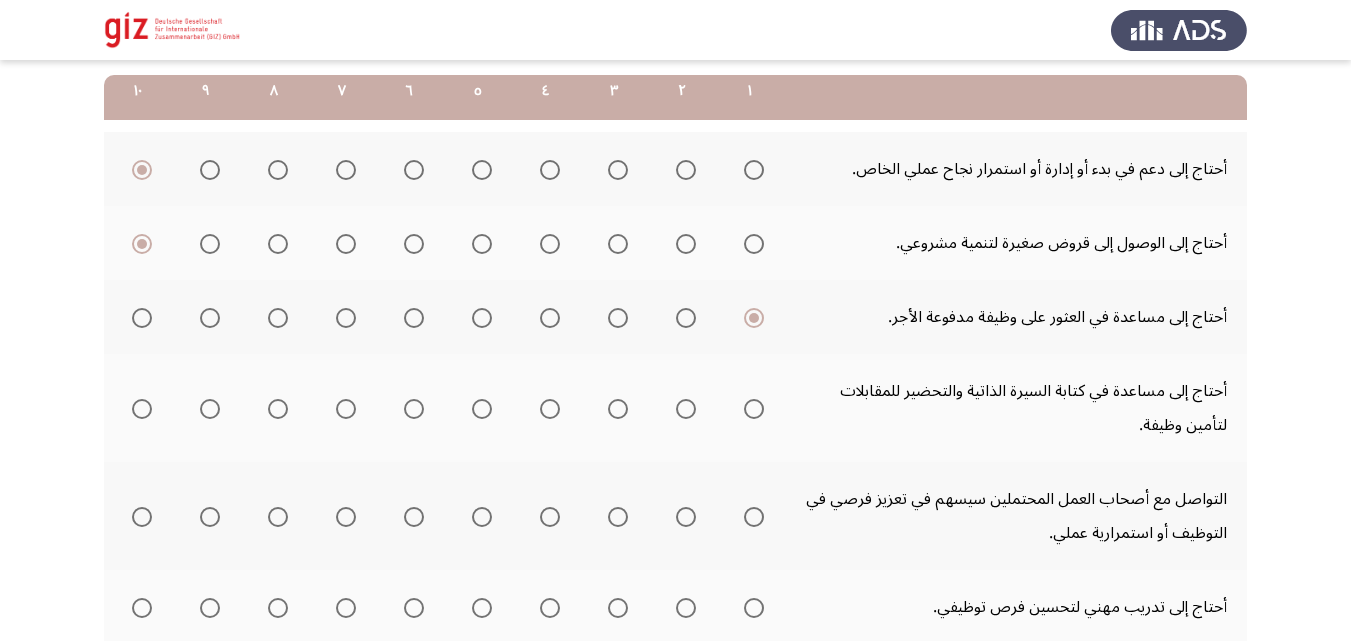 scroll, scrollTop: 292, scrollLeft: 0, axis: vertical 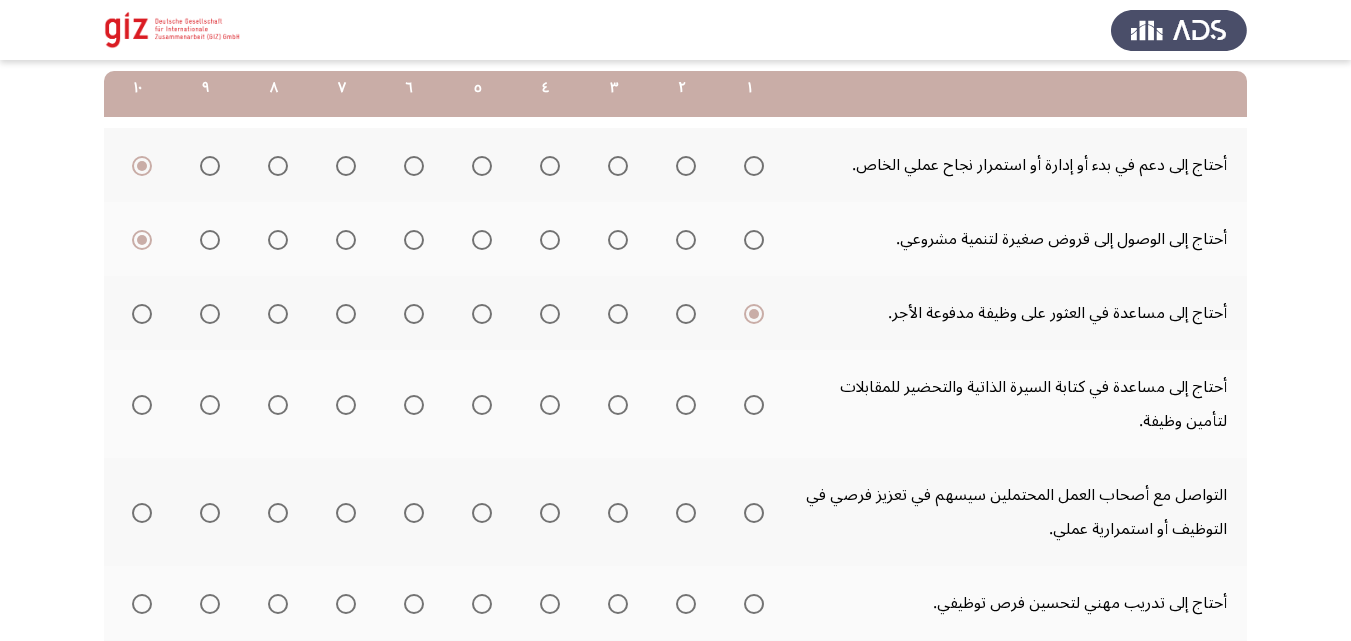 drag, startPoint x: 775, startPoint y: 416, endPoint x: 764, endPoint y: 412, distance: 11.7046995 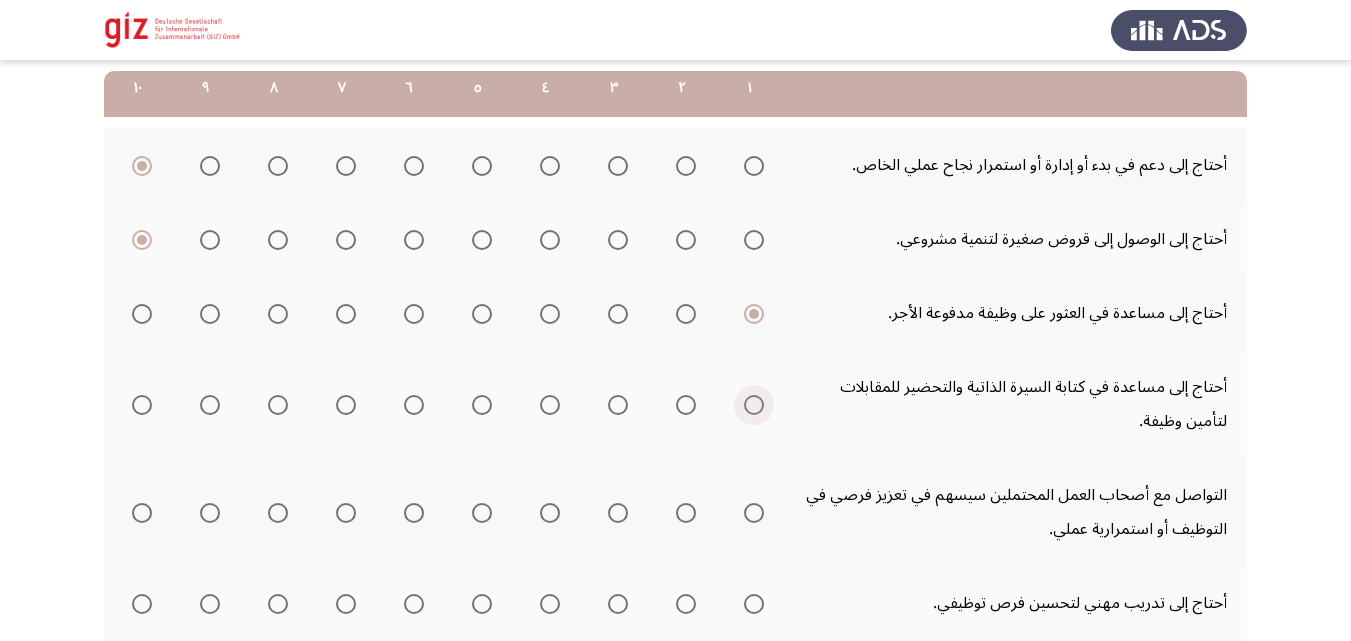 click at bounding box center (754, 405) 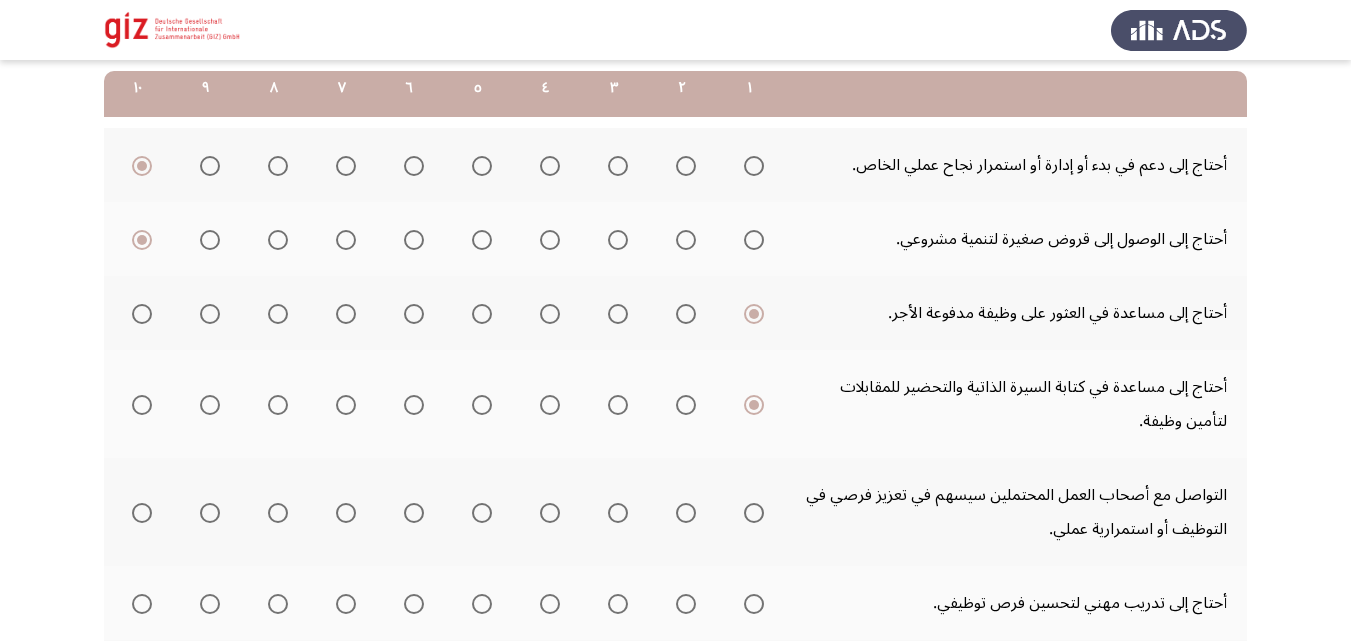 click at bounding box center [754, 513] 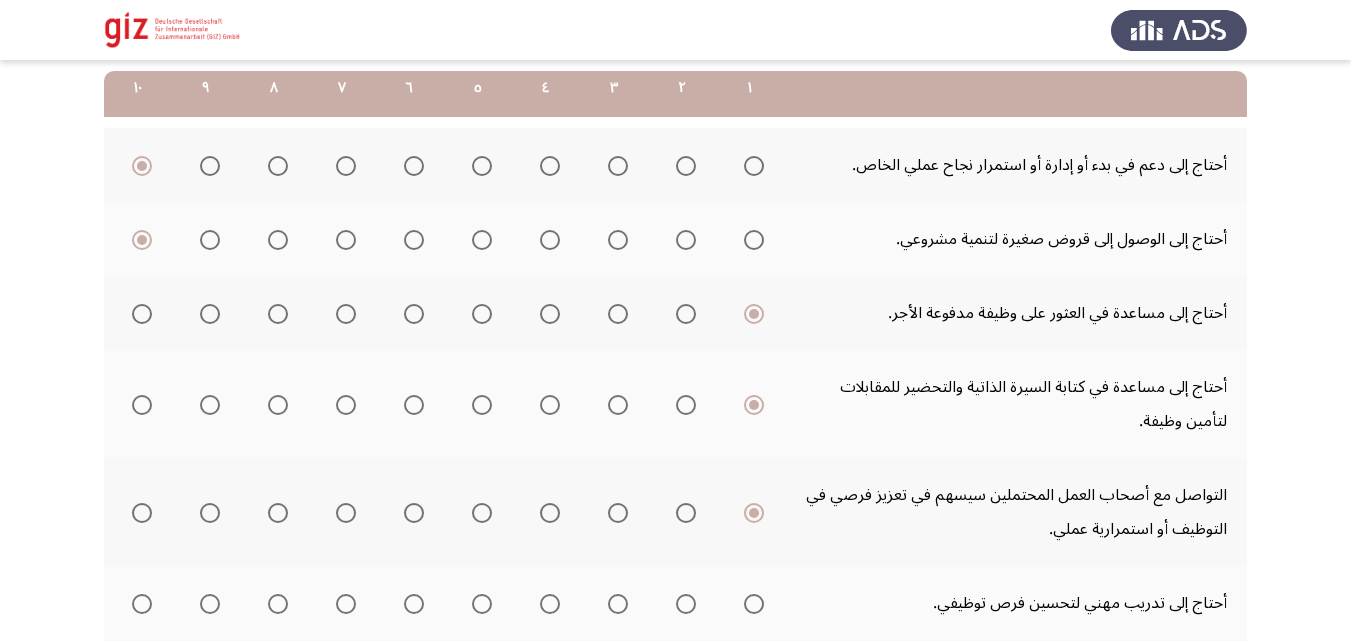 click at bounding box center (754, 604) 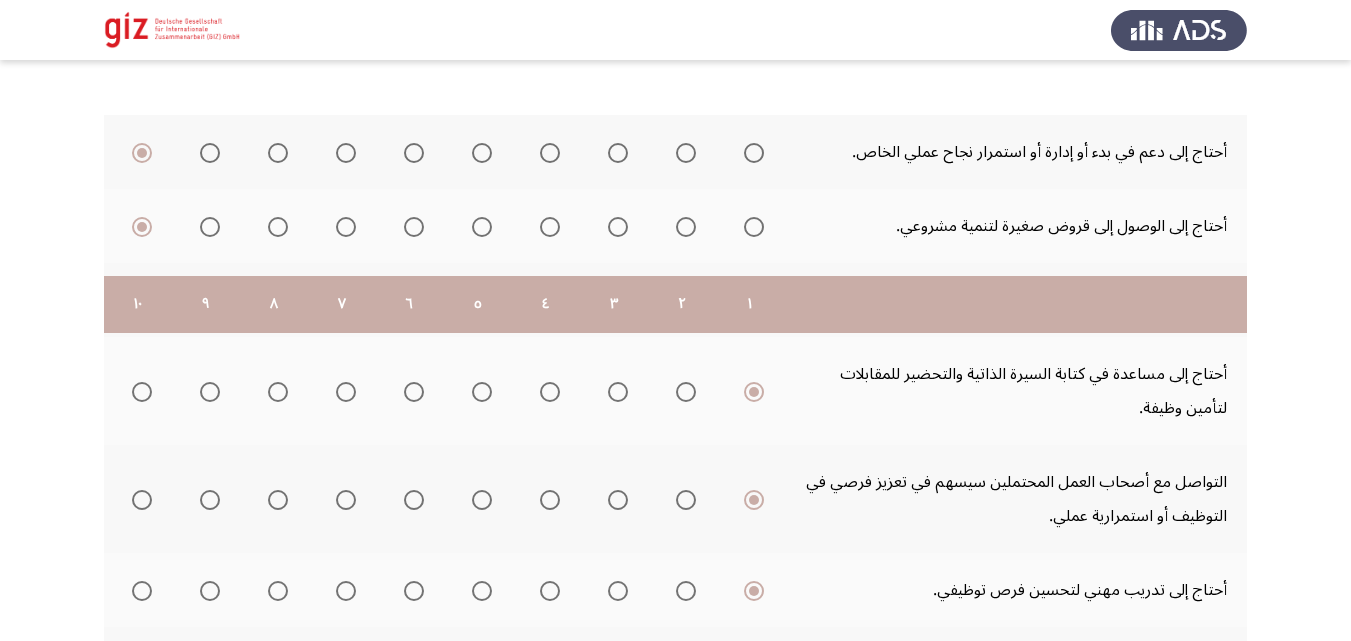 scroll, scrollTop: 654, scrollLeft: 0, axis: vertical 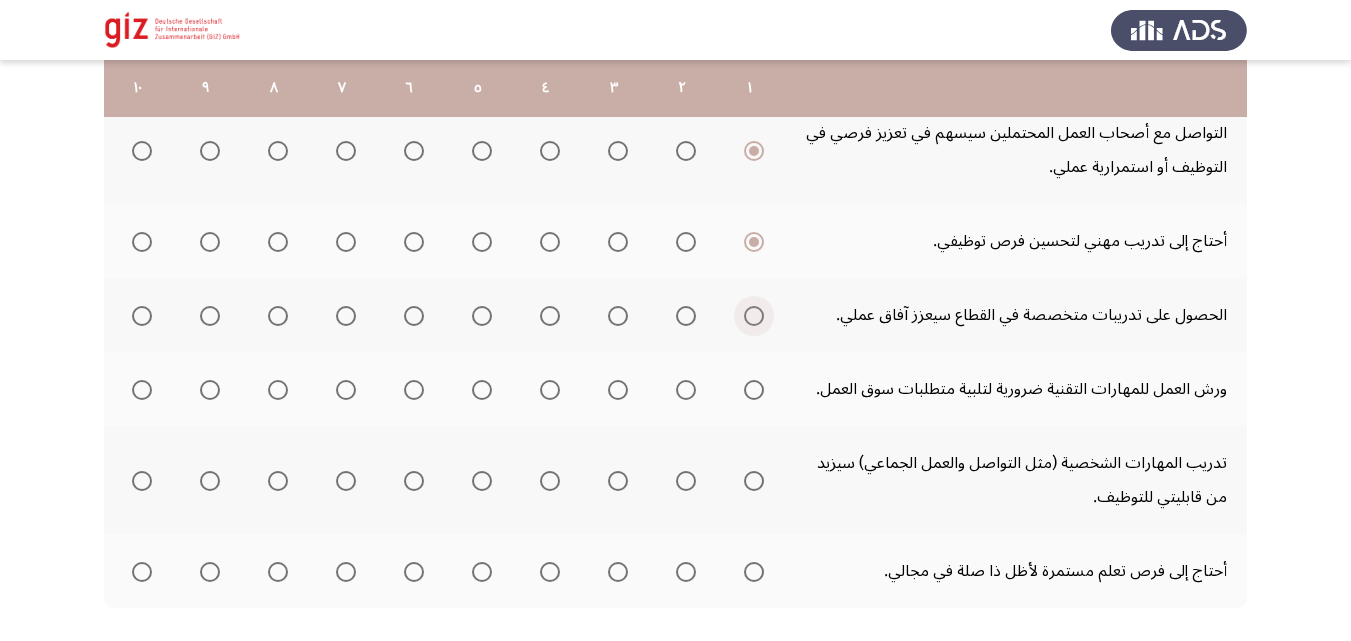click at bounding box center (754, 316) 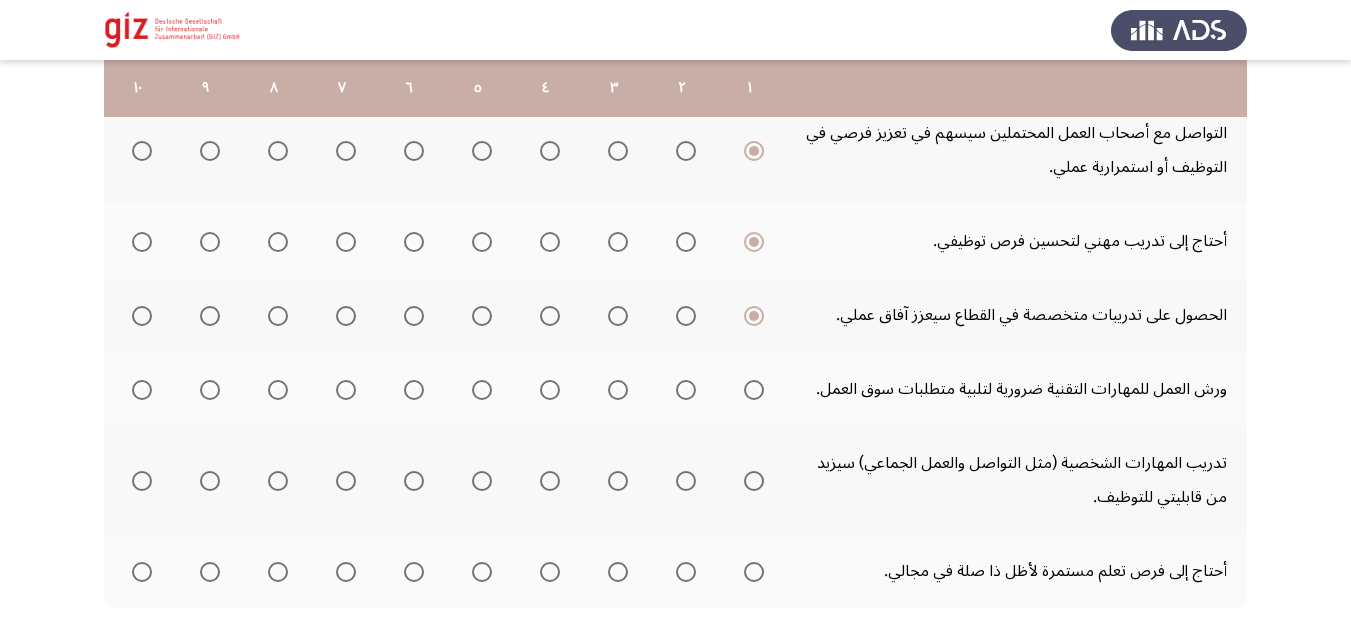 click 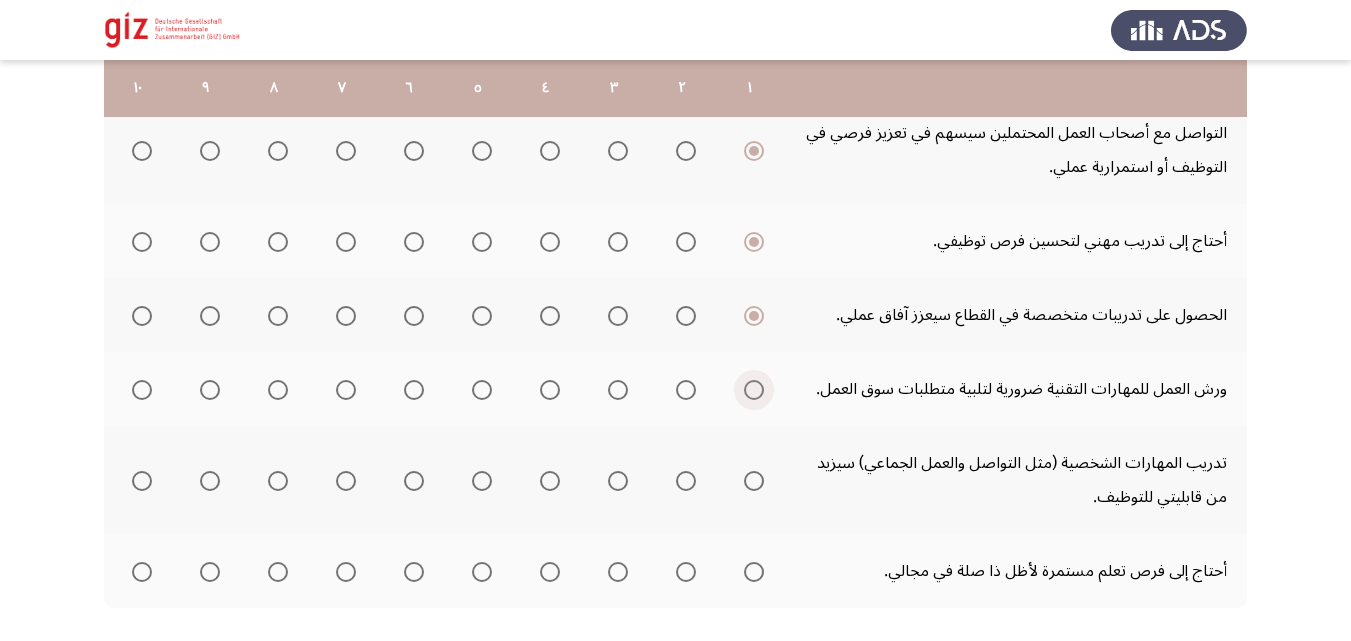click at bounding box center [754, 390] 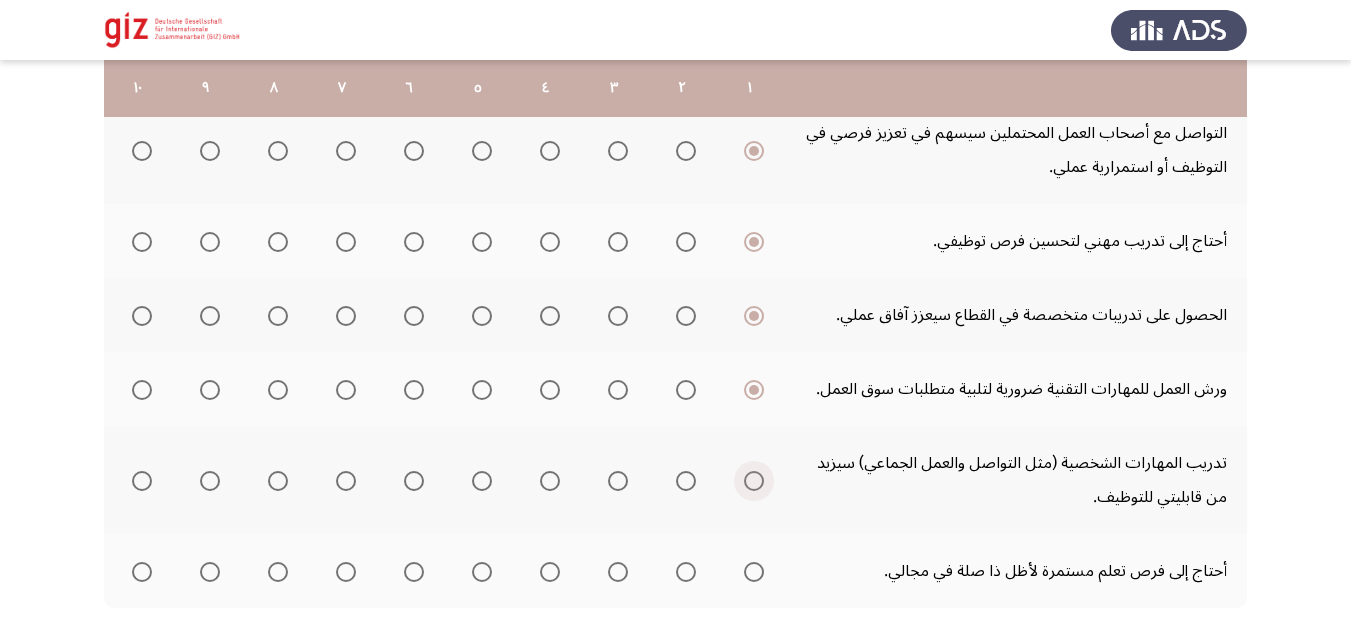 click at bounding box center [754, 481] 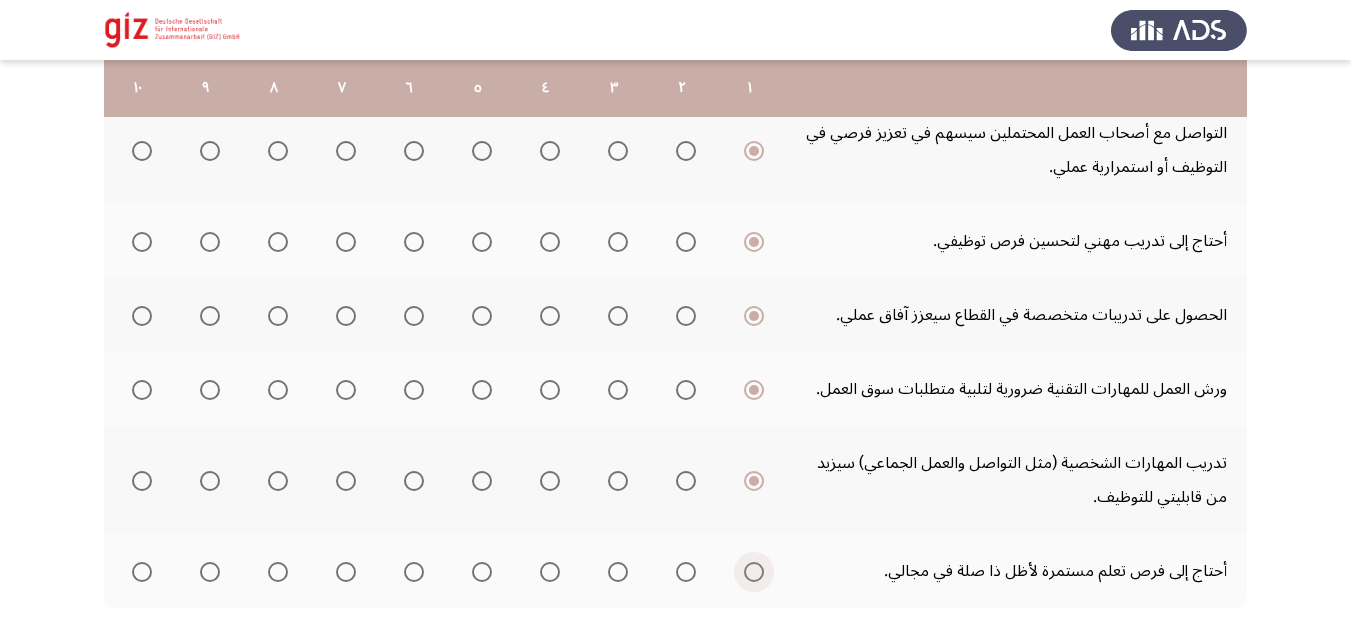 click at bounding box center (754, 572) 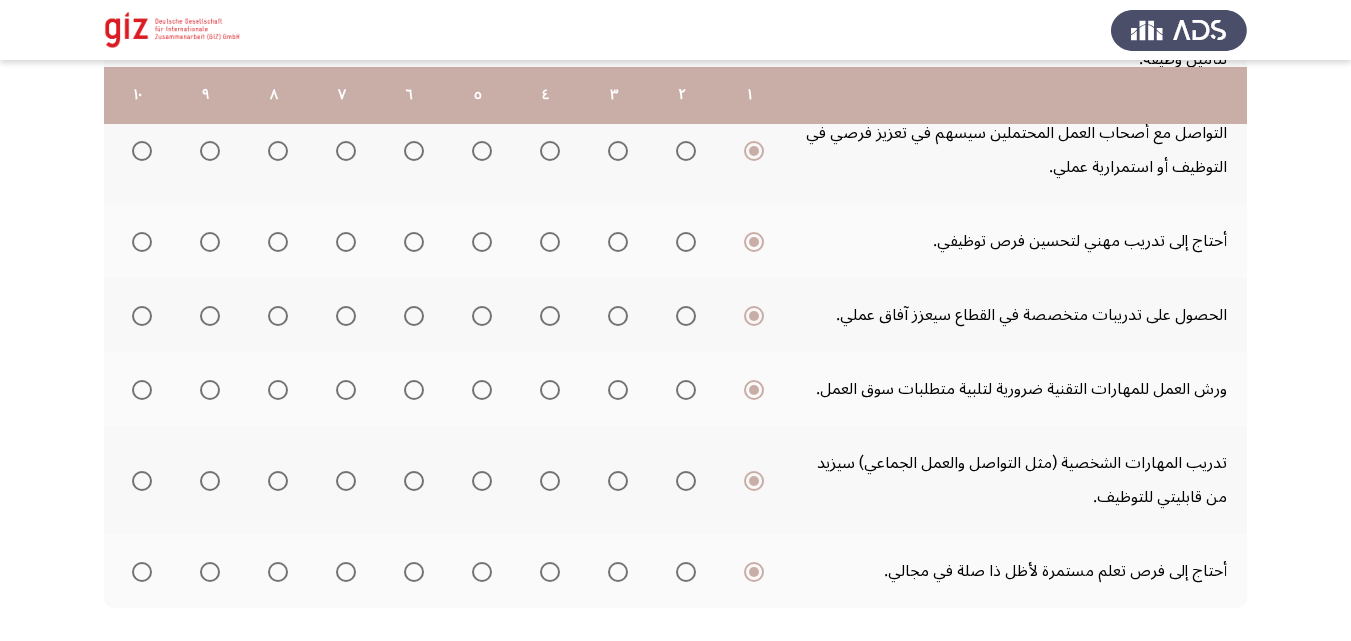 scroll, scrollTop: 761, scrollLeft: 0, axis: vertical 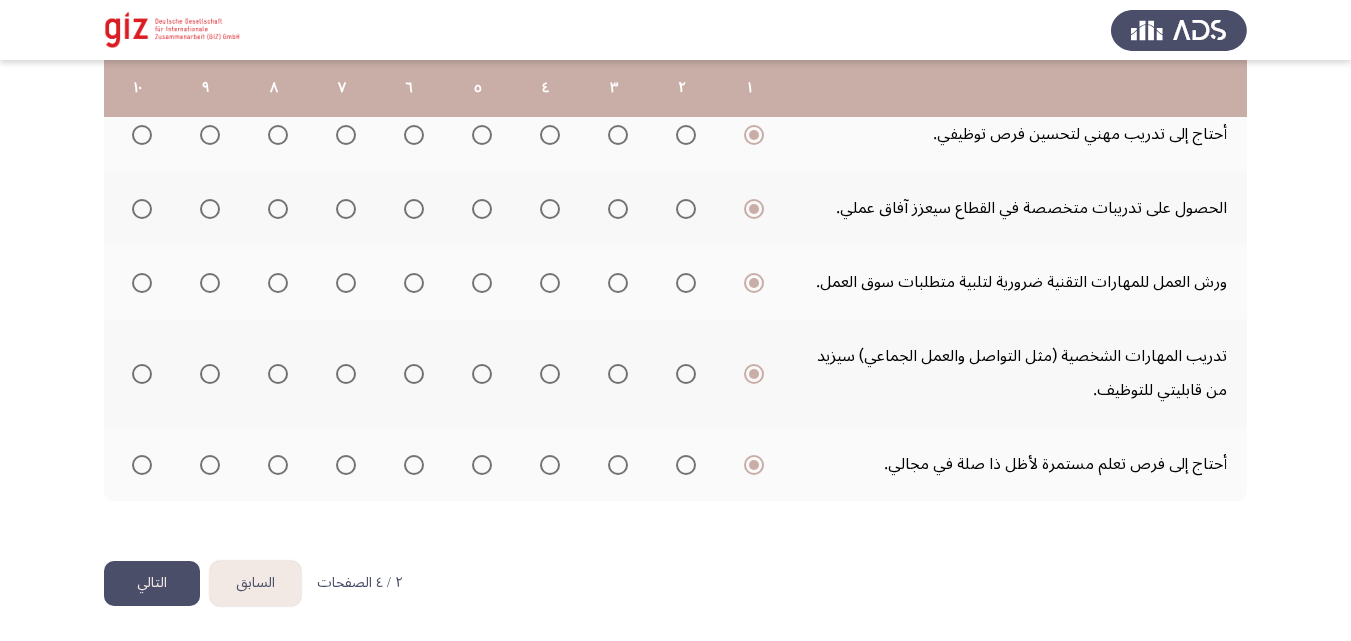 click on "التالي" 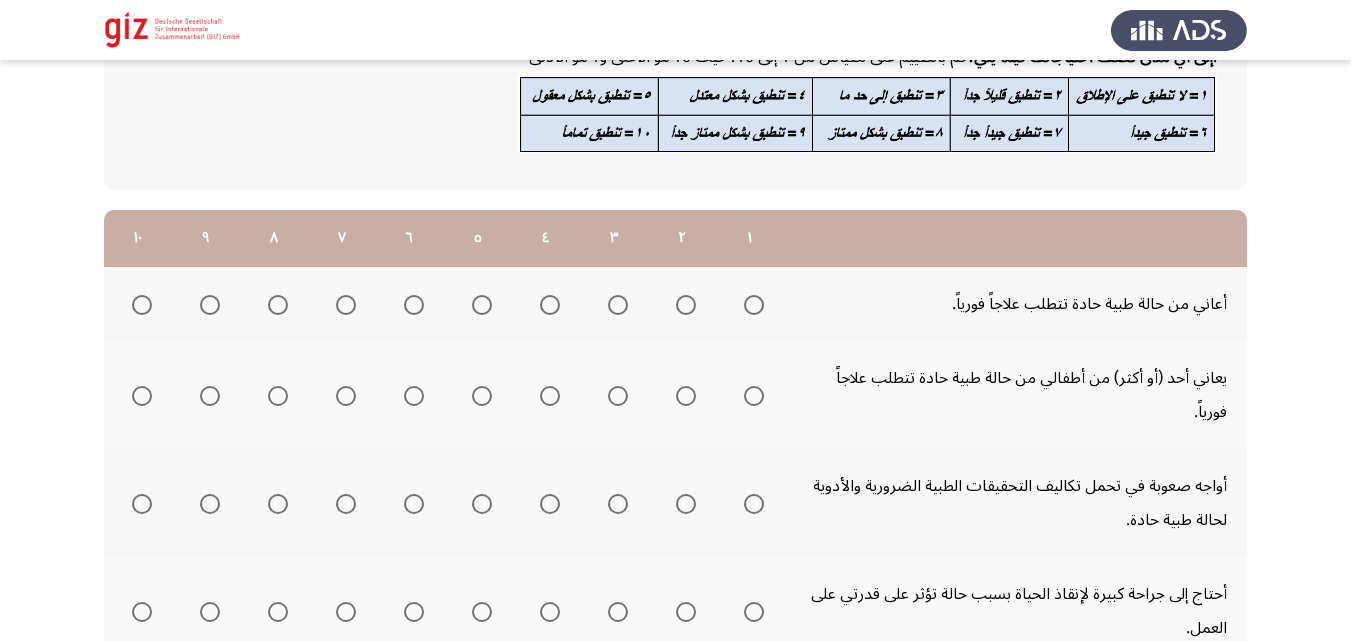 scroll, scrollTop: 206, scrollLeft: 0, axis: vertical 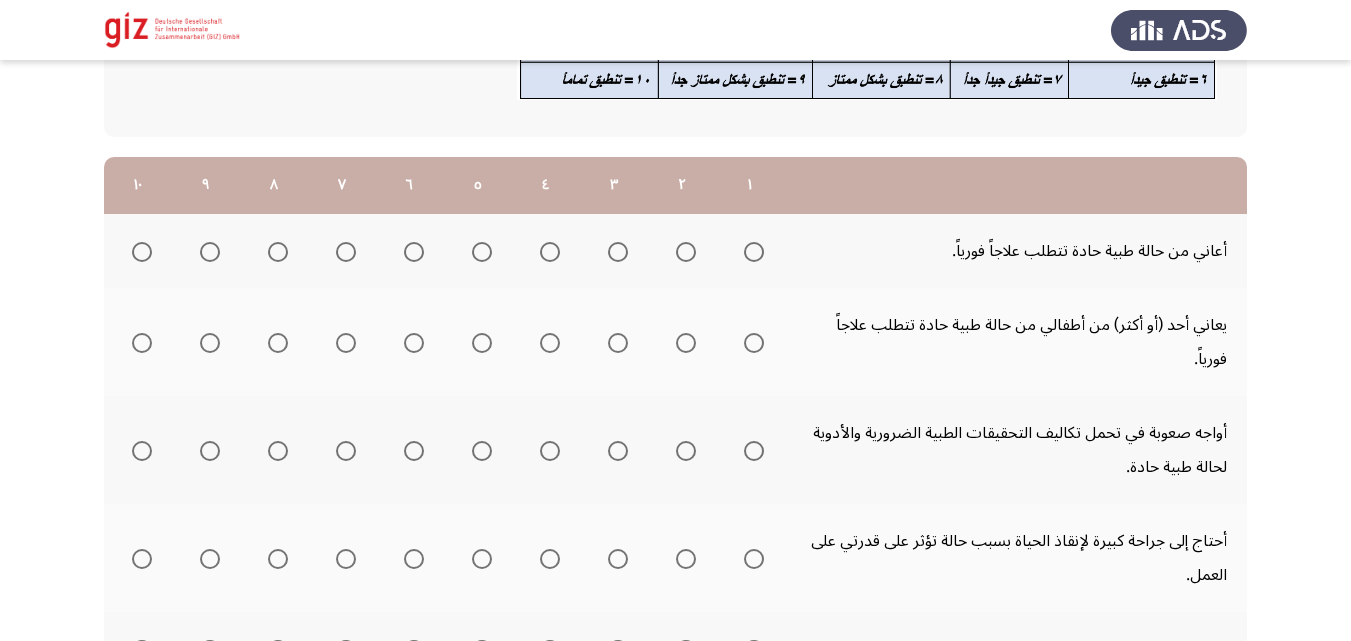 click at bounding box center (754, 252) 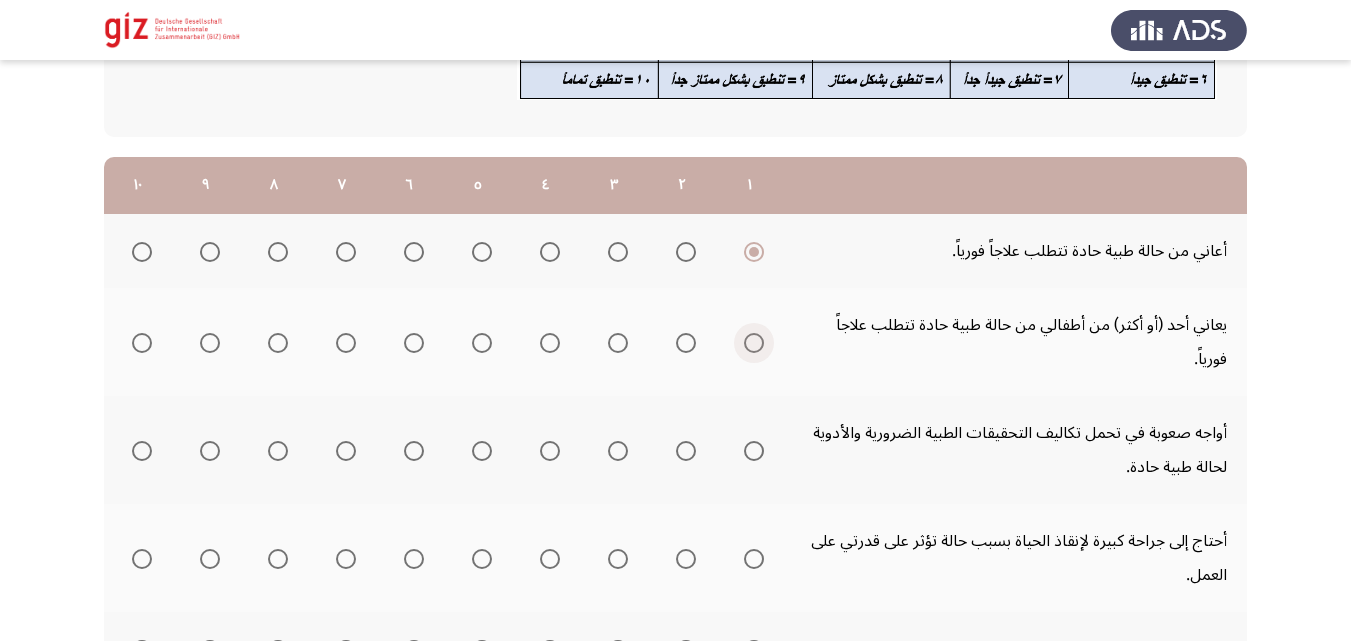 click at bounding box center (754, 343) 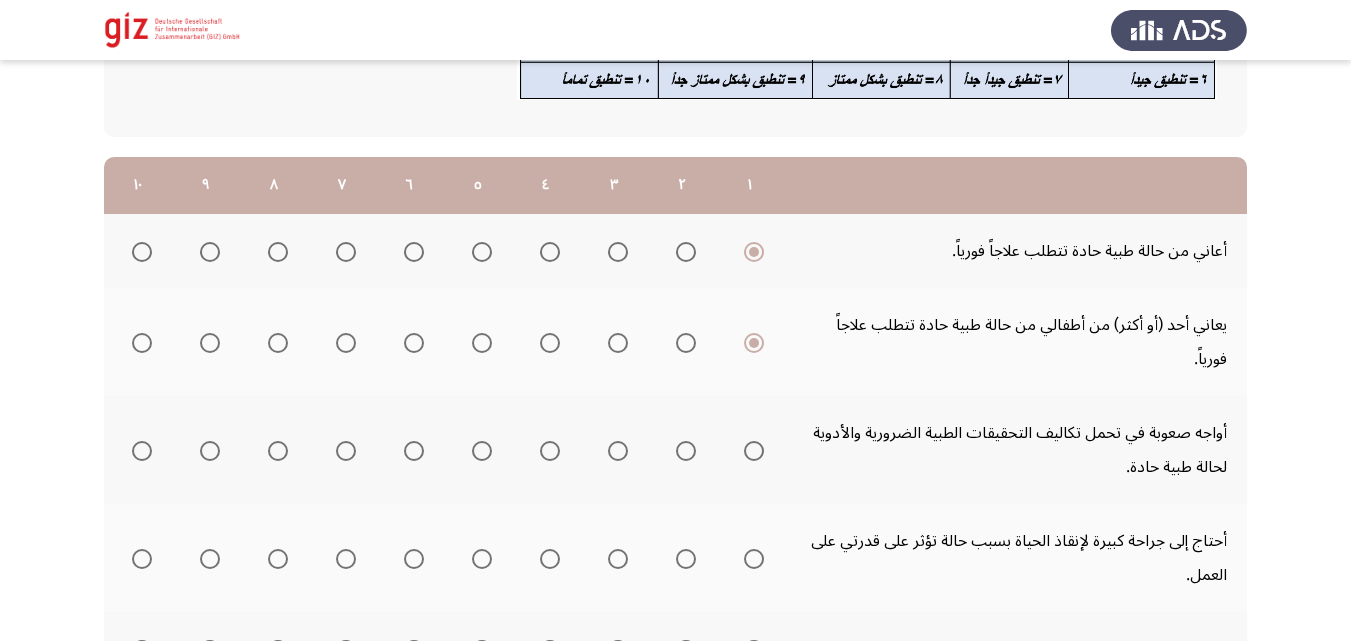 click at bounding box center (754, 451) 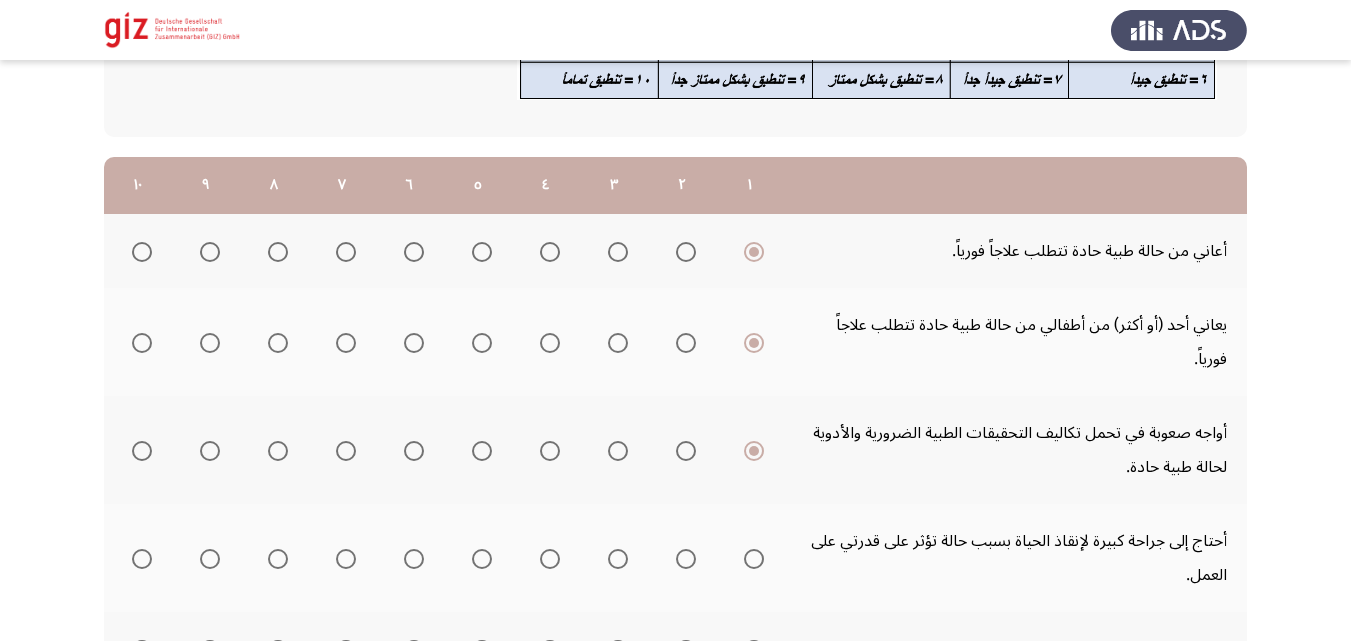 click 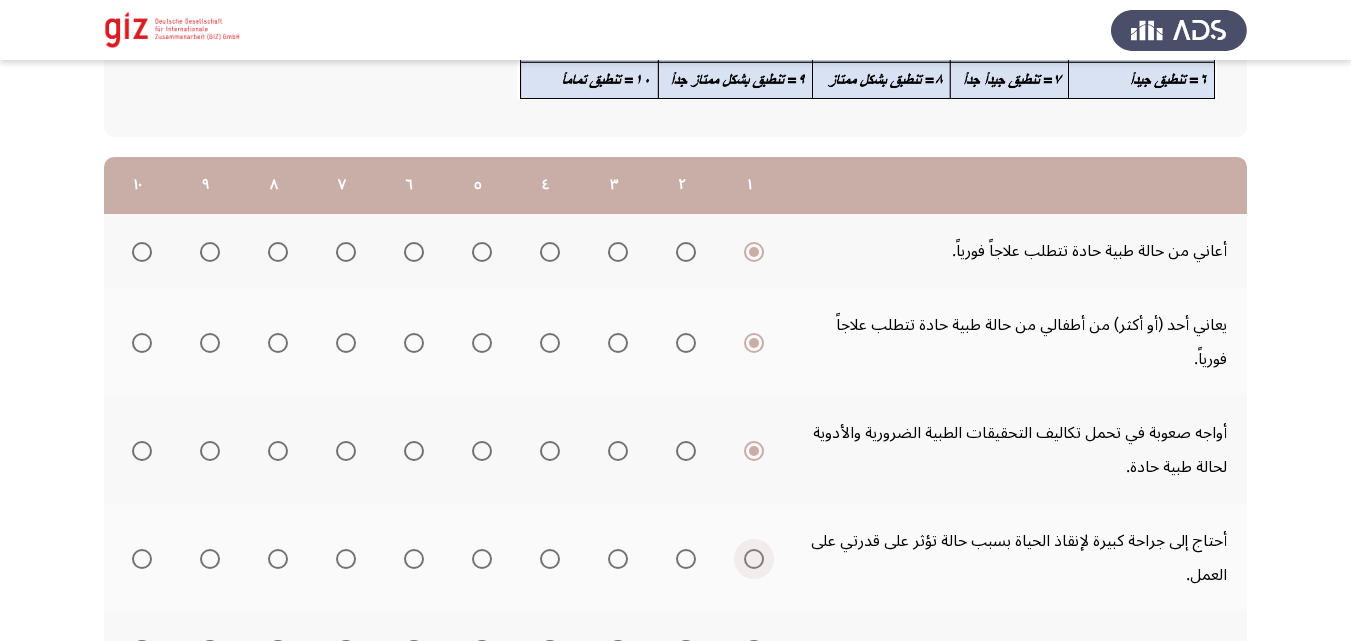 click at bounding box center [754, 559] 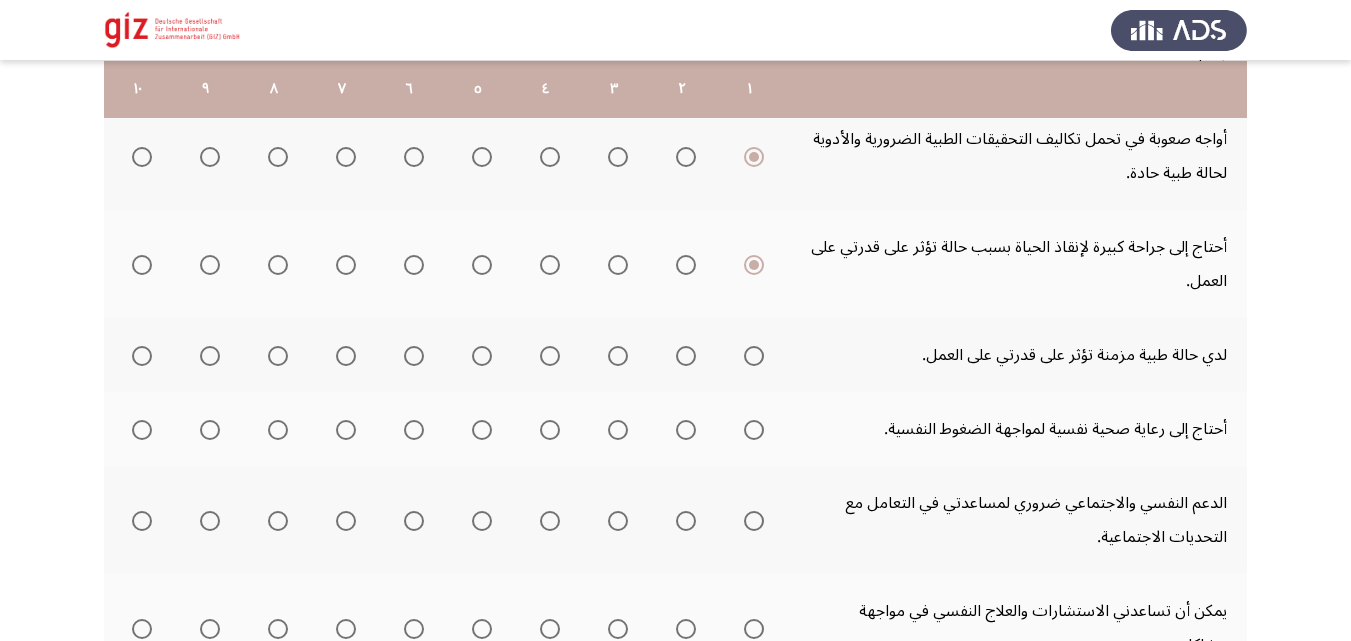 scroll, scrollTop: 501, scrollLeft: 0, axis: vertical 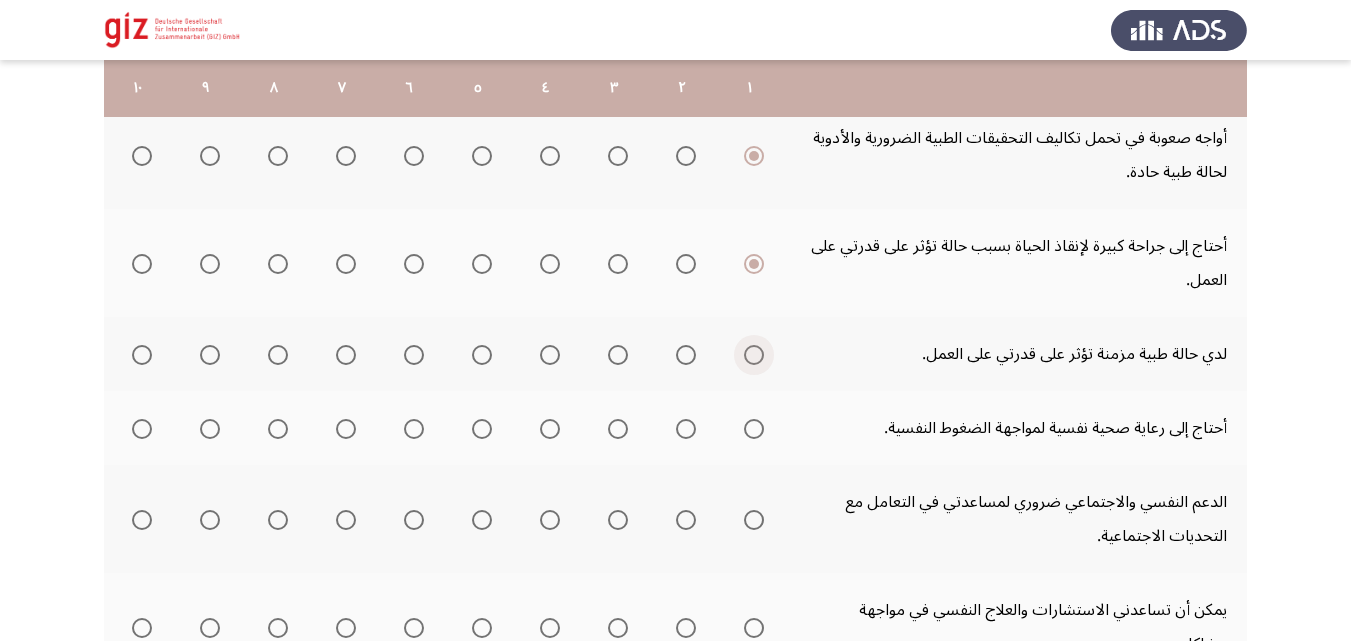 click at bounding box center [754, 355] 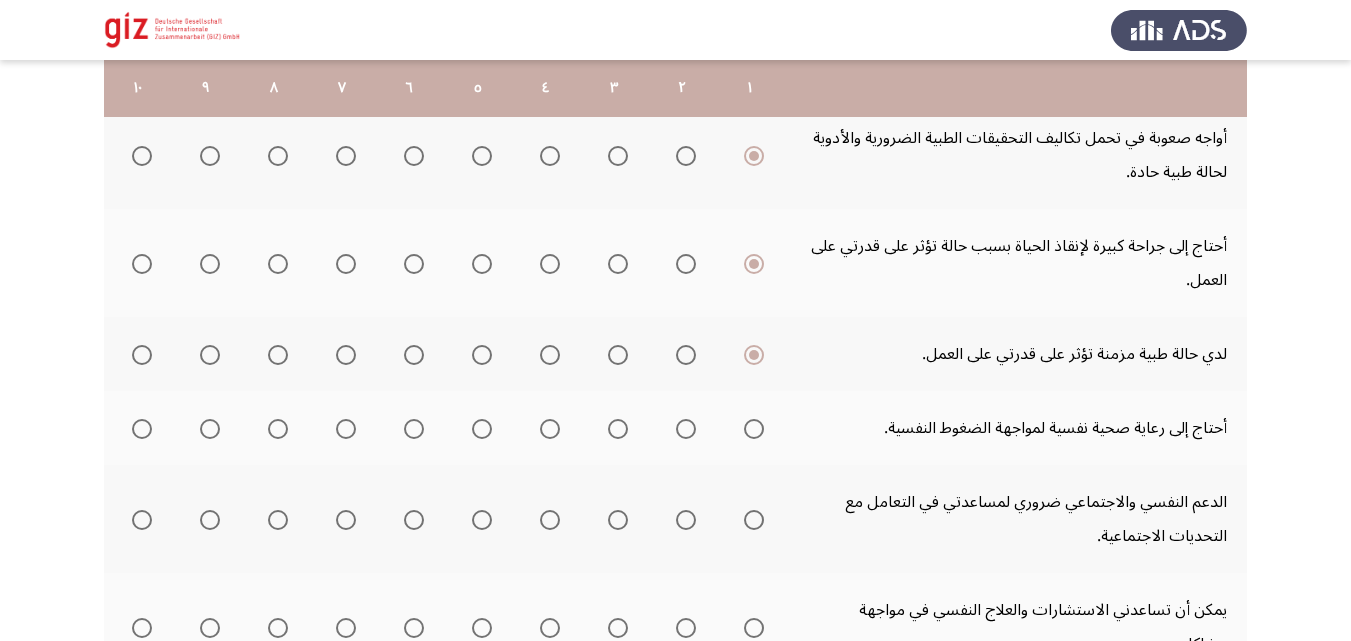 click at bounding box center [750, 428] 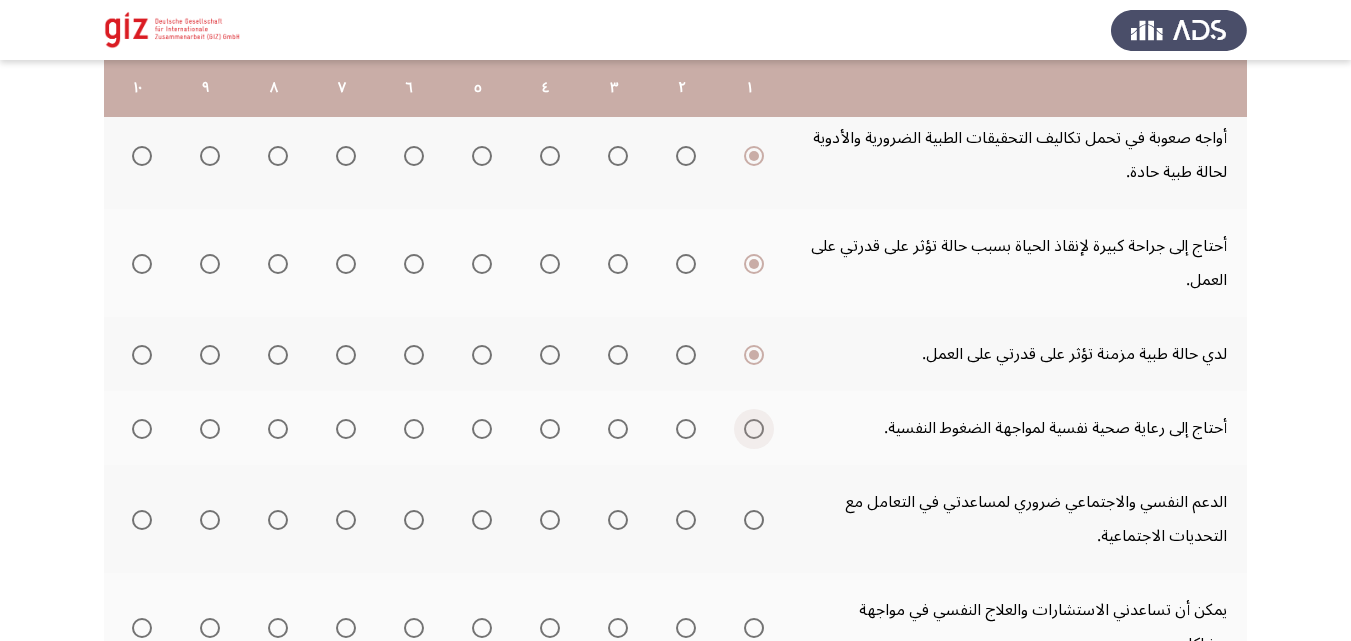 click at bounding box center (754, 429) 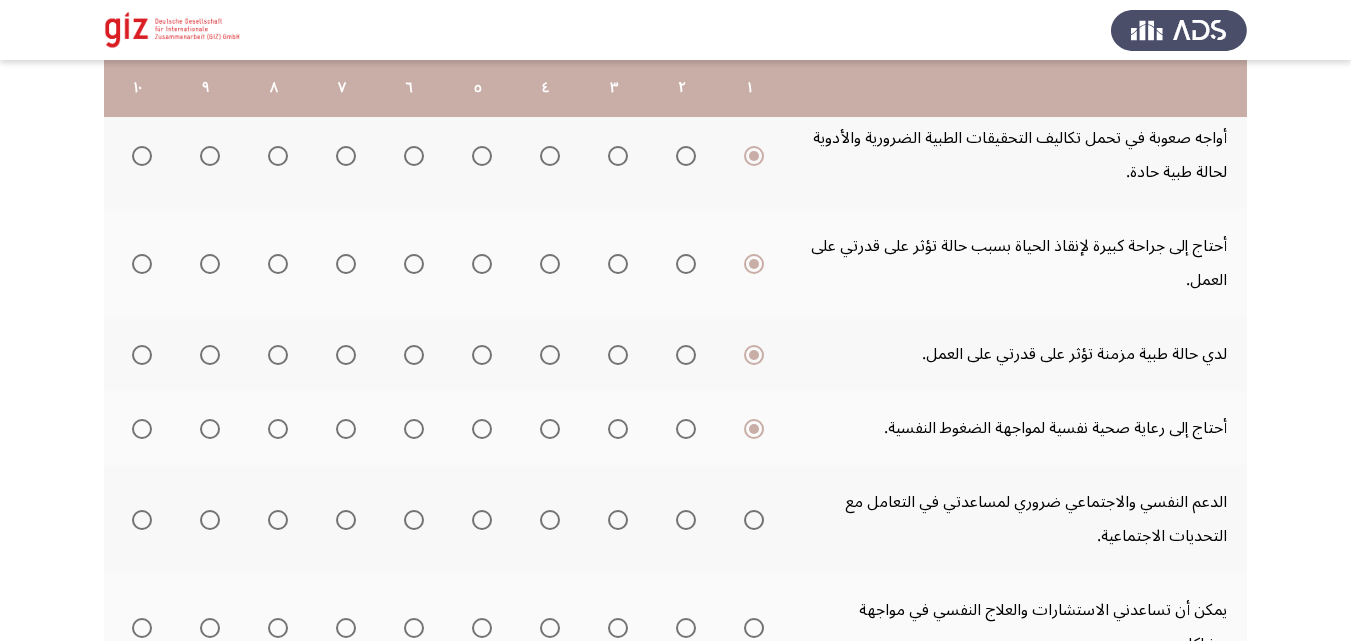 click 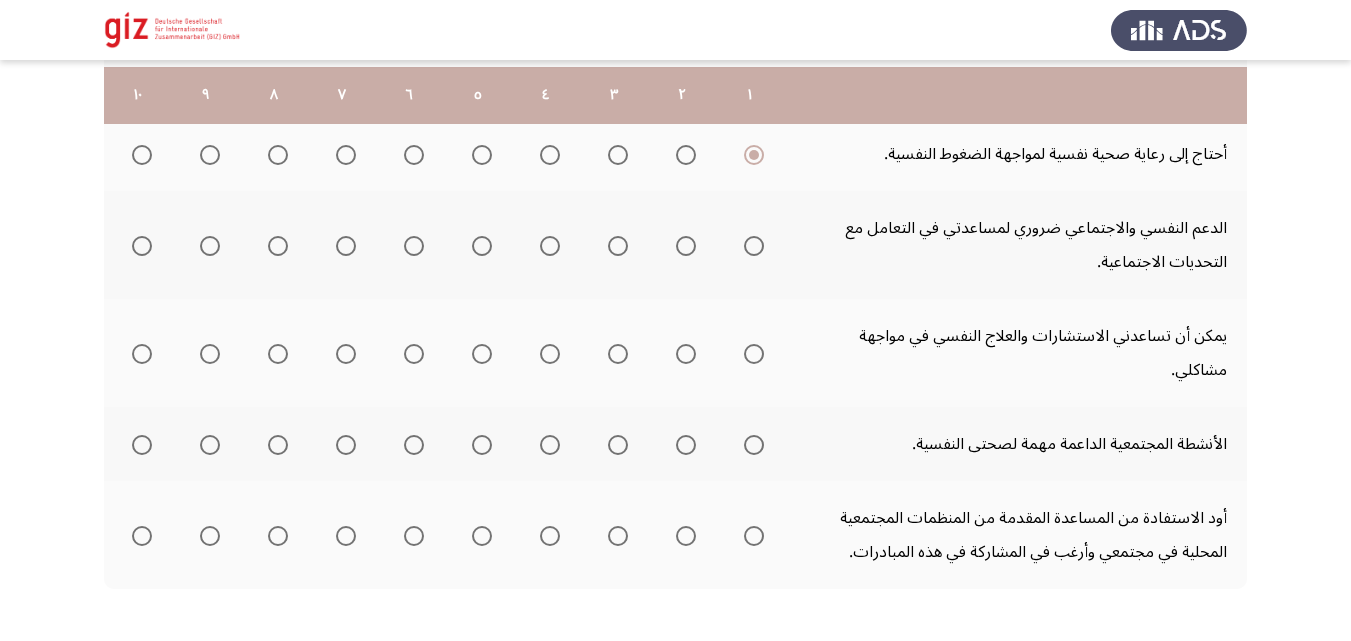 scroll, scrollTop: 782, scrollLeft: 0, axis: vertical 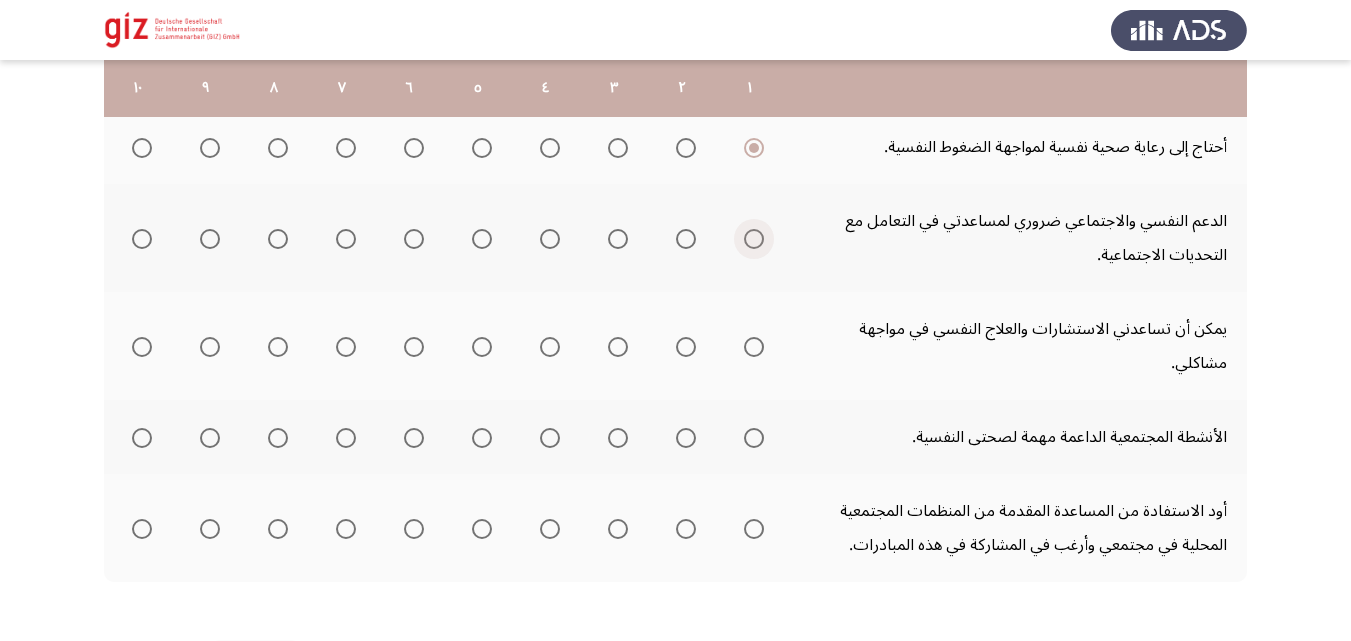 click at bounding box center (754, 239) 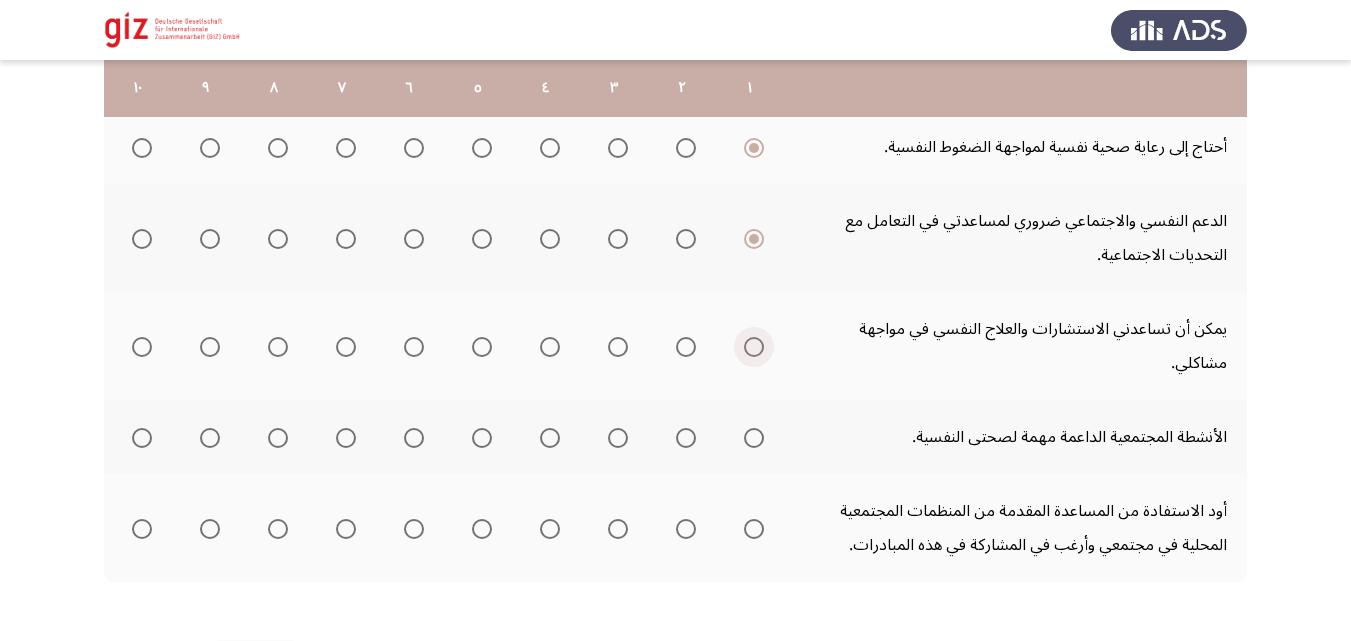 click at bounding box center (754, 347) 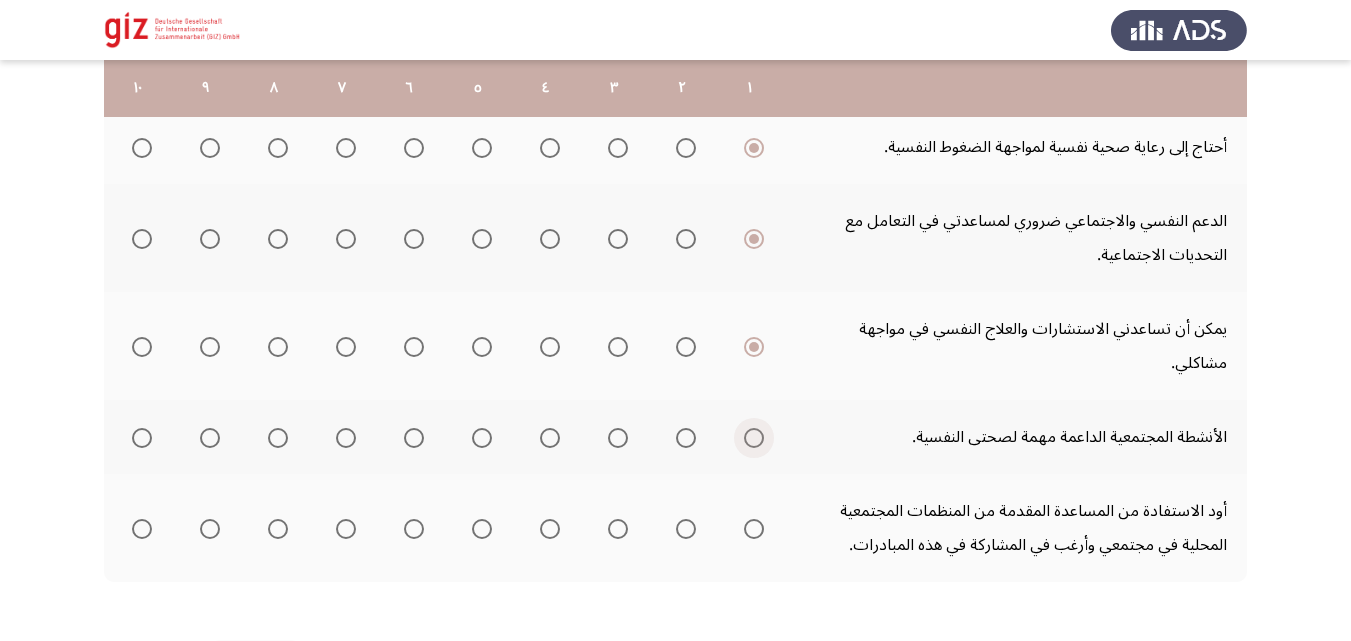 click at bounding box center (754, 438) 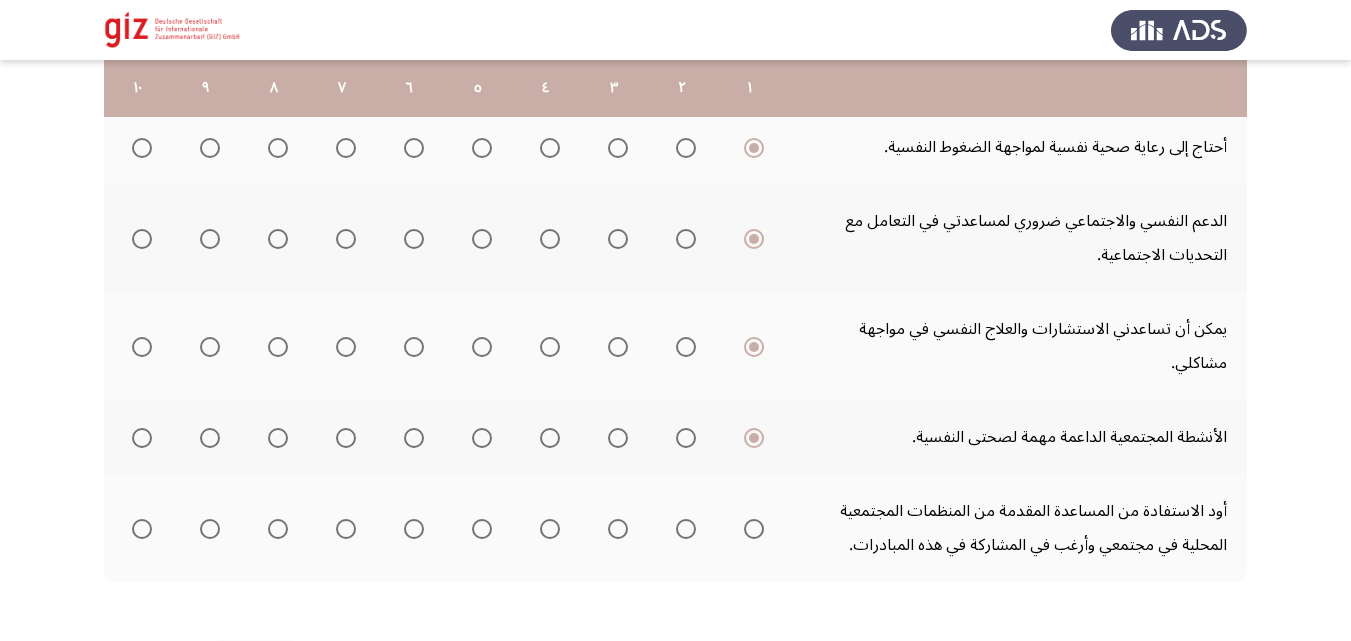 click 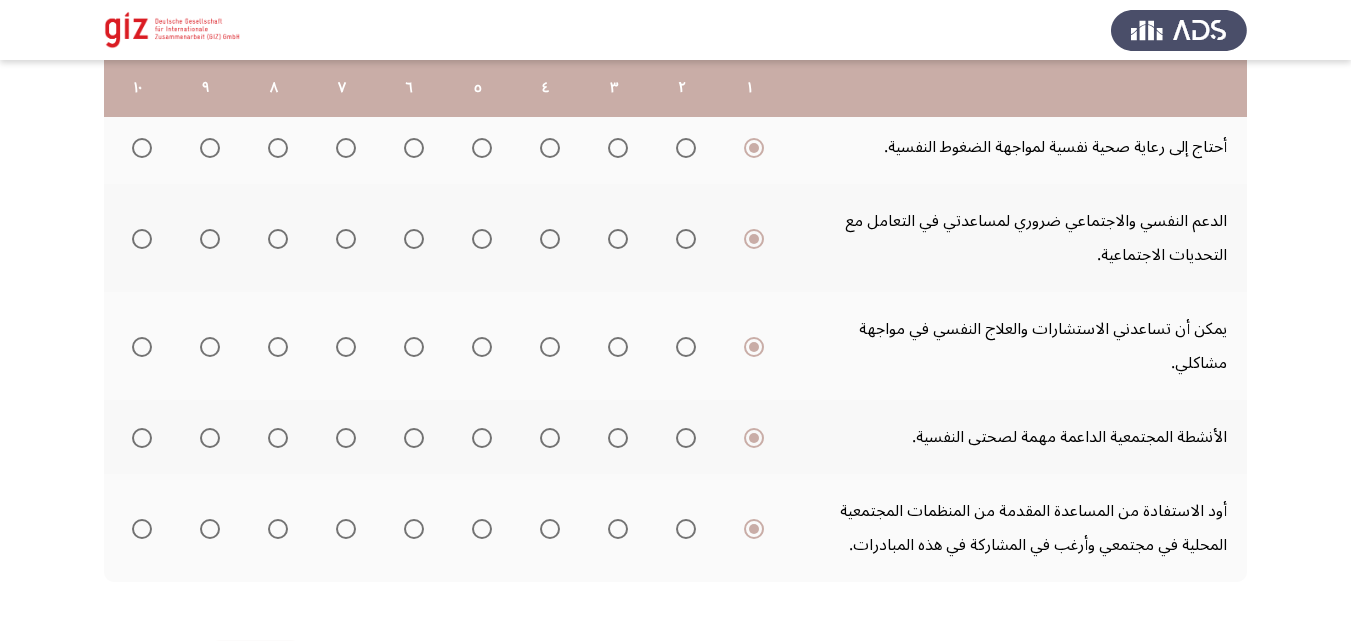 click on "التالي" 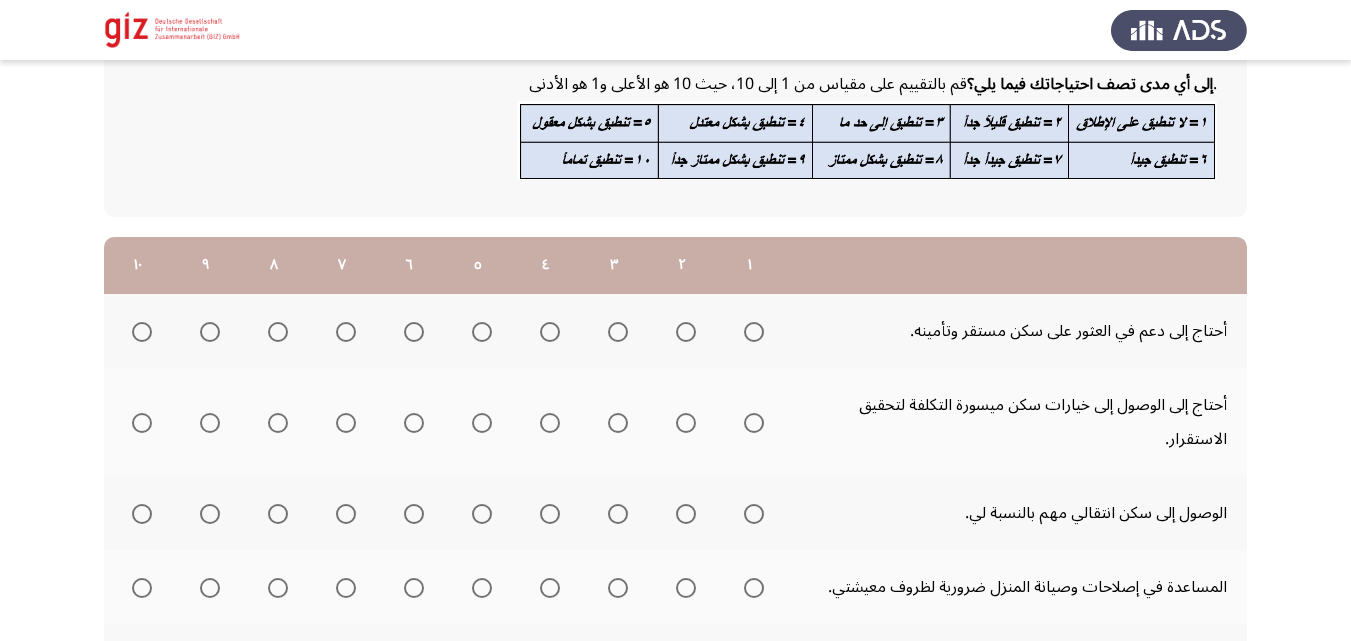scroll, scrollTop: 164, scrollLeft: 0, axis: vertical 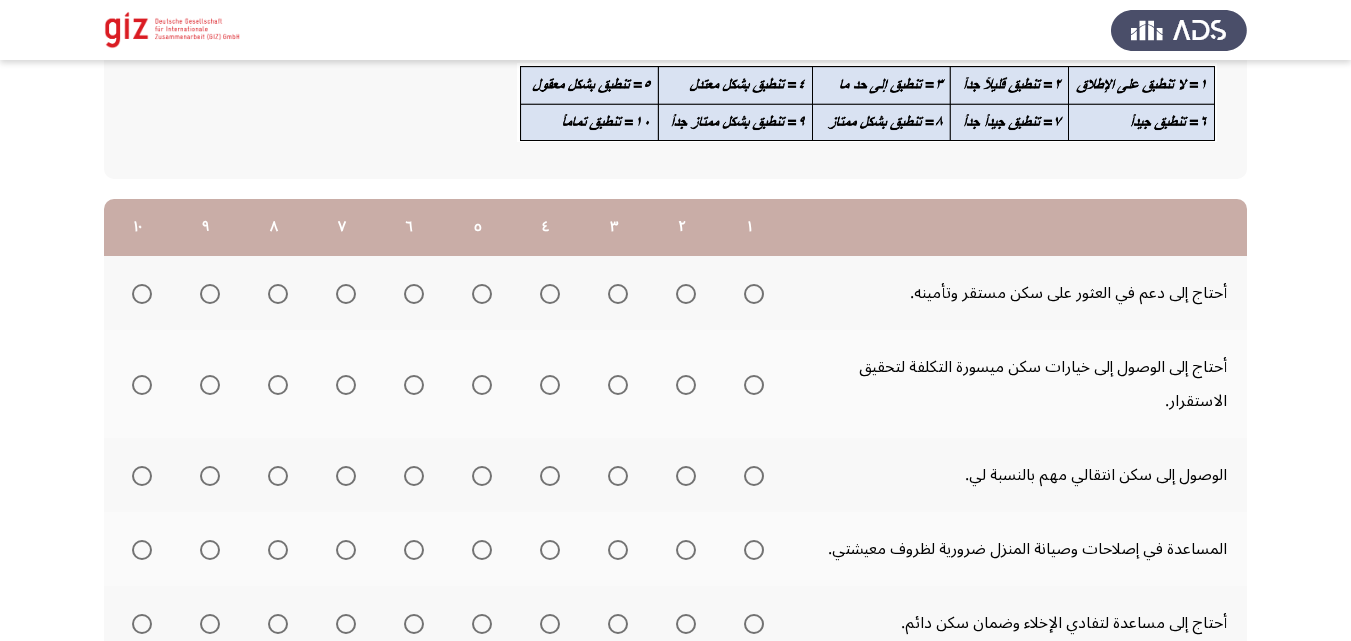 click at bounding box center (754, 294) 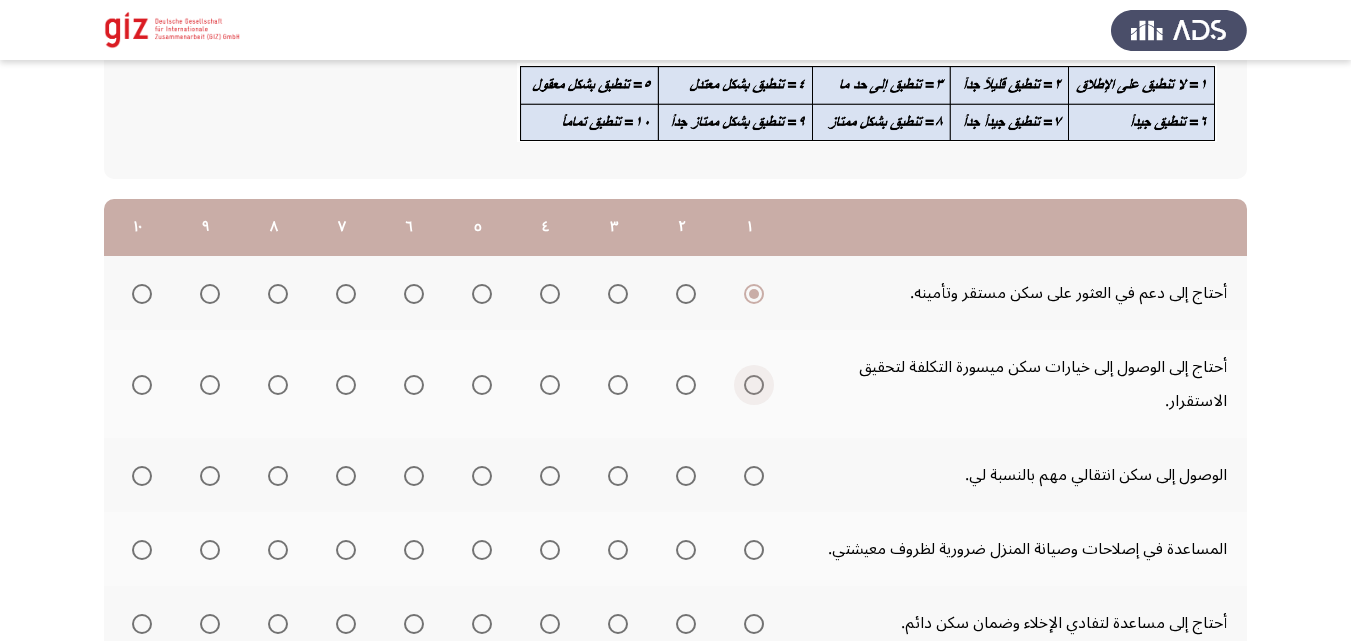 click at bounding box center (754, 385) 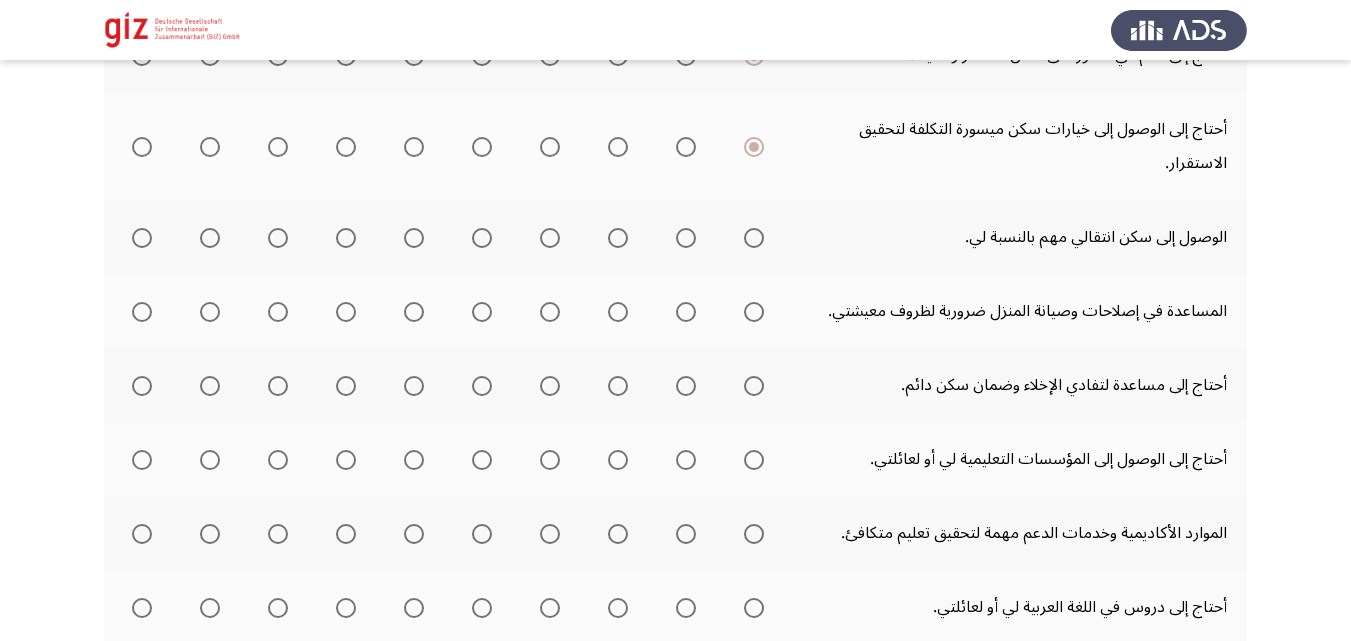 scroll, scrollTop: 436, scrollLeft: 0, axis: vertical 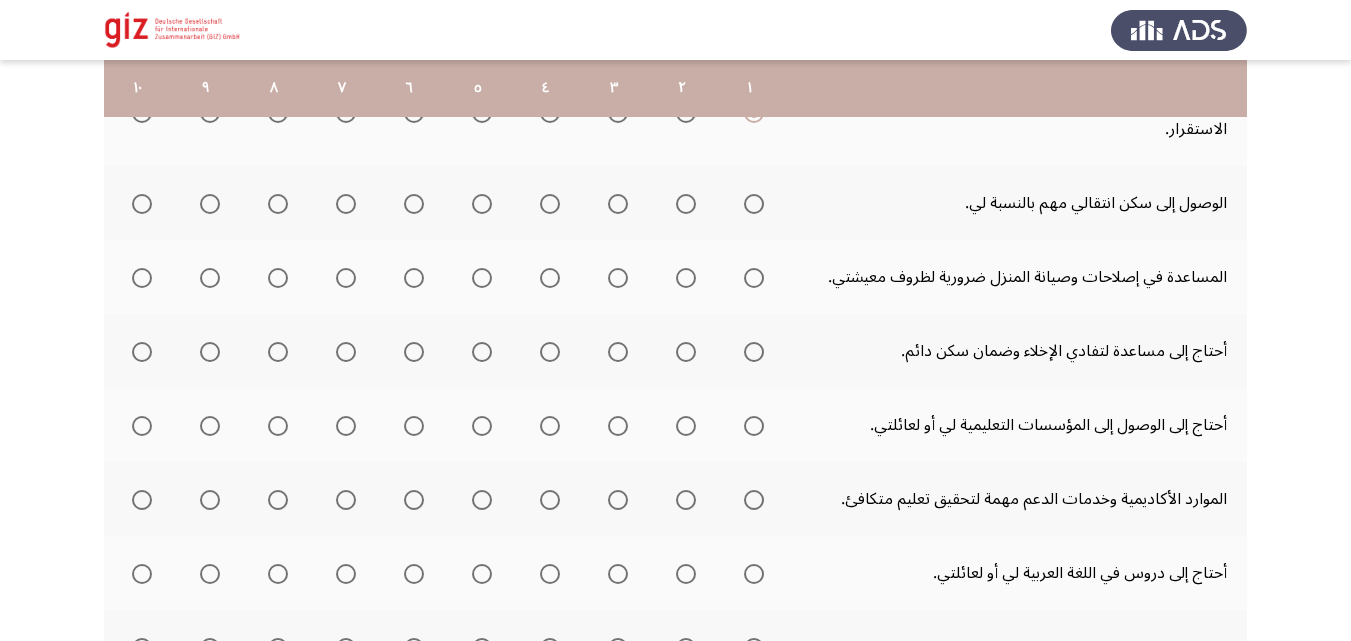 click at bounding box center [754, 204] 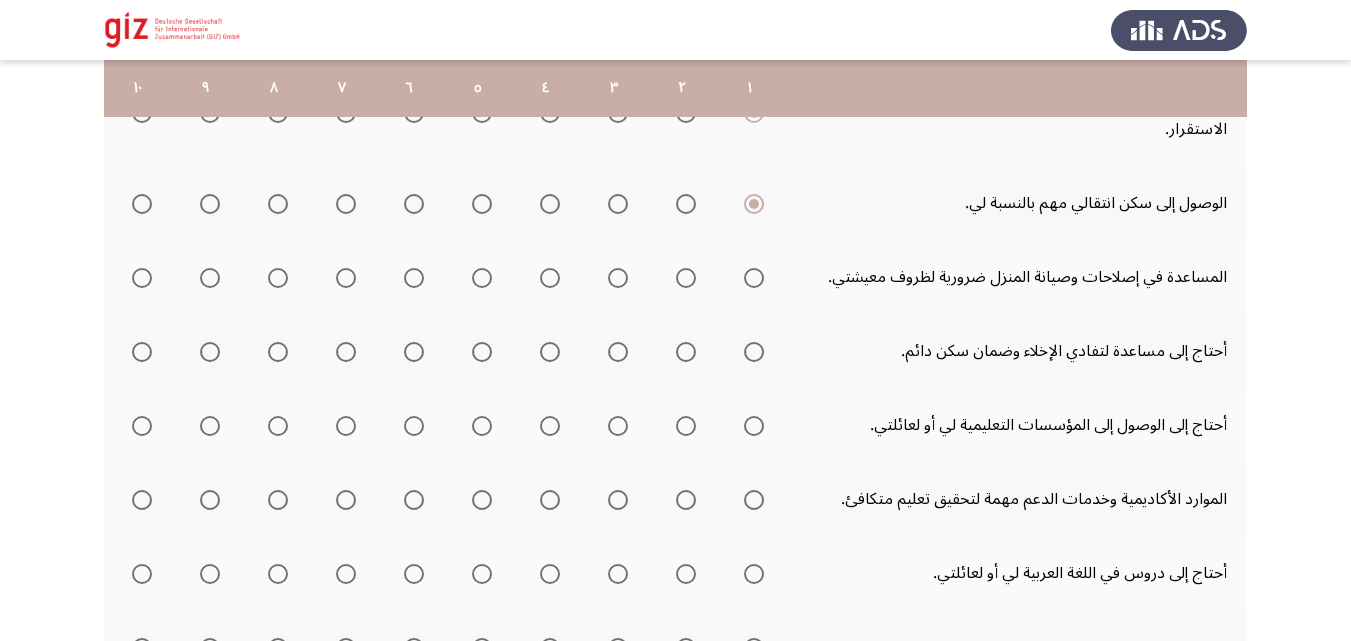 click 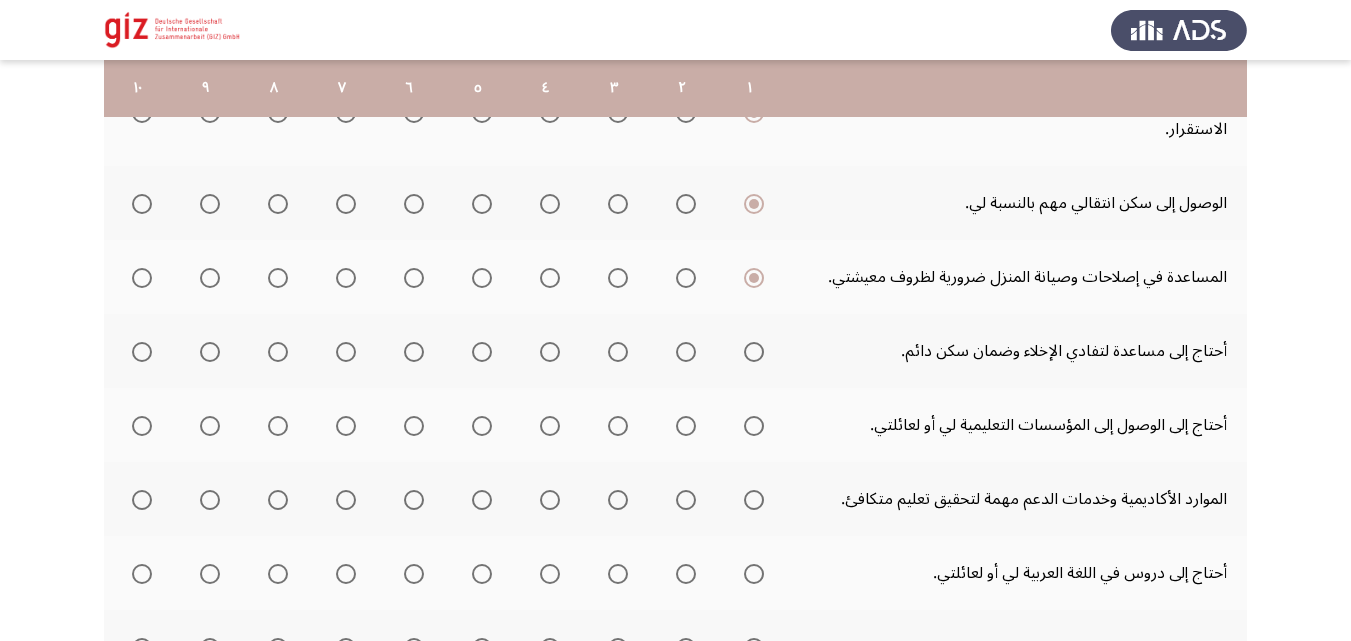click at bounding box center (754, 352) 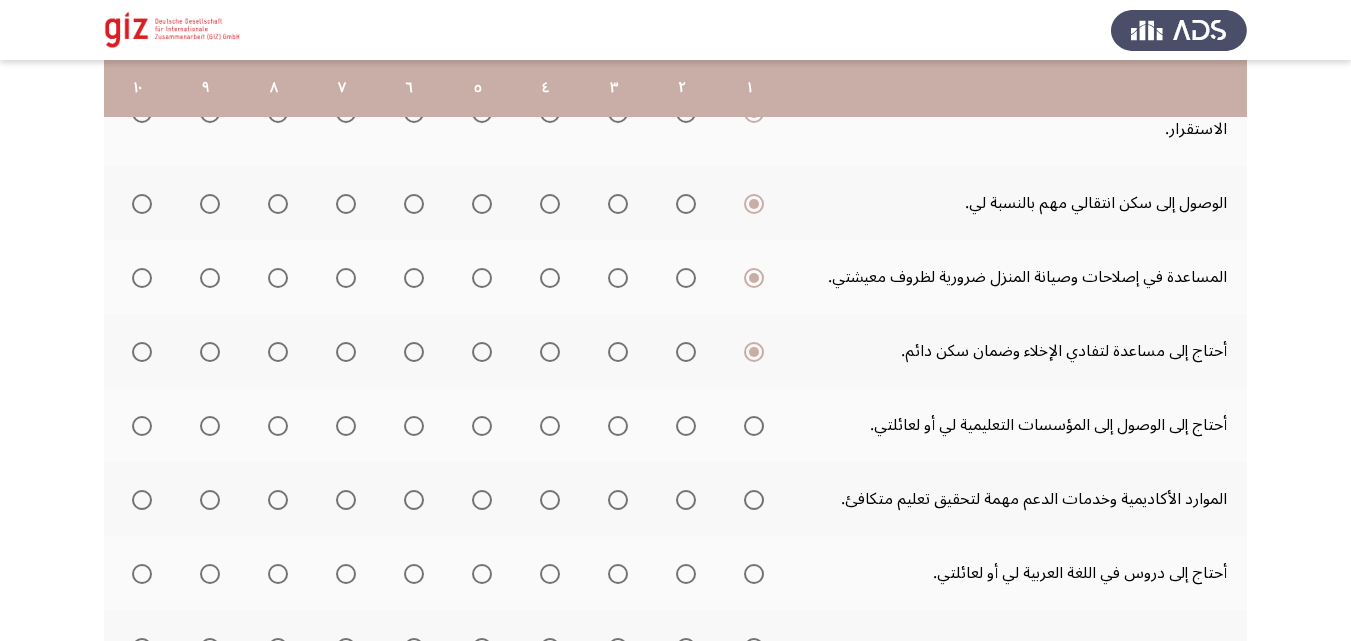 click 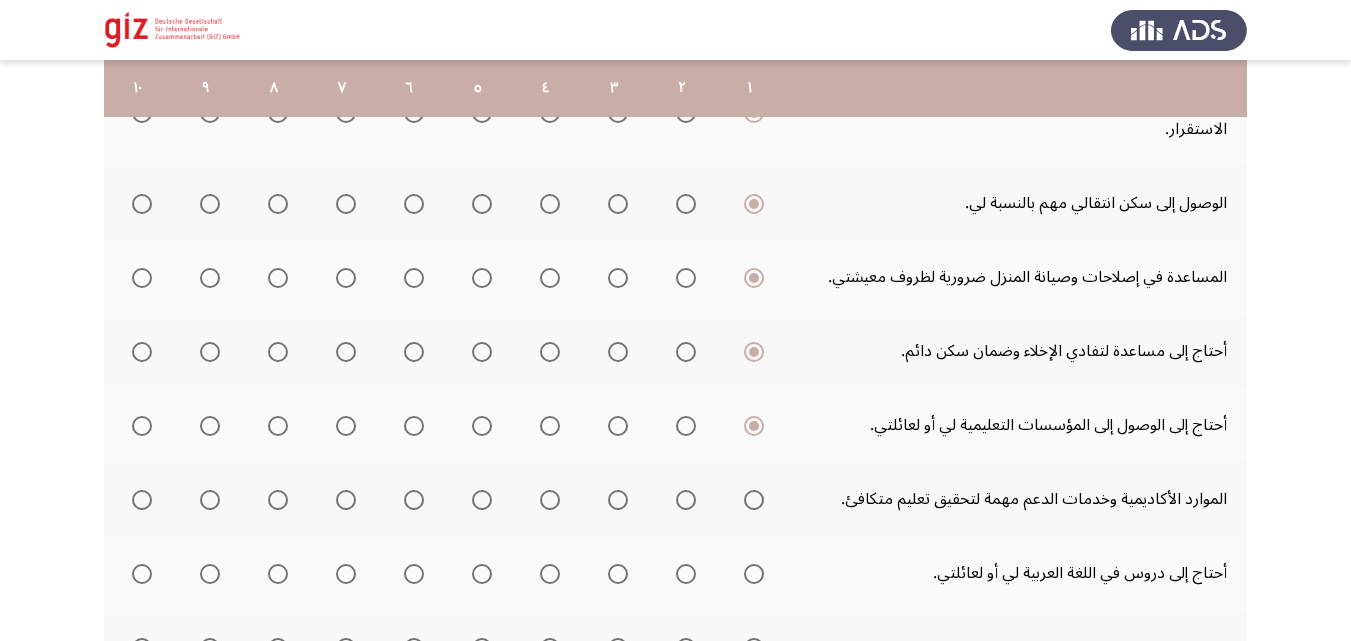click at bounding box center (754, 500) 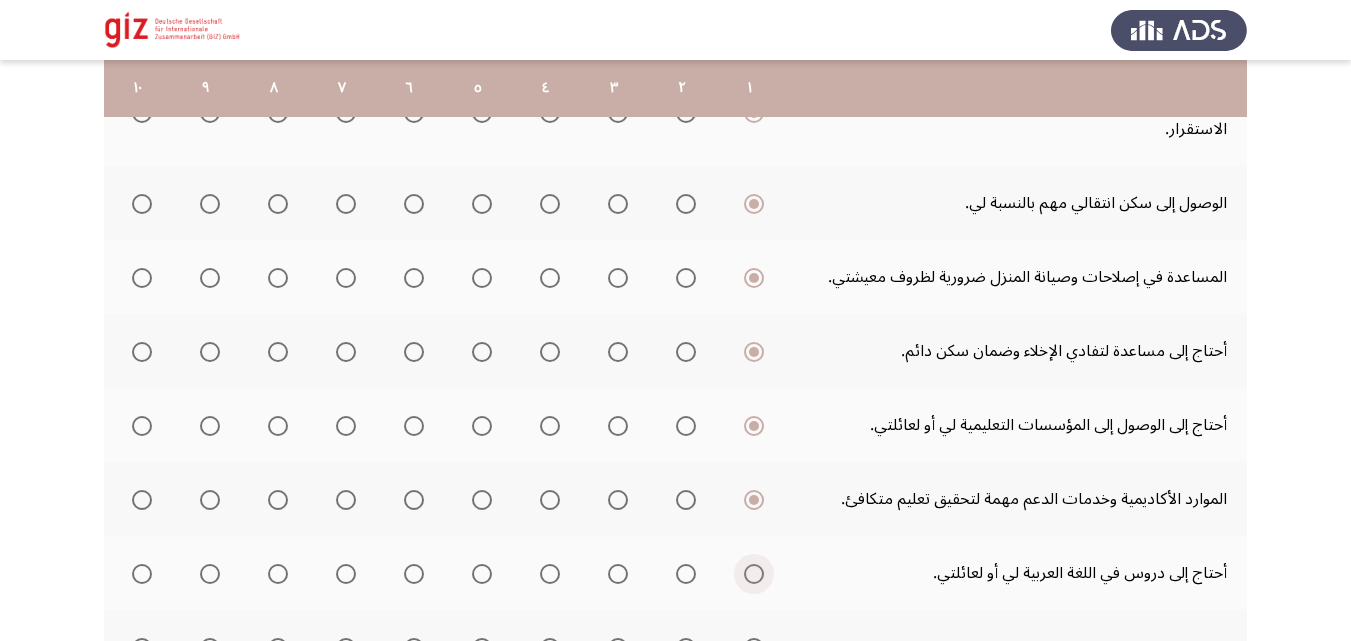 click at bounding box center (754, 574) 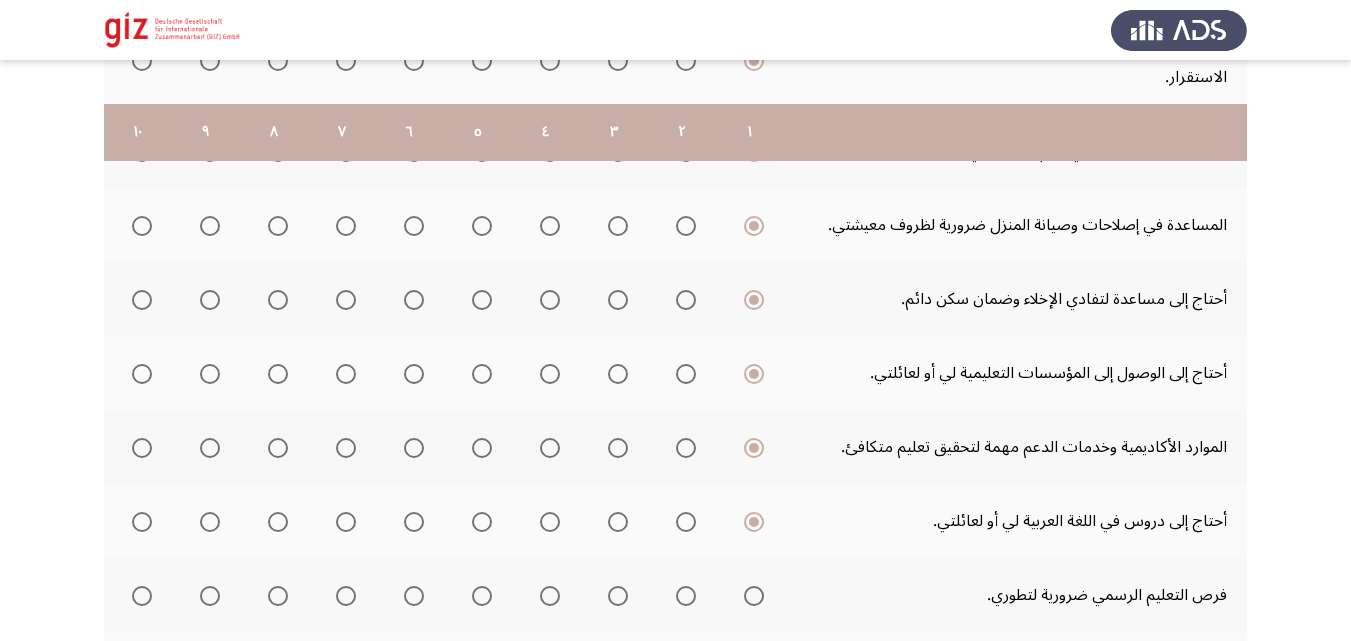 scroll, scrollTop: 693, scrollLeft: 0, axis: vertical 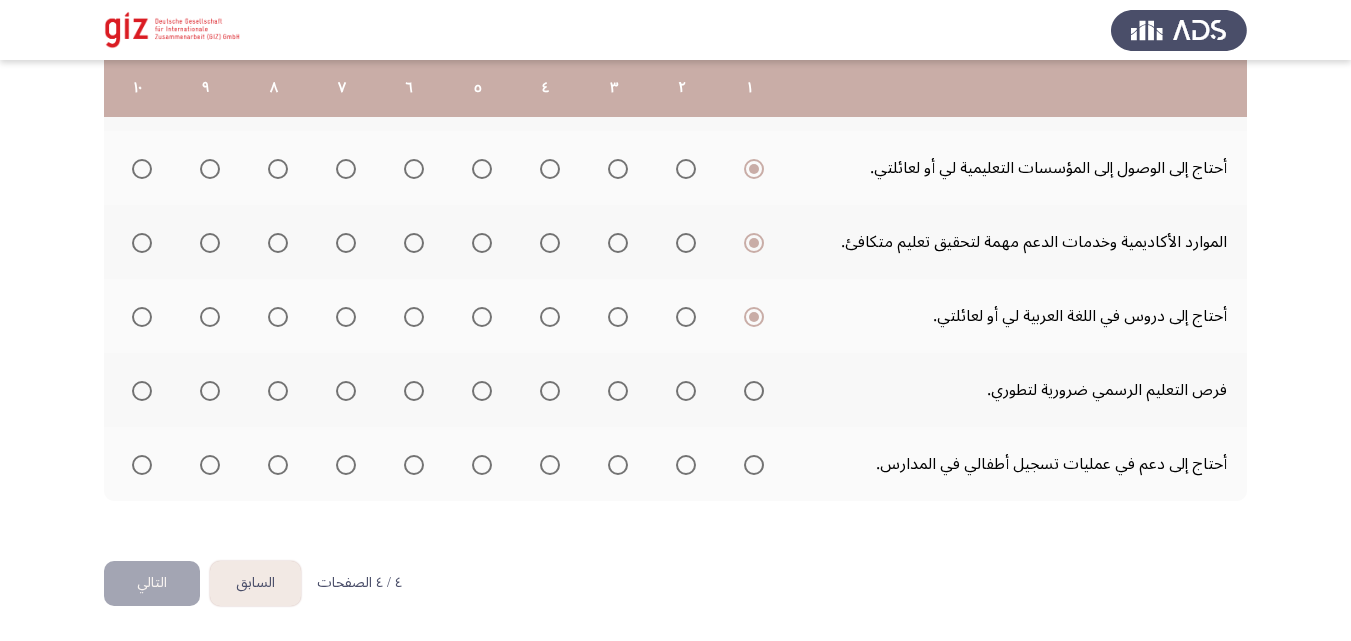 click at bounding box center (754, 391) 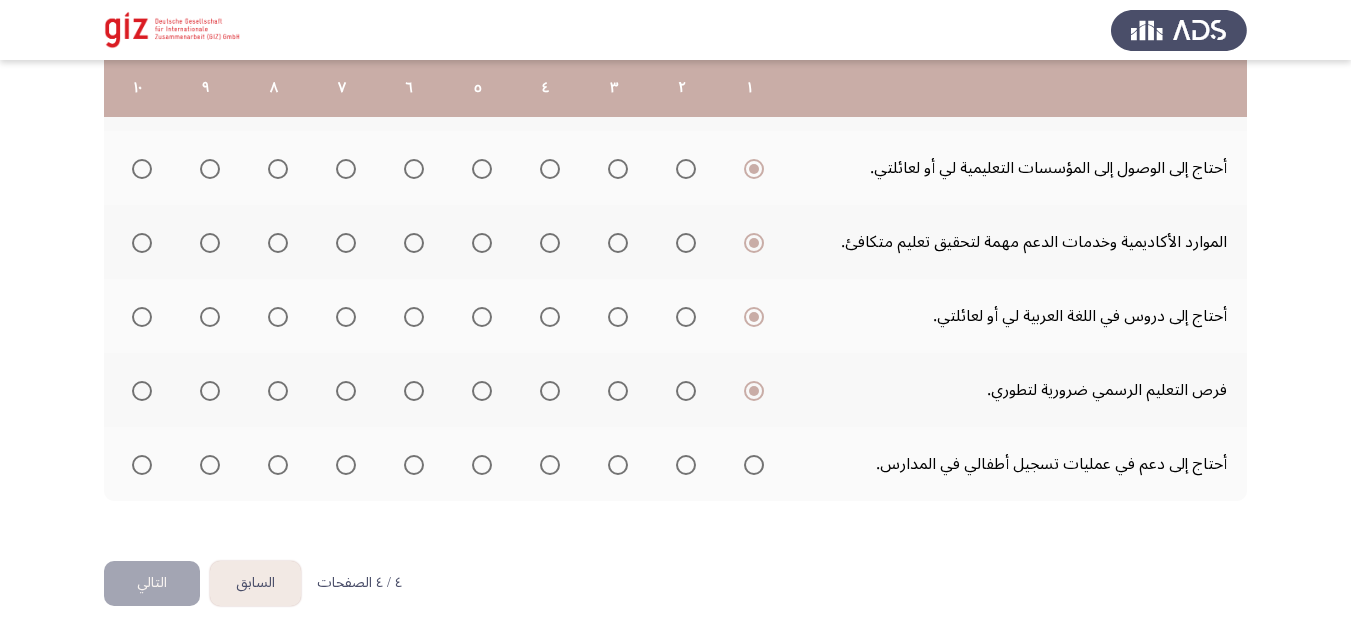 click at bounding box center (754, 465) 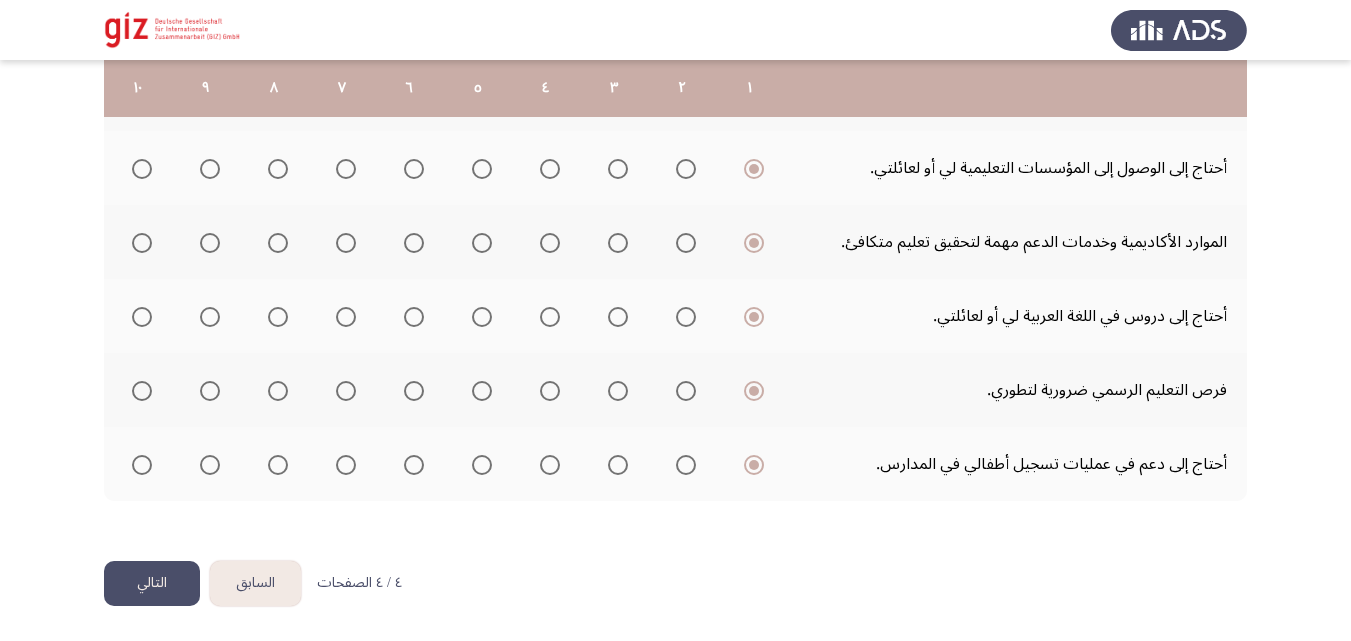 click on "التالي" 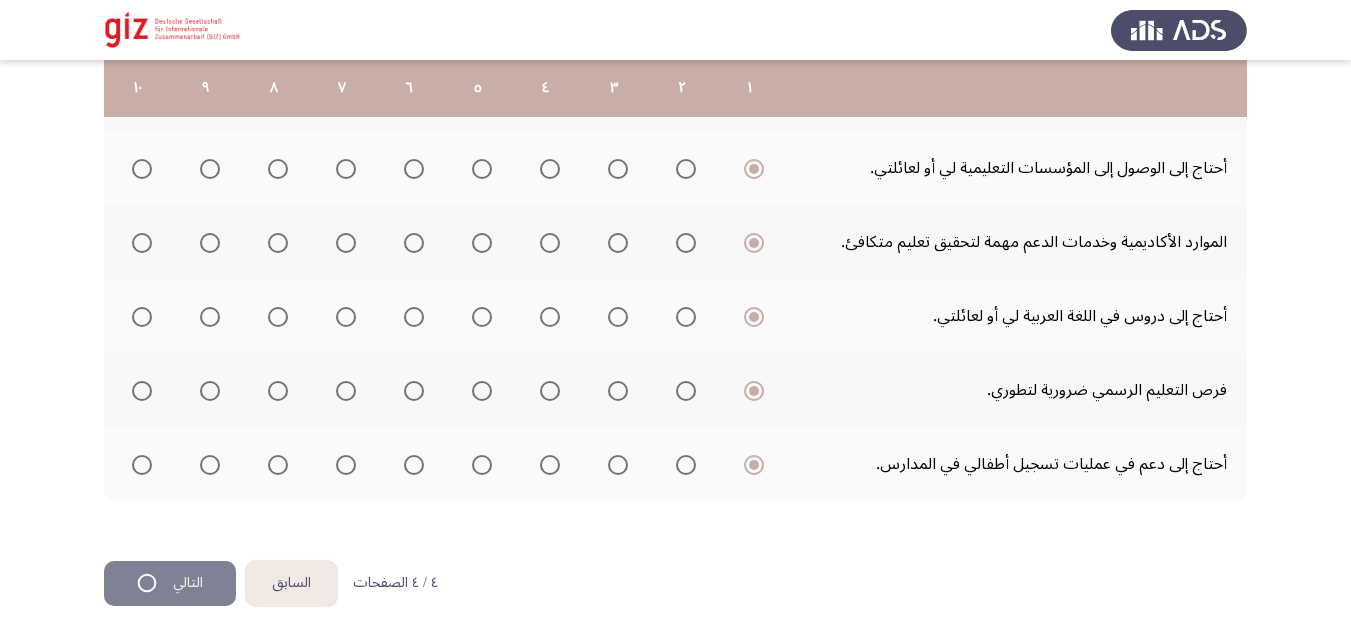 scroll, scrollTop: 0, scrollLeft: 0, axis: both 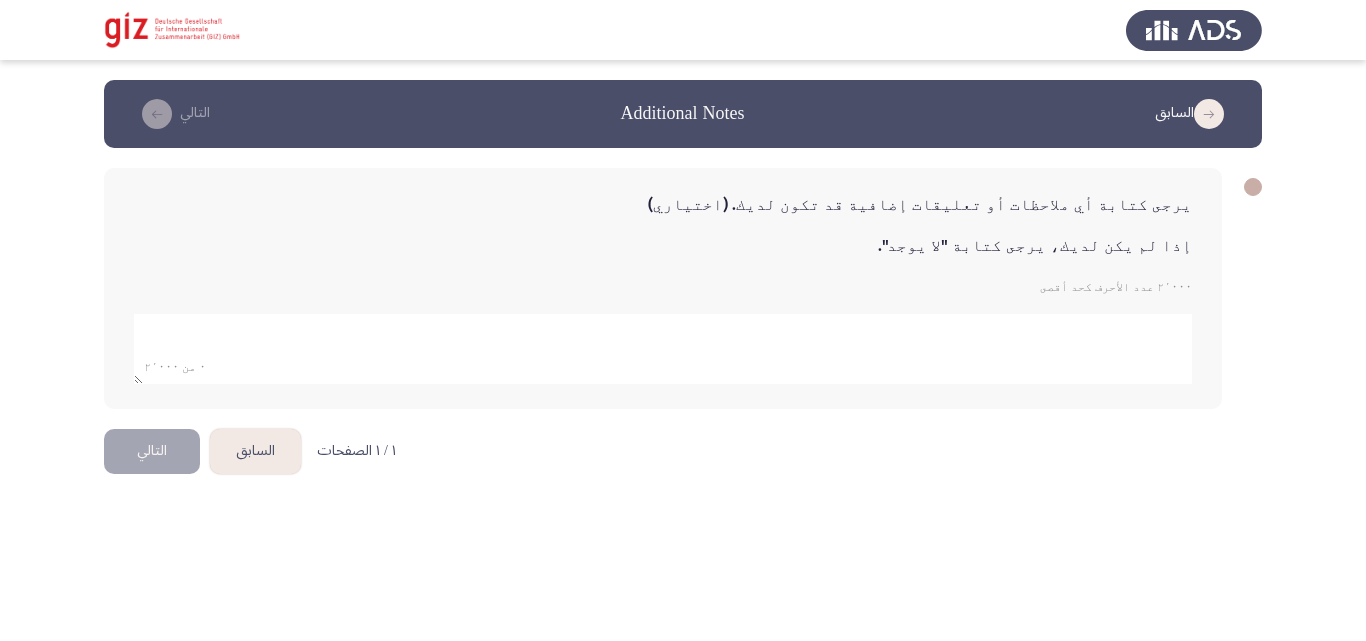 click on "٠ من ٢٬٠٠٠" 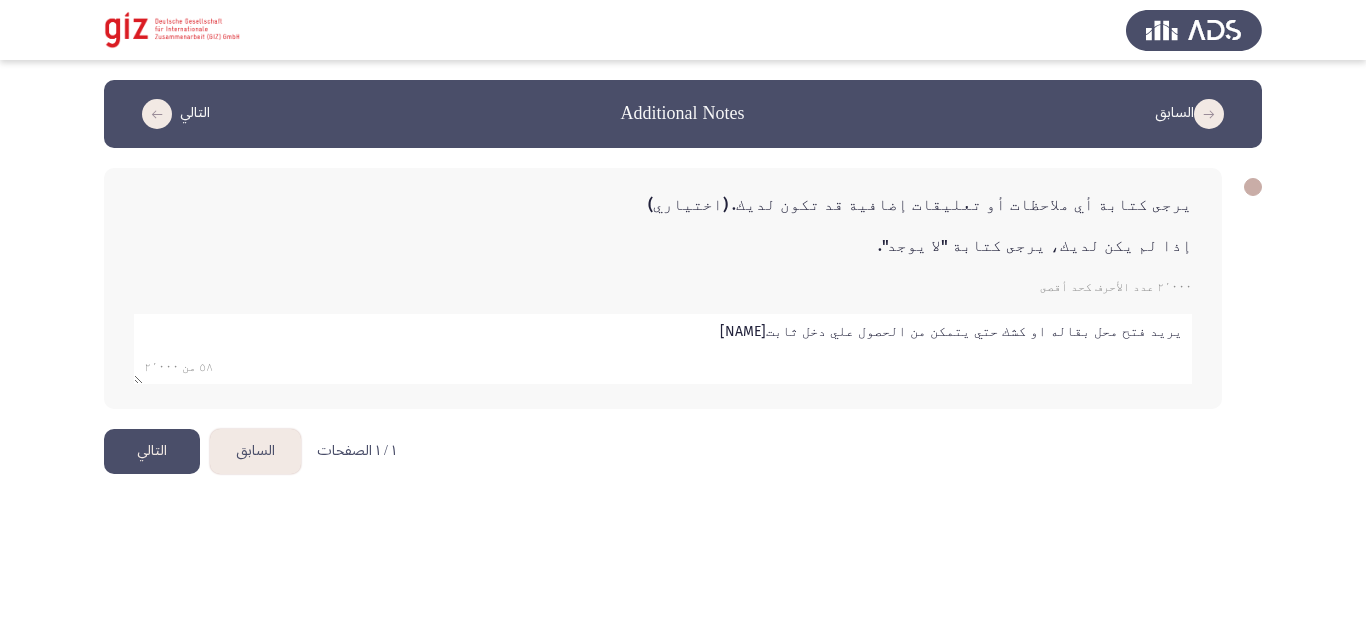 type on "يريد فتح محل بقاله او كشك حتي يتمكن من الحصول علي دخل ثابت[NAME]" 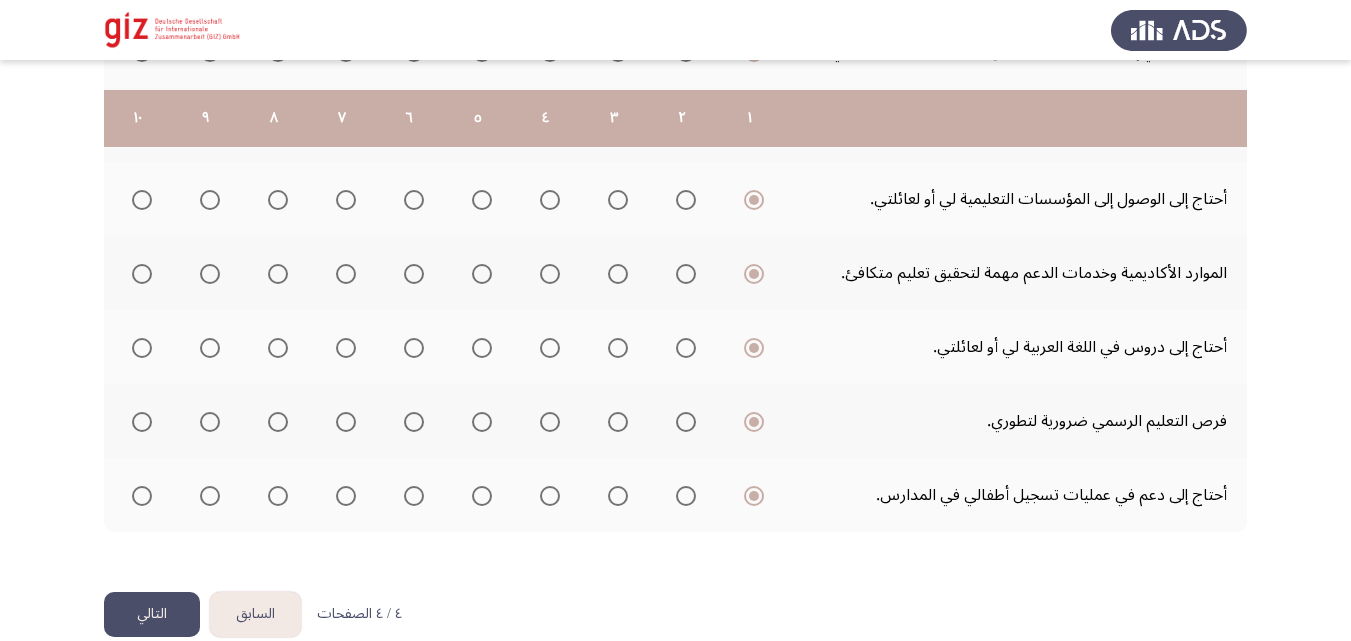 scroll, scrollTop: 693, scrollLeft: 0, axis: vertical 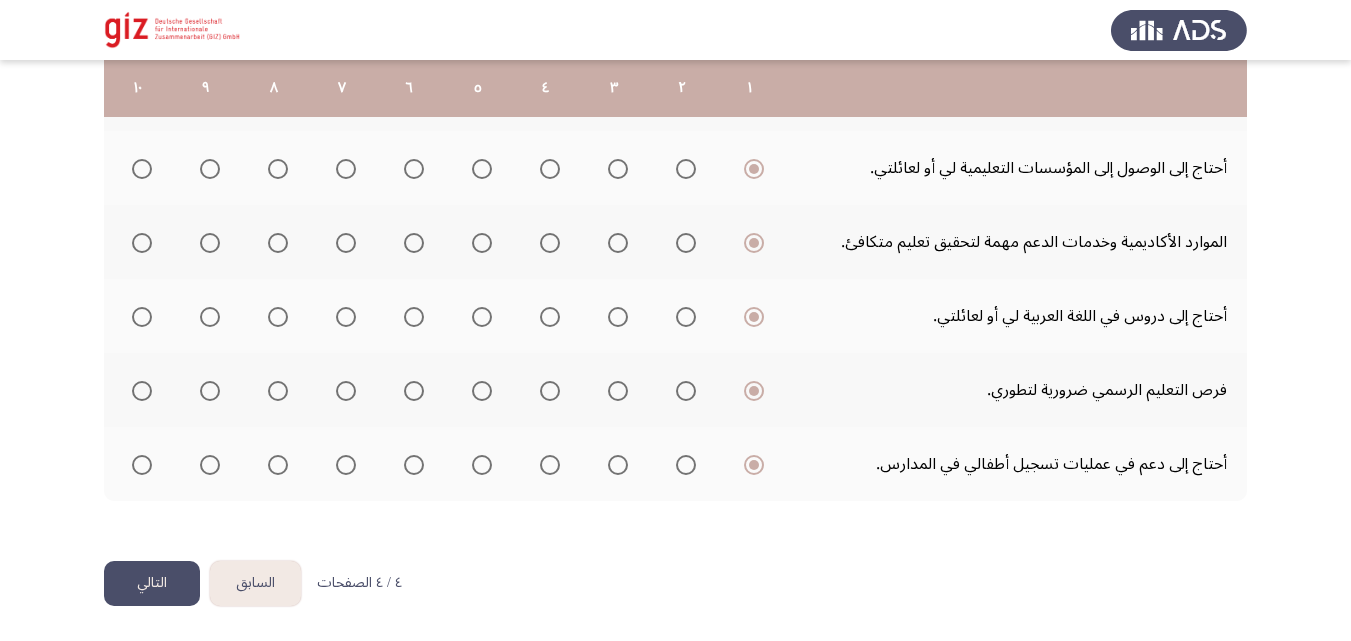 click on "السابق" 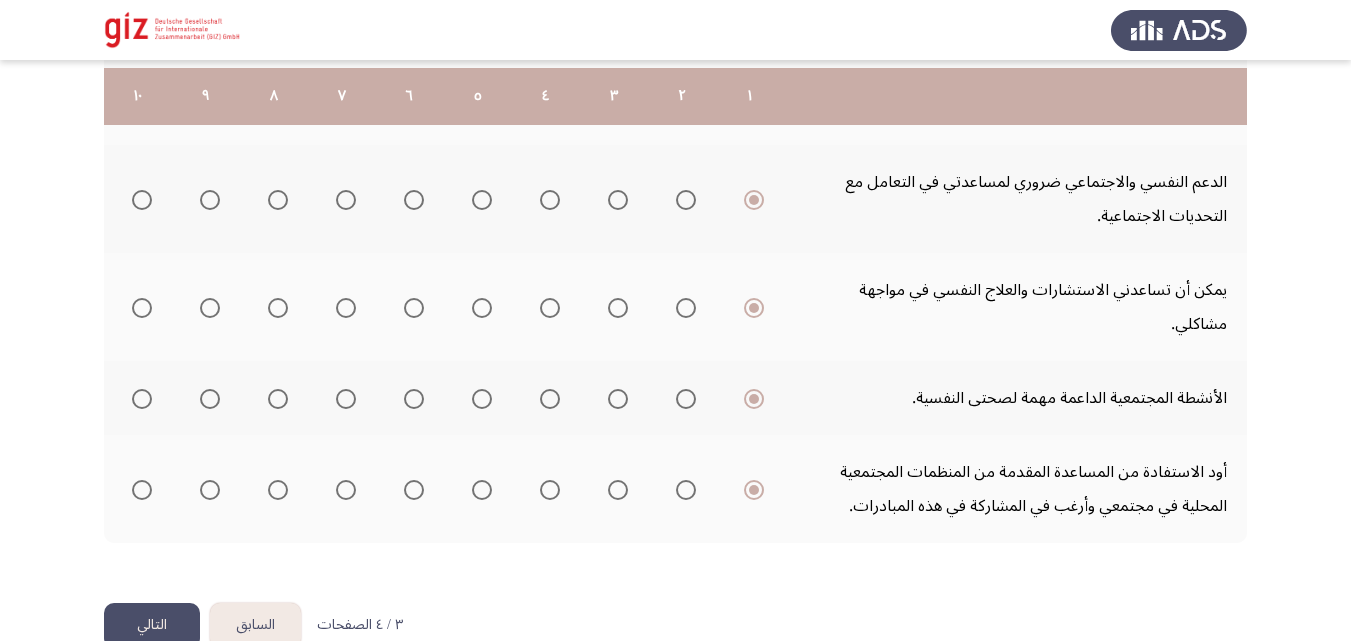 scroll, scrollTop: 829, scrollLeft: 0, axis: vertical 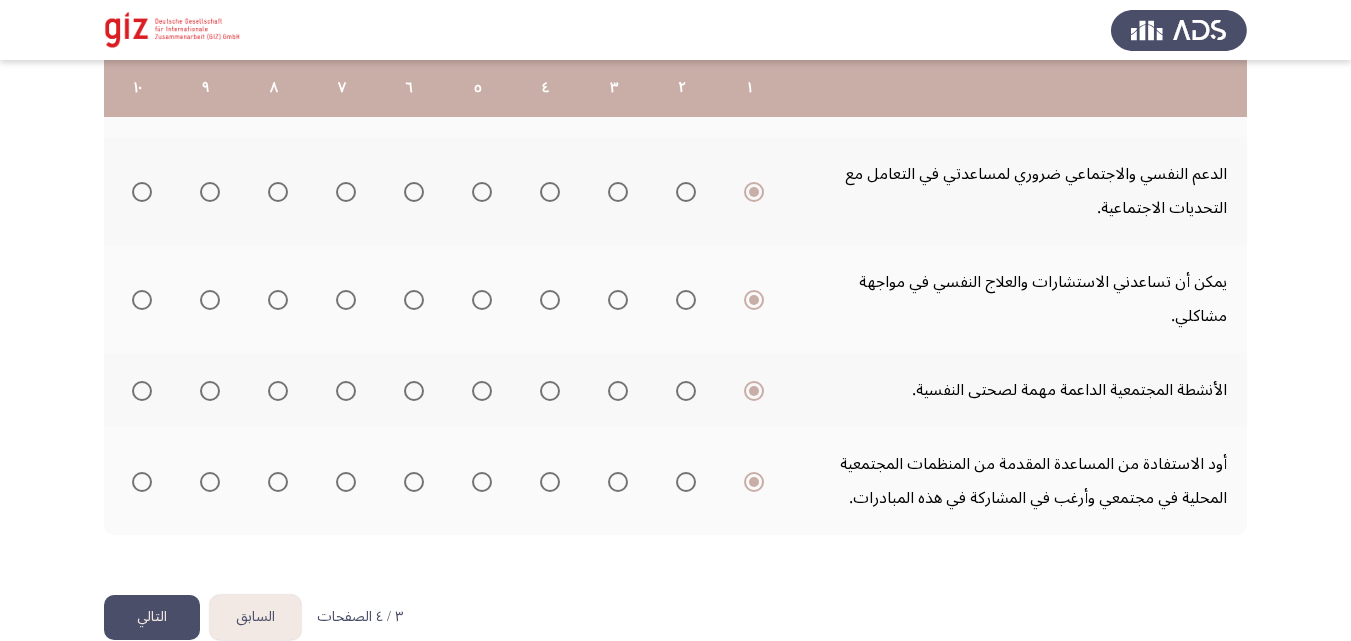 click on "السابق" 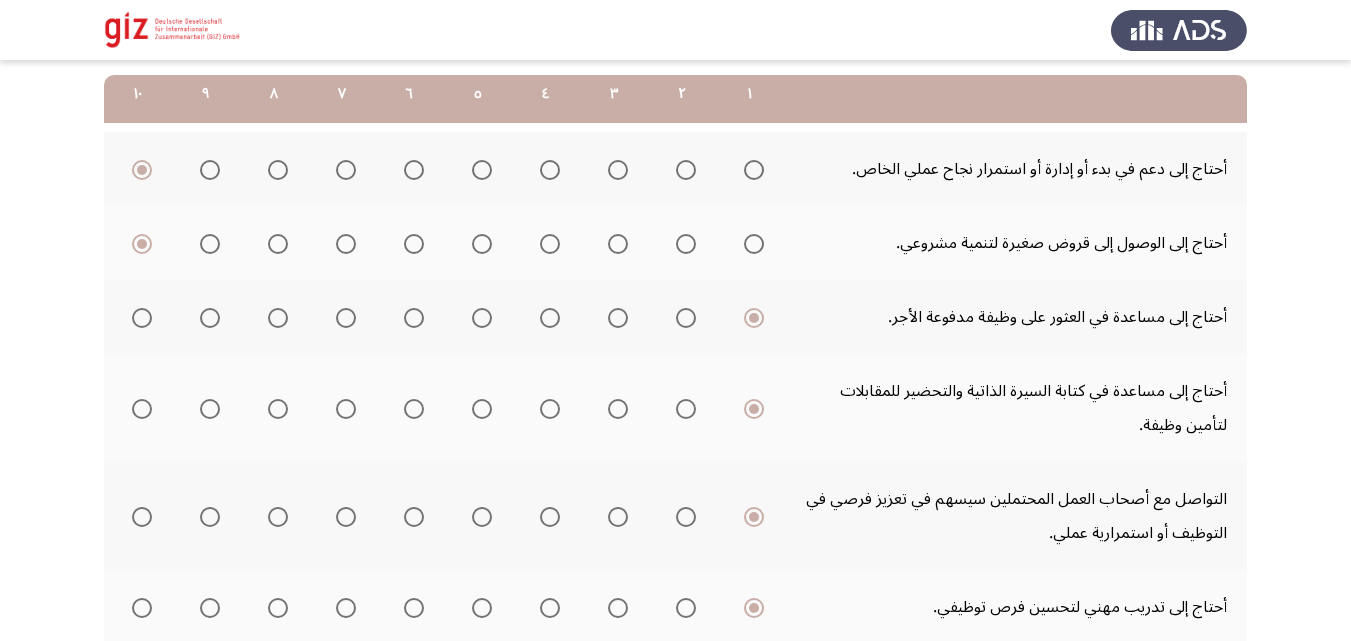 scroll, scrollTop: 296, scrollLeft: 0, axis: vertical 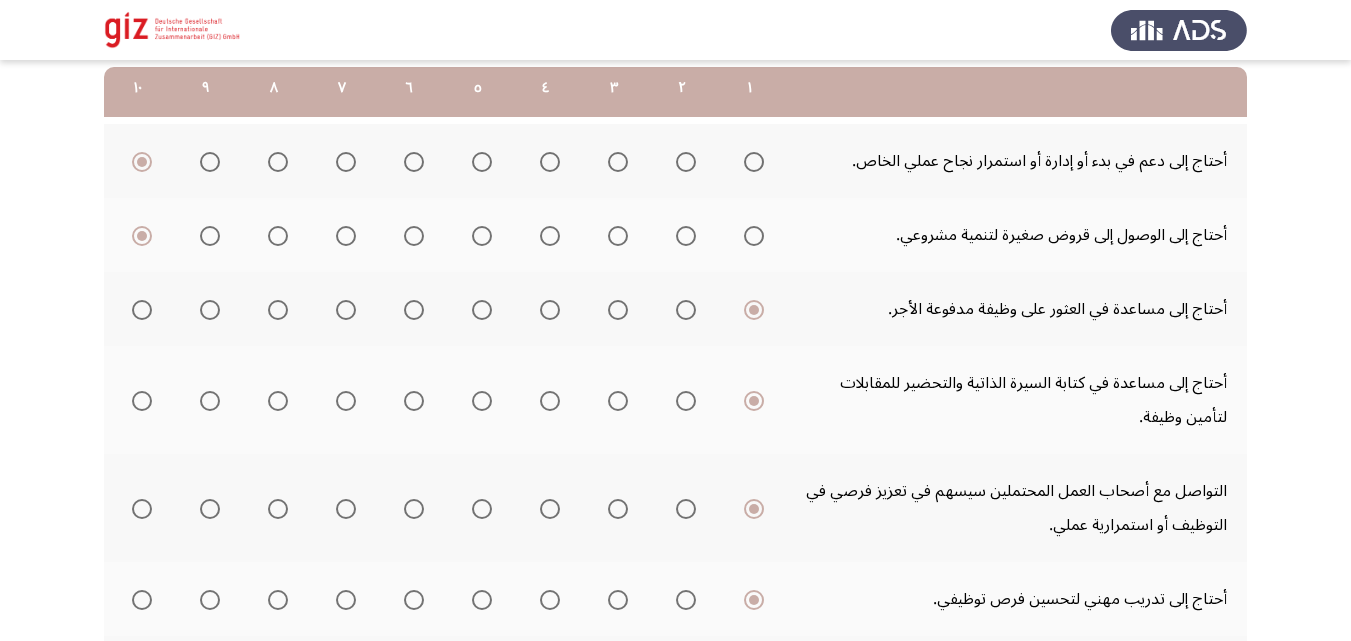 click 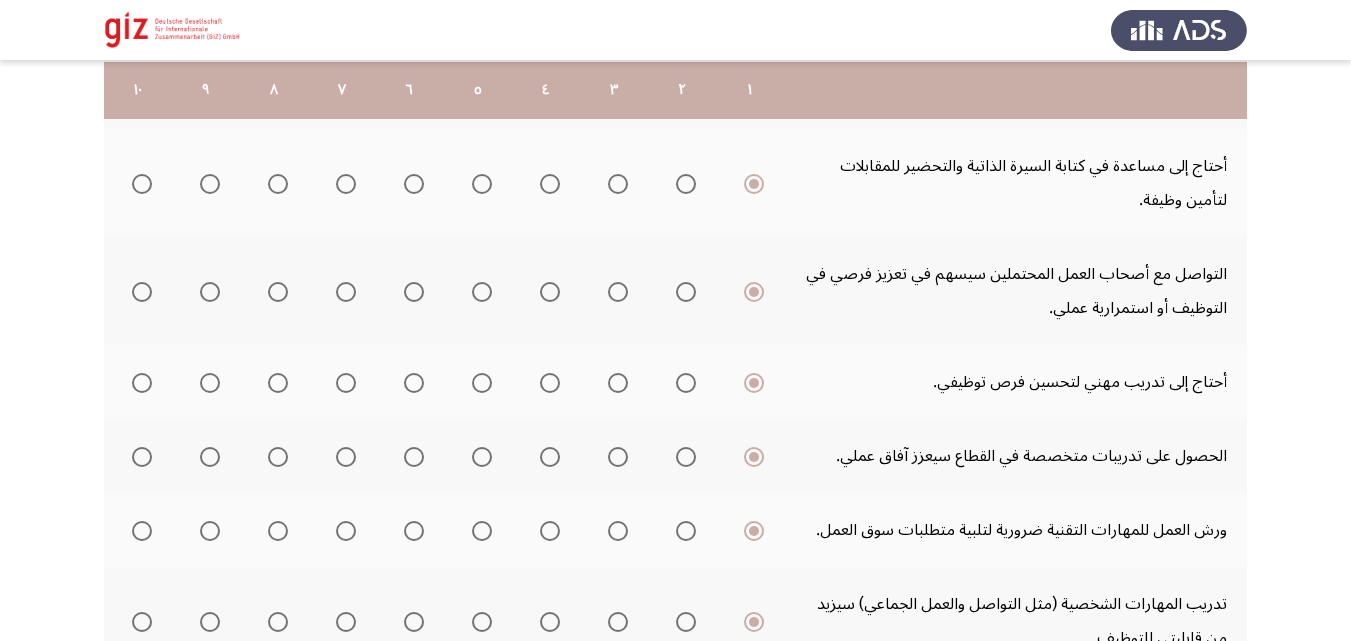 scroll, scrollTop: 515, scrollLeft: 0, axis: vertical 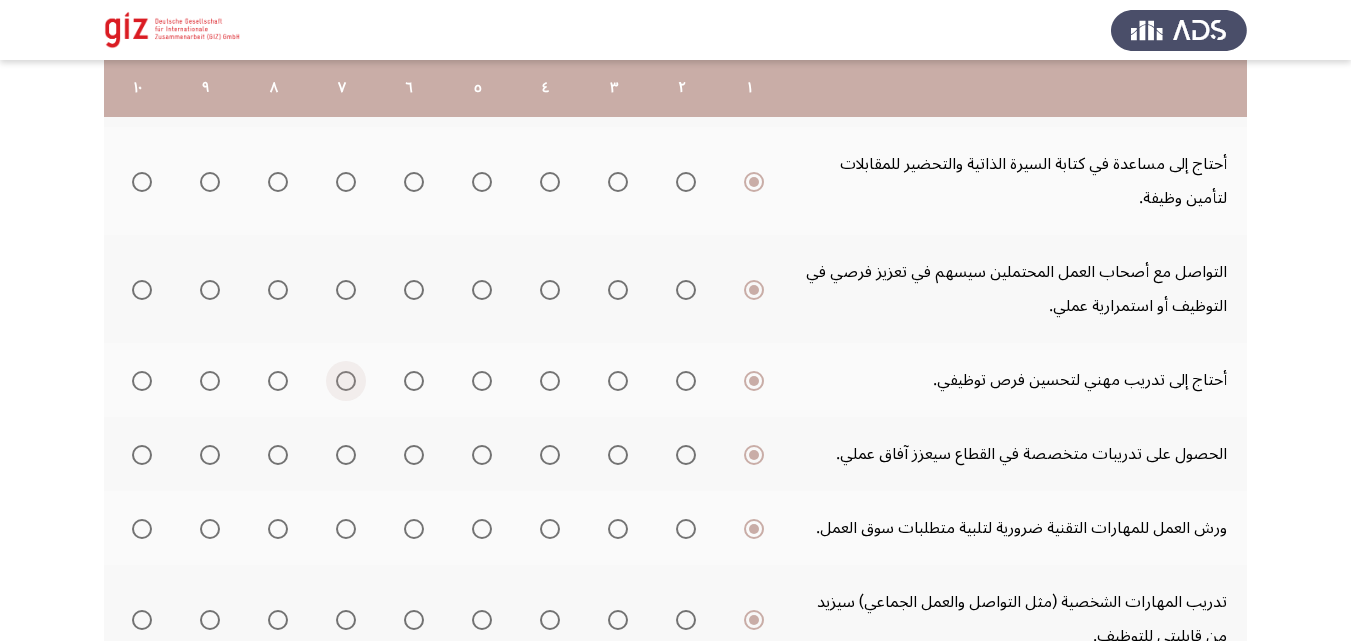 click at bounding box center [346, 381] 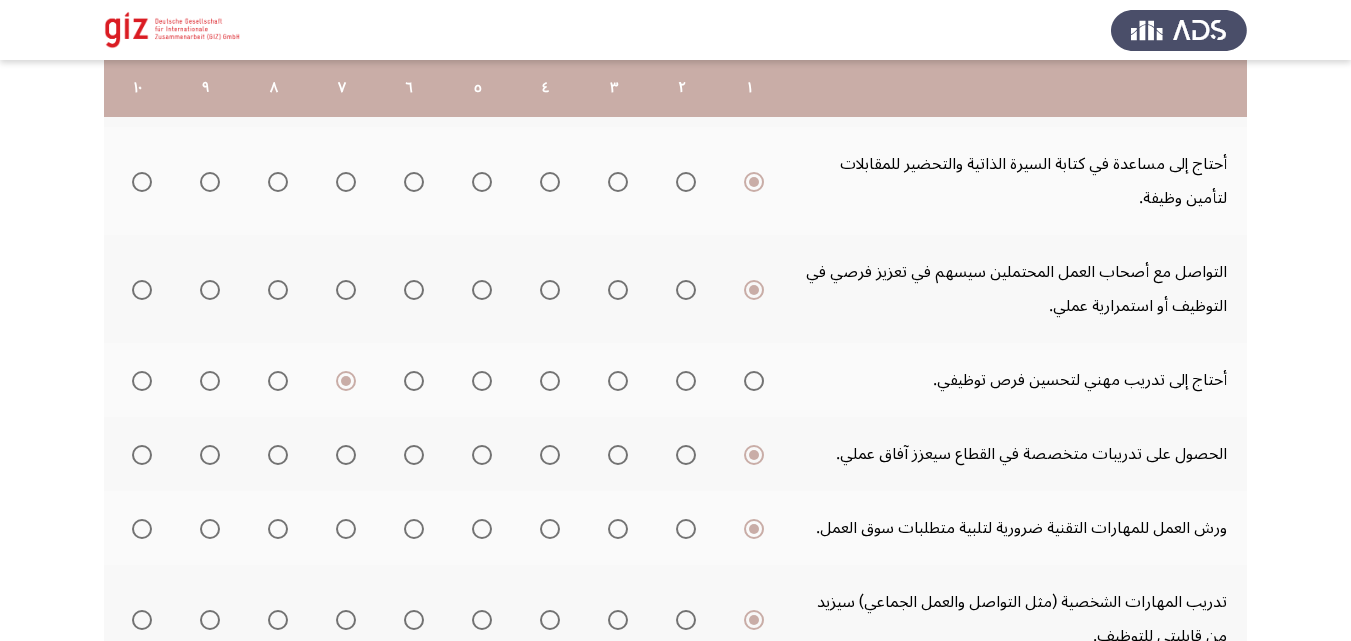 click at bounding box center (346, 455) 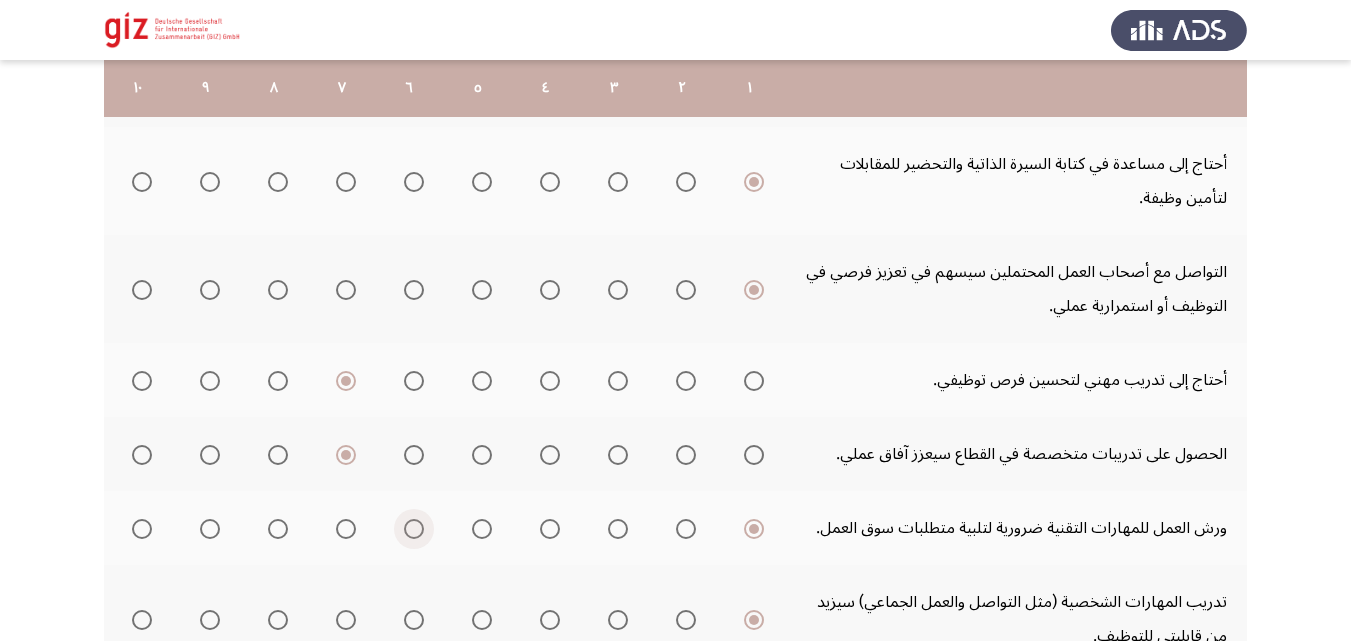 click at bounding box center (414, 529) 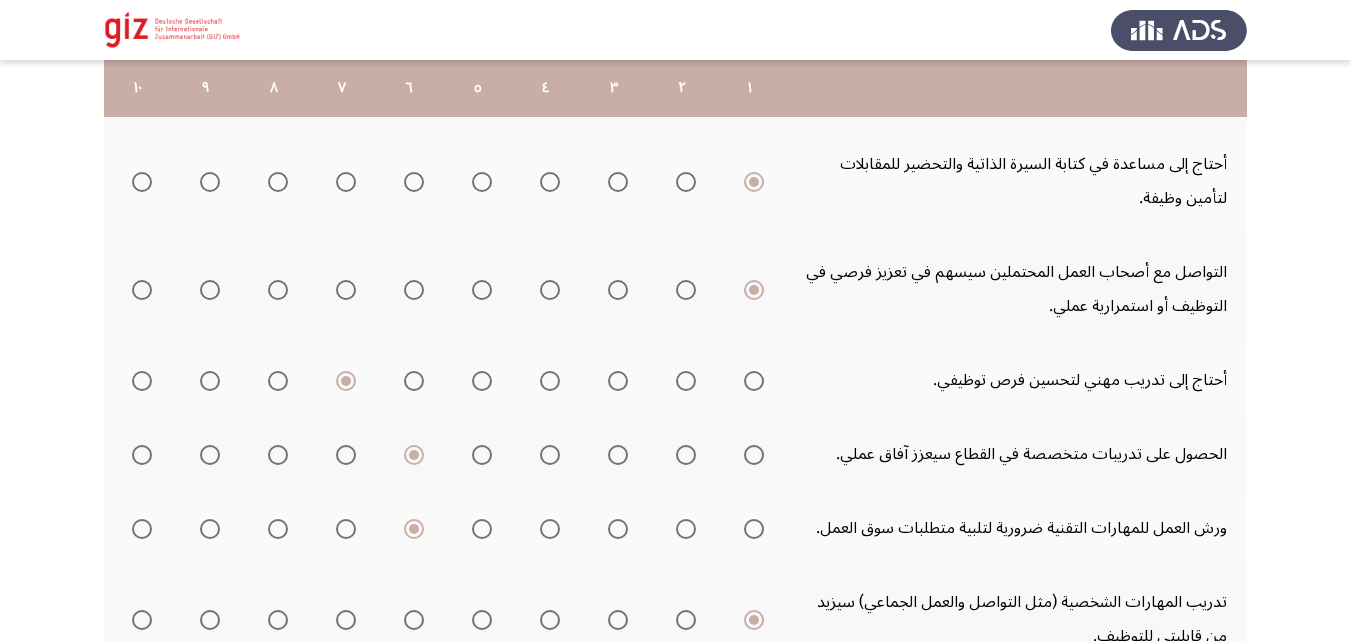 click at bounding box center [414, 381] 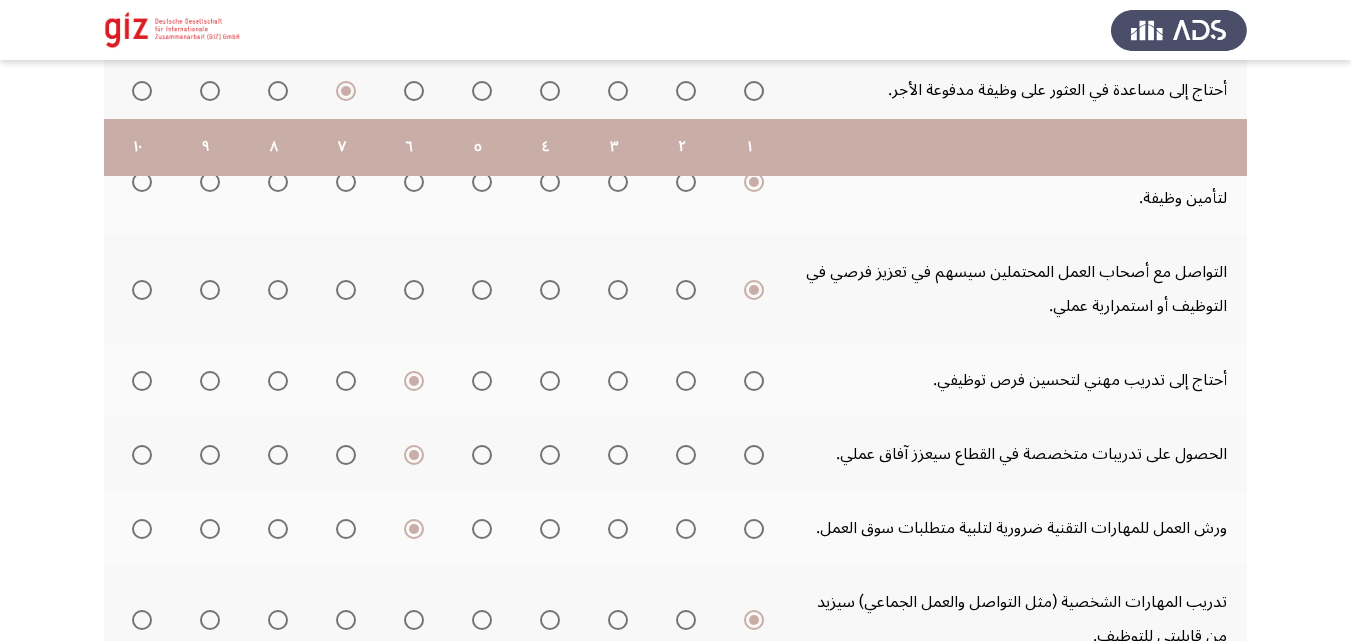 scroll, scrollTop: 761, scrollLeft: 0, axis: vertical 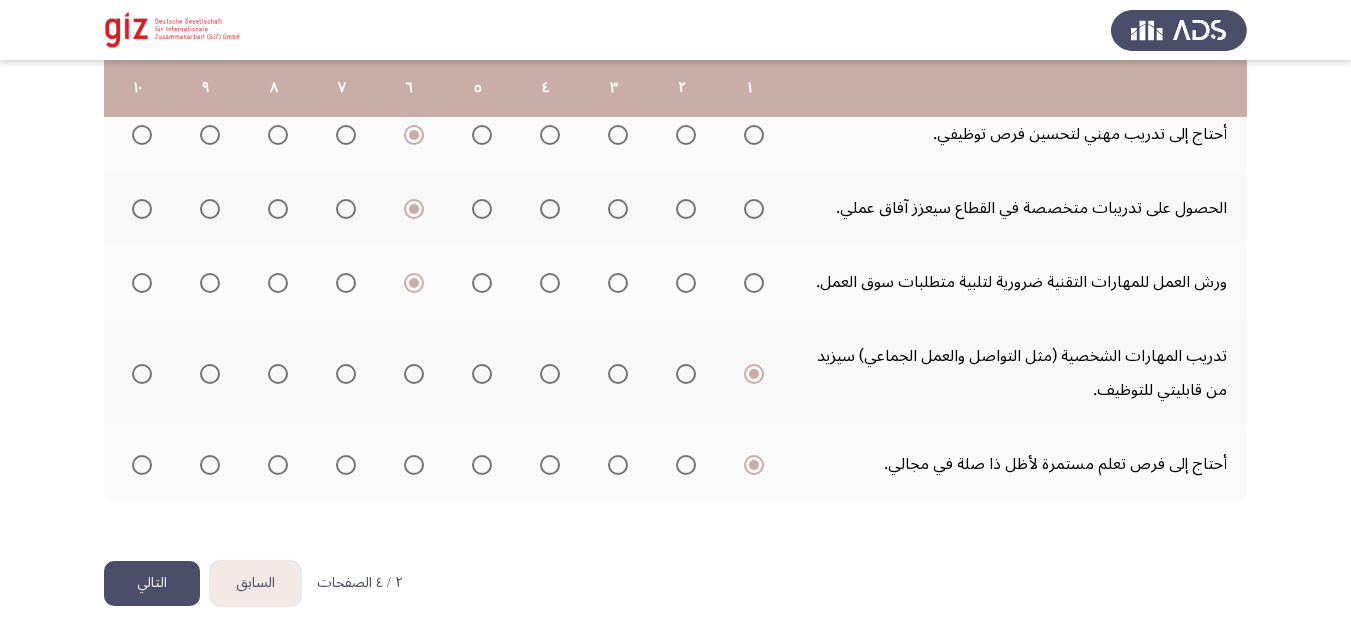 click on "السابق
التالي" 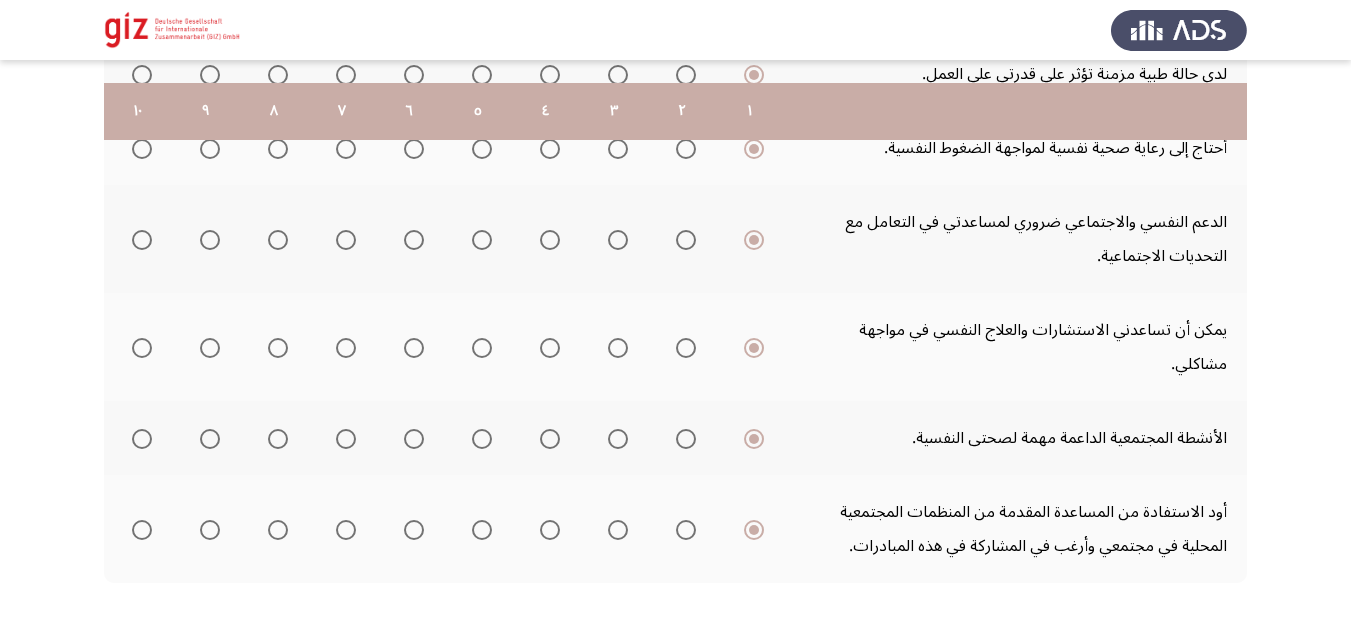 scroll, scrollTop: 829, scrollLeft: 0, axis: vertical 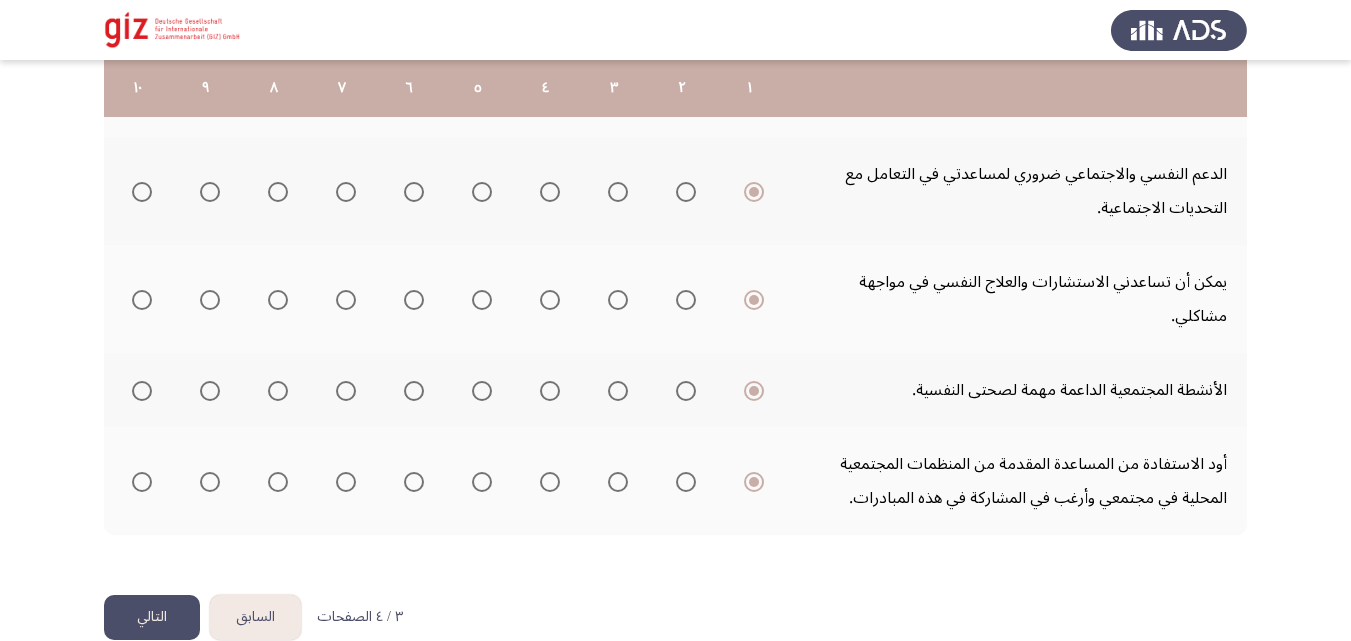 click on "التالي" 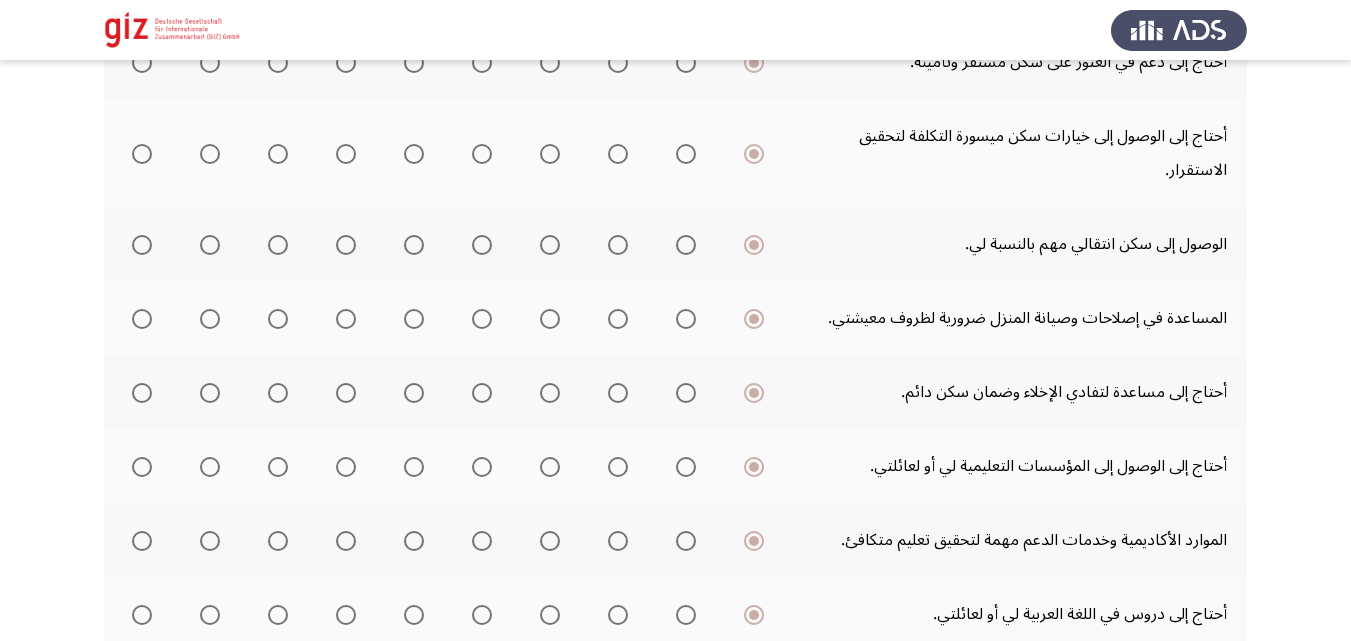scroll, scrollTop: 693, scrollLeft: 0, axis: vertical 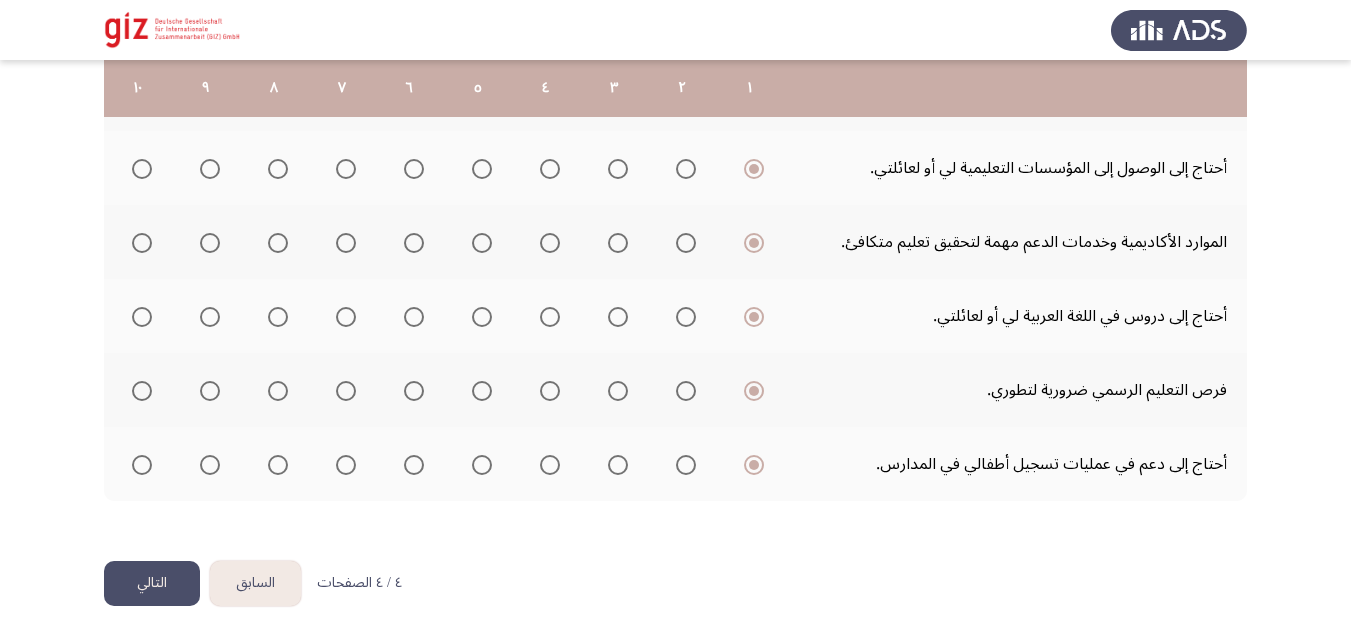 click on "السابق
Required Services by the Beneficiary   التالي  . إلى أي مدى تصف احتياجاتك فيما يلي؟  قم بالتقييم على مقياس من 1 إلى 10، حيث 10 هو الأعلى و1 هو الأدنى  ١   ٢   ٣   ٤   ٥   ٦   ٧   ٨   ٩   ١٠  أحتاج إلى دعم في العثور على سكن مستقر وتأمينه.                     أحتاج إلى الوصول إلى خيارات سكن ميسورة التكلفة لتحقيق الاستقرار.                     الوصول إلى سكن انتقالي مهم بالنسبة لي.                     المساعدة في إصلاحات وصيانة المنزل ضرورية لظروف معيشتي.                     أحتاج إلى مساعدة لتفادي الإخلاء وضمان سكن دائم.                     أحتاج إلى الوصول إلى المؤسسات التعليمية لي أو لعائلتي." at bounding box center [675, -26] 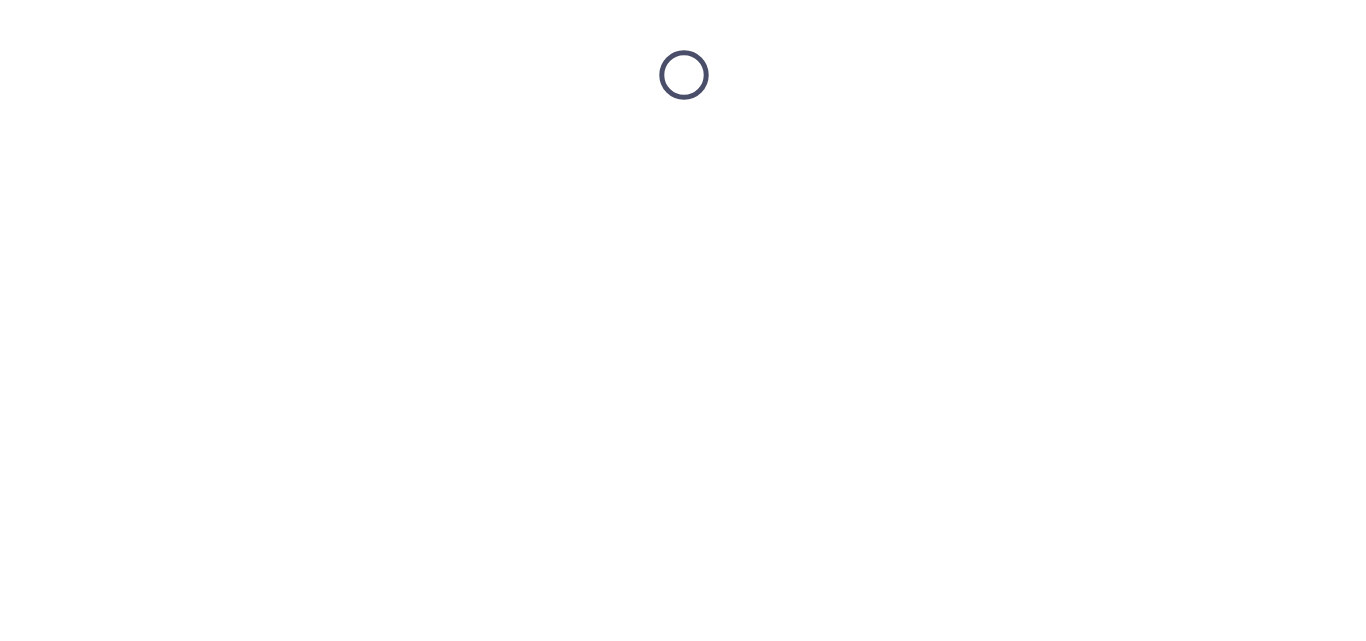 scroll, scrollTop: 0, scrollLeft: 0, axis: both 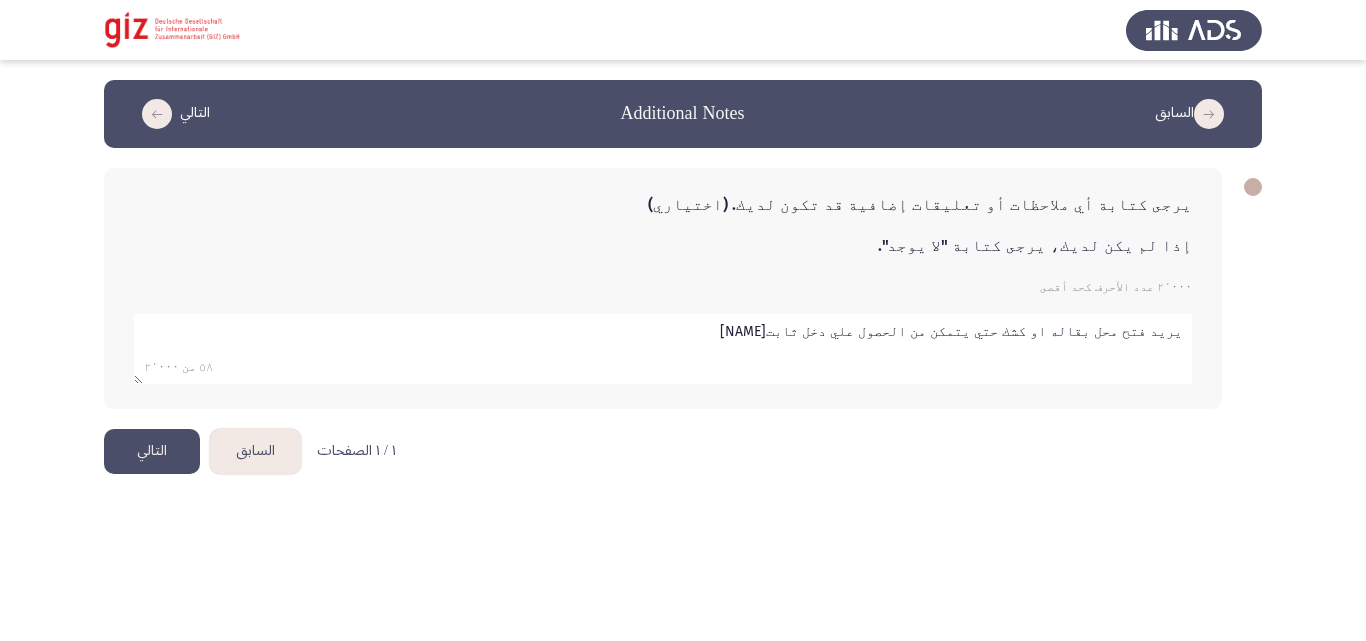 click 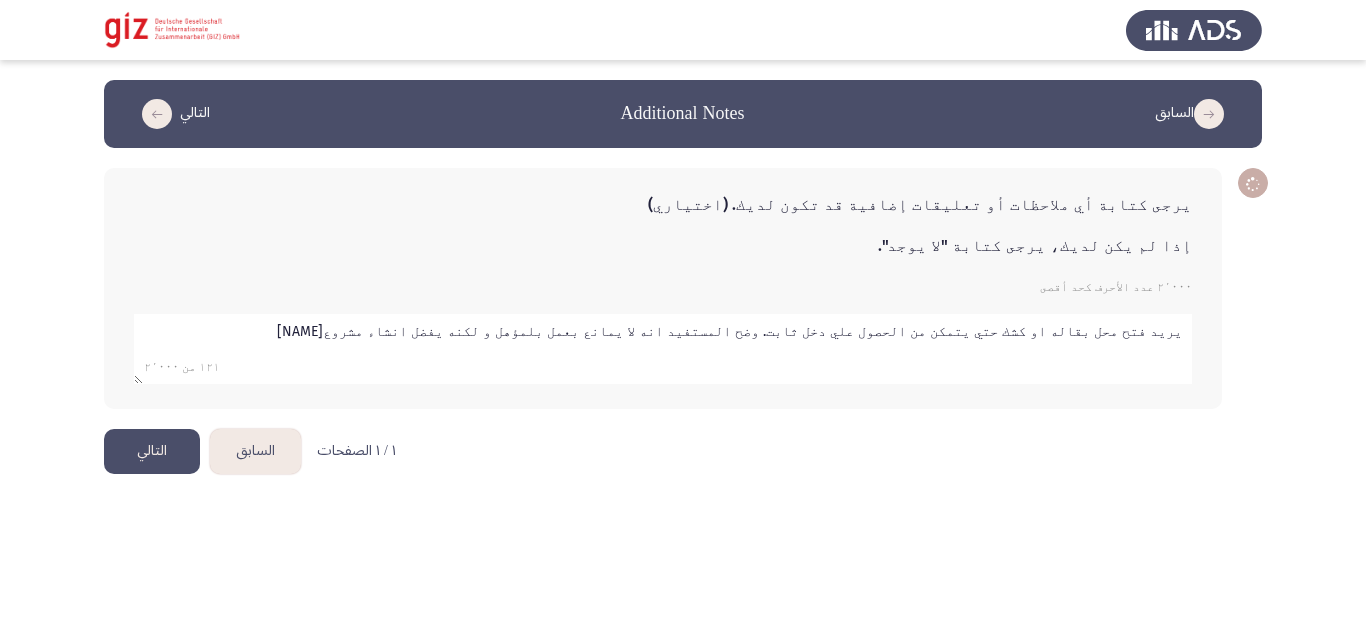 drag, startPoint x: 562, startPoint y: 330, endPoint x: 1360, endPoint y: 324, distance: 798.0226 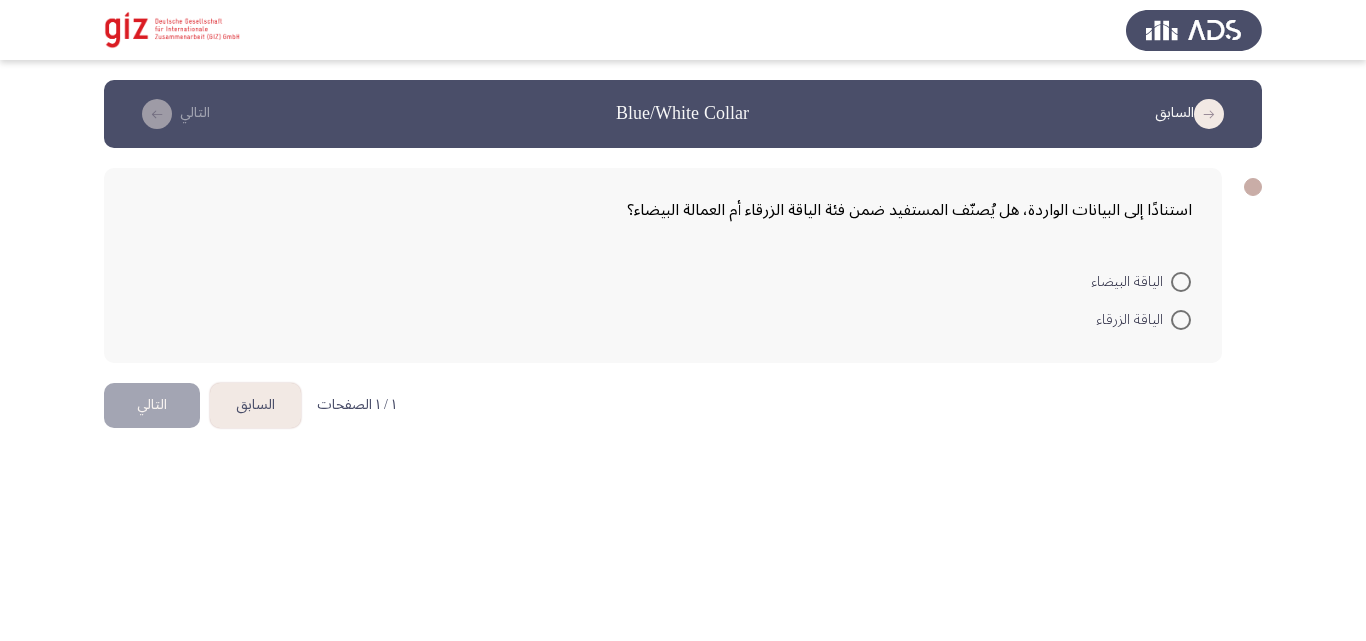 click at bounding box center [1181, 320] 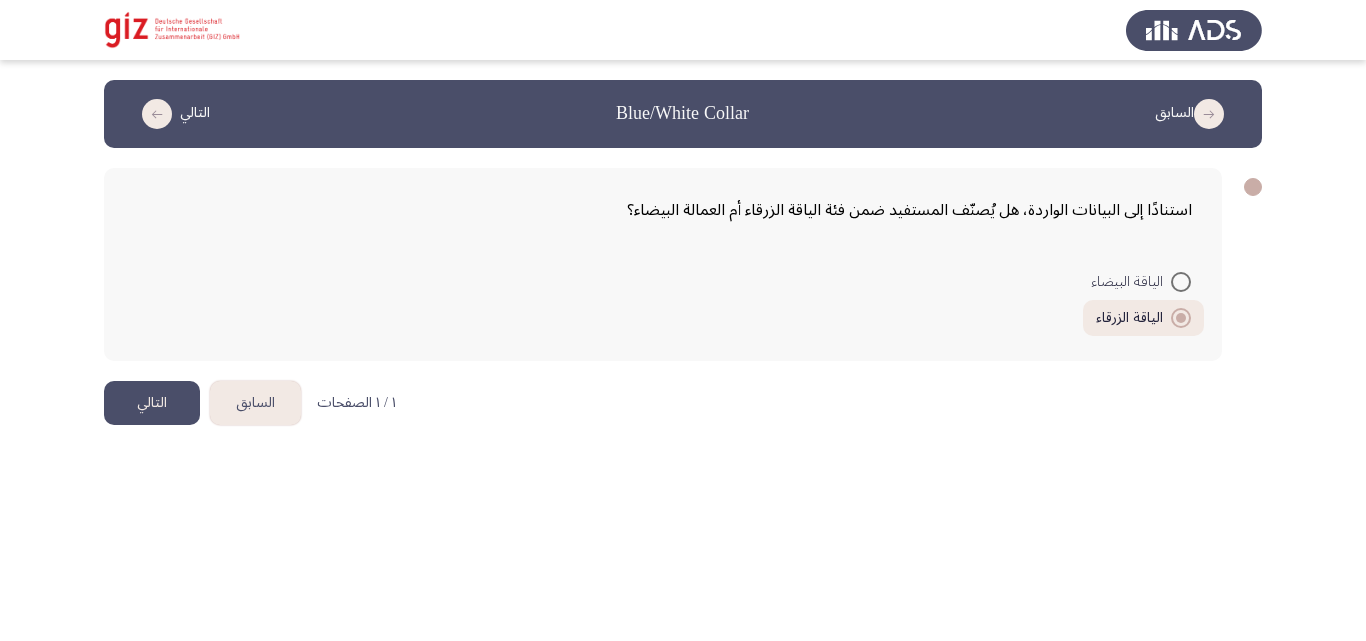 click on "التالي" 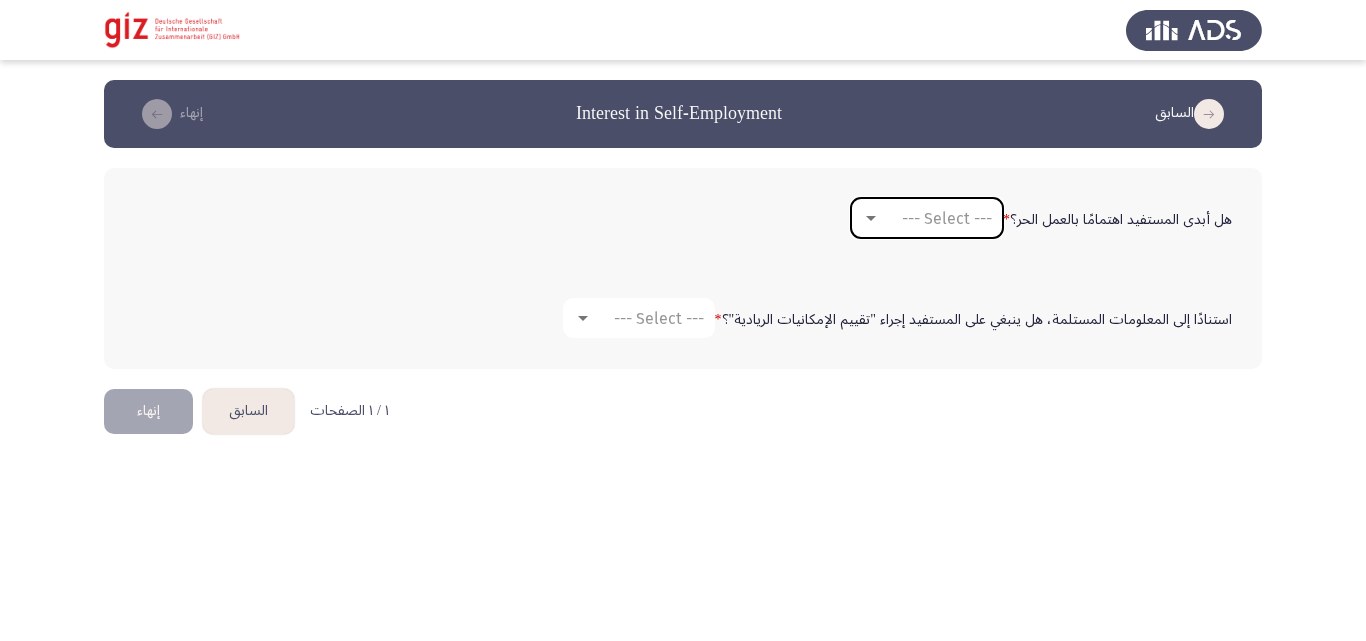 click on "--- Select ---" at bounding box center [936, 218] 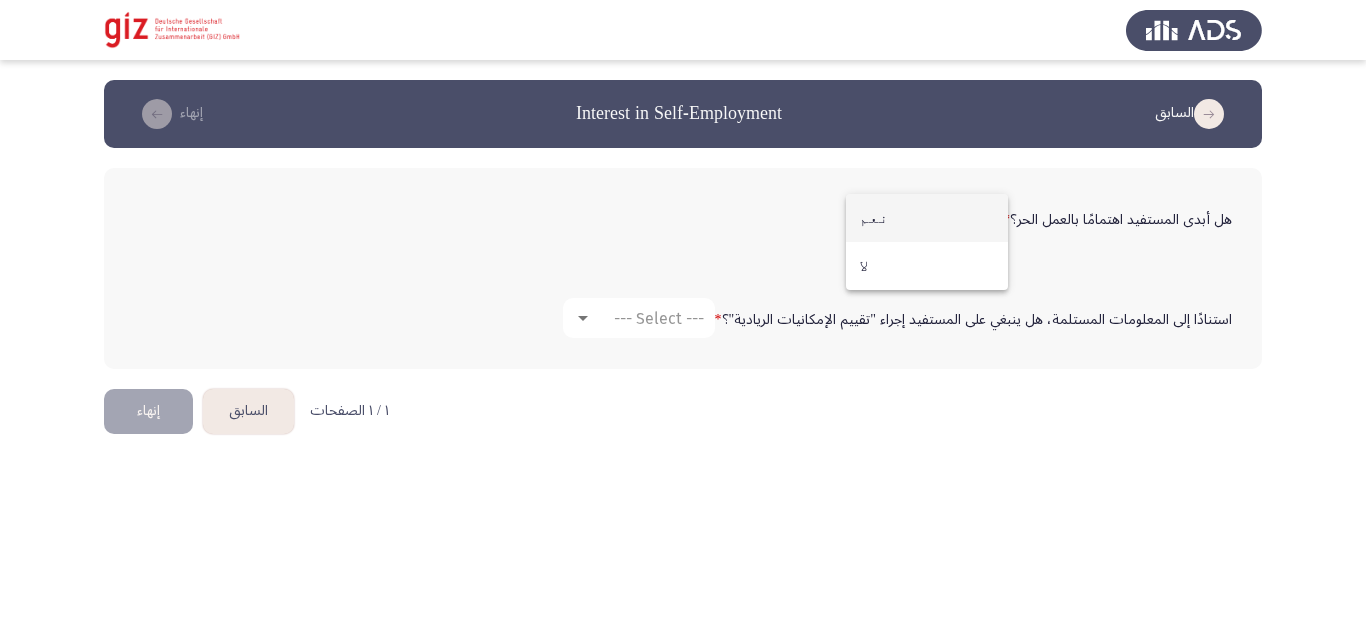 click on "نعم" at bounding box center (927, 218) 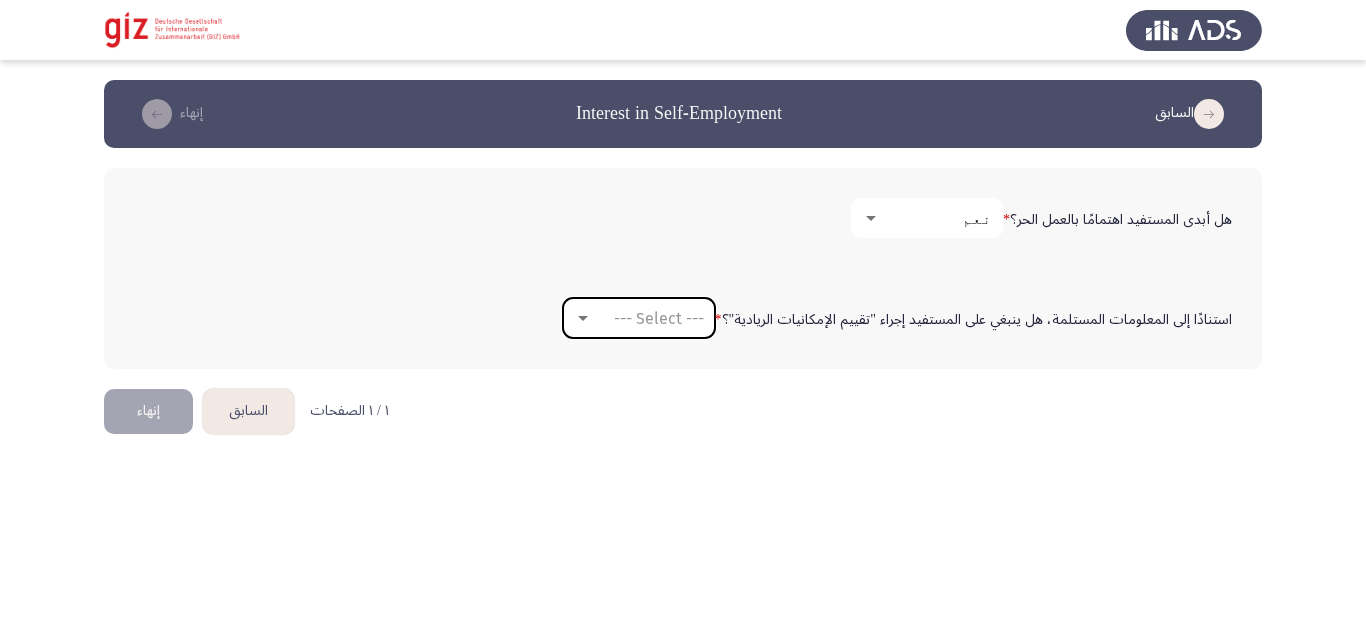 click on "--- Select ---" at bounding box center [659, 318] 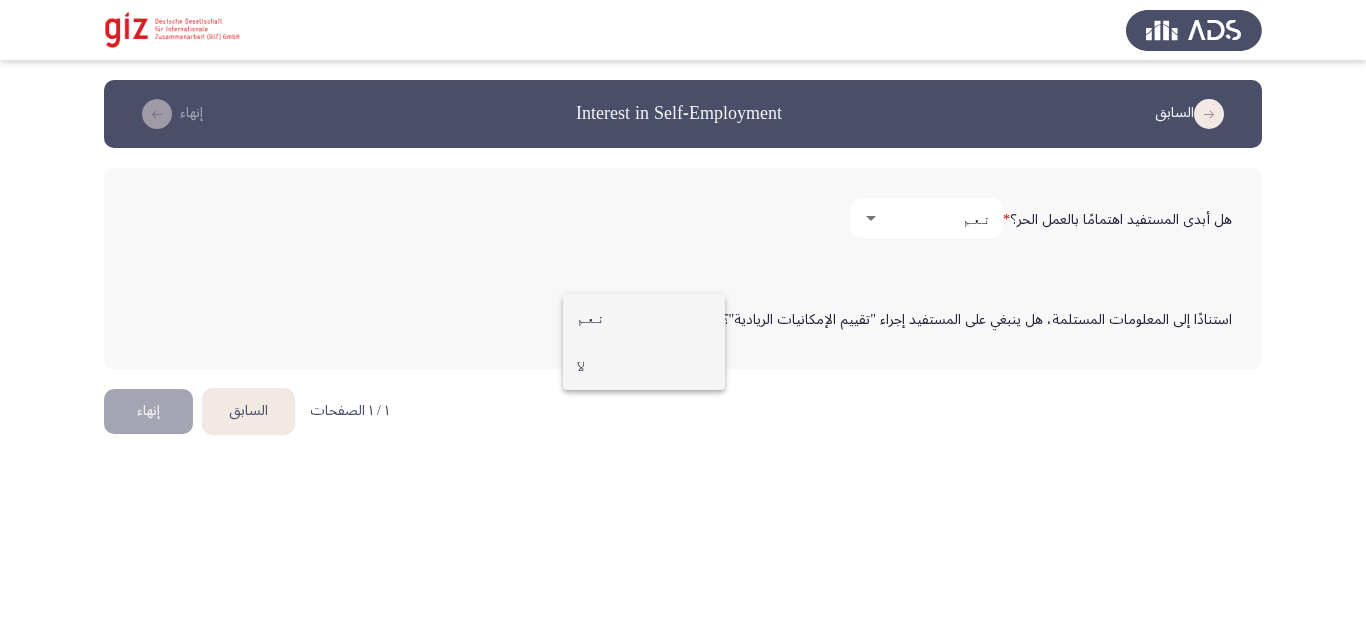 click on "لا" at bounding box center (644, 366) 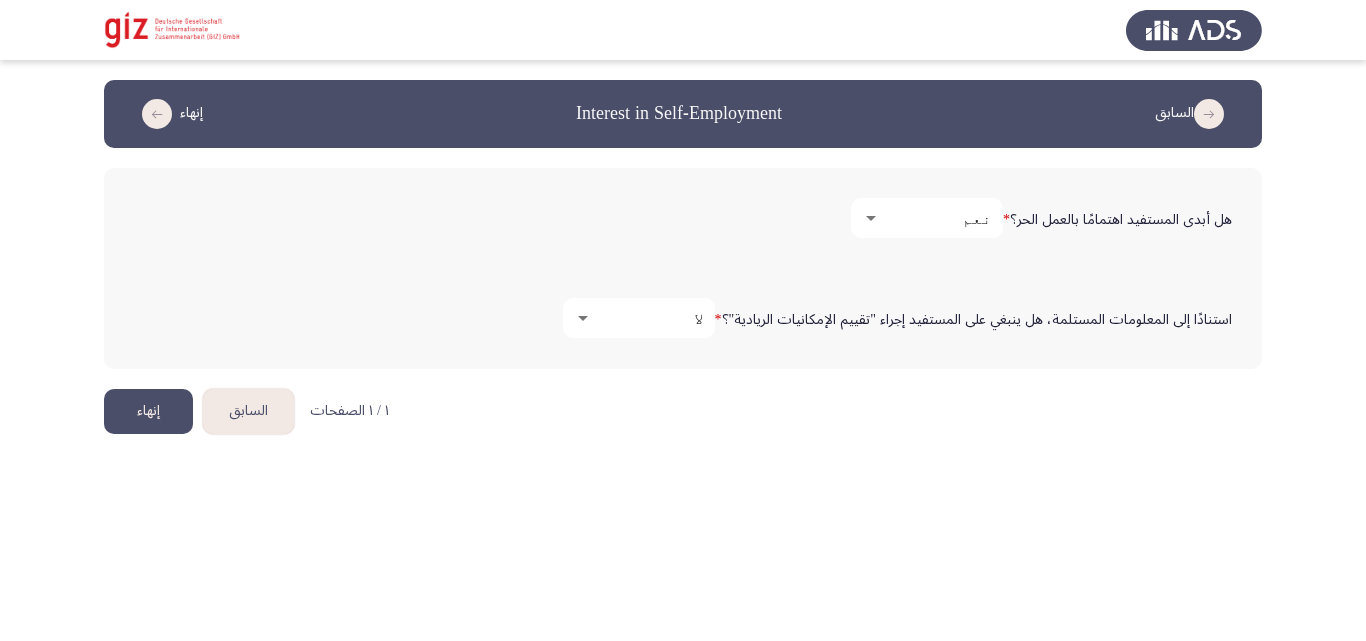 click on "إنهاء" 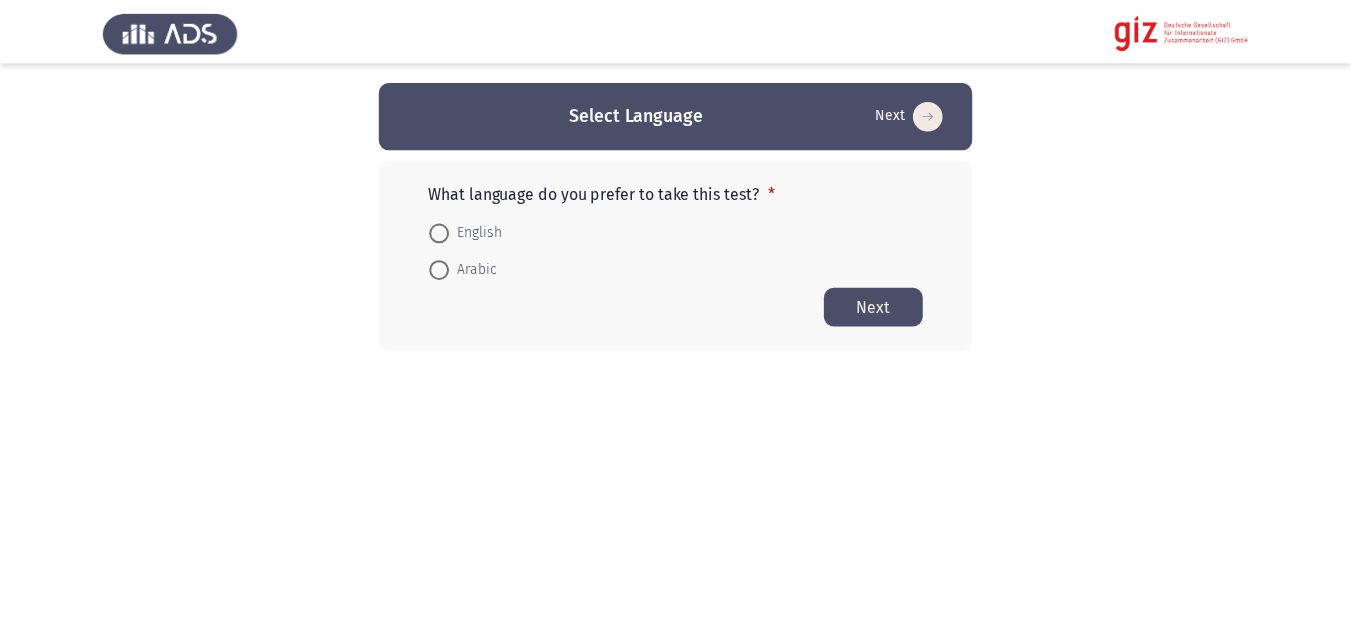 scroll, scrollTop: 0, scrollLeft: 0, axis: both 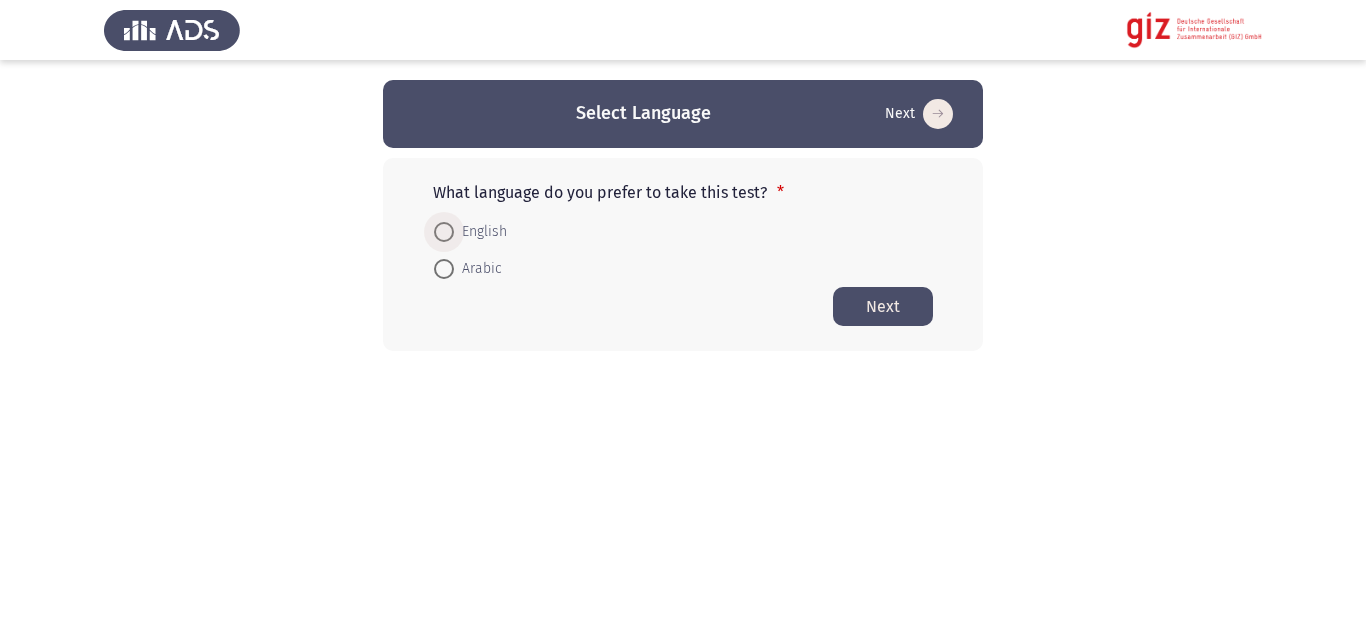 click on "English" at bounding box center [480, 232] 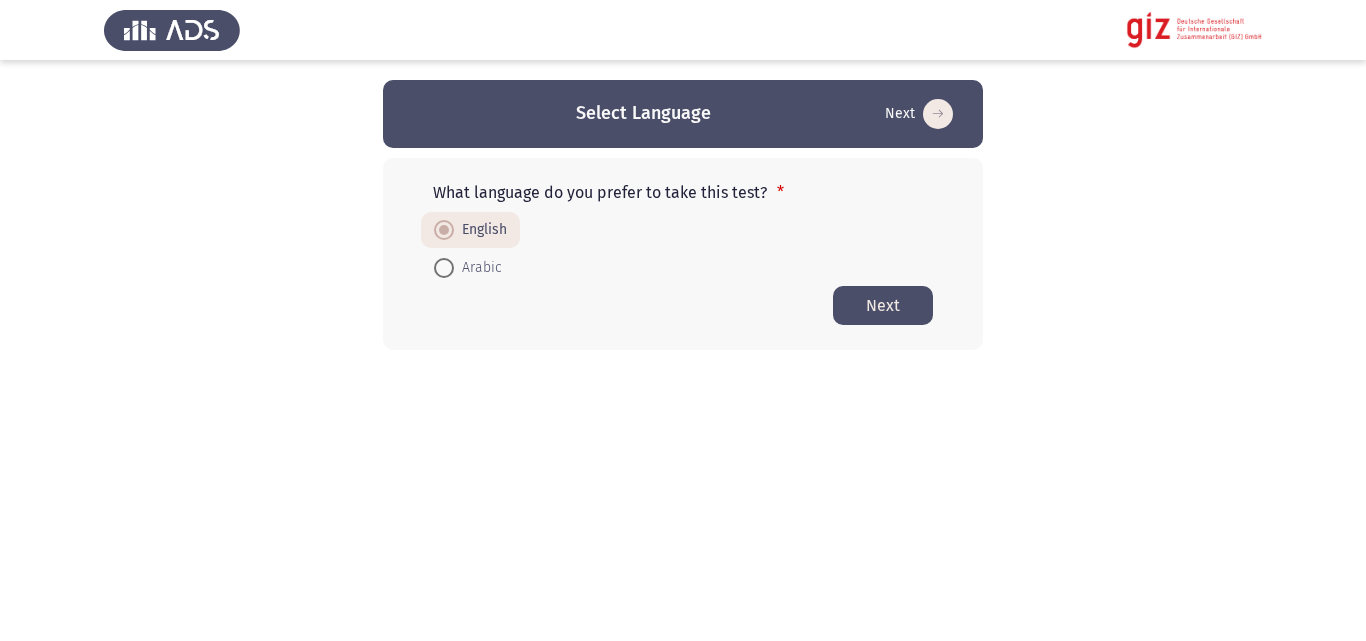 click on "Next" 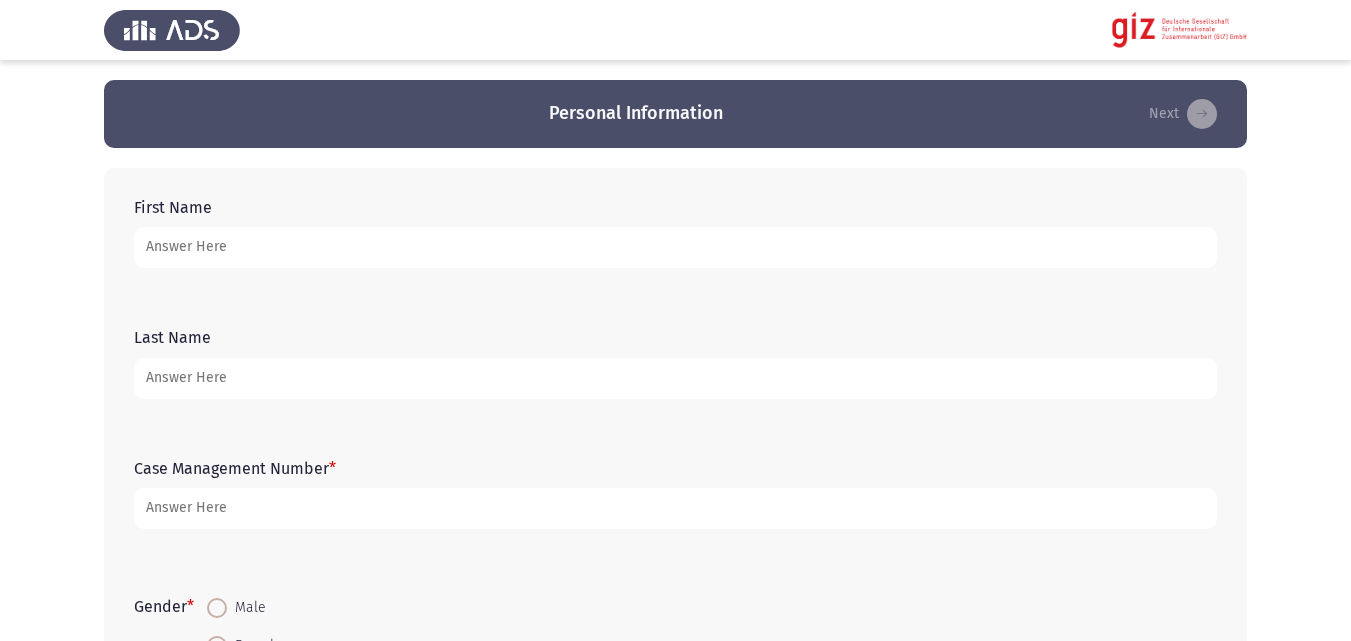 click on "First Name" at bounding box center (675, 247) 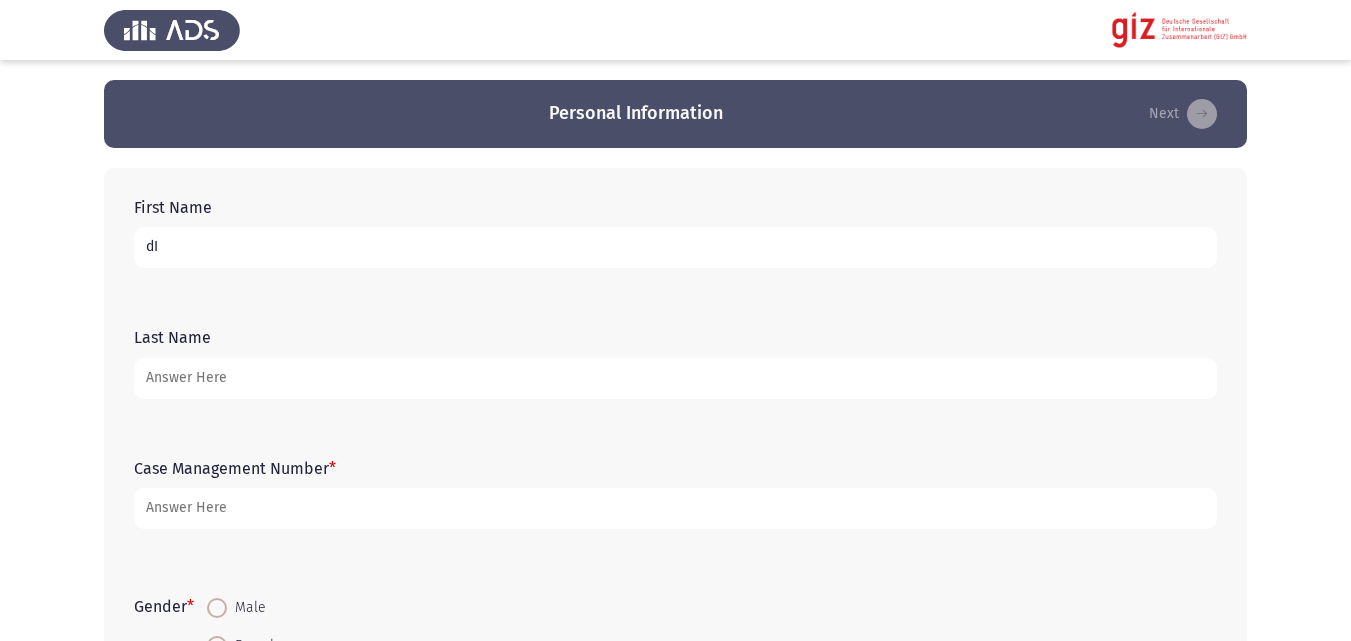 type on "d" 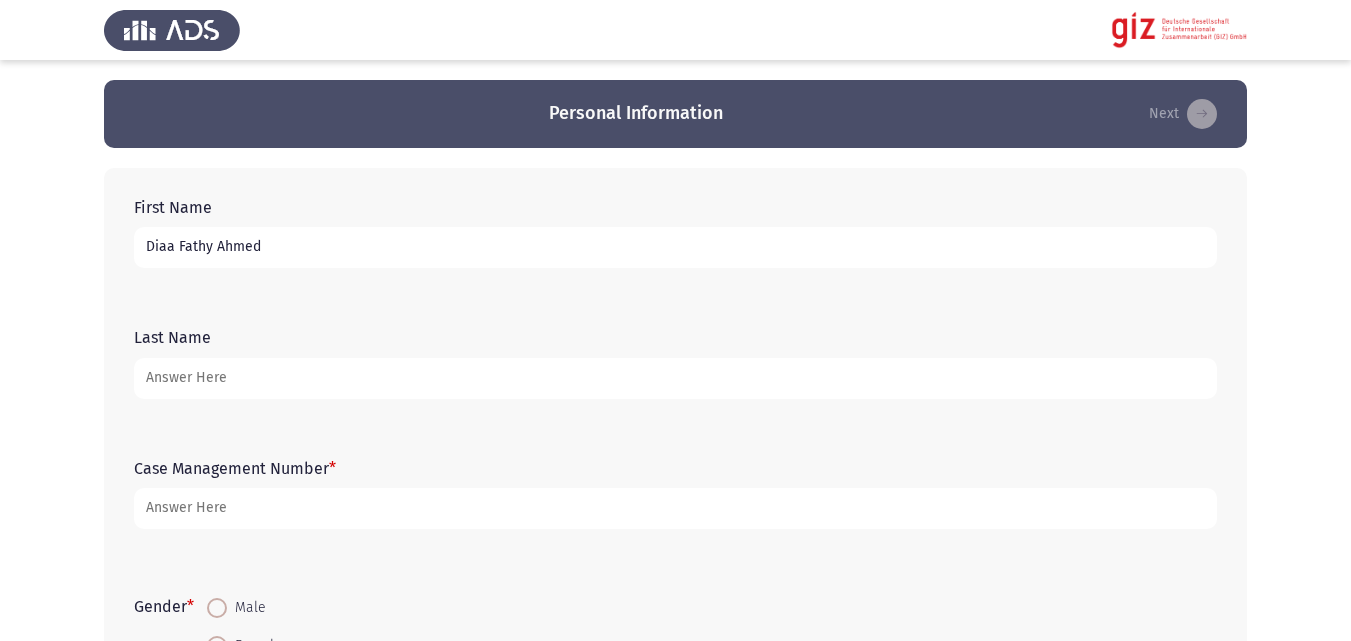 type on "Diaa Fathy Ahmed" 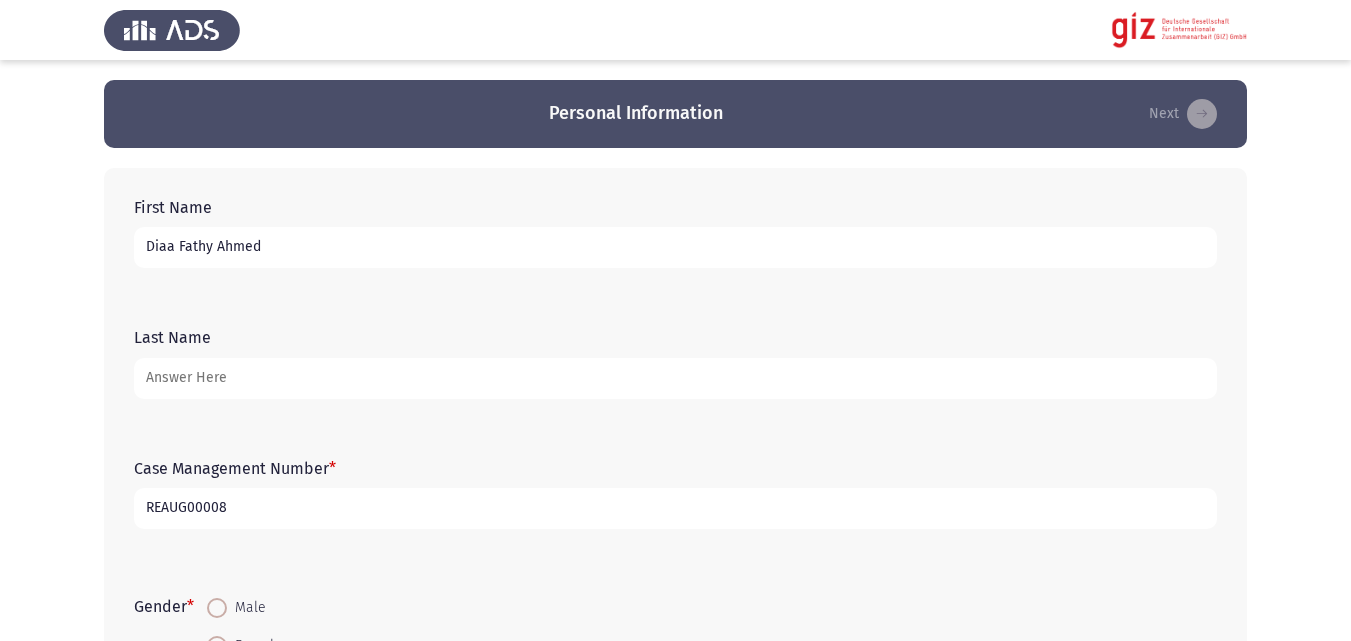 type on "REAUG00008" 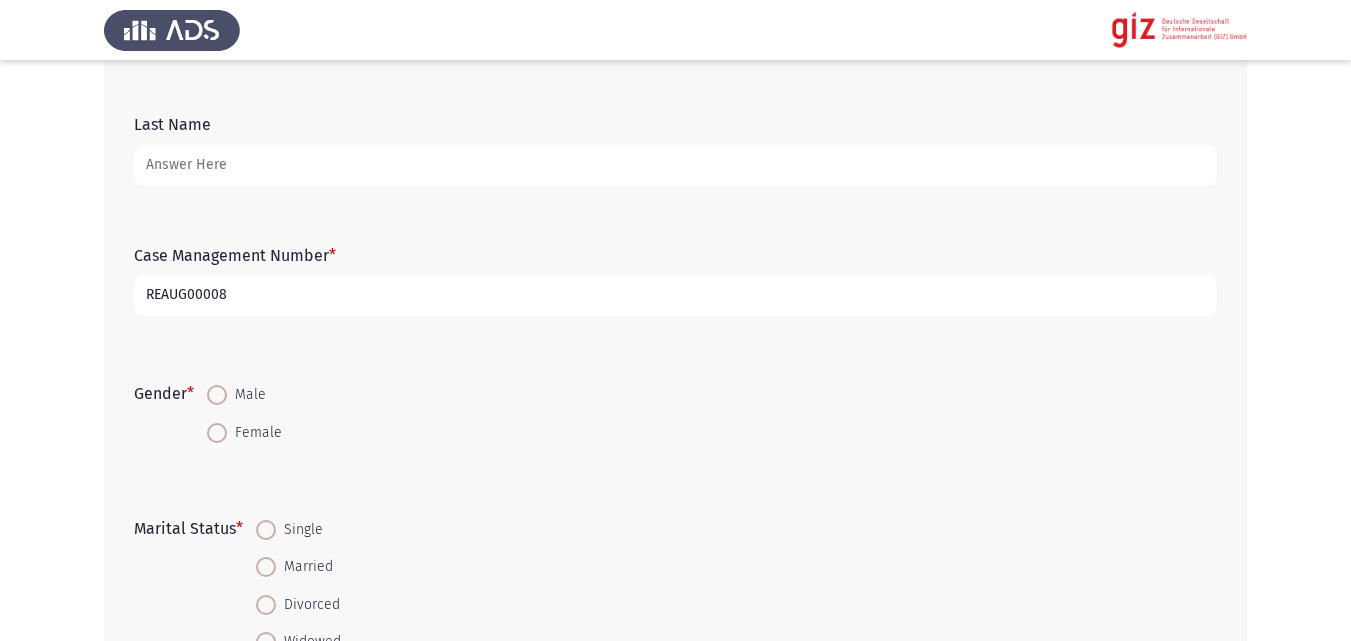 scroll, scrollTop: 260, scrollLeft: 0, axis: vertical 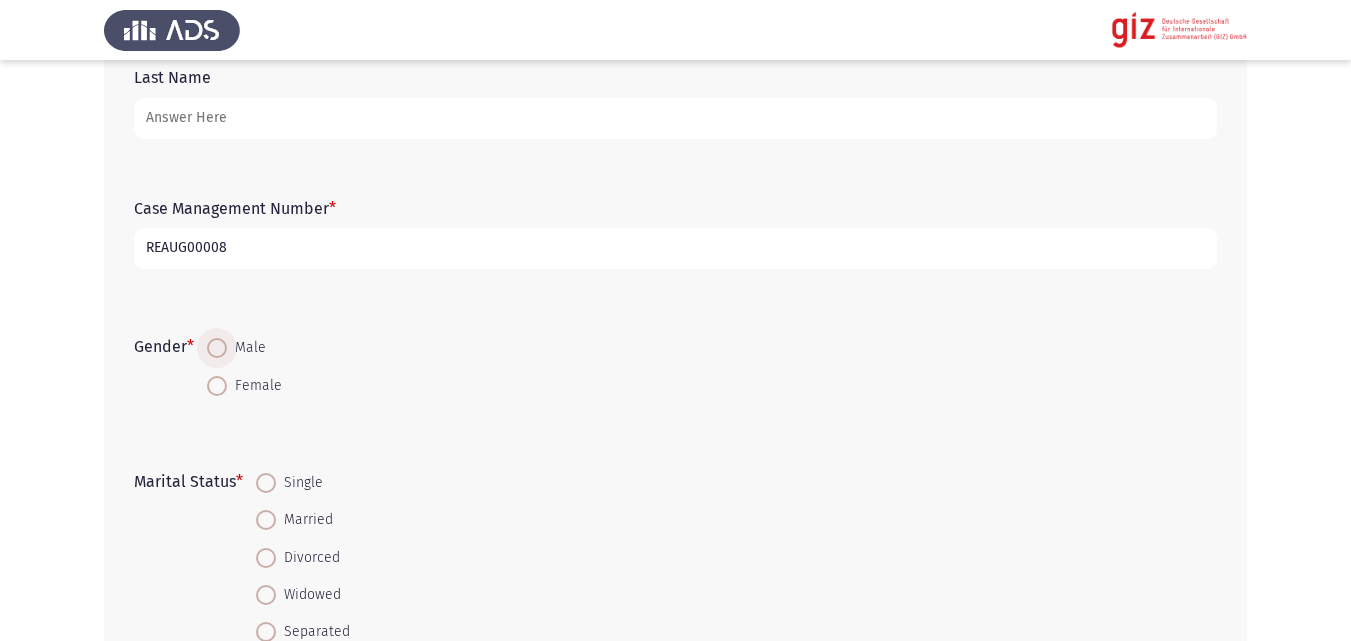 click on "Male" at bounding box center (246, 348) 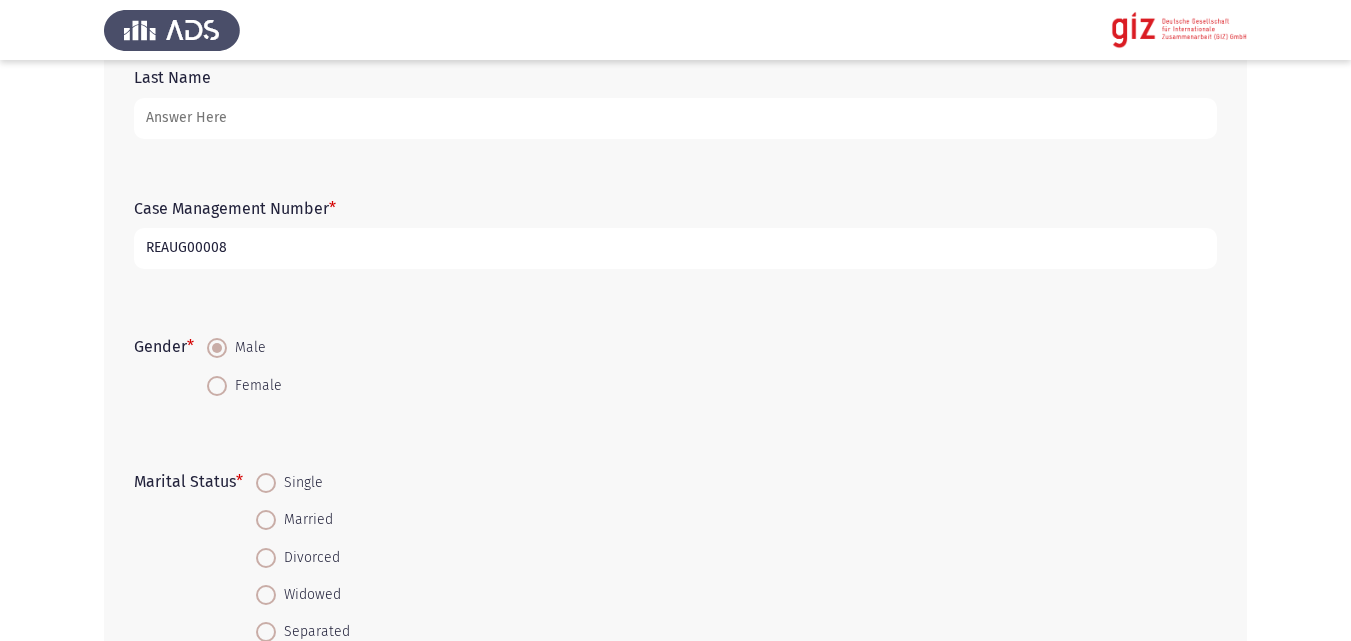 click on "Married" at bounding box center (303, 519) 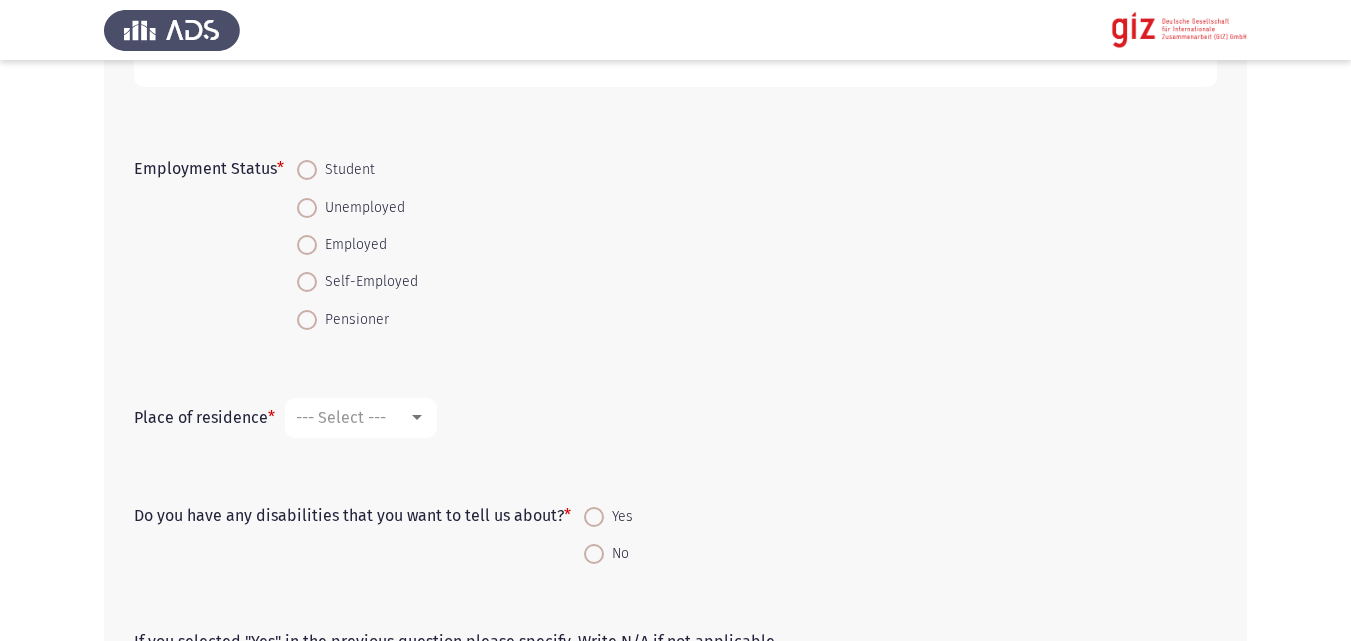 scroll, scrollTop: 1052, scrollLeft: 0, axis: vertical 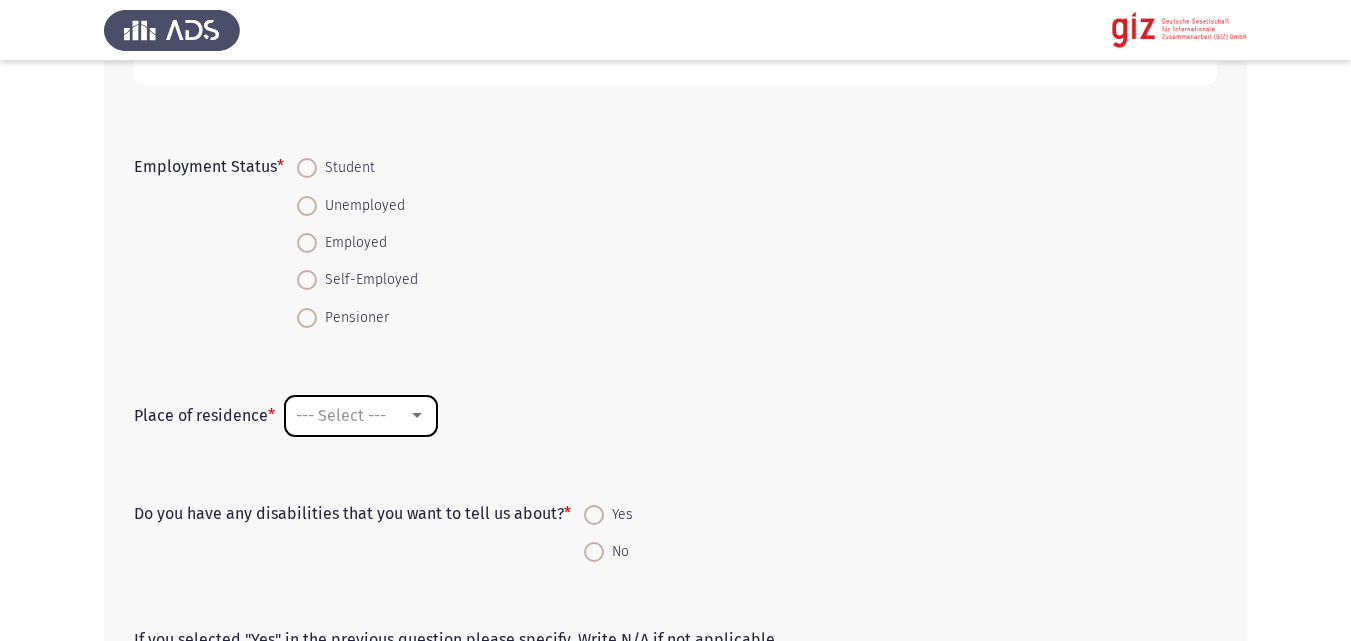 click on "--- Select ---" at bounding box center [341, 415] 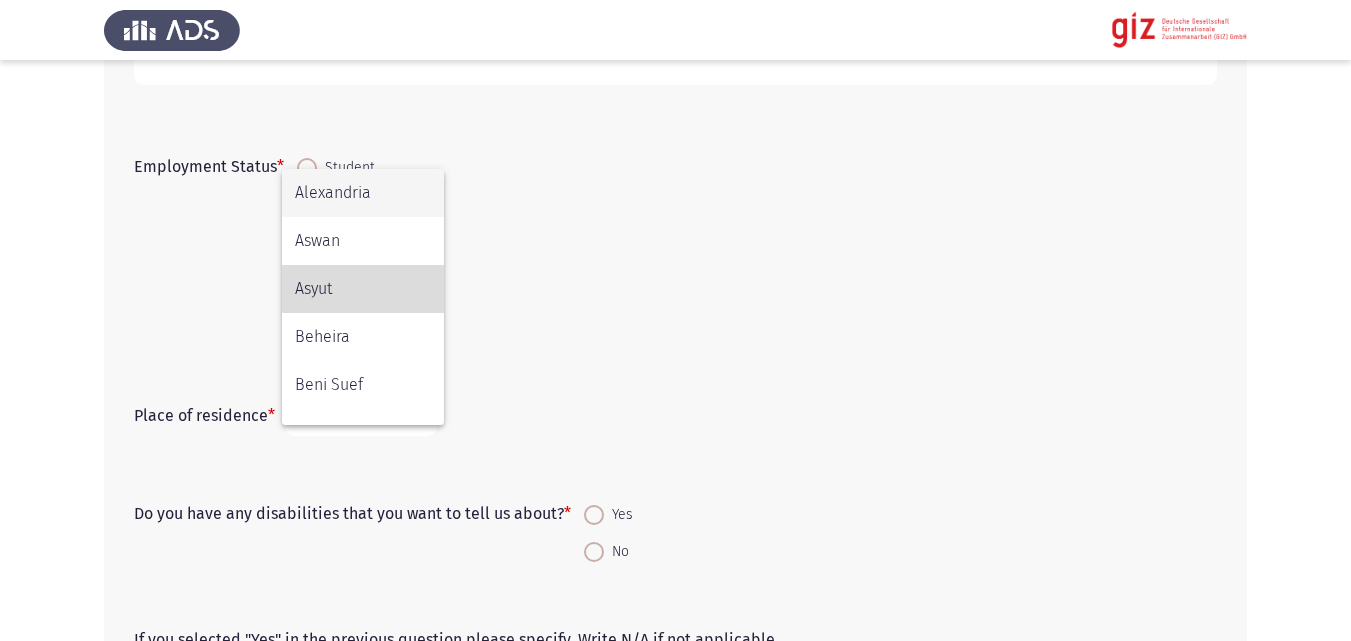click on "Asyut" at bounding box center (363, 289) 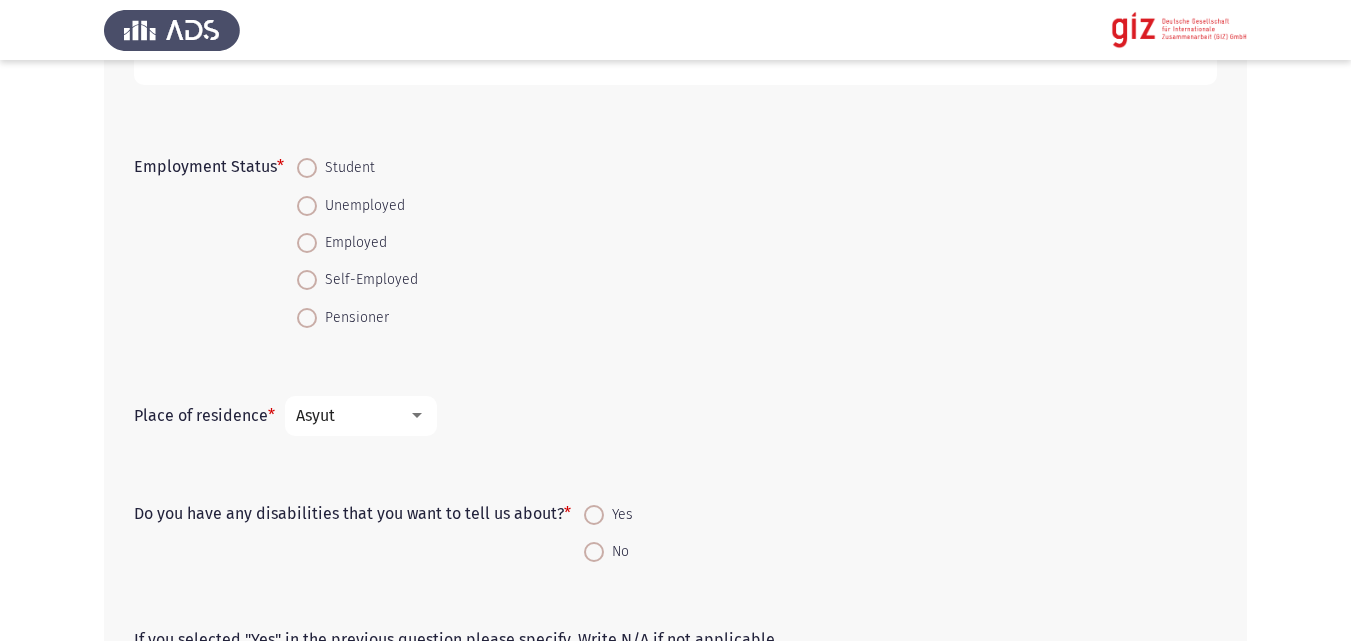 click on "Unemployed" at bounding box center [361, 206] 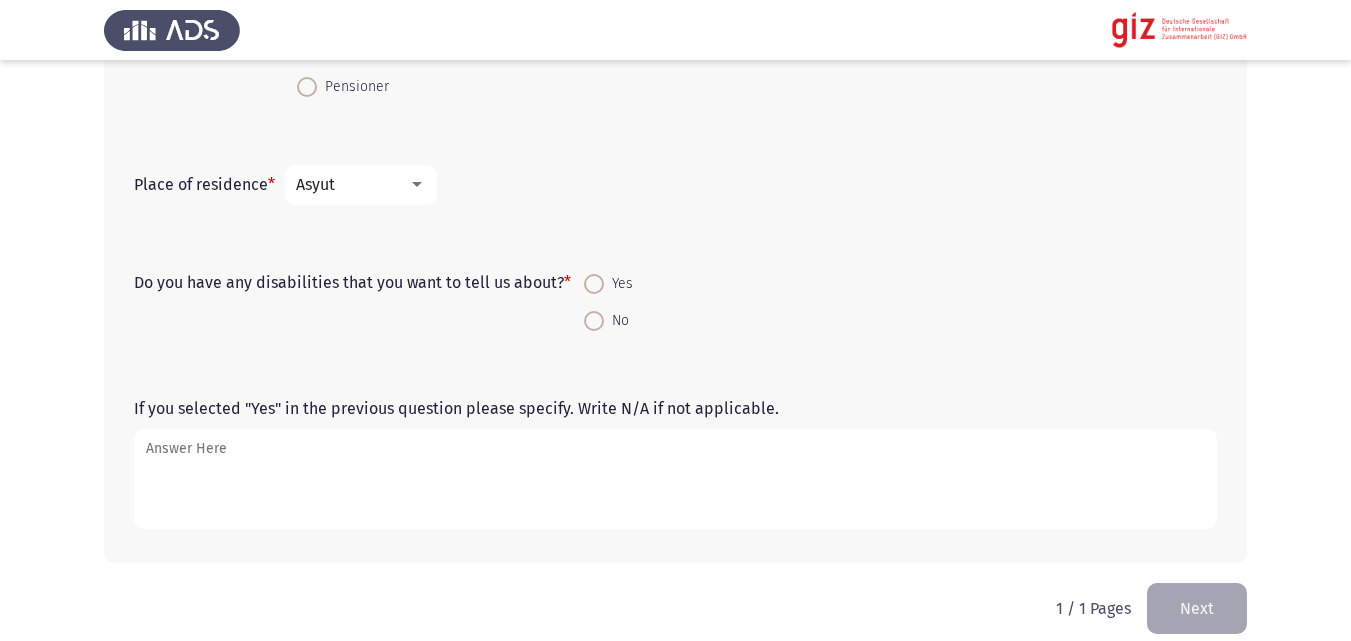 scroll, scrollTop: 1293, scrollLeft: 0, axis: vertical 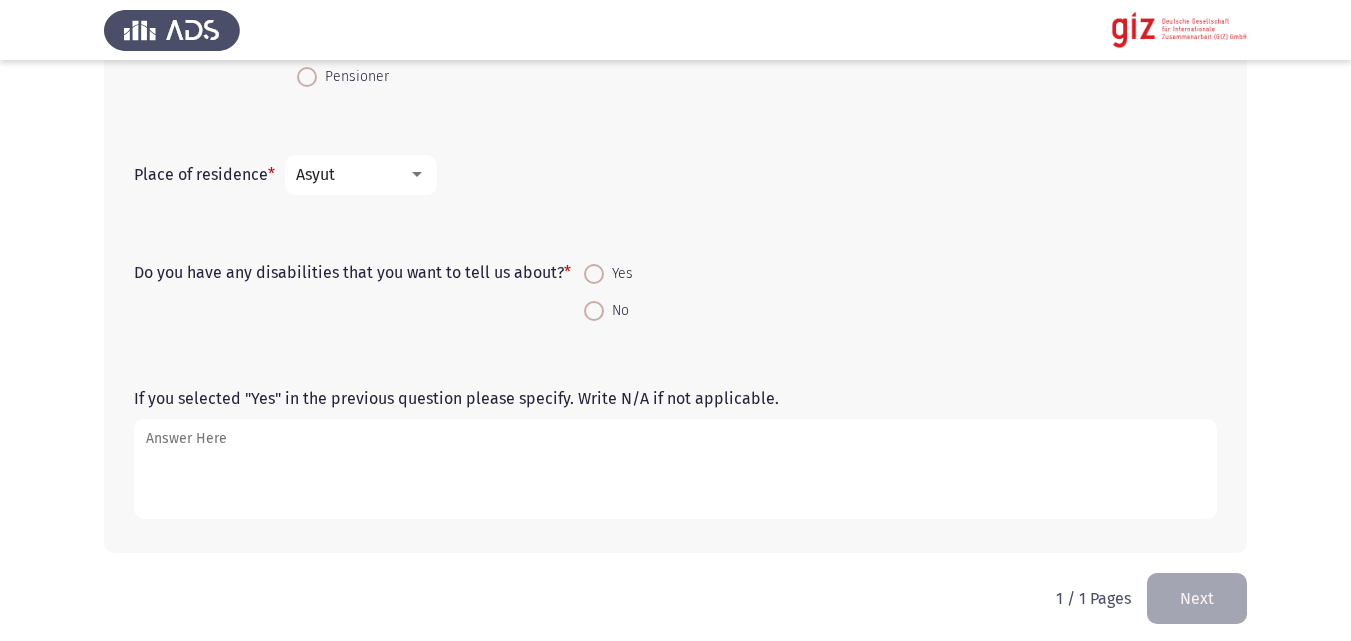 click at bounding box center (594, 311) 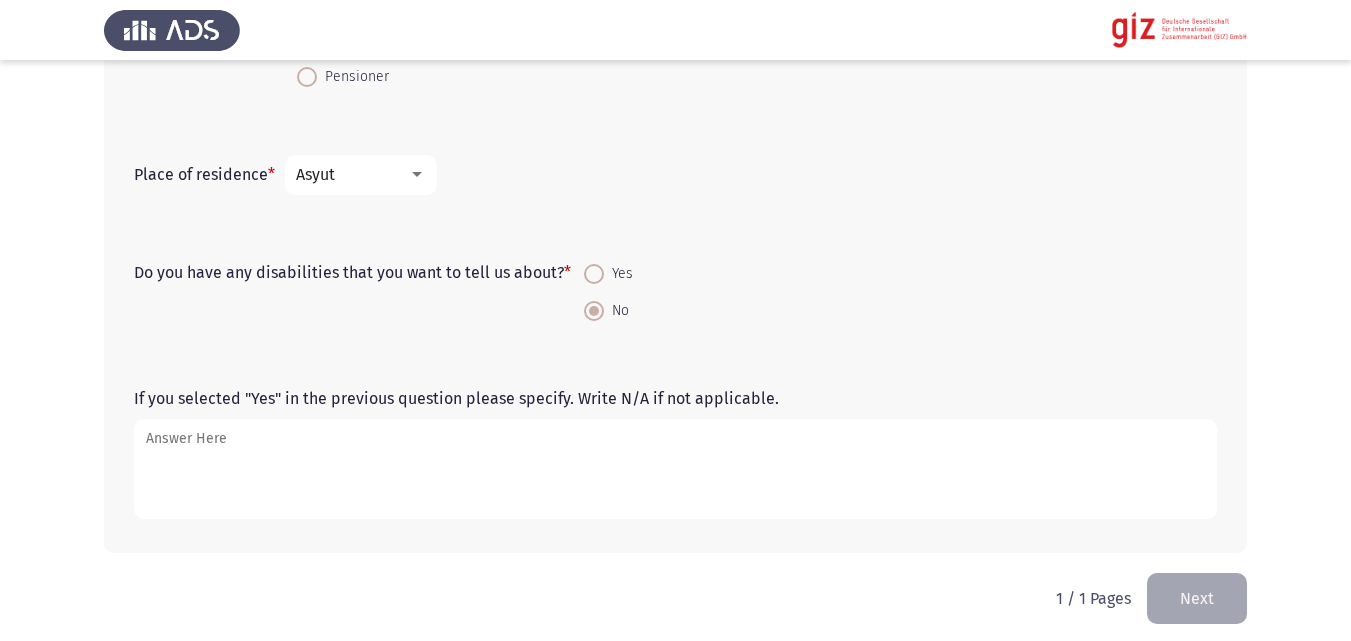 scroll, scrollTop: 1305, scrollLeft: 0, axis: vertical 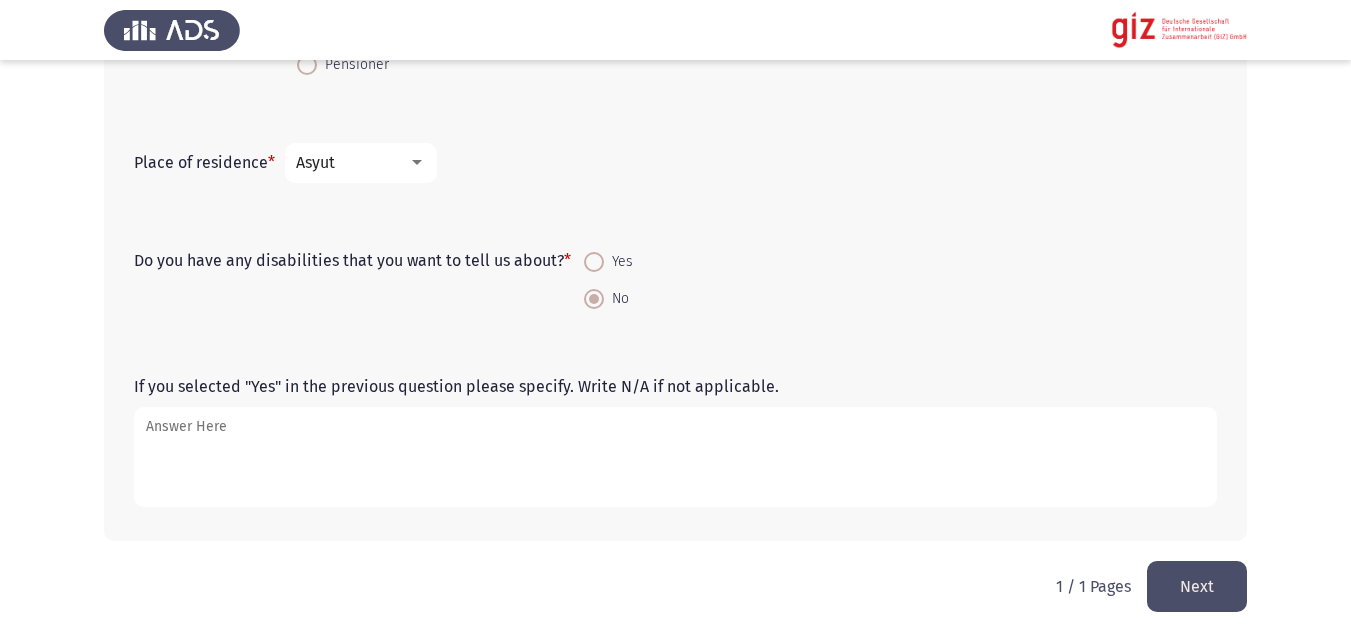 click on "Next" 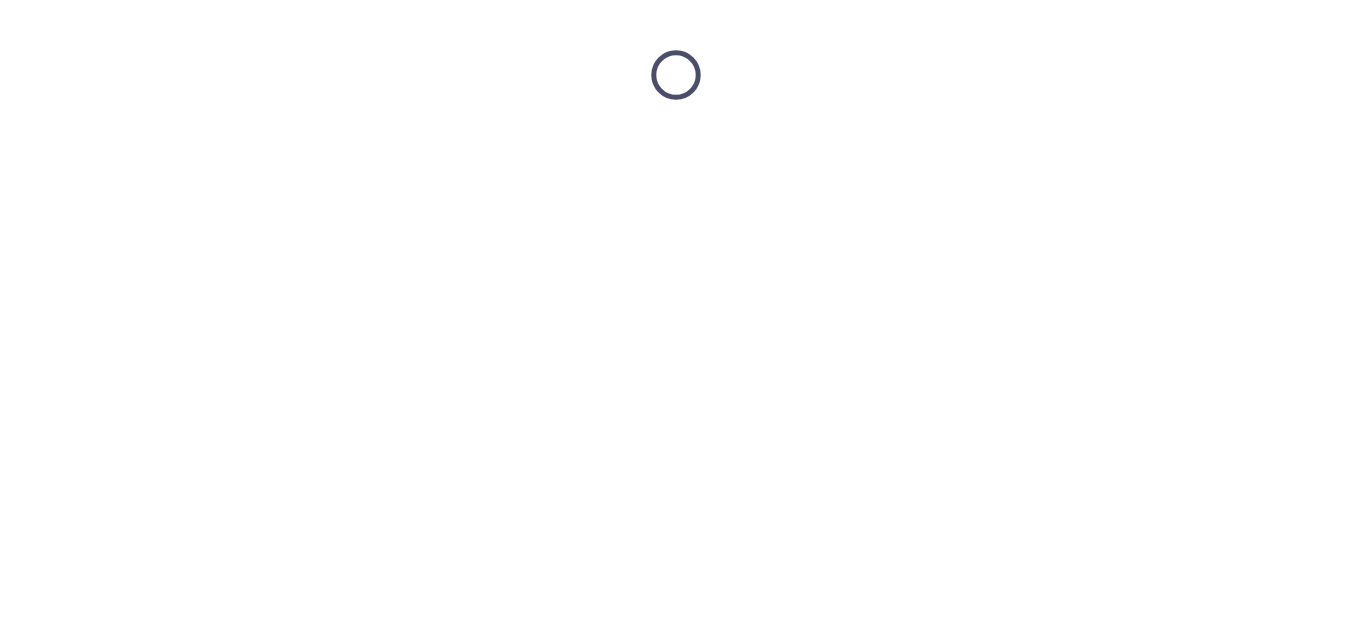 scroll, scrollTop: 0, scrollLeft: 0, axis: both 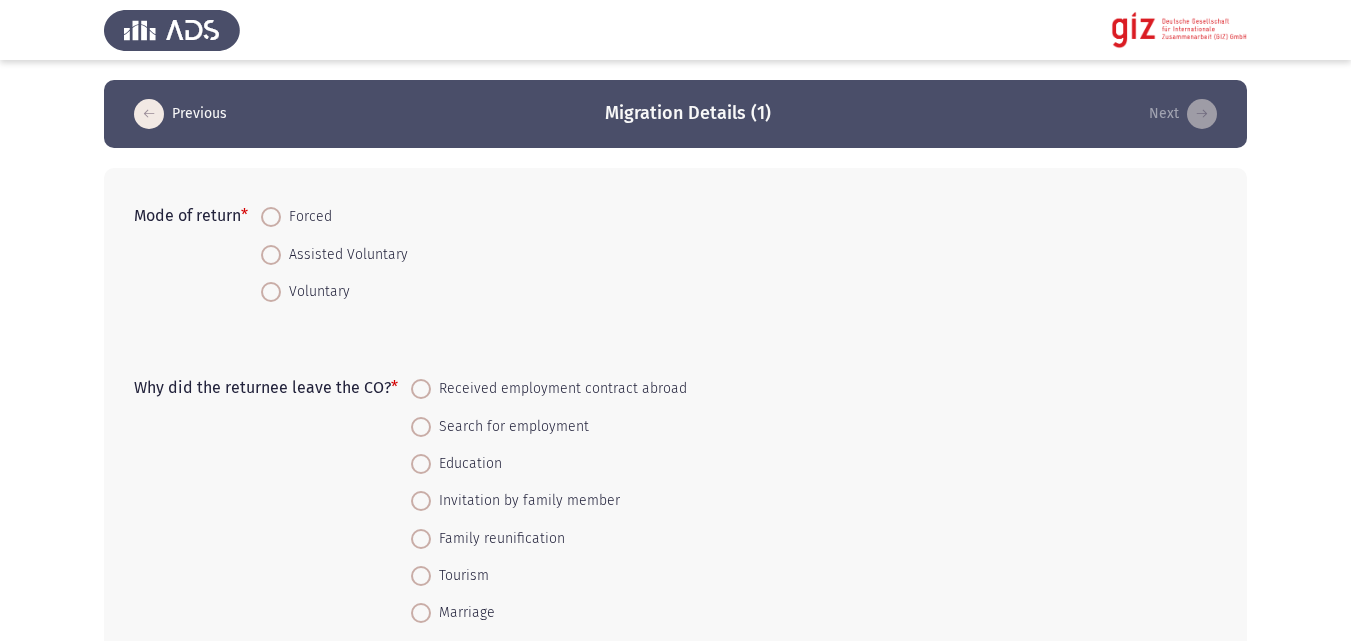 click on "Voluntary" at bounding box center [334, 291] 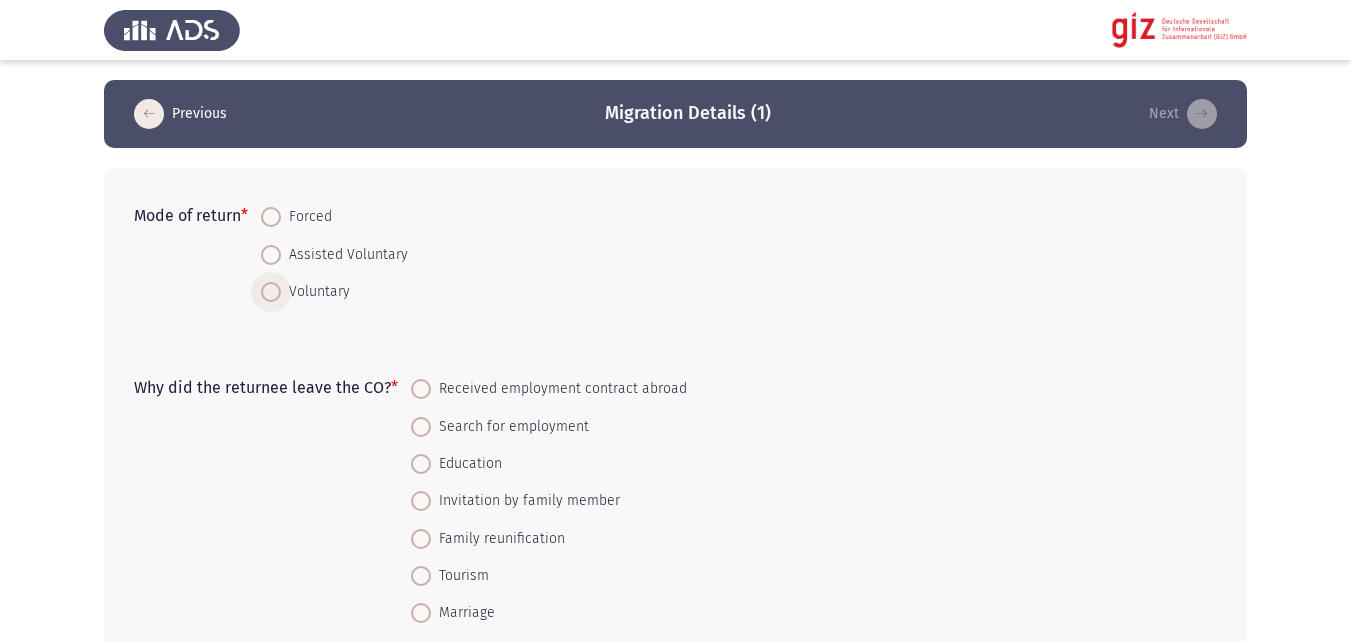 click on "Voluntary" at bounding box center [315, 292] 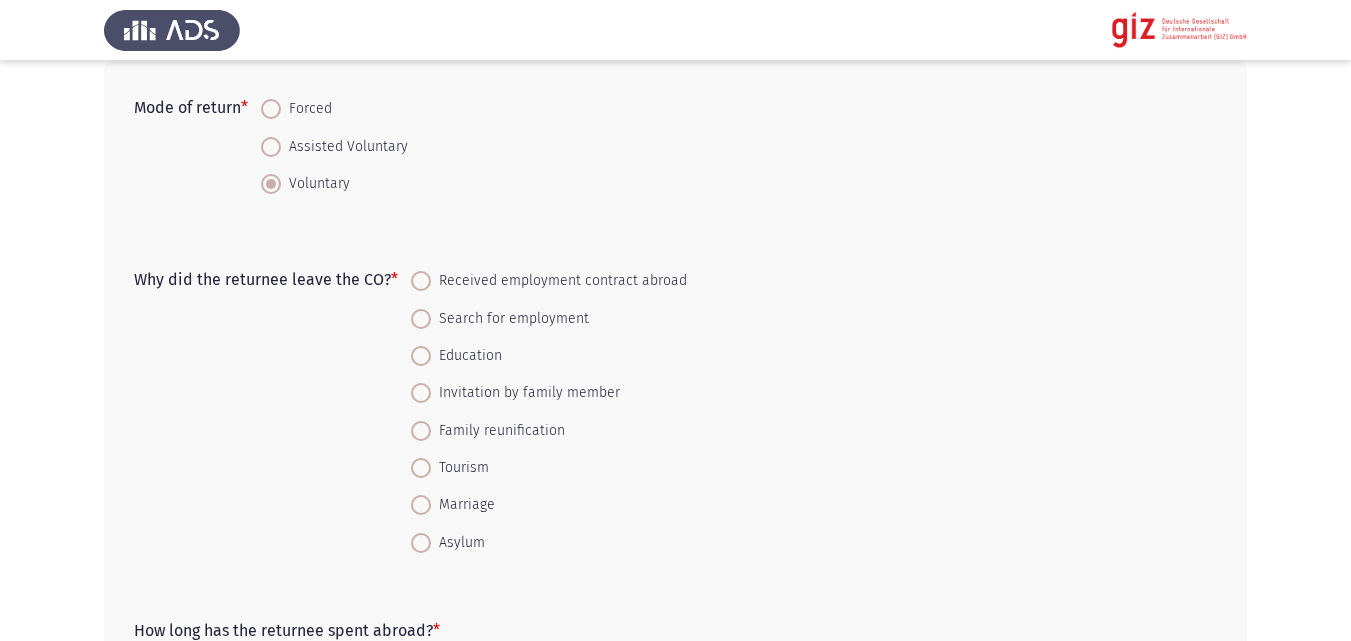 scroll, scrollTop: 119, scrollLeft: 0, axis: vertical 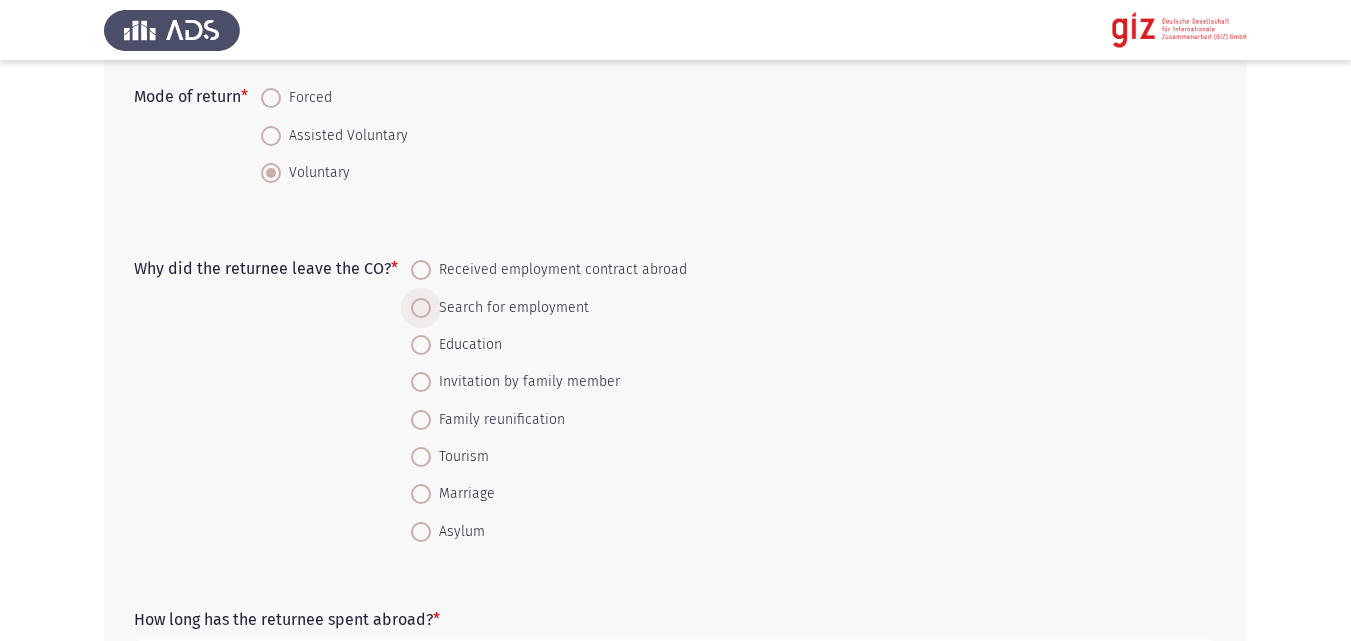 click on "Search for employment" at bounding box center (510, 308) 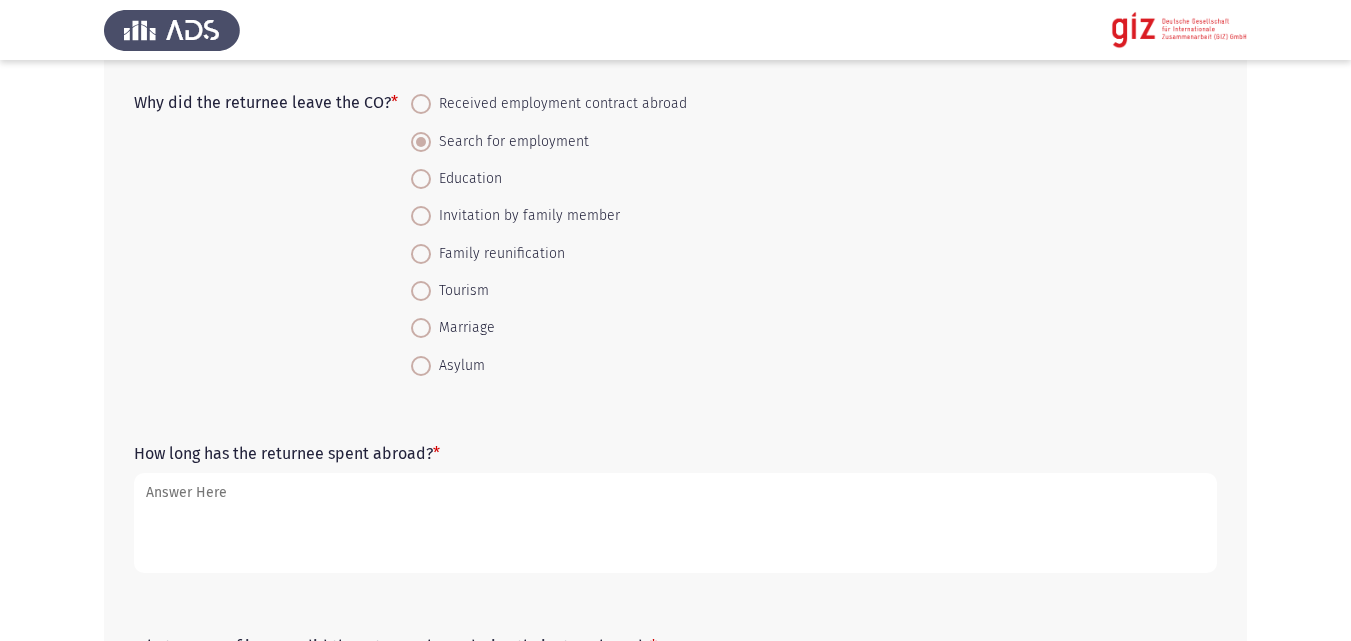 scroll, scrollTop: 348, scrollLeft: 0, axis: vertical 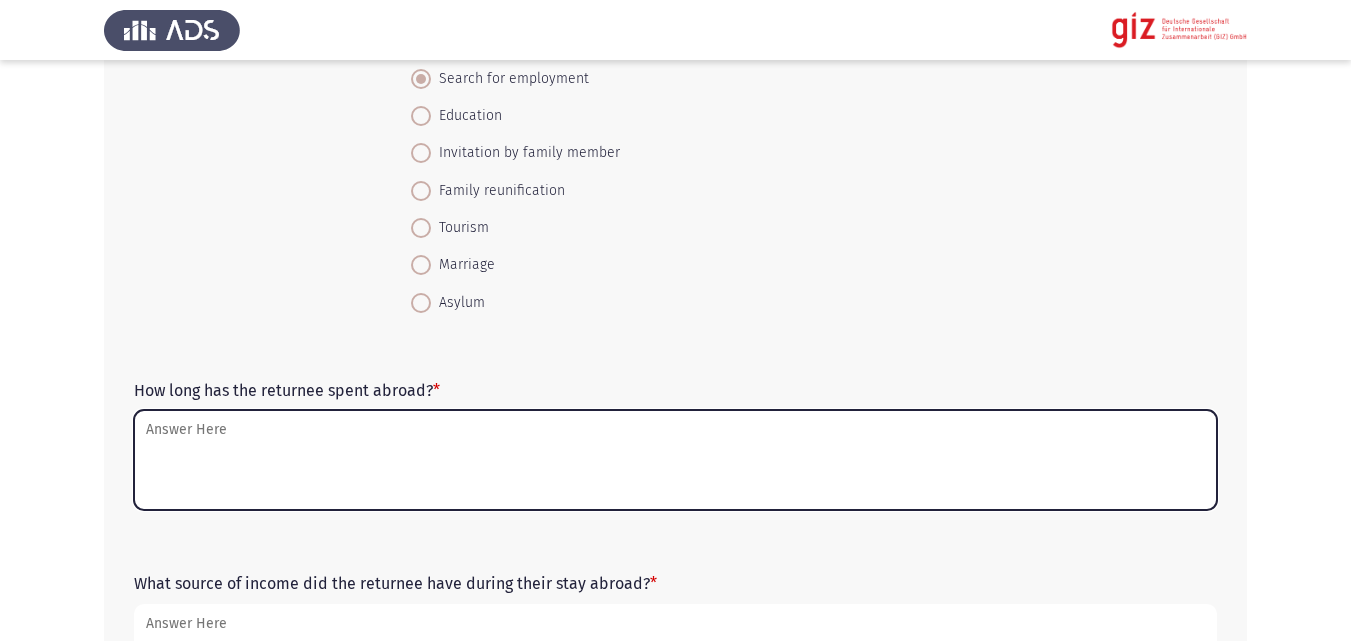 click on "How long has the returnee spent abroad?   *" at bounding box center [675, 460] 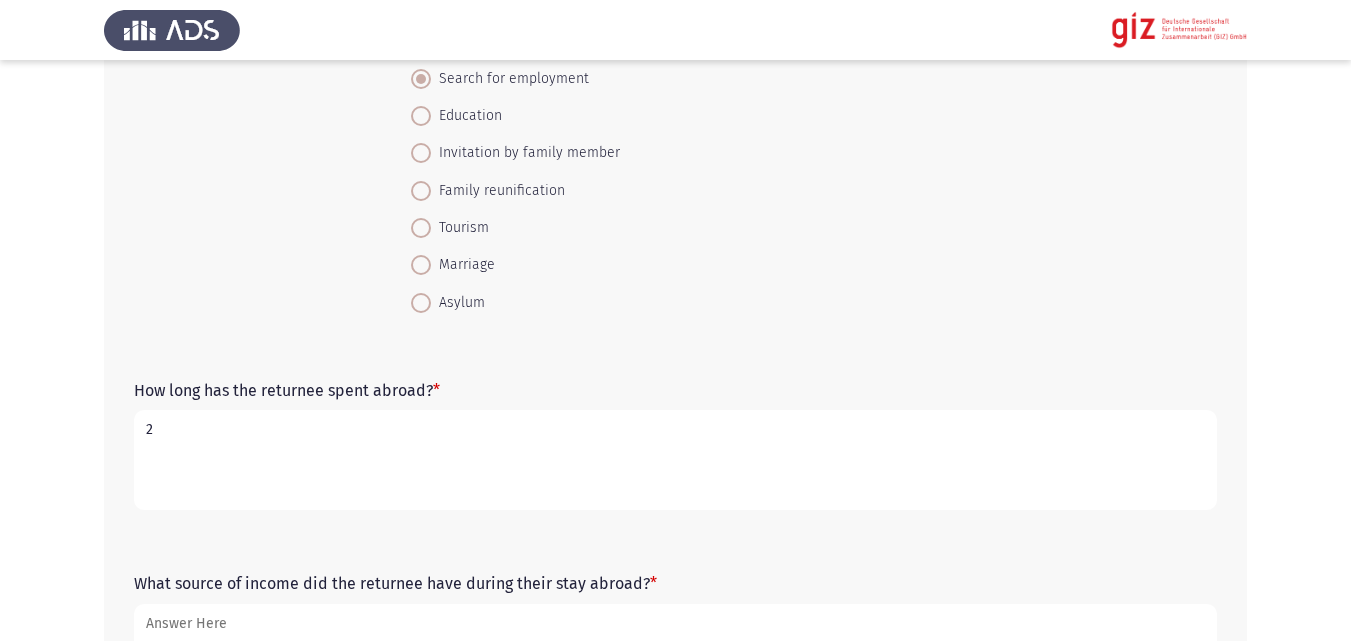 type on "2" 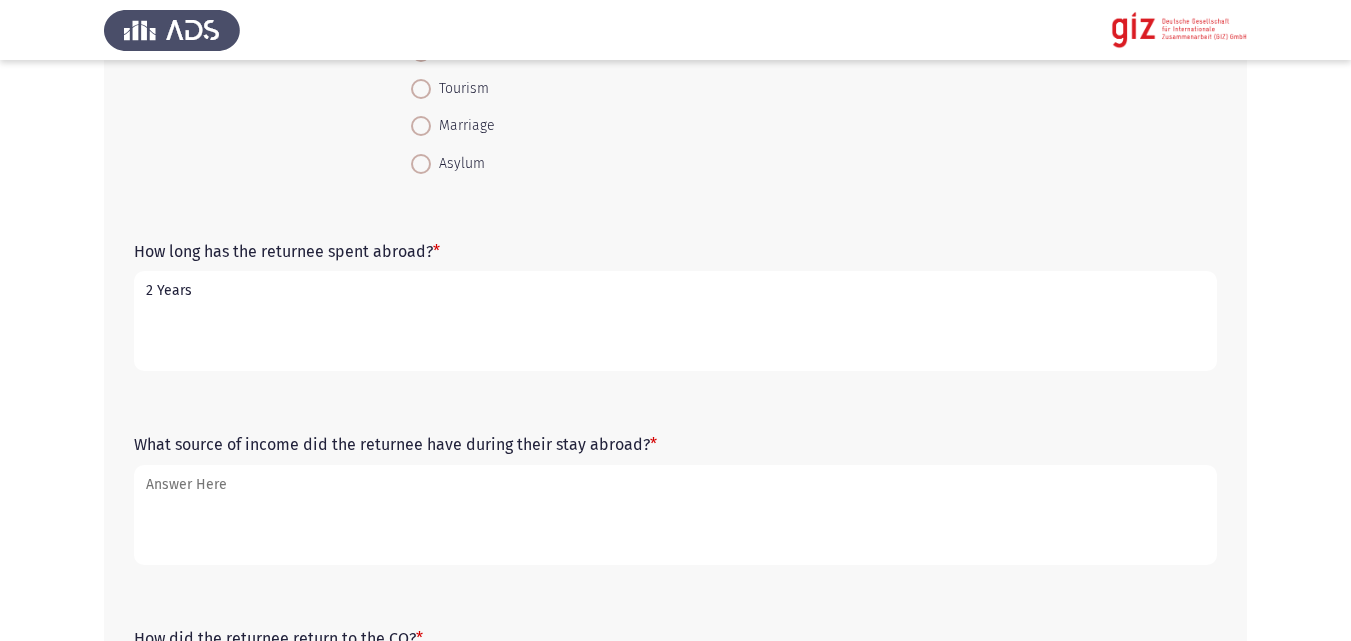 scroll, scrollTop: 508, scrollLeft: 0, axis: vertical 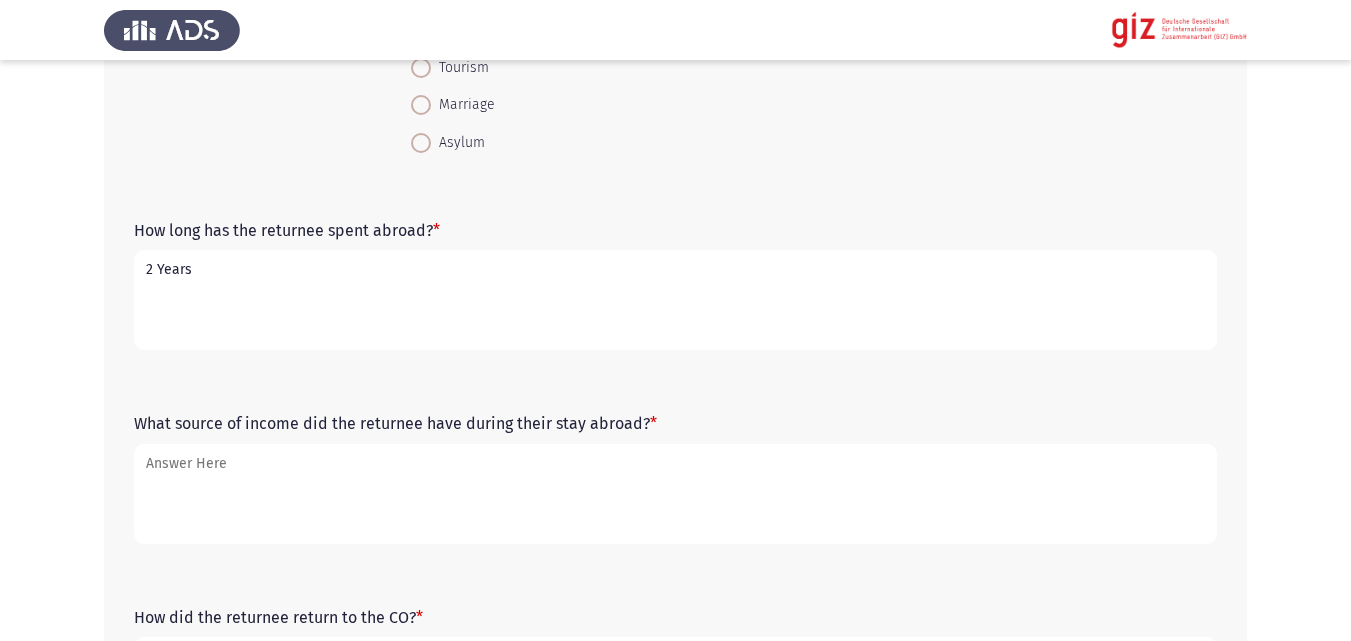 type on "2 Years" 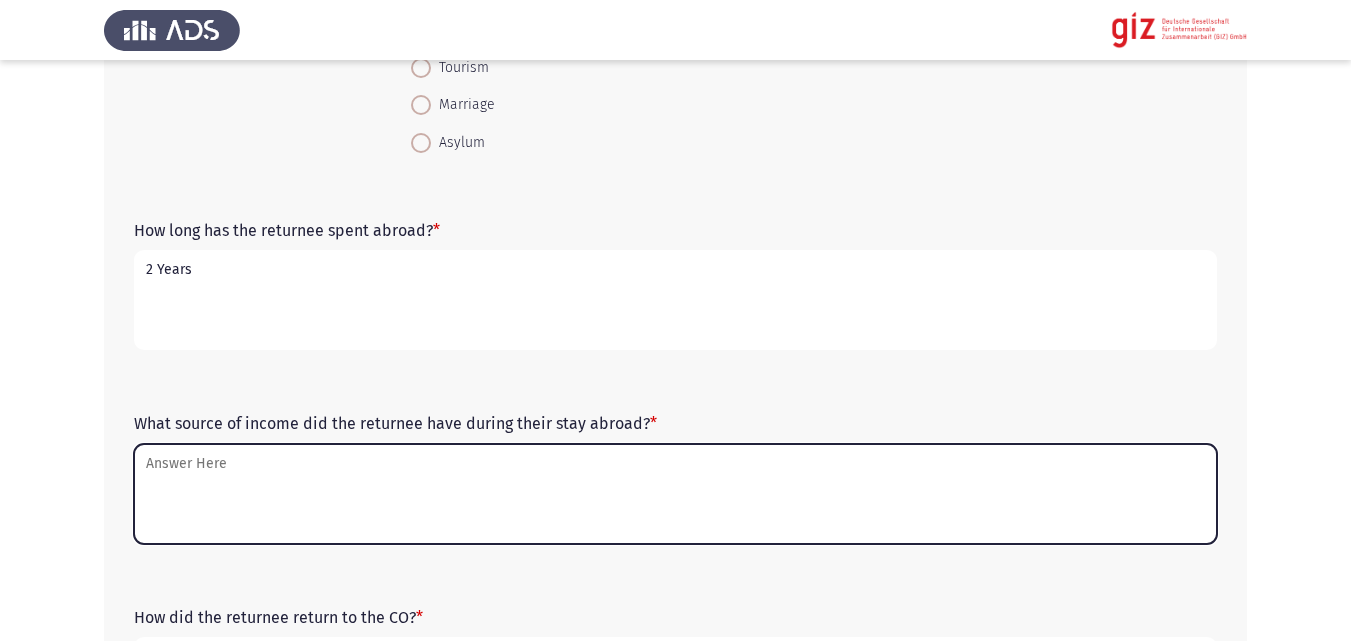 click on "What source of income did the returnee have during their stay abroad?   *" at bounding box center (675, 494) 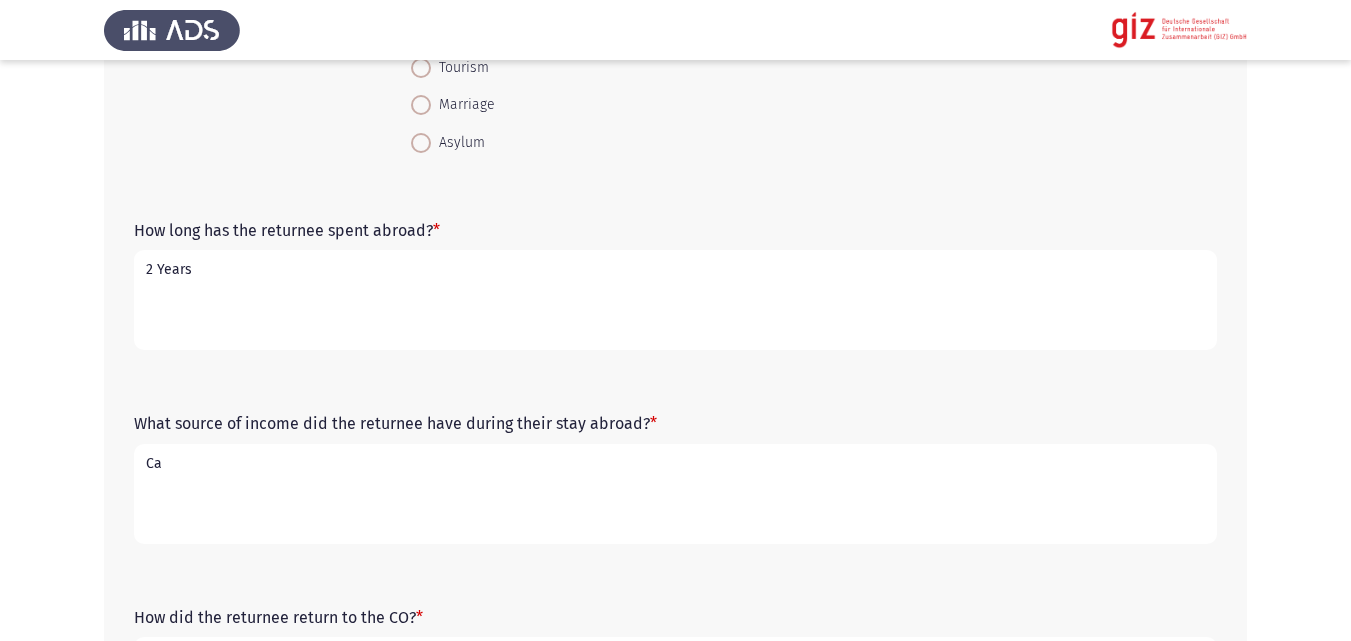 type on "C" 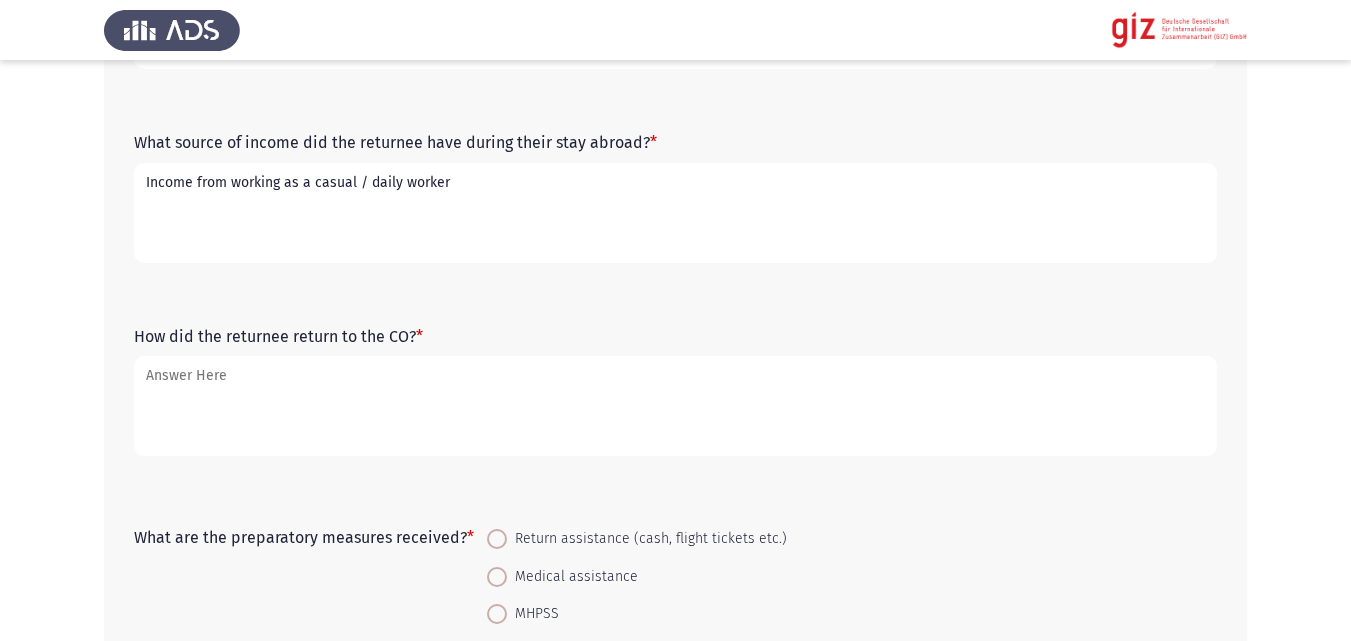 scroll, scrollTop: 804, scrollLeft: 0, axis: vertical 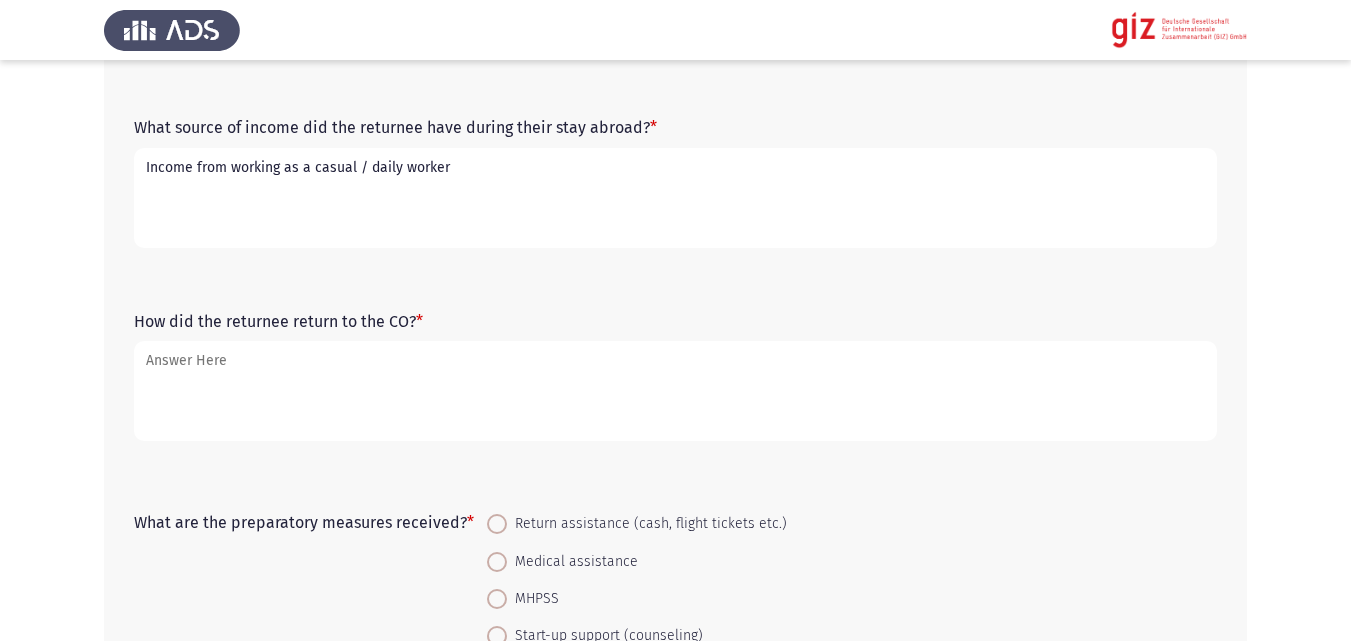 type on "Income from working as a casual / daily worker" 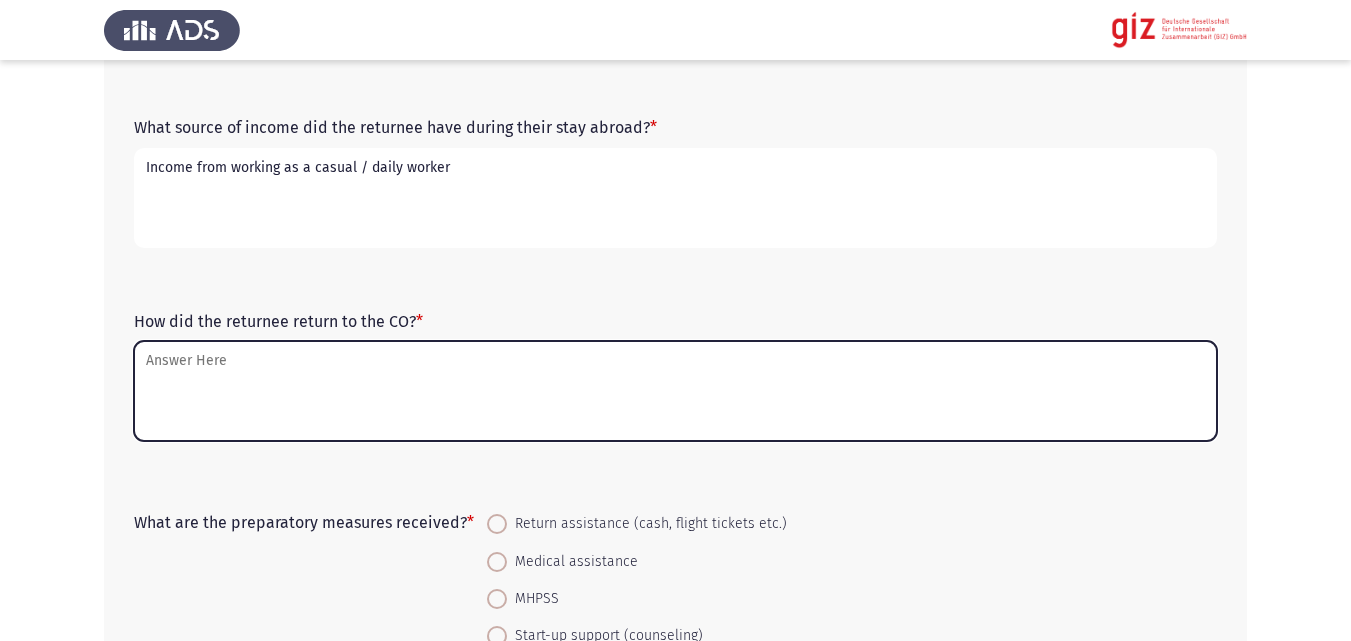 click on "How did the returnee return to the CO?   *" at bounding box center (675, 391) 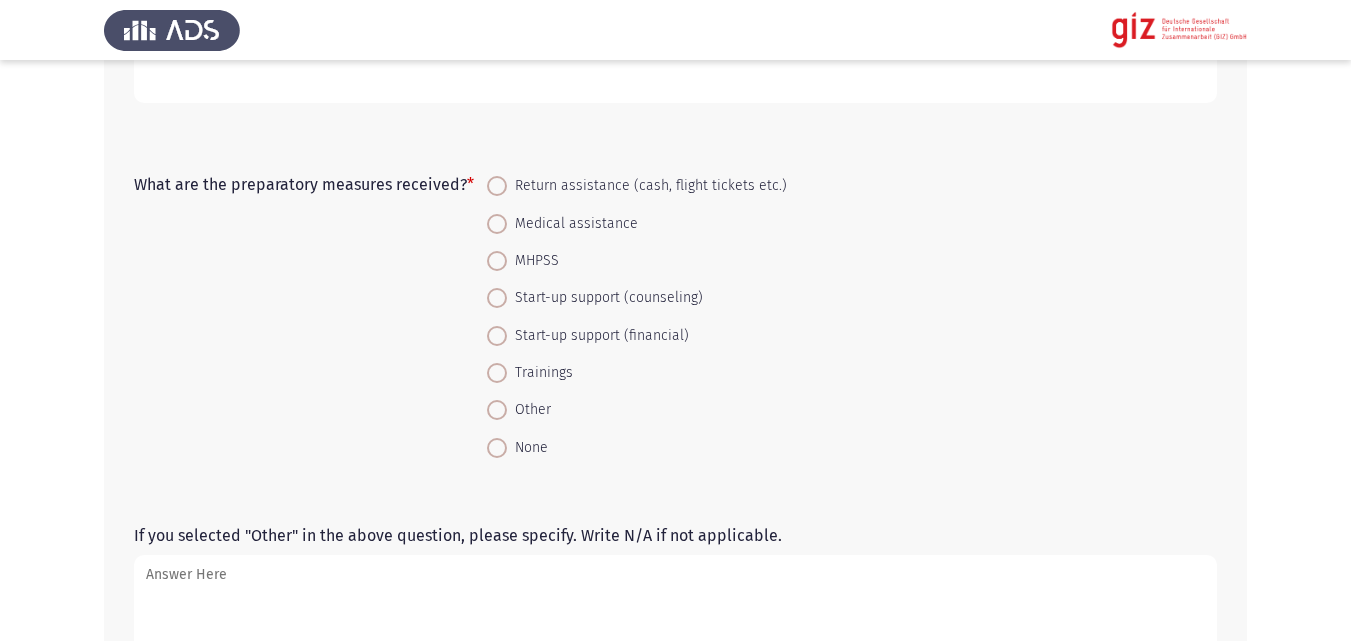 scroll, scrollTop: 1168, scrollLeft: 0, axis: vertical 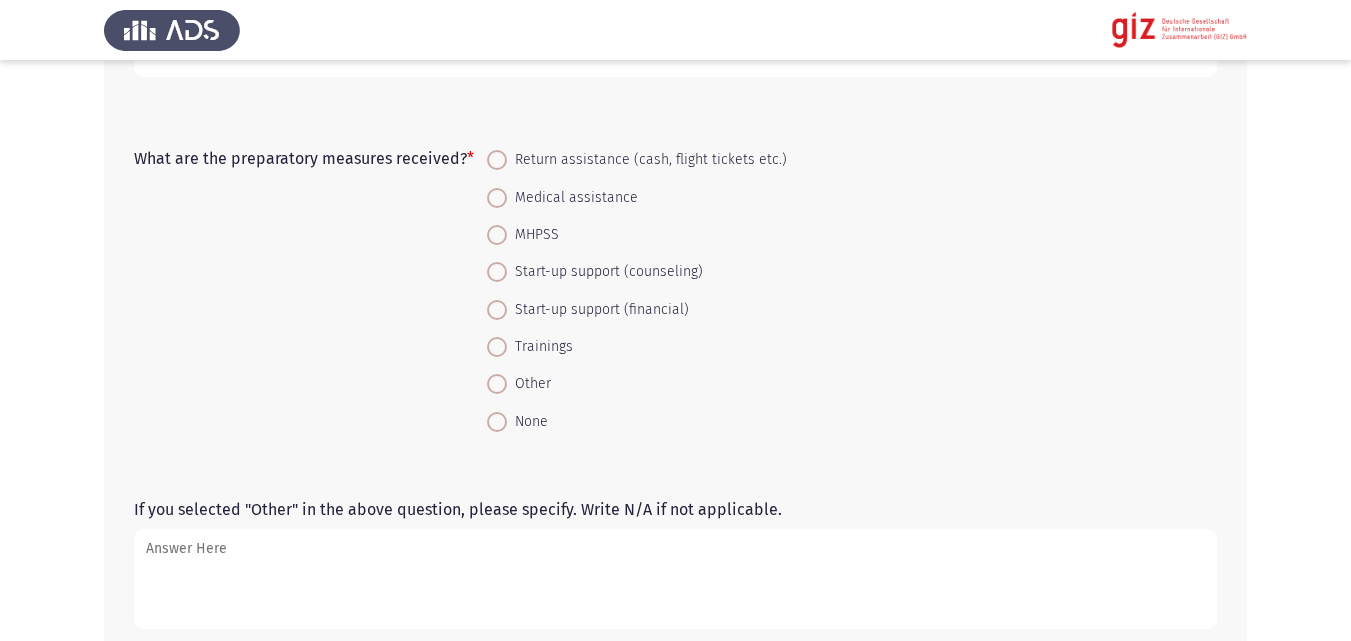 type on "Voulantary. He went to the libyan authorities that fight illegal migration to help him get back to Egypt" 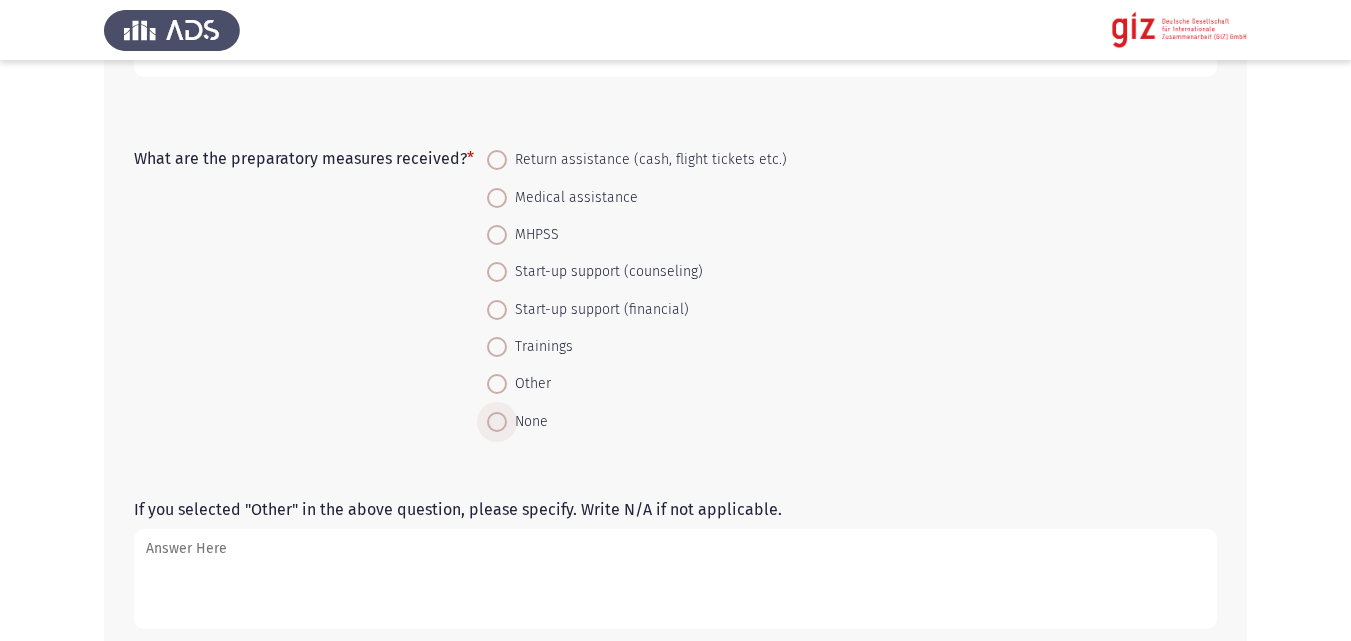 click on "None" at bounding box center [527, 422] 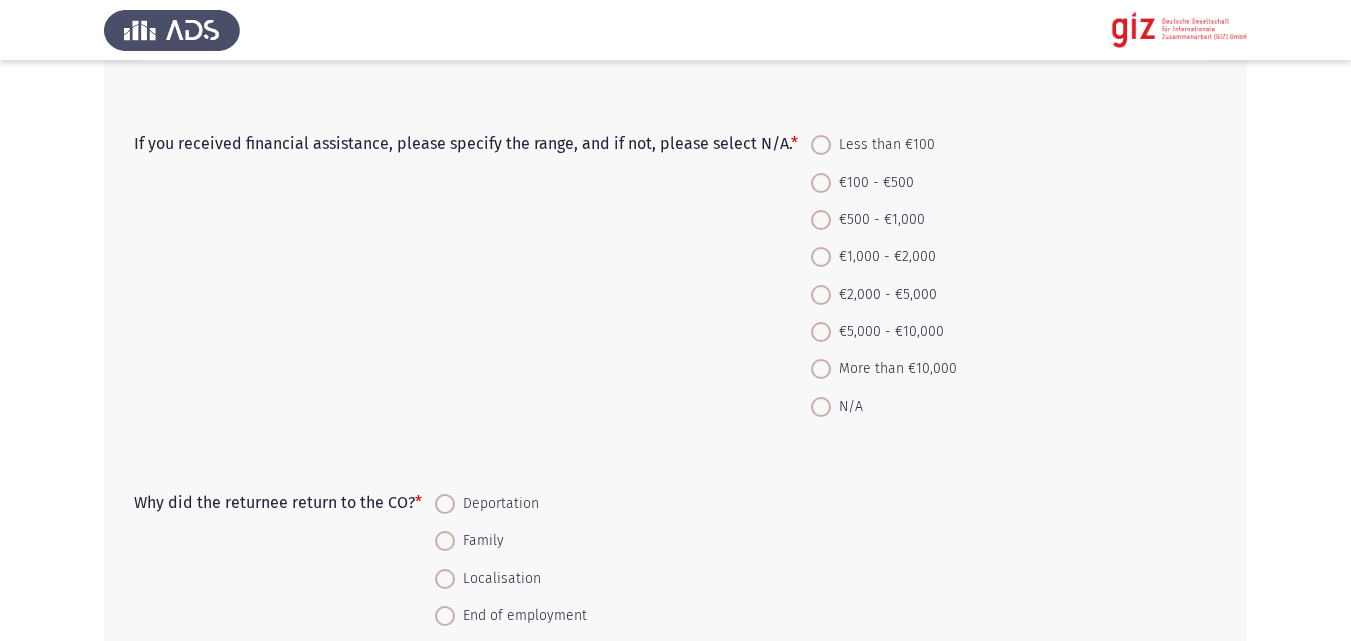 scroll, scrollTop: 1786, scrollLeft: 0, axis: vertical 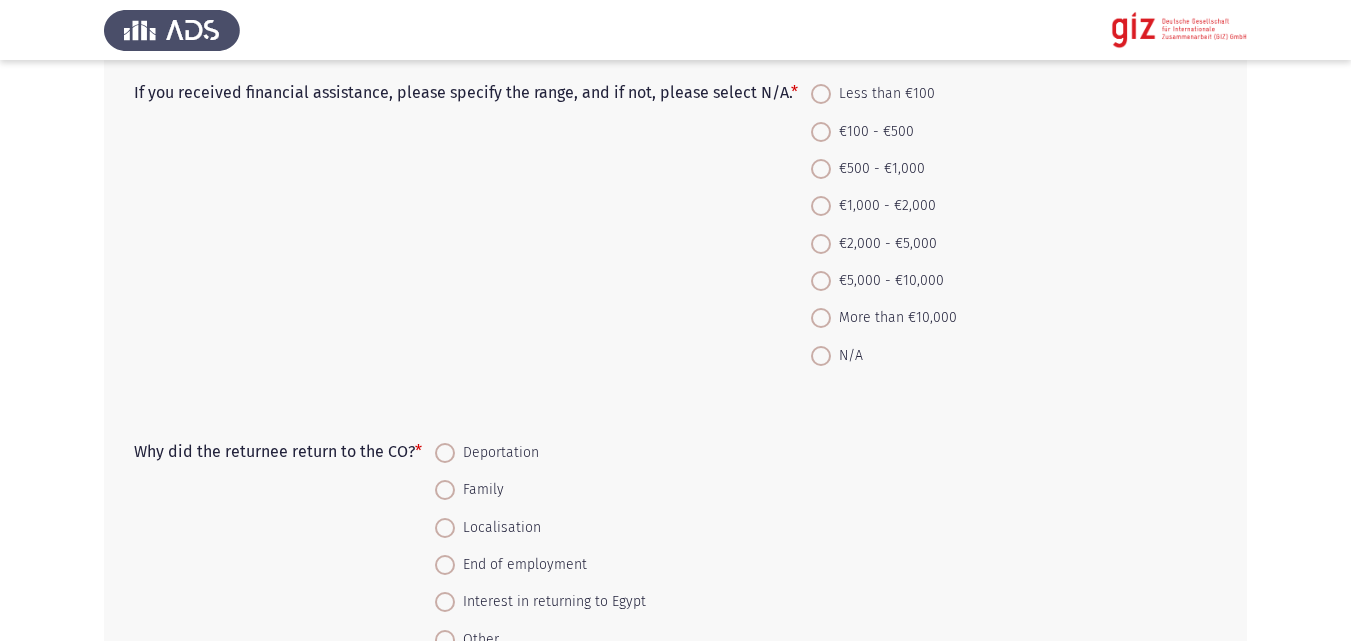 click on "N/A" at bounding box center [847, 356] 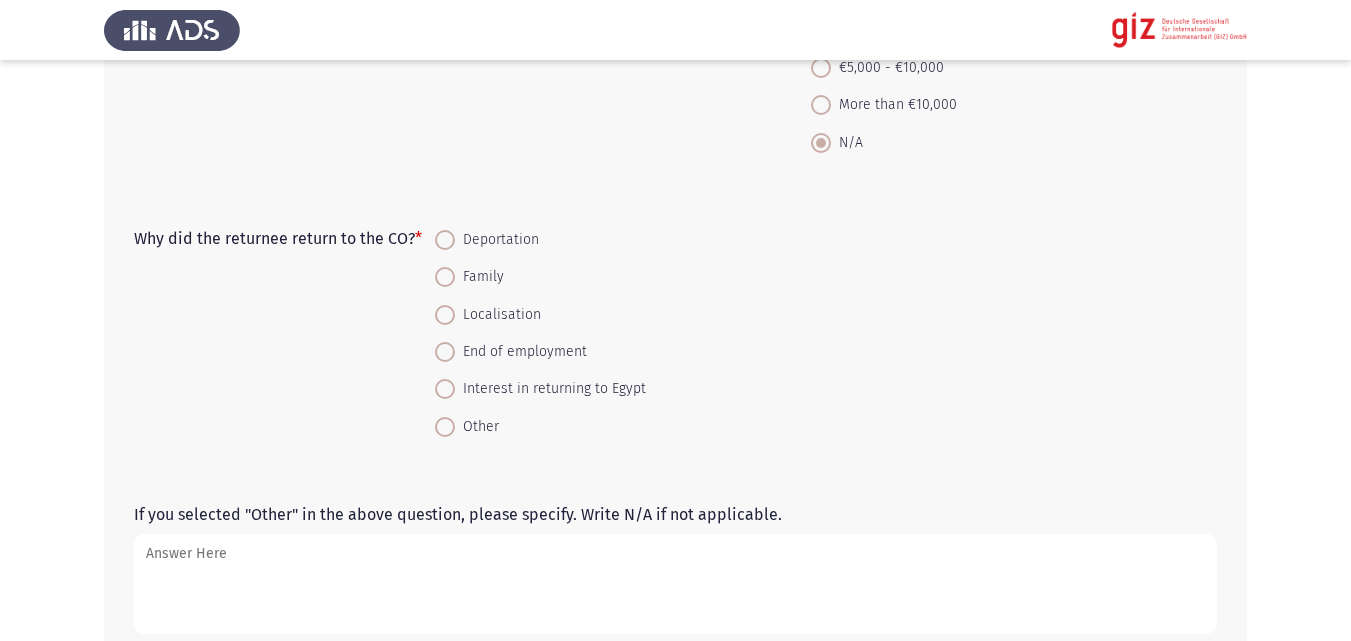 scroll, scrollTop: 2053, scrollLeft: 0, axis: vertical 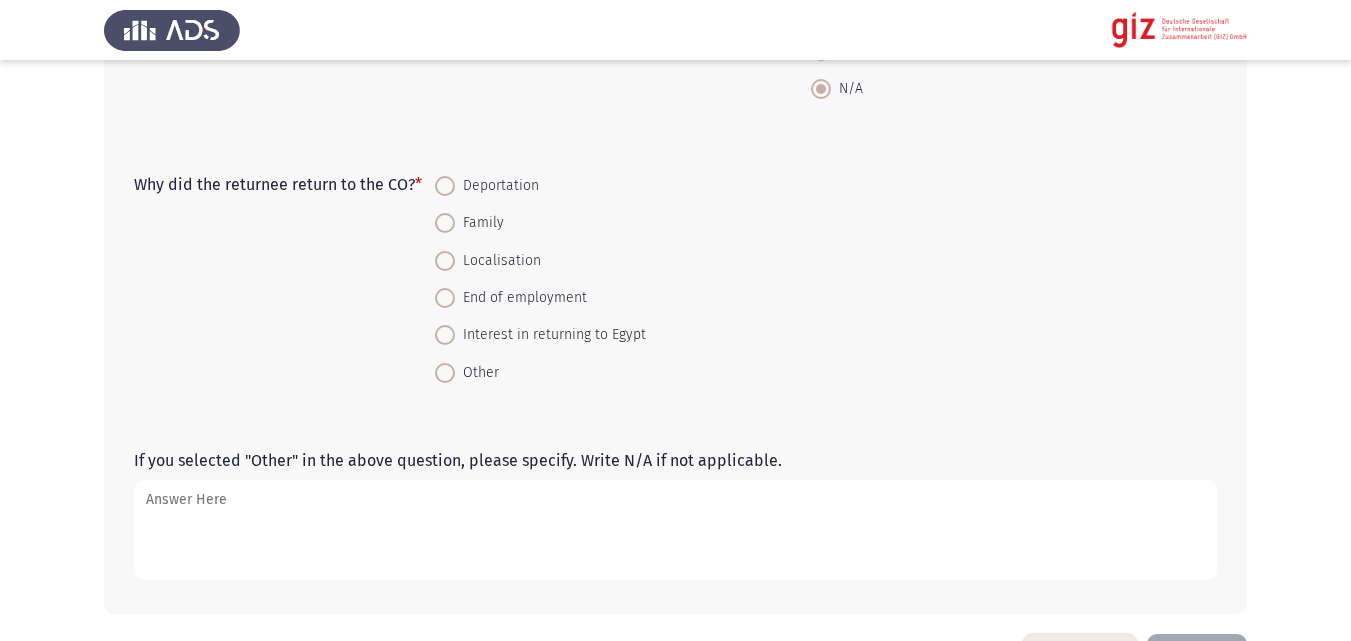 click on "Interest in returning to Egypt" at bounding box center (550, 335) 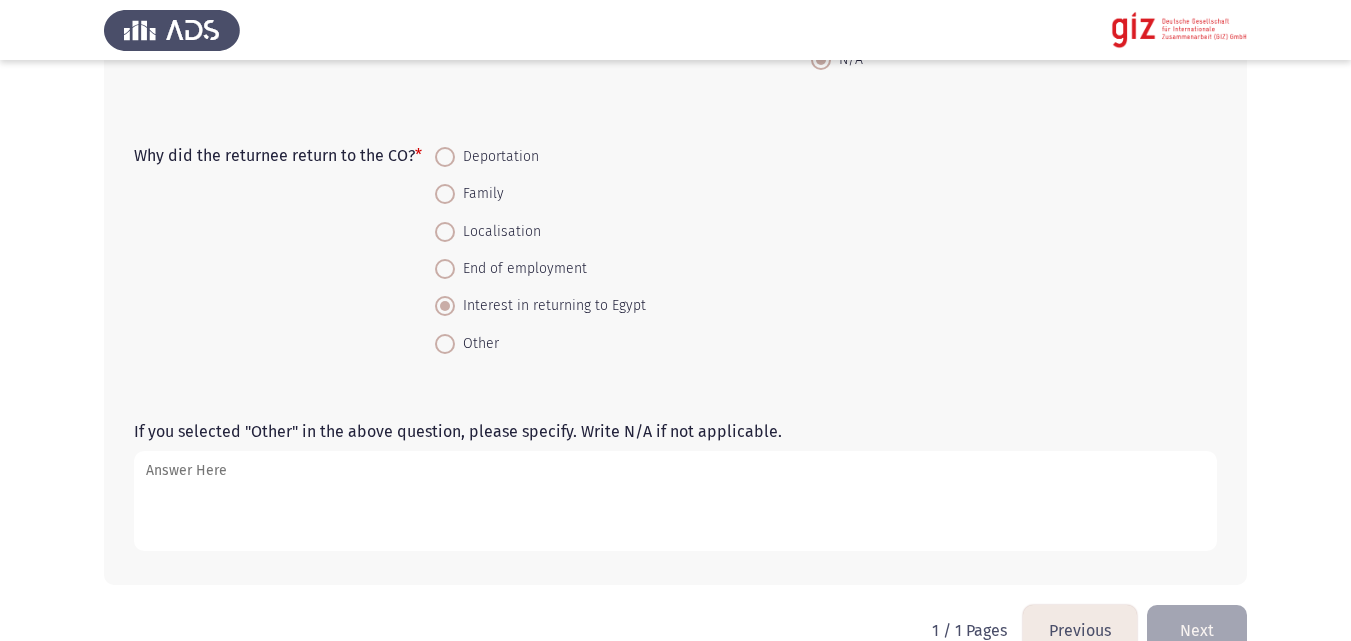 scroll, scrollTop: 2126, scrollLeft: 0, axis: vertical 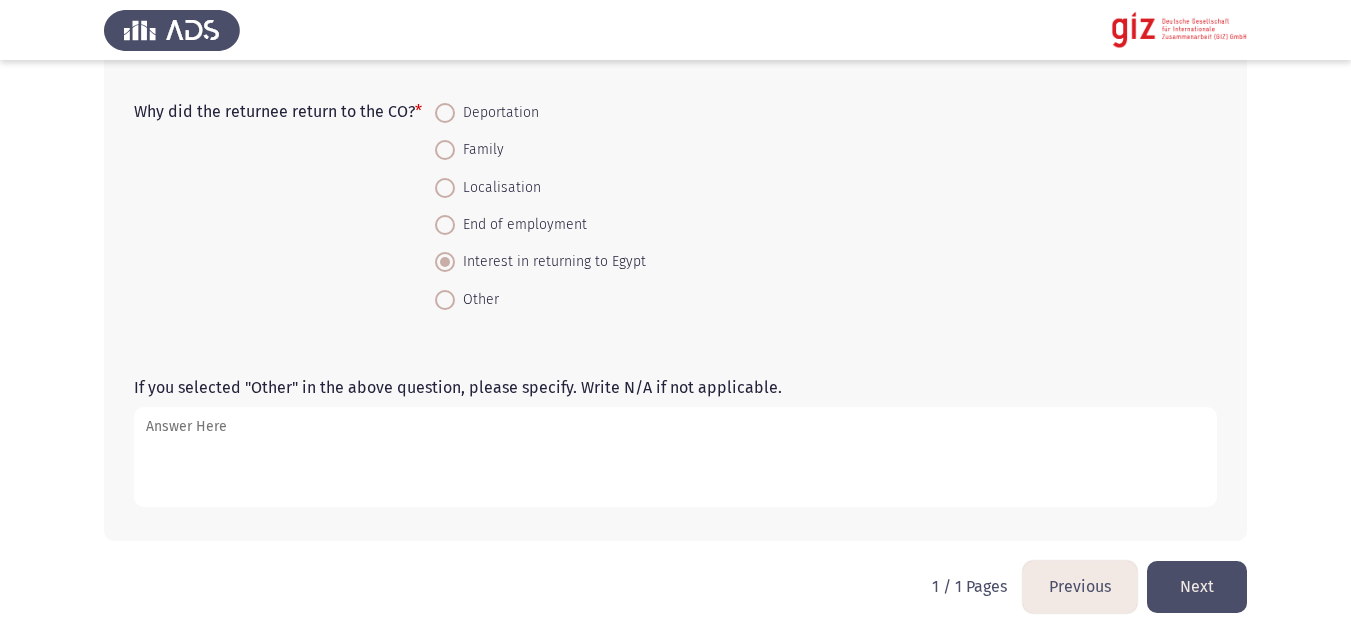 click on "Next" 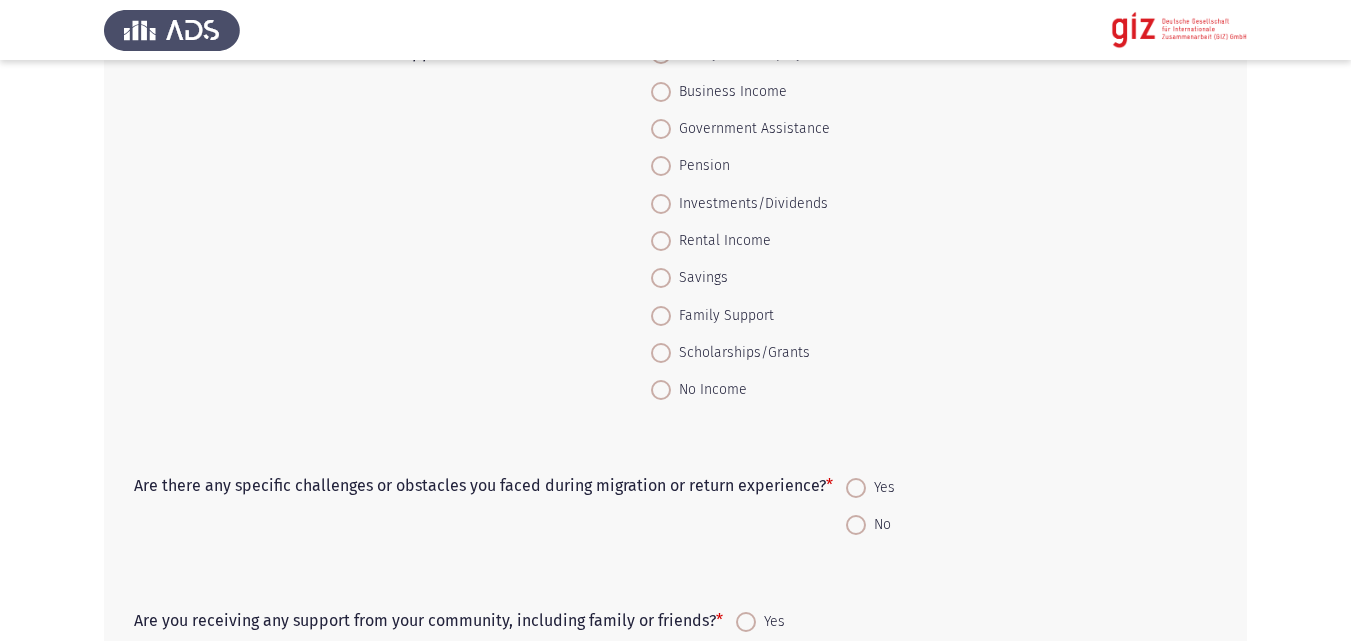 scroll, scrollTop: 168, scrollLeft: 0, axis: vertical 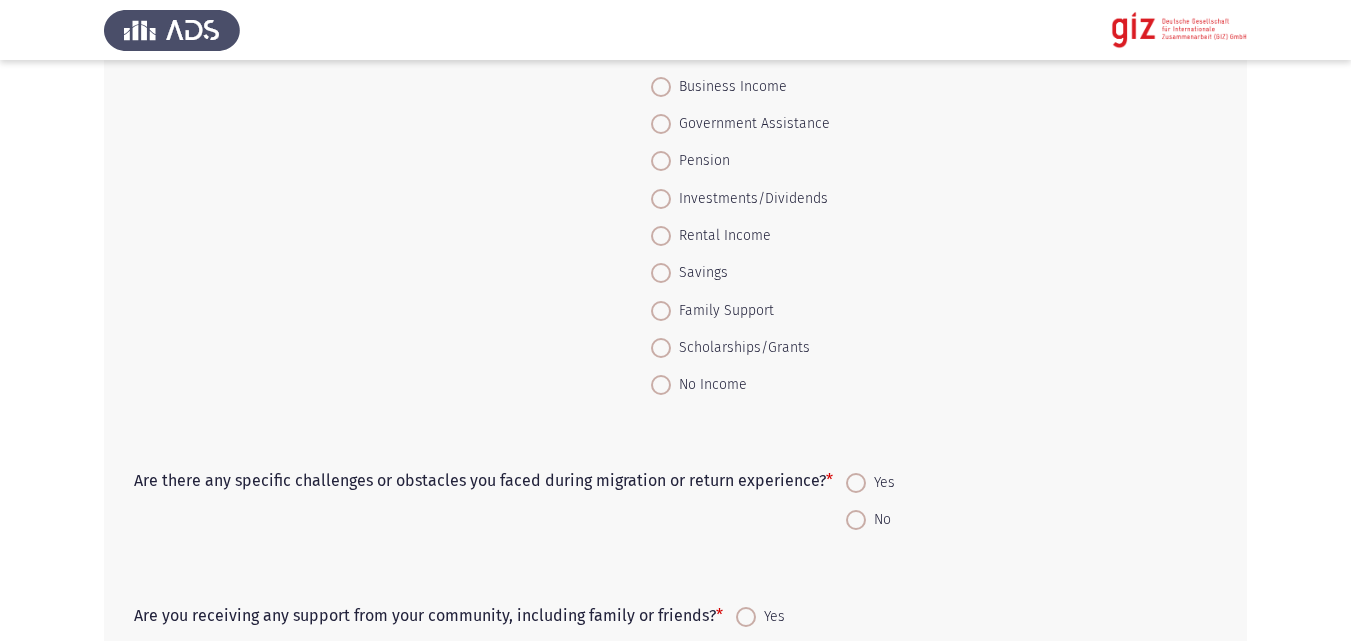 click on "No Income" at bounding box center [709, 385] 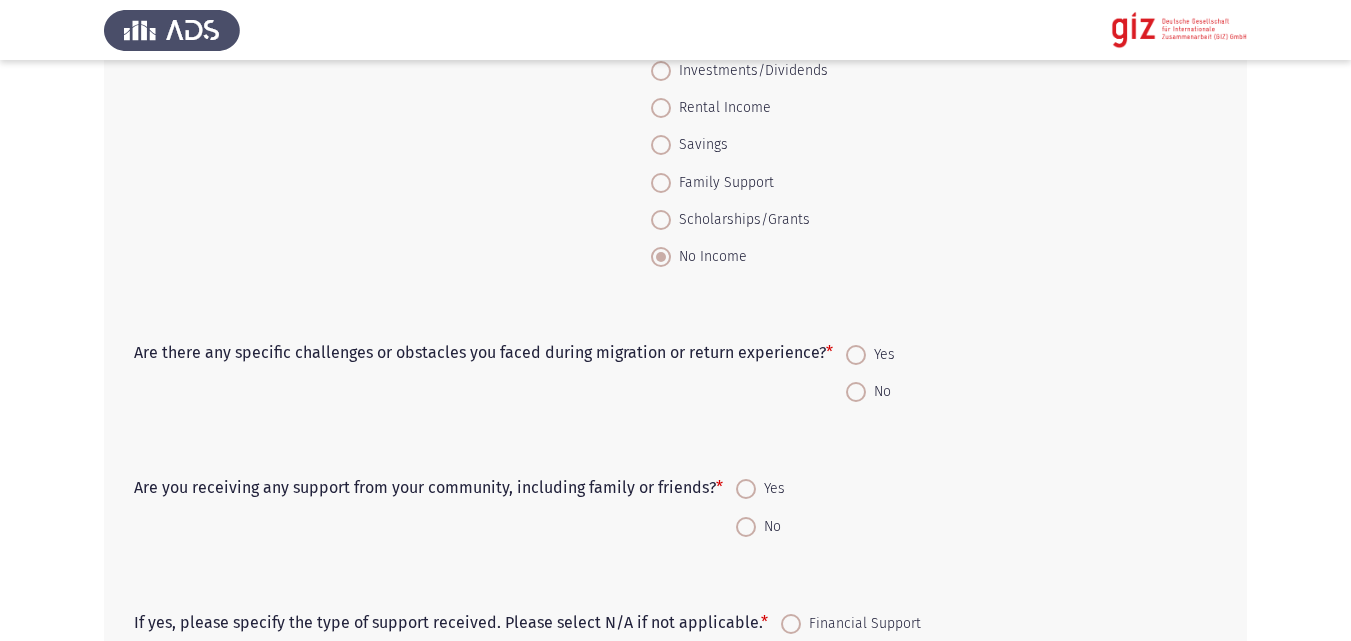 scroll, scrollTop: 302, scrollLeft: 0, axis: vertical 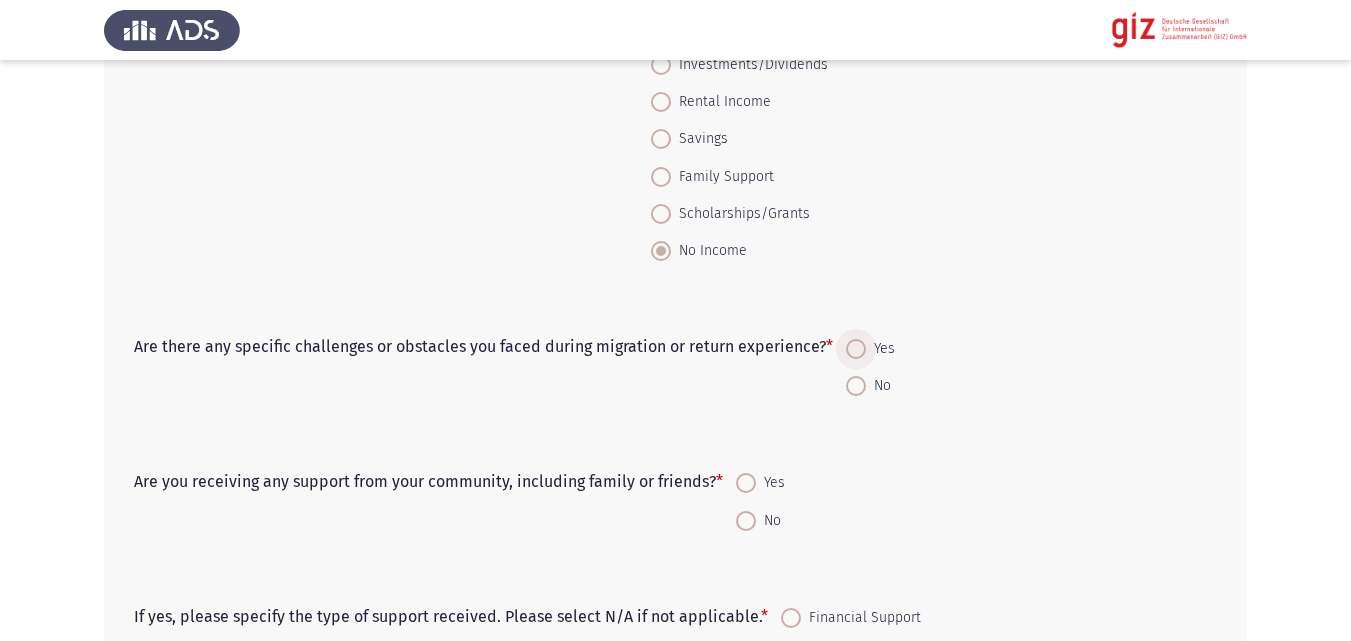 click at bounding box center (856, 349) 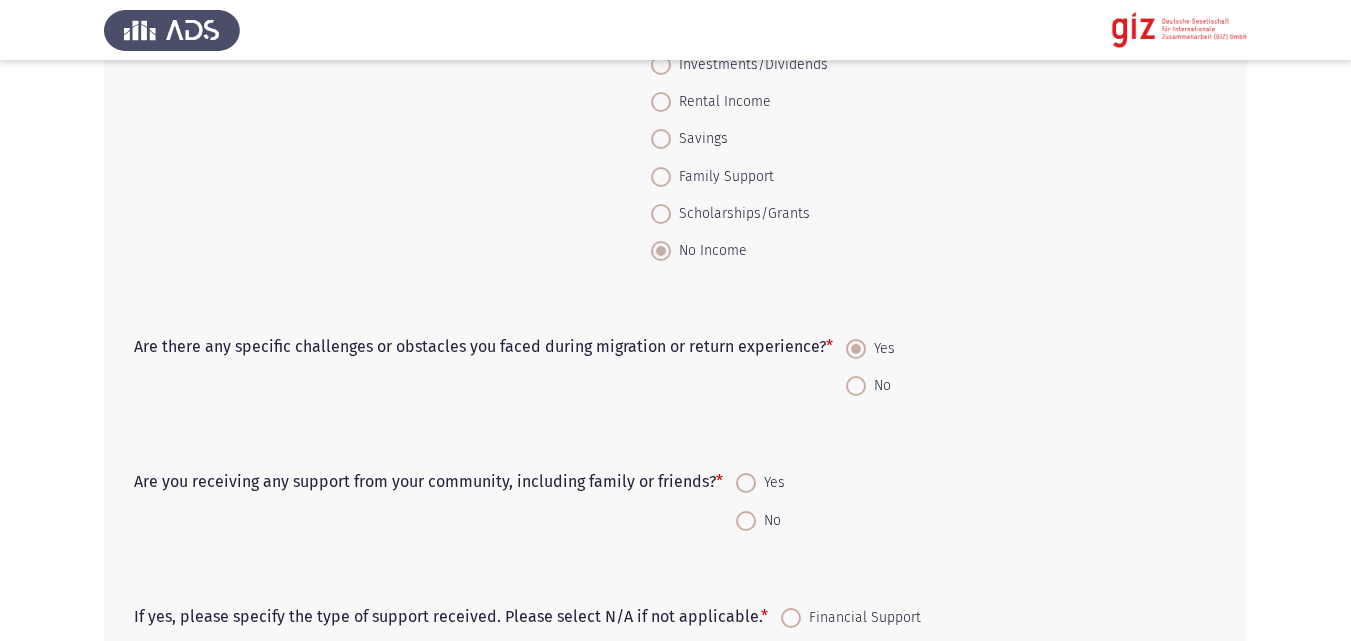 click on "No" at bounding box center [768, 521] 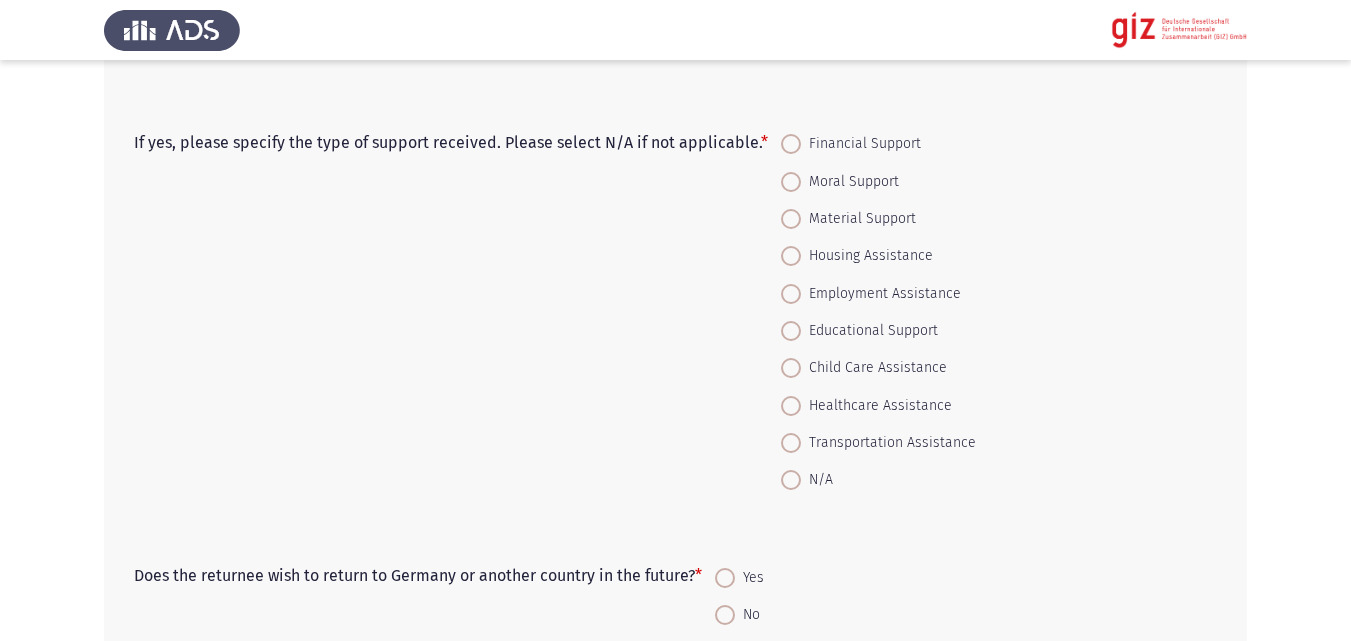 scroll, scrollTop: 778, scrollLeft: 0, axis: vertical 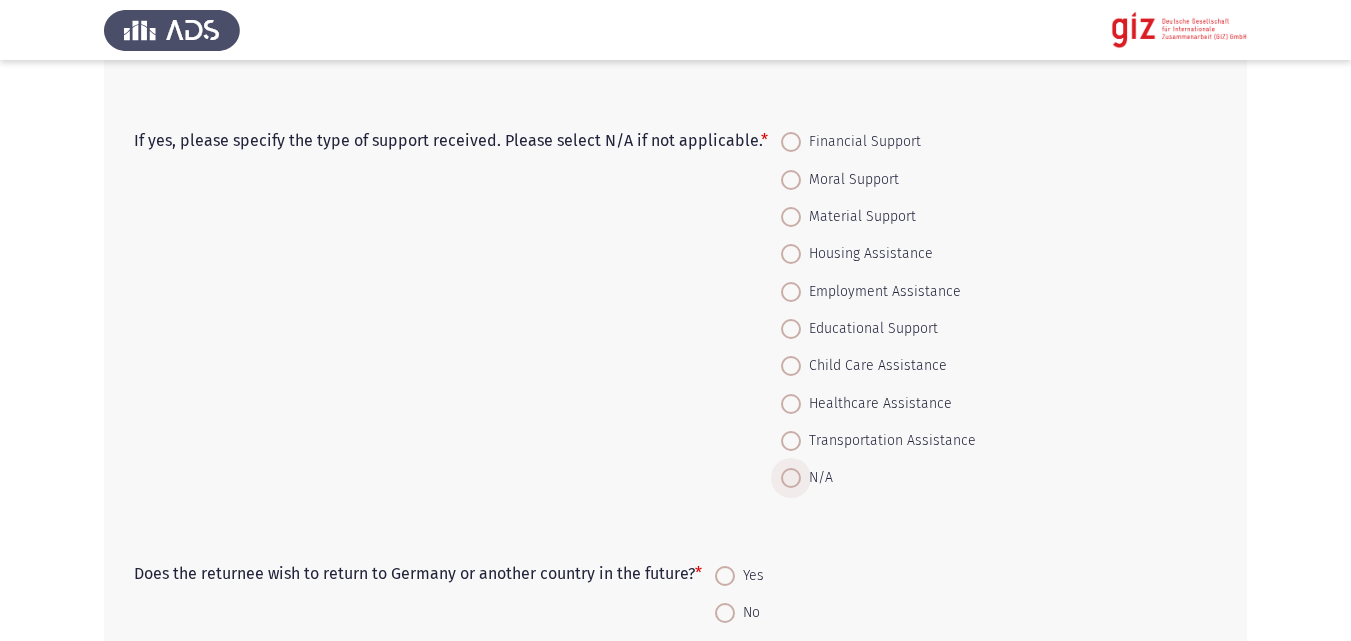 click on "N/A" at bounding box center (817, 478) 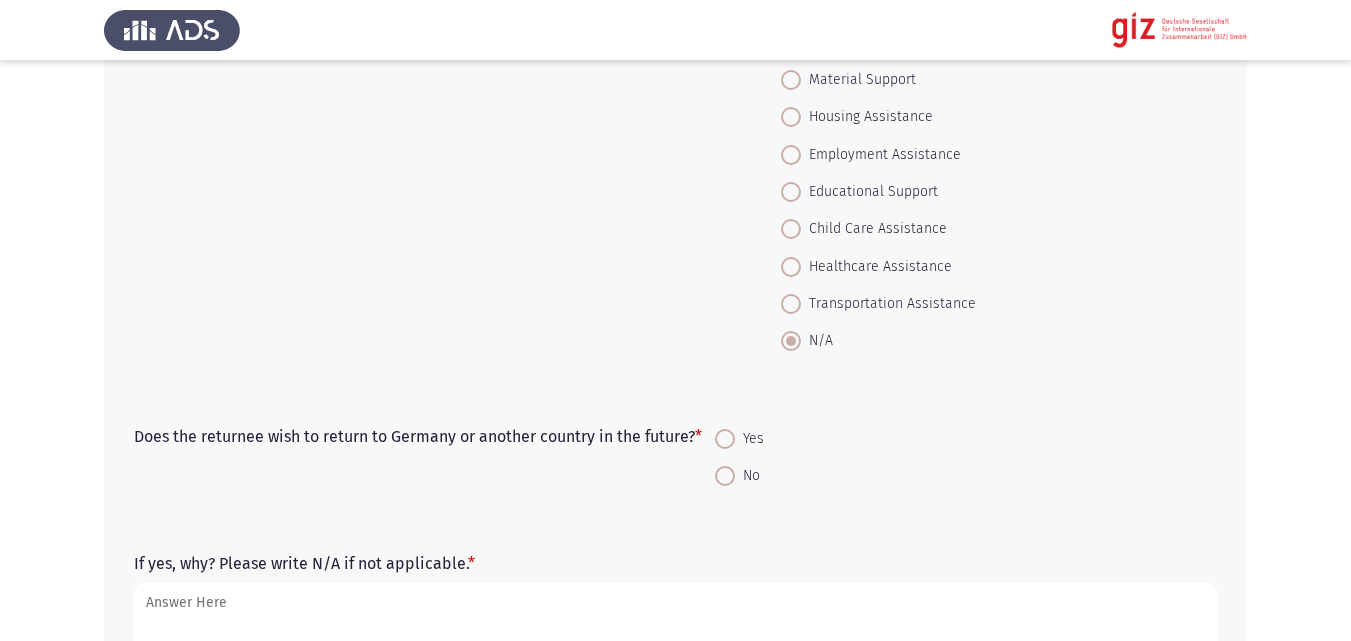 scroll, scrollTop: 920, scrollLeft: 0, axis: vertical 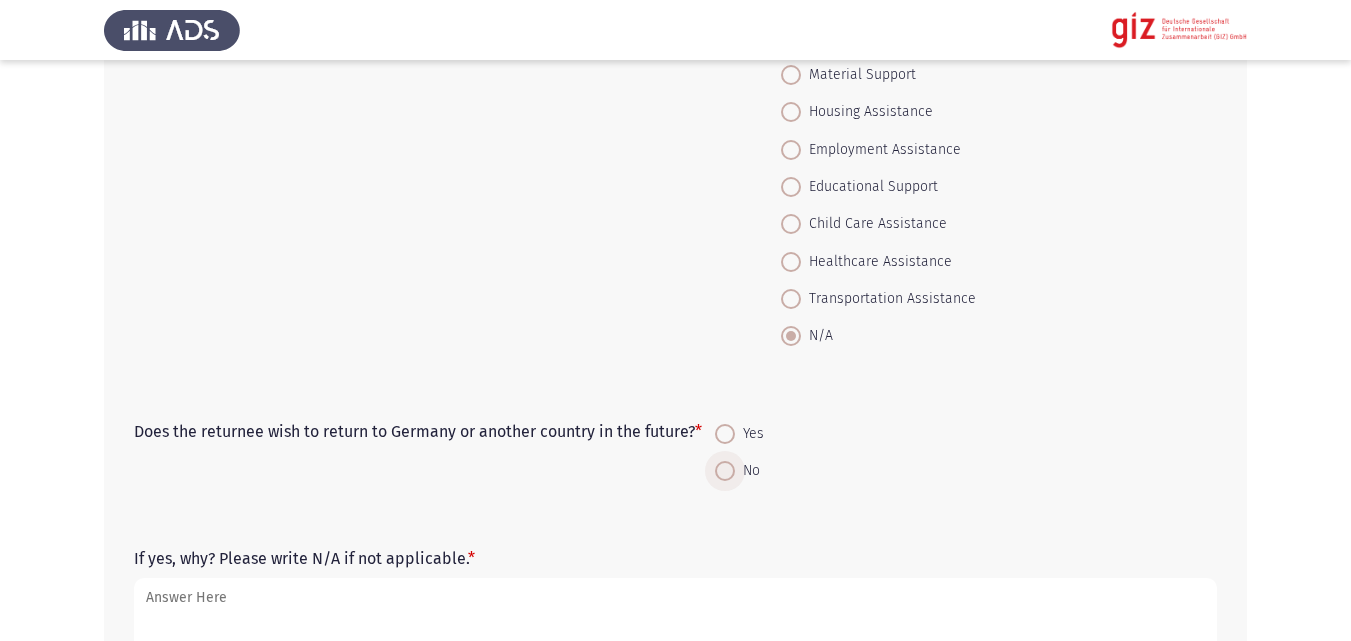 click at bounding box center (725, 471) 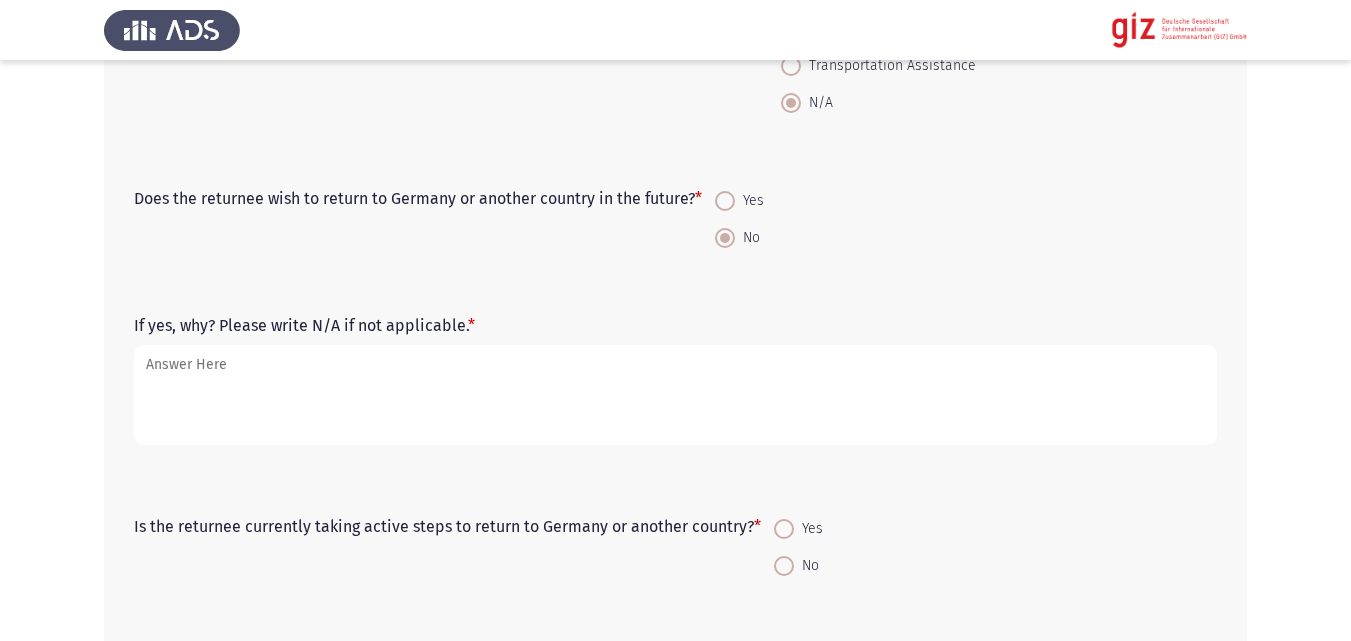 scroll, scrollTop: 1154, scrollLeft: 0, axis: vertical 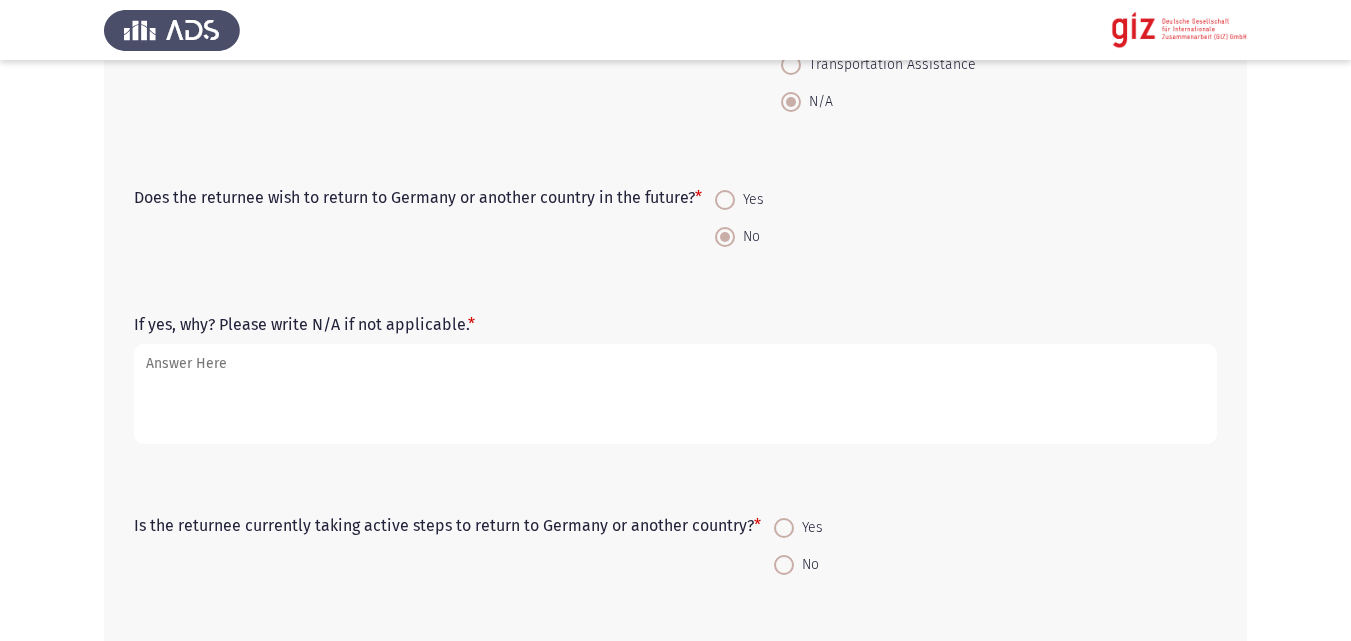 click on "If yes, why? Please write N/A if not applicable.   *" 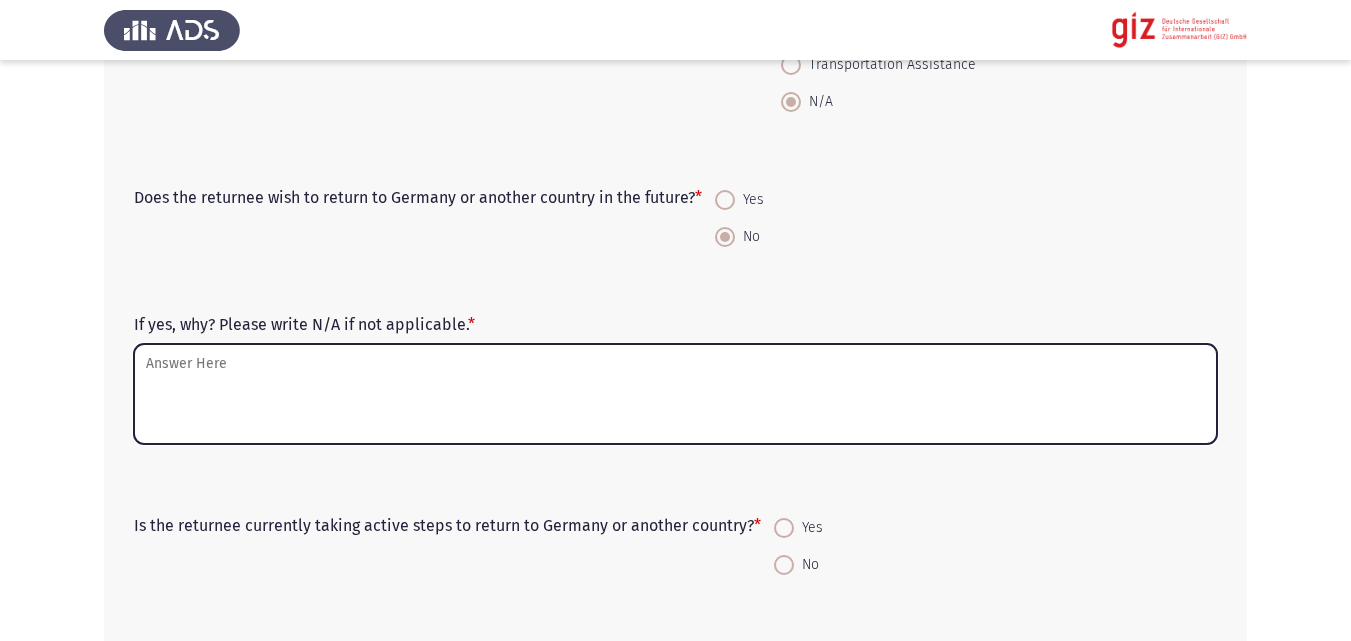 click on "If yes, why? Please write N/A if not applicable.   *" at bounding box center (675, 394) 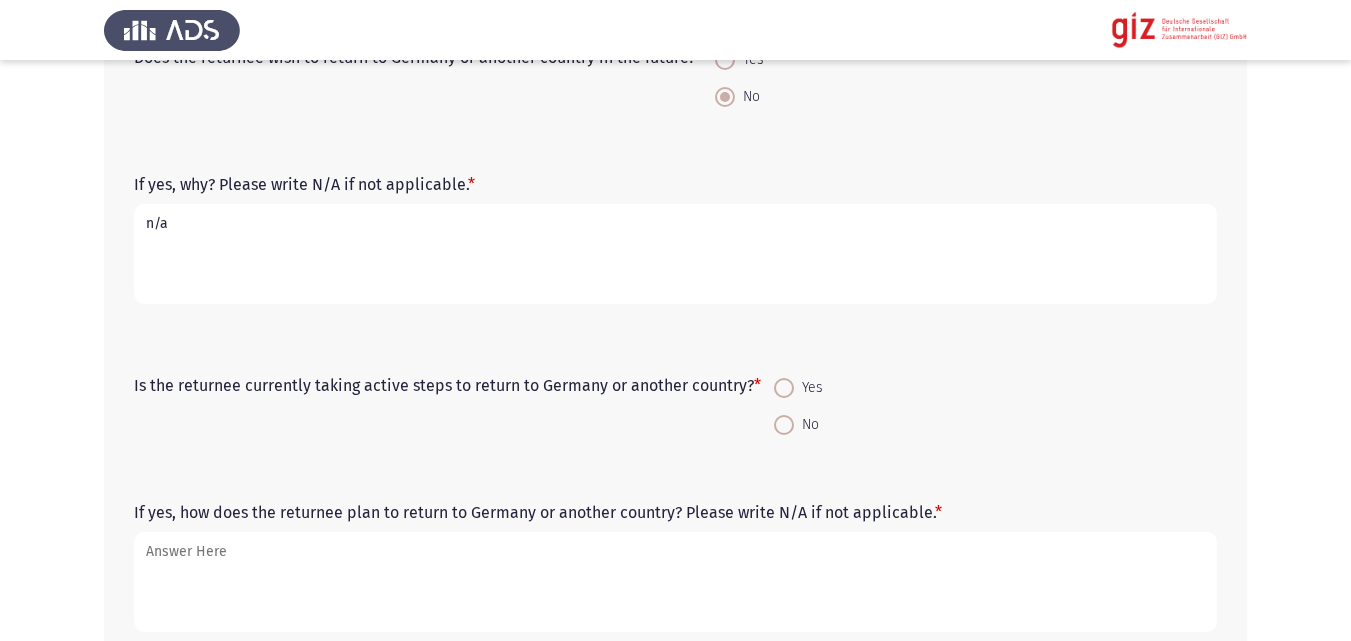 scroll, scrollTop: 1367, scrollLeft: 0, axis: vertical 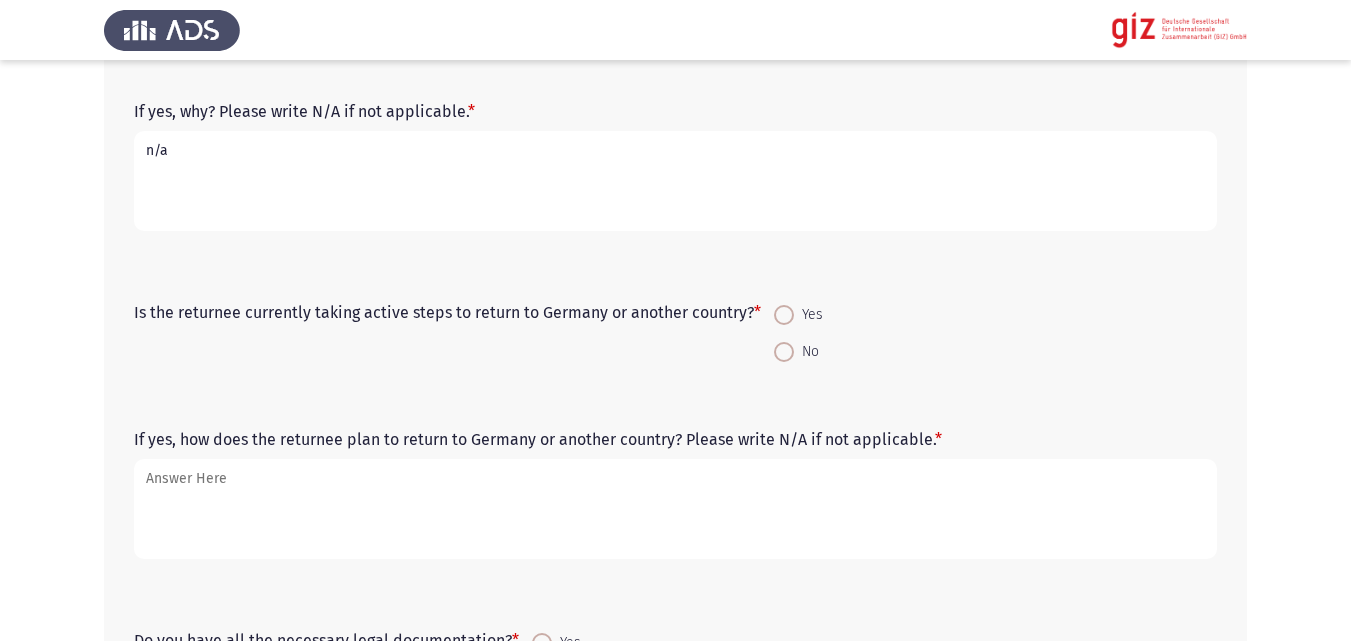 type on "n/a" 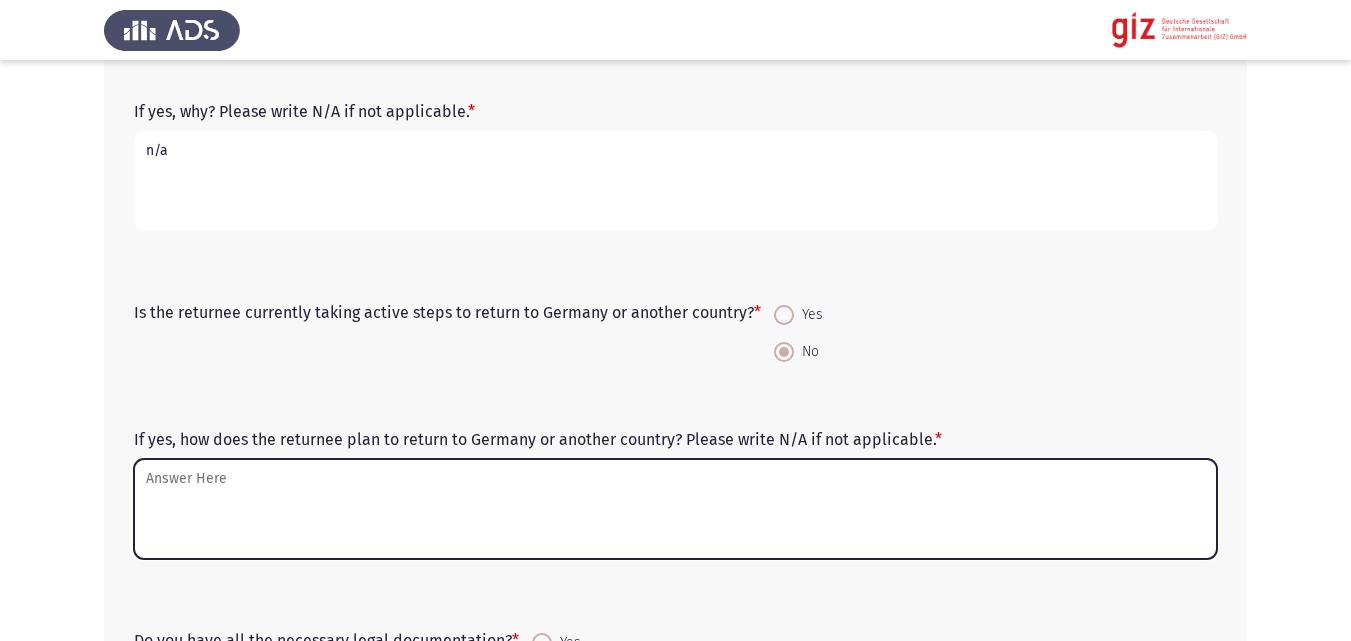 click on "If yes, how does the returnee plan to return to Germany or another country? Please write N/A if not applicable.   *" at bounding box center [675, 509] 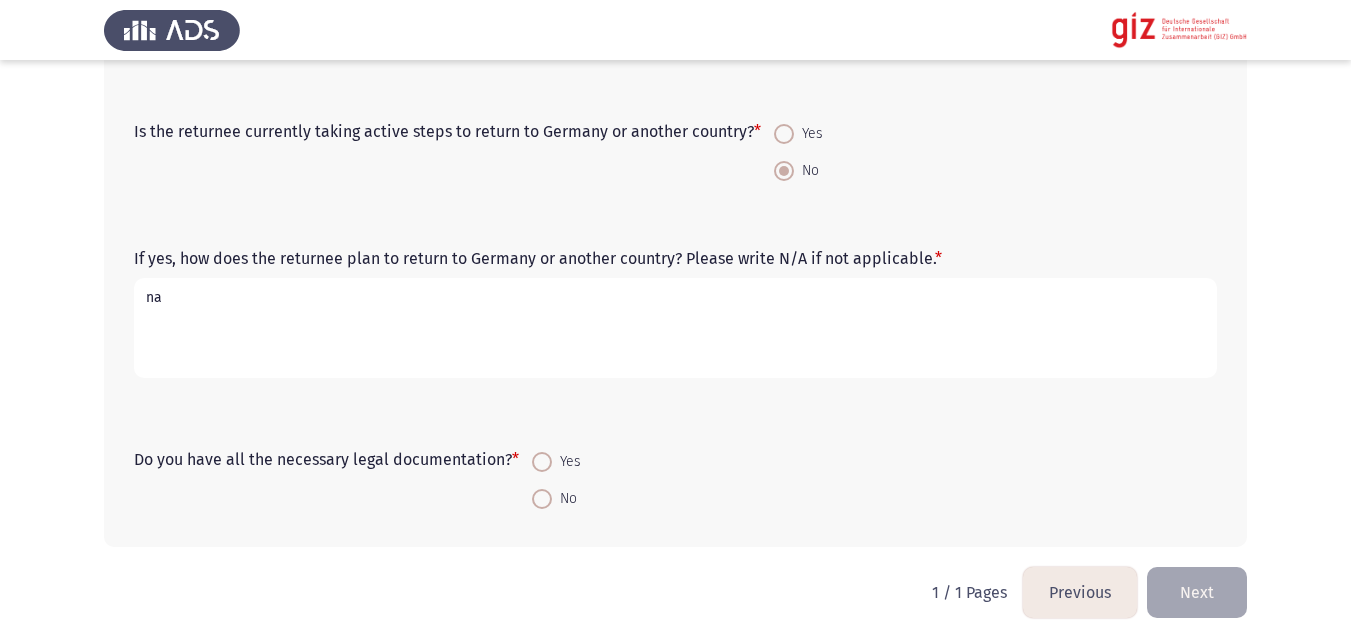 scroll, scrollTop: 1554, scrollLeft: 0, axis: vertical 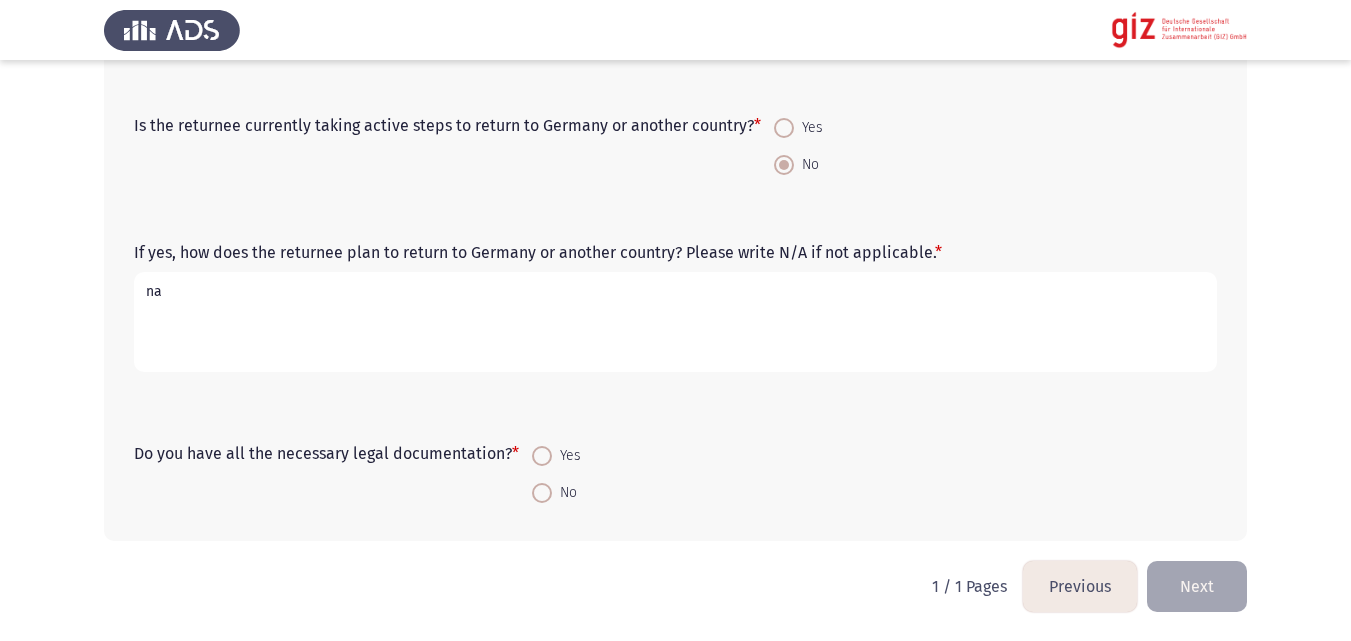 type on "na" 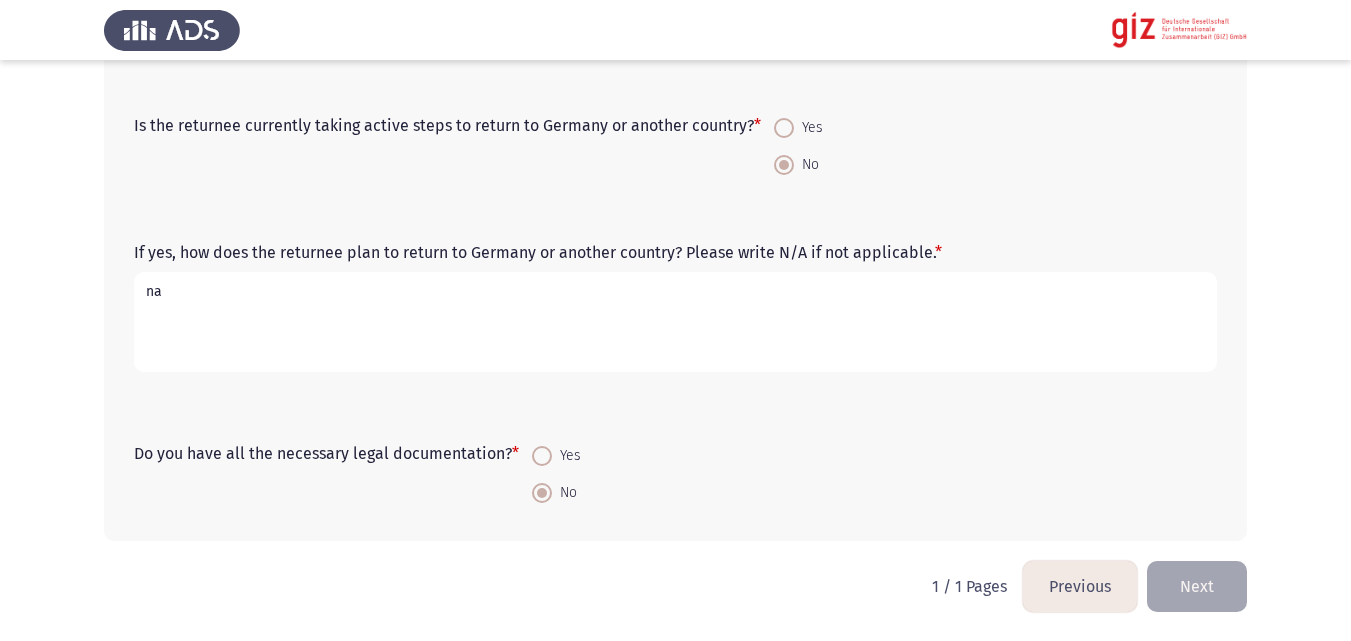 click on "Next" 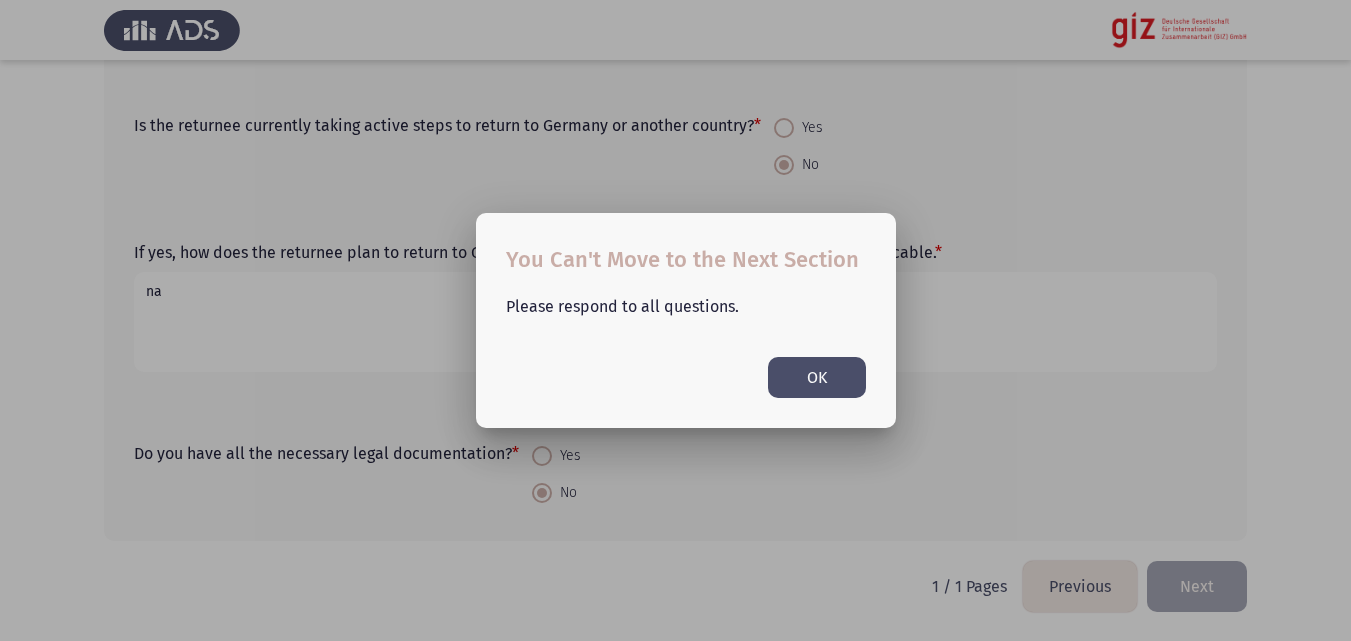 scroll, scrollTop: 0, scrollLeft: 0, axis: both 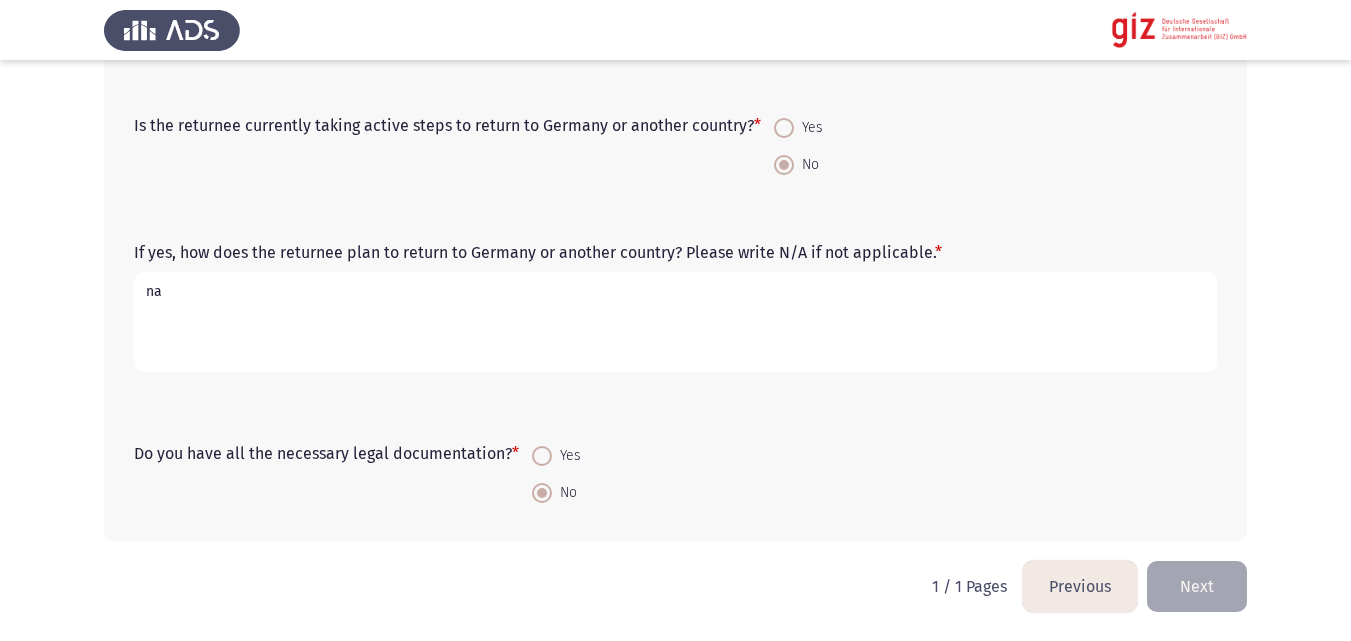 click on "Do you have all the necessary legal documentation?   *    Yes     No" 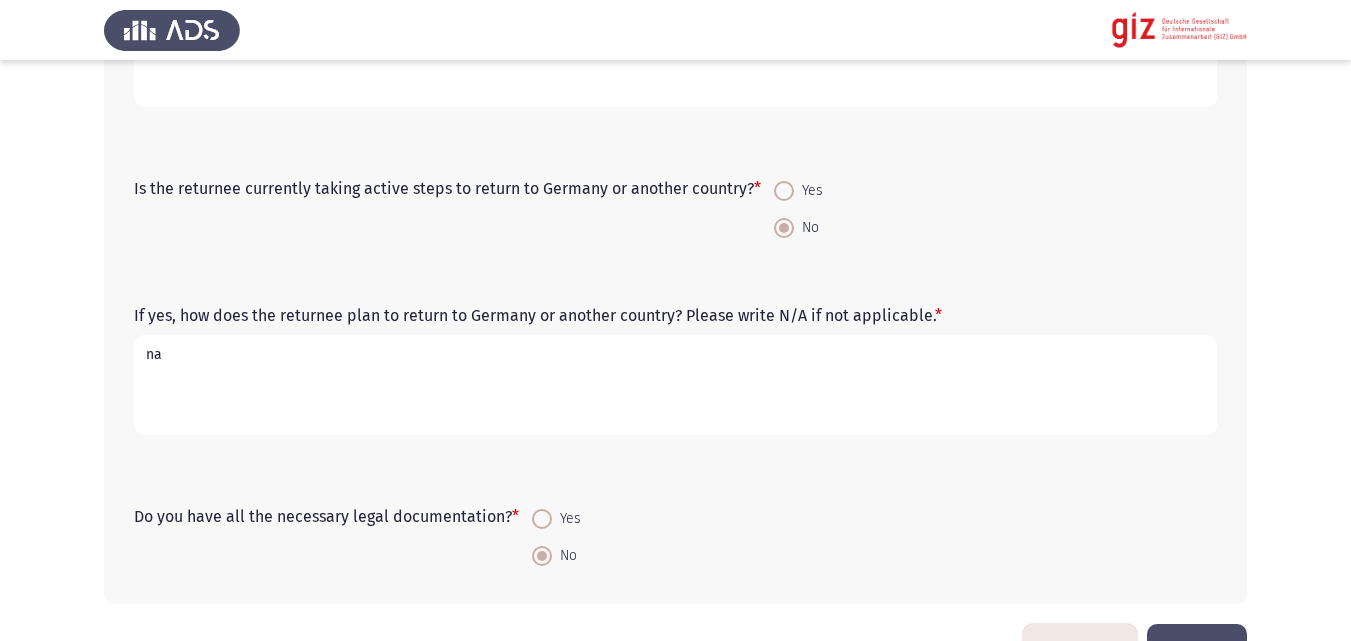 scroll, scrollTop: 1554, scrollLeft: 0, axis: vertical 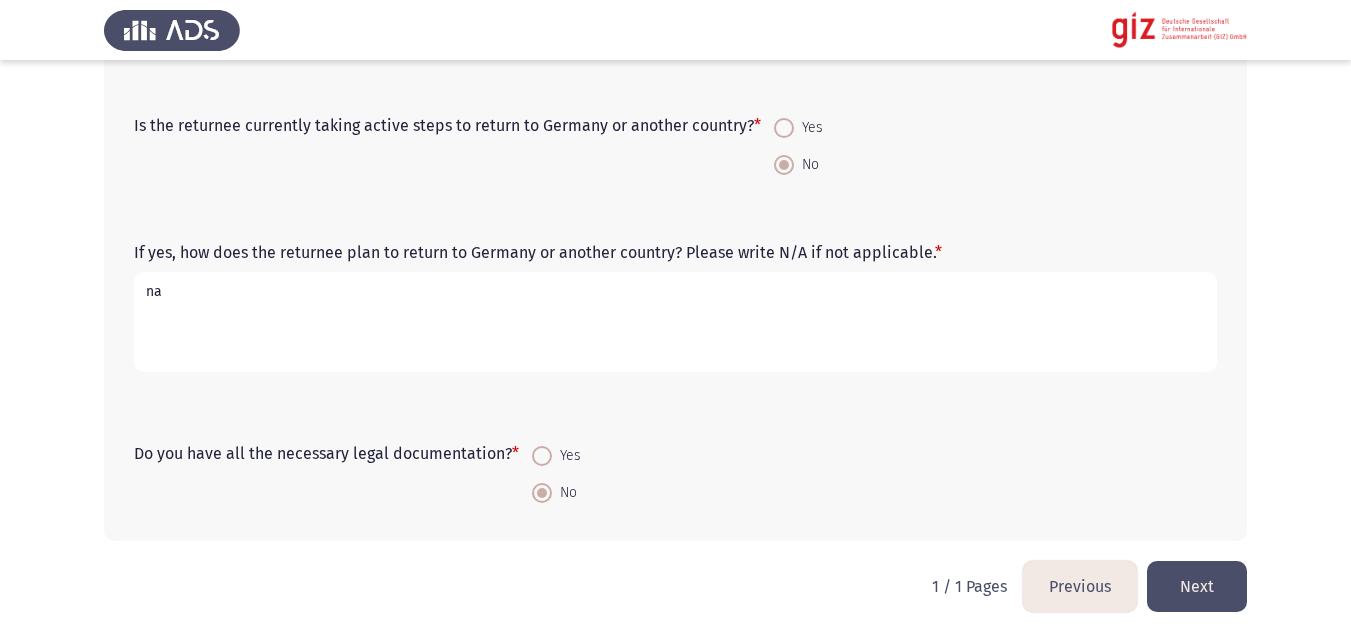 click on "na" at bounding box center (675, 322) 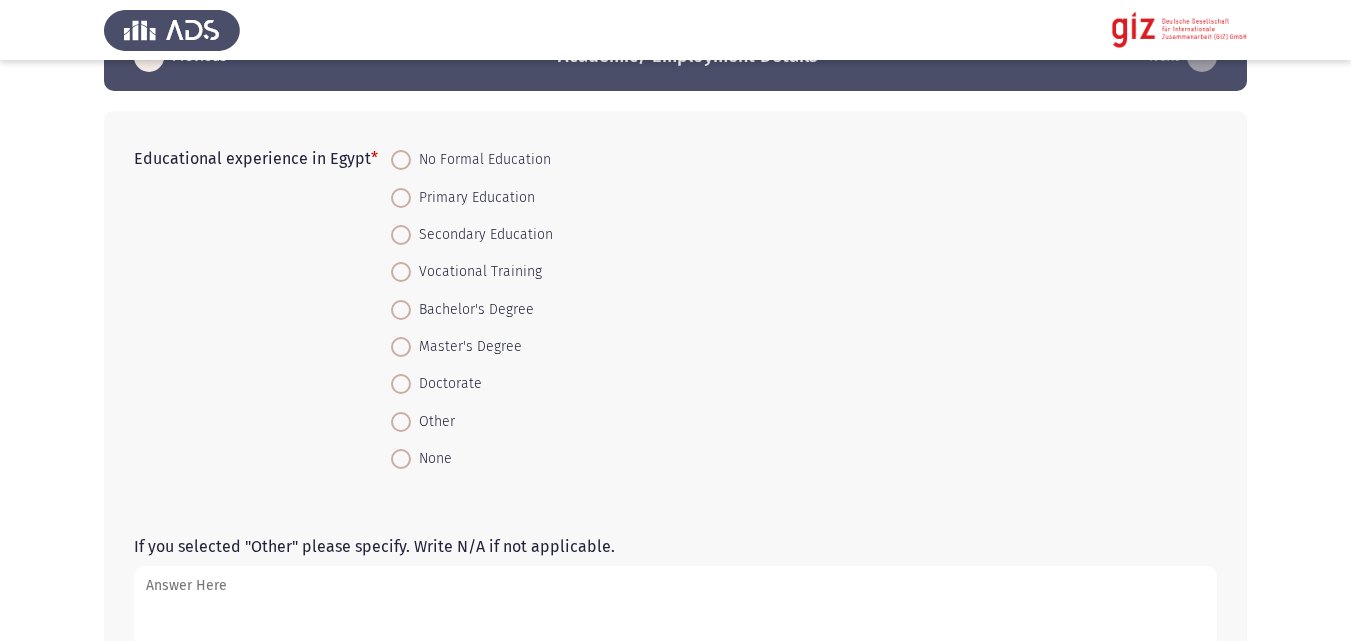scroll, scrollTop: 70, scrollLeft: 0, axis: vertical 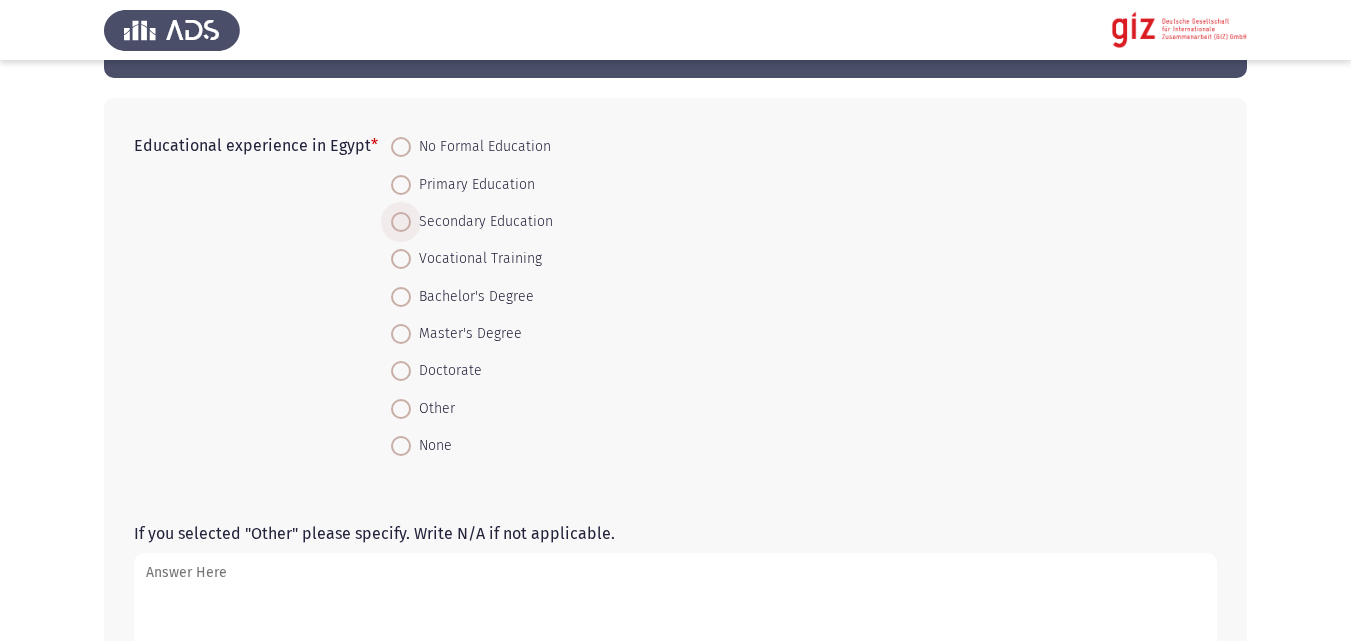 click on "Secondary Education" at bounding box center (482, 222) 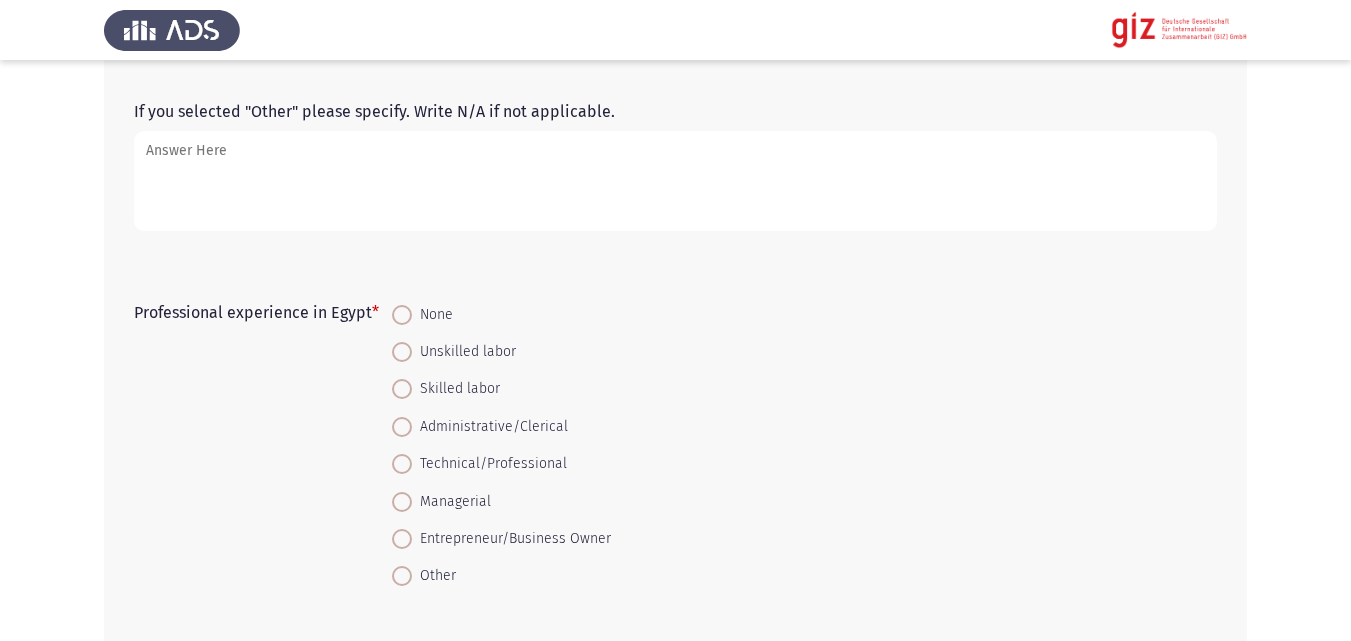 scroll, scrollTop: 523, scrollLeft: 0, axis: vertical 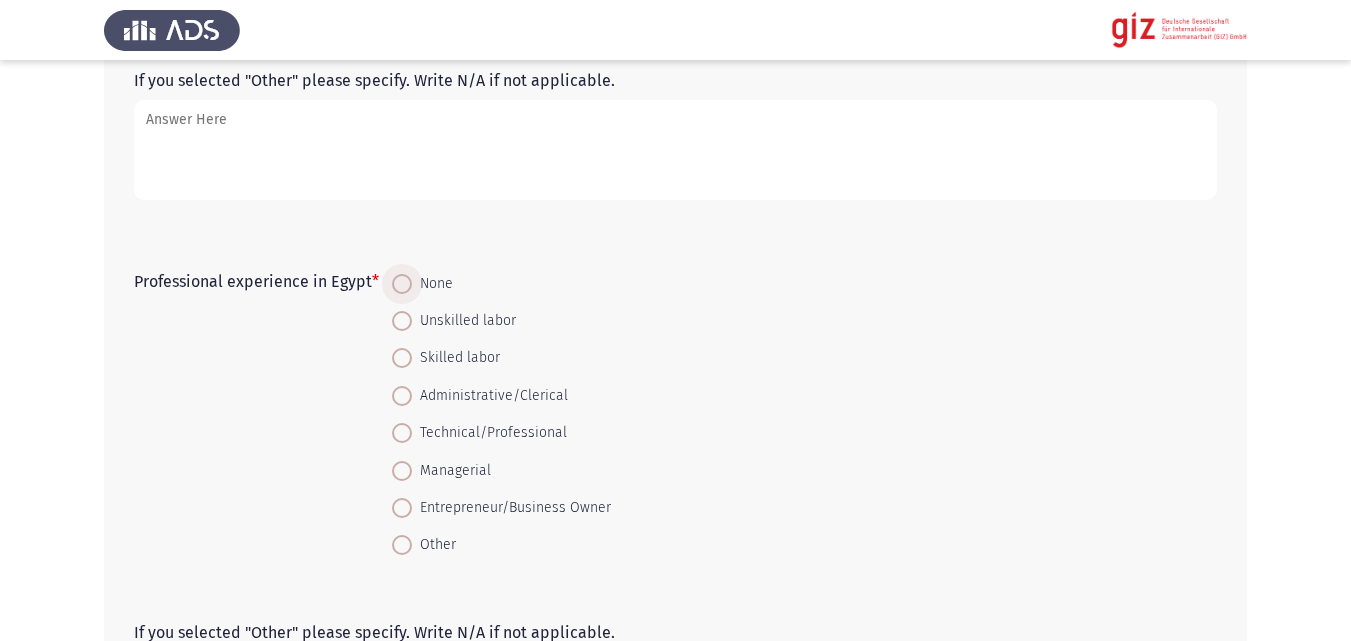 click on "None" at bounding box center [432, 284] 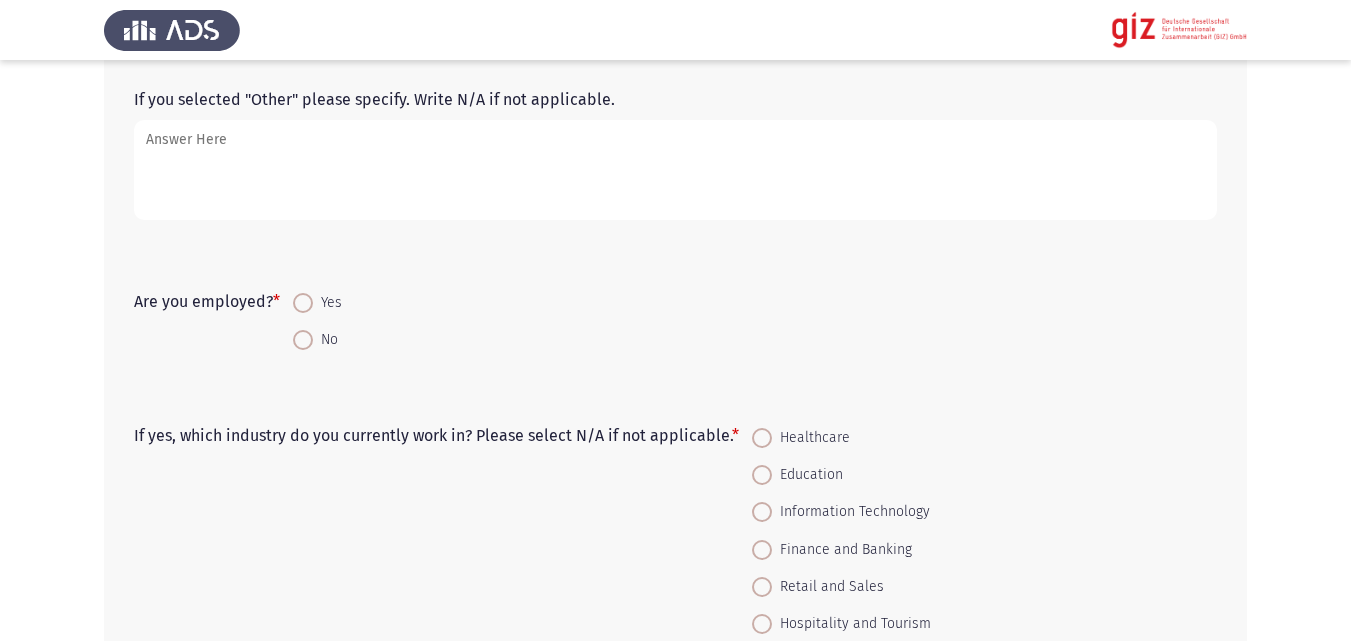 scroll, scrollTop: 1090, scrollLeft: 0, axis: vertical 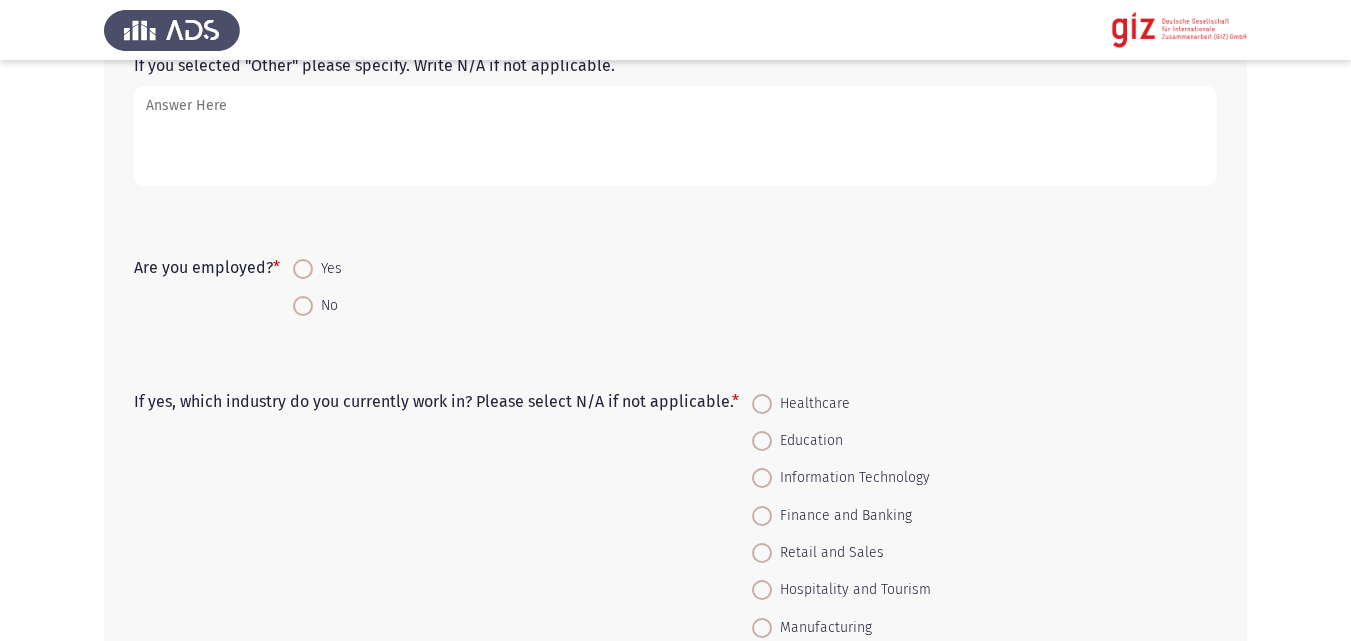 click at bounding box center [303, 306] 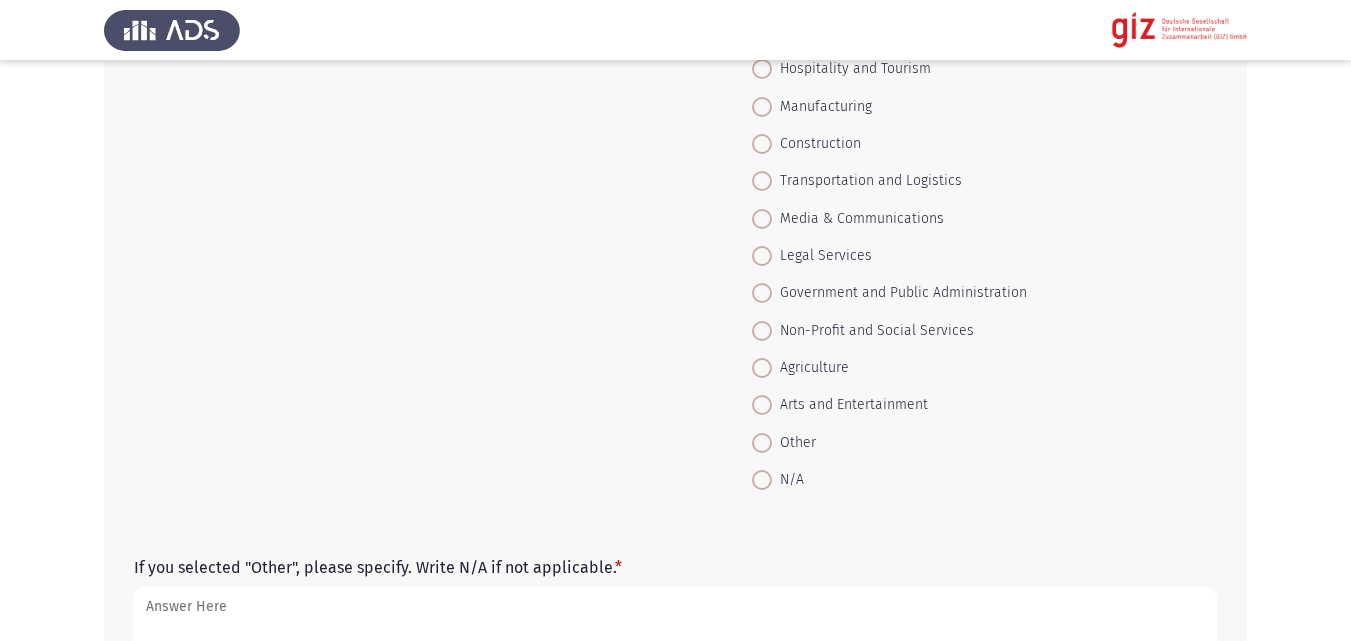 scroll, scrollTop: 1644, scrollLeft: 0, axis: vertical 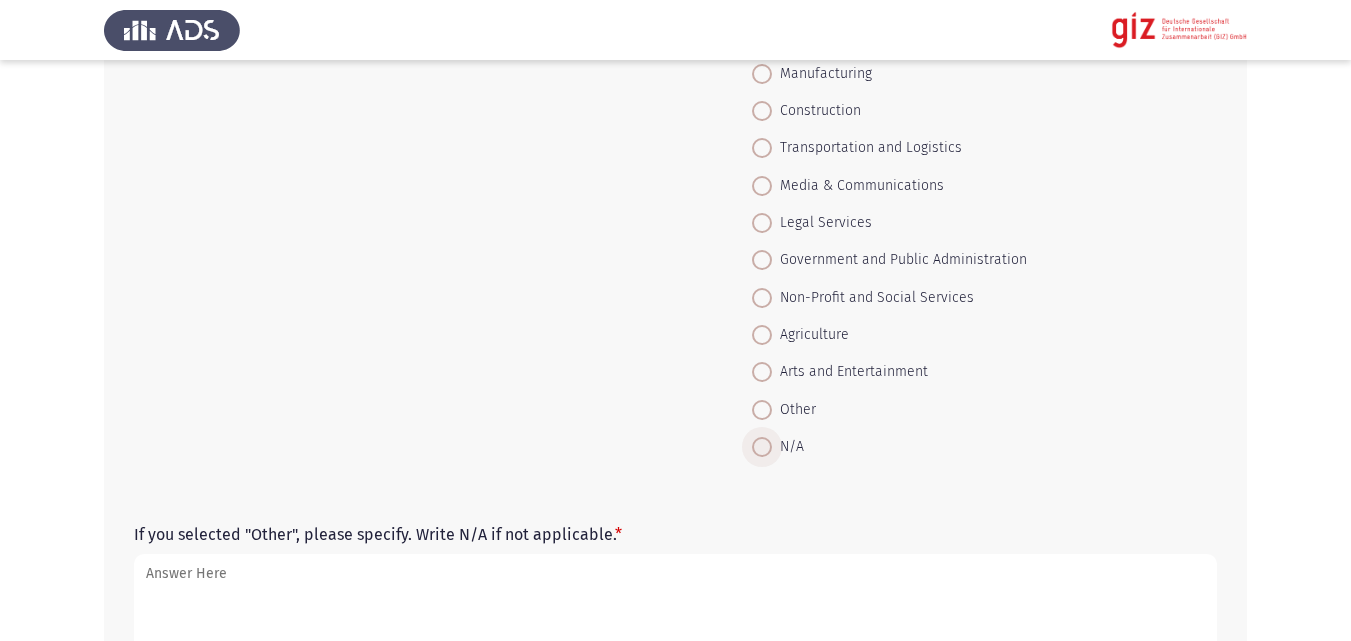 click on "N/A" at bounding box center [788, 447] 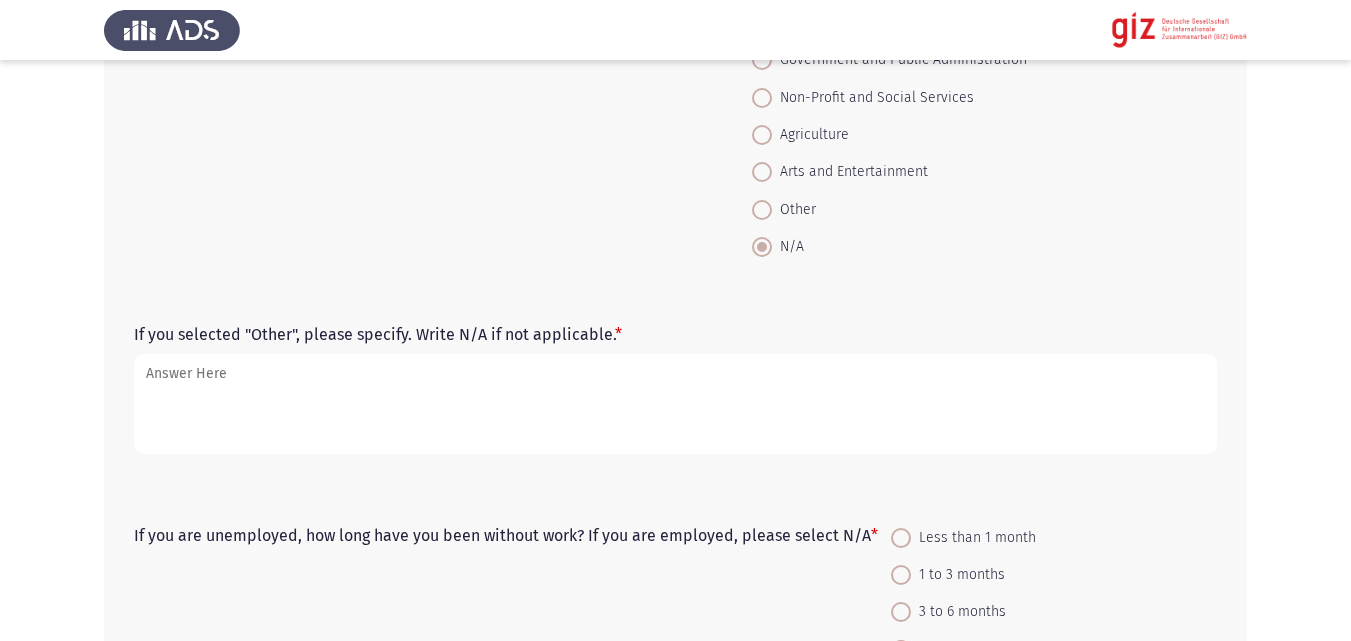 scroll, scrollTop: 1887, scrollLeft: 0, axis: vertical 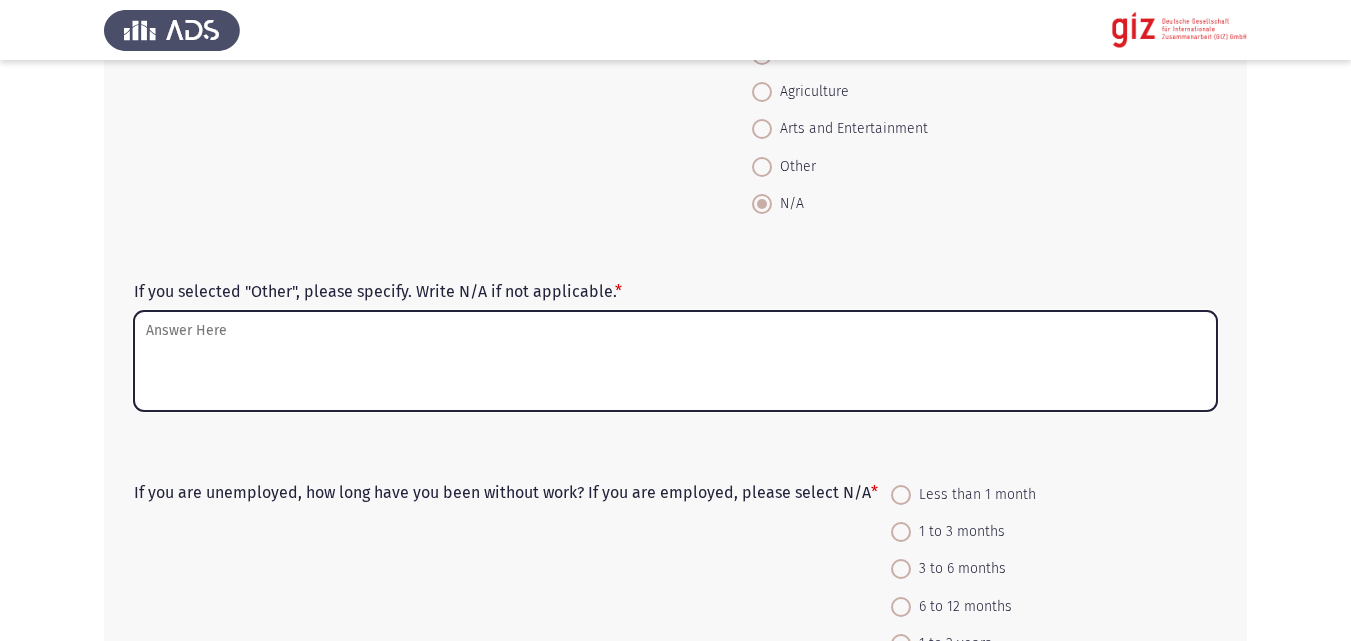 click on "If you selected "Other", please specify. Write N/A if not applicable.   *" at bounding box center (675, 361) 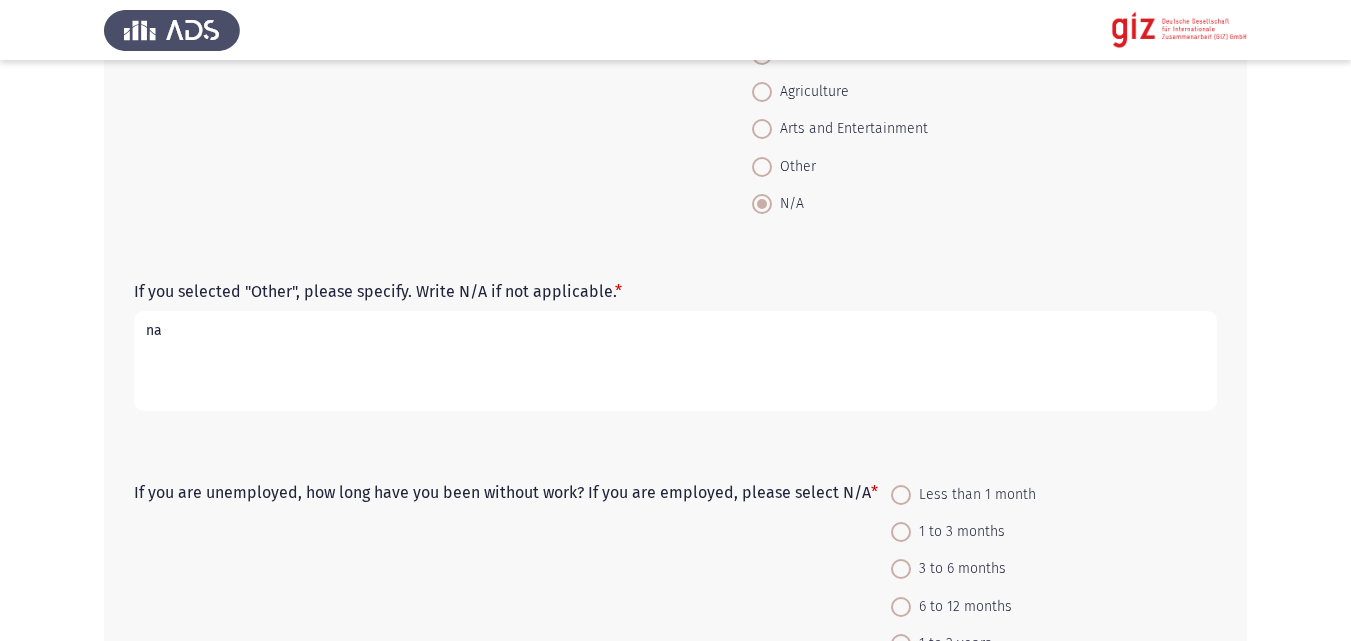 type on "n" 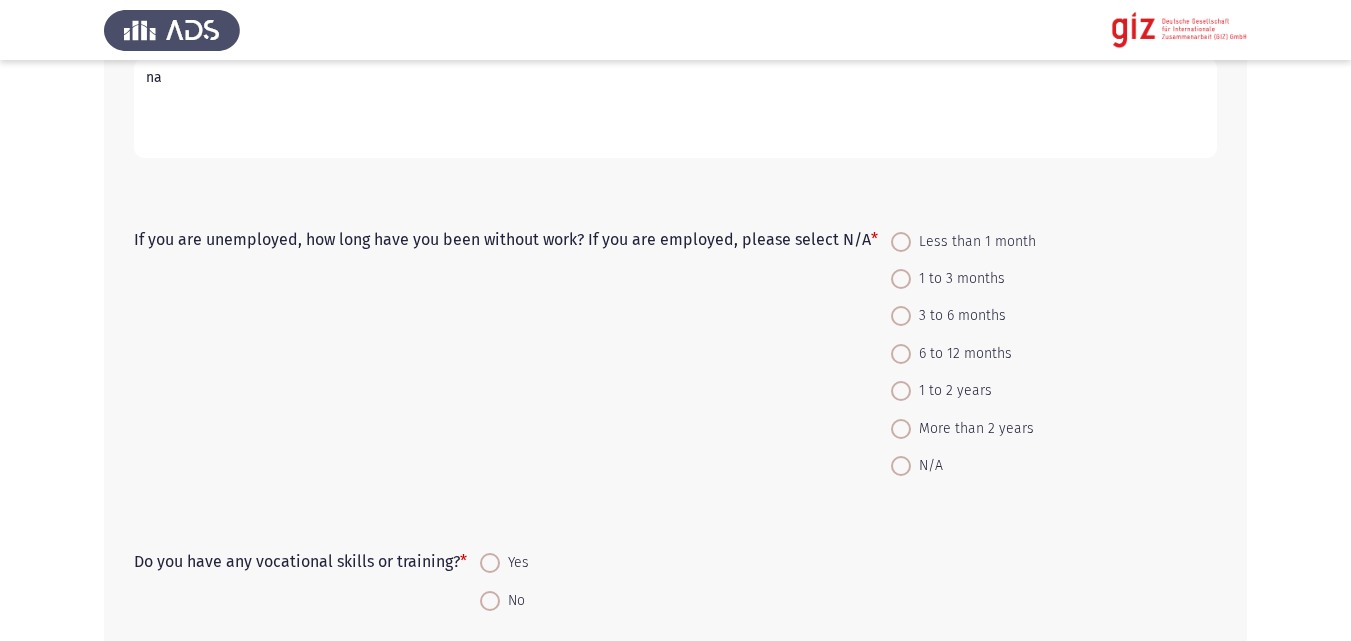 scroll, scrollTop: 2150, scrollLeft: 0, axis: vertical 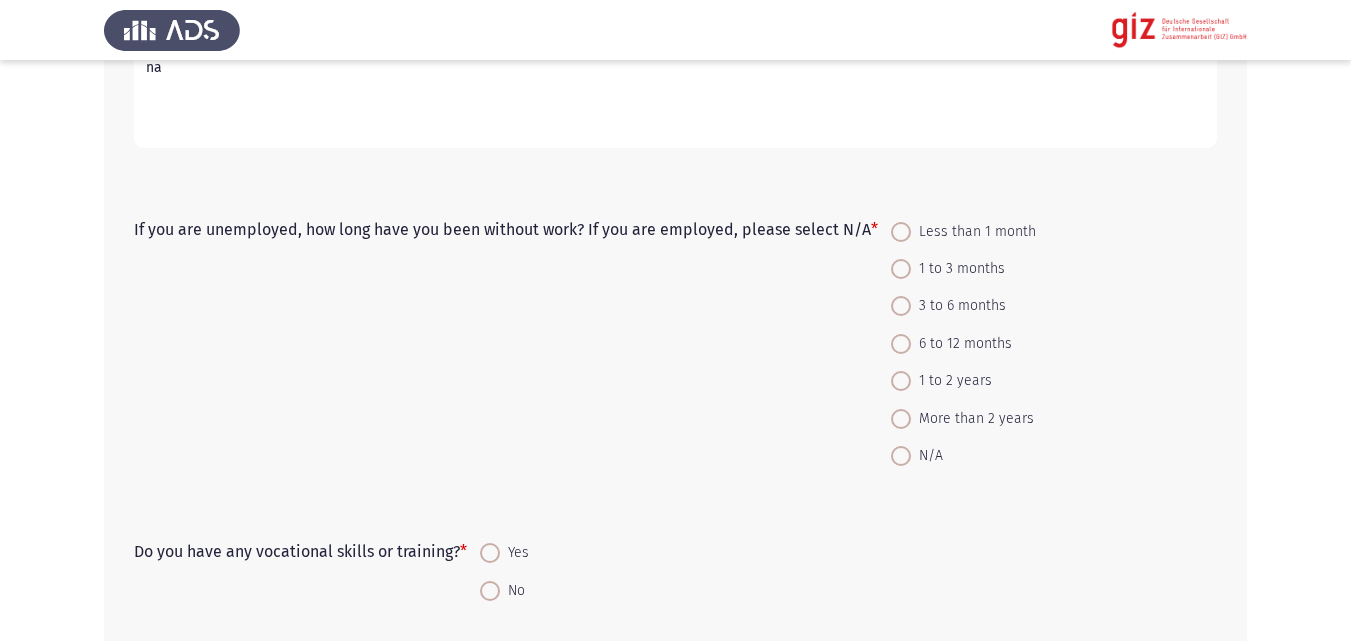 type on "na" 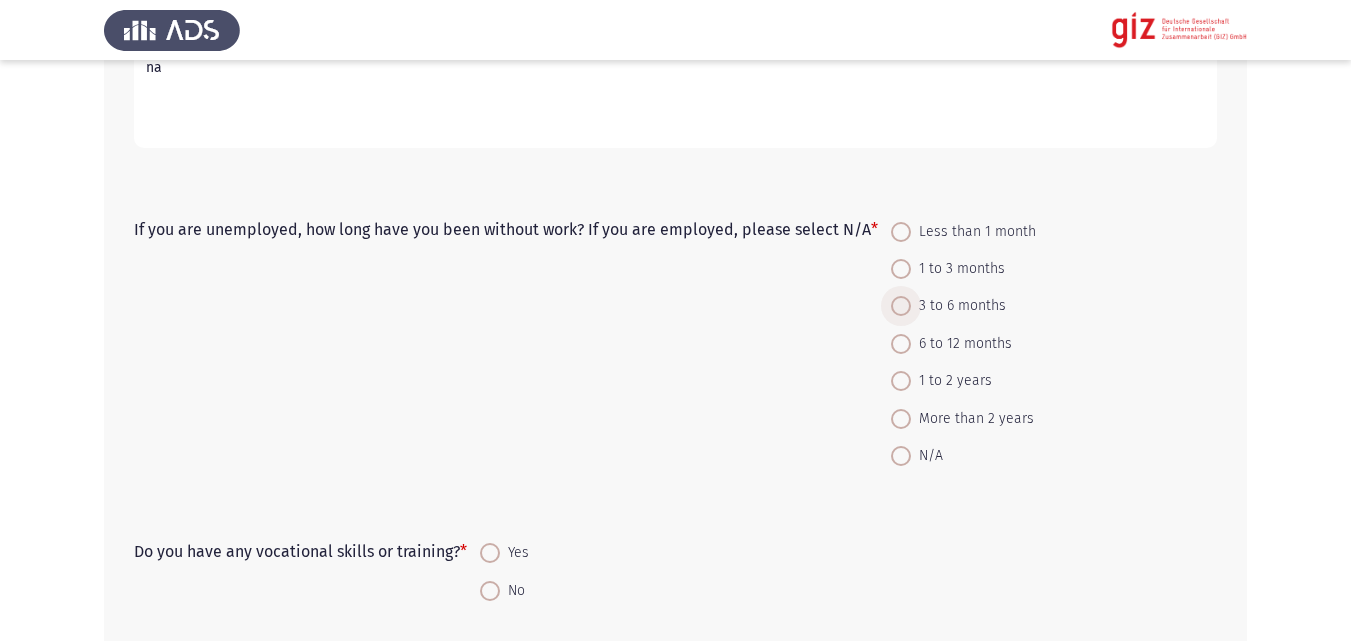 click at bounding box center [901, 306] 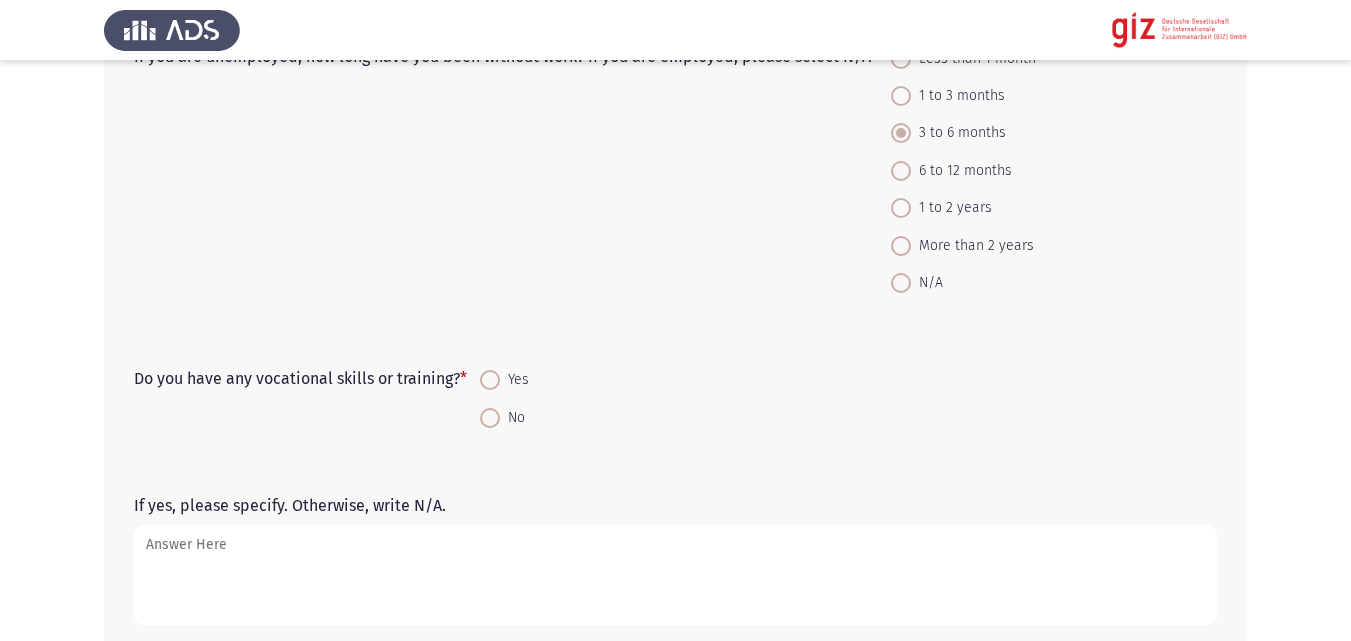scroll, scrollTop: 2333, scrollLeft: 0, axis: vertical 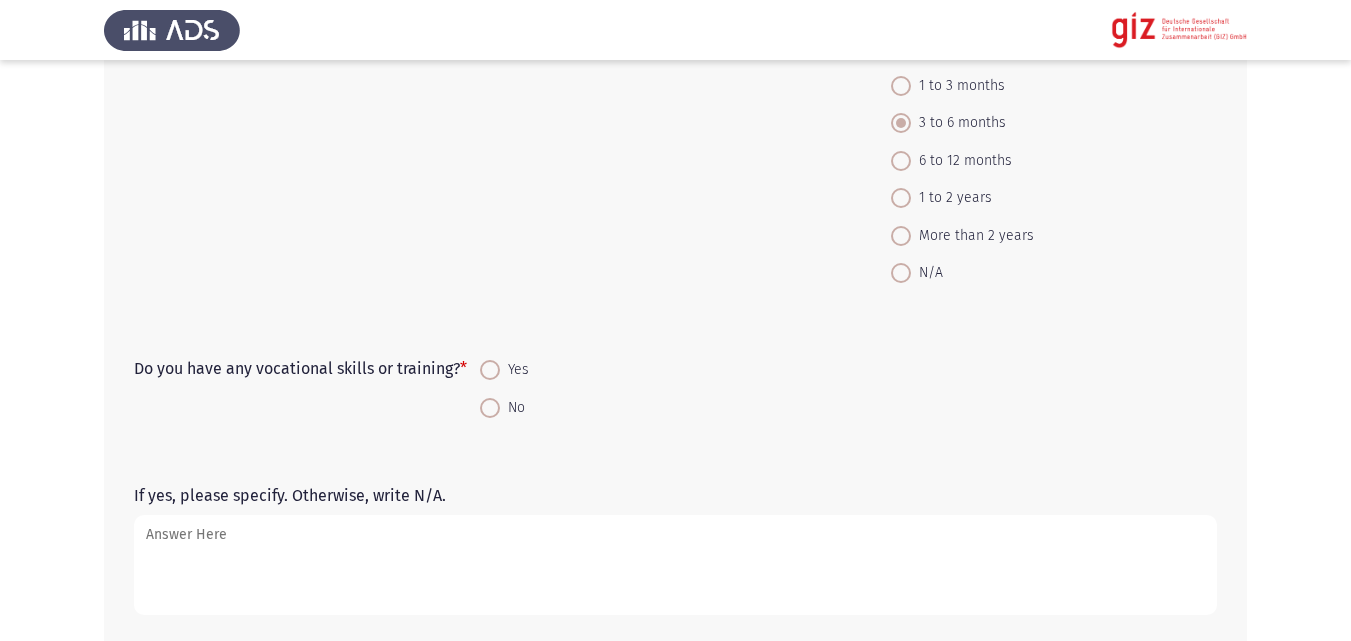 click on "No" at bounding box center [512, 408] 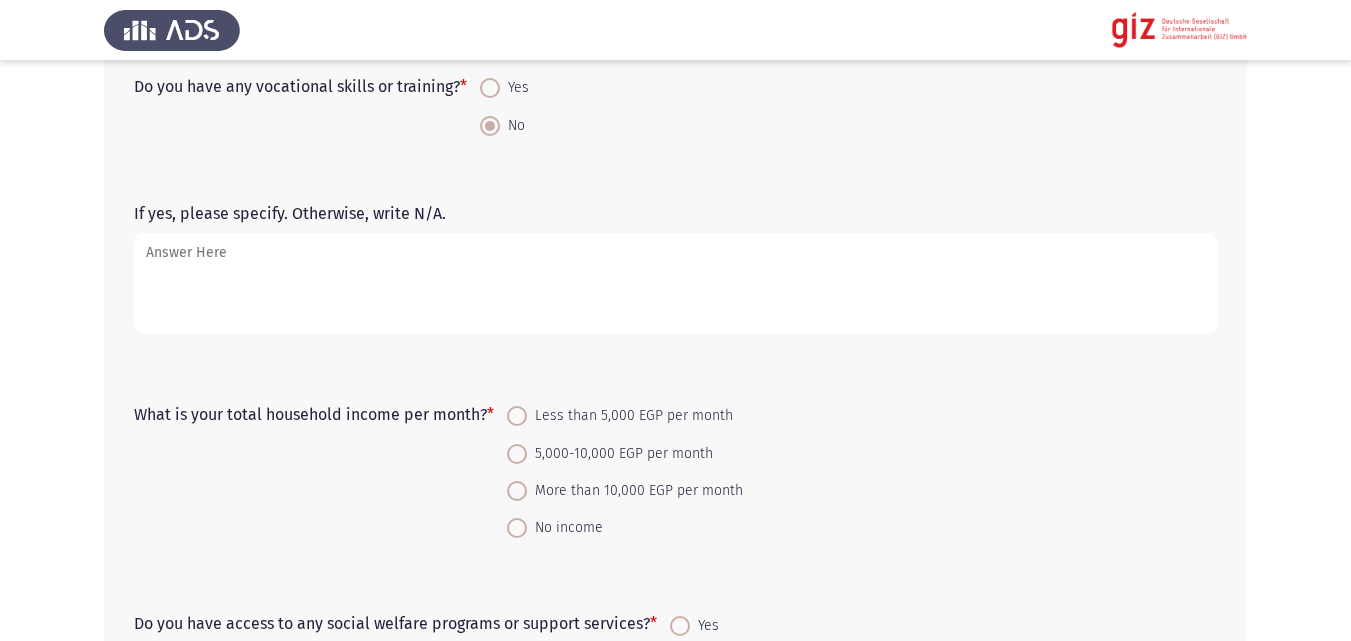 scroll, scrollTop: 2797, scrollLeft: 0, axis: vertical 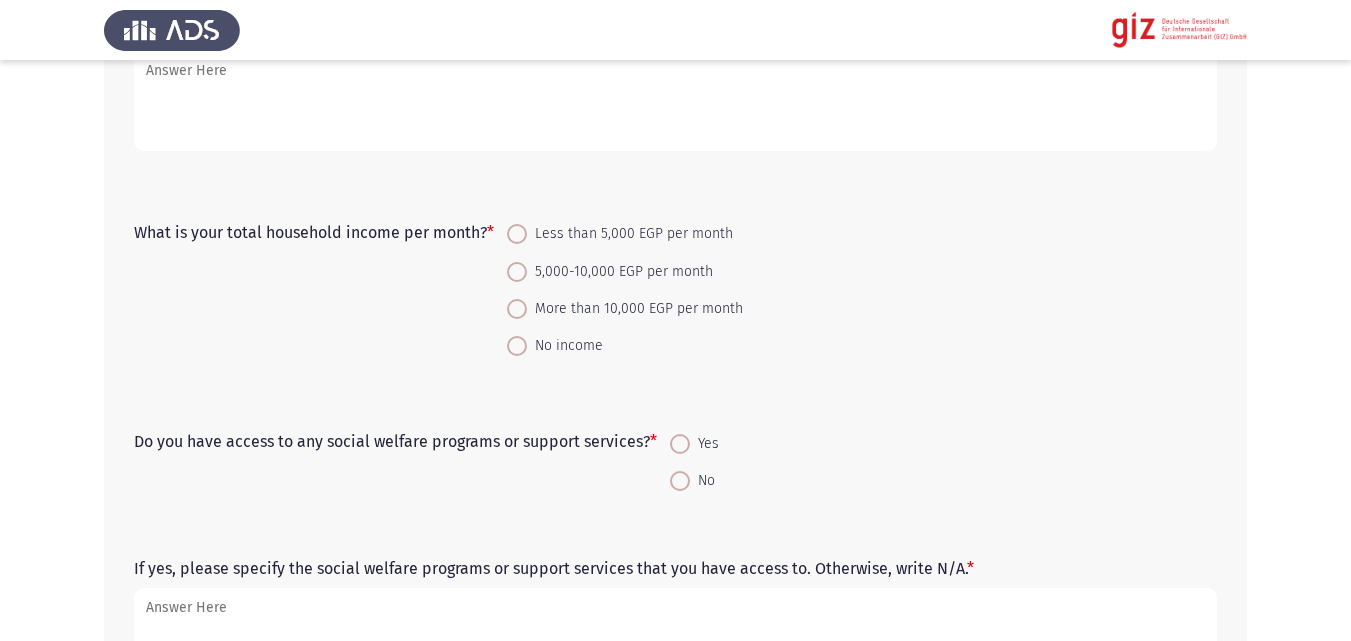 click on "Less than 5,000 EGP per month" at bounding box center [630, 234] 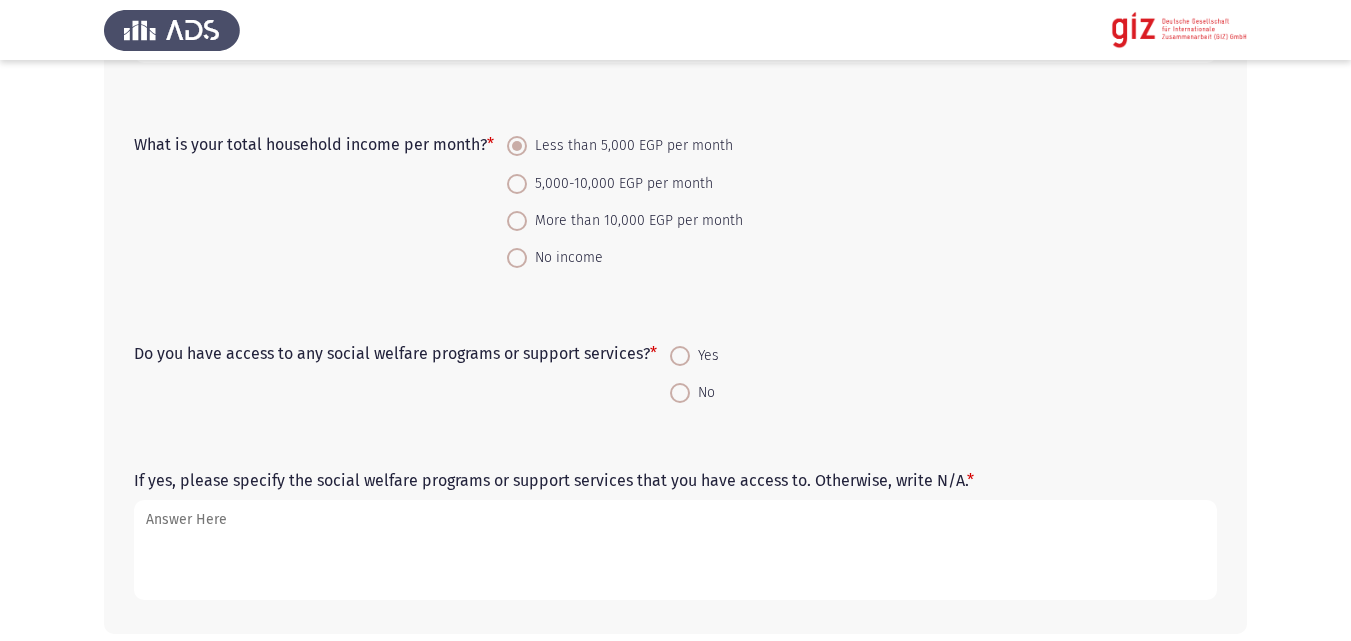 scroll, scrollTop: 2886, scrollLeft: 0, axis: vertical 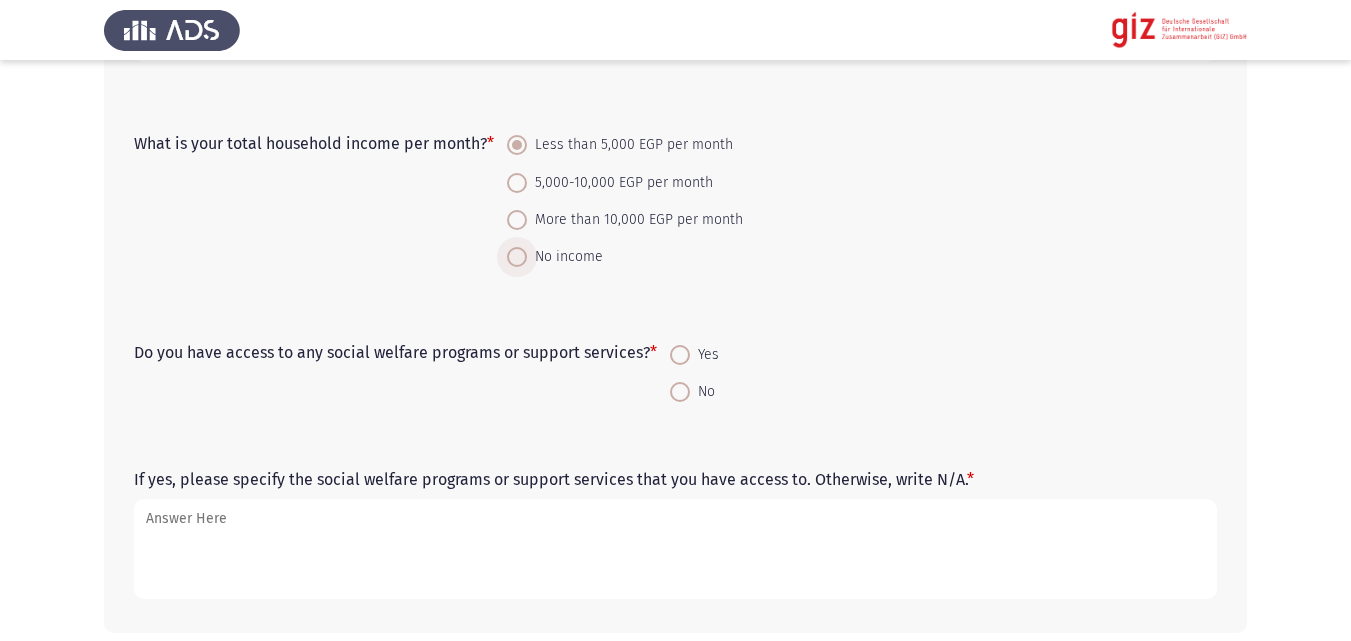 click on "No income" at bounding box center [565, 257] 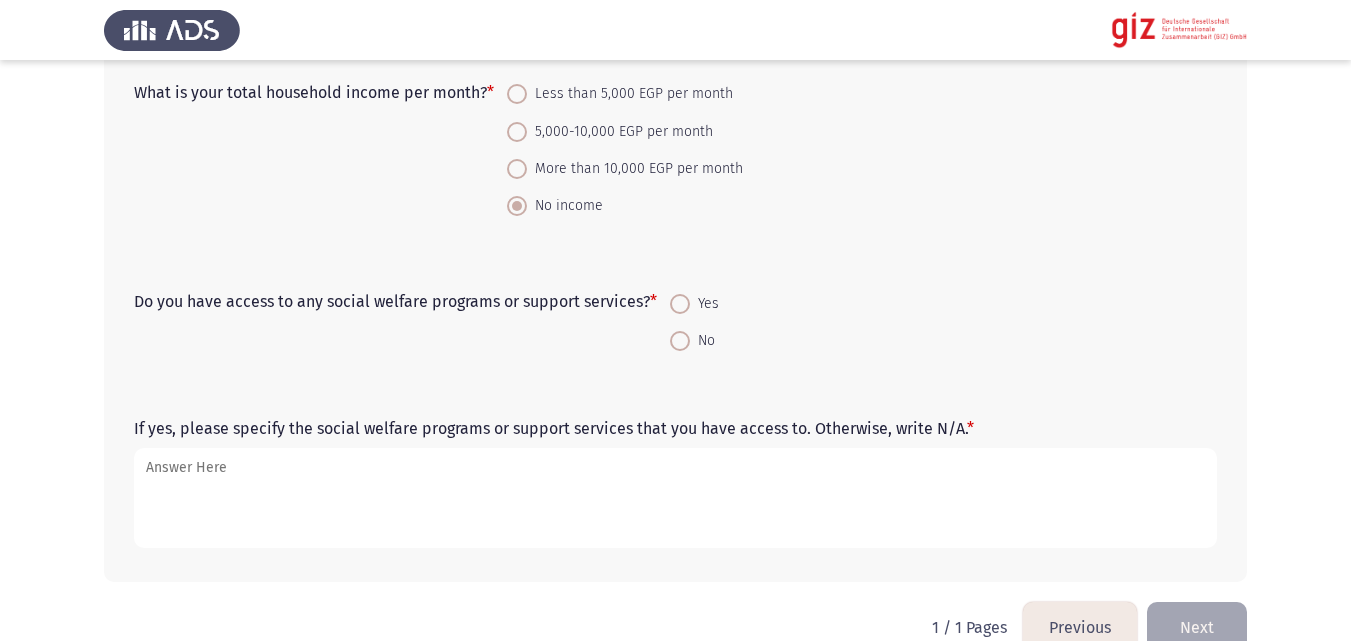 scroll, scrollTop: 2951, scrollLeft: 0, axis: vertical 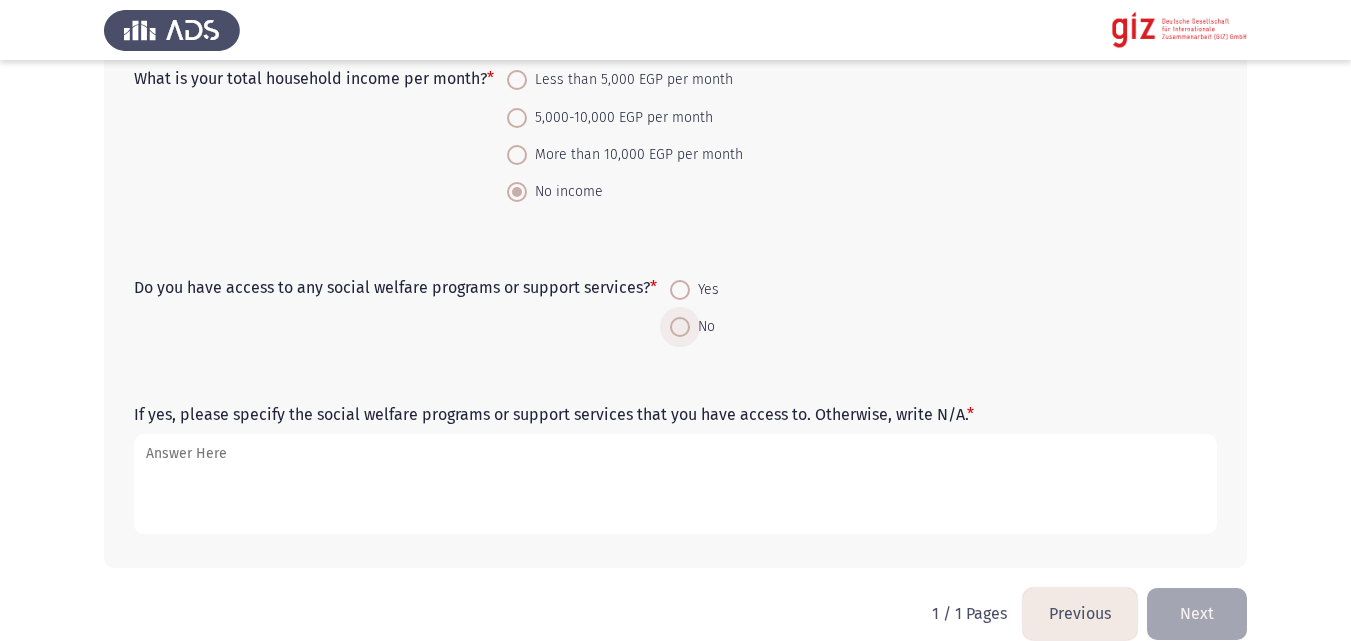 click at bounding box center (680, 327) 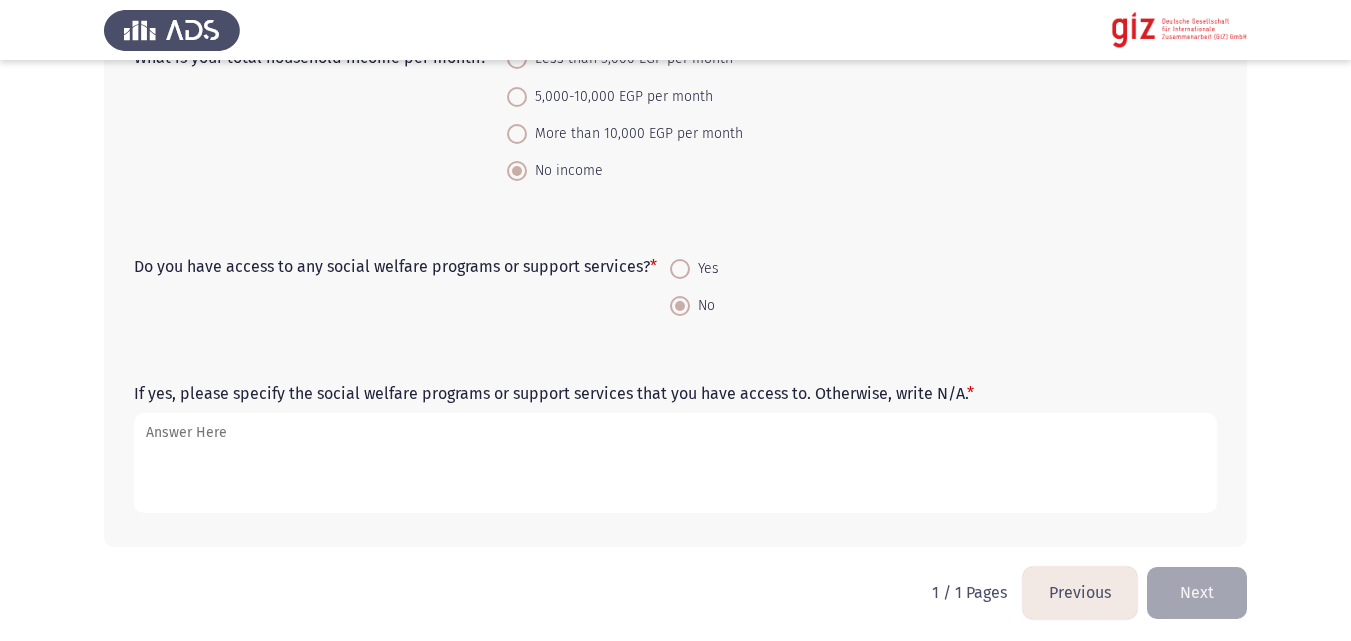 scroll, scrollTop: 2978, scrollLeft: 0, axis: vertical 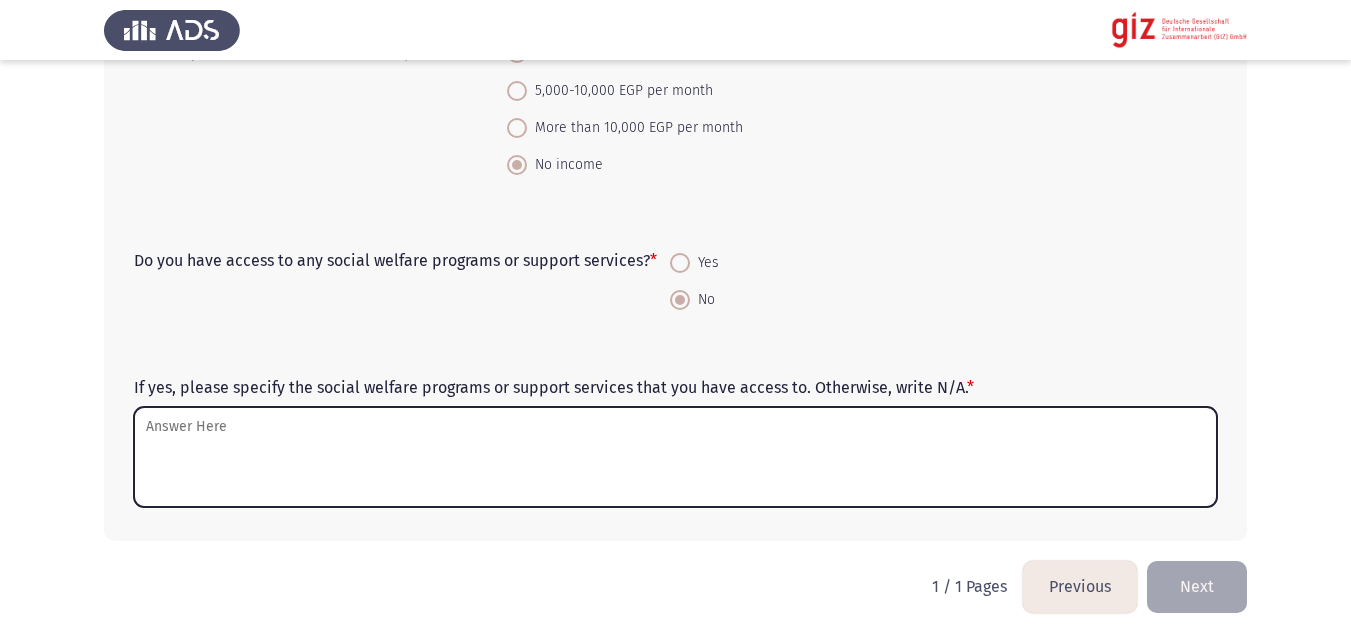 click on "If yes, please specify the social welfare programs or support services that you have access to. Otherwise, write N/A.   *" at bounding box center [675, 457] 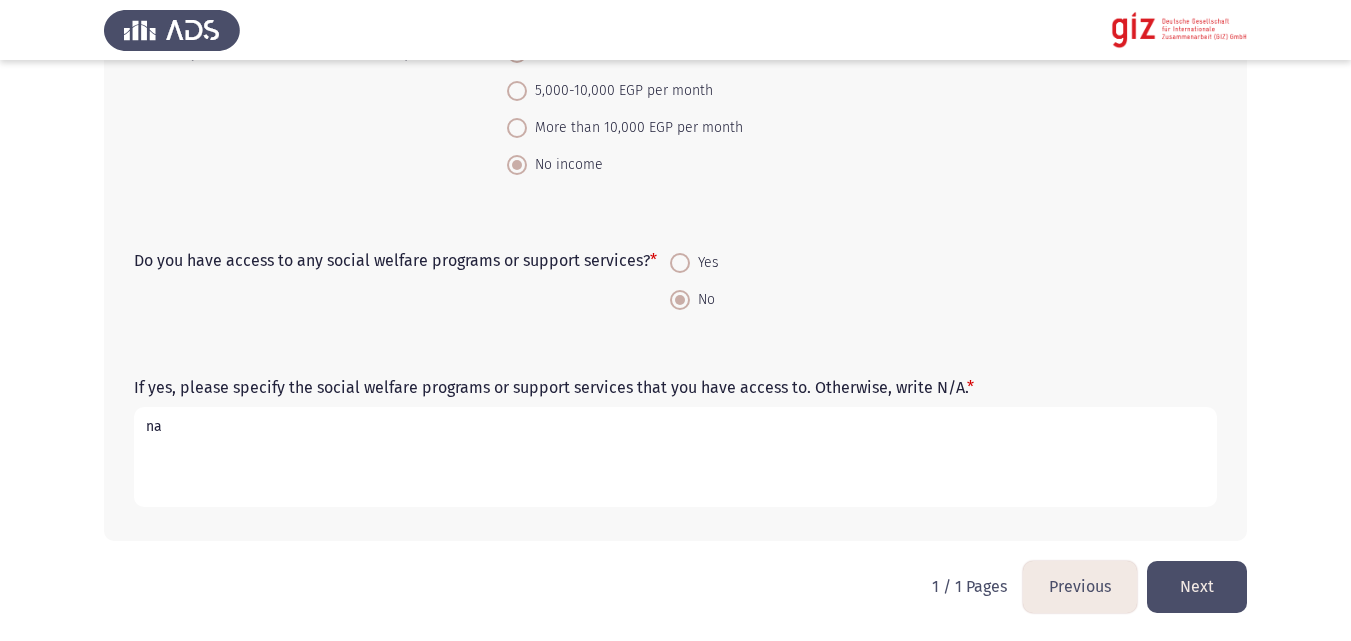 type on "na" 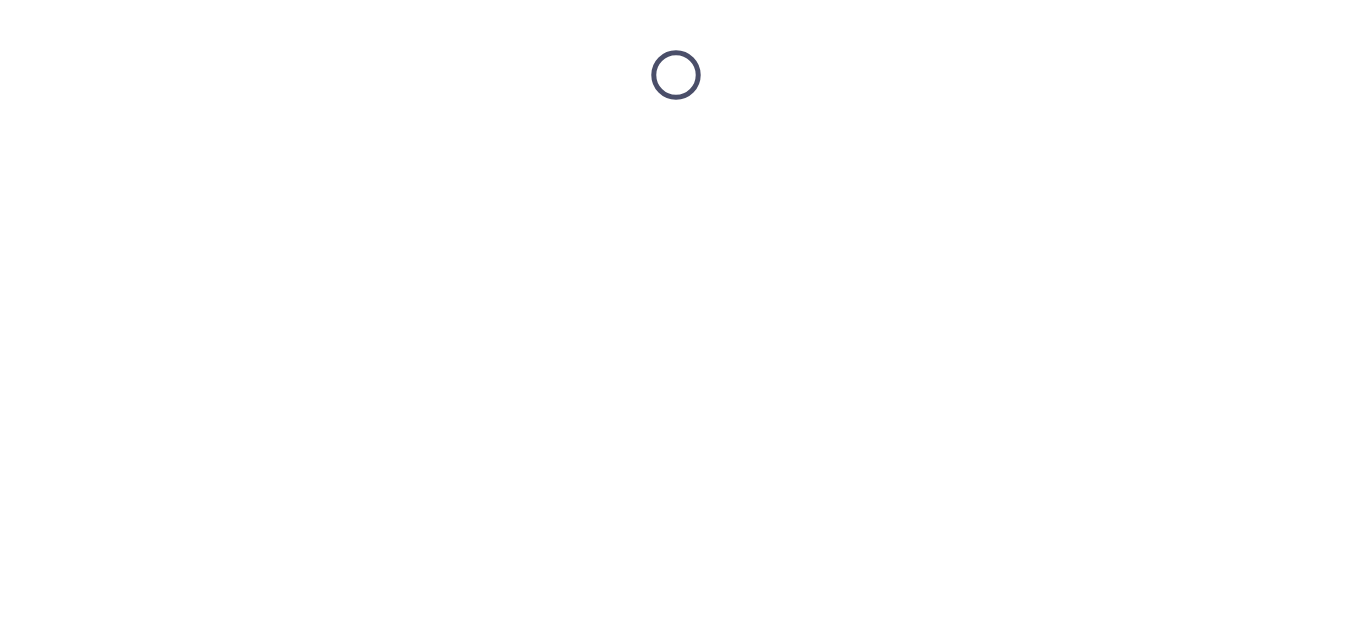 scroll, scrollTop: 0, scrollLeft: 0, axis: both 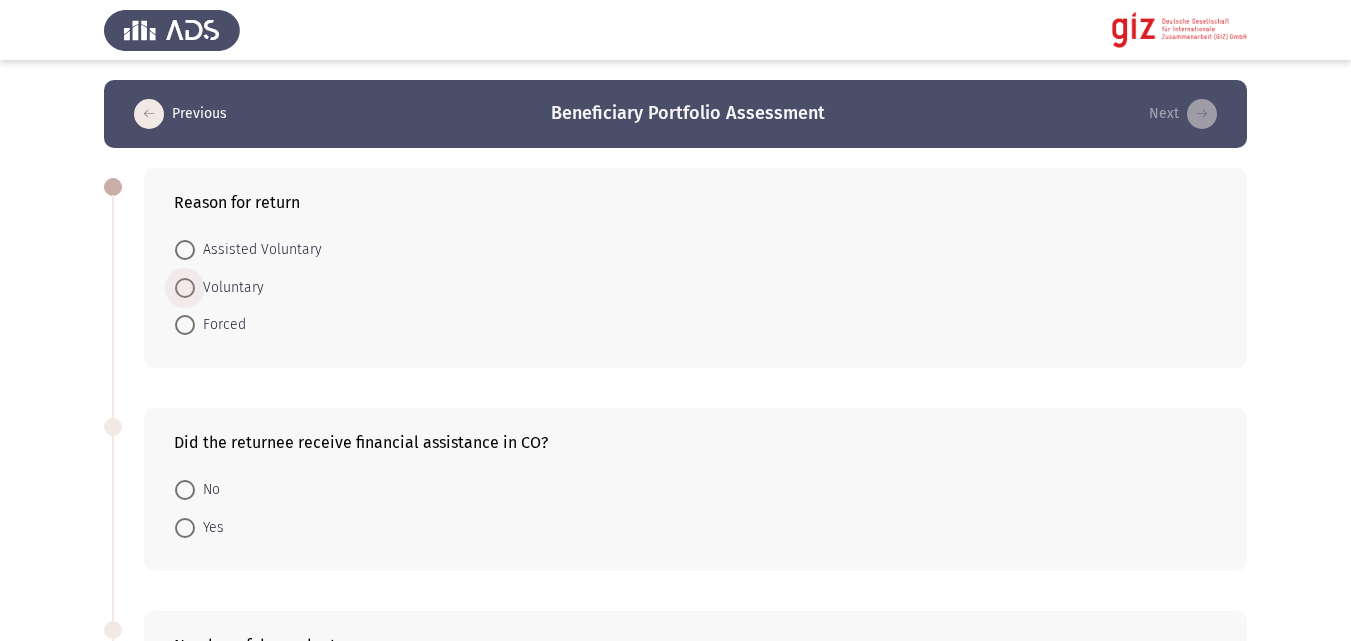 click on "Voluntary" at bounding box center (229, 288) 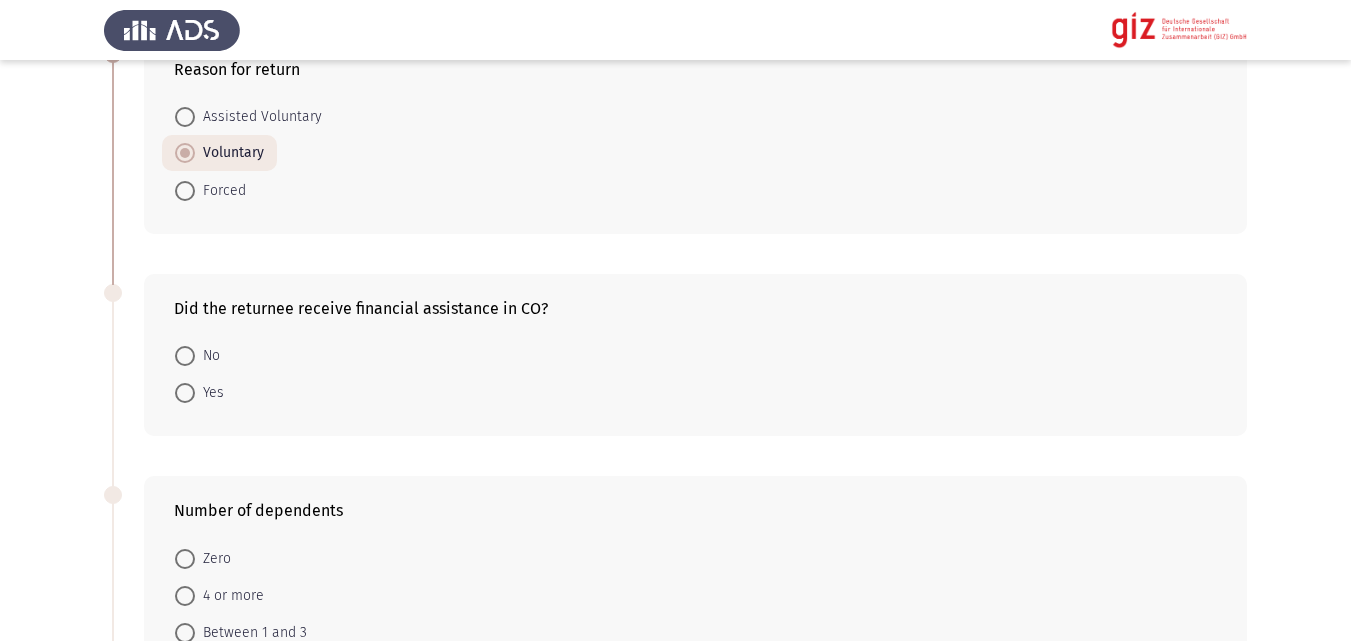 scroll, scrollTop: 174, scrollLeft: 0, axis: vertical 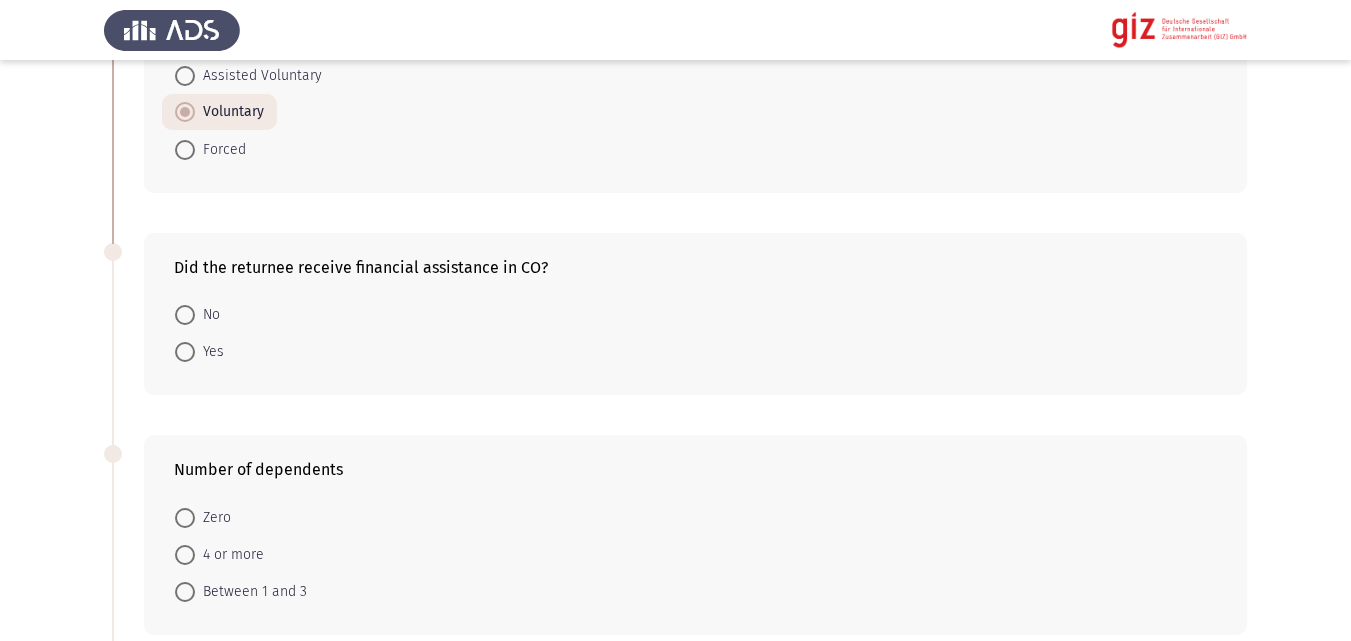 click on "No" at bounding box center (207, 315) 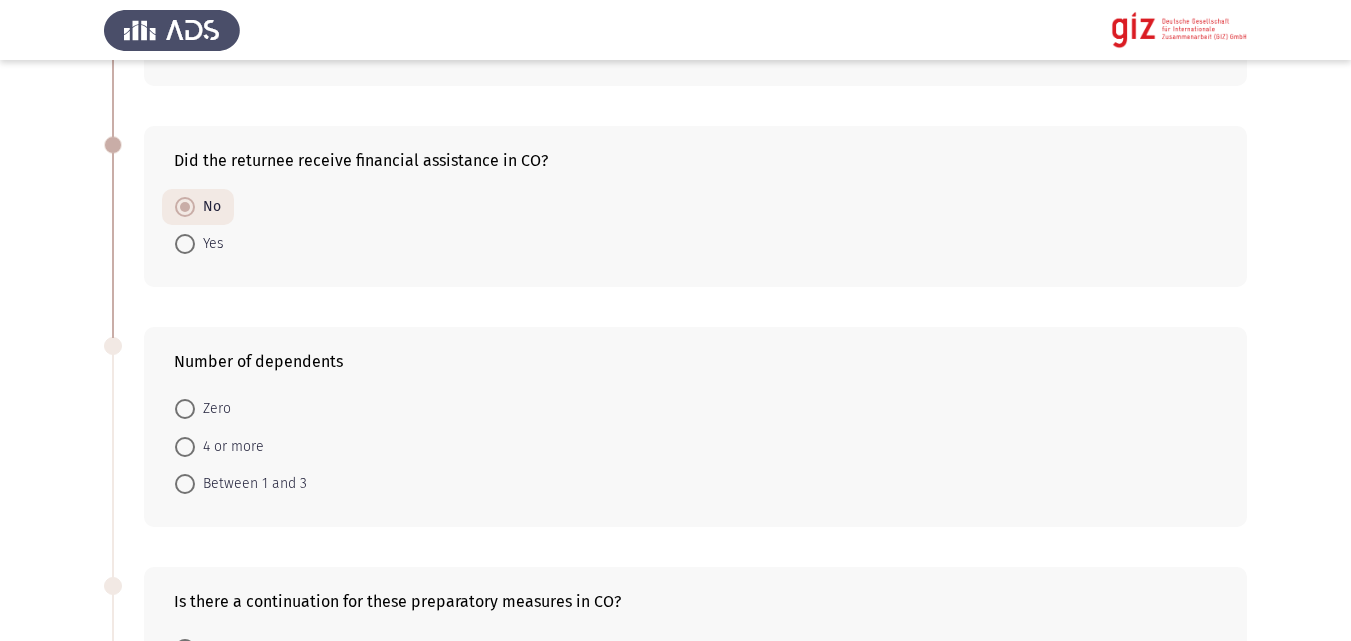 scroll, scrollTop: 282, scrollLeft: 0, axis: vertical 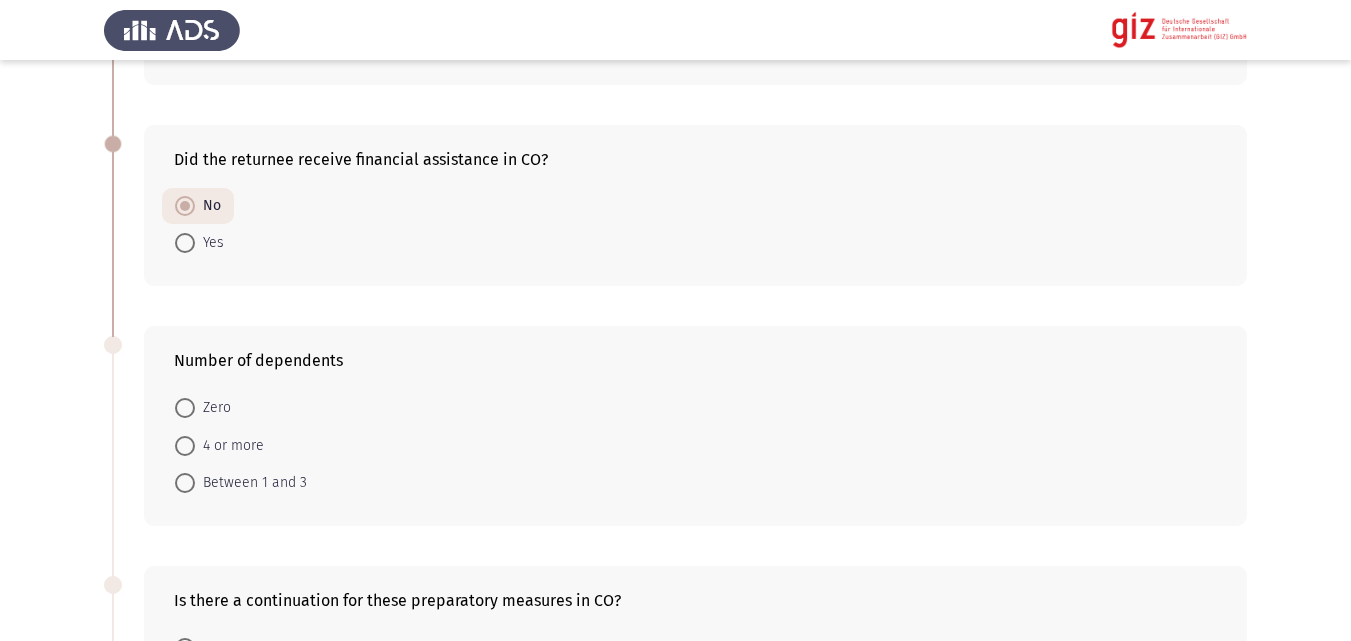 click on "4 or more" at bounding box center (229, 446) 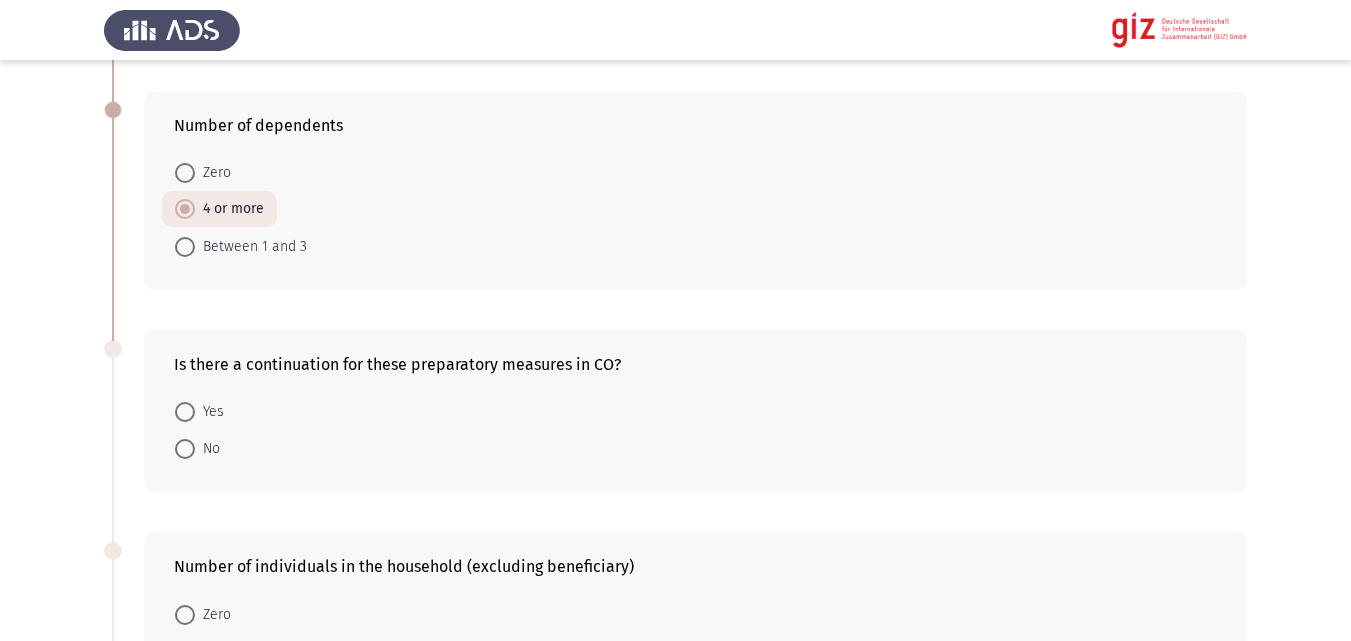 scroll, scrollTop: 566, scrollLeft: 0, axis: vertical 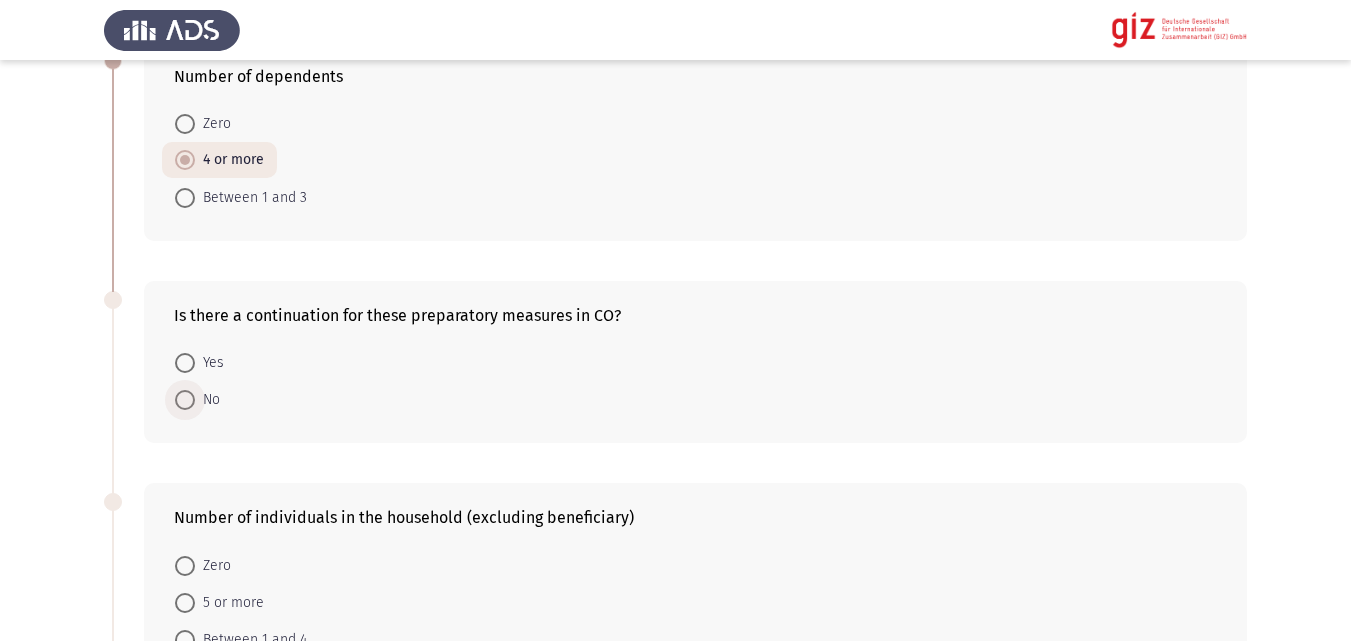click on "No" at bounding box center (207, 400) 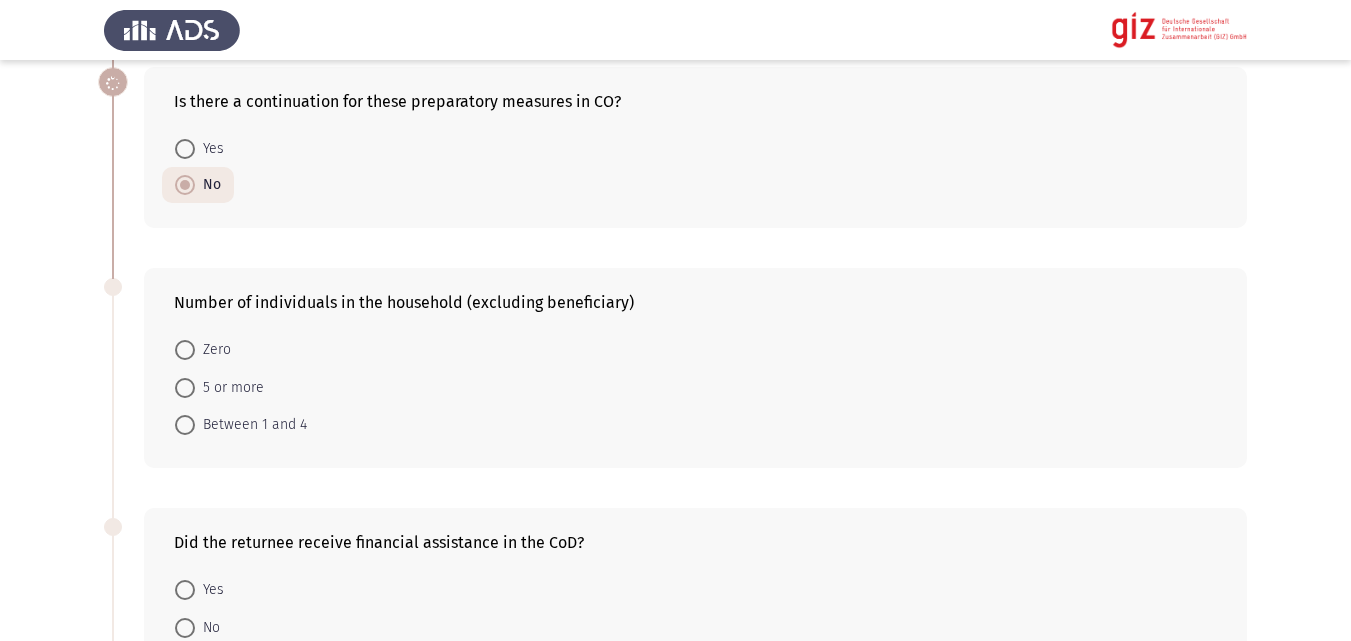 scroll, scrollTop: 787, scrollLeft: 0, axis: vertical 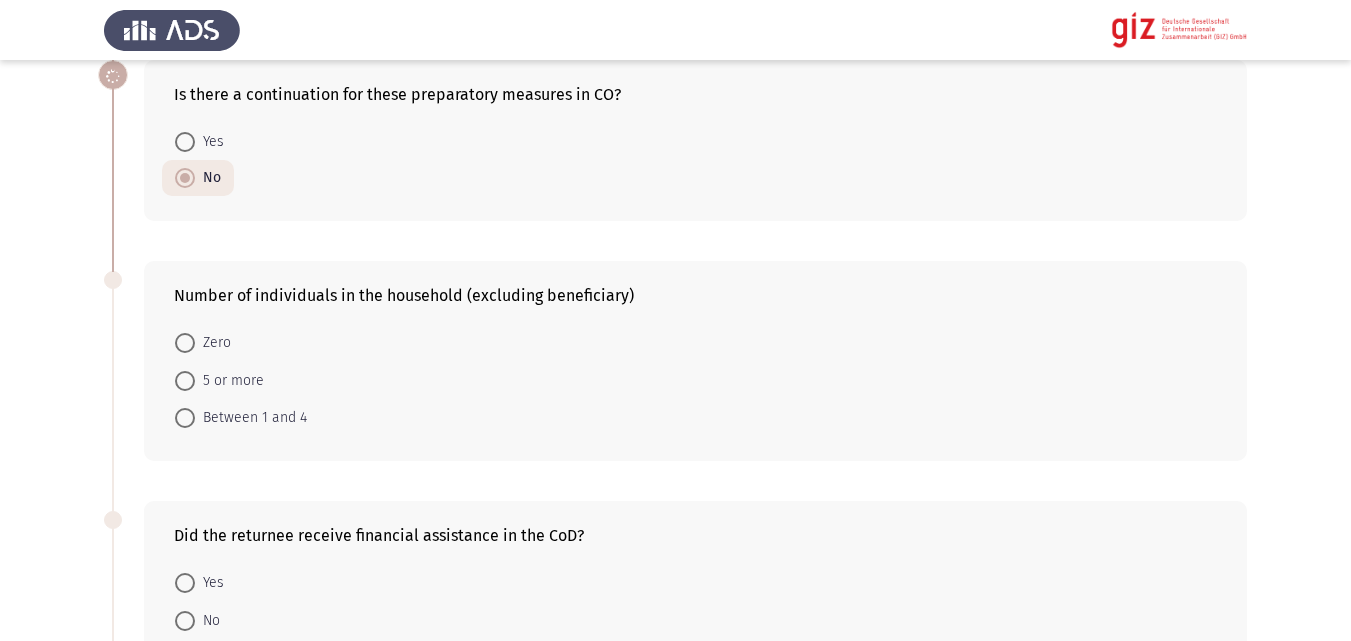 click on "Between 1 and 4" at bounding box center [251, 418] 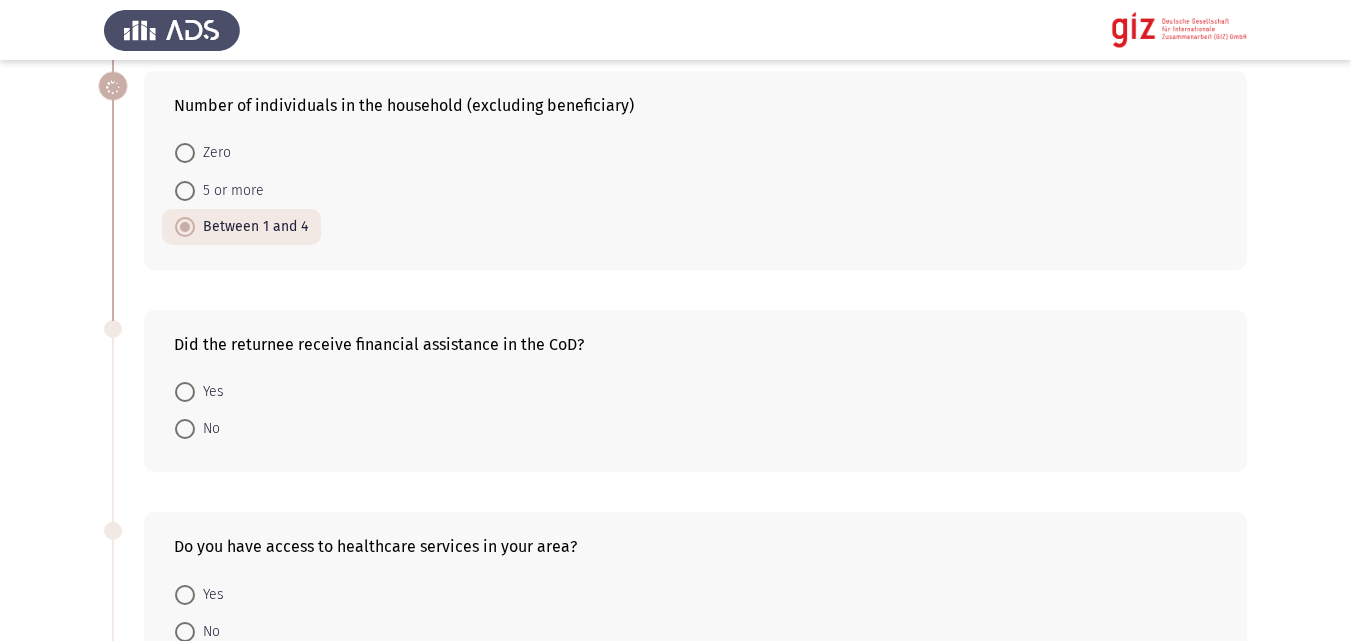 scroll, scrollTop: 1033, scrollLeft: 0, axis: vertical 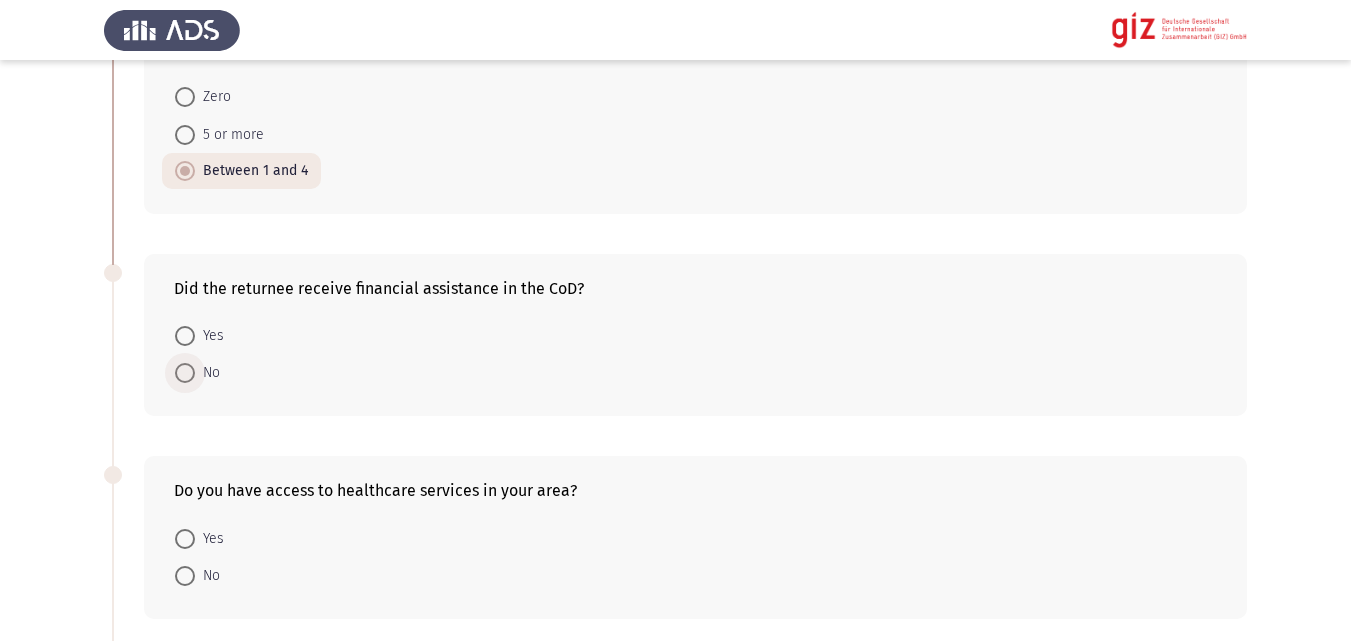 click at bounding box center [185, 373] 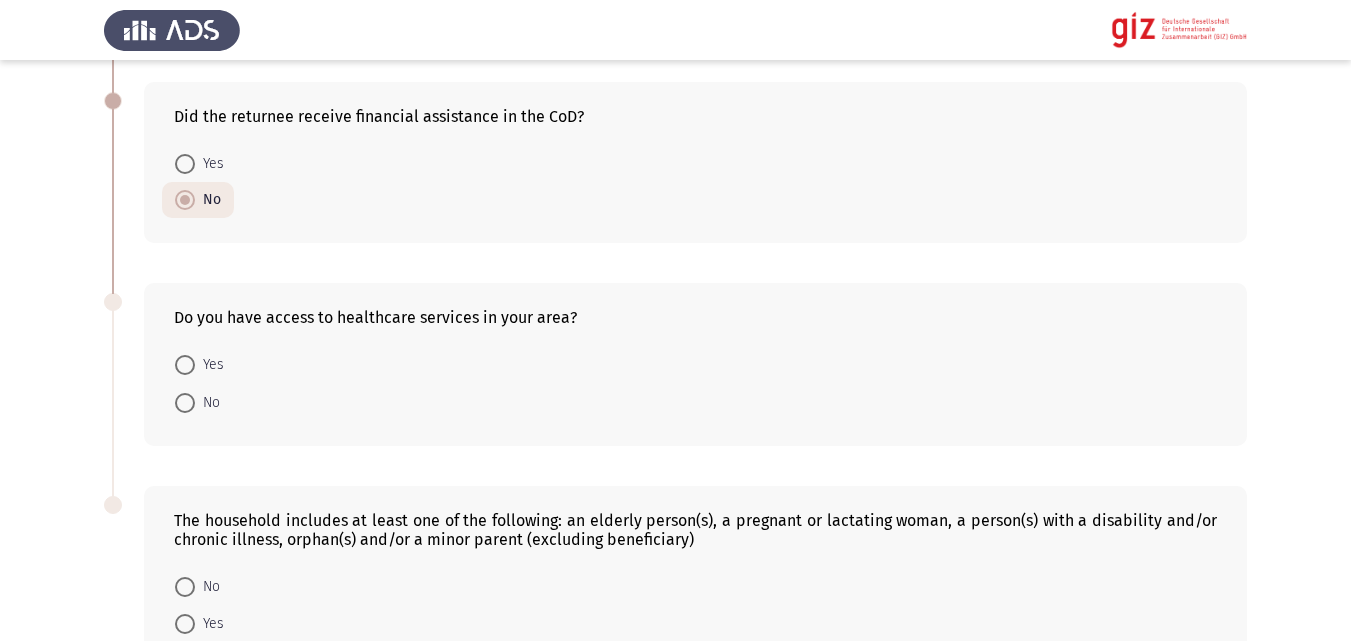 scroll, scrollTop: 1208, scrollLeft: 0, axis: vertical 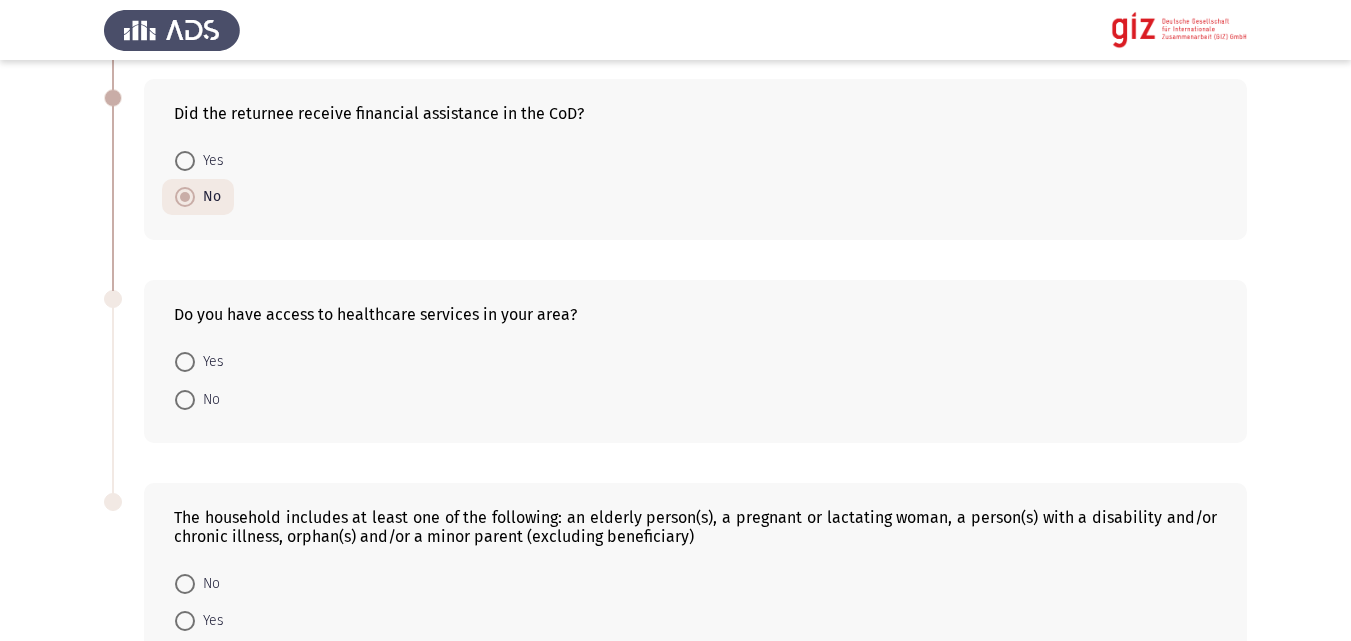 click on "Yes" at bounding box center (209, 362) 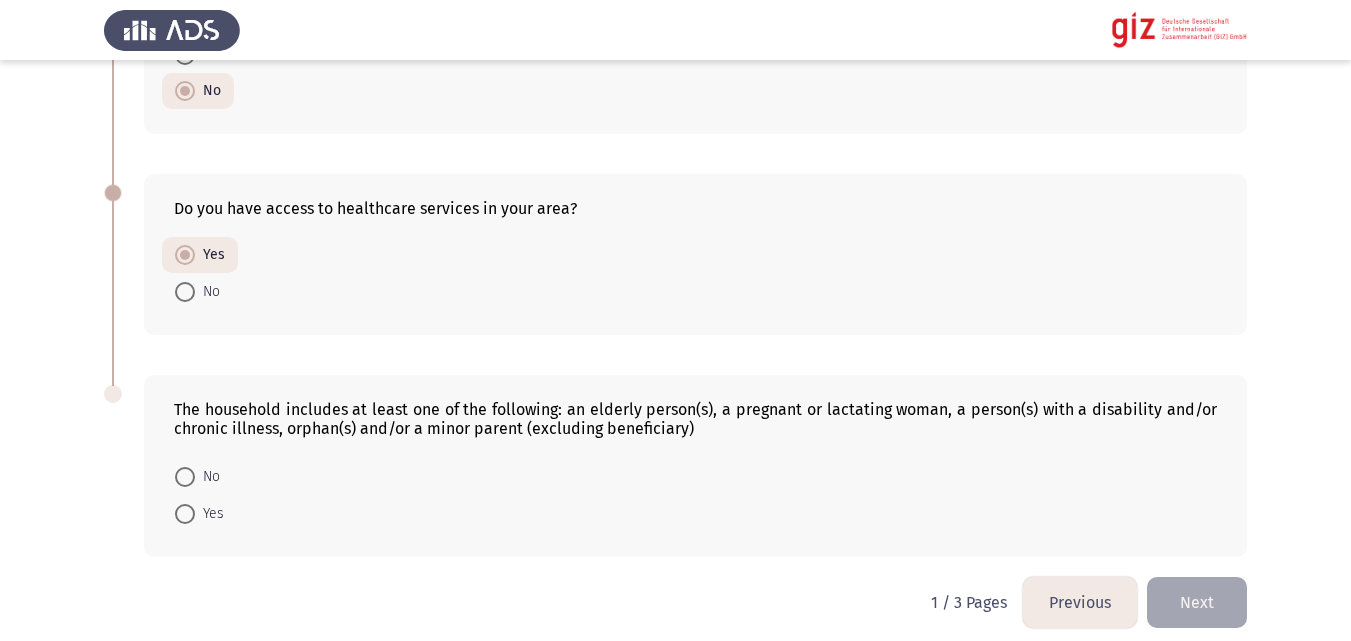 scroll, scrollTop: 1330, scrollLeft: 0, axis: vertical 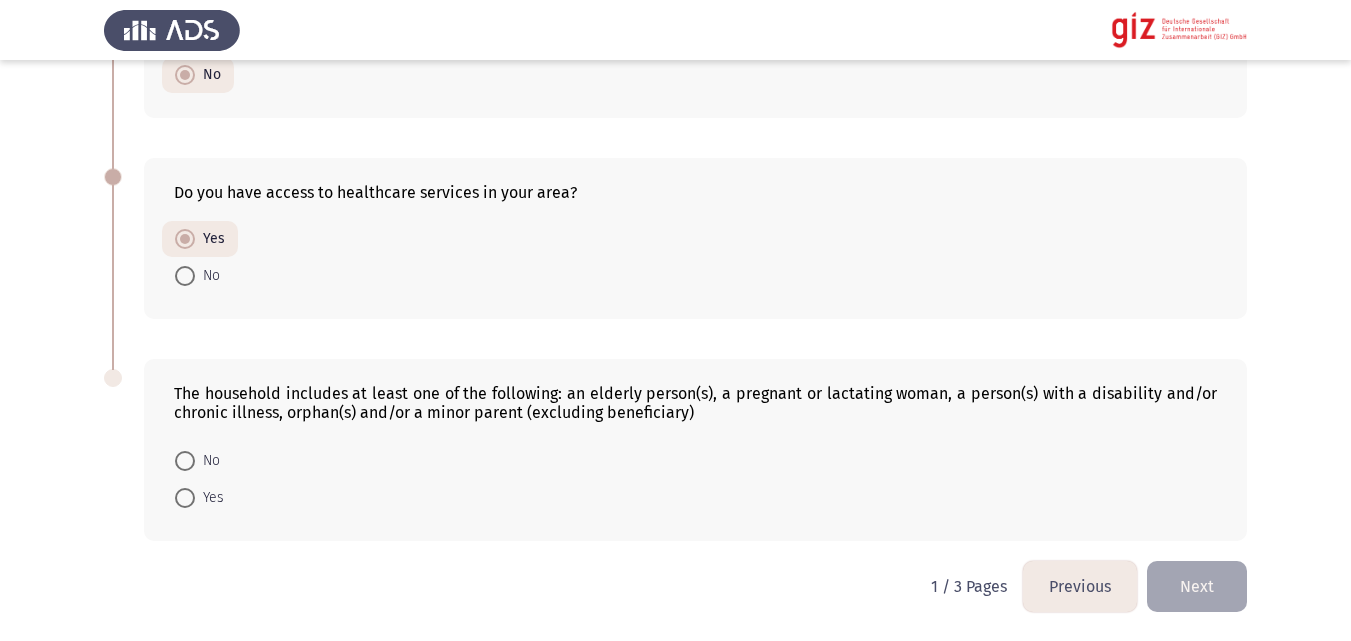 click on "Yes" at bounding box center (209, 498) 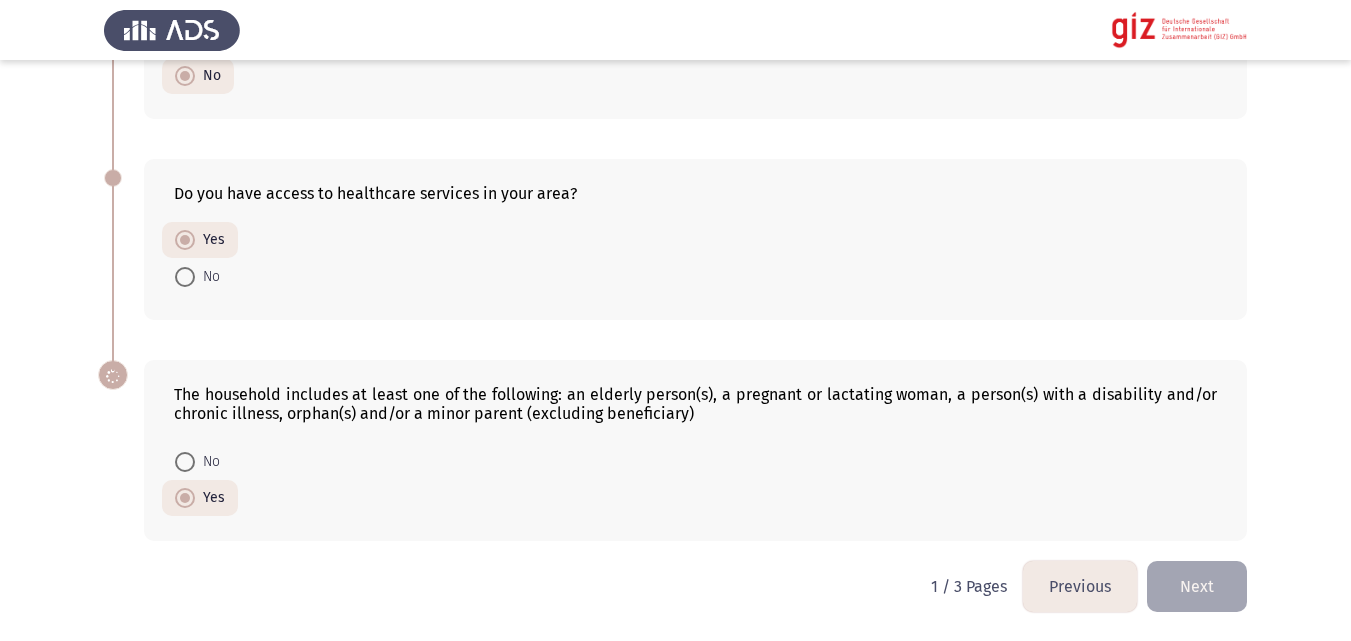 scroll, scrollTop: 1329, scrollLeft: 0, axis: vertical 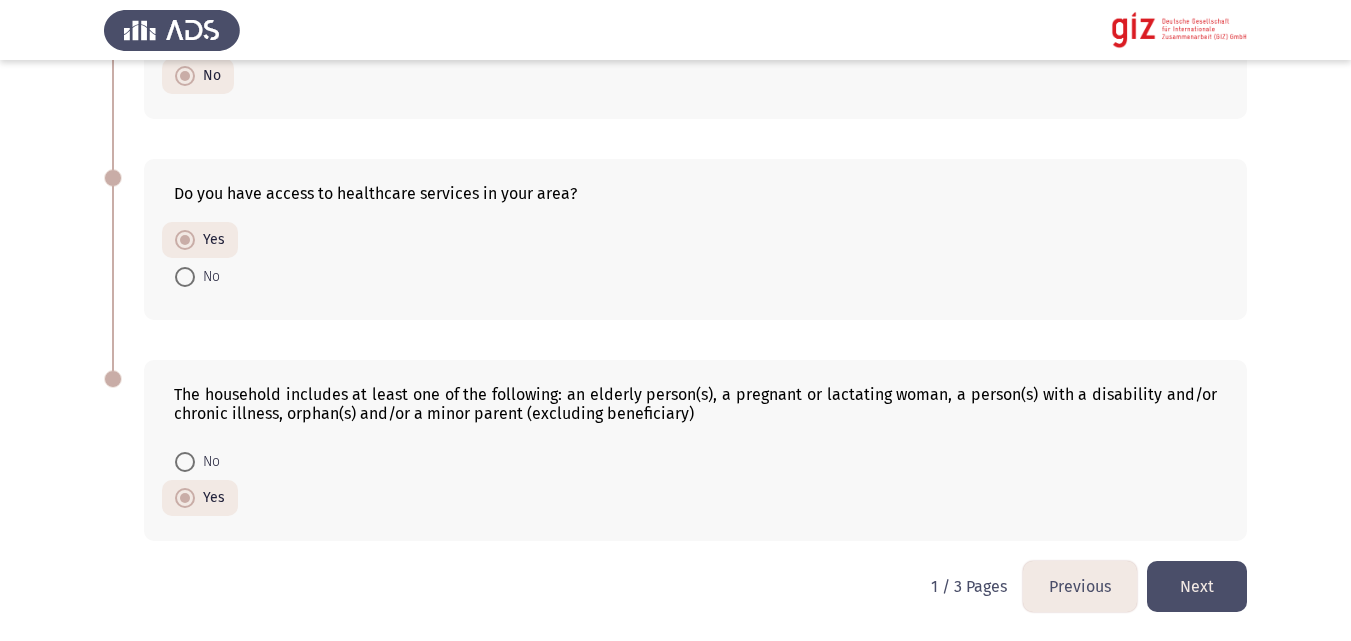 click on "Next" 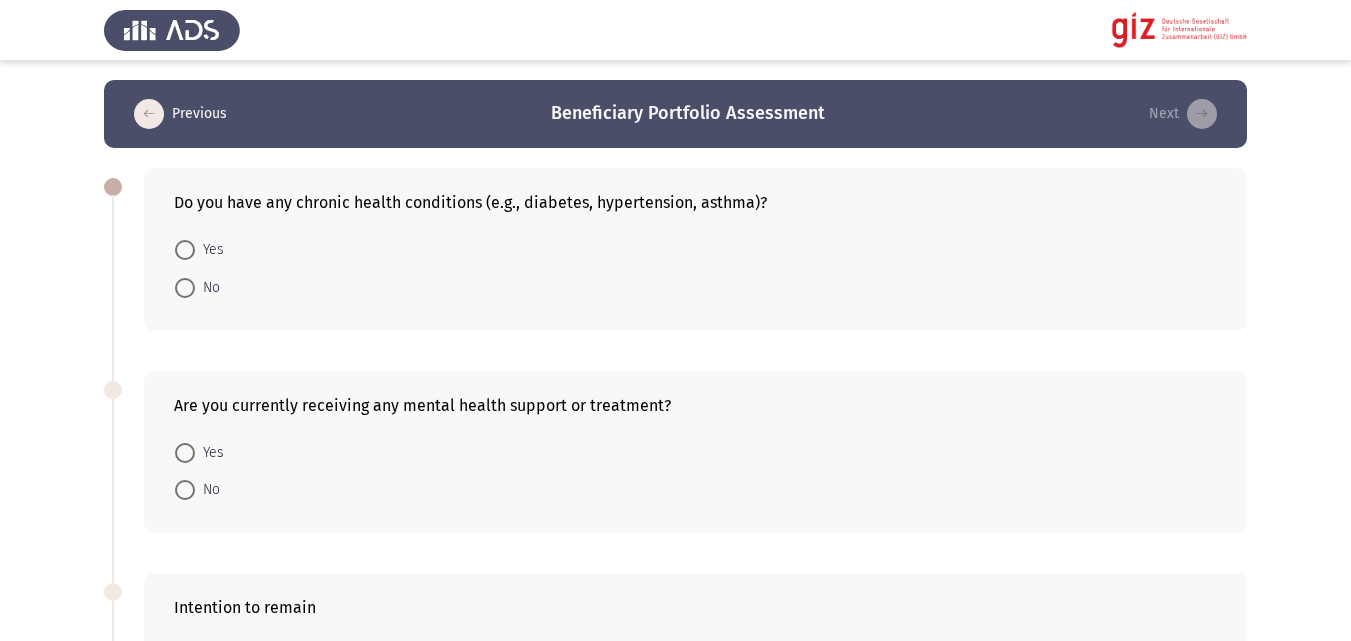 click at bounding box center (185, 288) 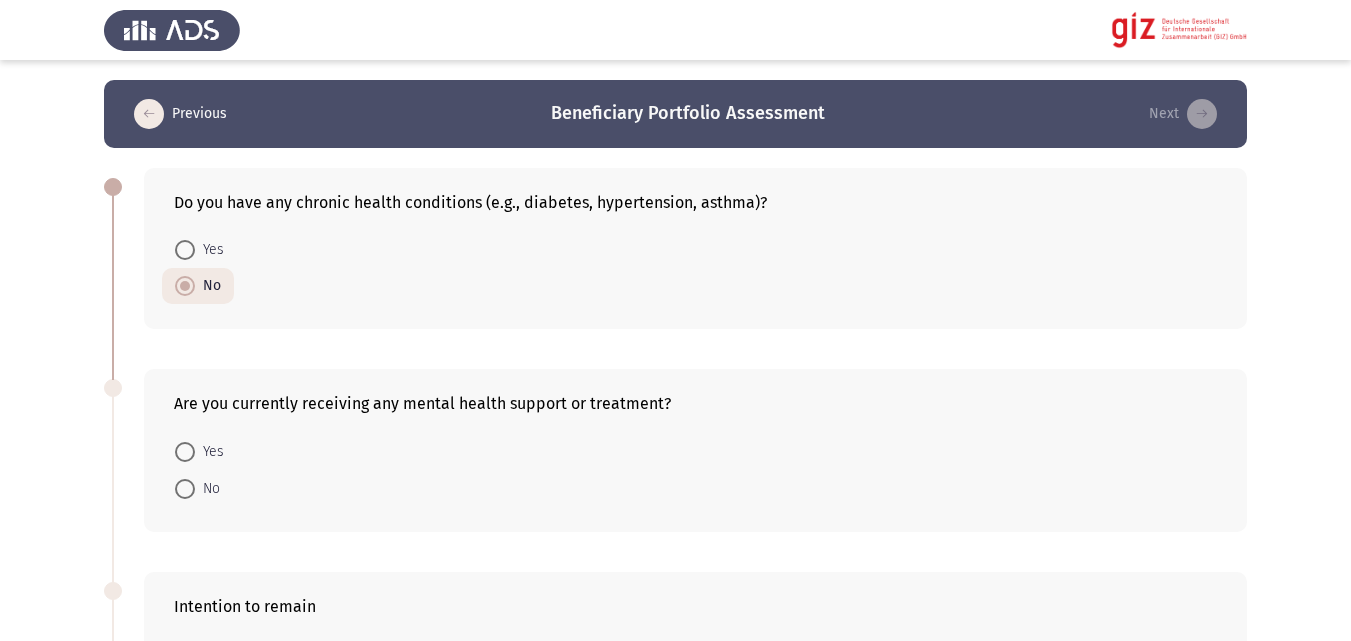 click on "No" at bounding box center (197, 488) 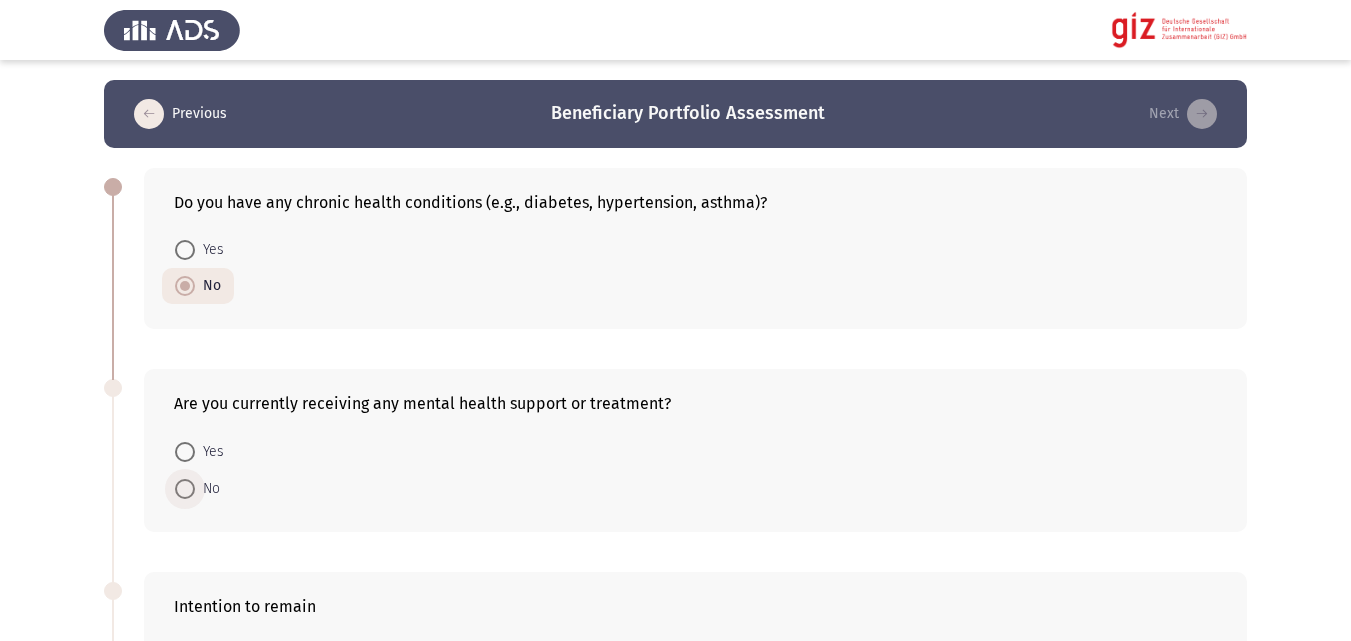 click on "No" at bounding box center (207, 489) 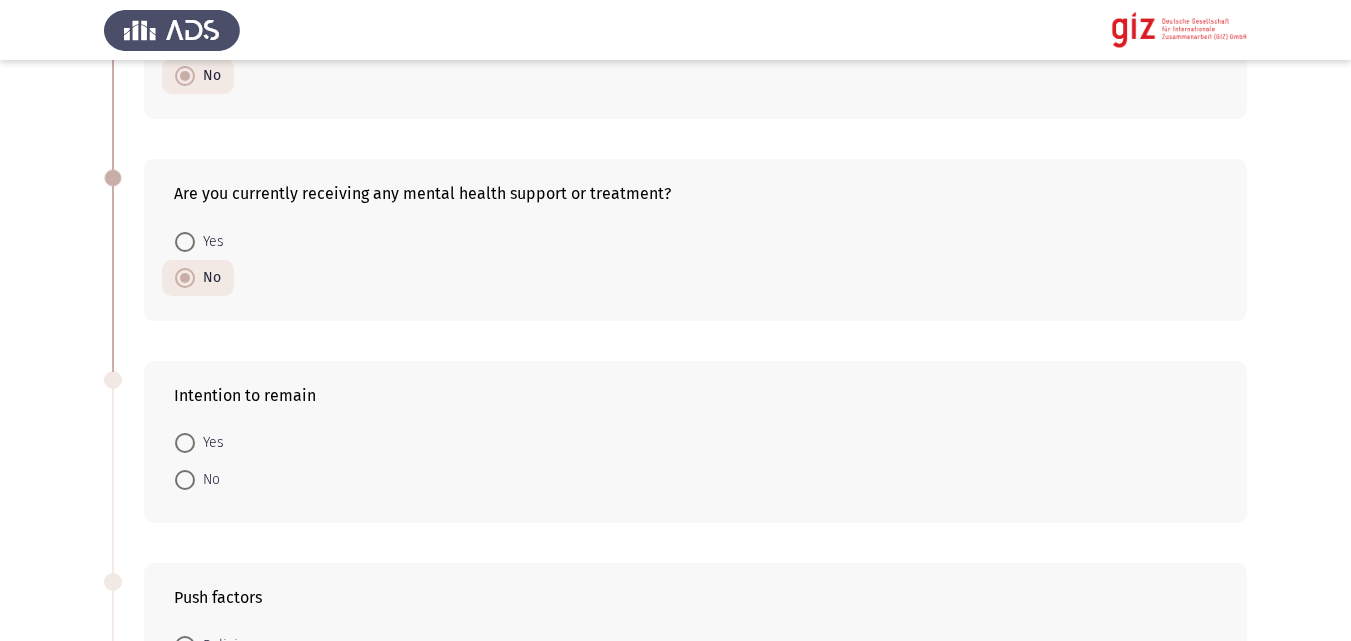 scroll, scrollTop: 254, scrollLeft: 0, axis: vertical 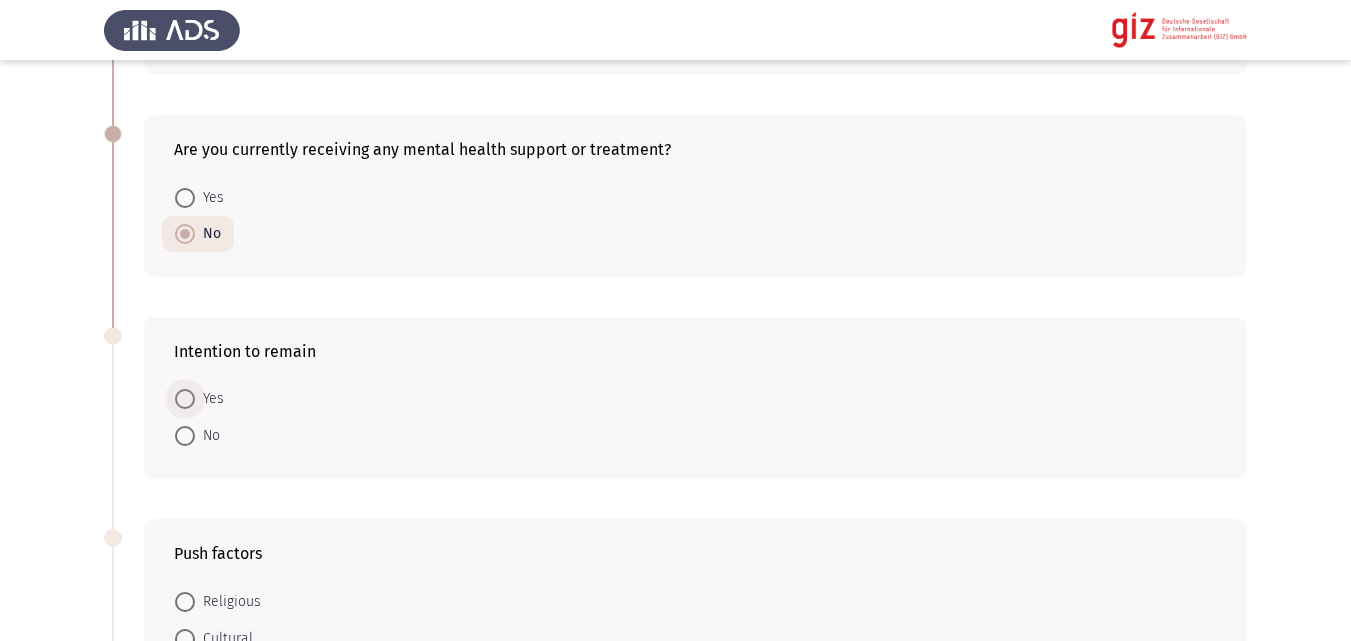 click on "Yes" at bounding box center [209, 399] 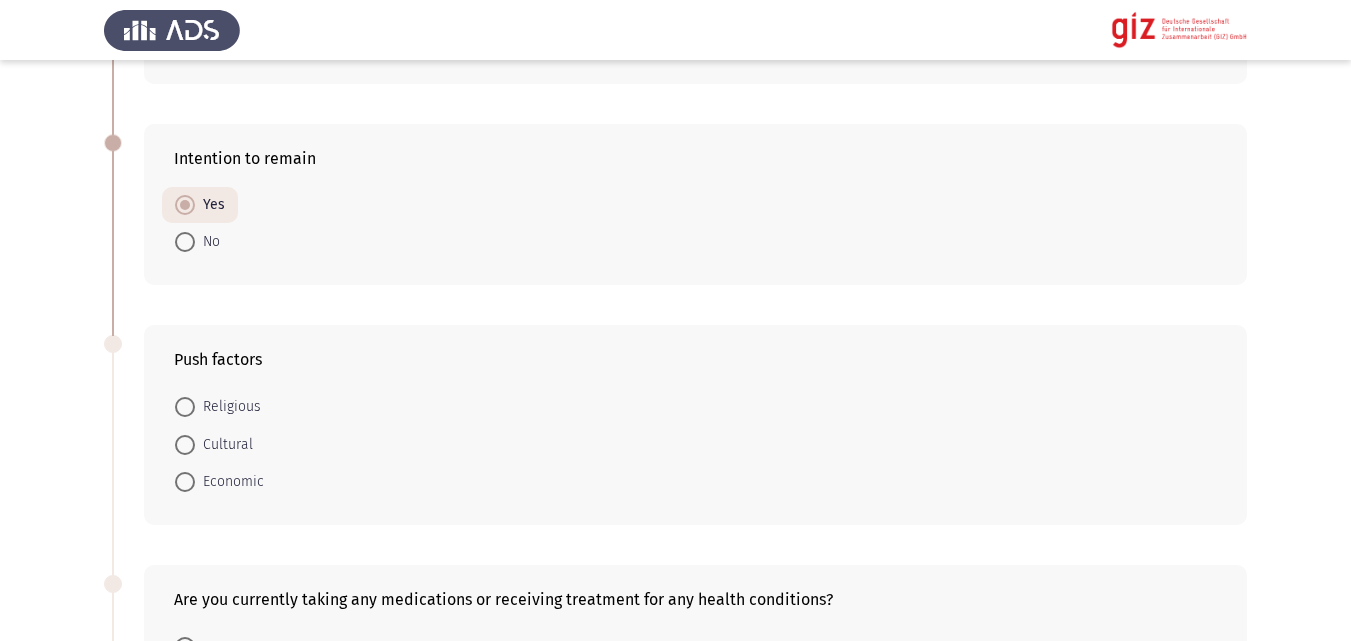 scroll, scrollTop: 484, scrollLeft: 0, axis: vertical 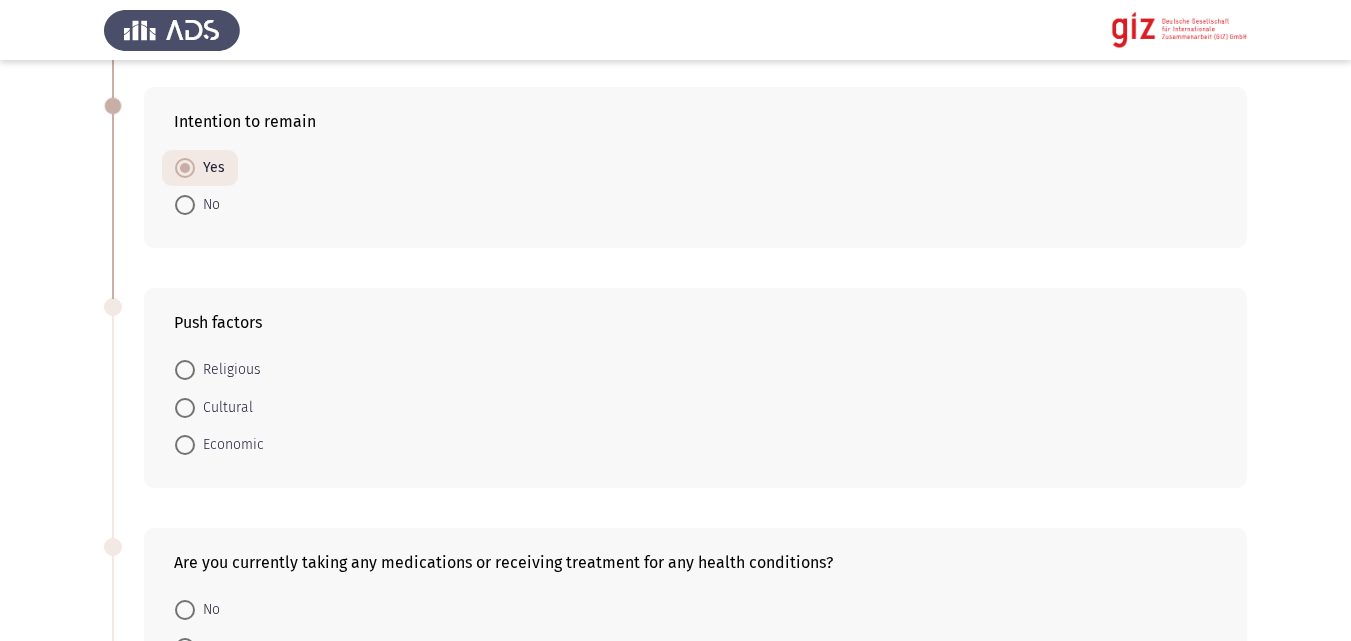 click on "Economic" at bounding box center (229, 445) 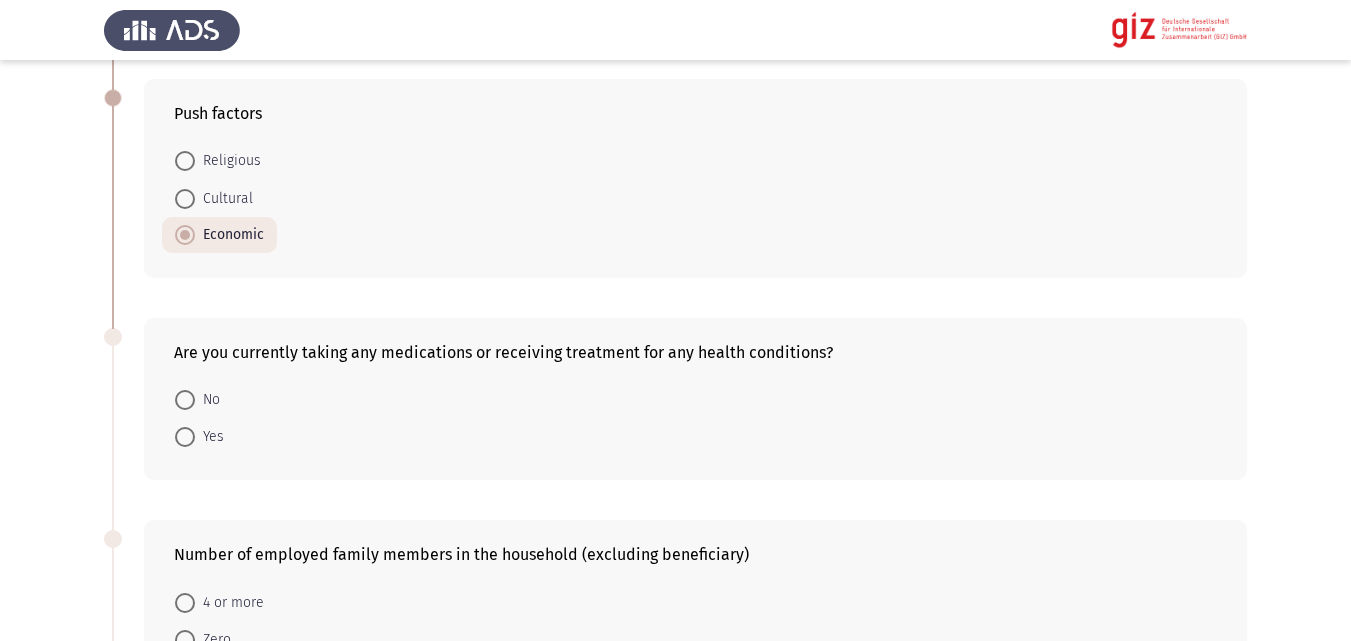 scroll, scrollTop: 757, scrollLeft: 0, axis: vertical 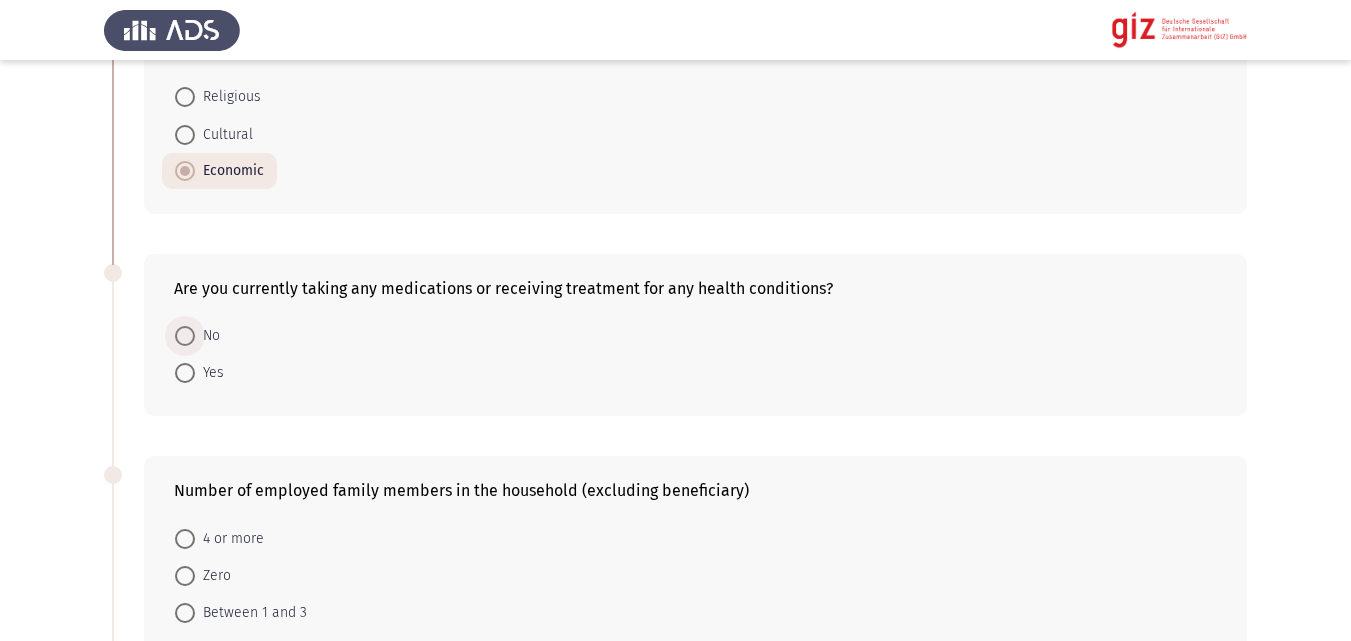 click at bounding box center [185, 336] 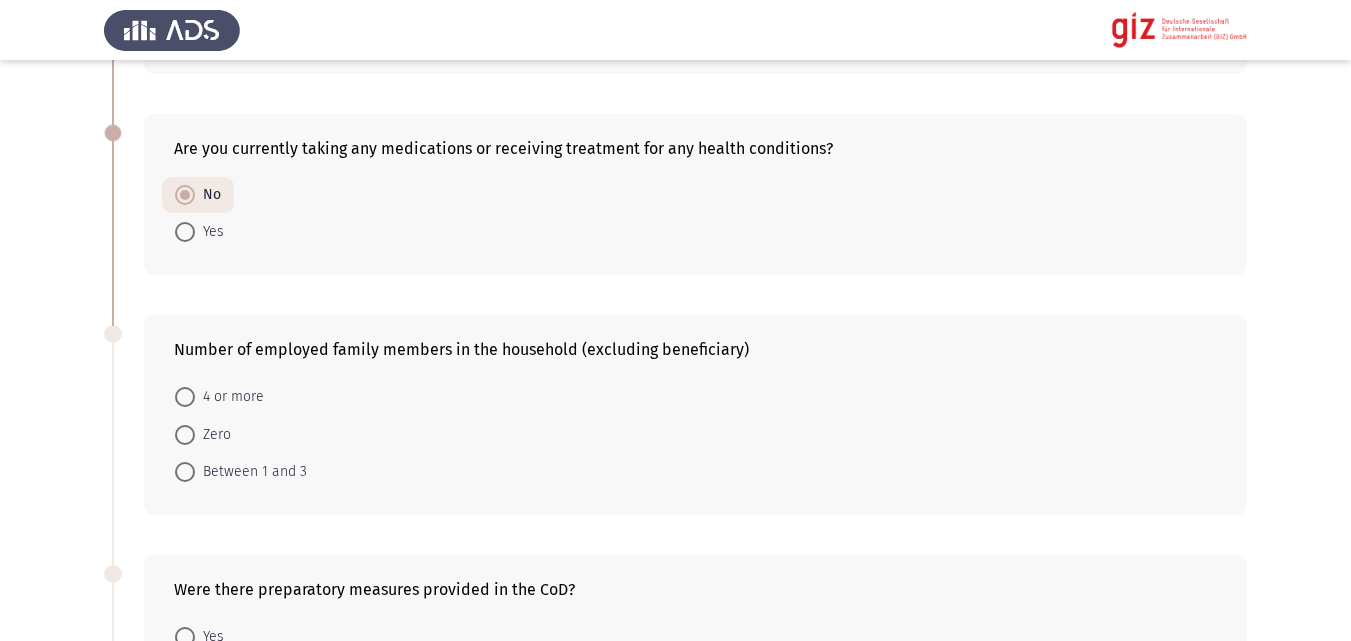 scroll, scrollTop: 946, scrollLeft: 0, axis: vertical 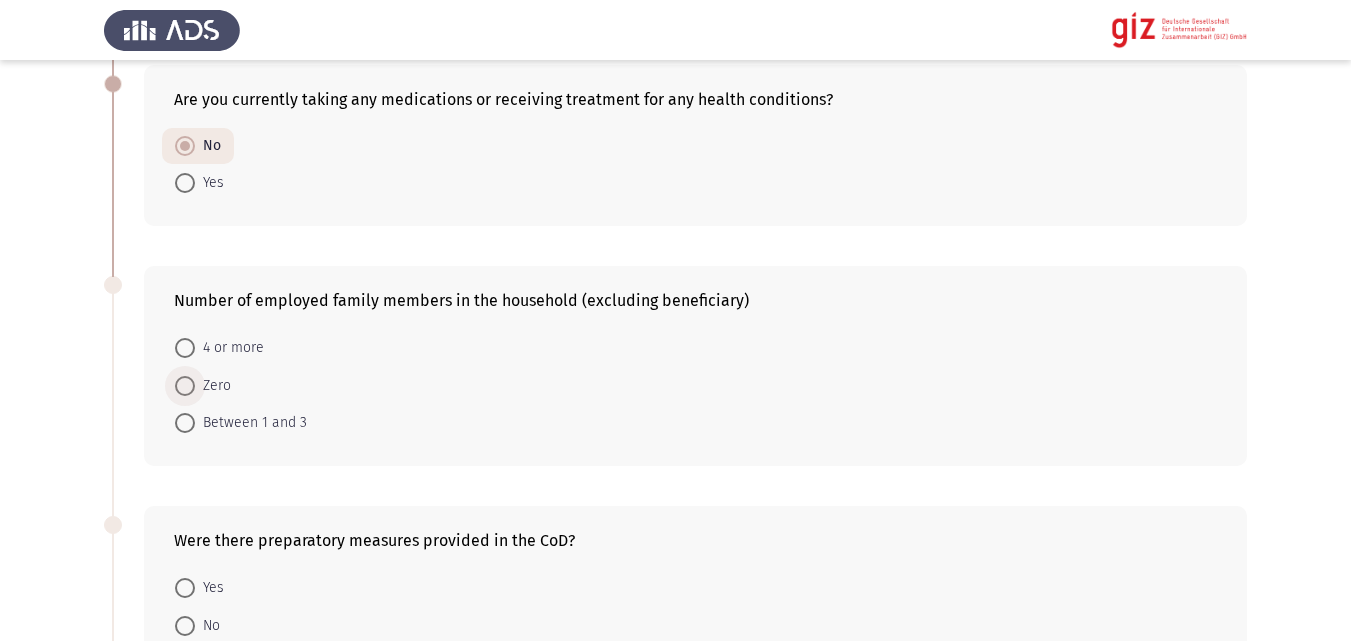 click at bounding box center [185, 386] 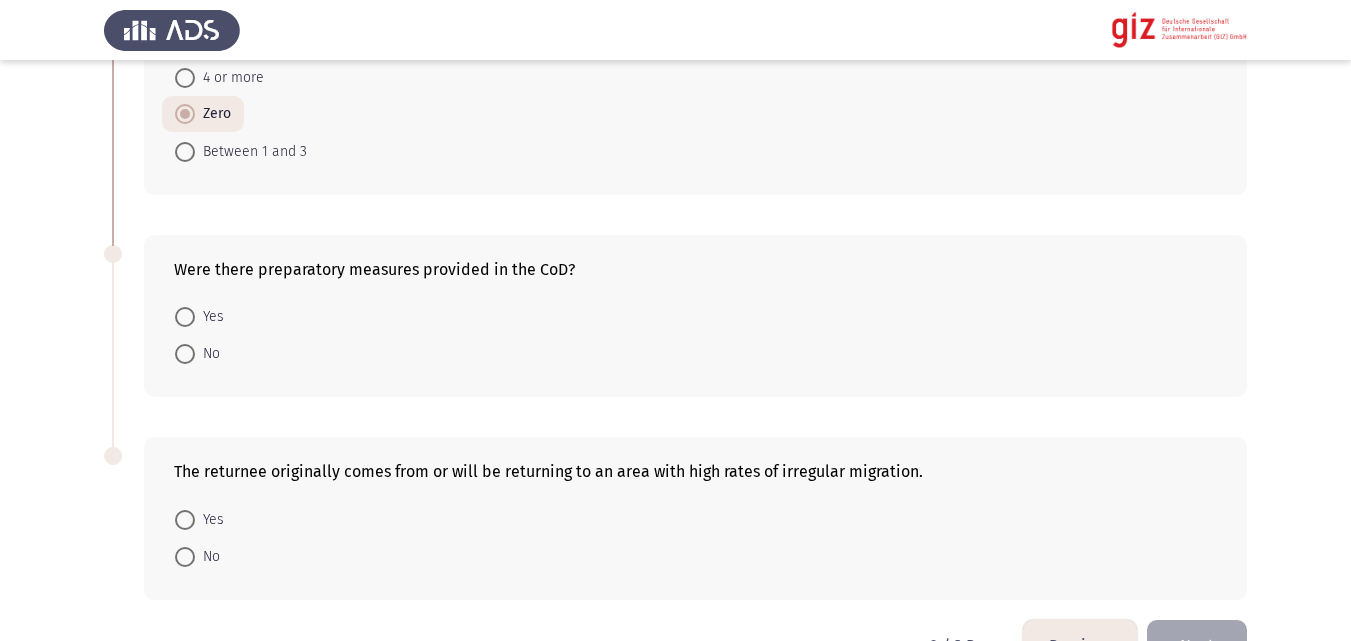 scroll, scrollTop: 1218, scrollLeft: 0, axis: vertical 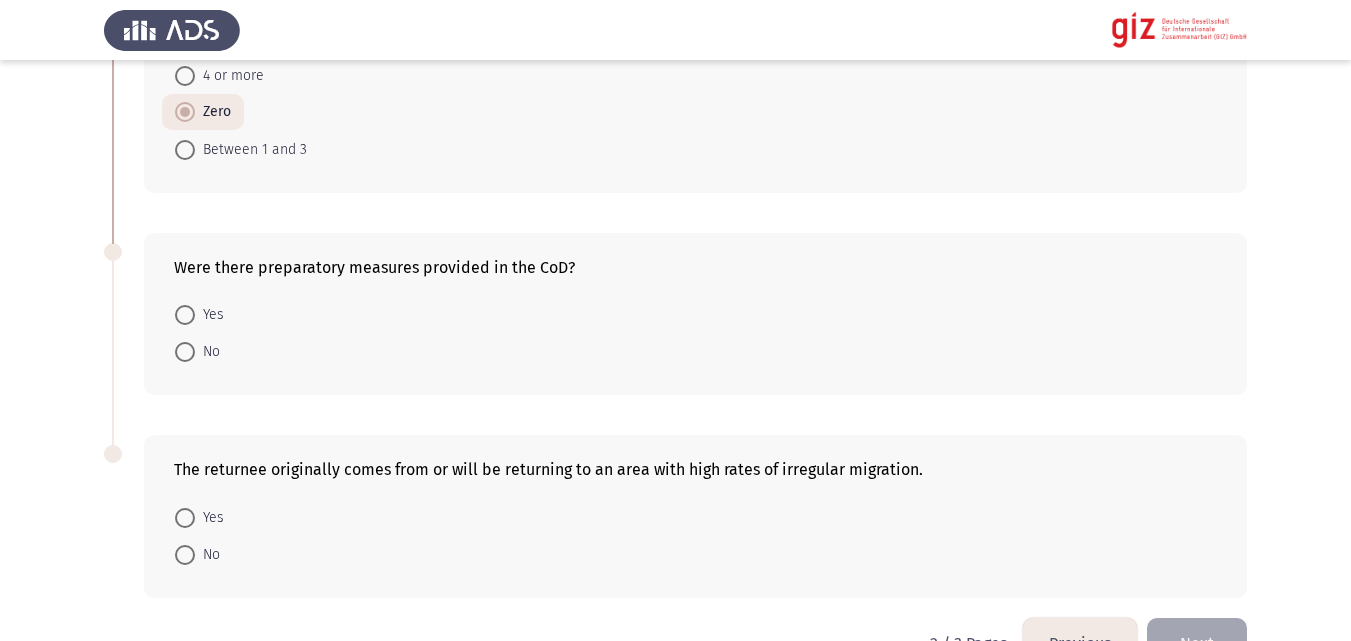 click at bounding box center (185, 352) 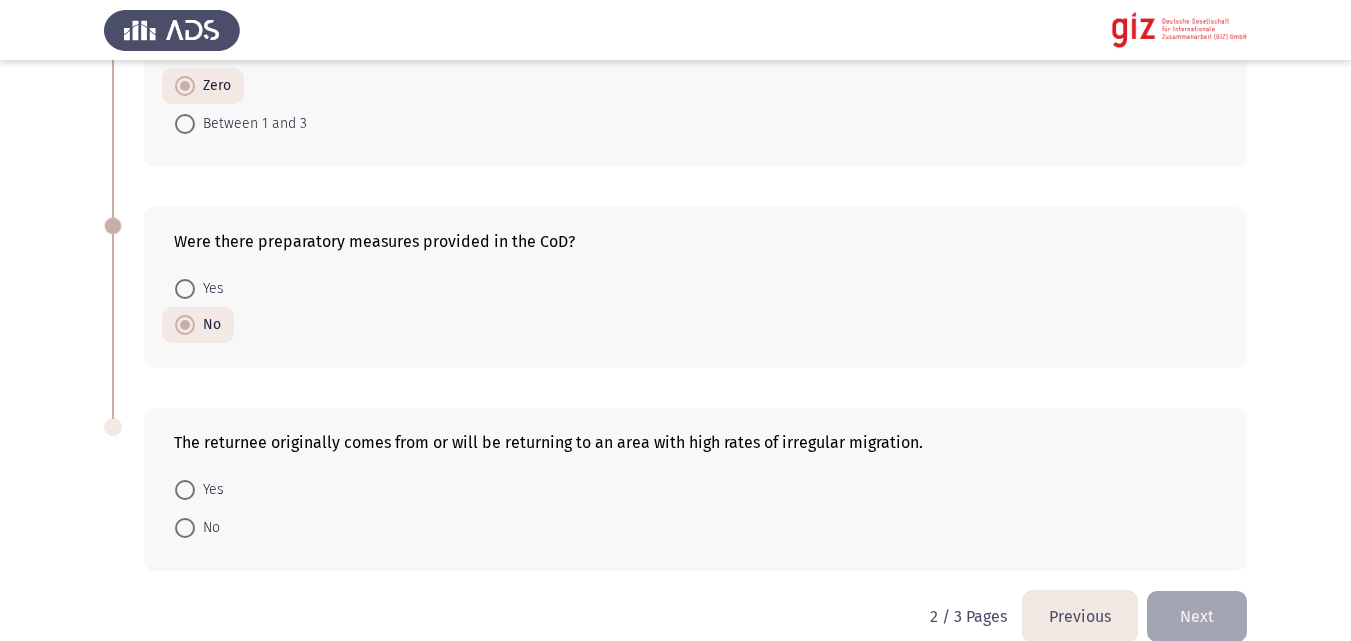 scroll, scrollTop: 1274, scrollLeft: 0, axis: vertical 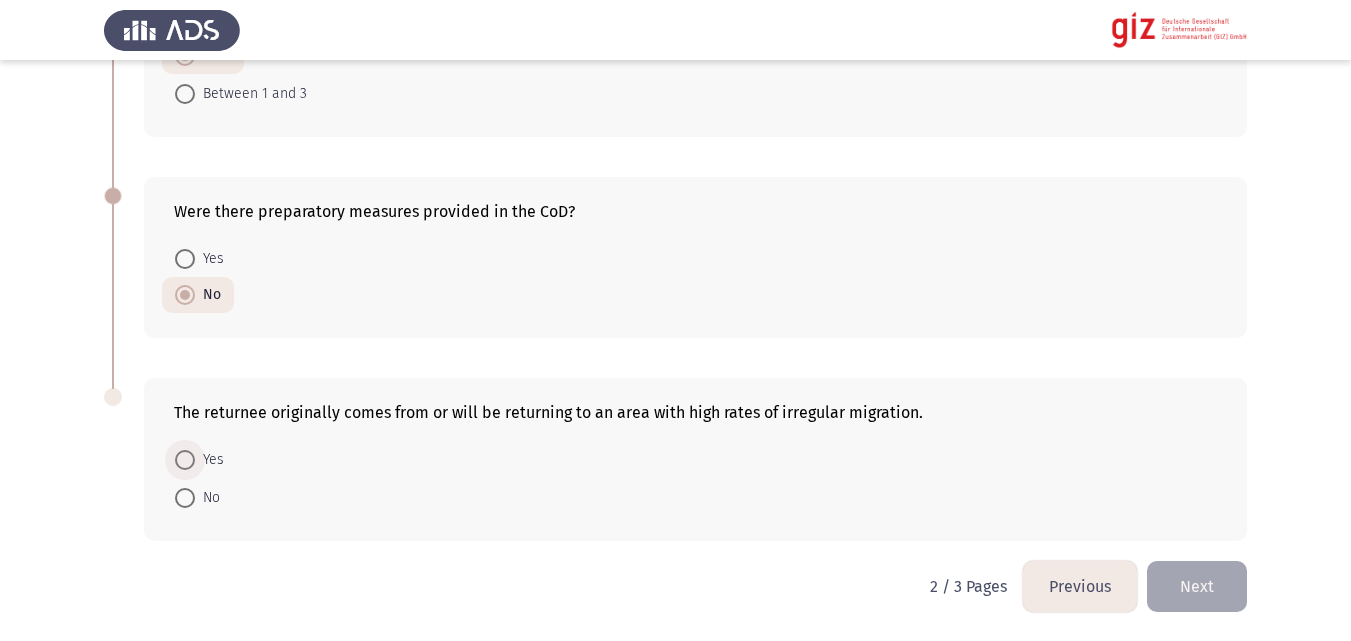 click on "Yes" at bounding box center (209, 460) 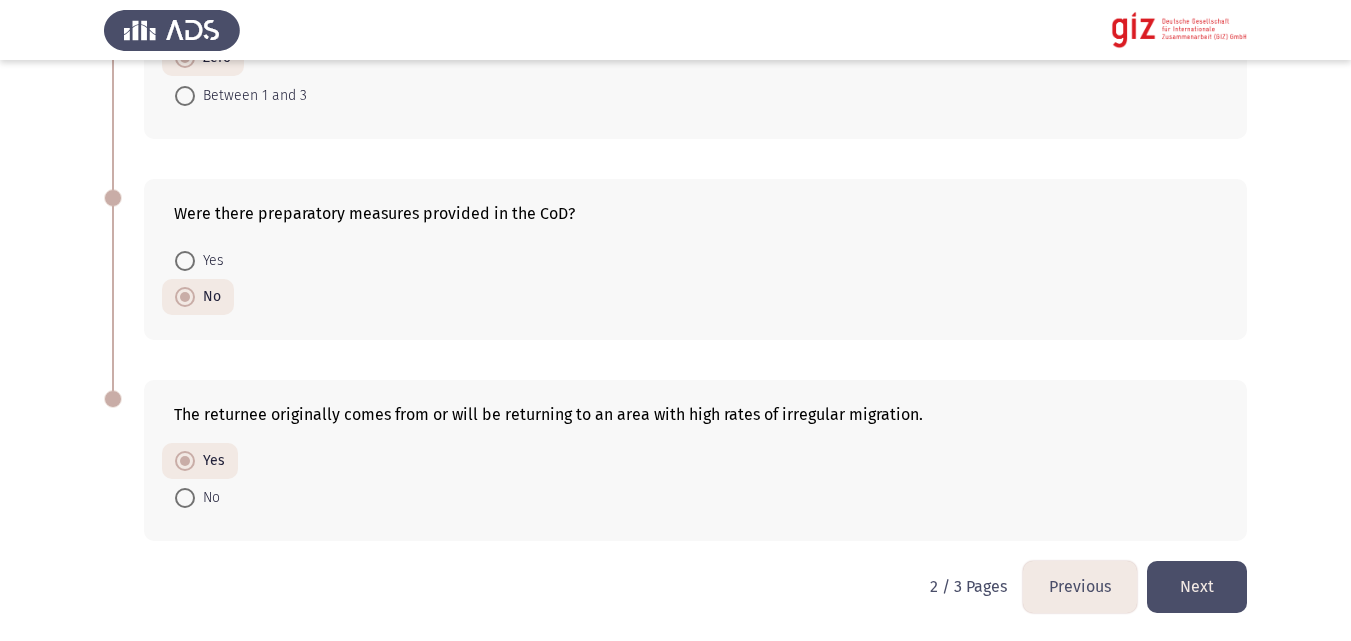 click on "Next" 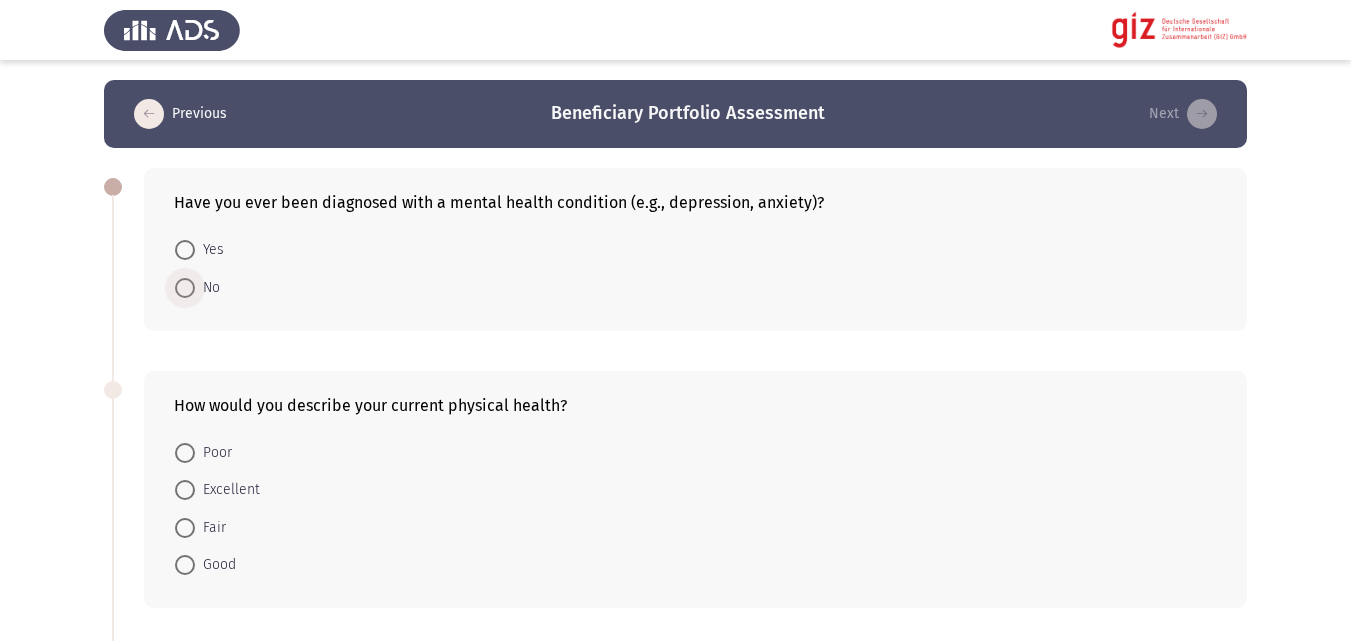click on "No" at bounding box center (207, 288) 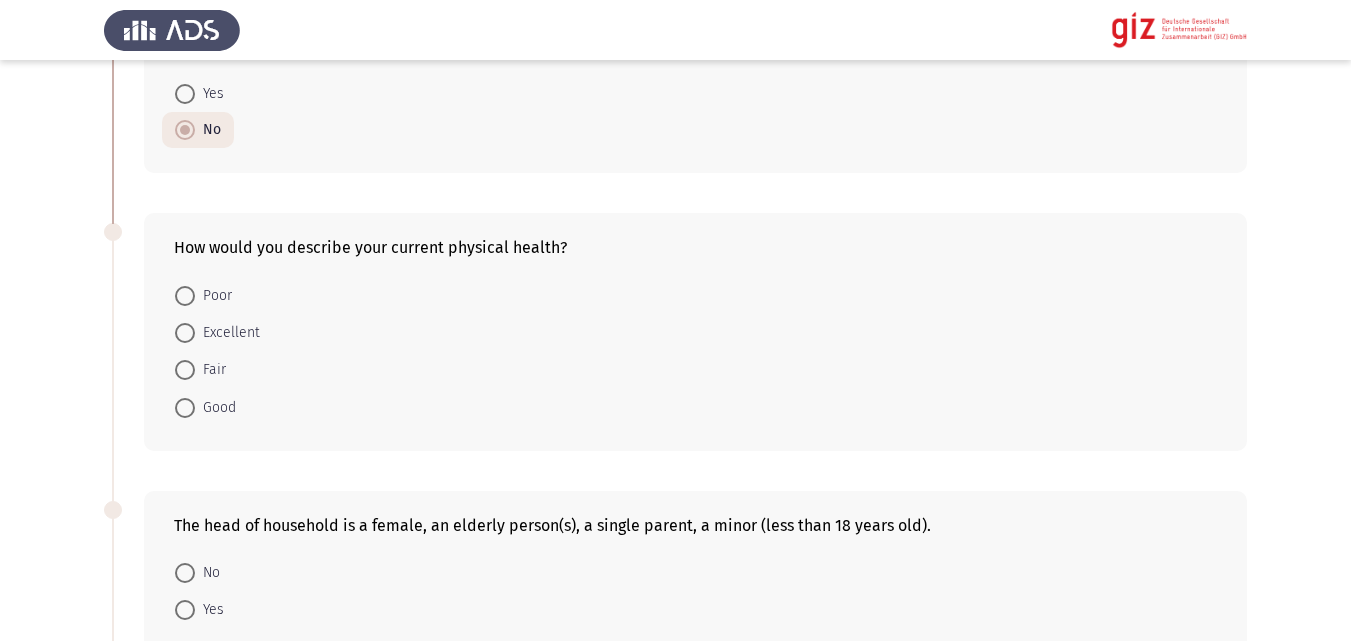 scroll, scrollTop: 197, scrollLeft: 0, axis: vertical 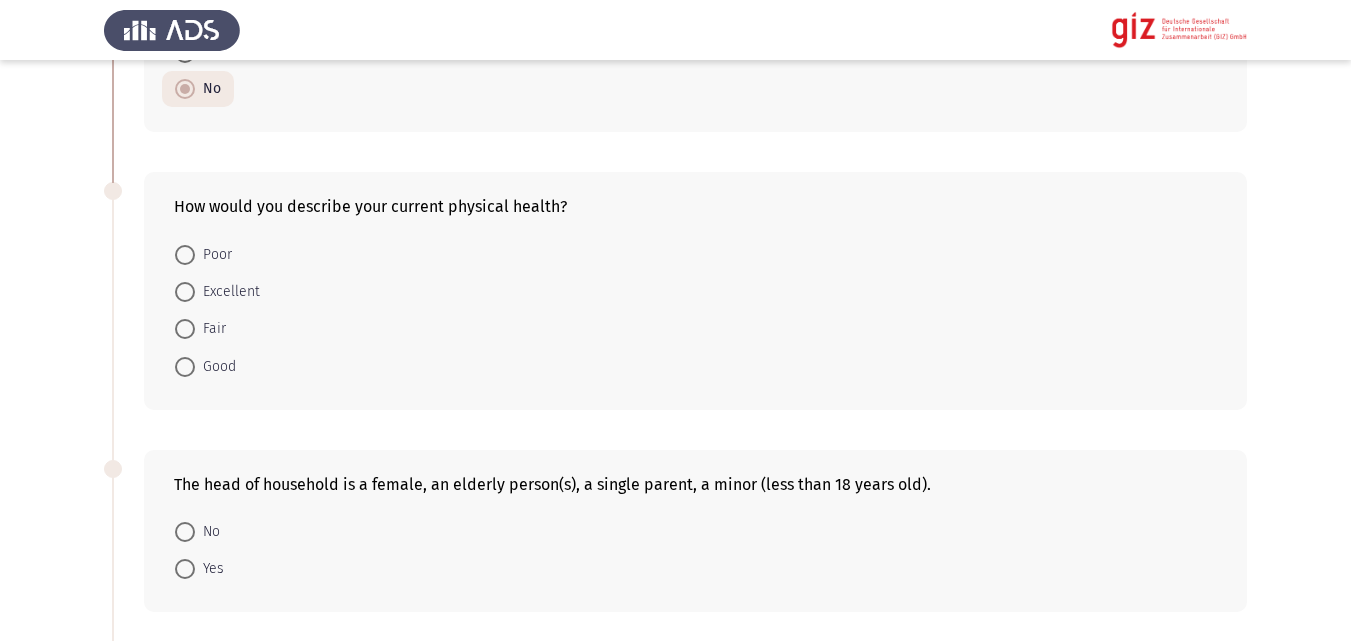click at bounding box center (185, 367) 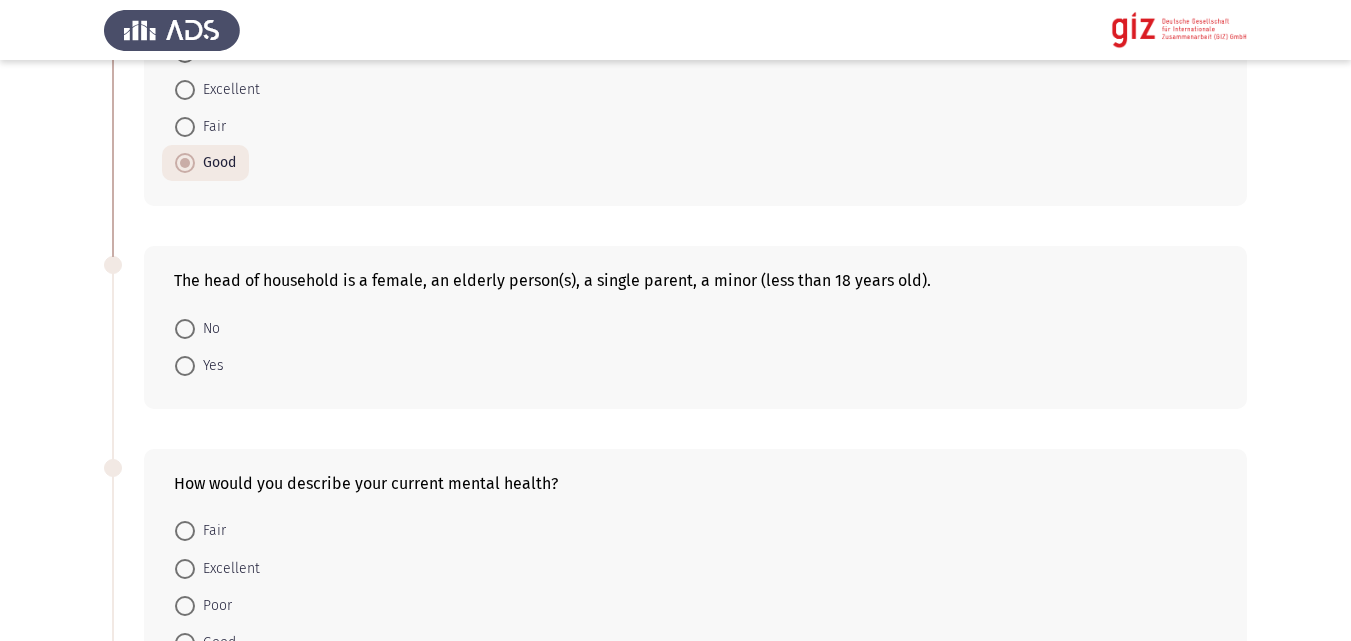 scroll, scrollTop: 445, scrollLeft: 0, axis: vertical 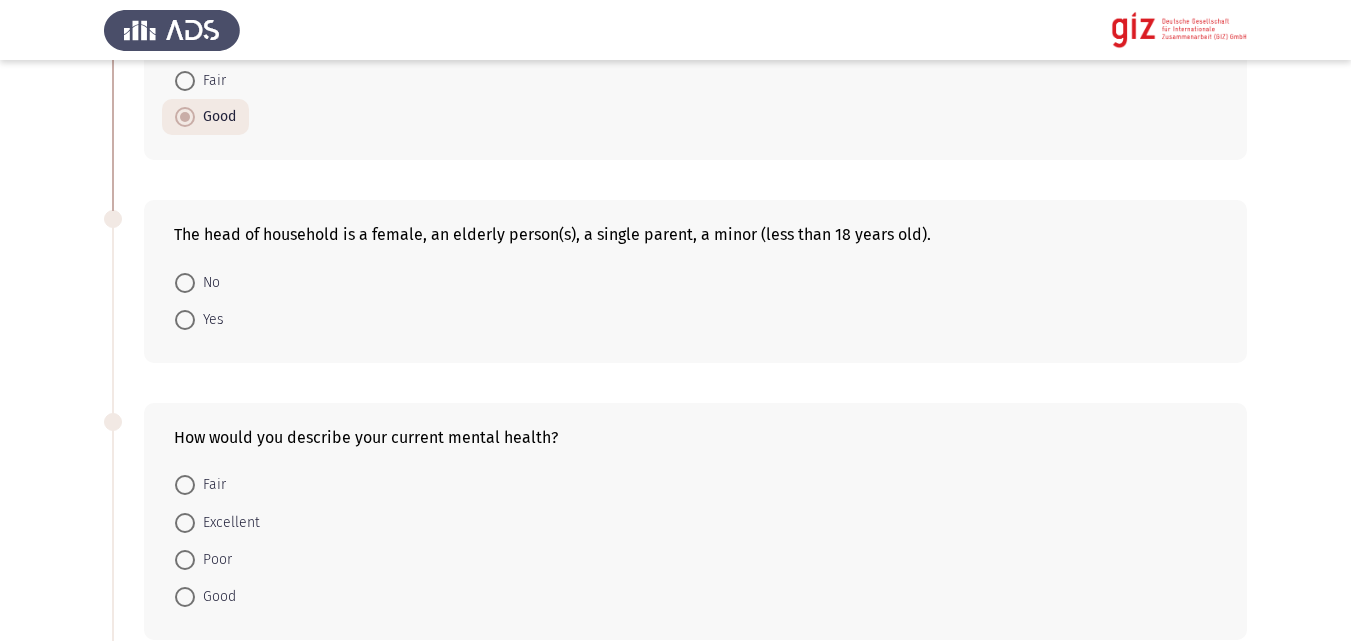 click on "No" at bounding box center [207, 283] 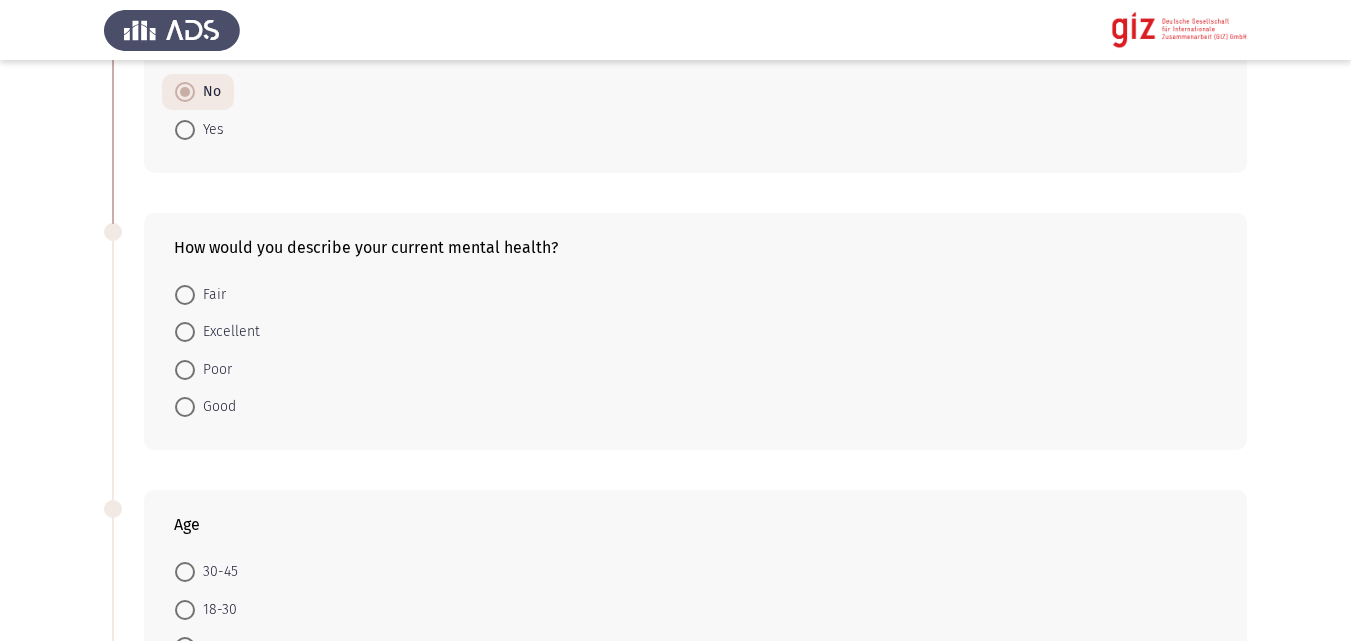 scroll, scrollTop: 697, scrollLeft: 0, axis: vertical 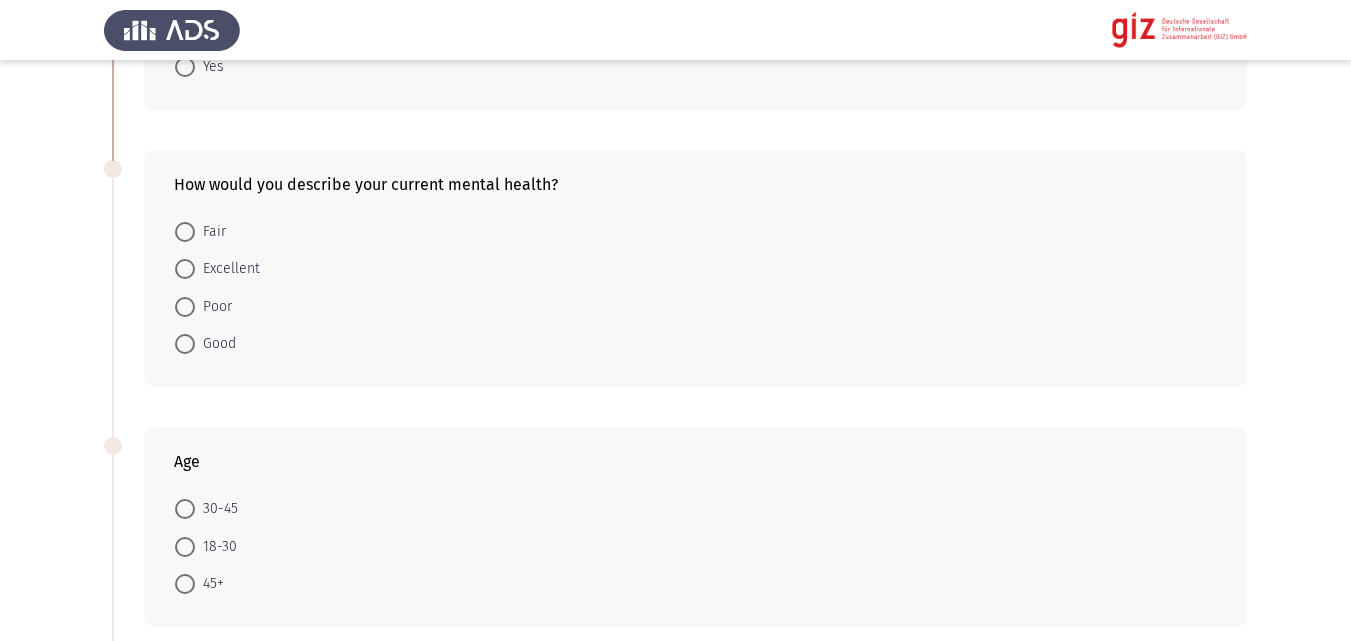 click at bounding box center [185, 344] 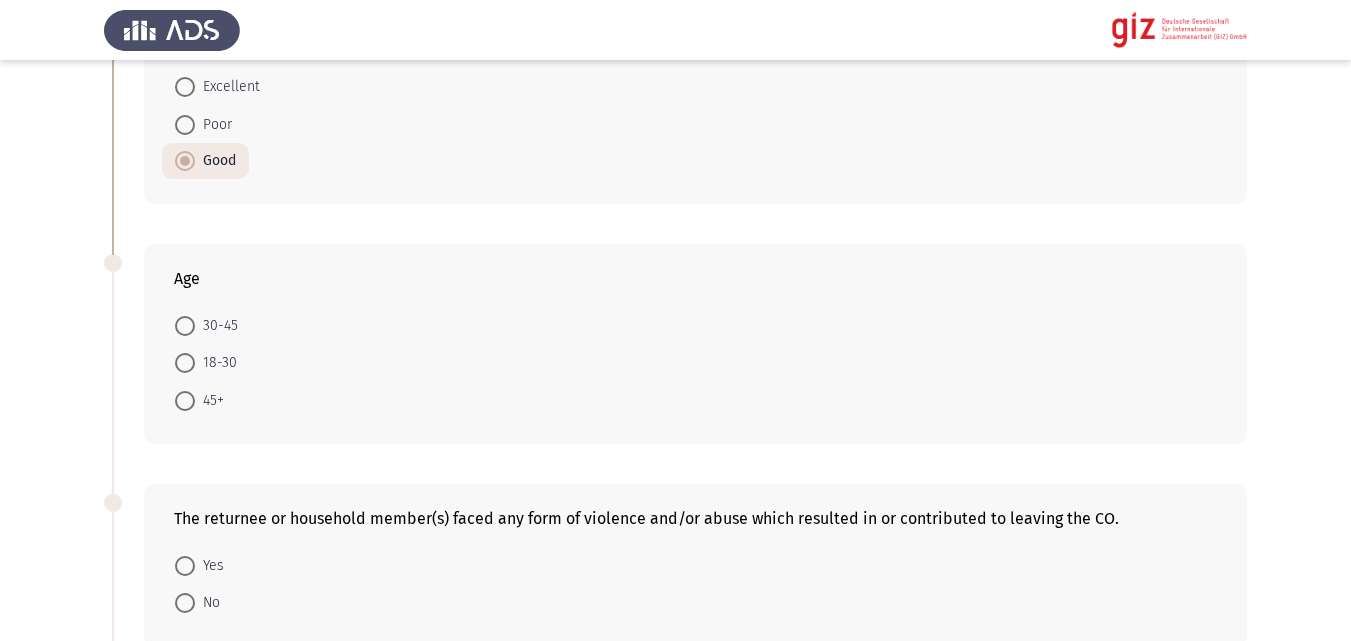scroll, scrollTop: 971, scrollLeft: 0, axis: vertical 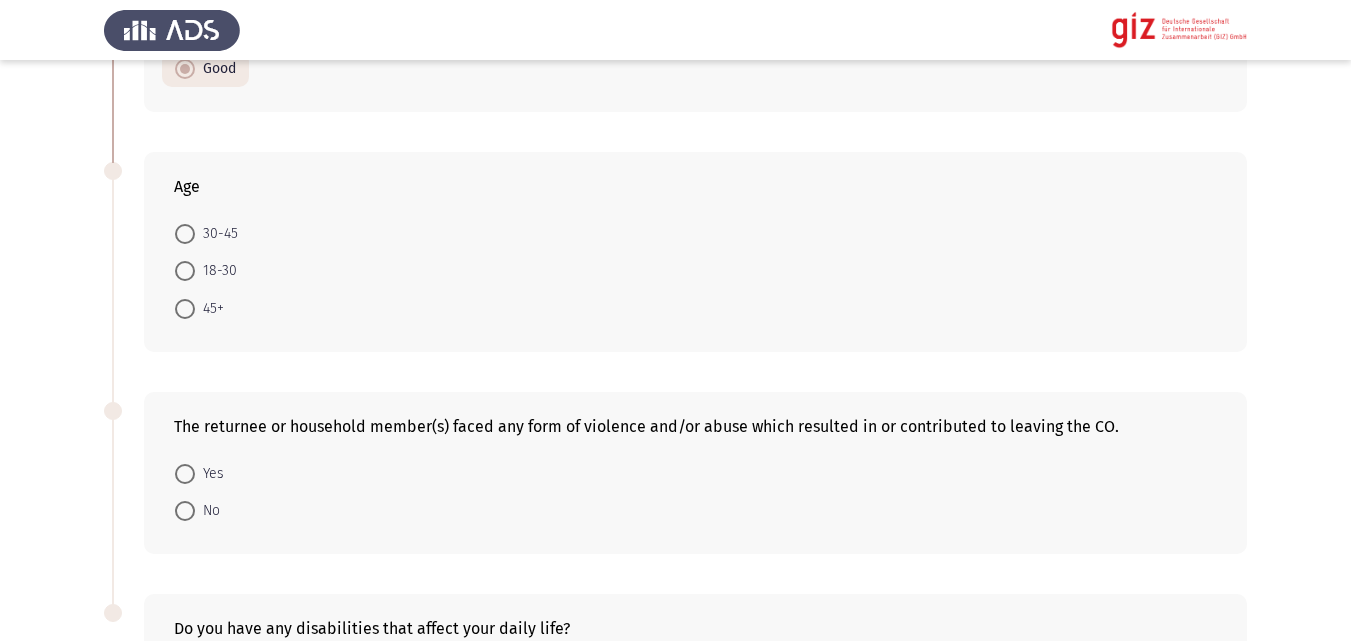 click on "18-30" at bounding box center [216, 271] 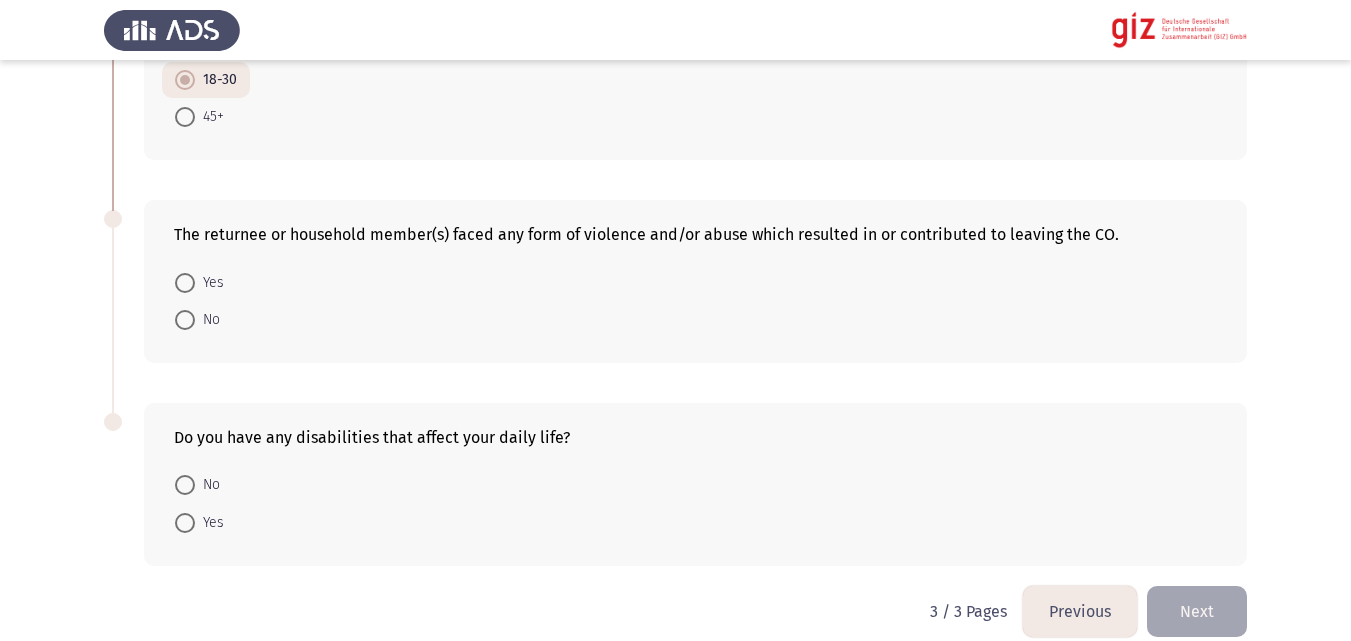 scroll, scrollTop: 1162, scrollLeft: 0, axis: vertical 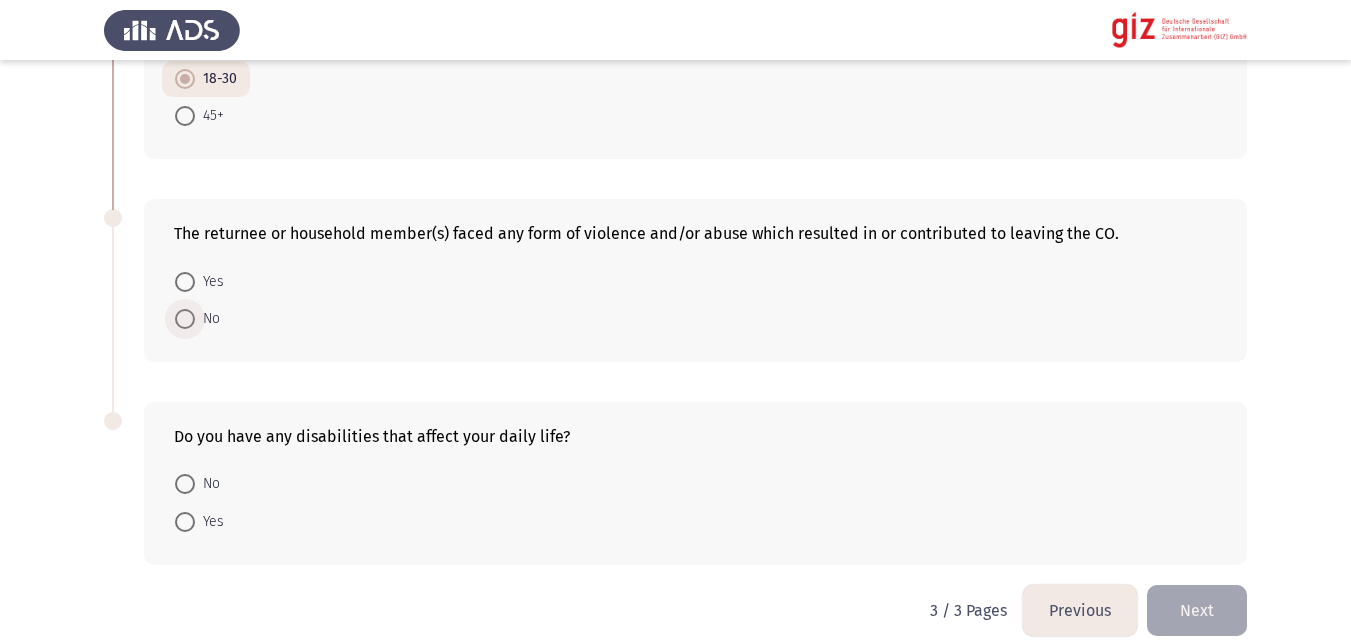 click on "No" at bounding box center [207, 319] 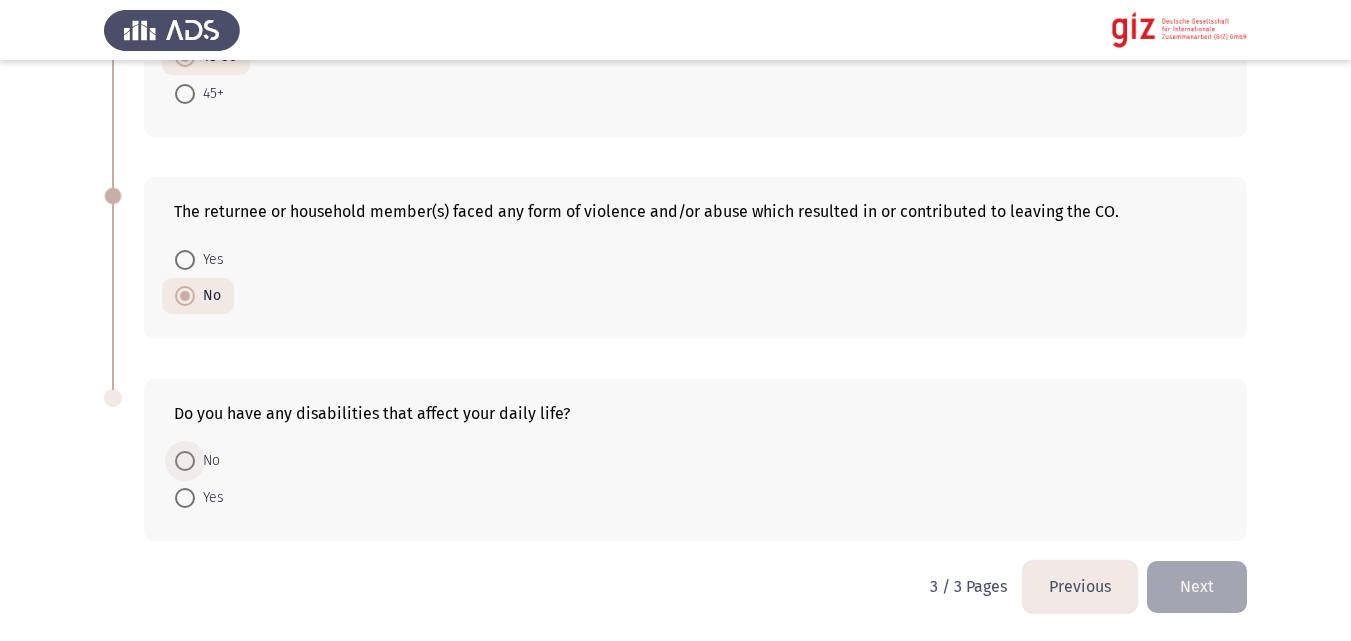 click at bounding box center (185, 461) 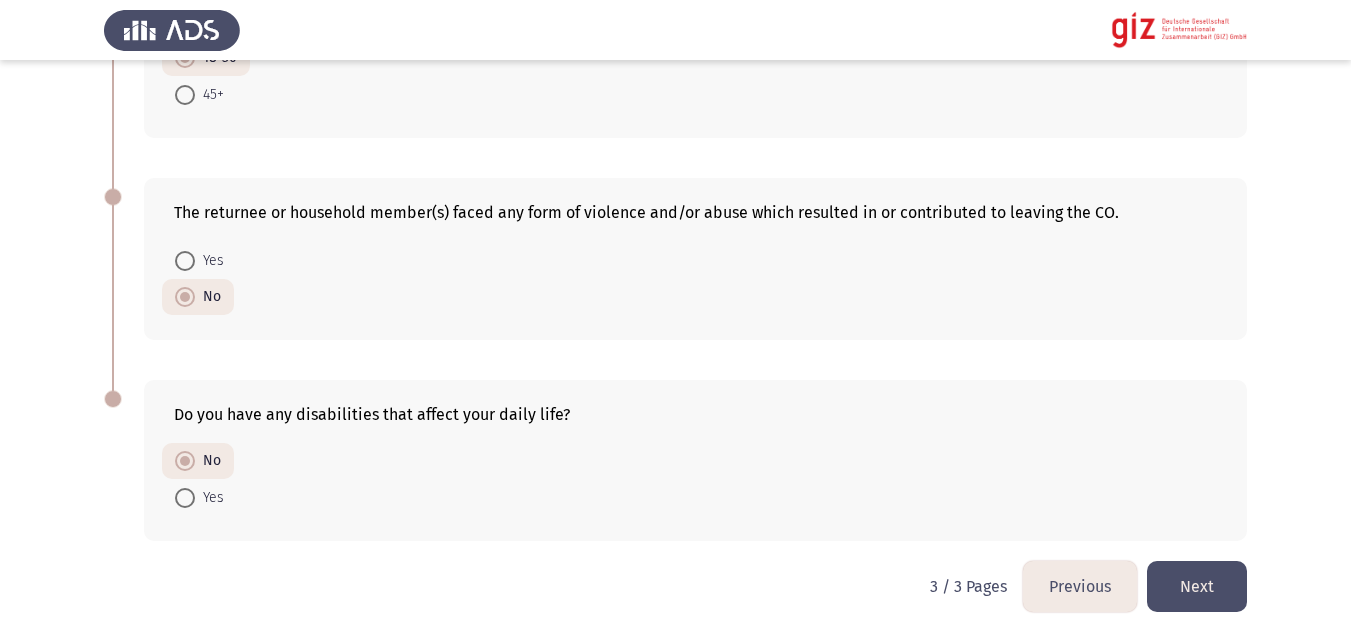 click on "Next" 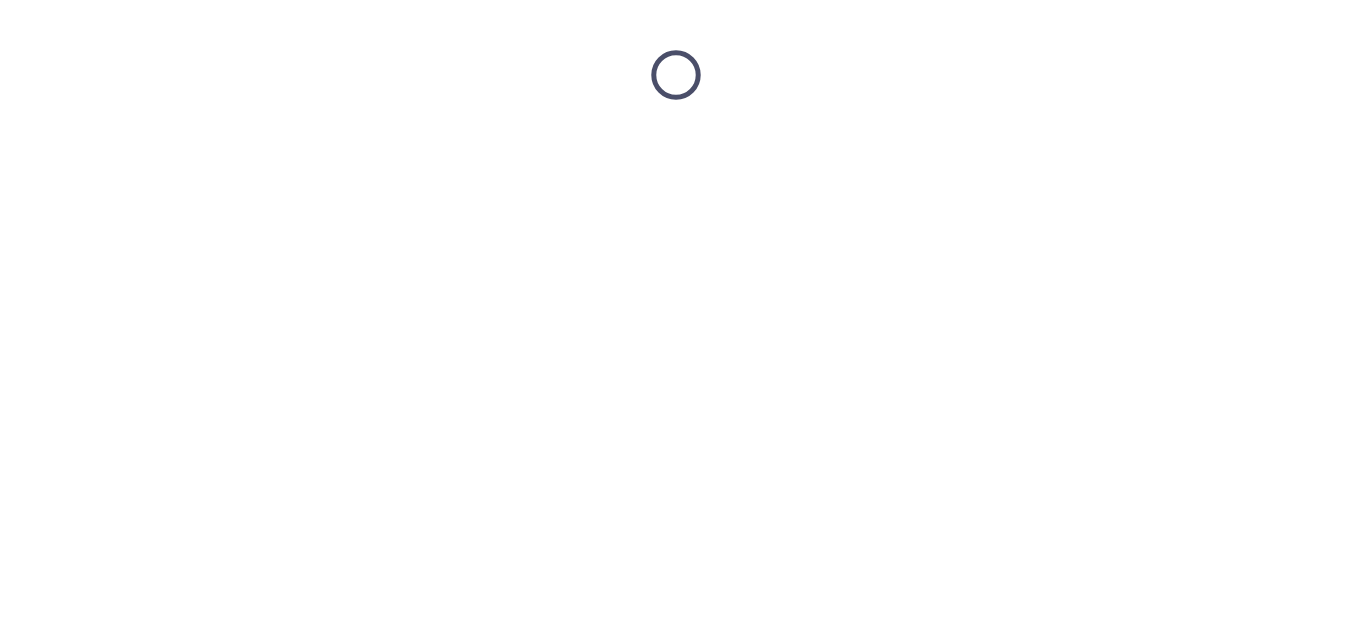 scroll, scrollTop: 0, scrollLeft: 0, axis: both 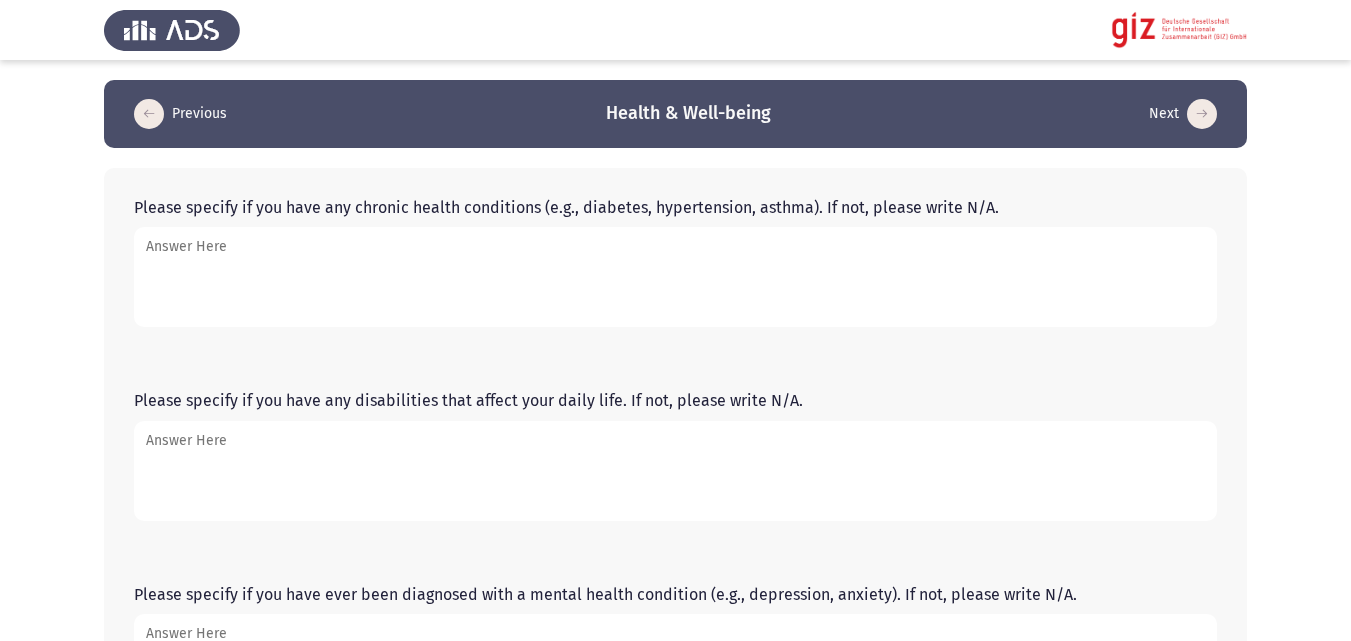 click on "Please specify if you have any chronic health conditions (e.g., diabetes, hypertension, asthma). If not, please write N/A." at bounding box center (675, 277) 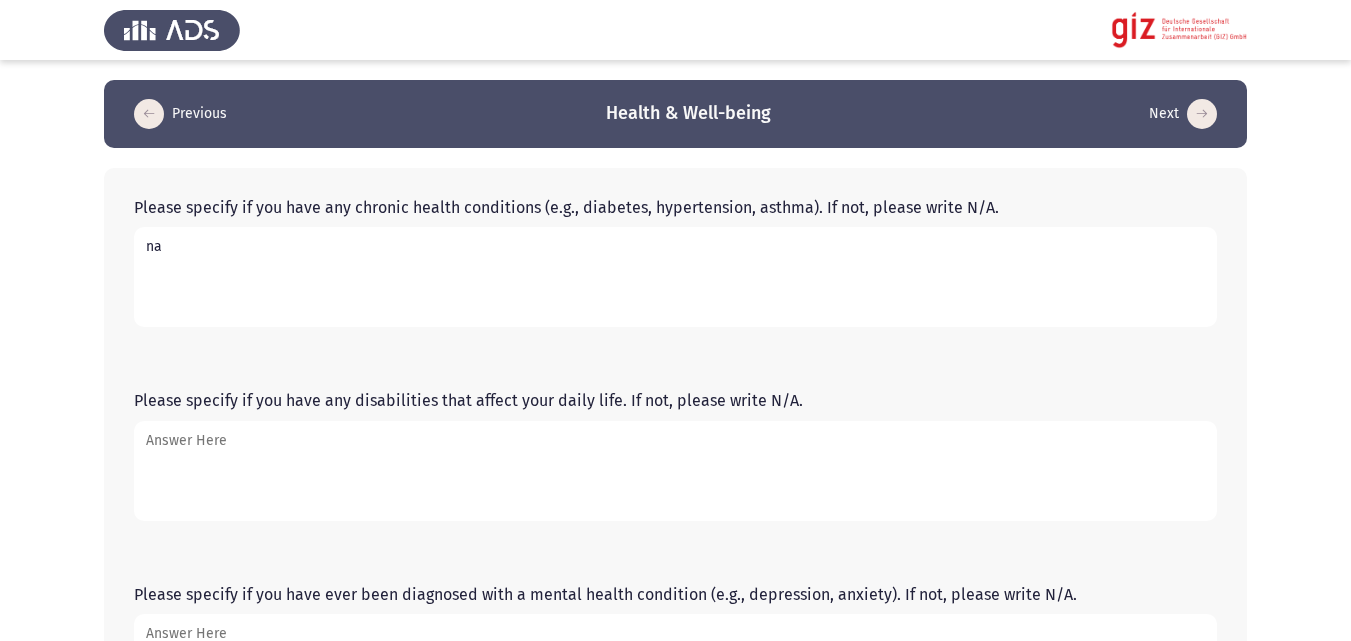 type on "na" 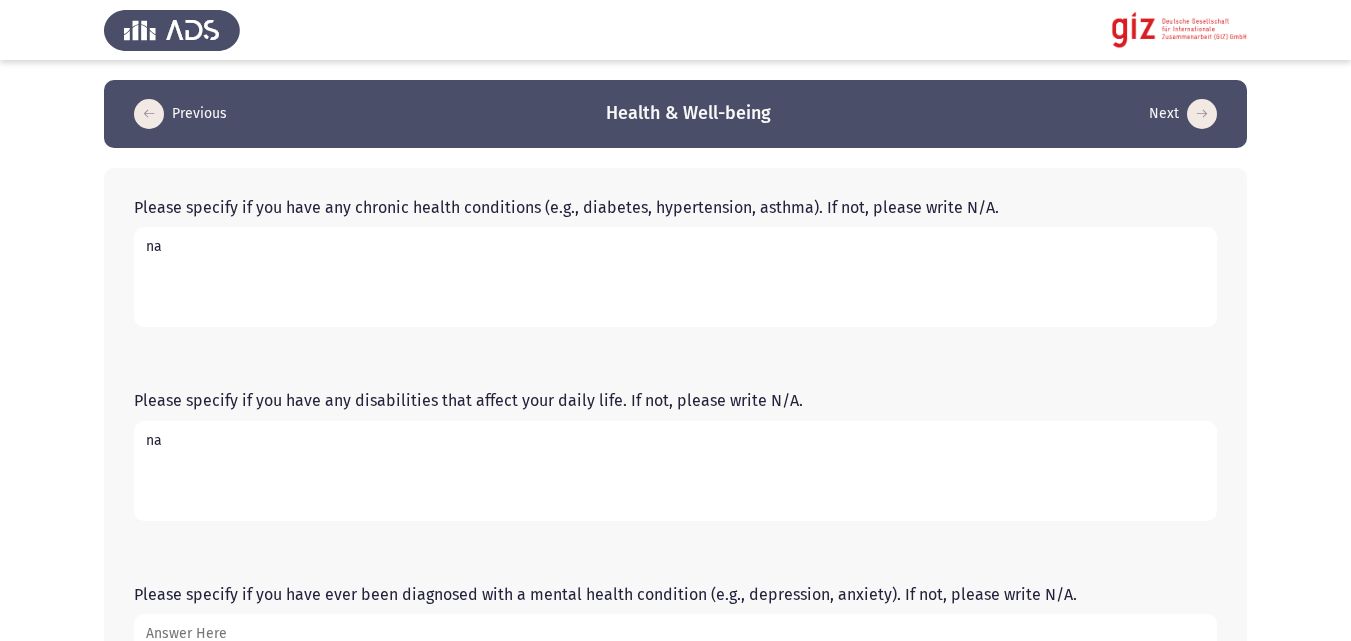 type on "na" 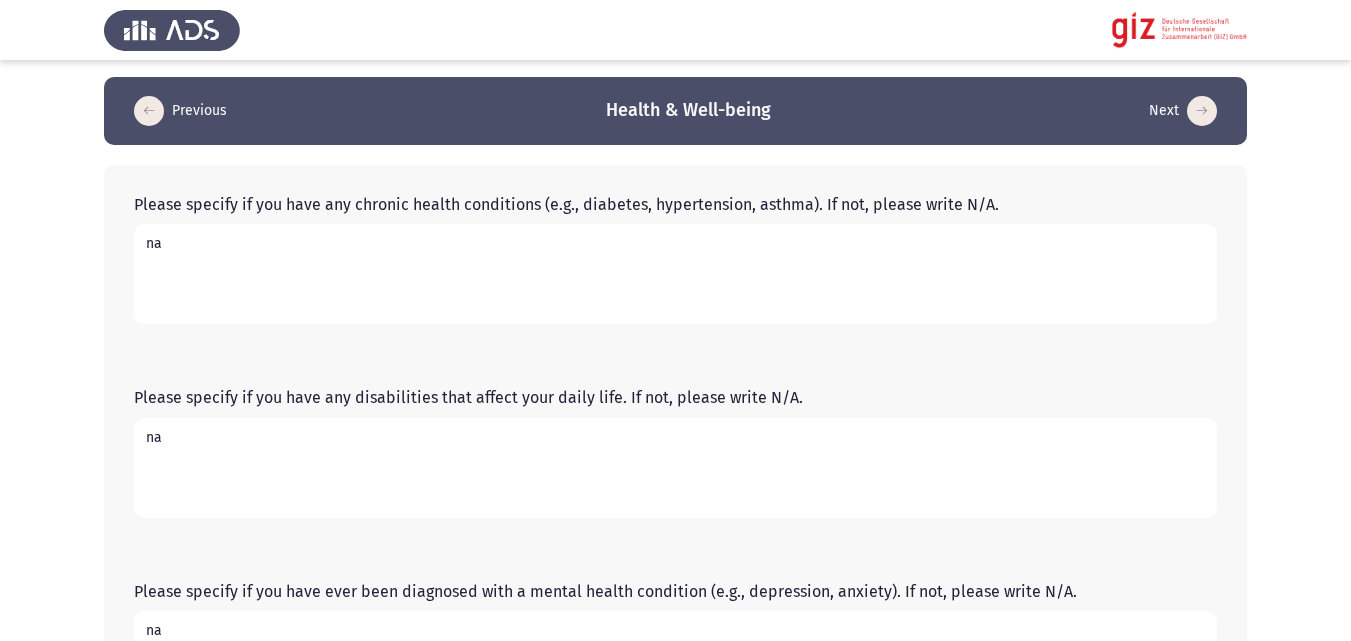 type on "na" 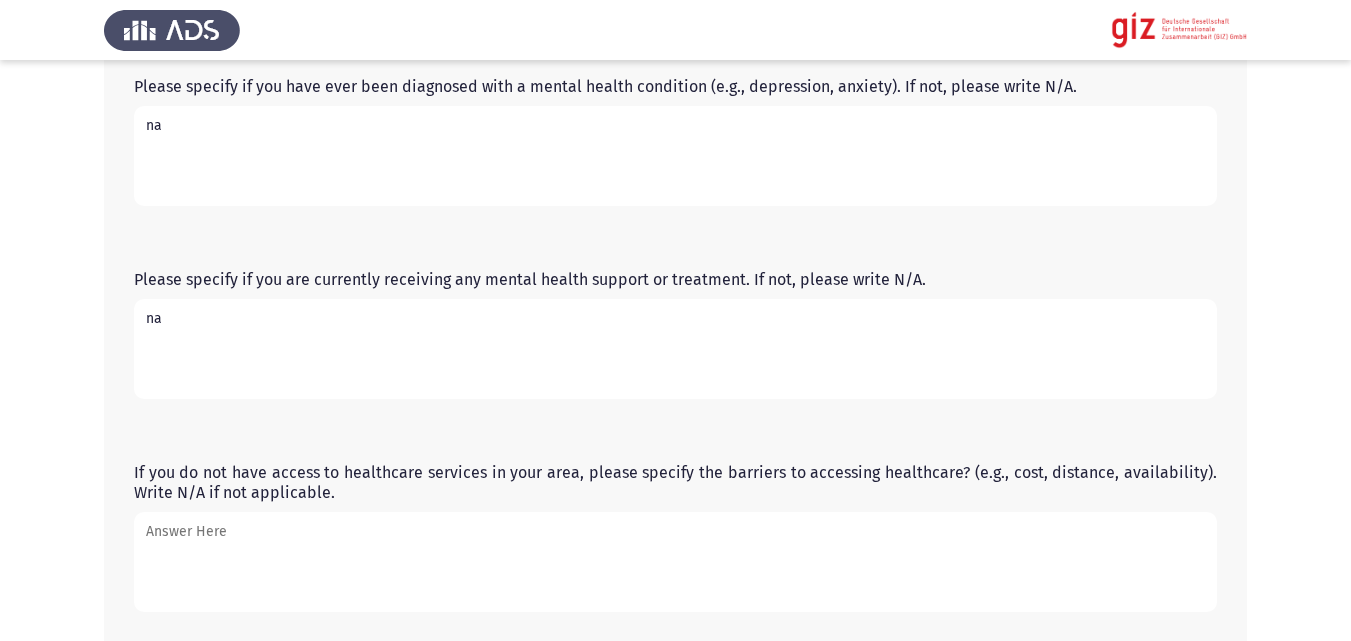 type on "na" 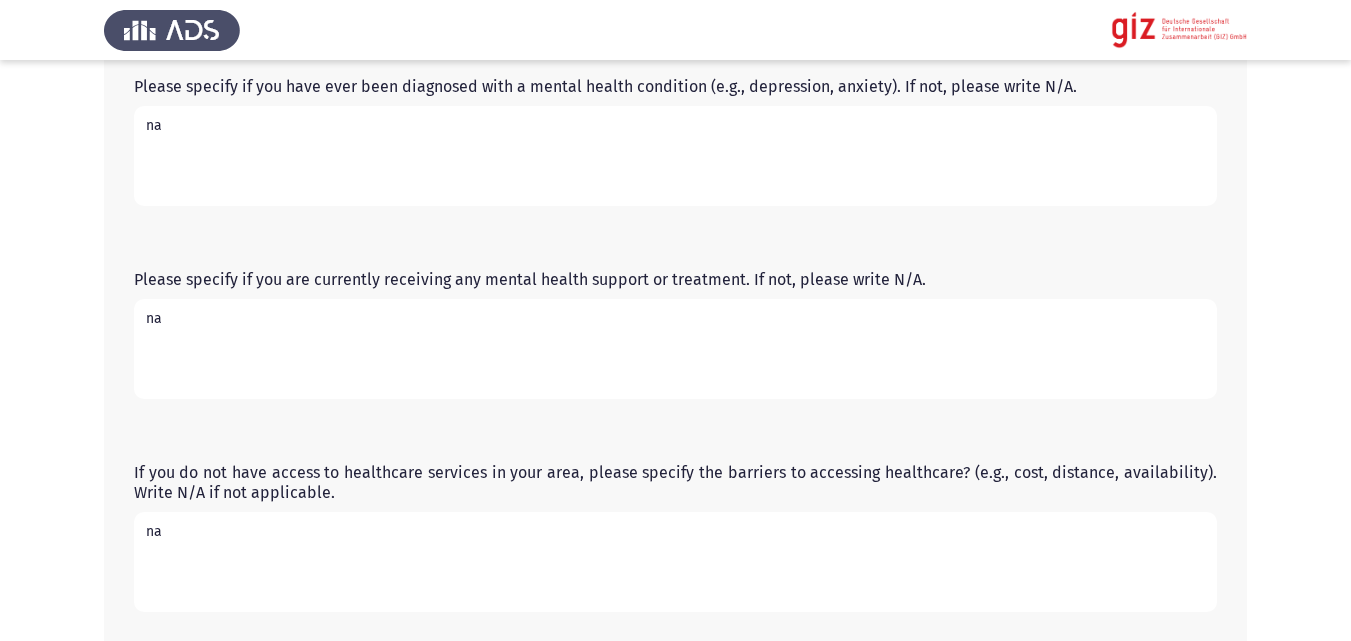 type on "na" 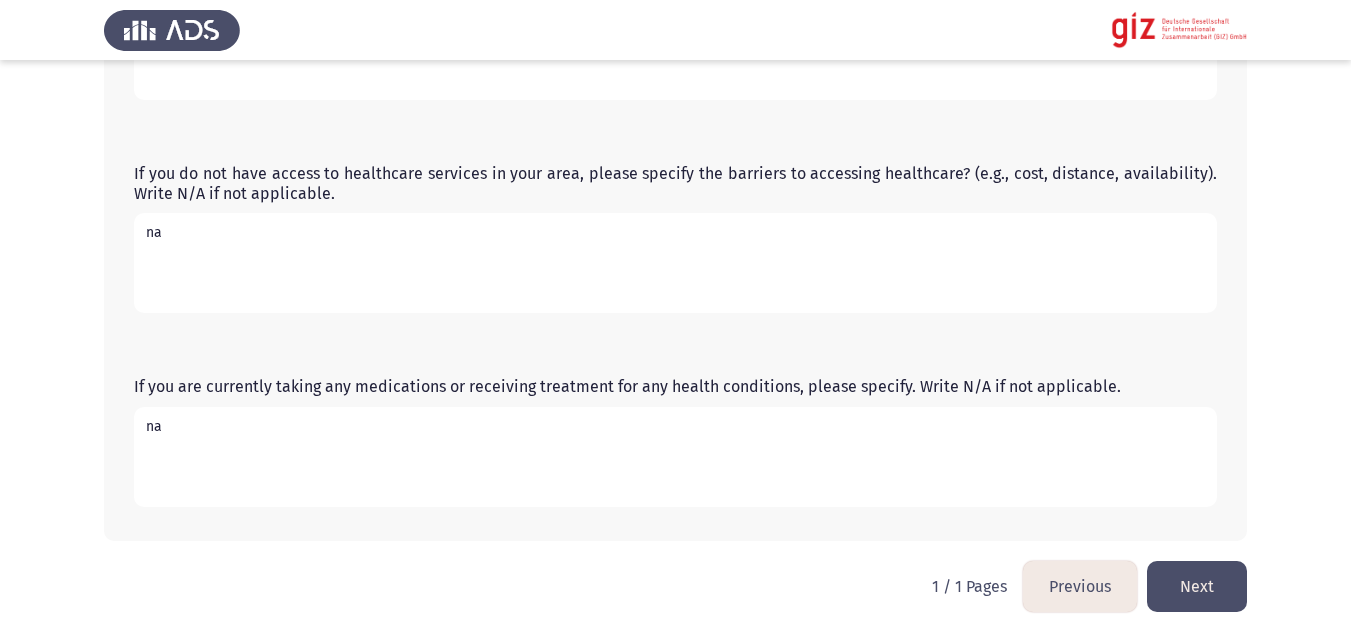 type on "na" 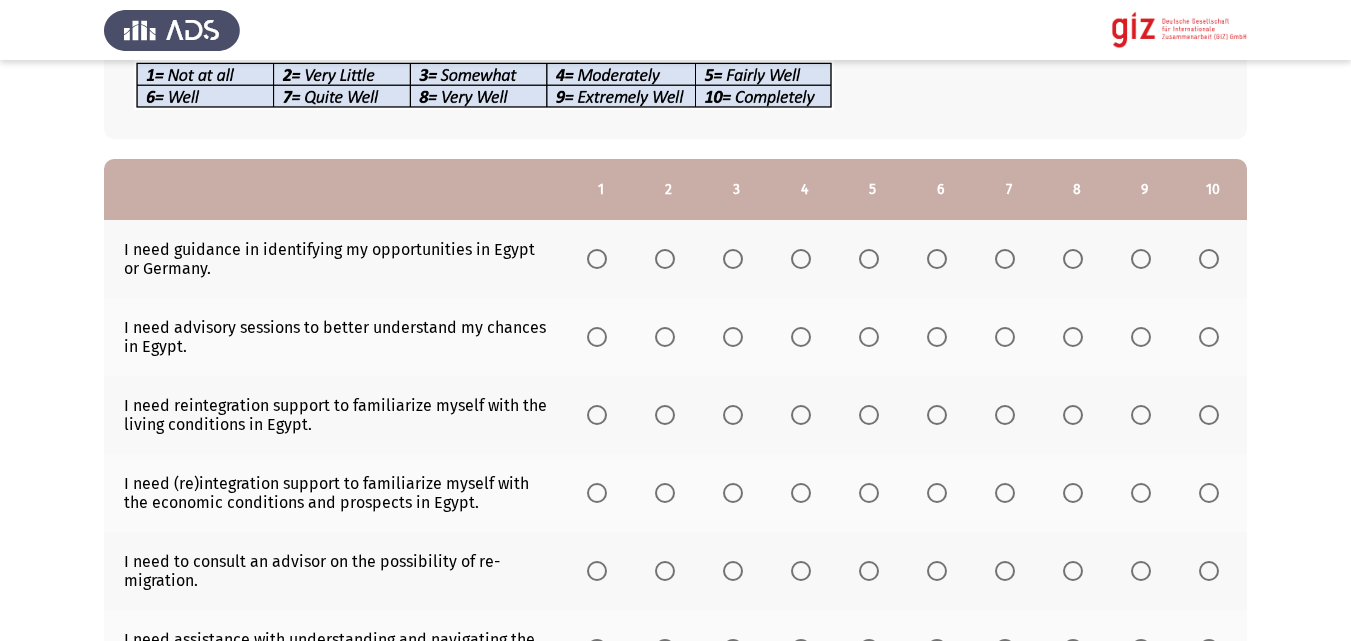 scroll, scrollTop: 153, scrollLeft: 0, axis: vertical 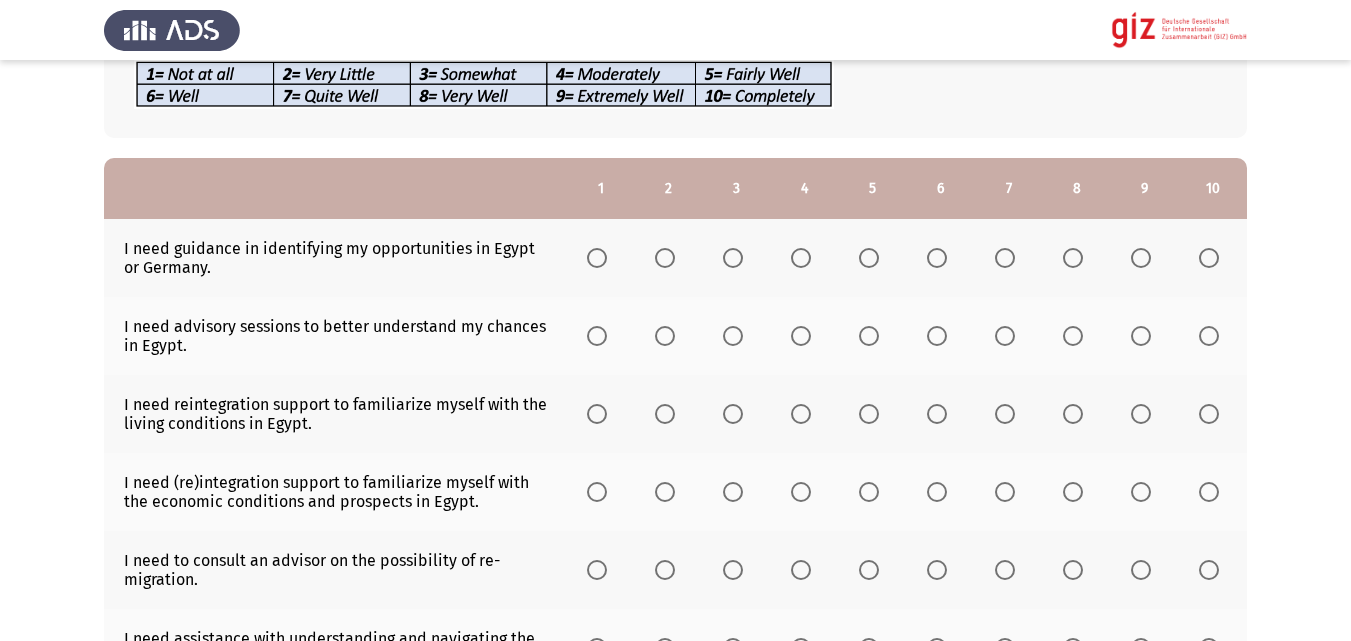 click 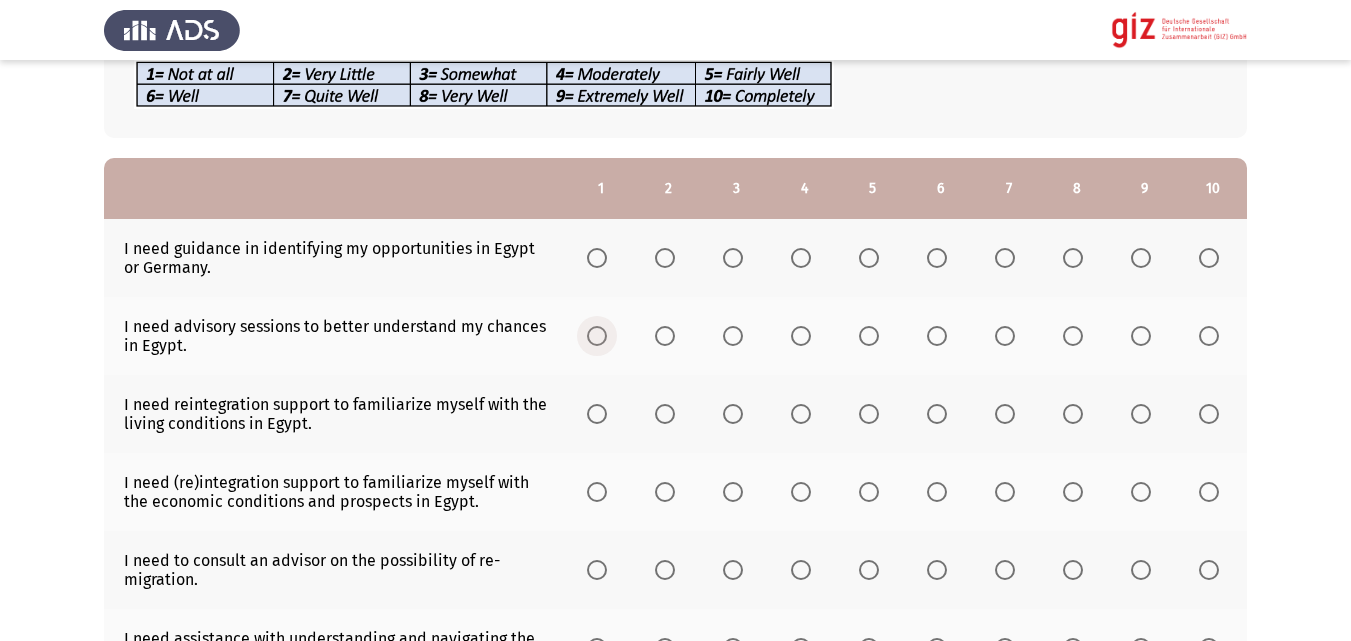 click at bounding box center [597, 336] 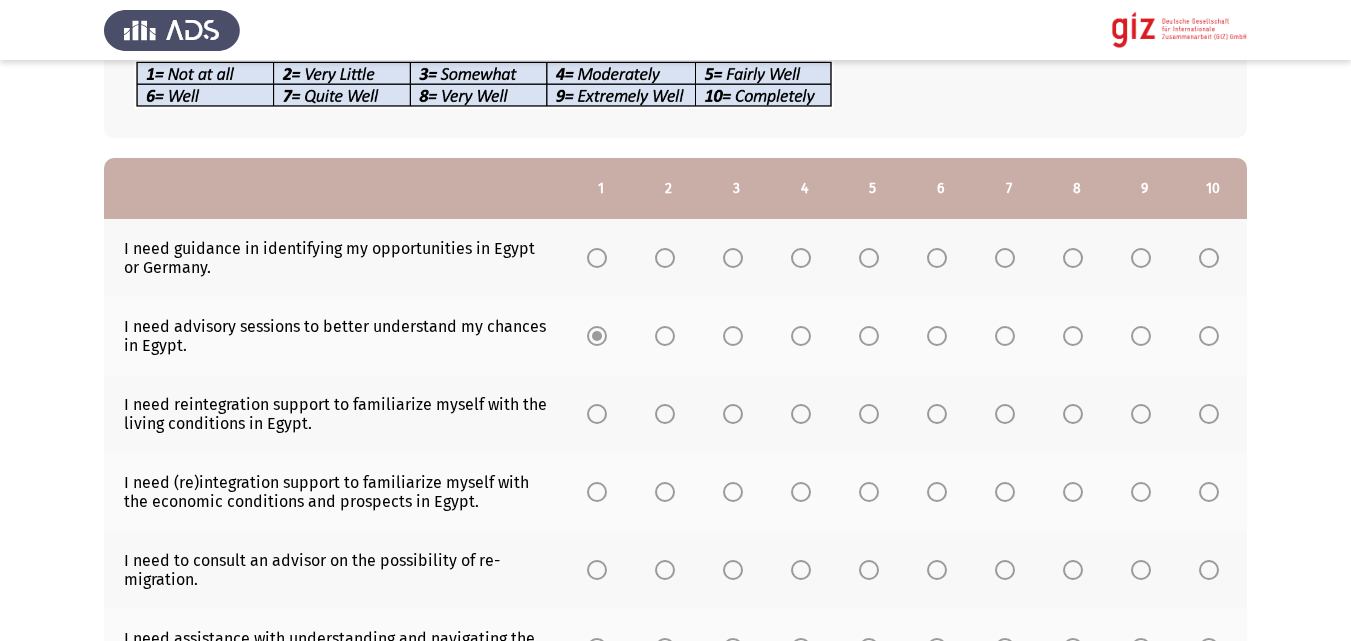 click 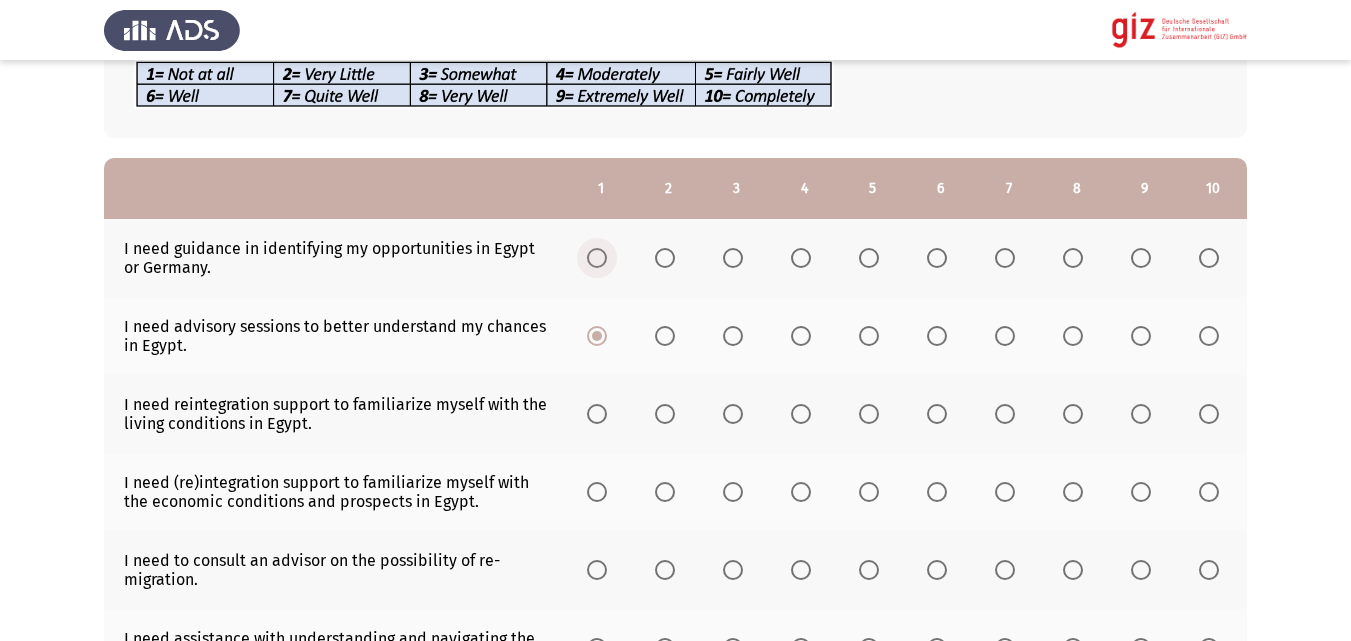click at bounding box center [597, 258] 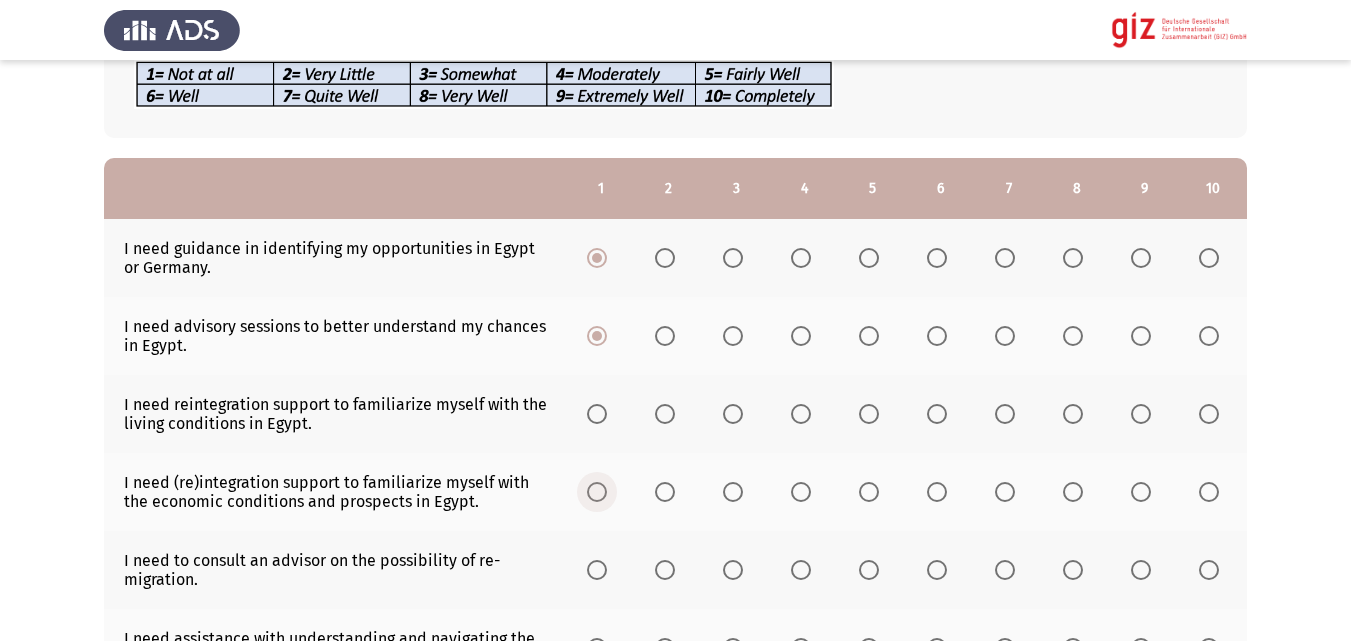 click at bounding box center (597, 492) 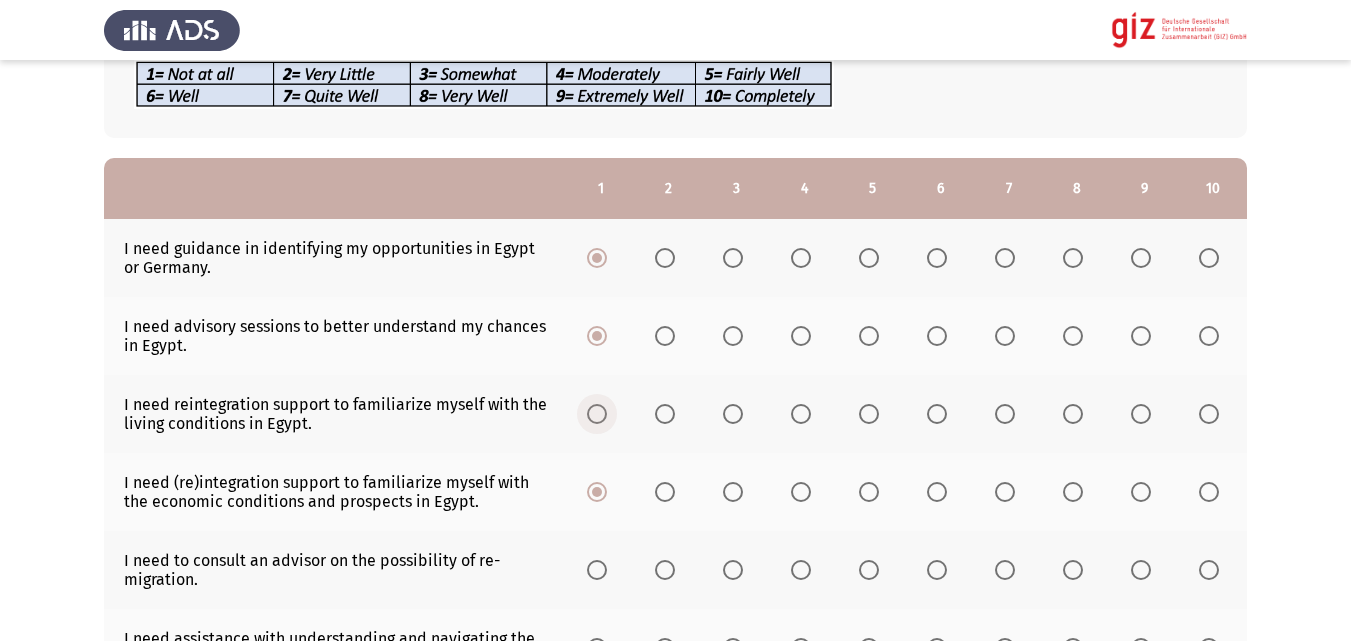 click at bounding box center [597, 414] 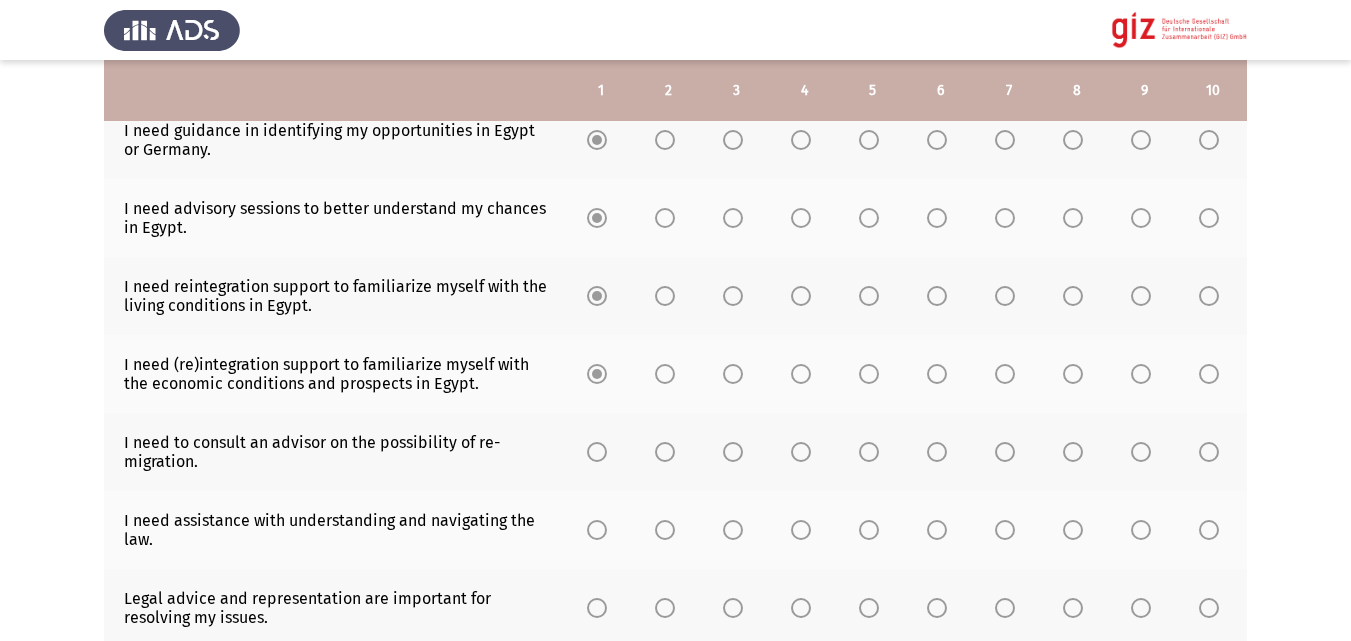 scroll, scrollTop: 307, scrollLeft: 0, axis: vertical 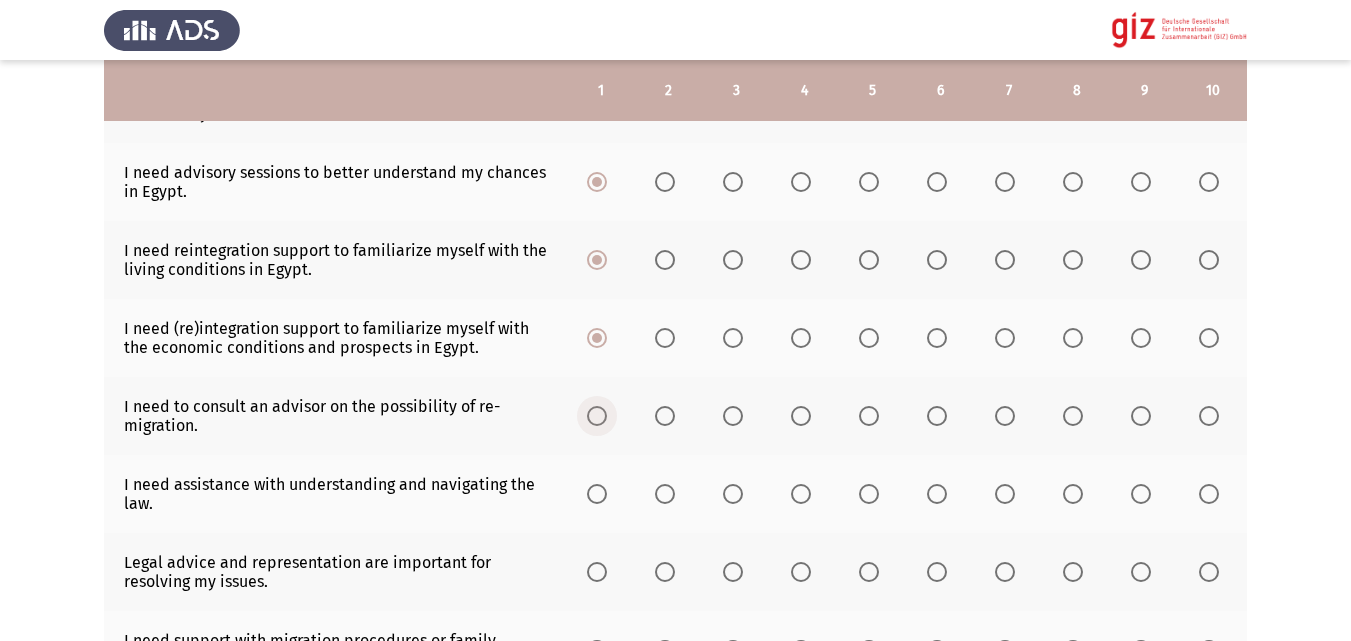 click at bounding box center (597, 416) 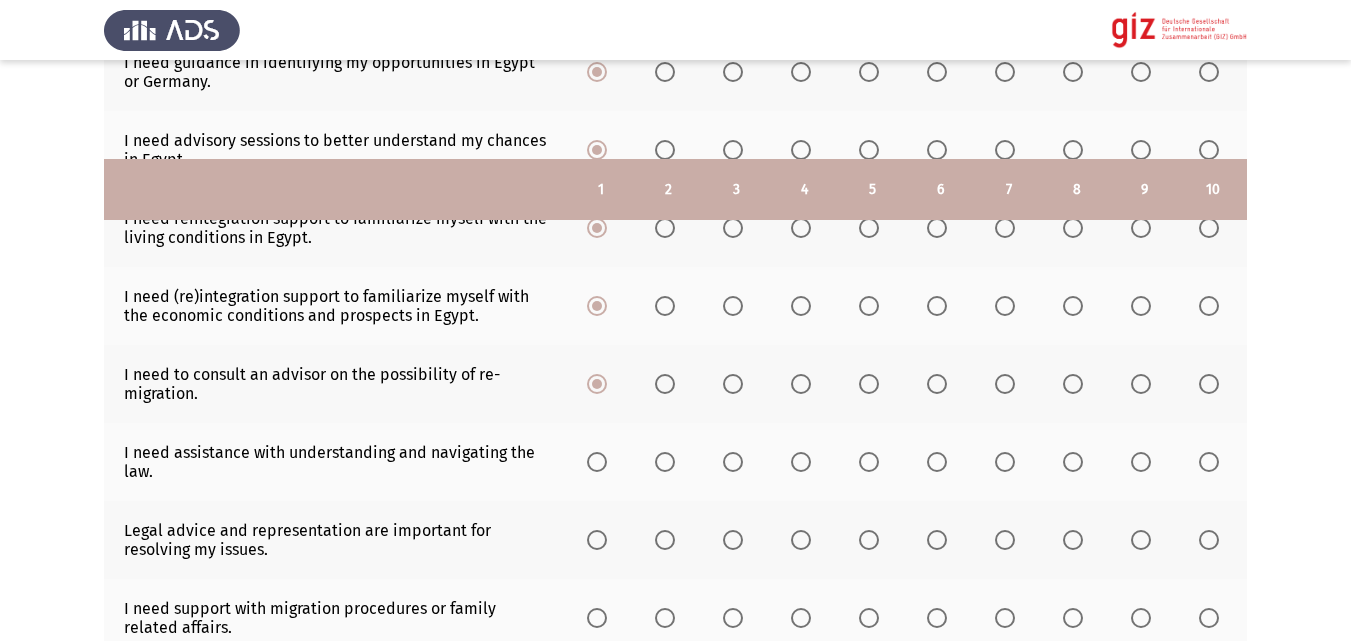 scroll, scrollTop: 468, scrollLeft: 0, axis: vertical 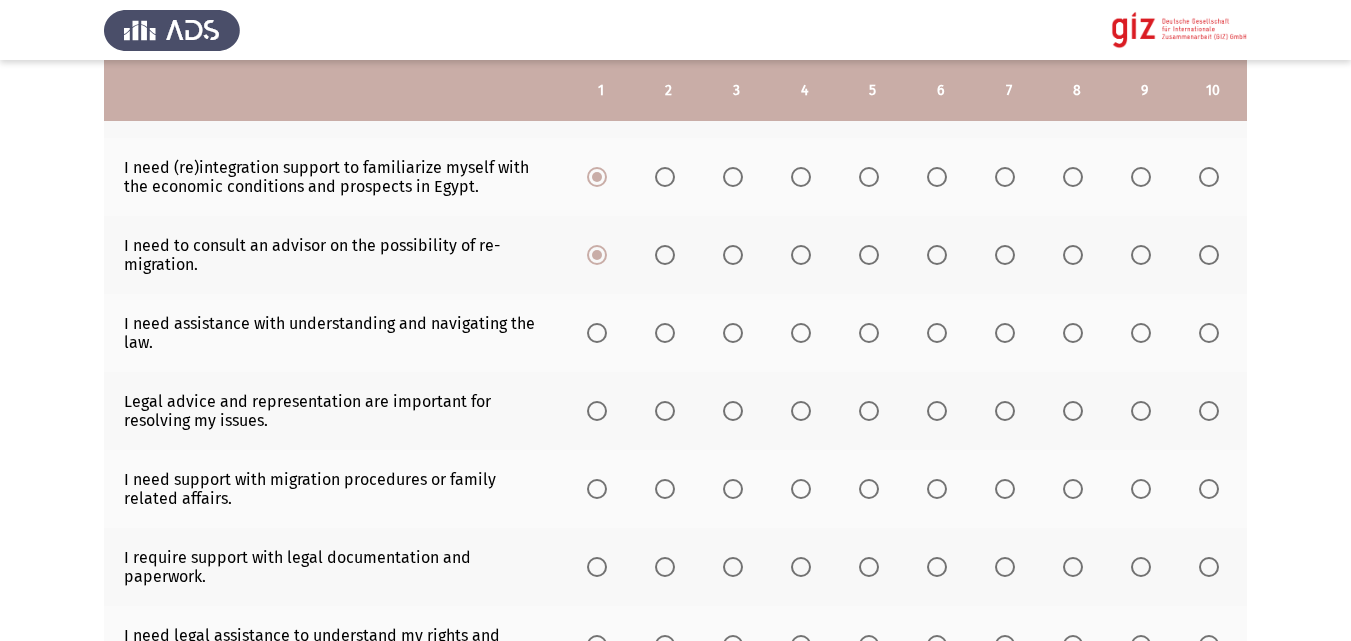click 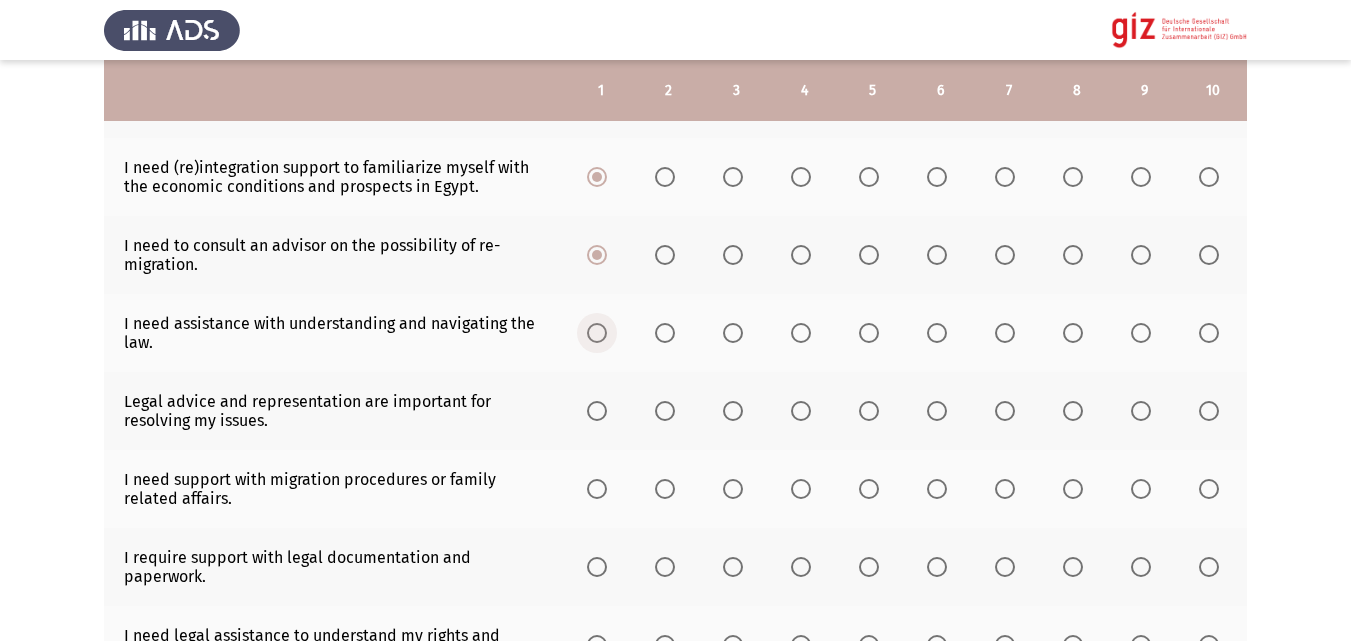 click at bounding box center (597, 333) 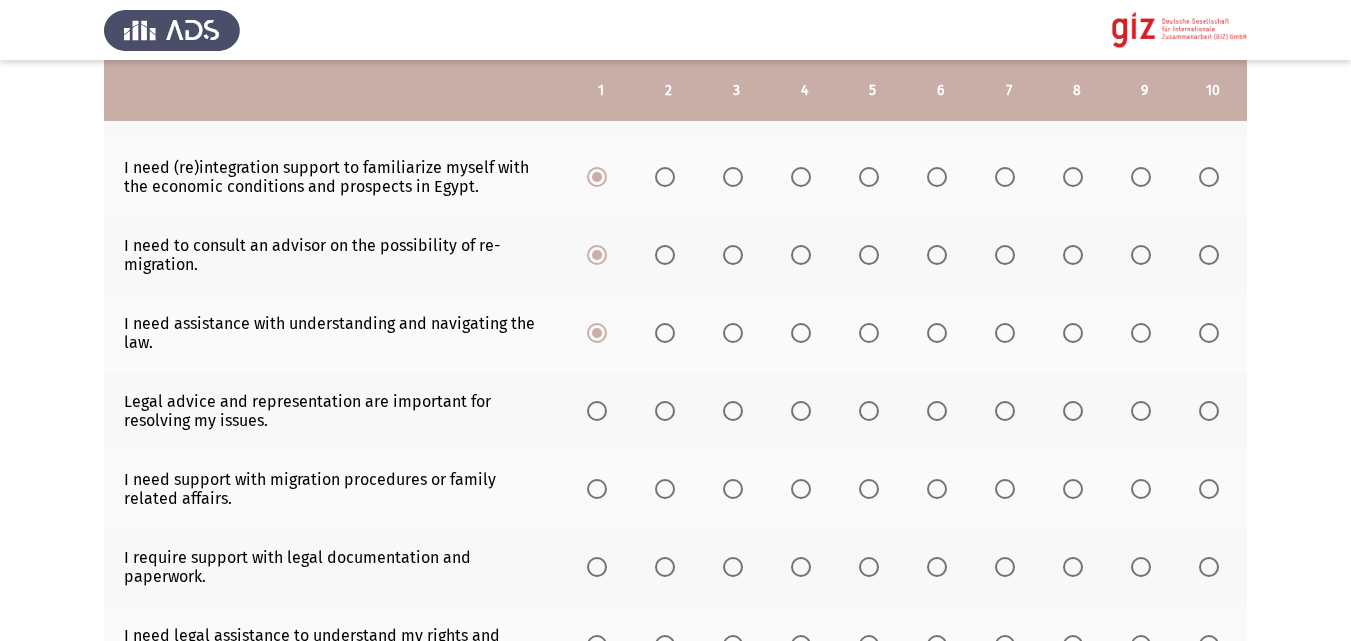 click at bounding box center (597, 411) 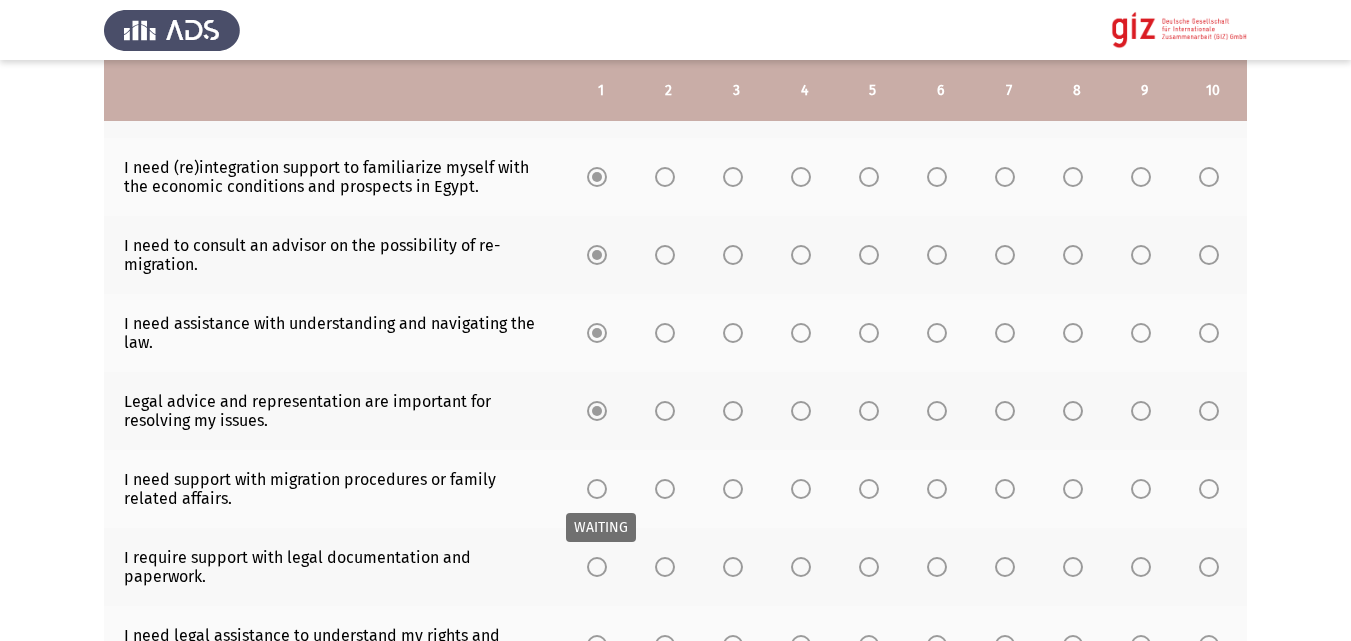 click at bounding box center (597, 489) 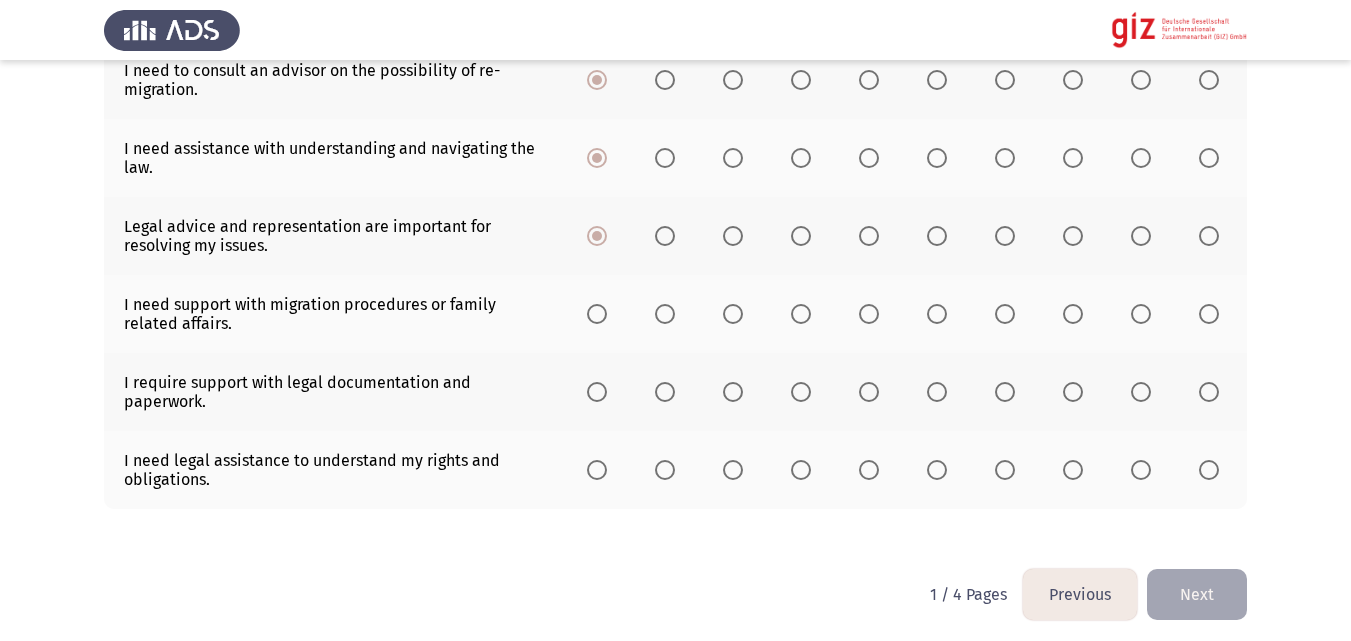scroll, scrollTop: 651, scrollLeft: 0, axis: vertical 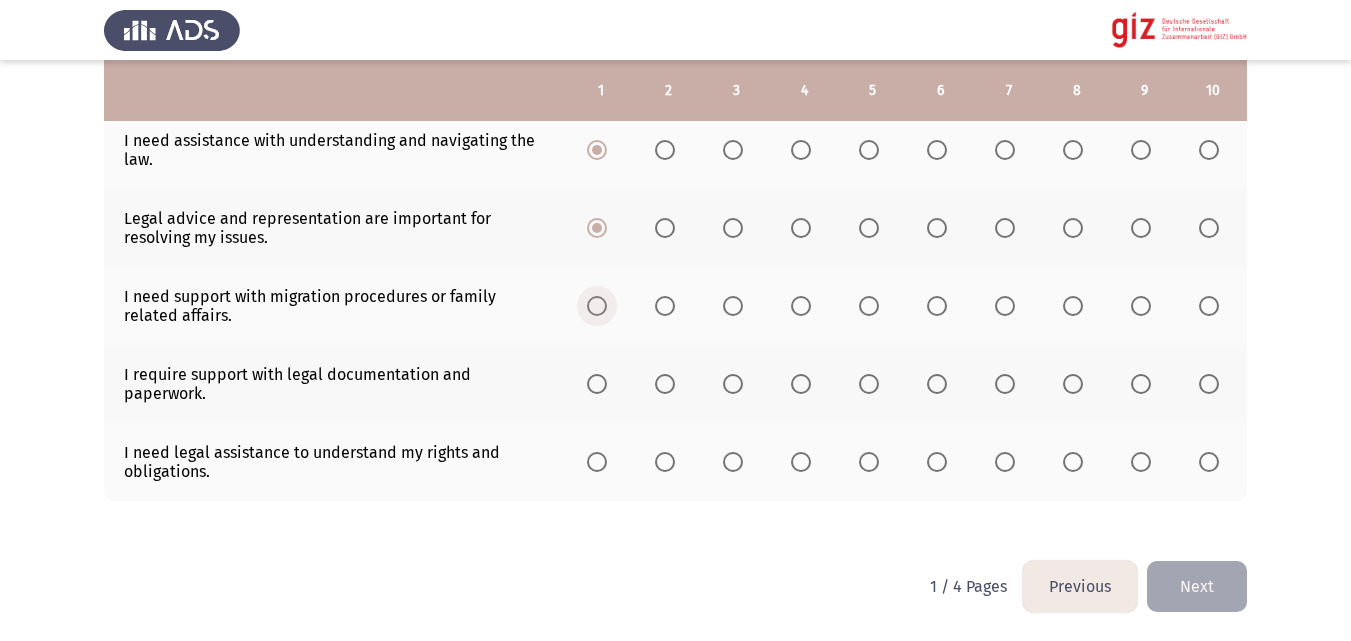 click at bounding box center (597, 306) 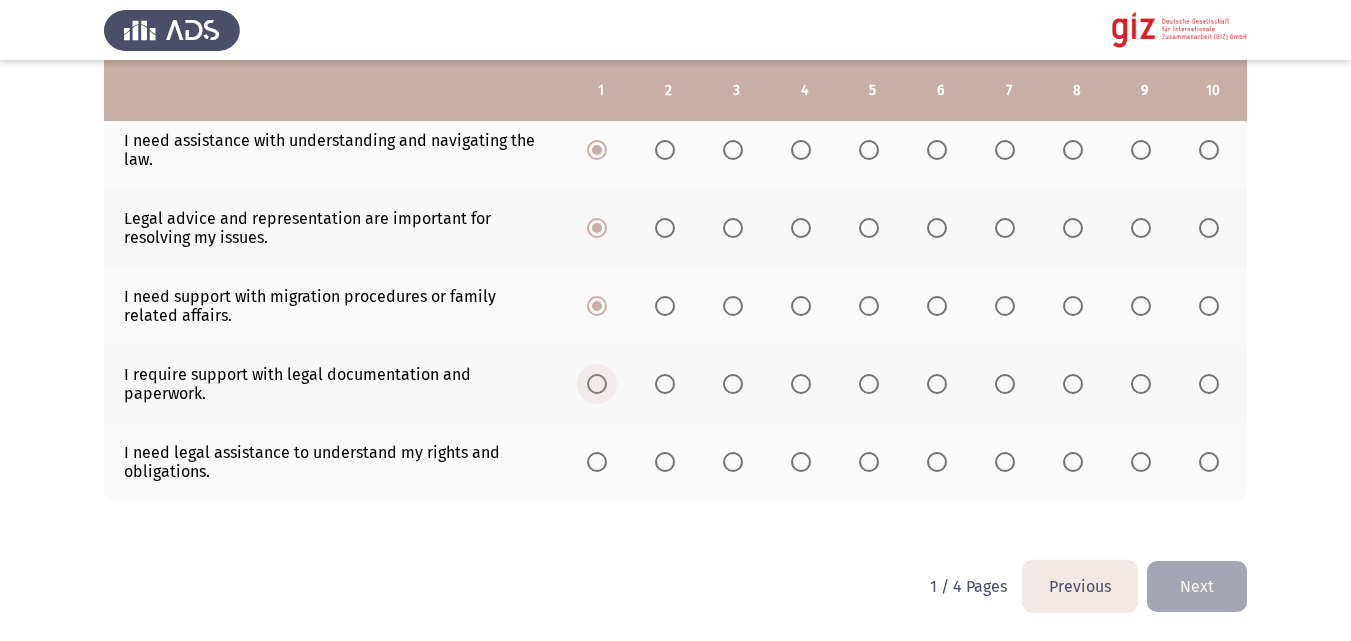 click at bounding box center [597, 384] 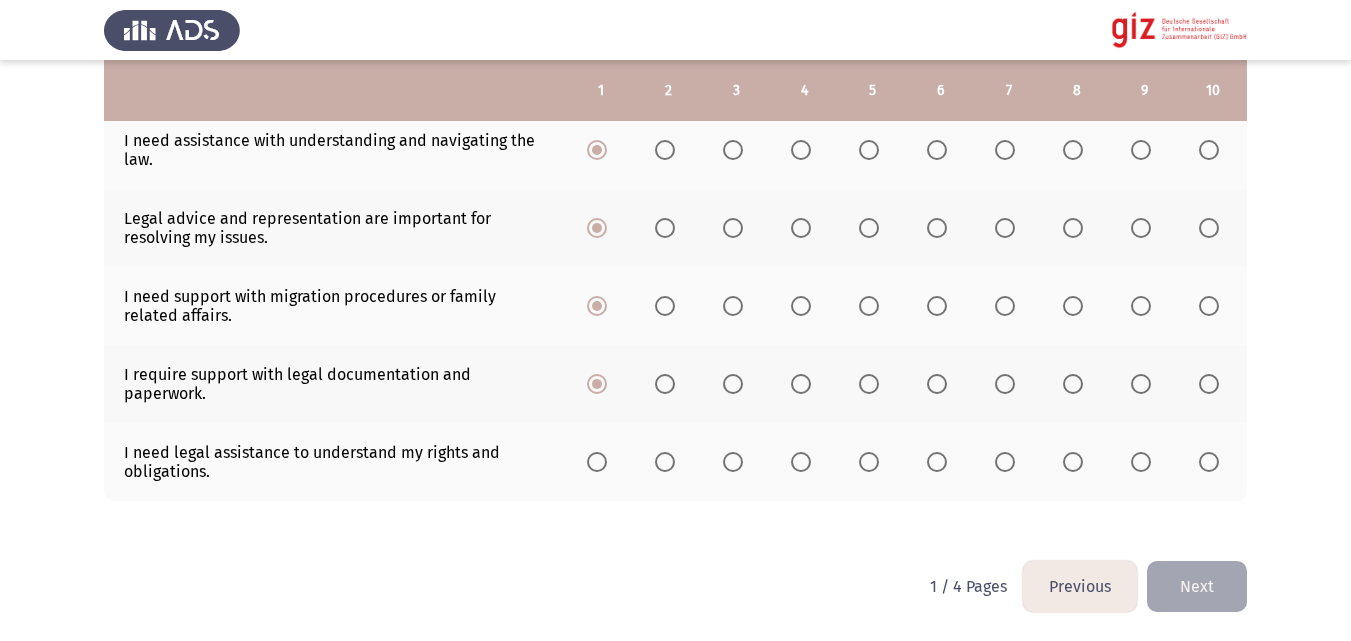 click 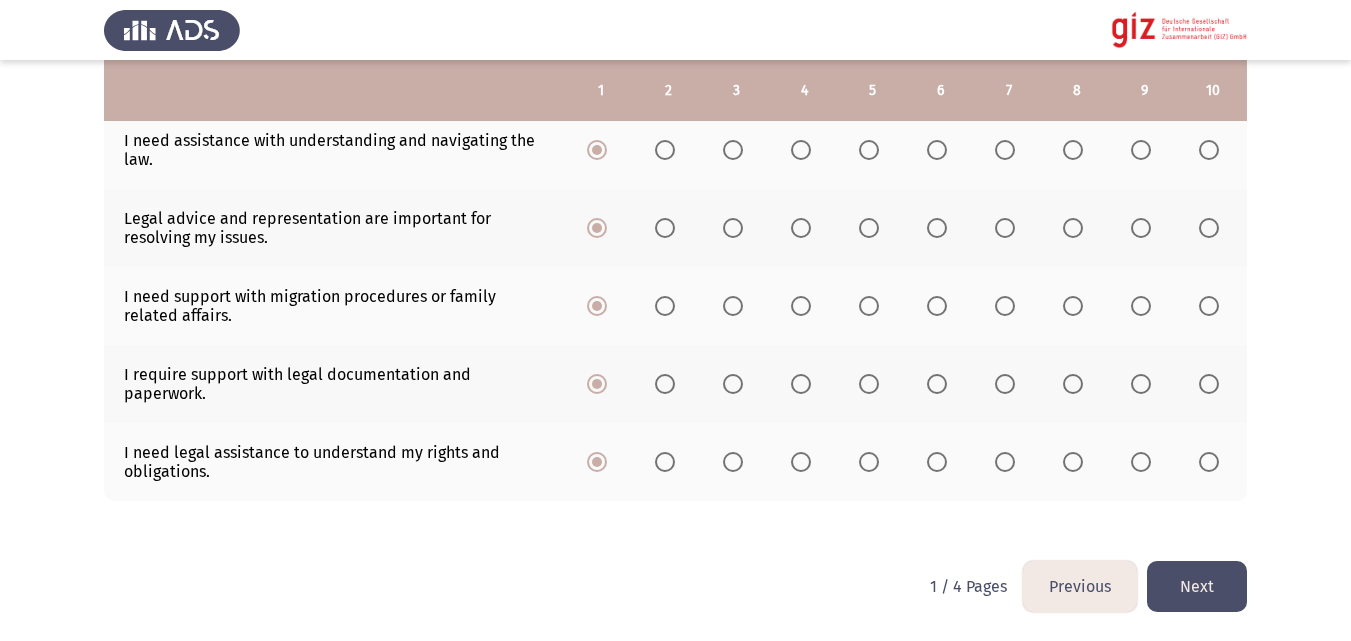 click on "Next" 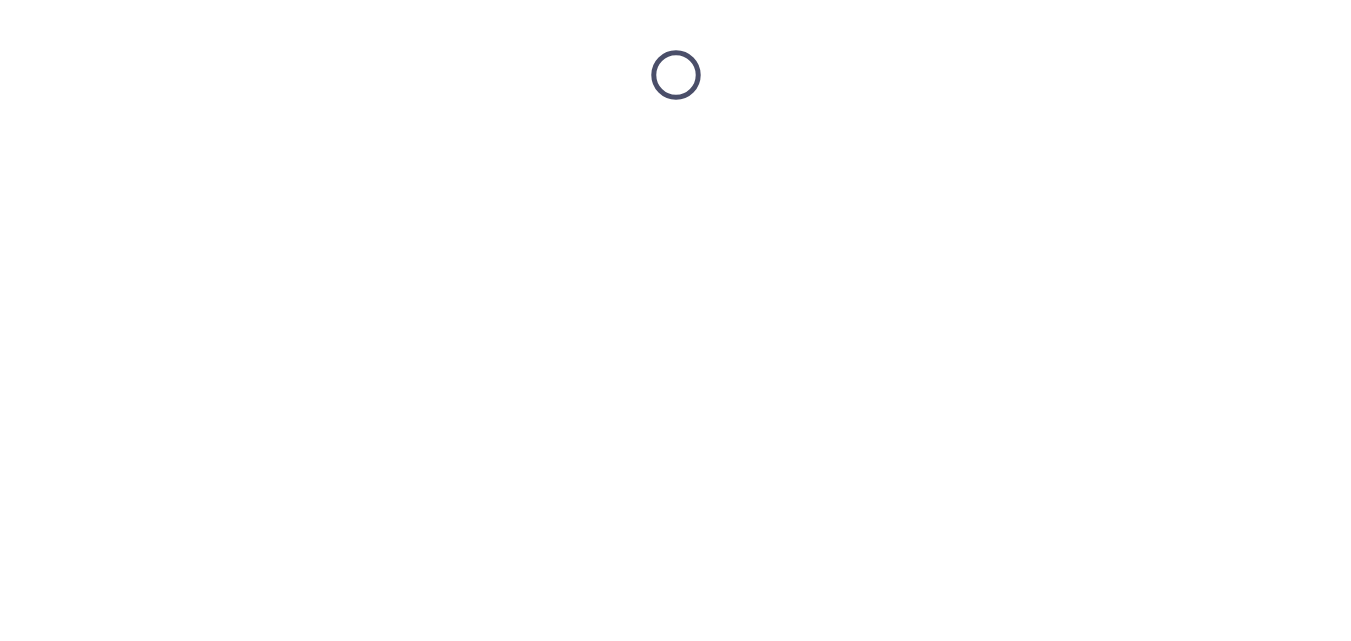 scroll, scrollTop: 0, scrollLeft: 0, axis: both 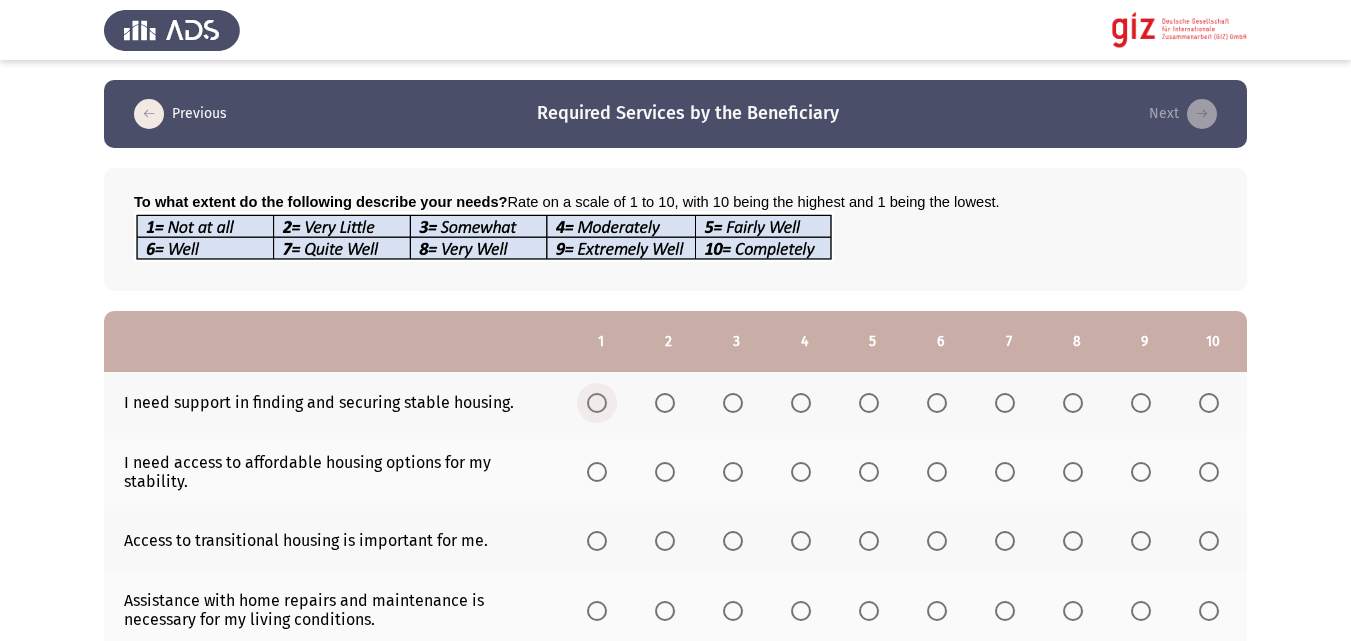 click at bounding box center [601, 403] 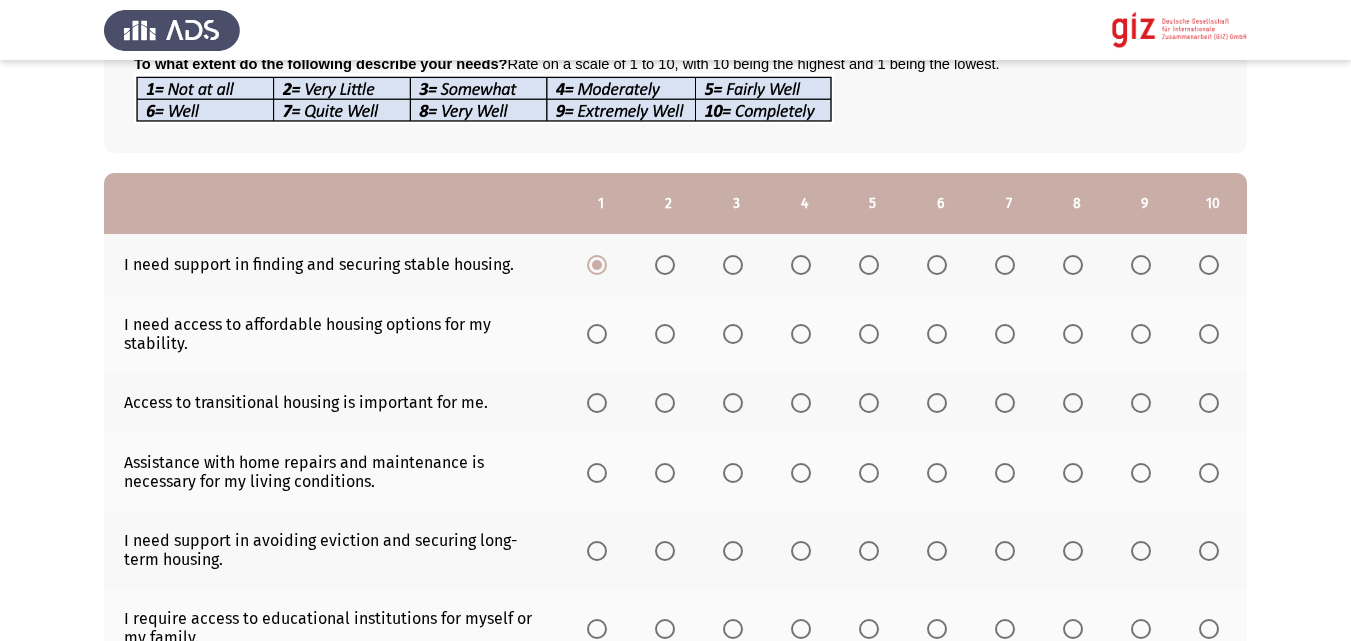 scroll, scrollTop: 142, scrollLeft: 0, axis: vertical 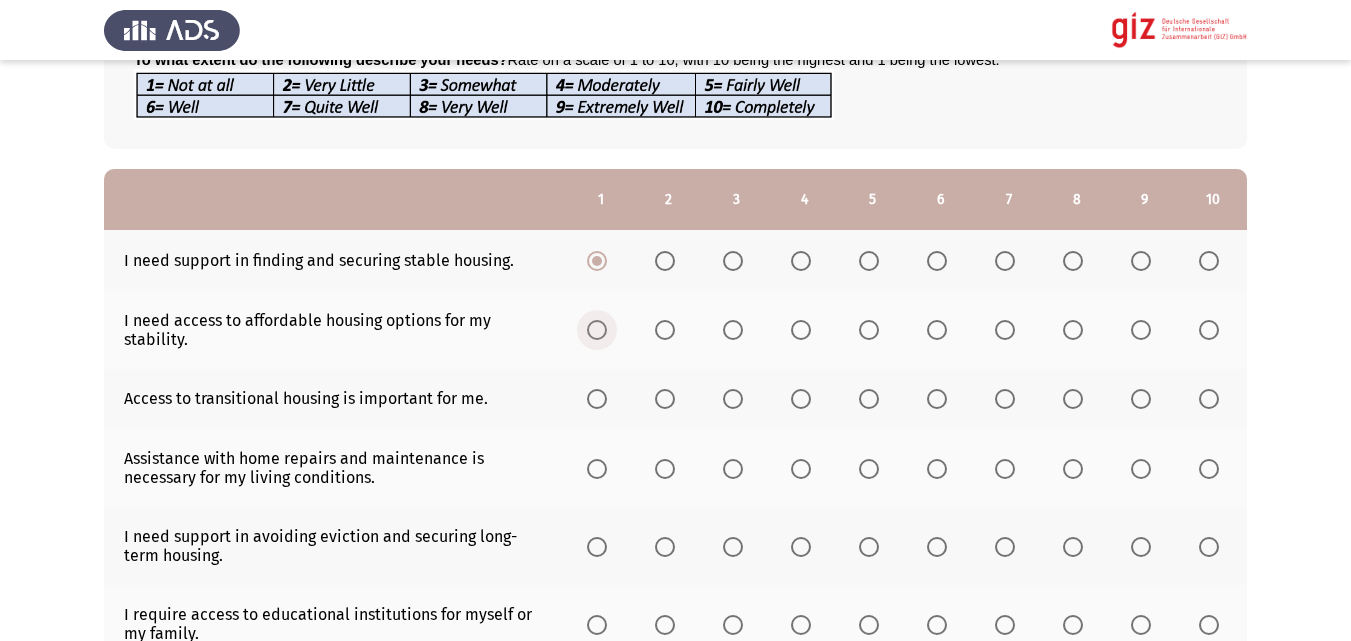 click at bounding box center (597, 330) 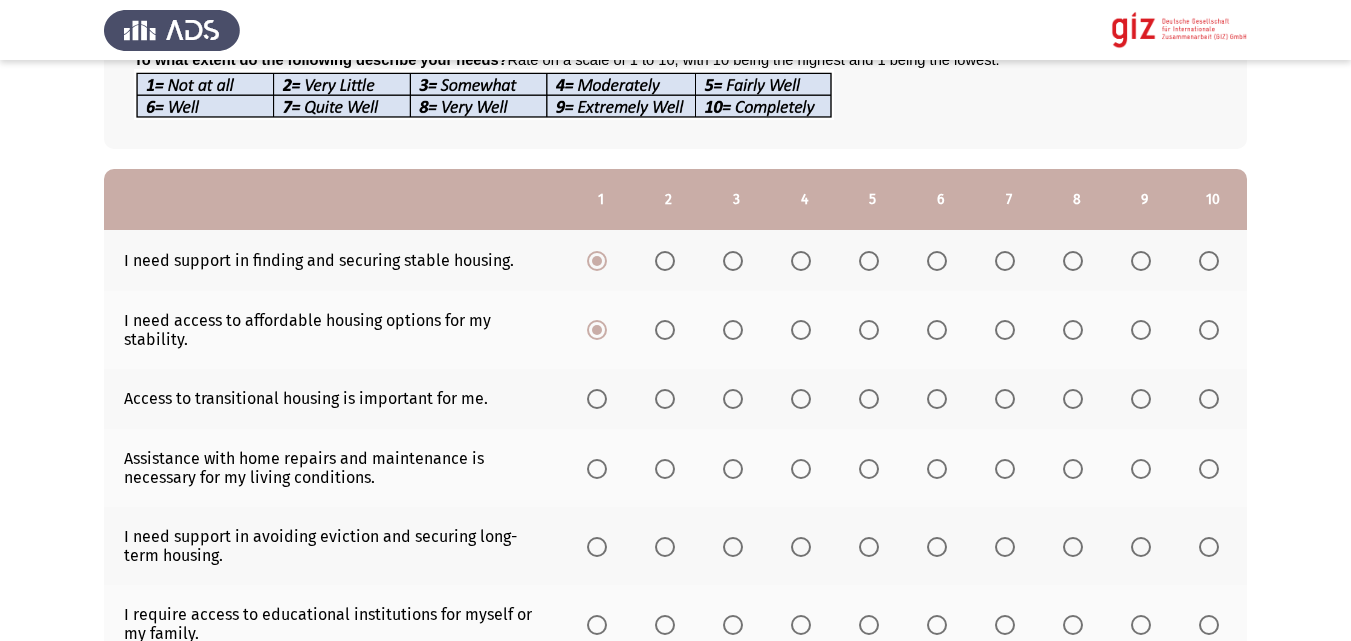 drag, startPoint x: 598, startPoint y: 373, endPoint x: 598, endPoint y: 406, distance: 33 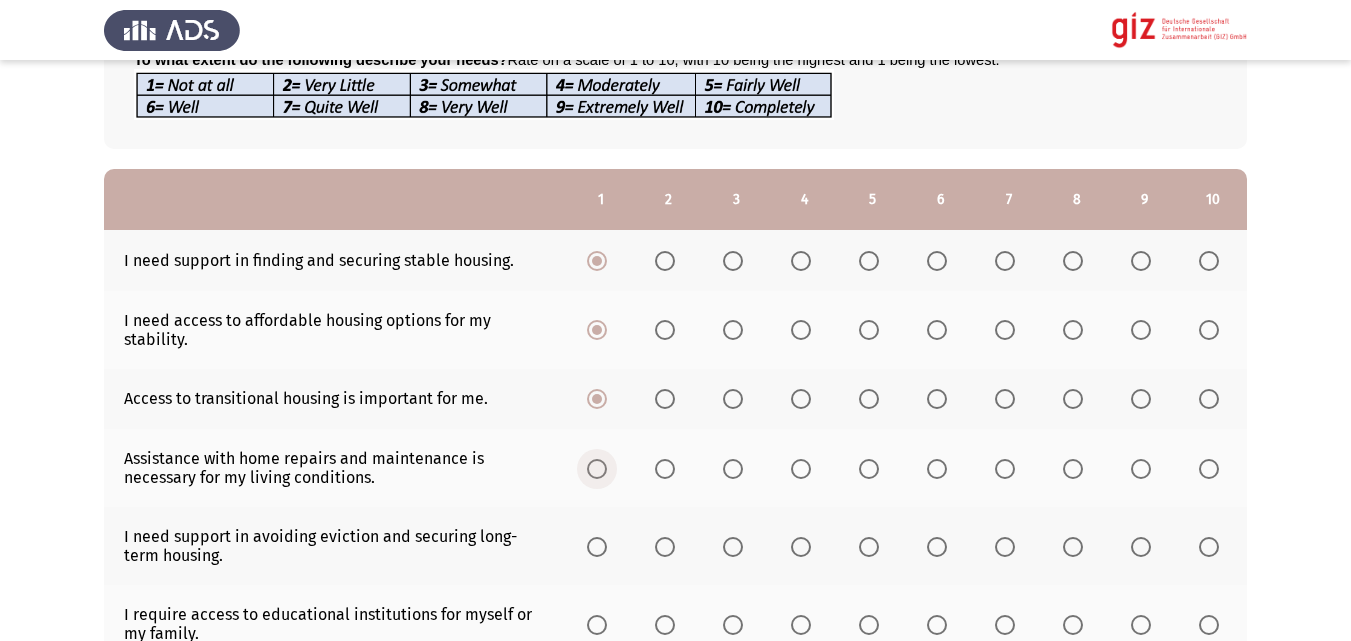 click at bounding box center [597, 469] 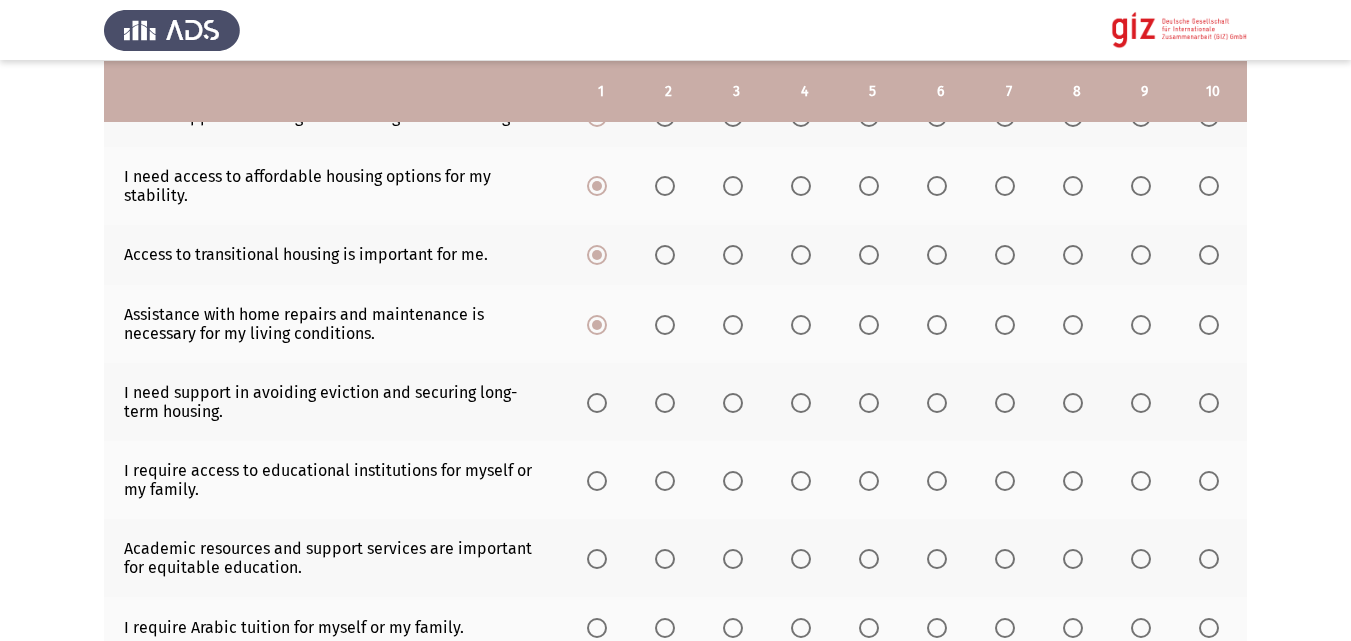 scroll, scrollTop: 287, scrollLeft: 0, axis: vertical 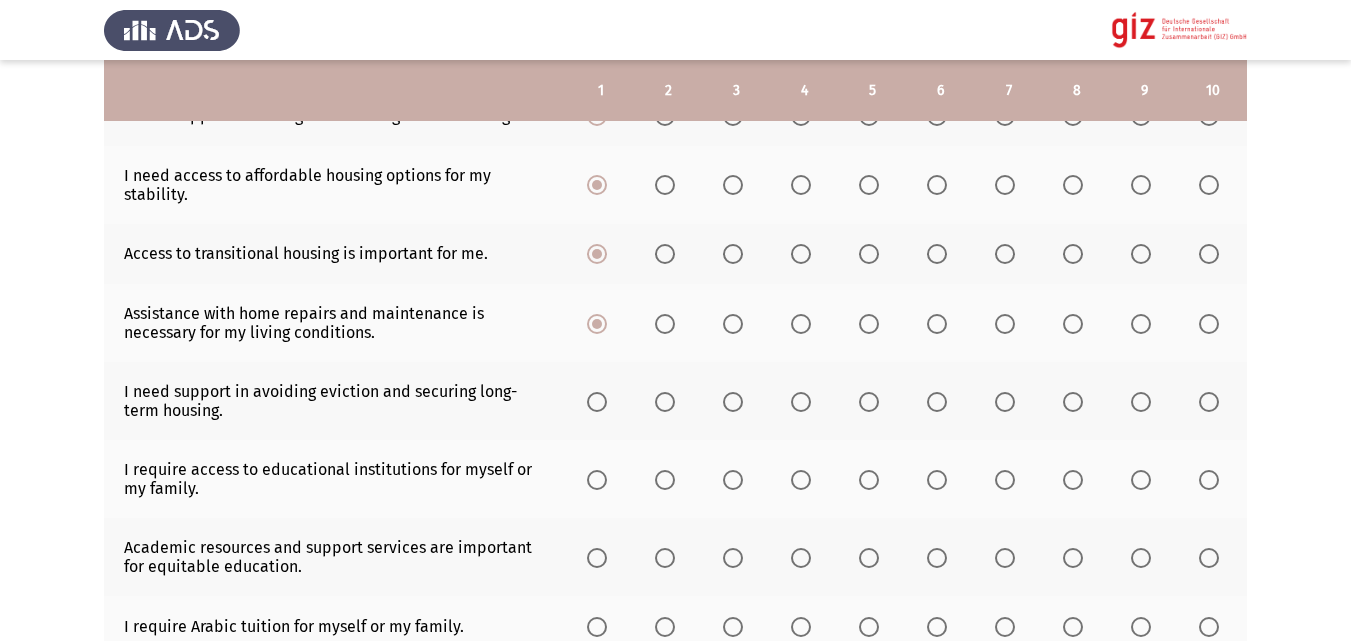 click at bounding box center [597, 402] 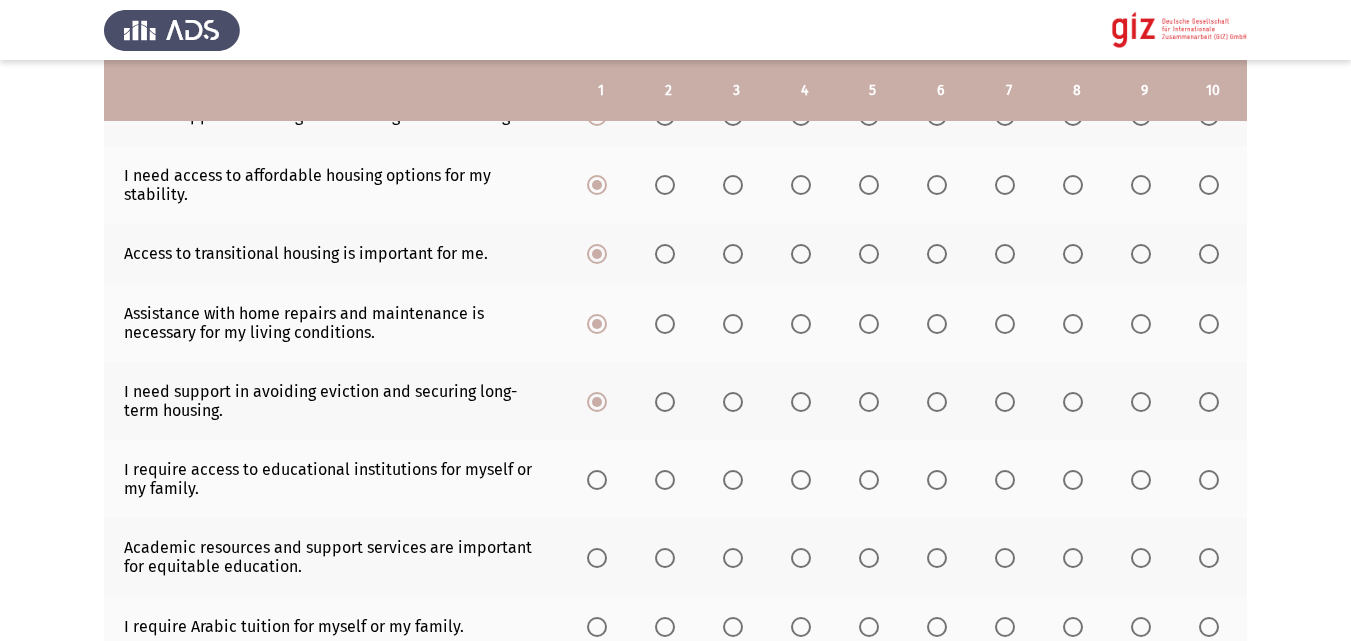 click 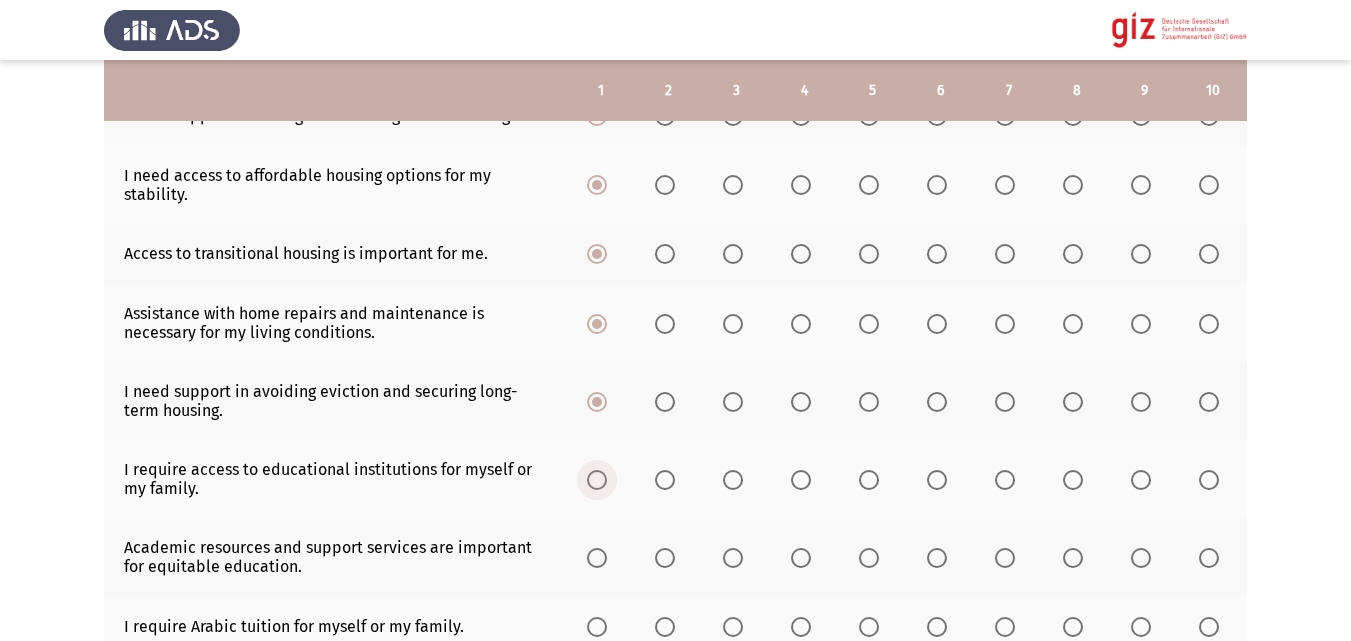 click at bounding box center [597, 480] 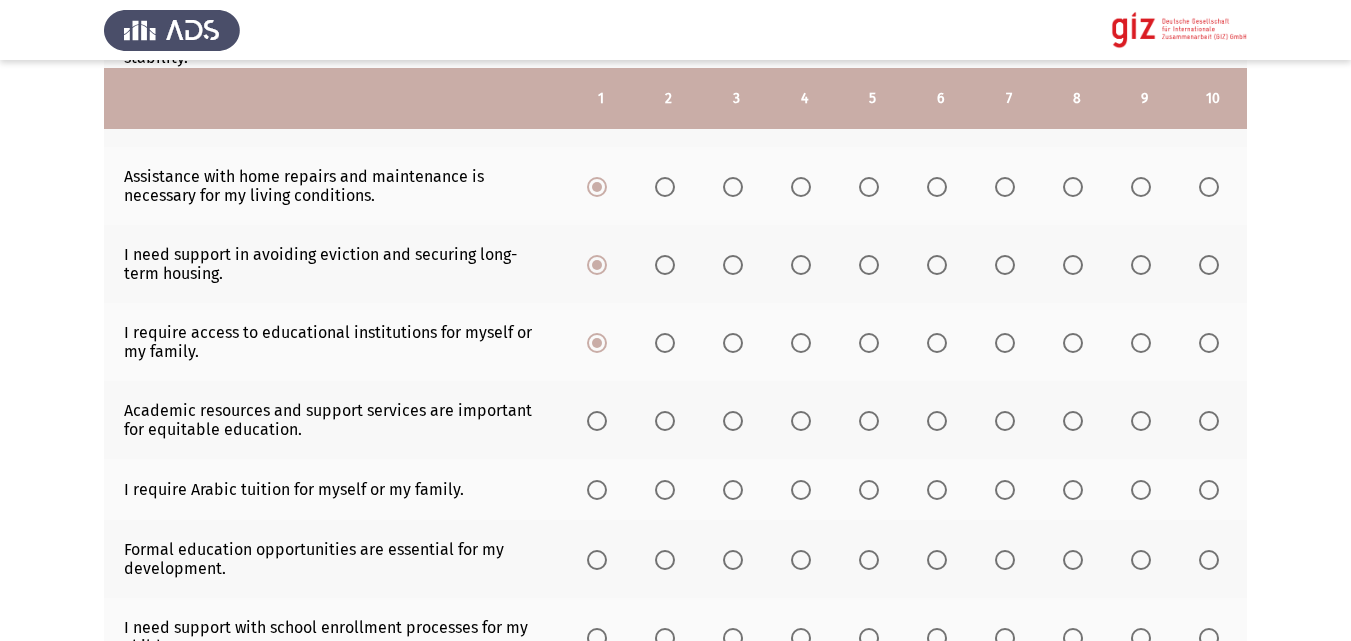 scroll, scrollTop: 433, scrollLeft: 0, axis: vertical 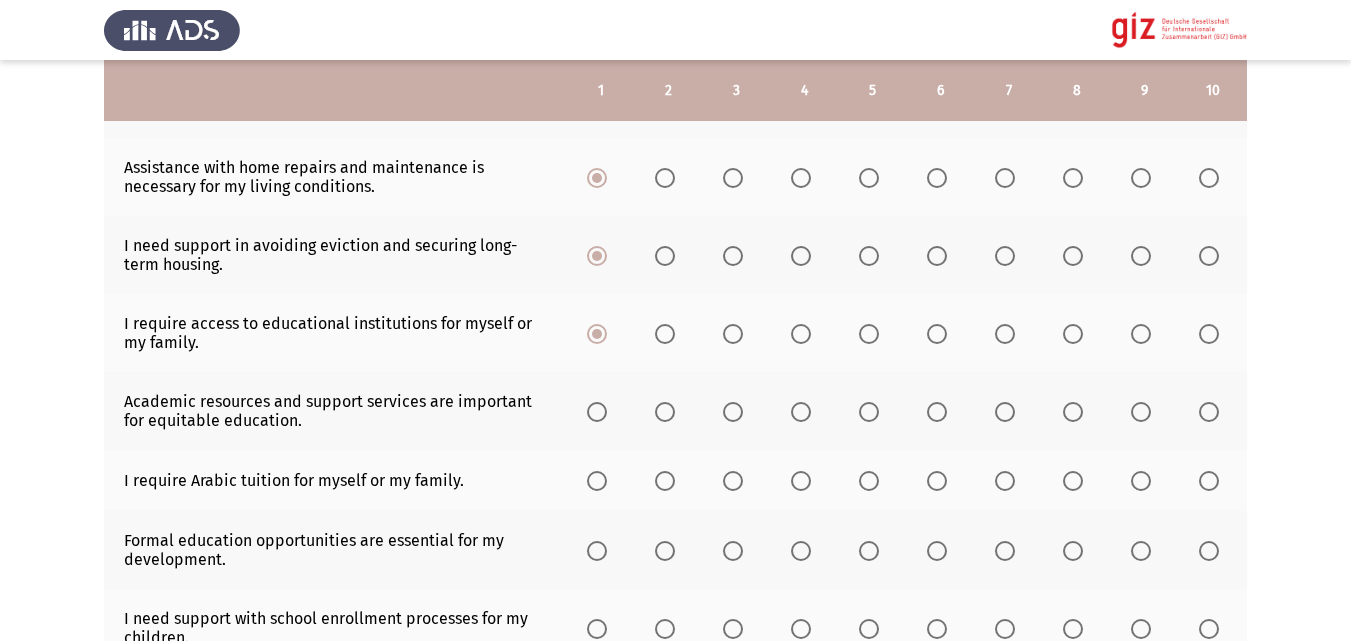 click at bounding box center (597, 412) 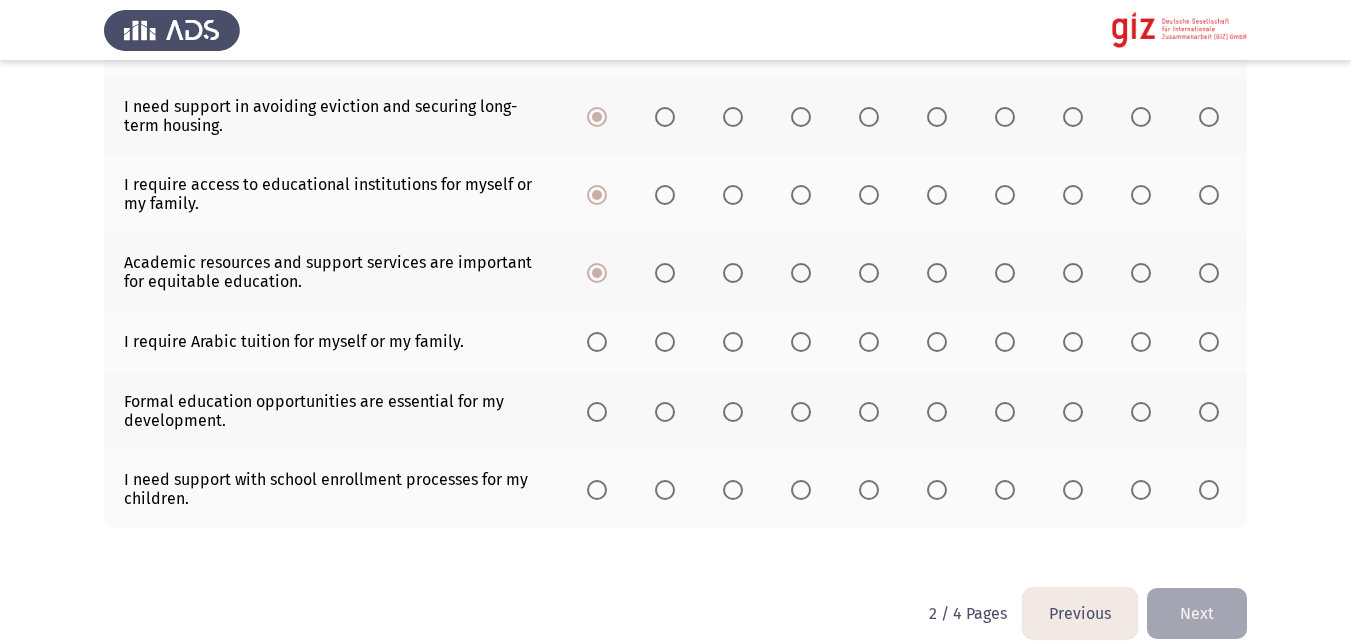 scroll, scrollTop: 599, scrollLeft: 0, axis: vertical 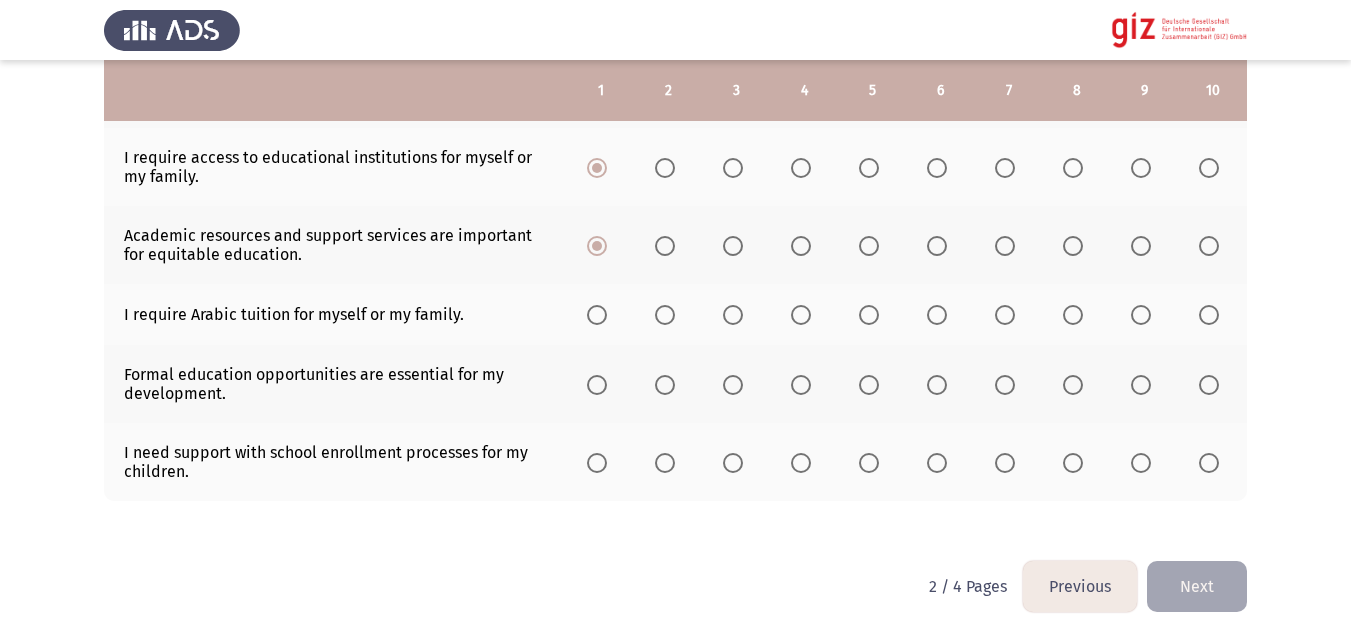 click at bounding box center (597, 315) 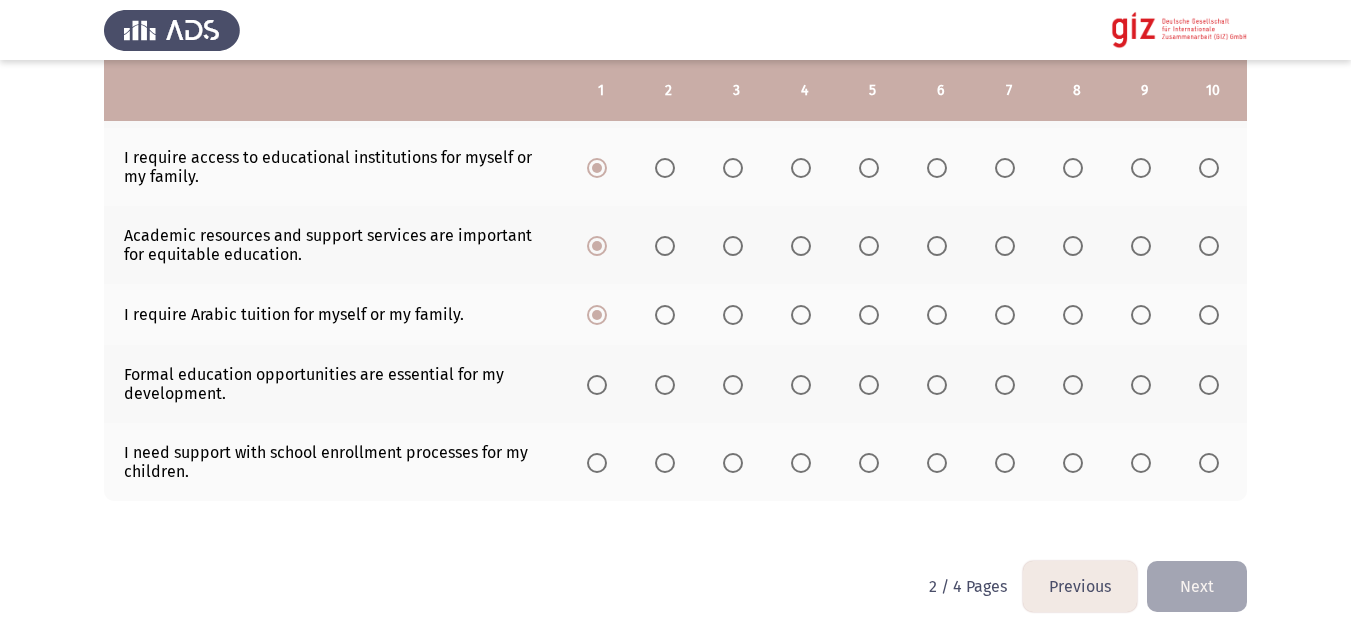 click at bounding box center (597, 385) 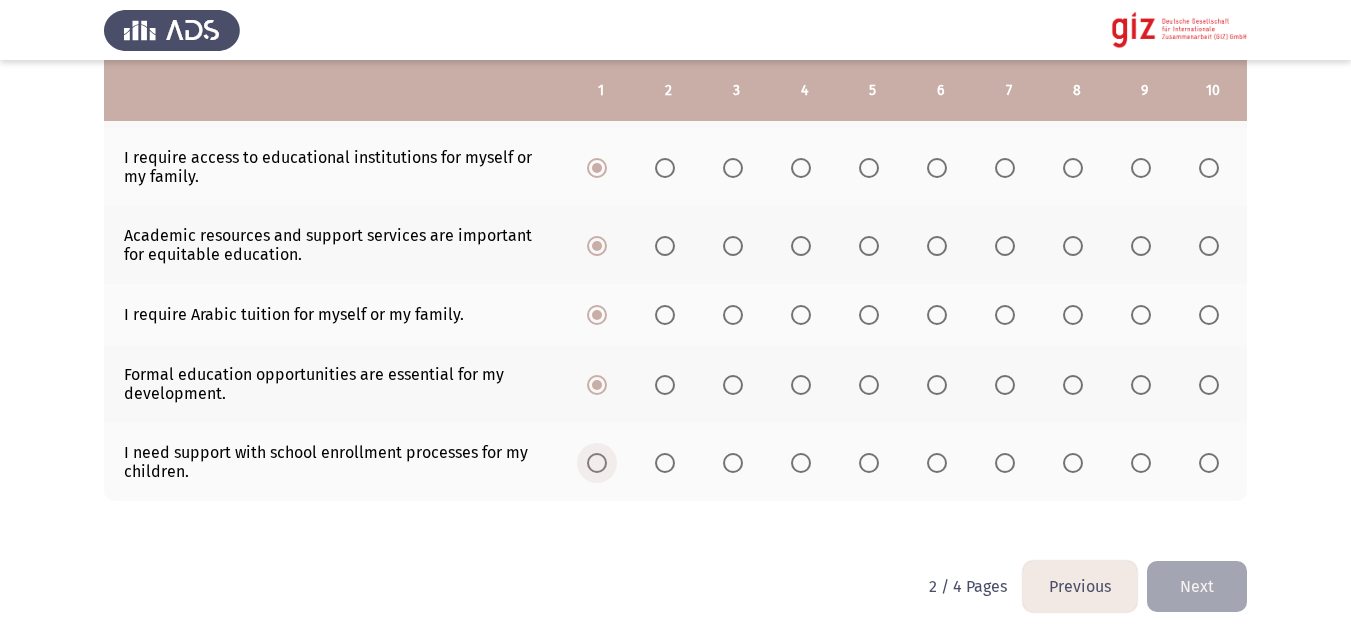 click at bounding box center (597, 463) 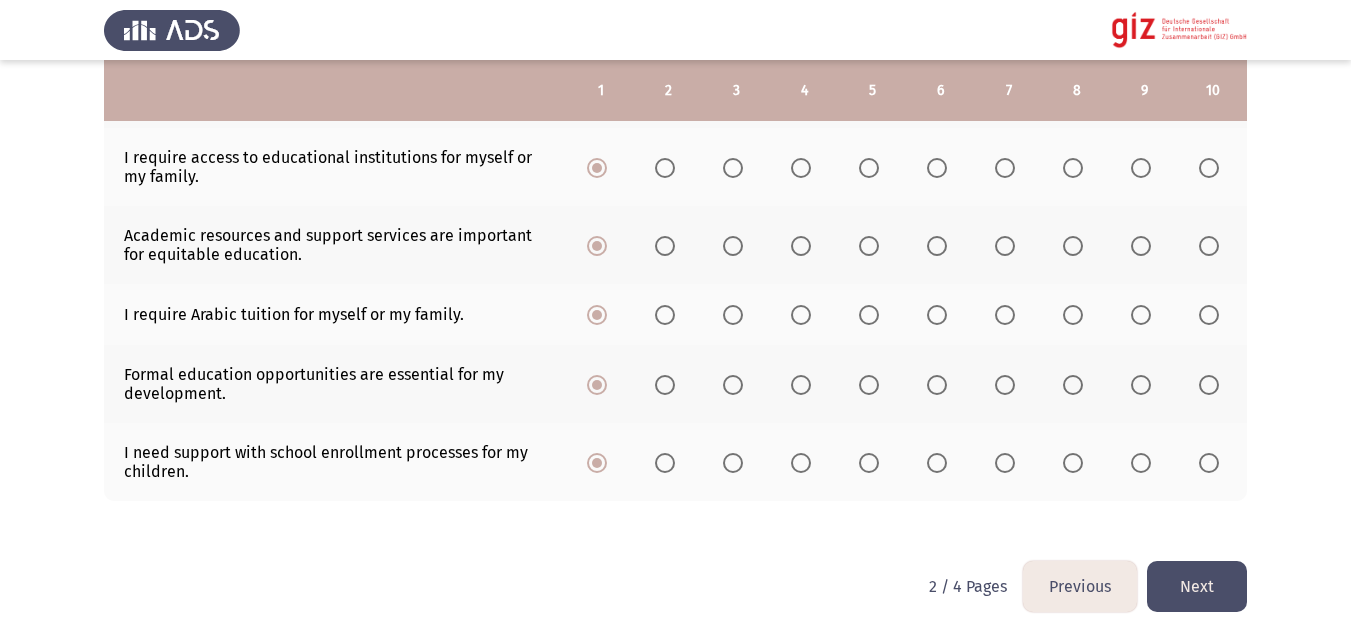 click on "Next" 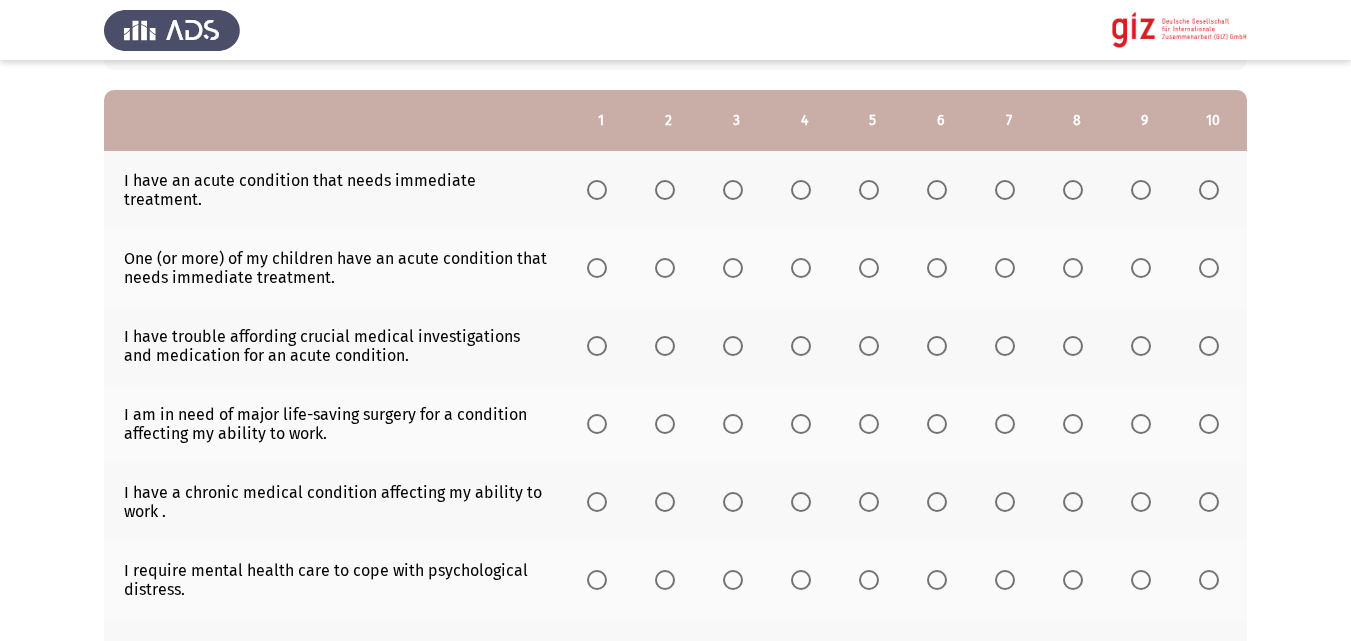 scroll, scrollTop: 222, scrollLeft: 0, axis: vertical 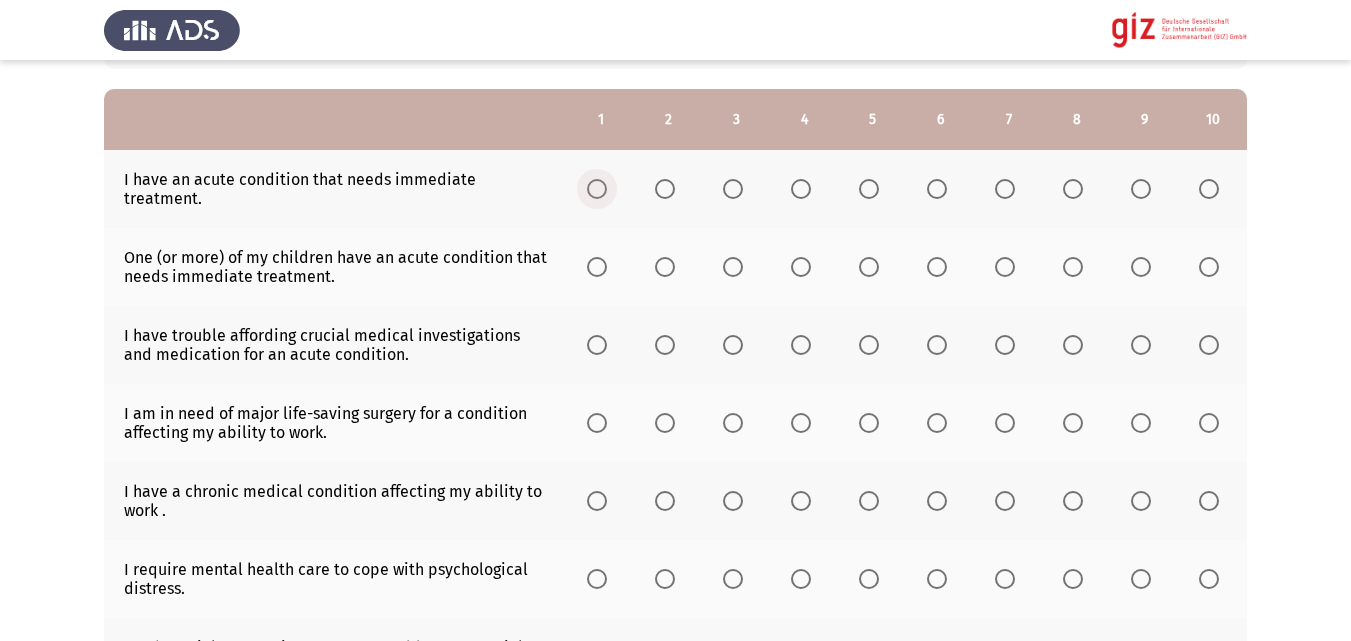 click at bounding box center [597, 189] 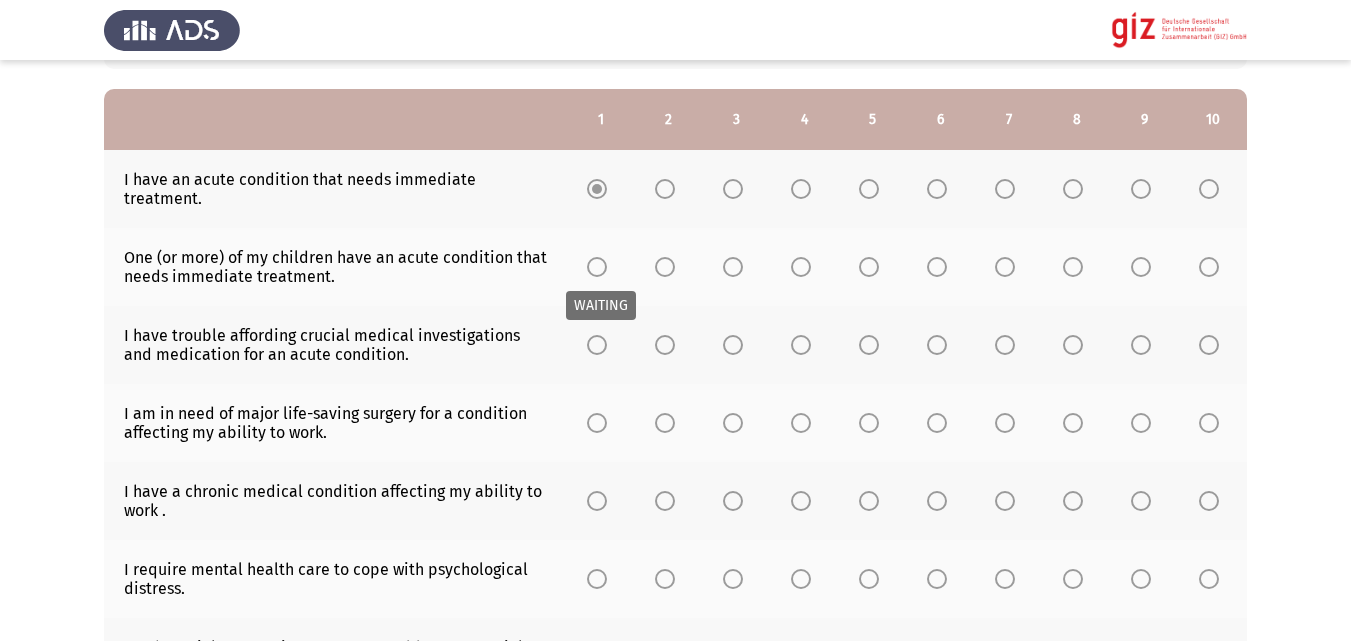 click at bounding box center (597, 267) 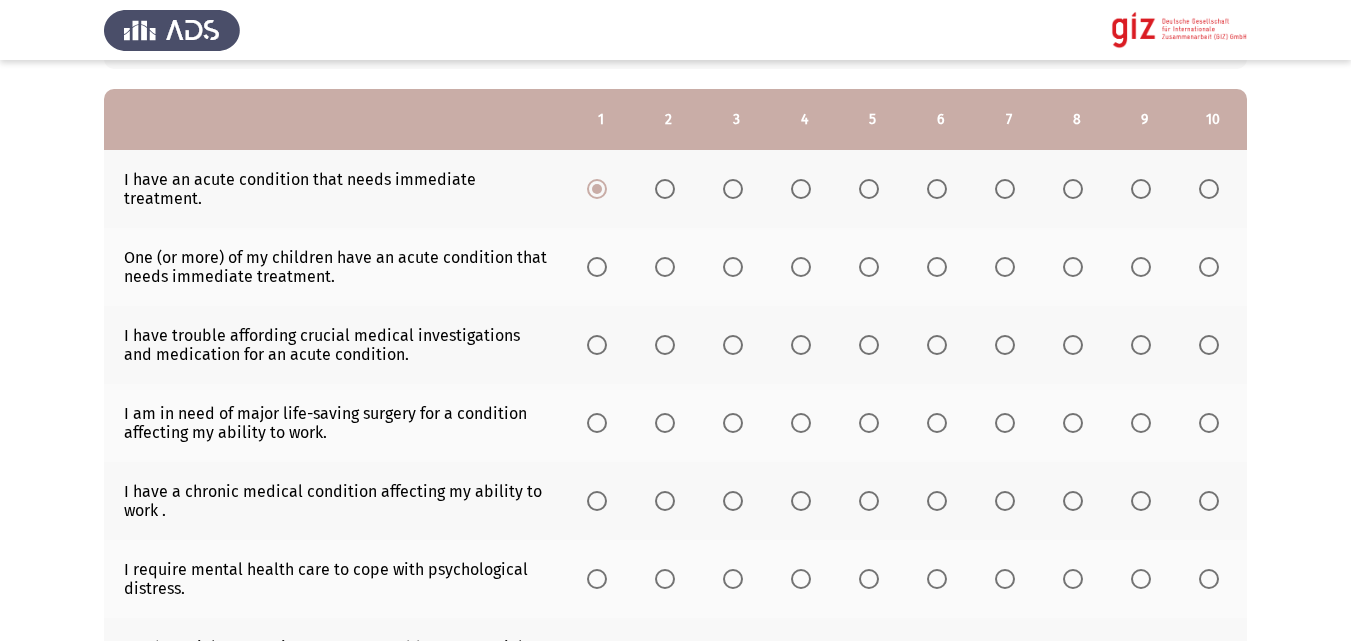 click at bounding box center (597, 267) 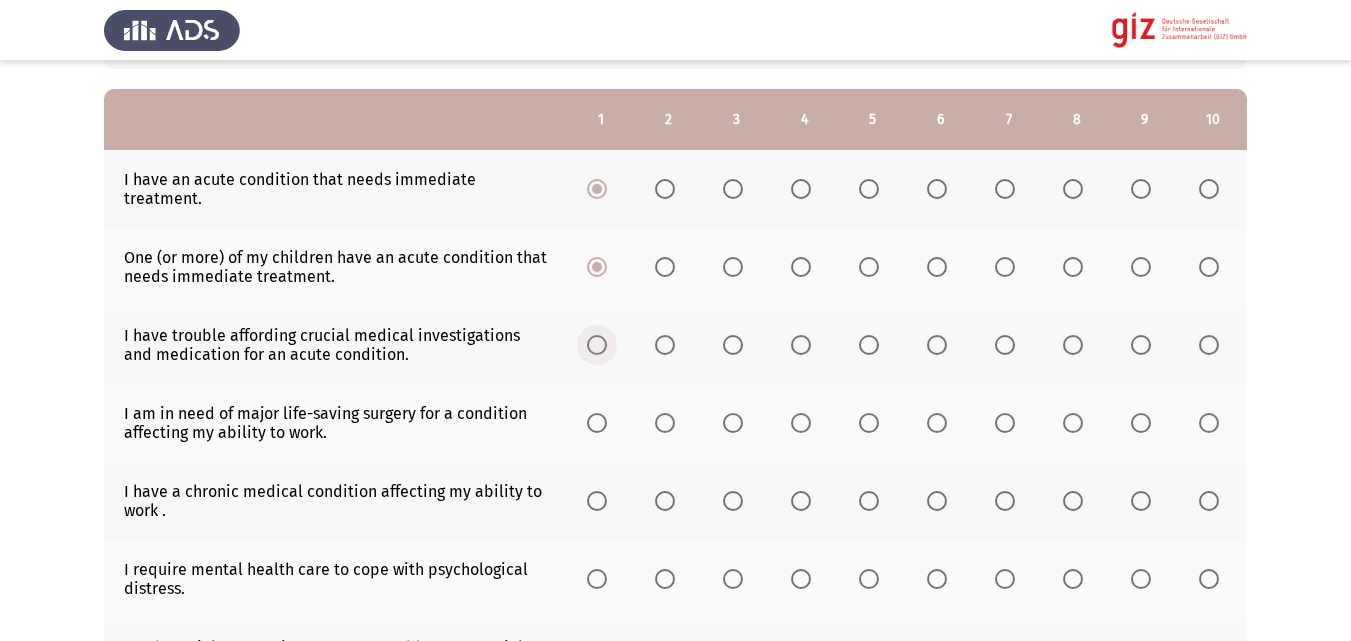 click at bounding box center (597, 345) 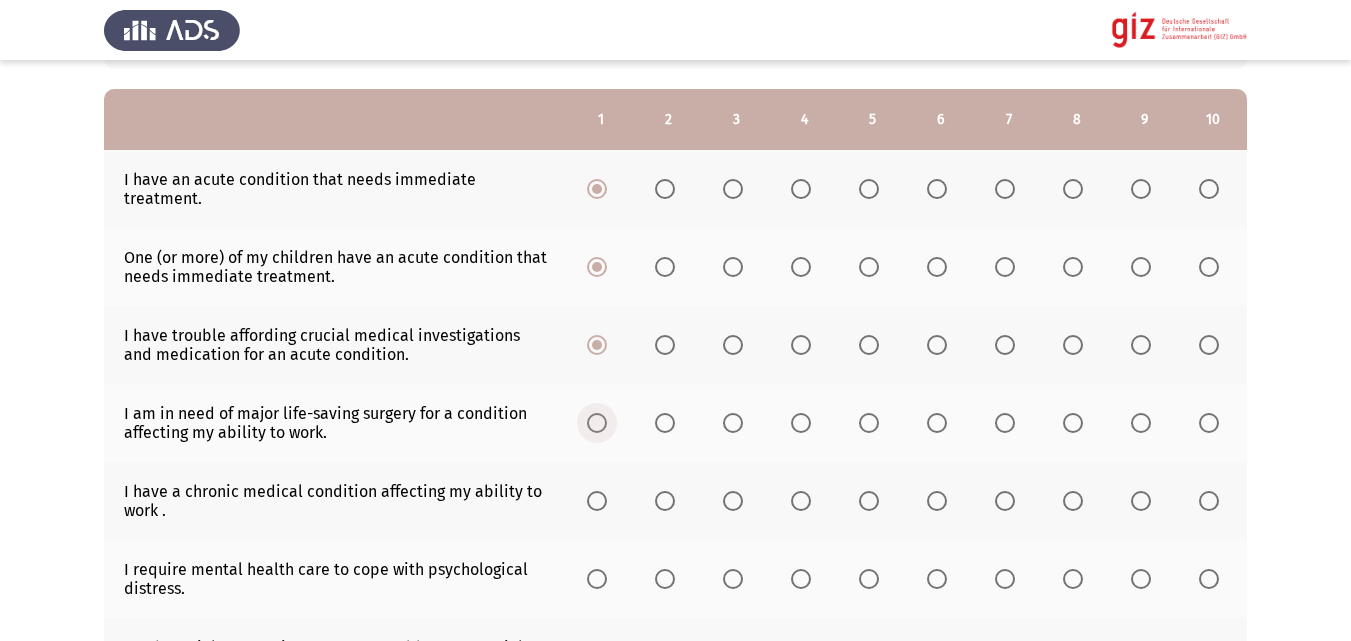click at bounding box center (597, 423) 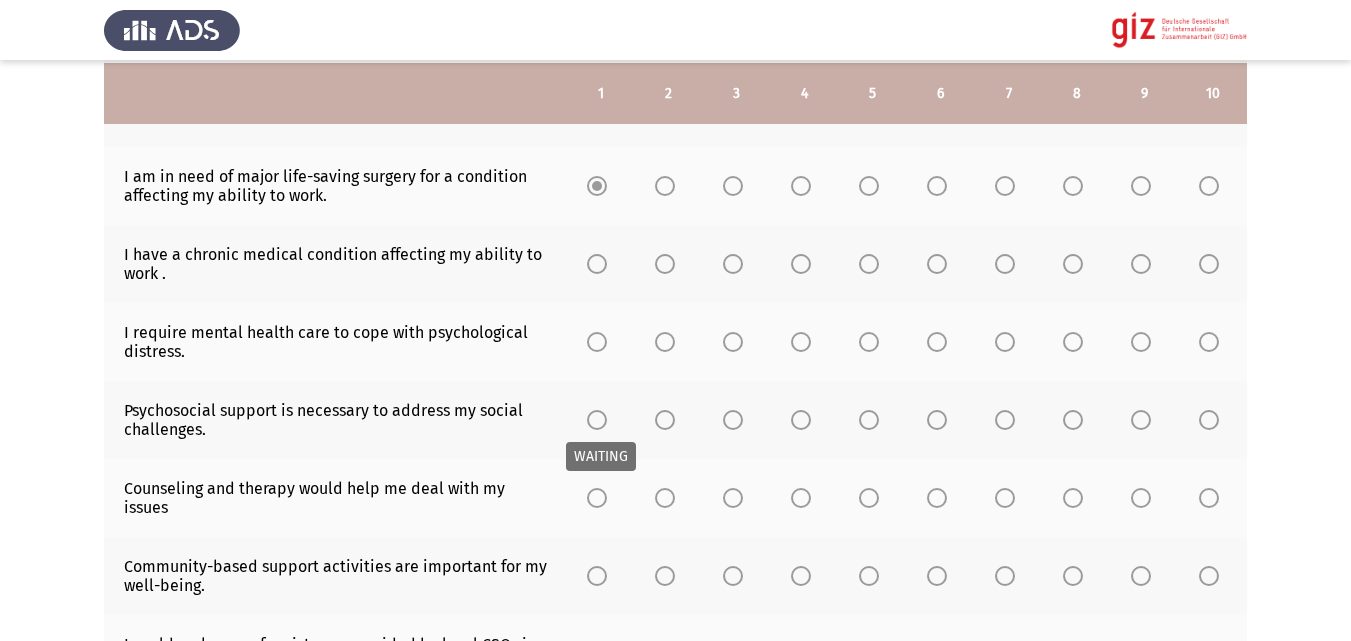 scroll, scrollTop: 462, scrollLeft: 0, axis: vertical 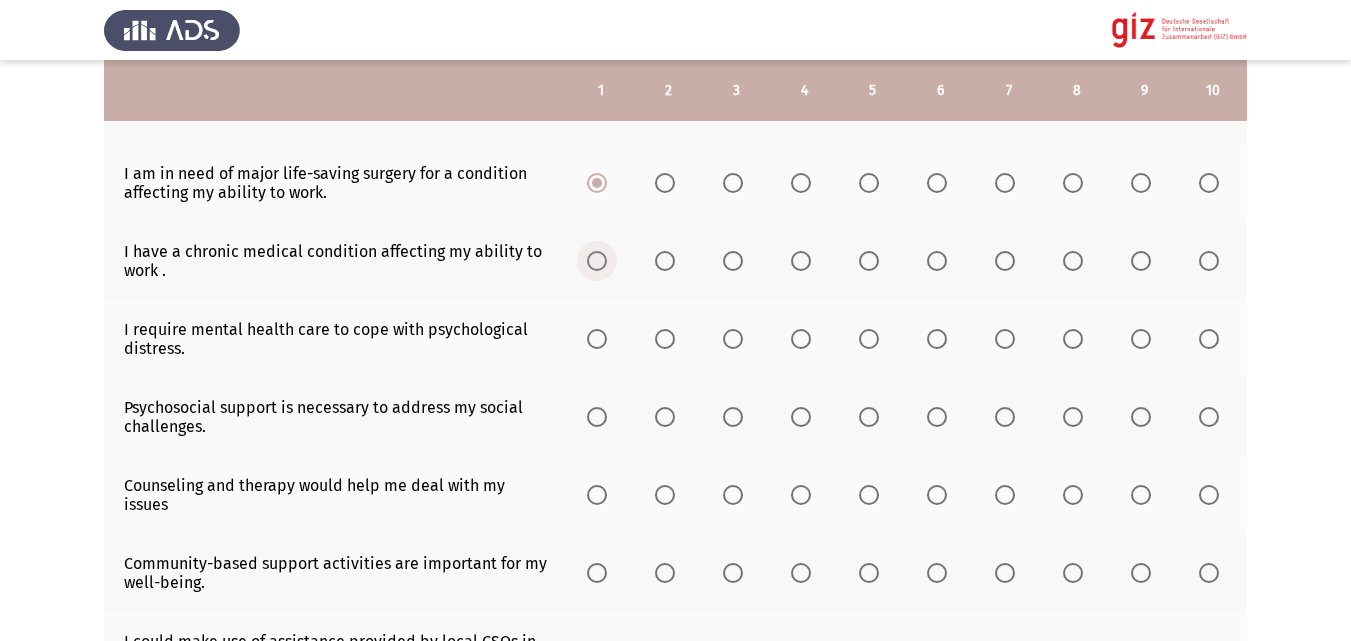 click at bounding box center [597, 261] 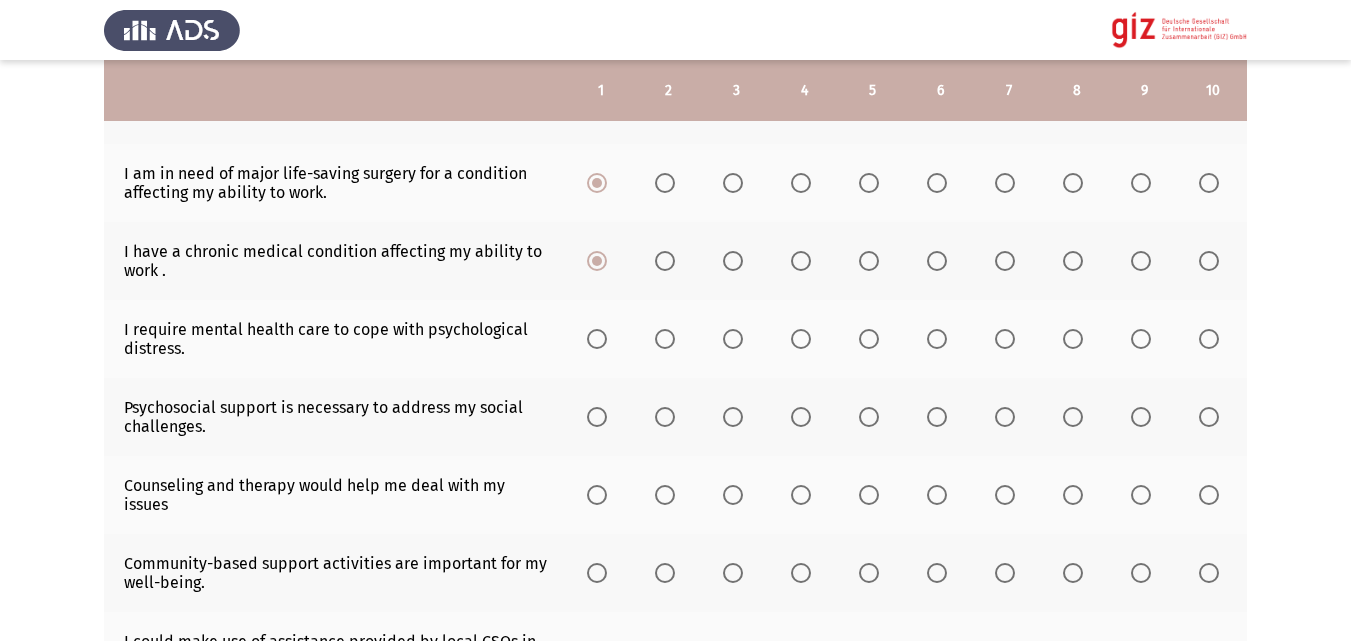 click 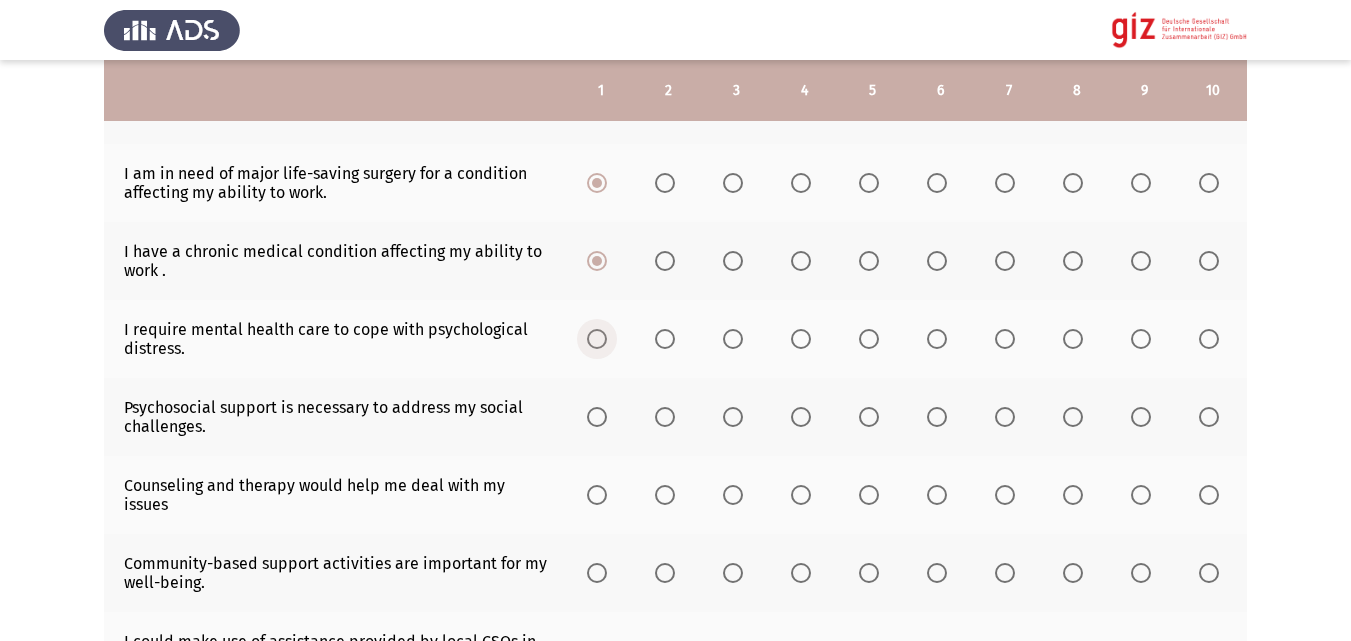 click at bounding box center [597, 339] 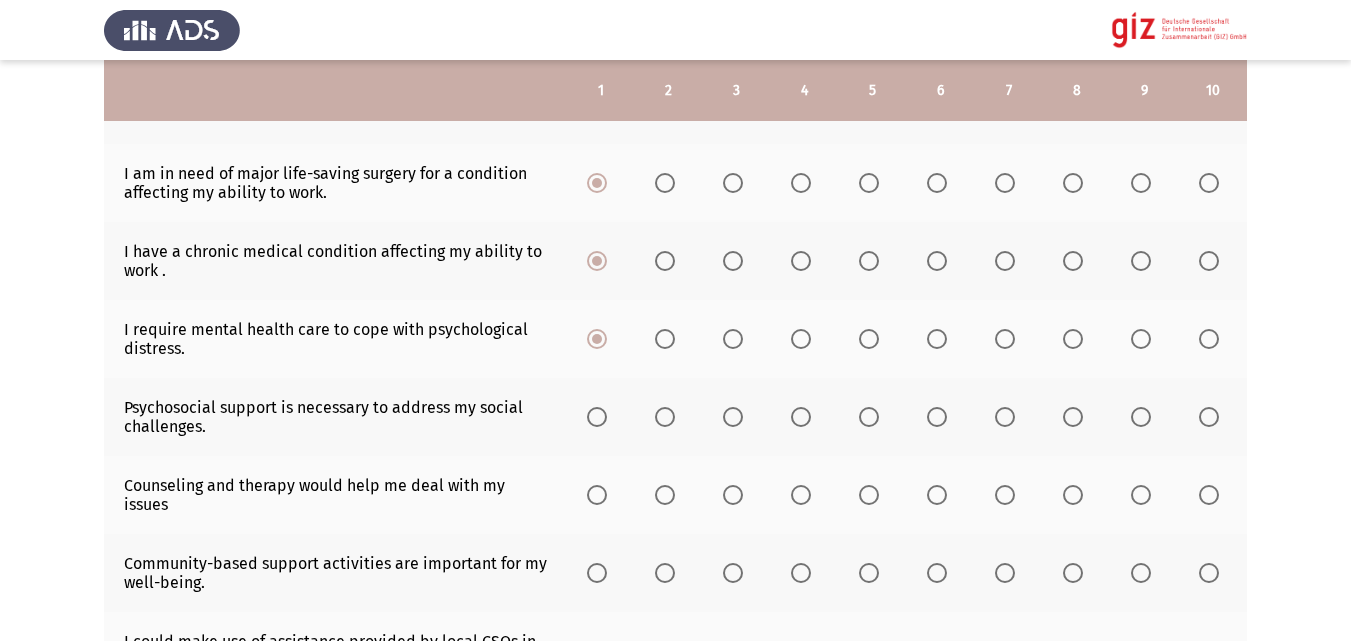click at bounding box center (597, 417) 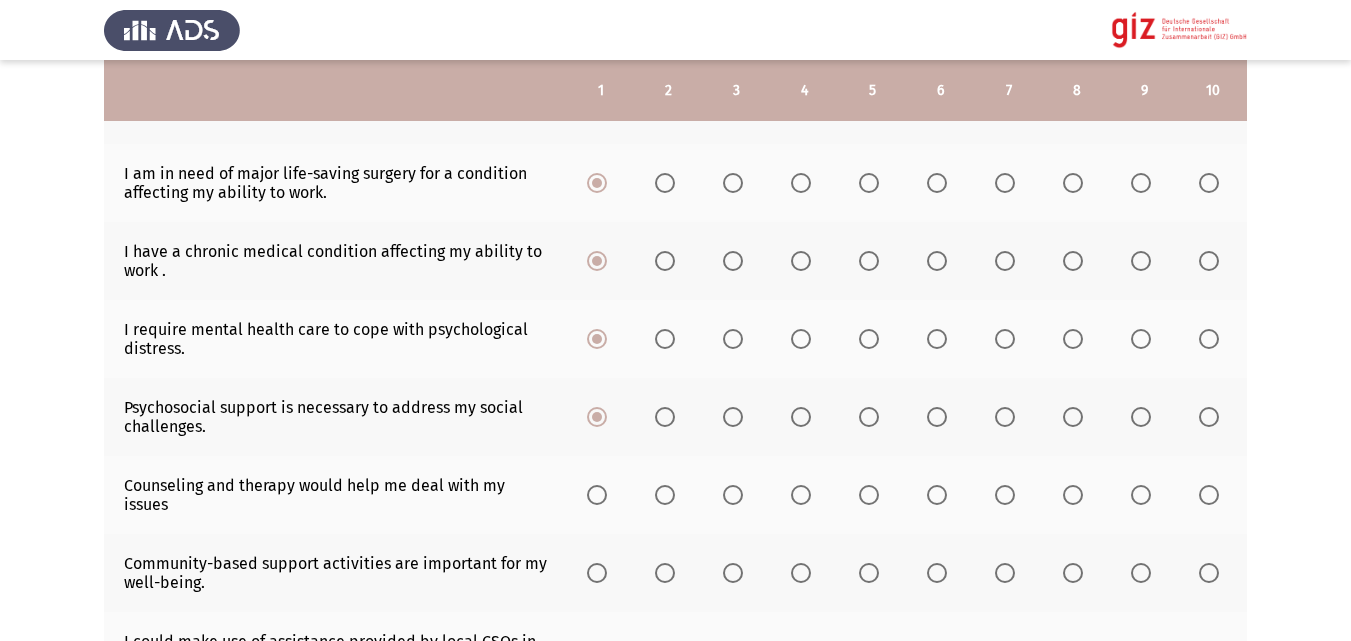 click at bounding box center [597, 495] 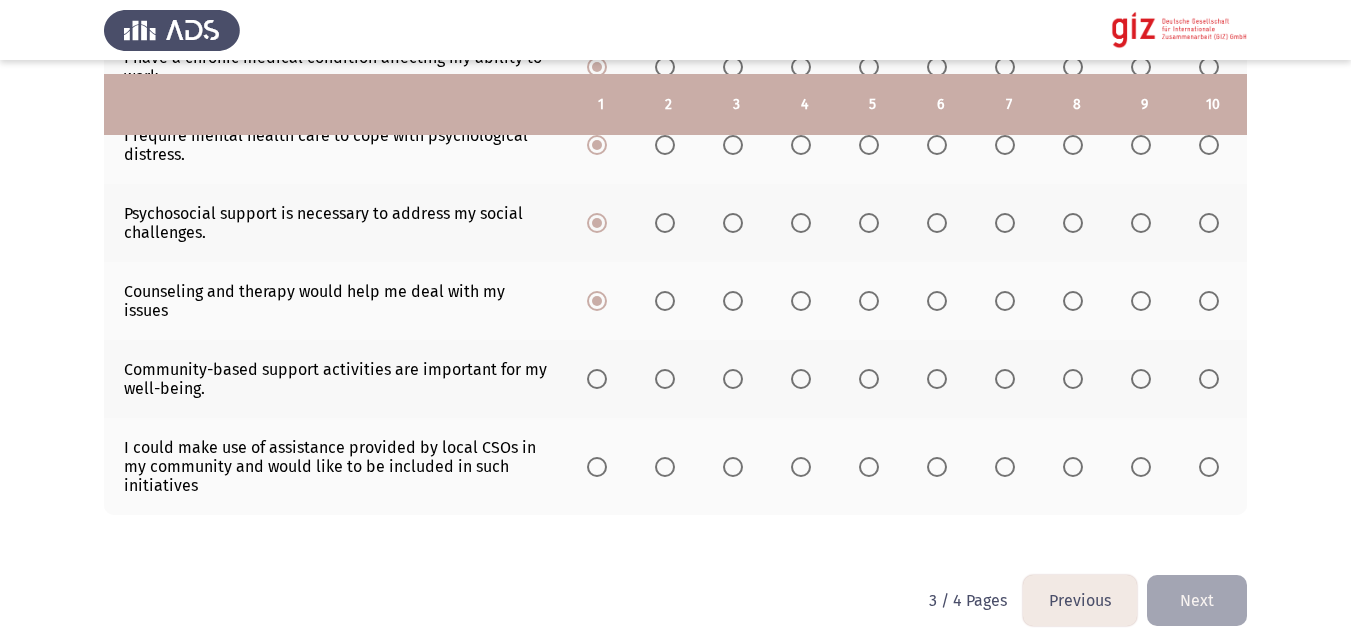 scroll, scrollTop: 670, scrollLeft: 0, axis: vertical 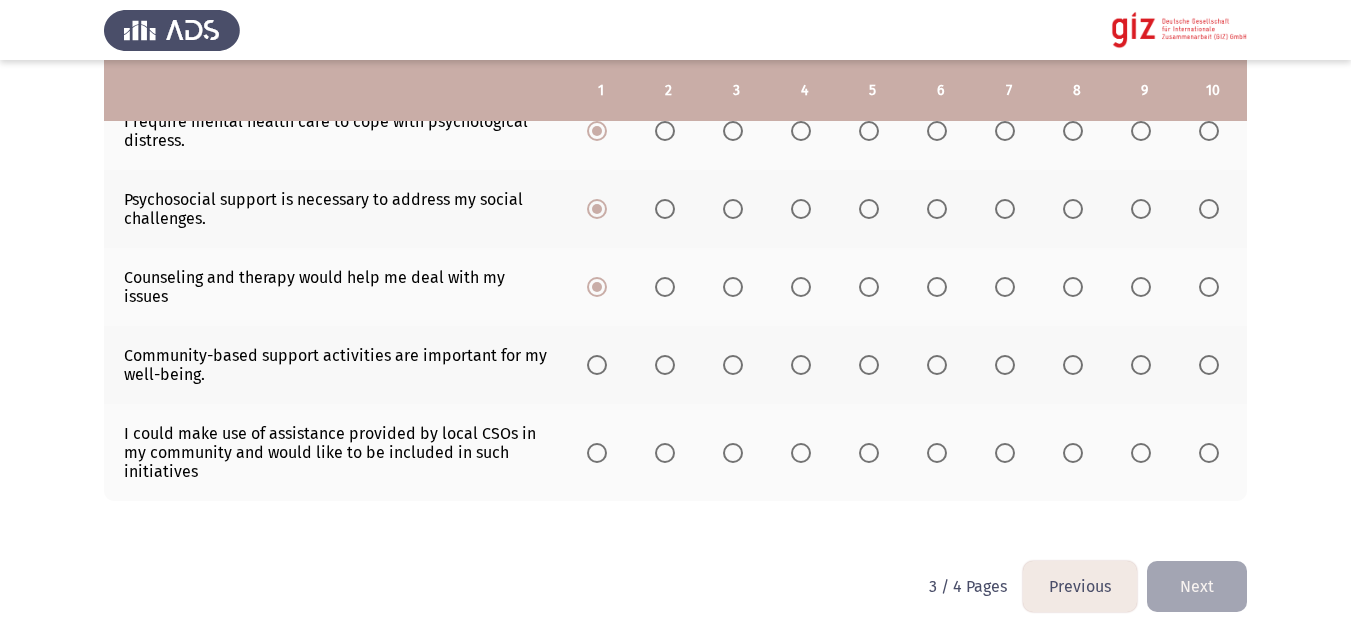 click 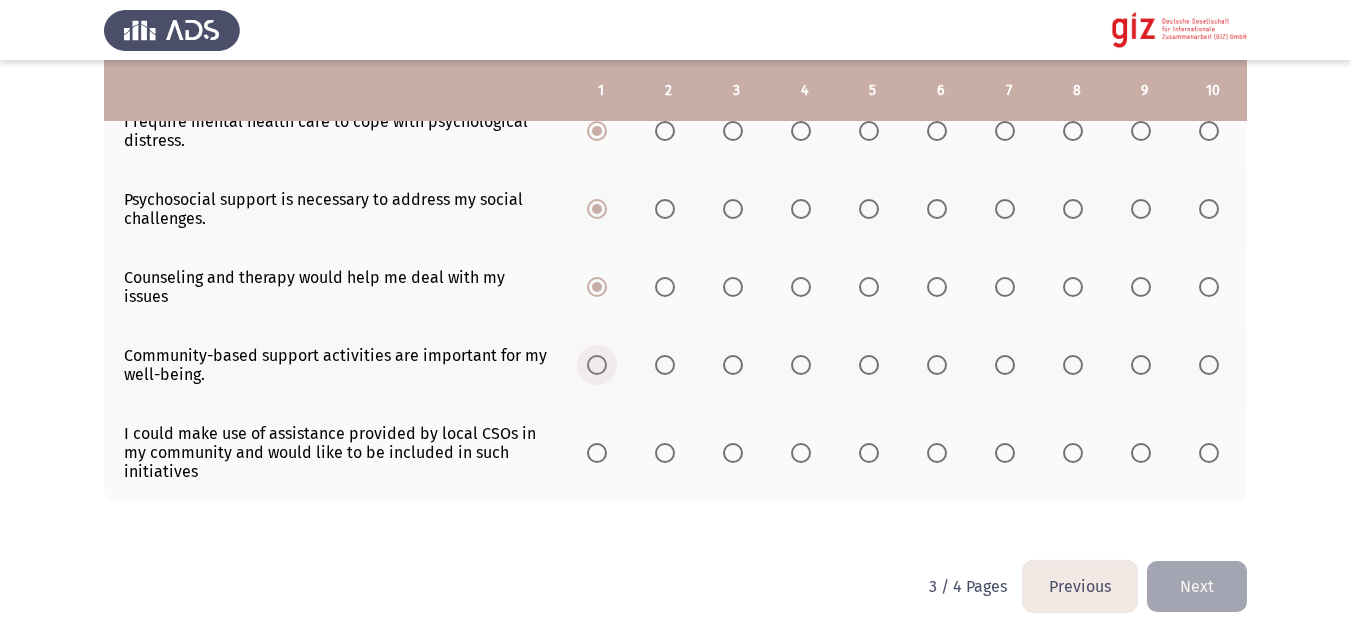 click at bounding box center (597, 365) 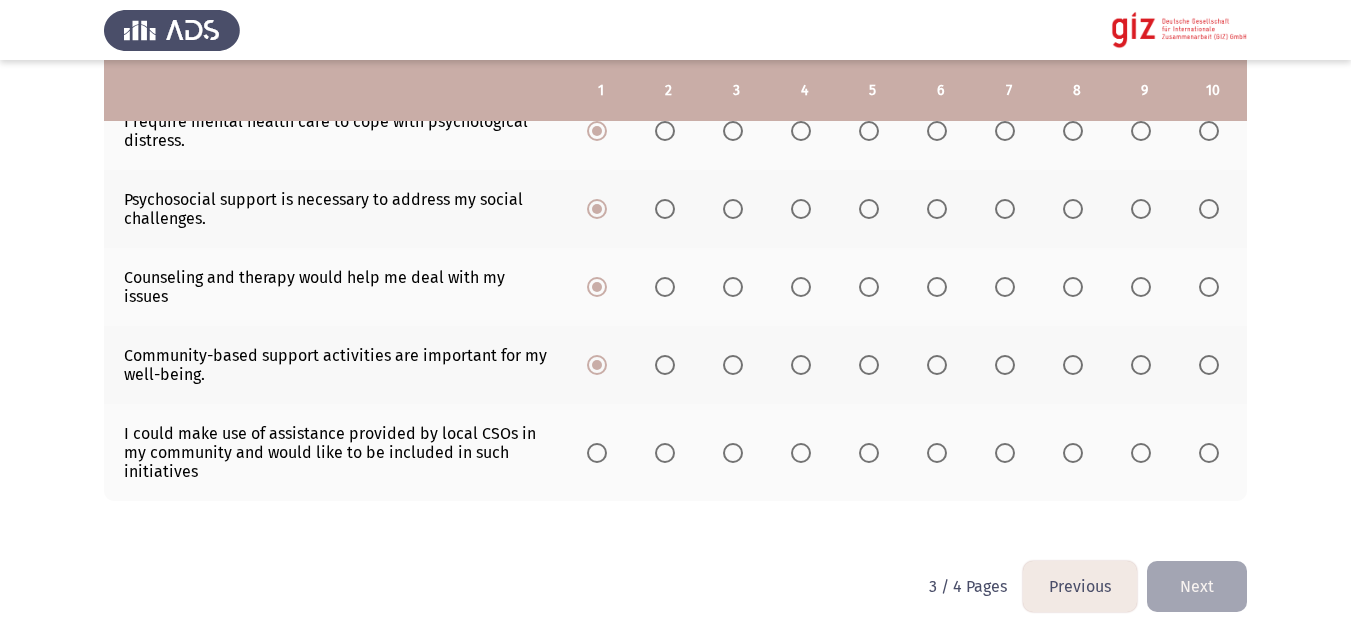 click at bounding box center [597, 453] 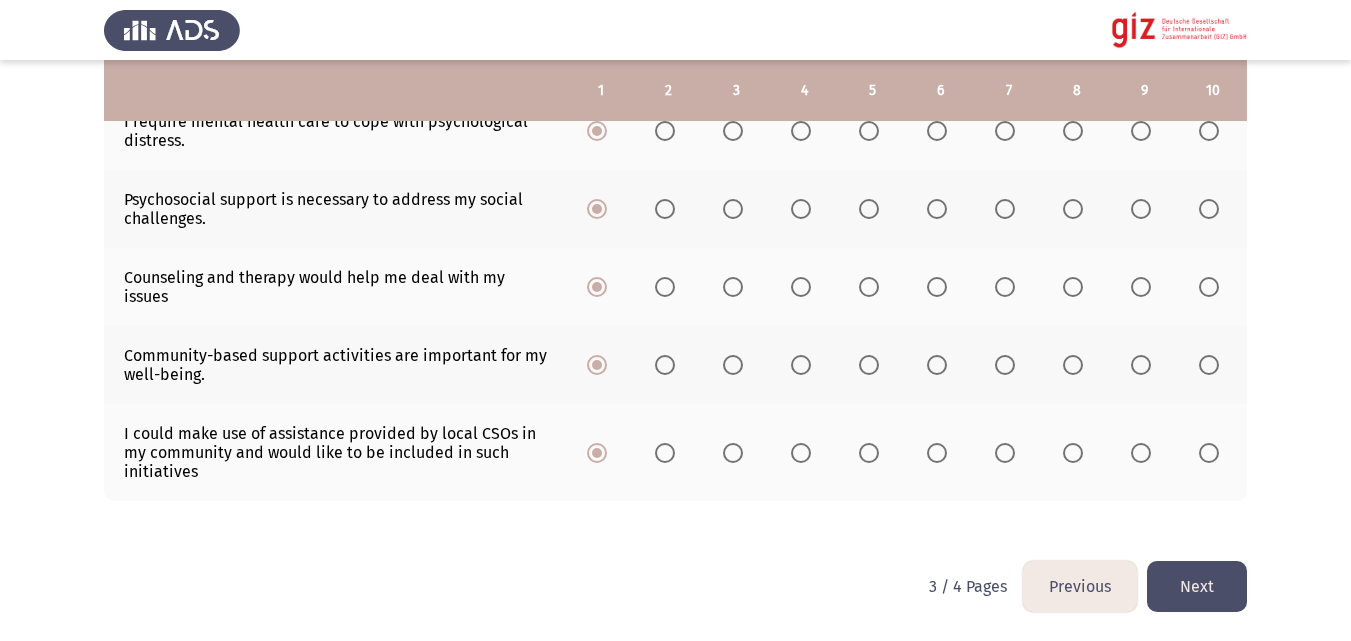 click on "Next" 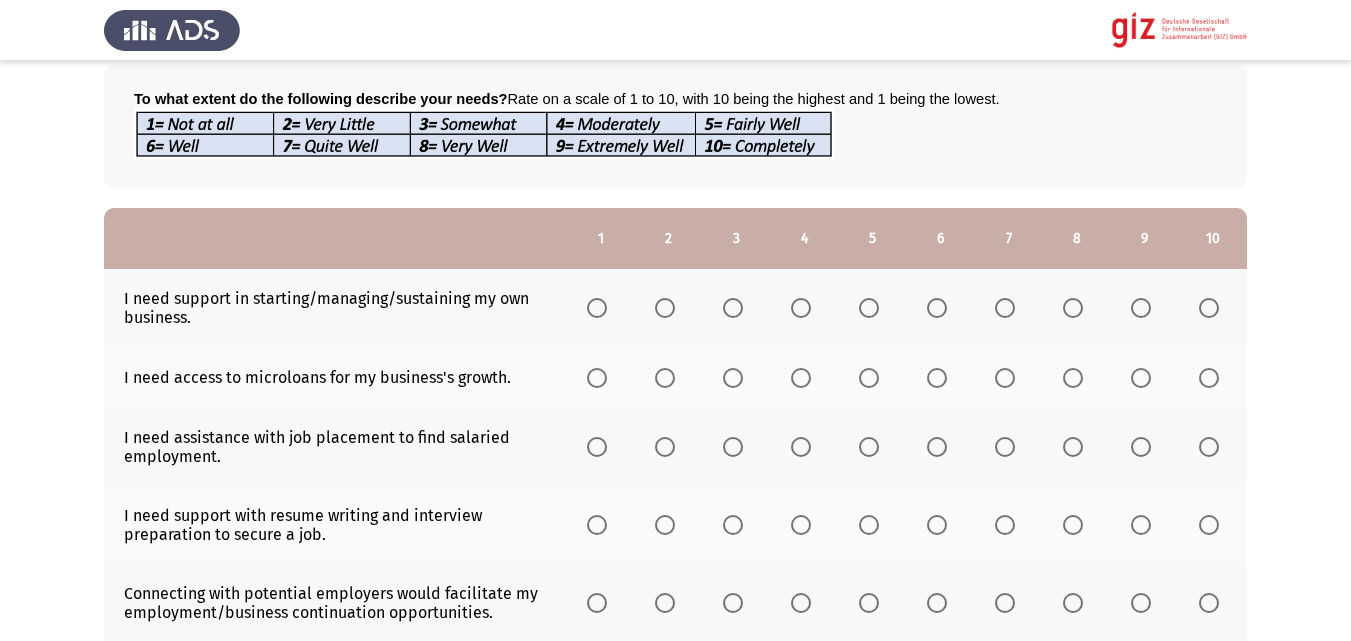 scroll, scrollTop: 139, scrollLeft: 0, axis: vertical 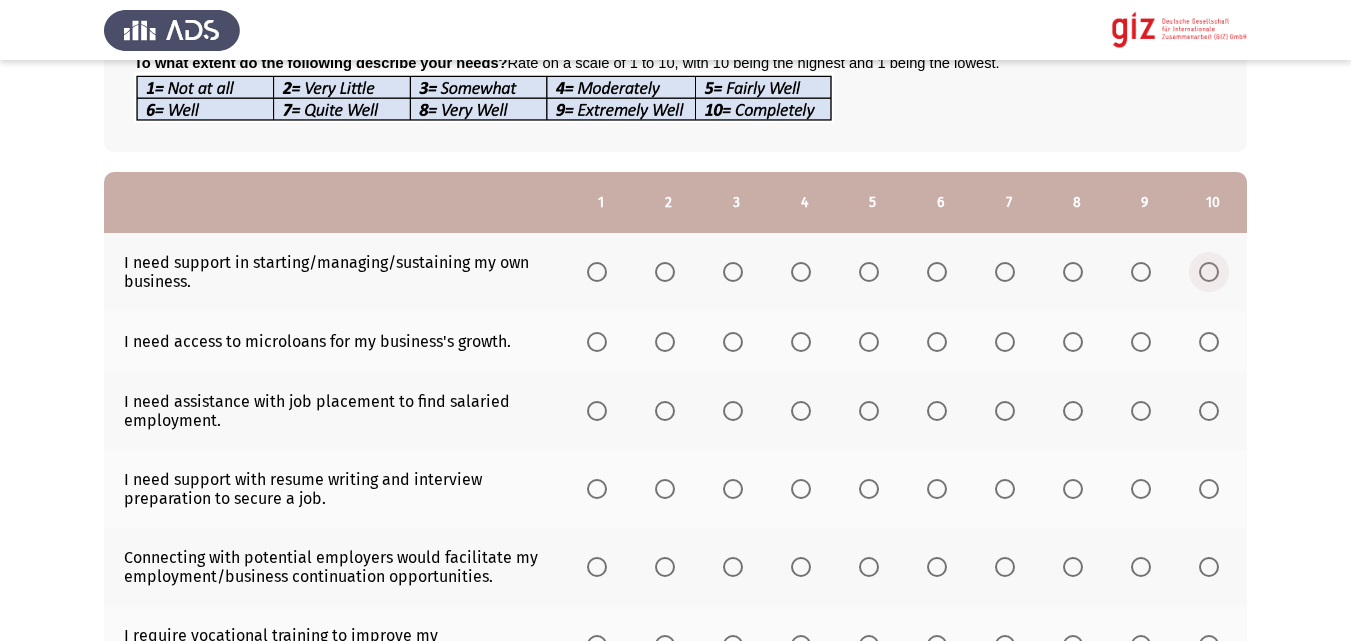 click at bounding box center [1209, 272] 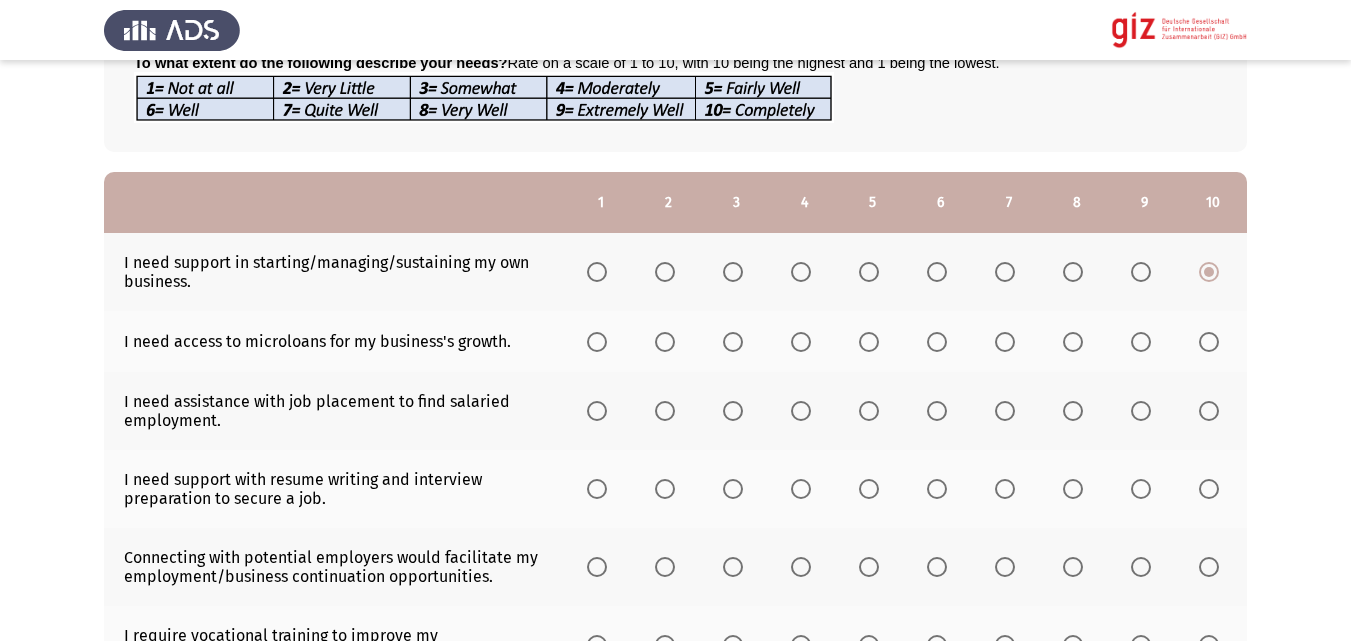 click 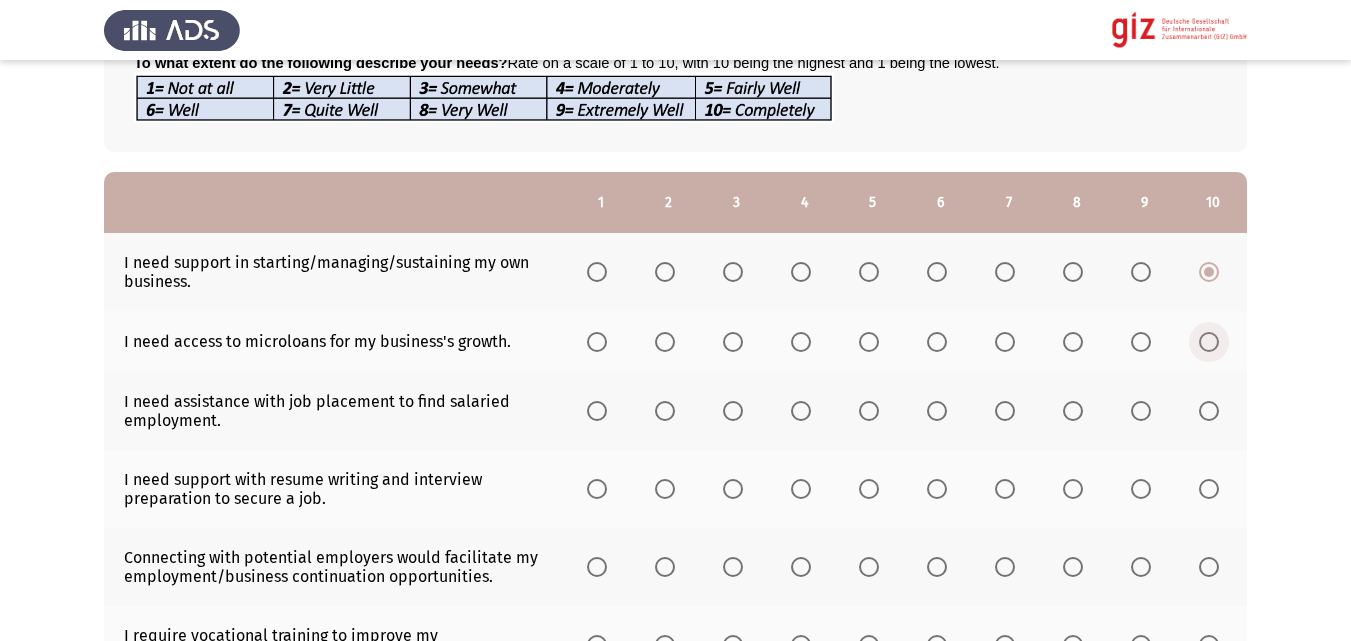 click at bounding box center [1209, 342] 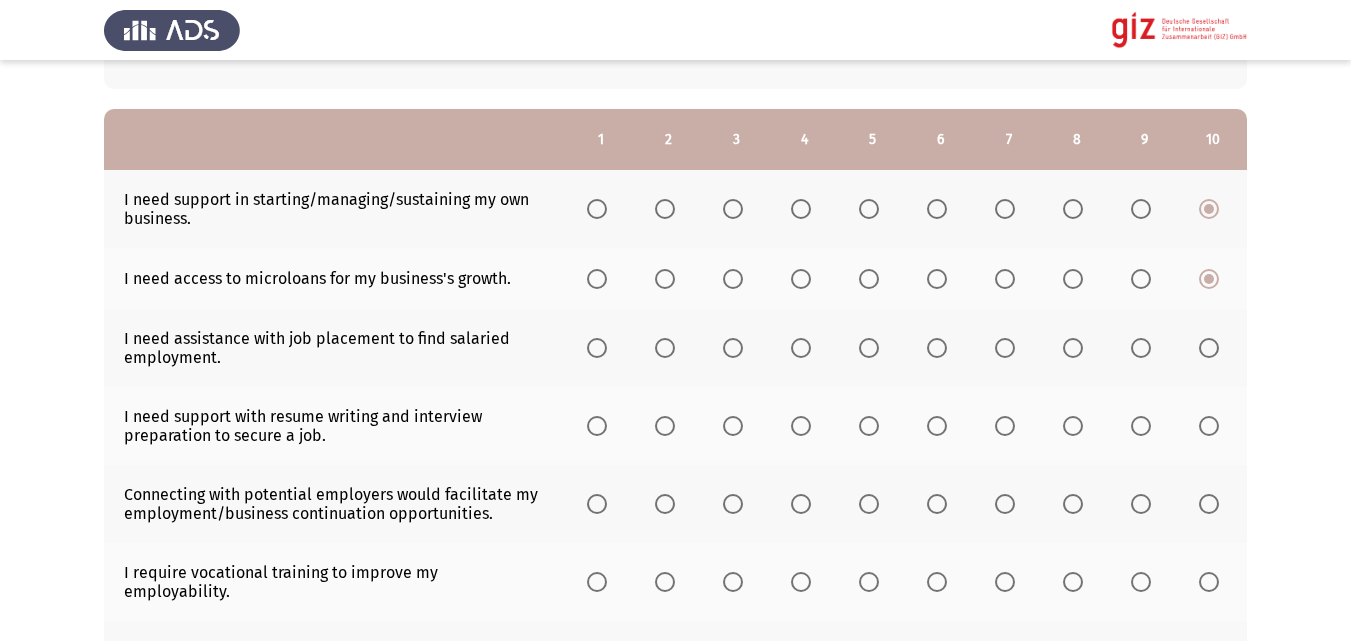 scroll, scrollTop: 232, scrollLeft: 0, axis: vertical 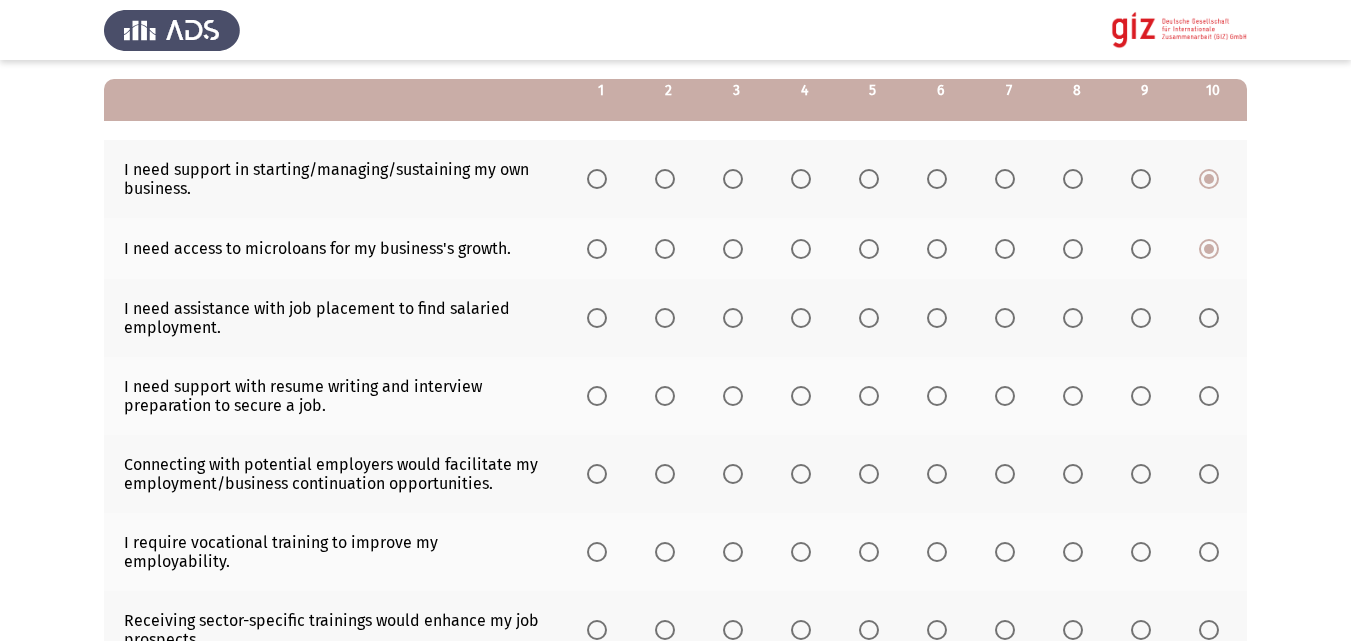 click at bounding box center [597, 318] 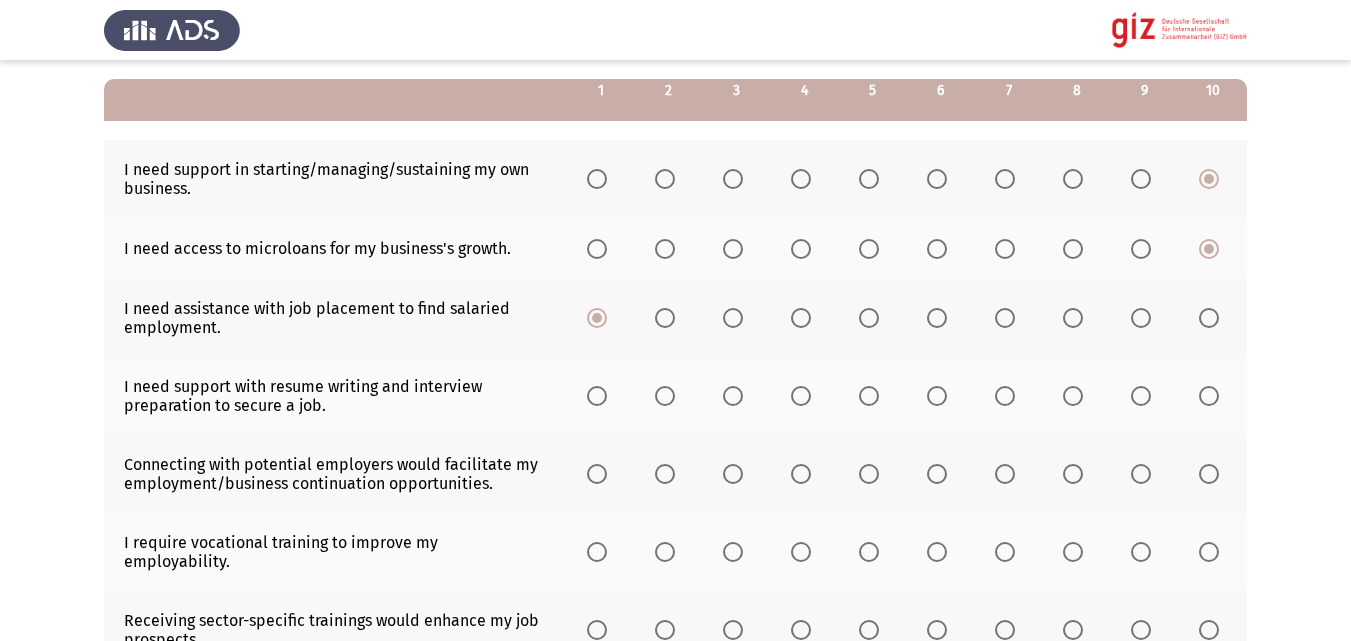 click 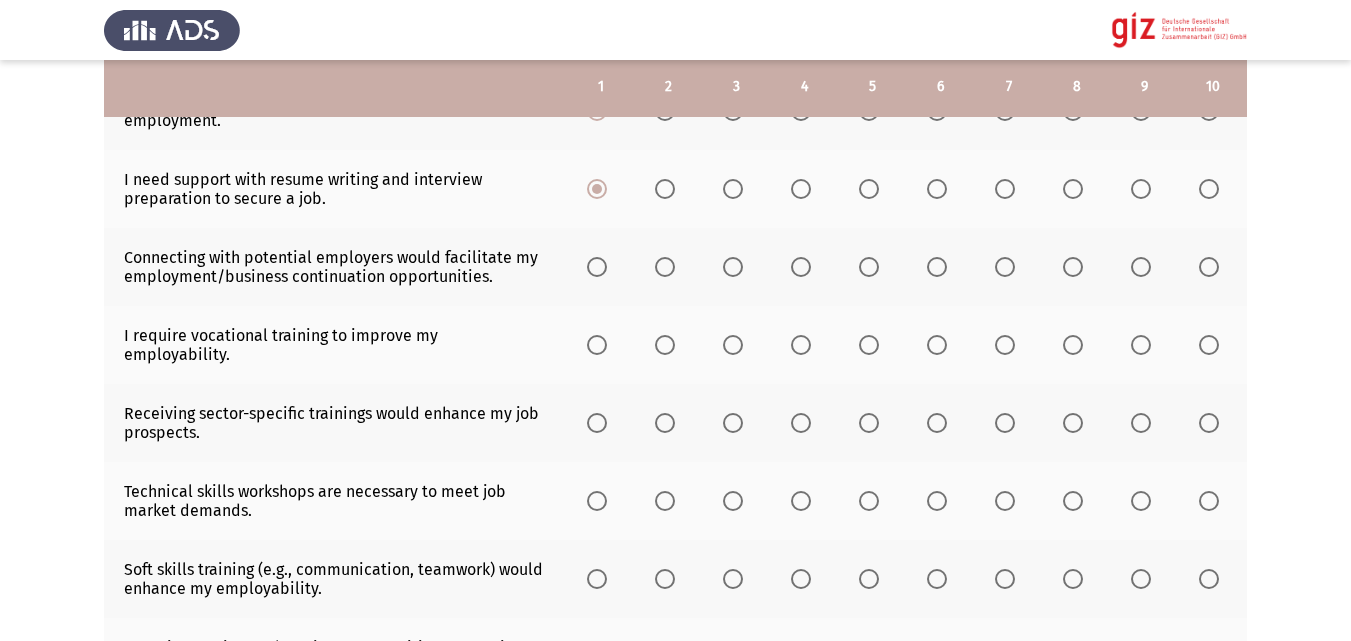 scroll, scrollTop: 442, scrollLeft: 0, axis: vertical 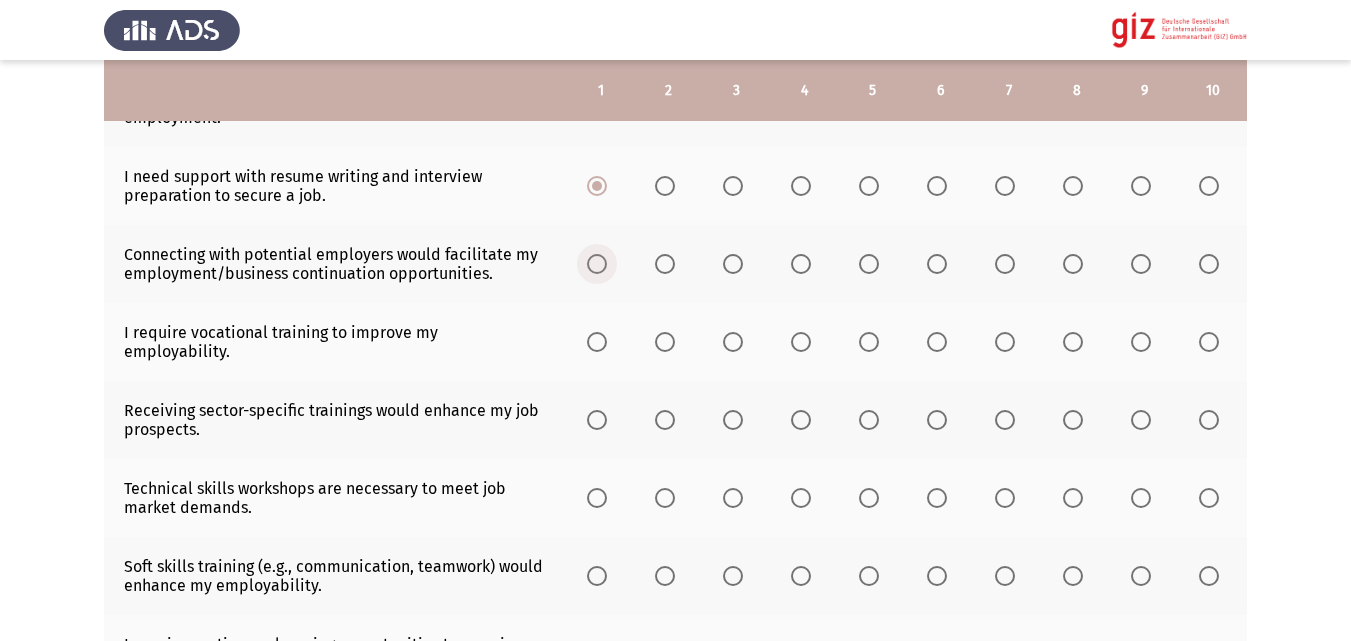 click at bounding box center [597, 264] 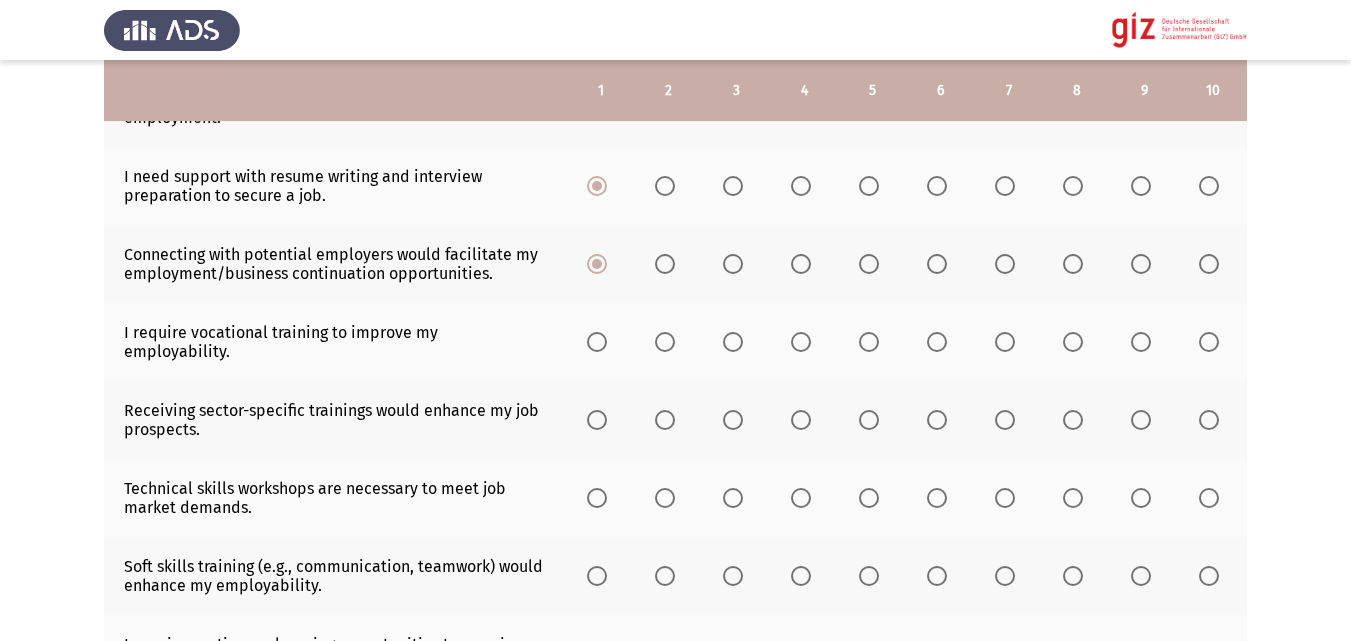 click at bounding box center [597, 342] 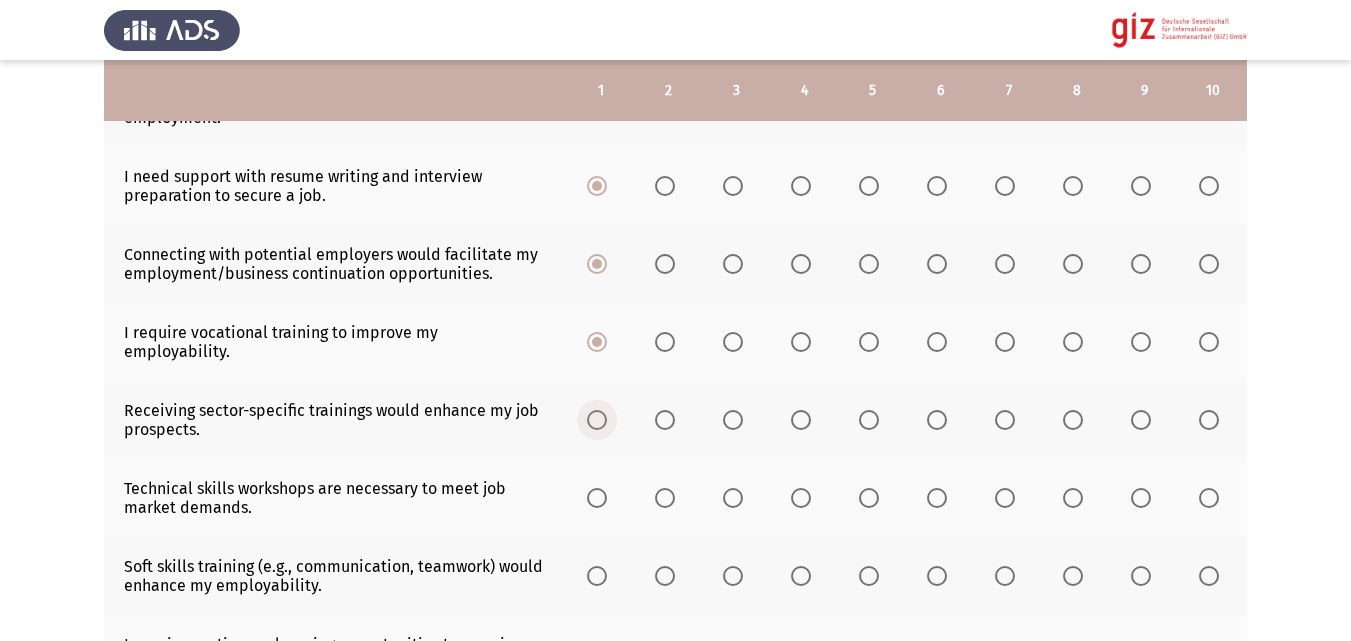 click at bounding box center (597, 420) 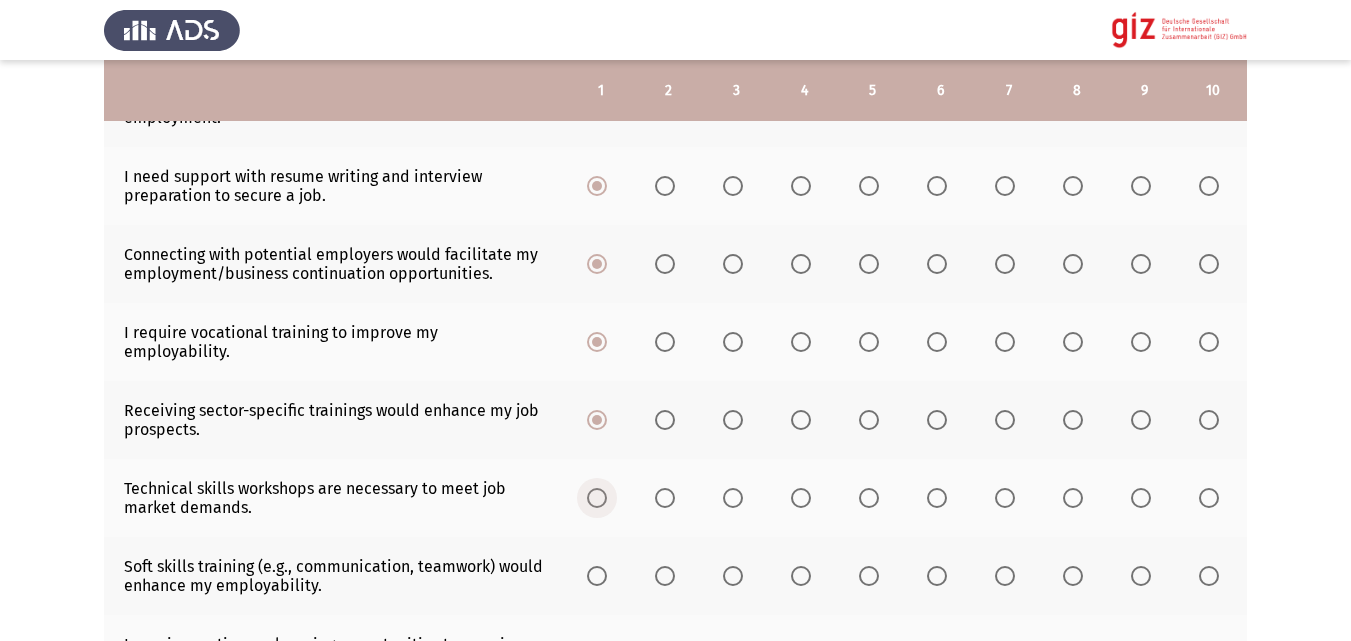 click at bounding box center (597, 498) 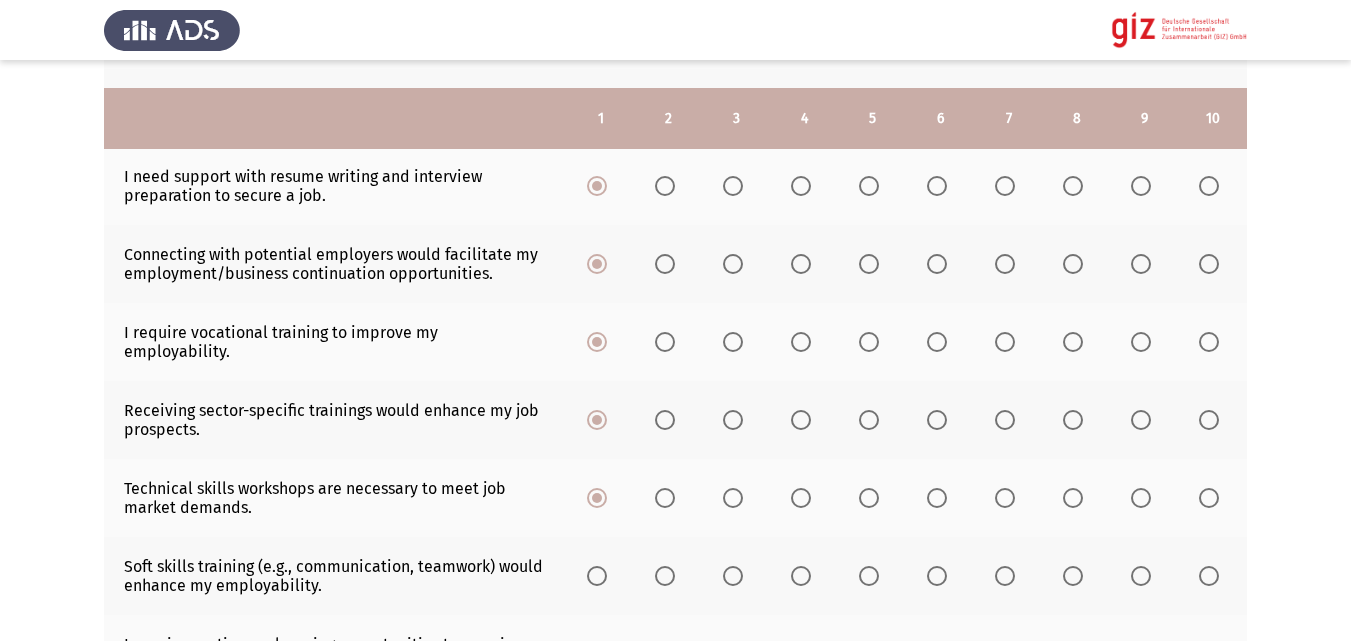 scroll, scrollTop: 616, scrollLeft: 0, axis: vertical 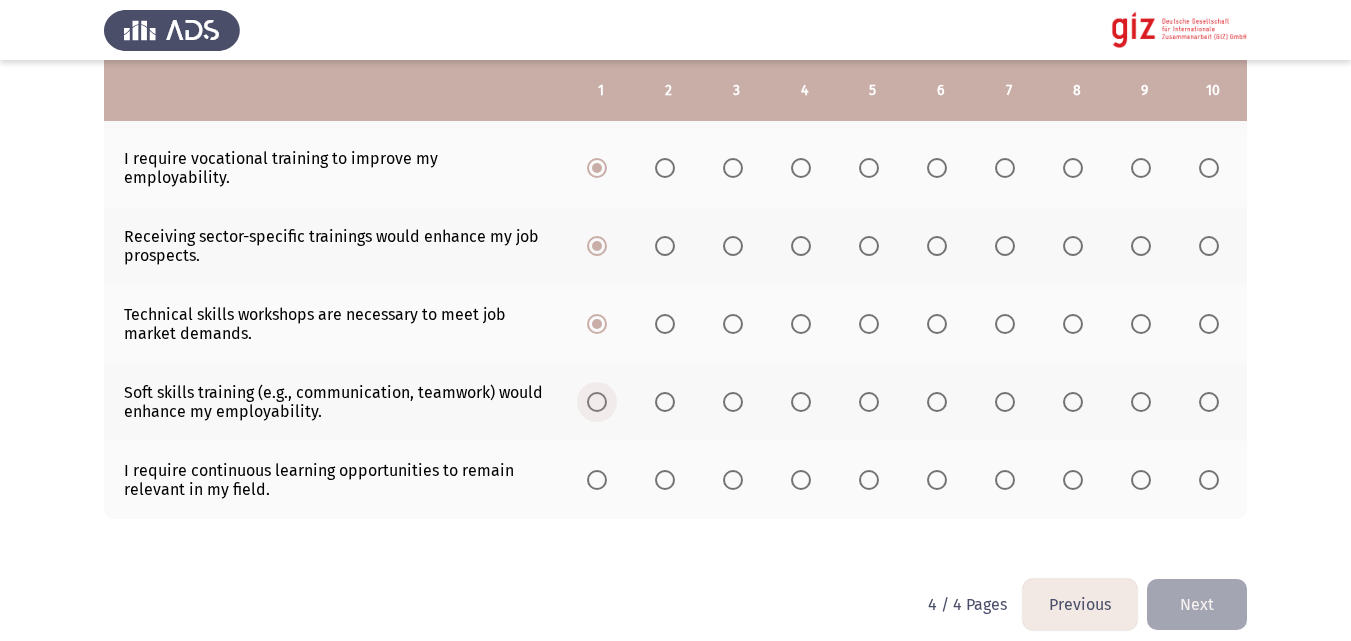 click at bounding box center [597, 402] 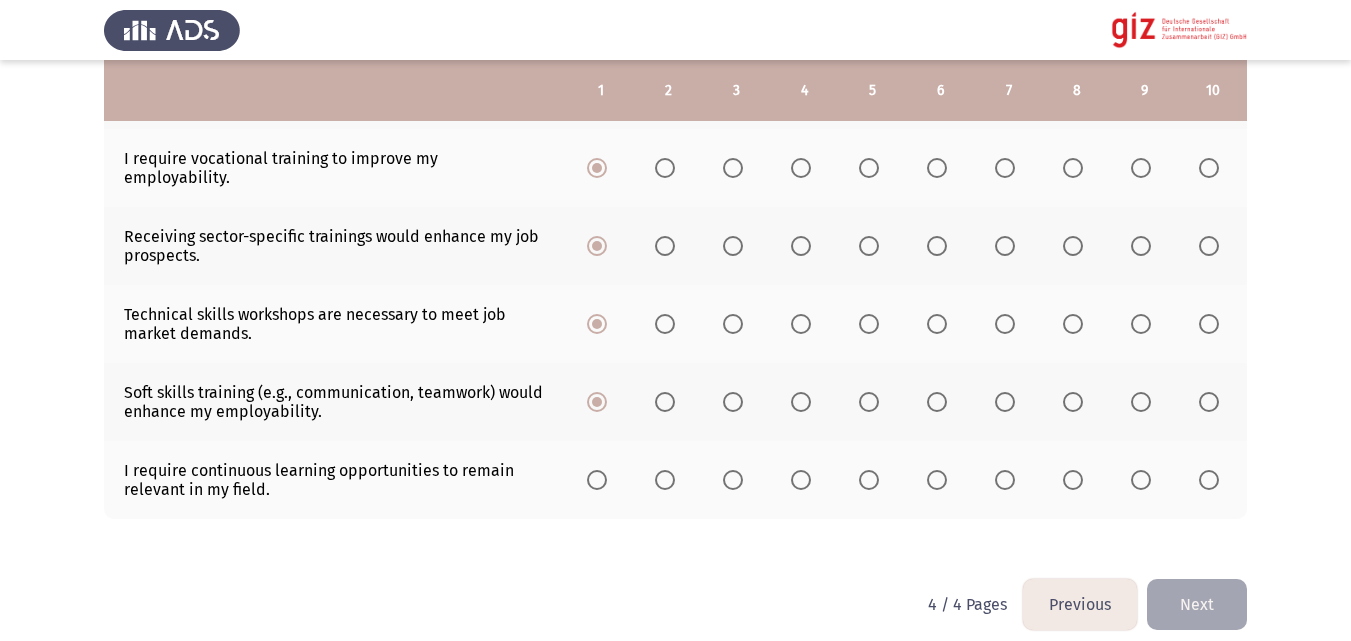click 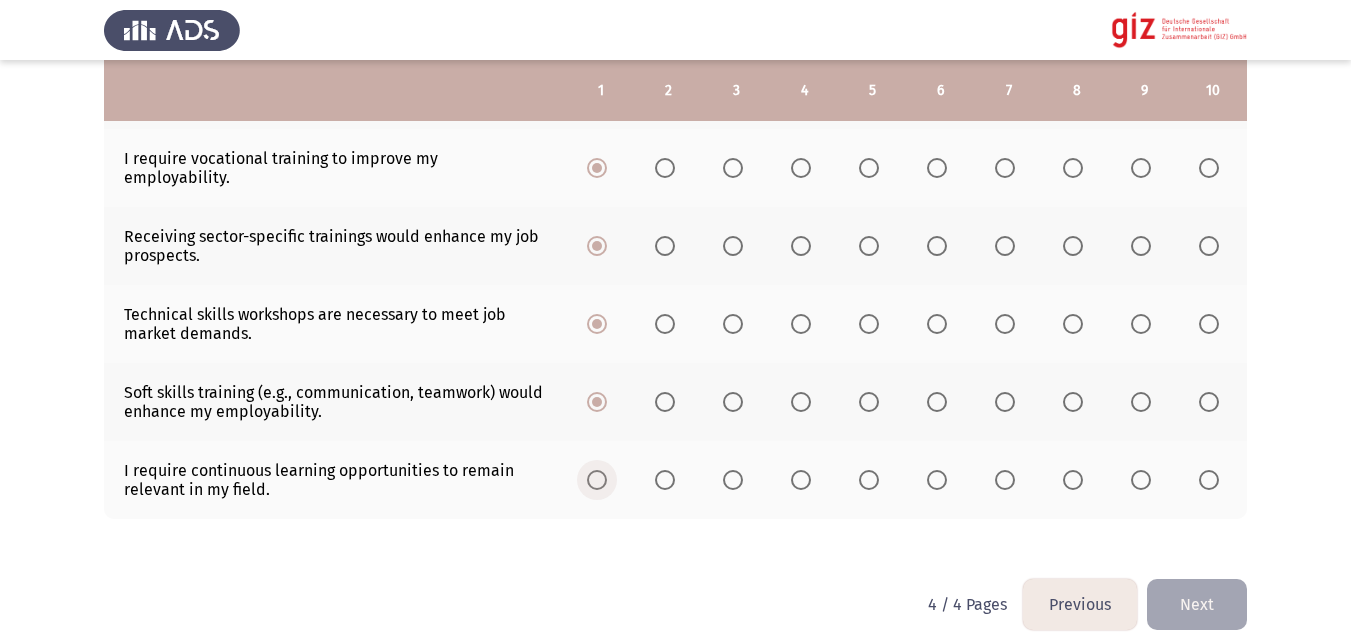 click at bounding box center [597, 480] 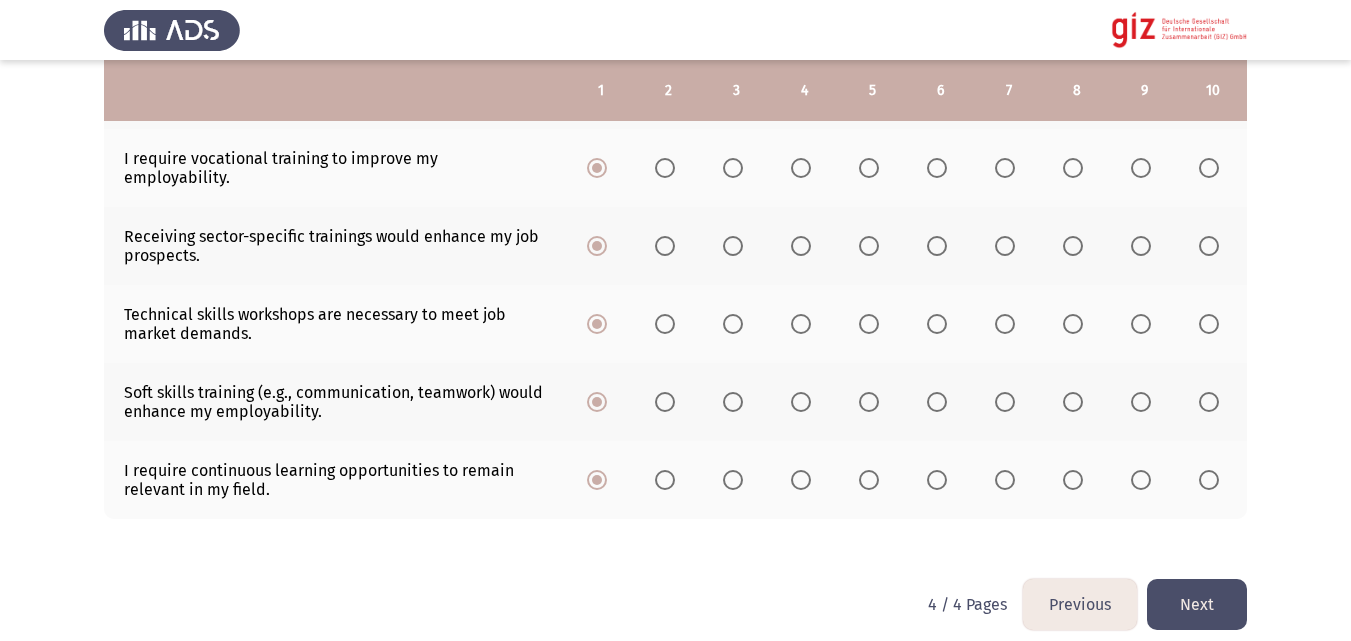 click on "Next" 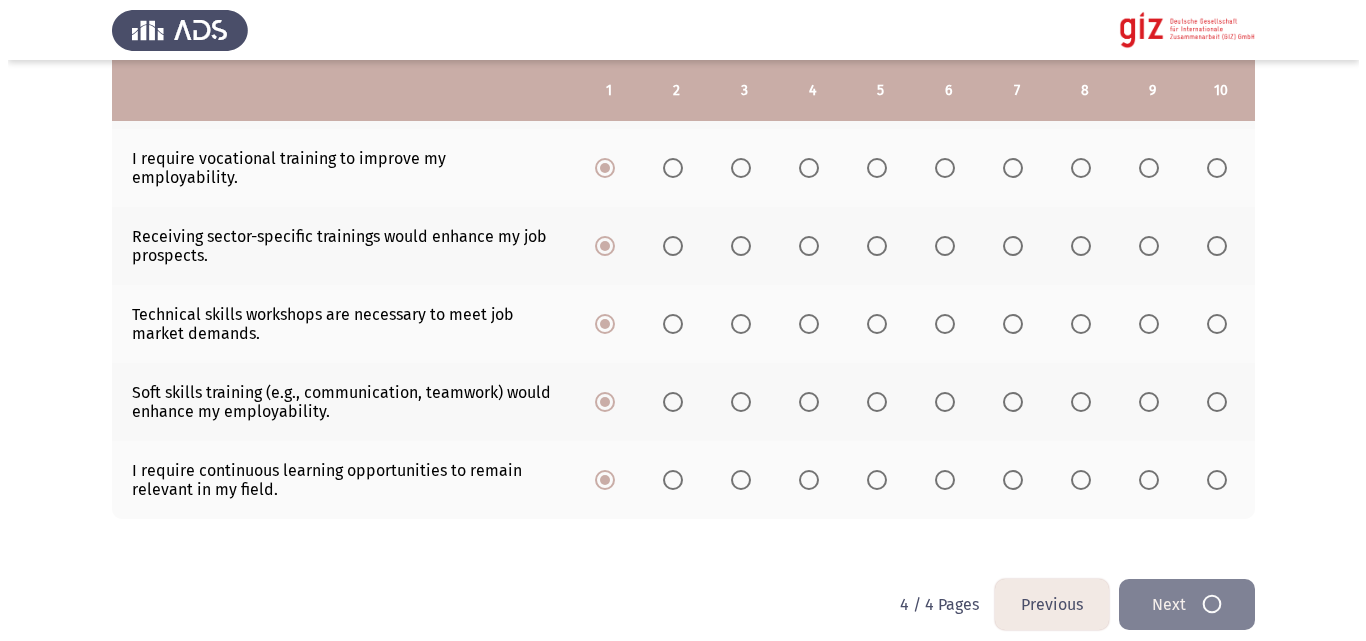 scroll, scrollTop: 0, scrollLeft: 0, axis: both 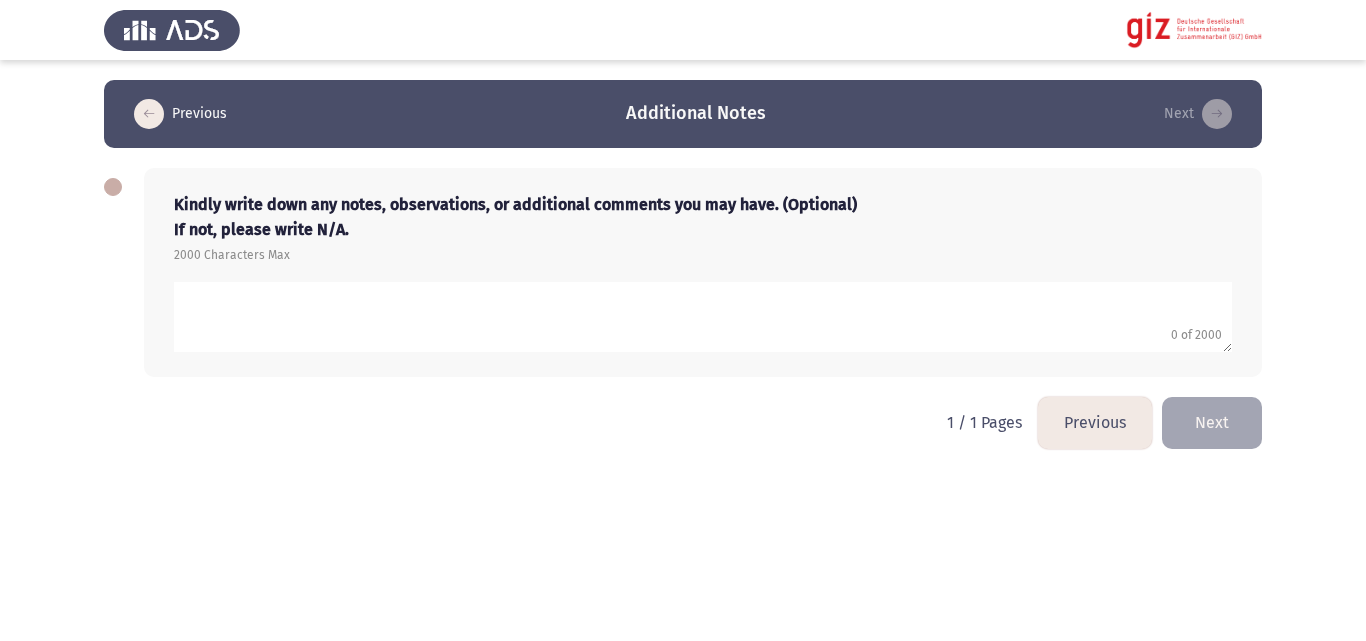 click on "Kindly write down any notes, observations, or additional comments you may have. (Optional) If not, please write N/A.  2000 Characters Max            0 of 2000" 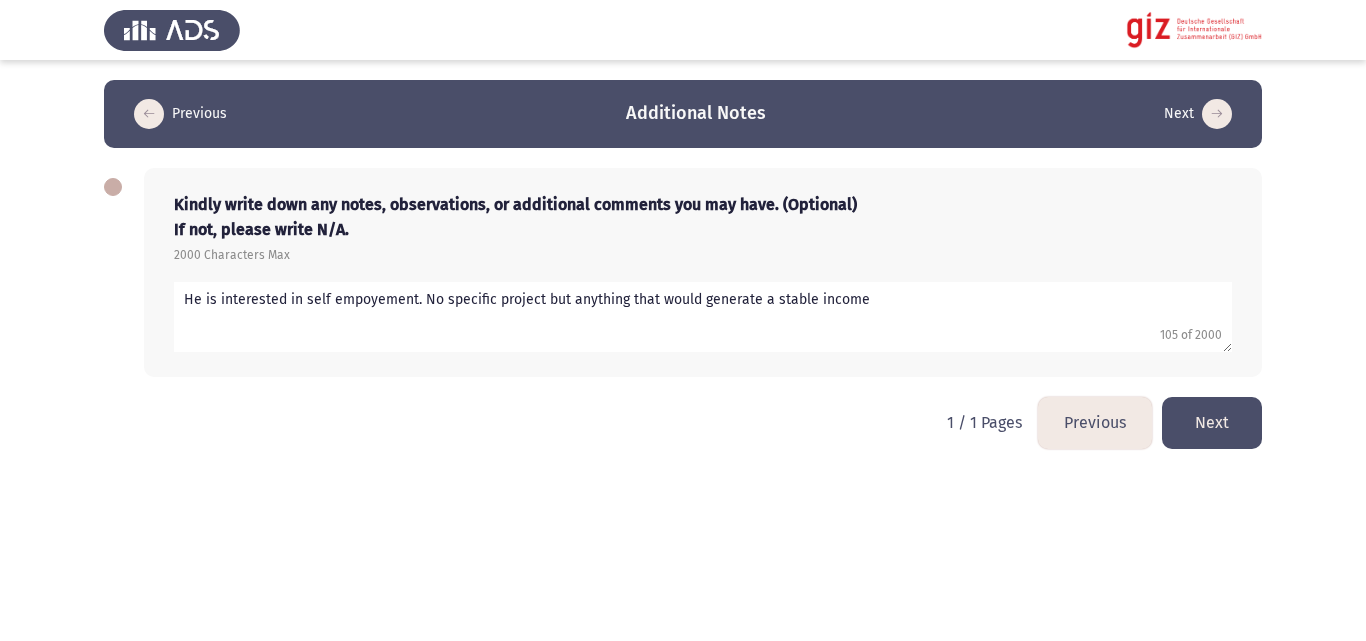 drag, startPoint x: 423, startPoint y: 298, endPoint x: 767, endPoint y: 310, distance: 344.20923 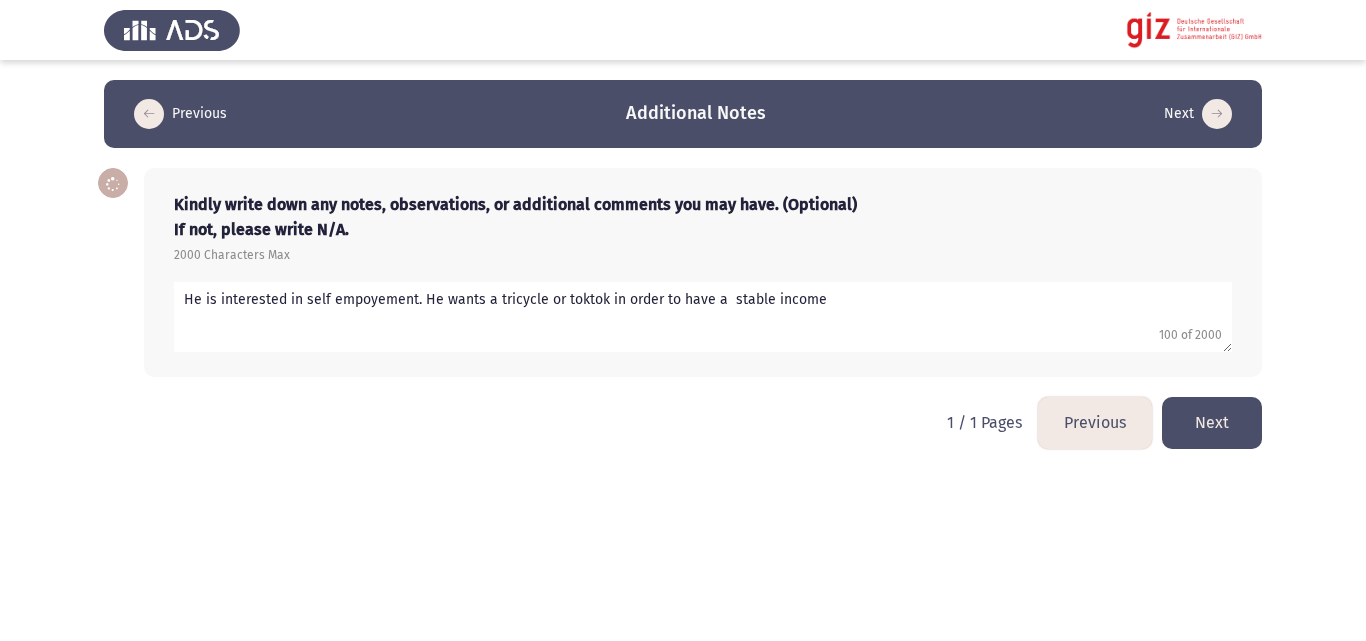 click 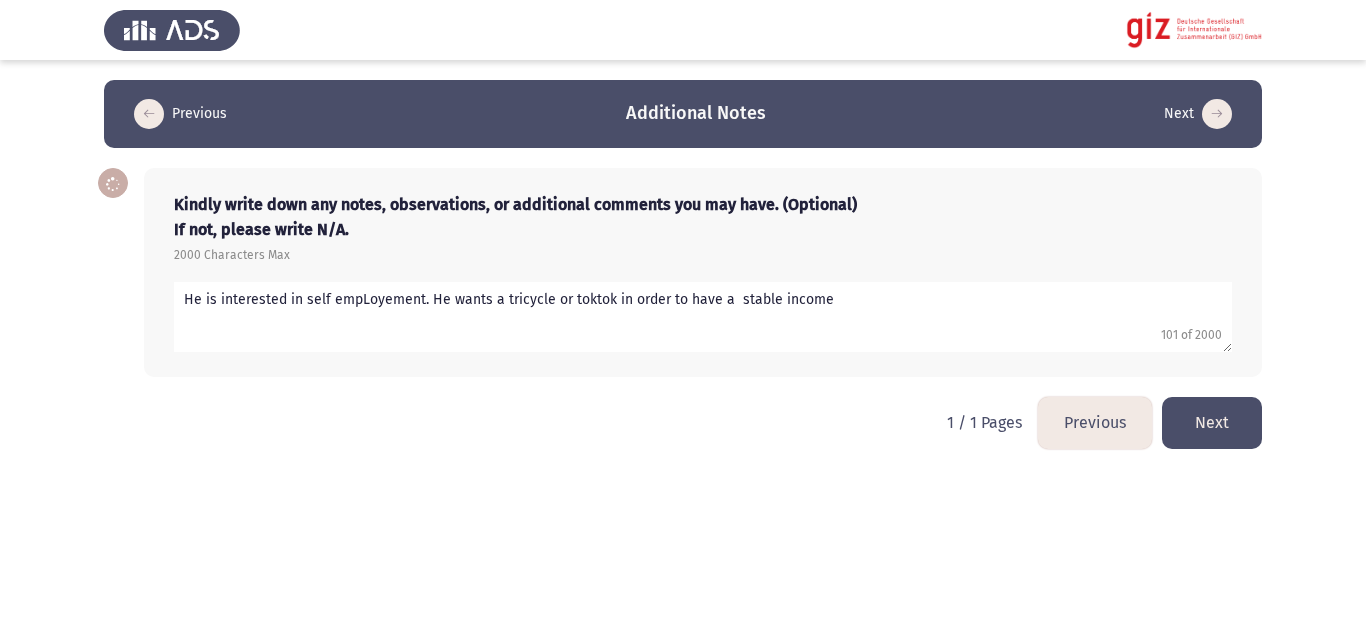 click 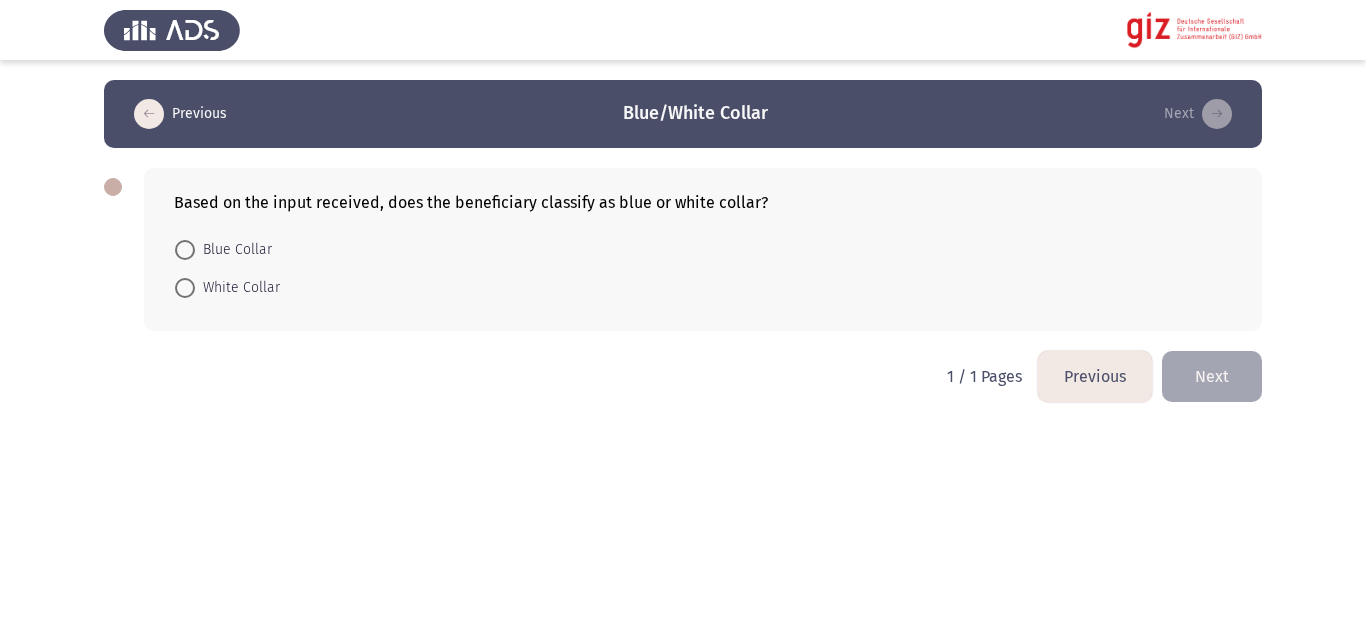click on "Previous   Blue/White Collar   Next  Based on the input received, does the beneficiary classify as blue or white collar?    Blue Collar     White Collar   1 / 1 Pages   Previous   Next" at bounding box center [683, 215] 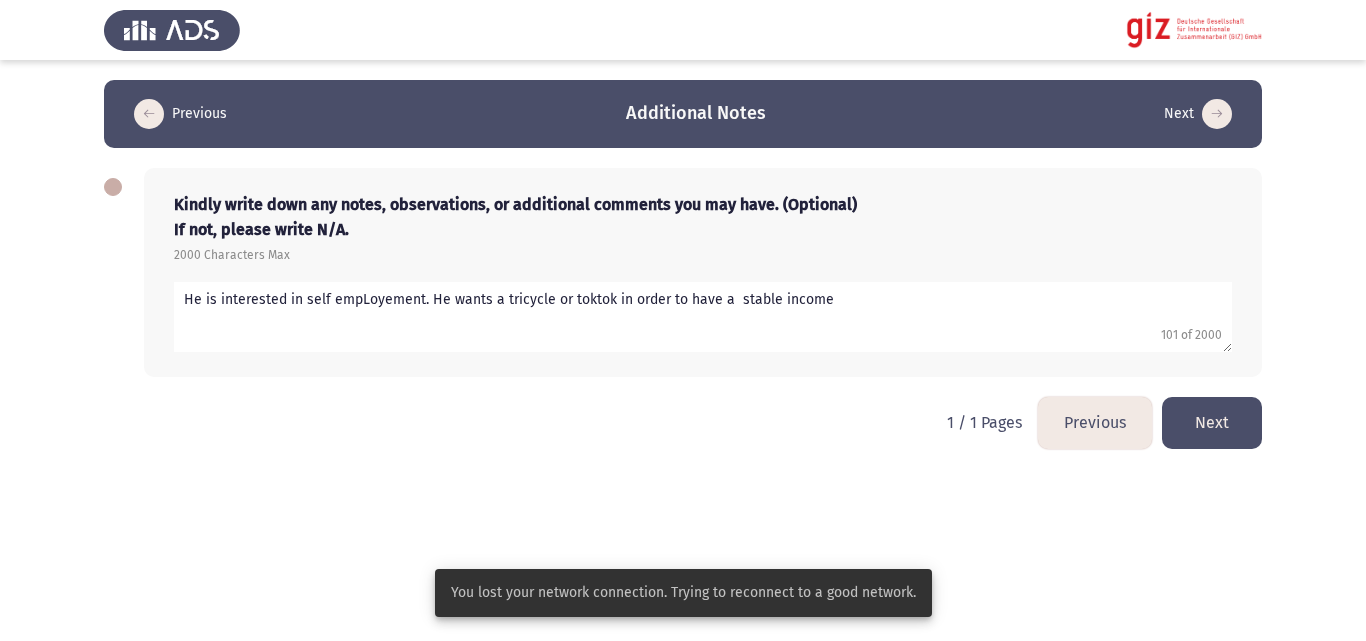 click on "Next" 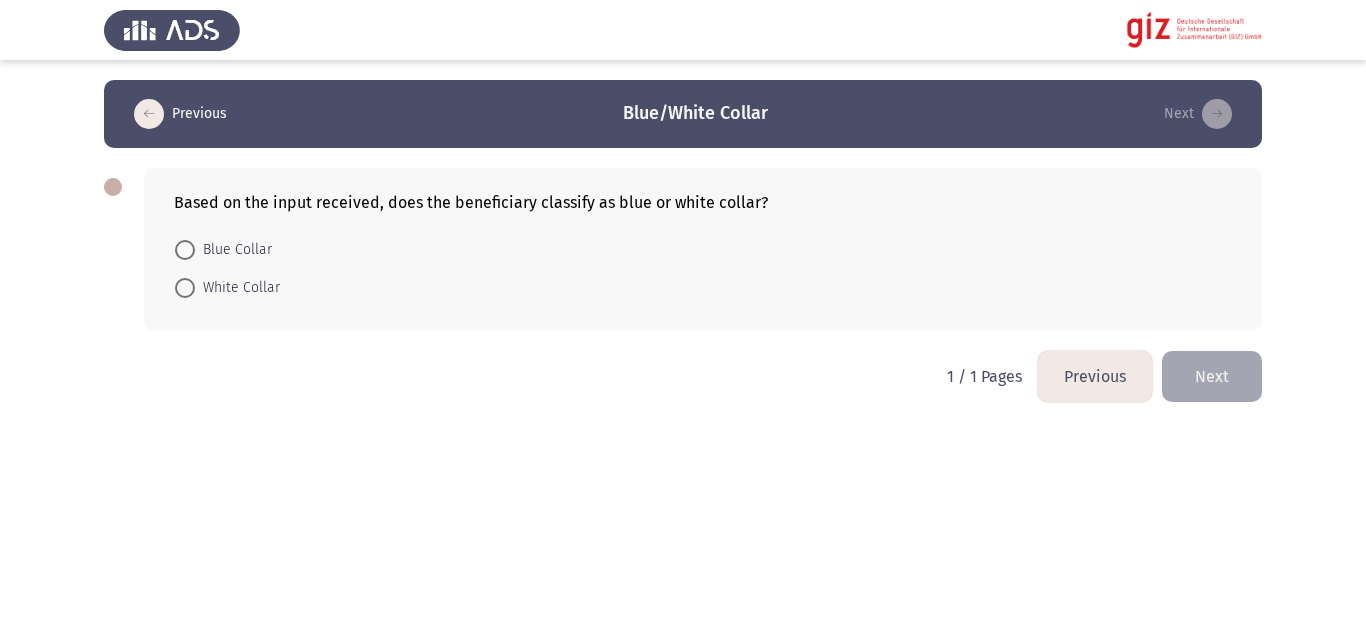 click at bounding box center (185, 250) 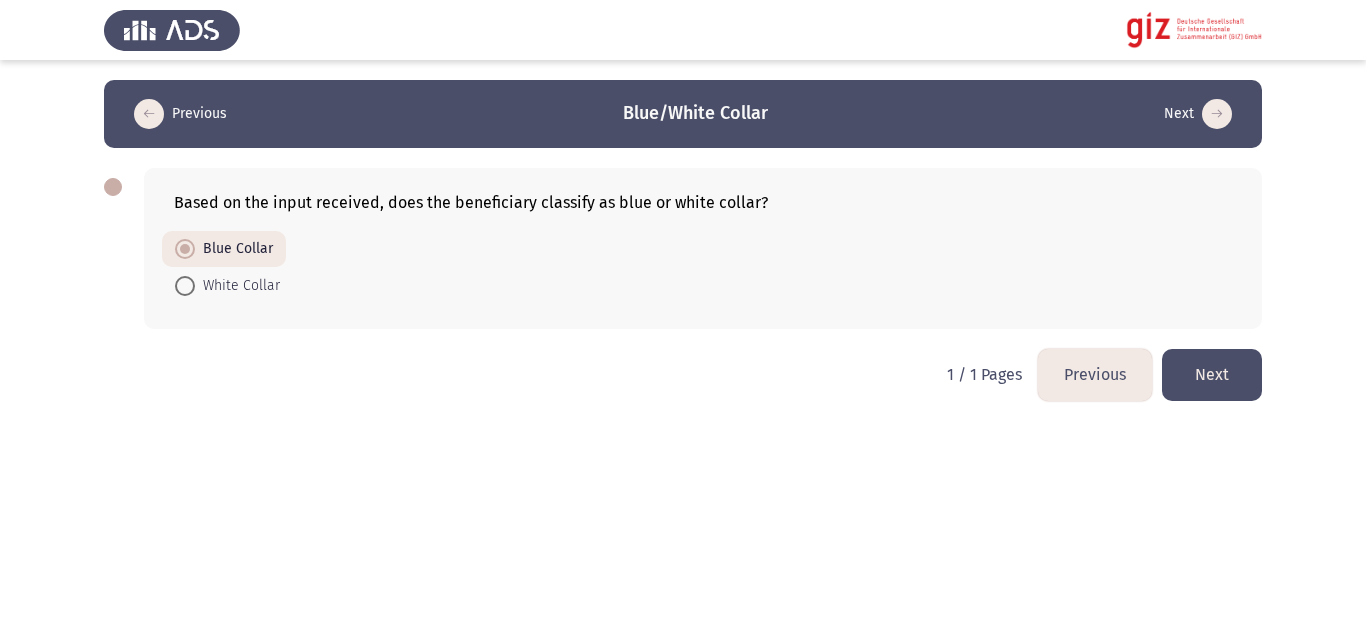click on "Next" 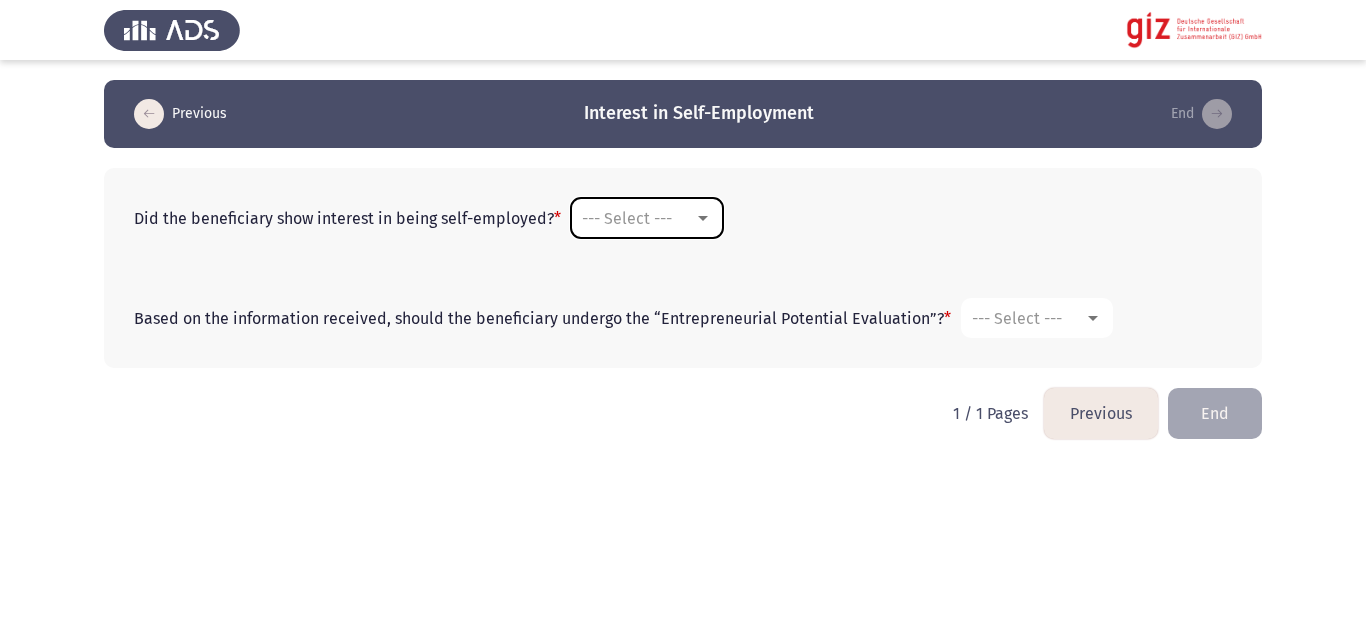 click on "--- Select ---" at bounding box center [627, 218] 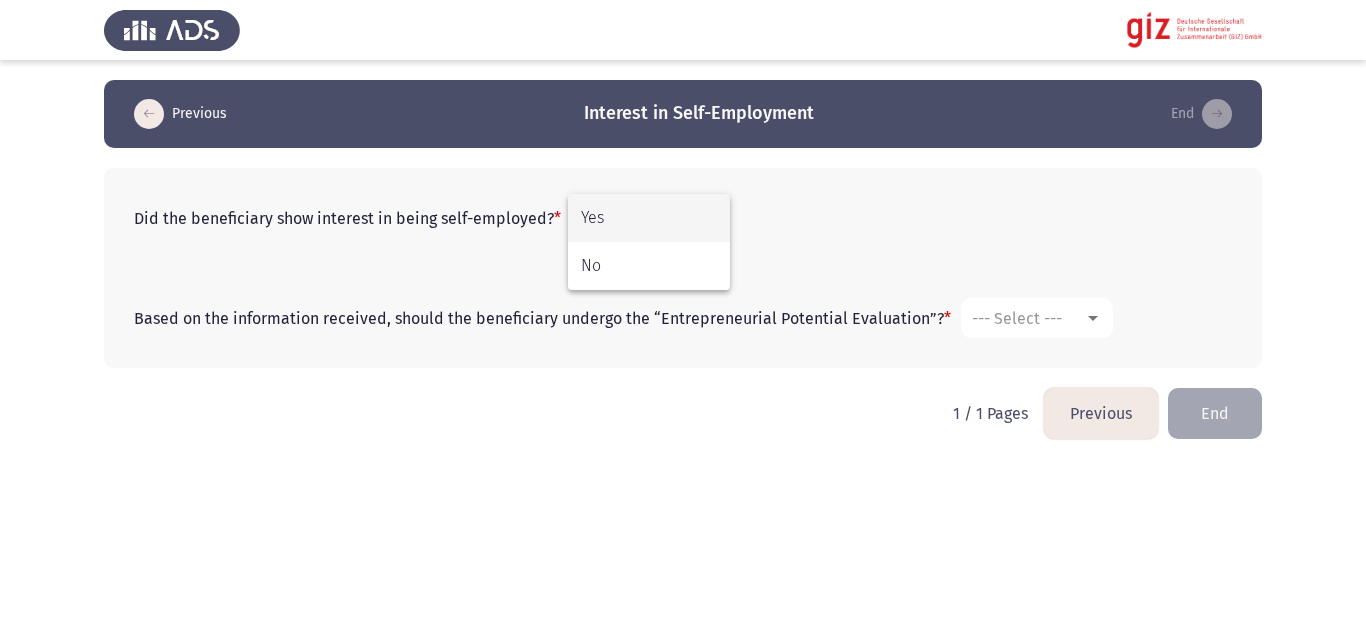 click on "Yes" at bounding box center [649, 218] 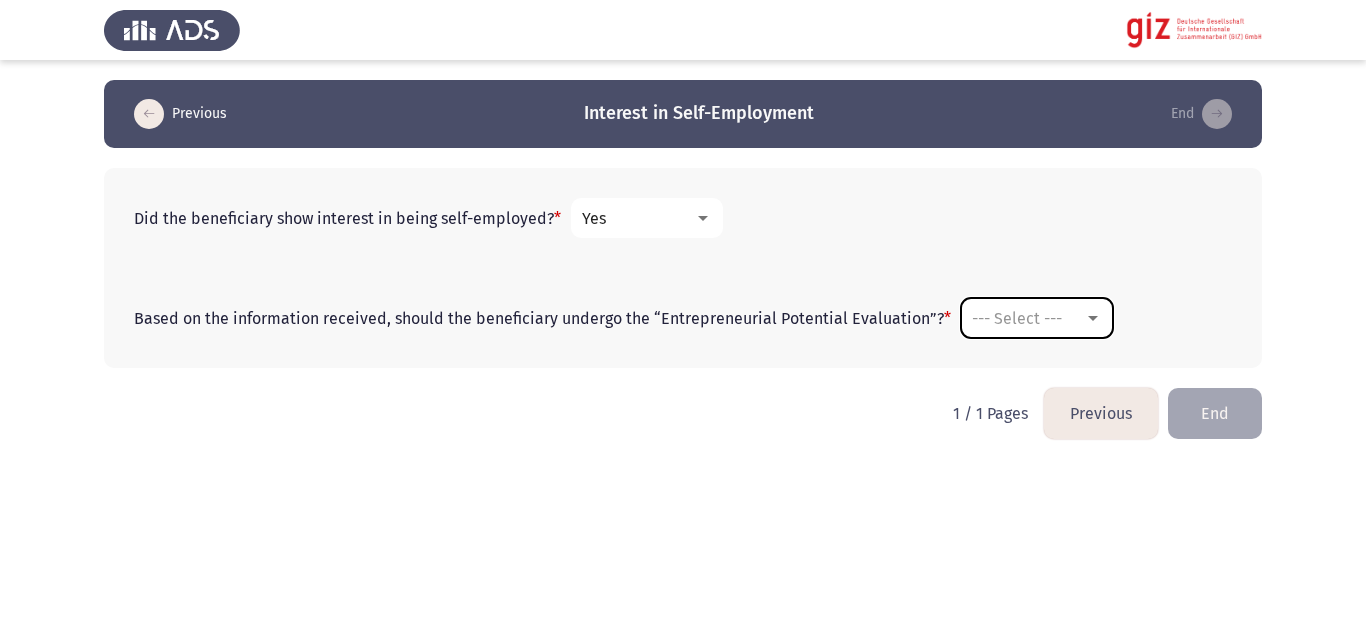 click on "--- Select ---" at bounding box center (1037, 318) 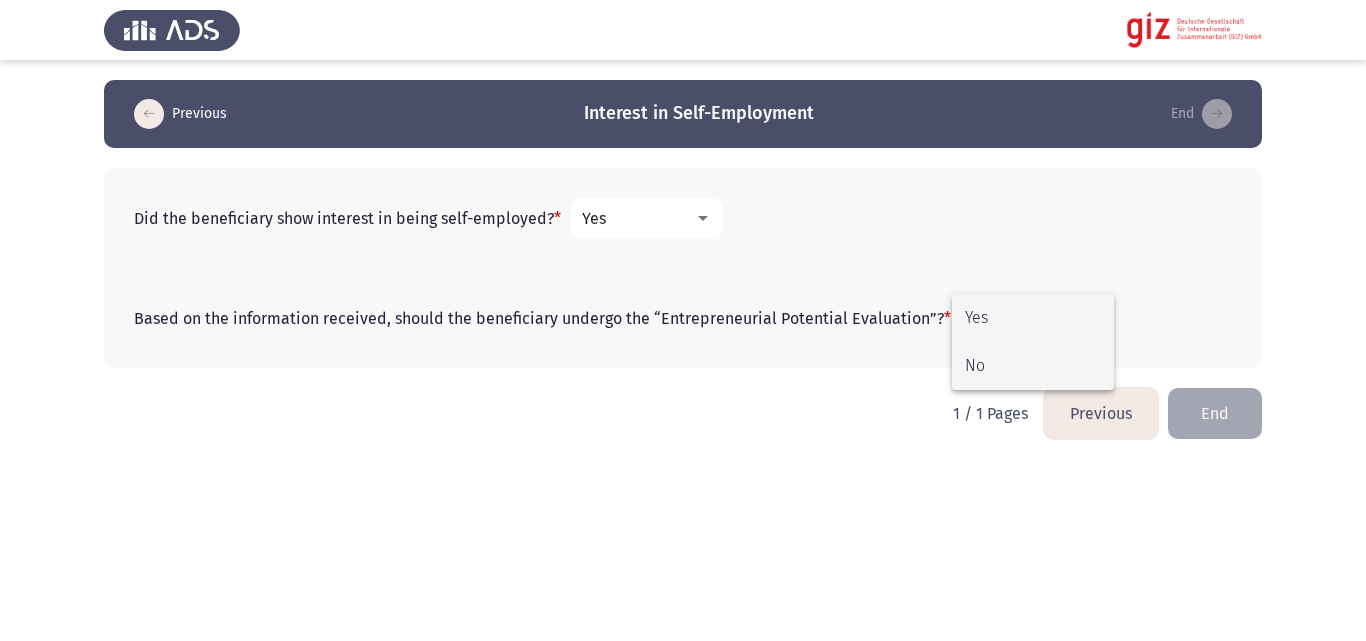 click on "No" at bounding box center [1033, 366] 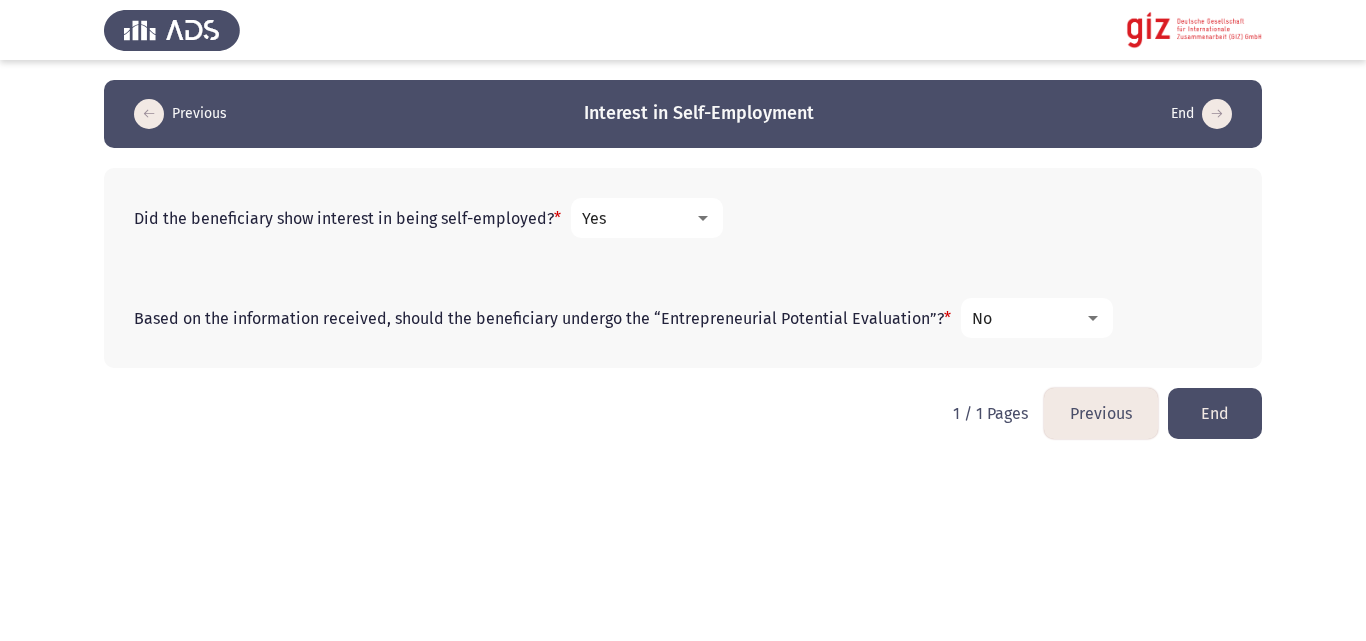 click on "End" 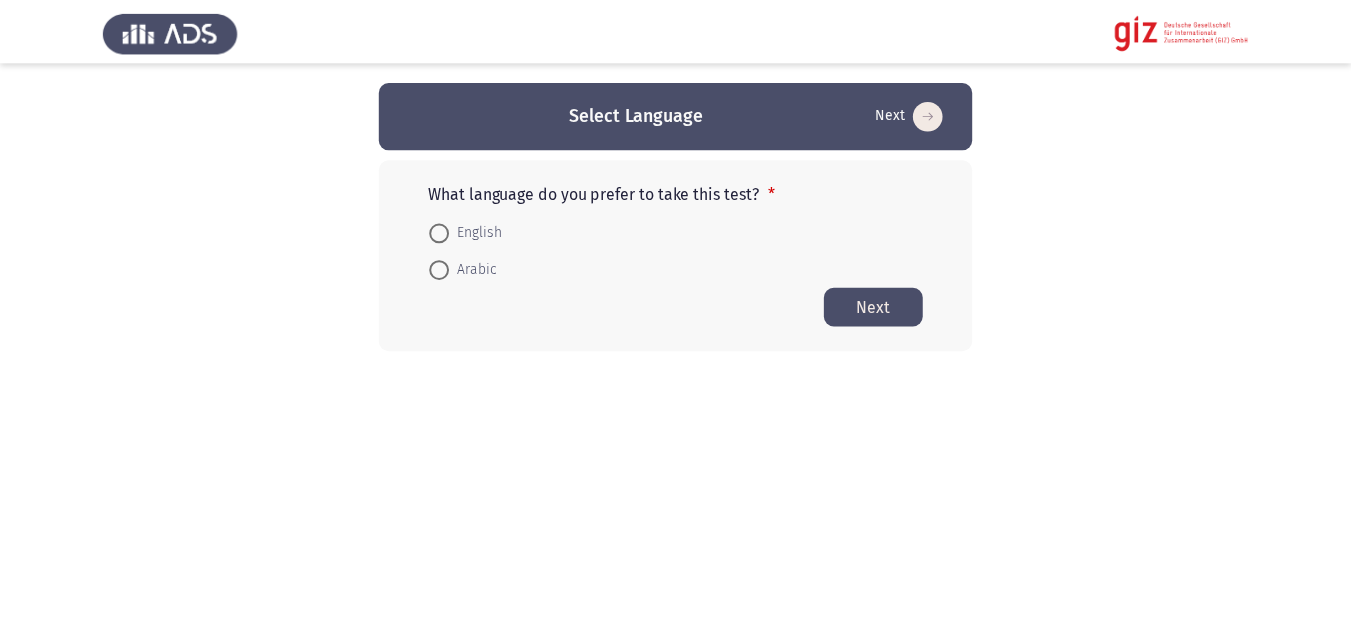scroll, scrollTop: 0, scrollLeft: 0, axis: both 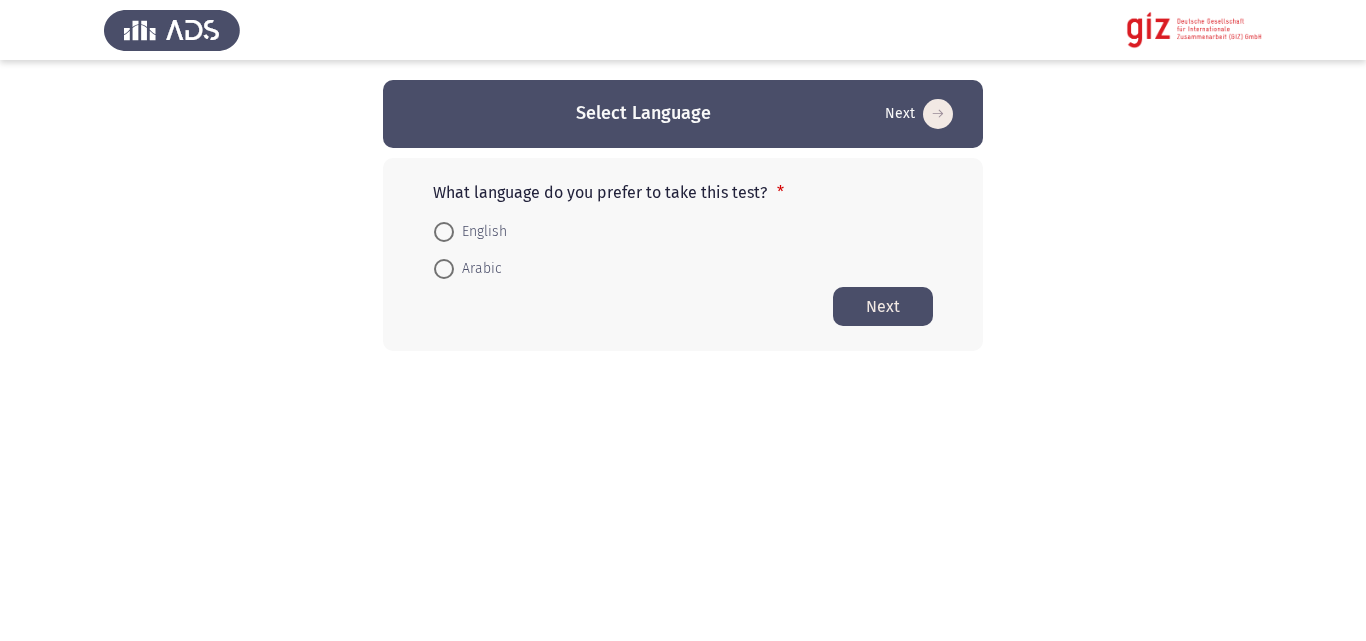 click on "English" at bounding box center [480, 232] 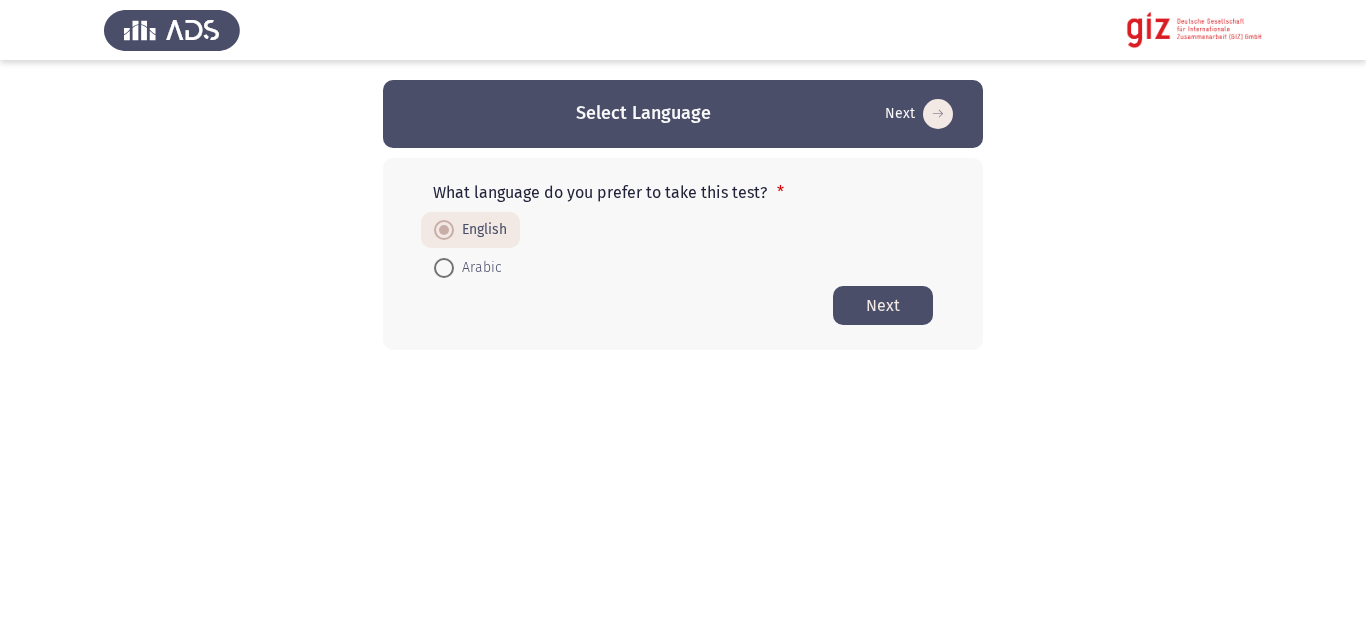 click on "Next" 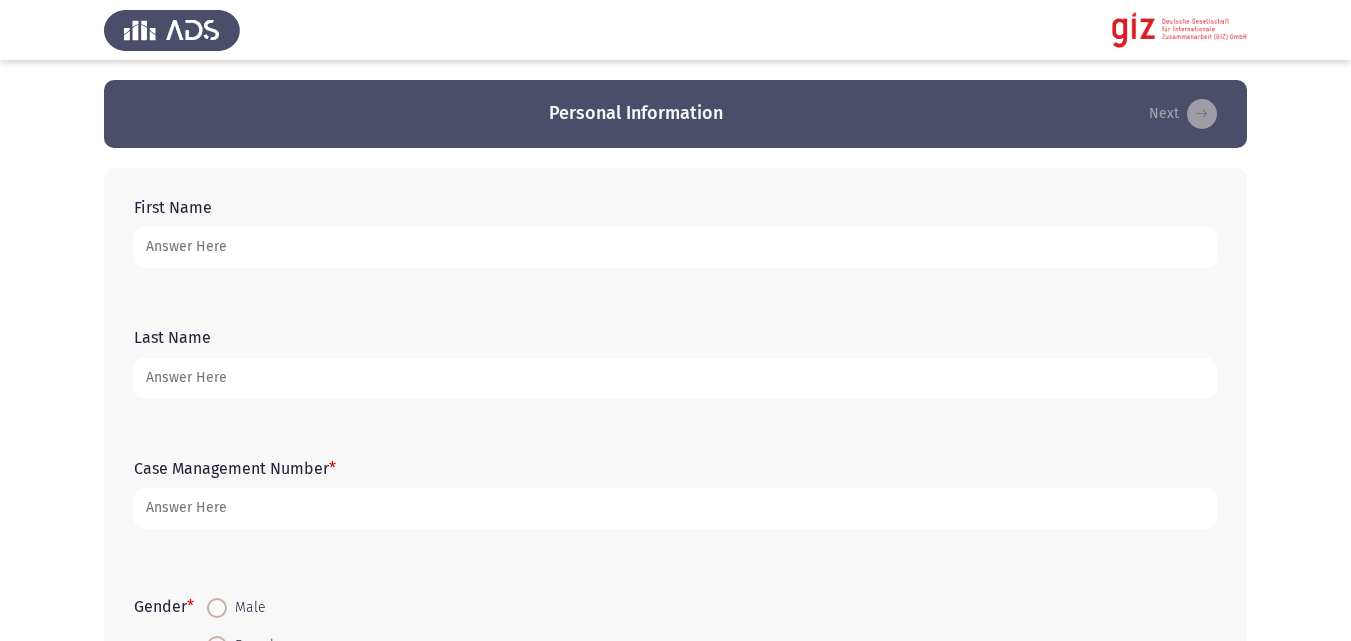 click on "First Name" at bounding box center (675, 247) 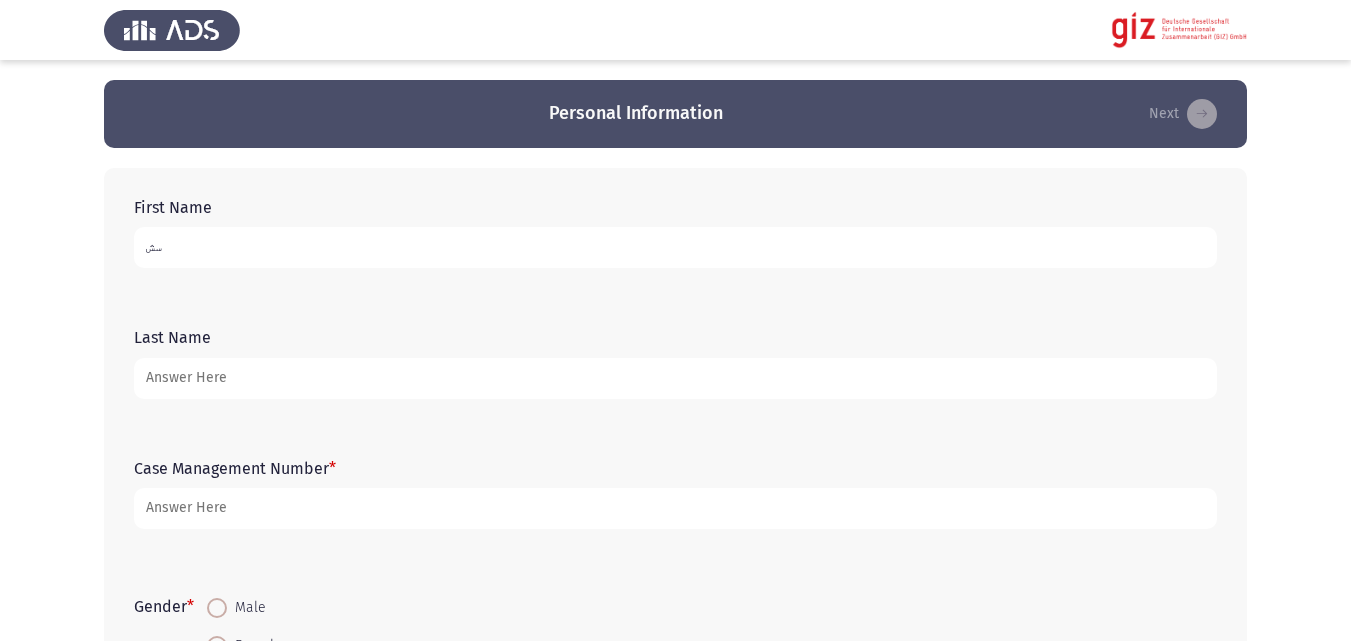 type on "س" 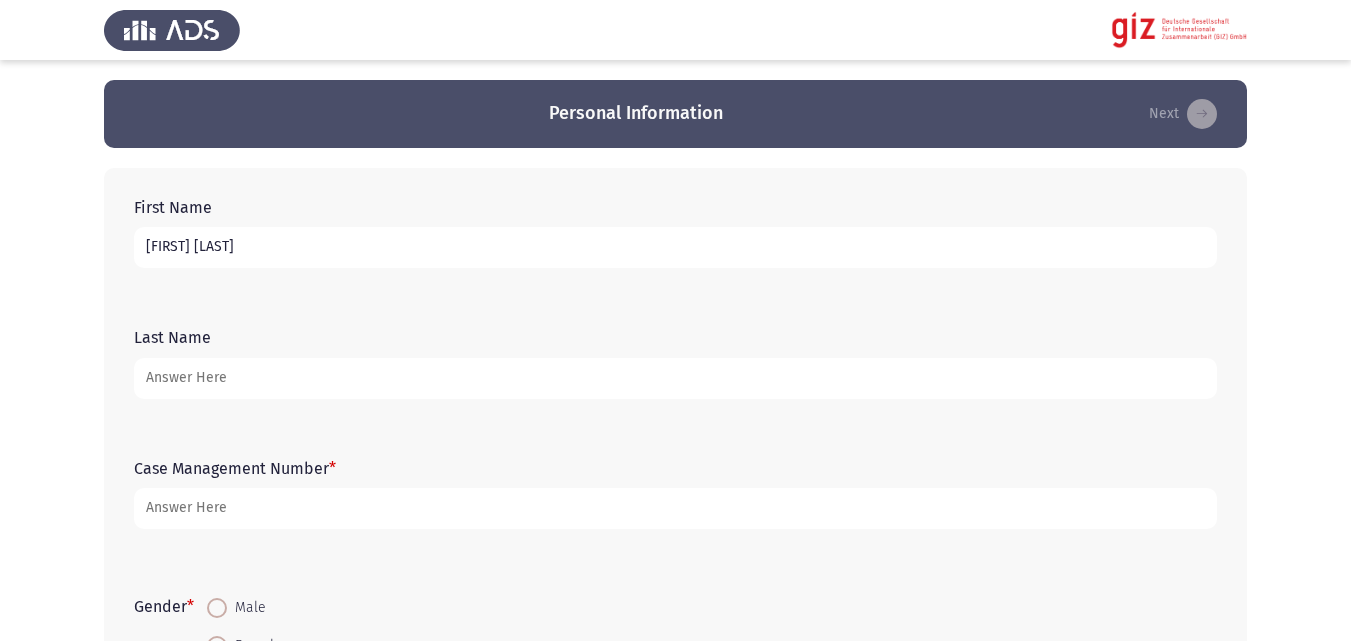 type on "Samy Thabet" 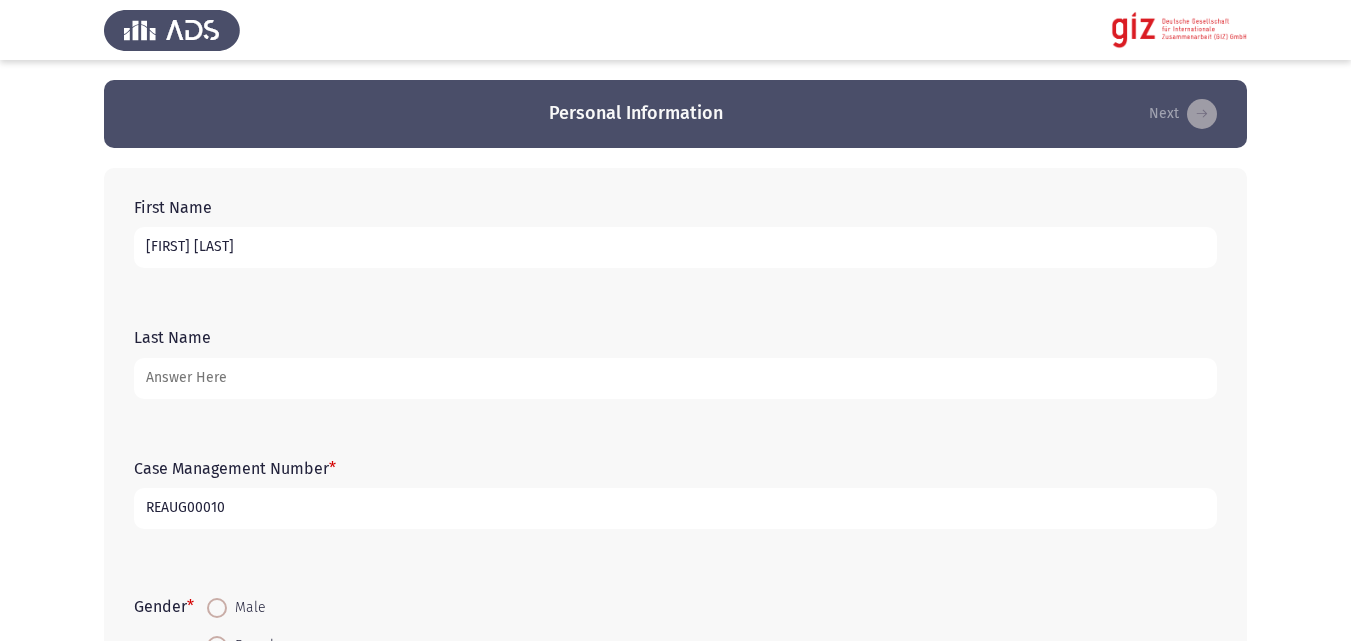 type on "REAUG00010" 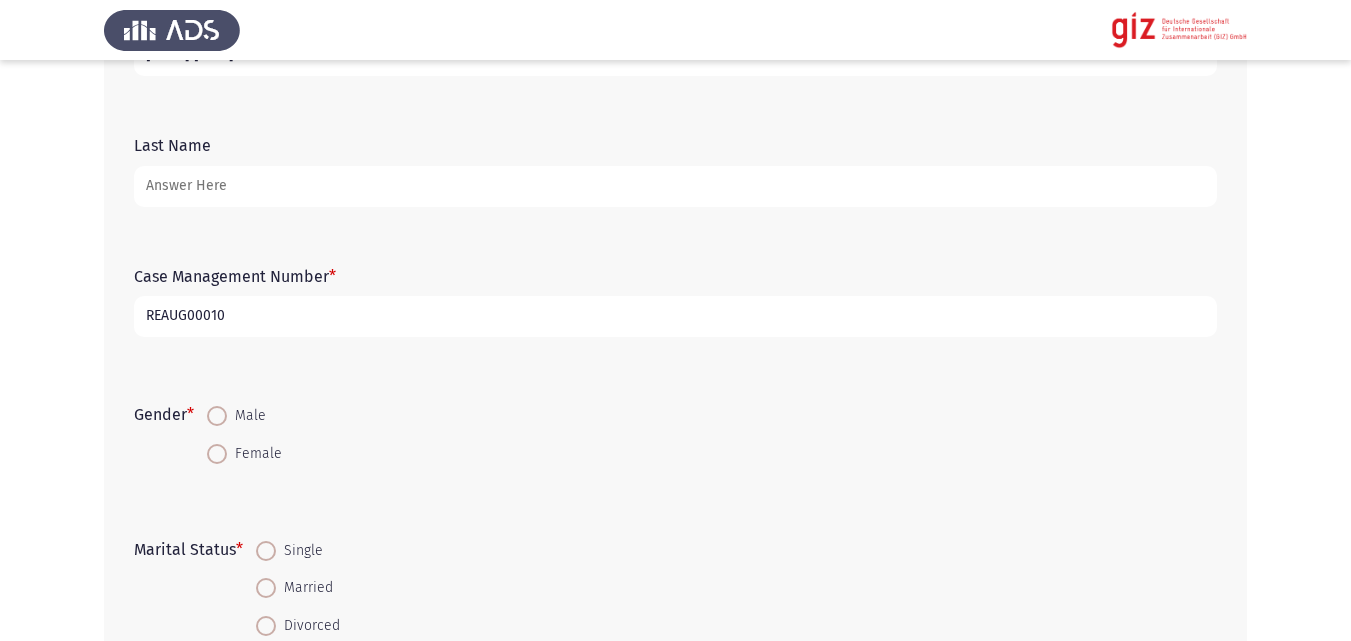 scroll, scrollTop: 238, scrollLeft: 0, axis: vertical 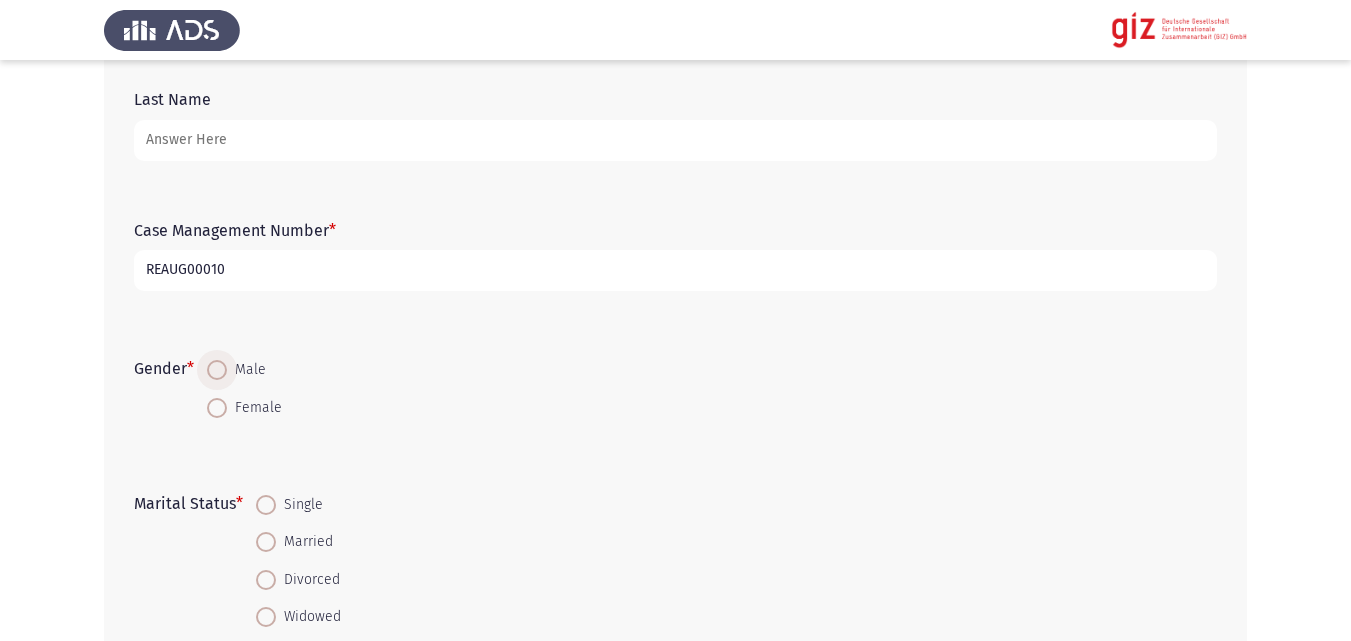 click on "Male" at bounding box center [246, 370] 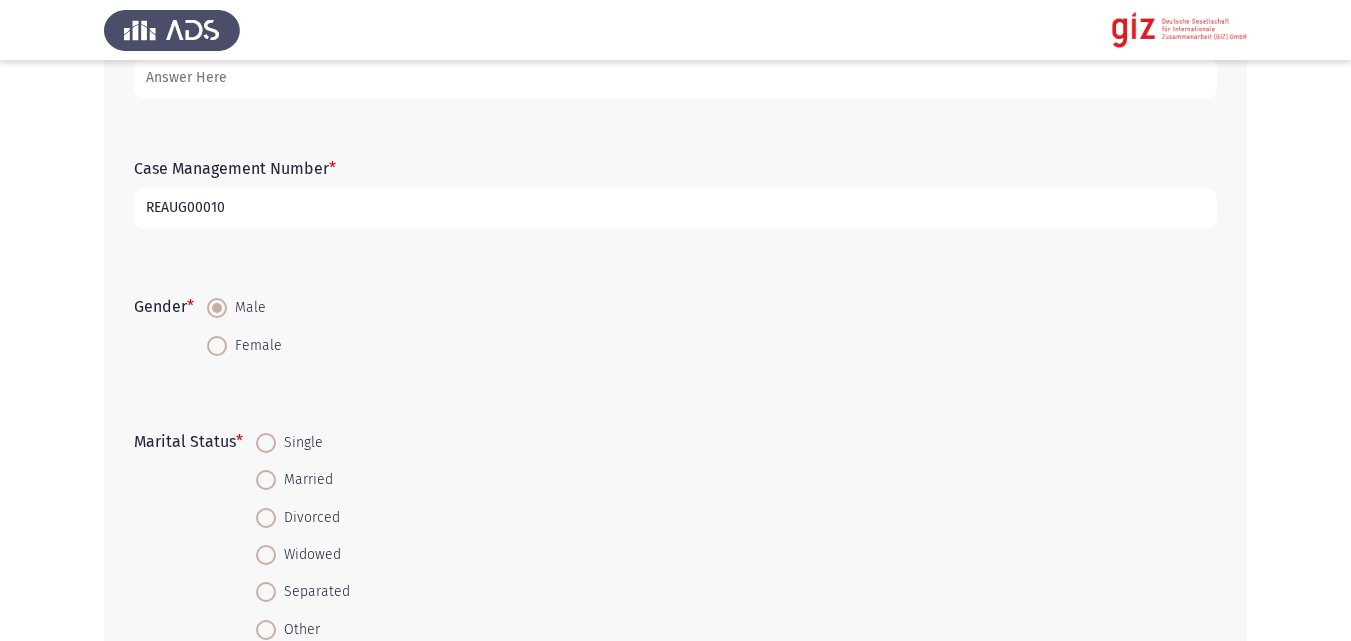 scroll, scrollTop: 511, scrollLeft: 0, axis: vertical 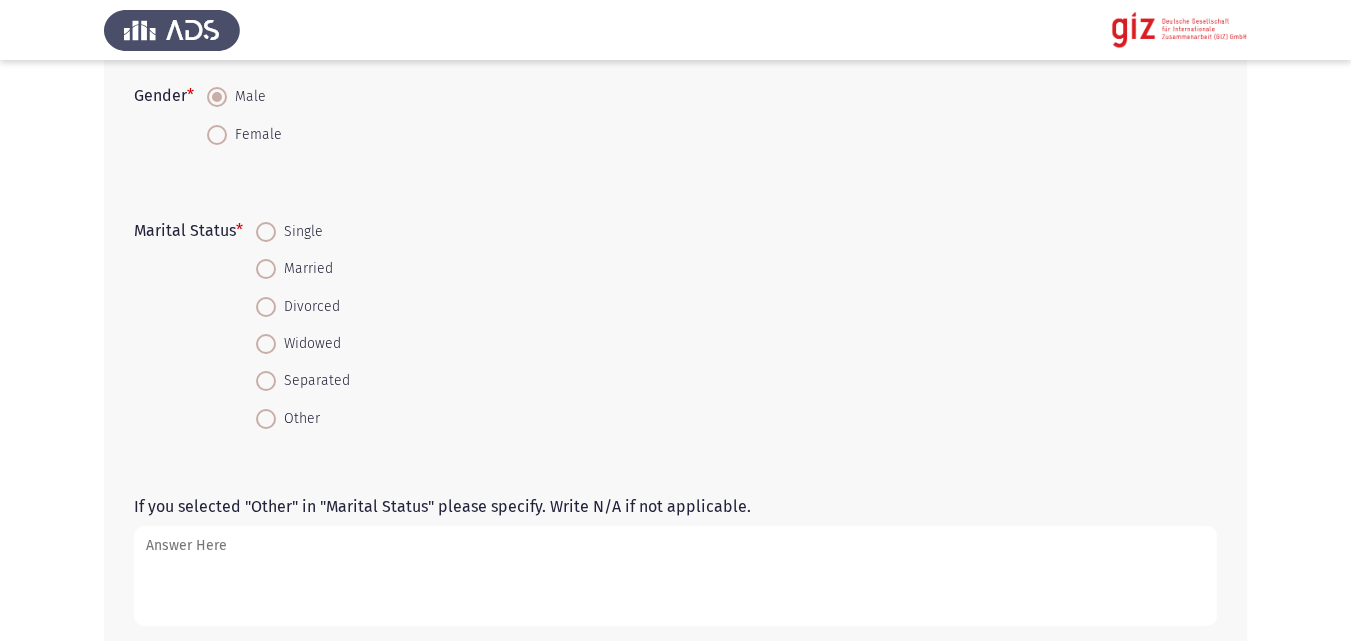 click on "Married" at bounding box center (304, 269) 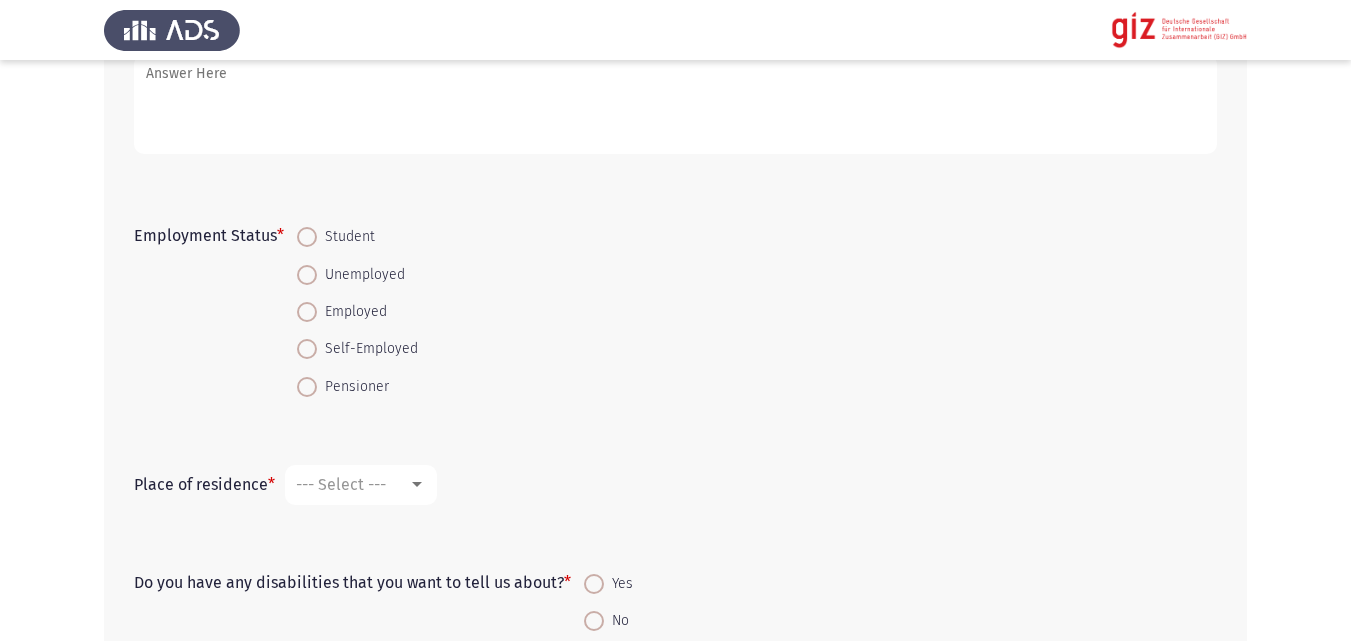 scroll, scrollTop: 1037, scrollLeft: 0, axis: vertical 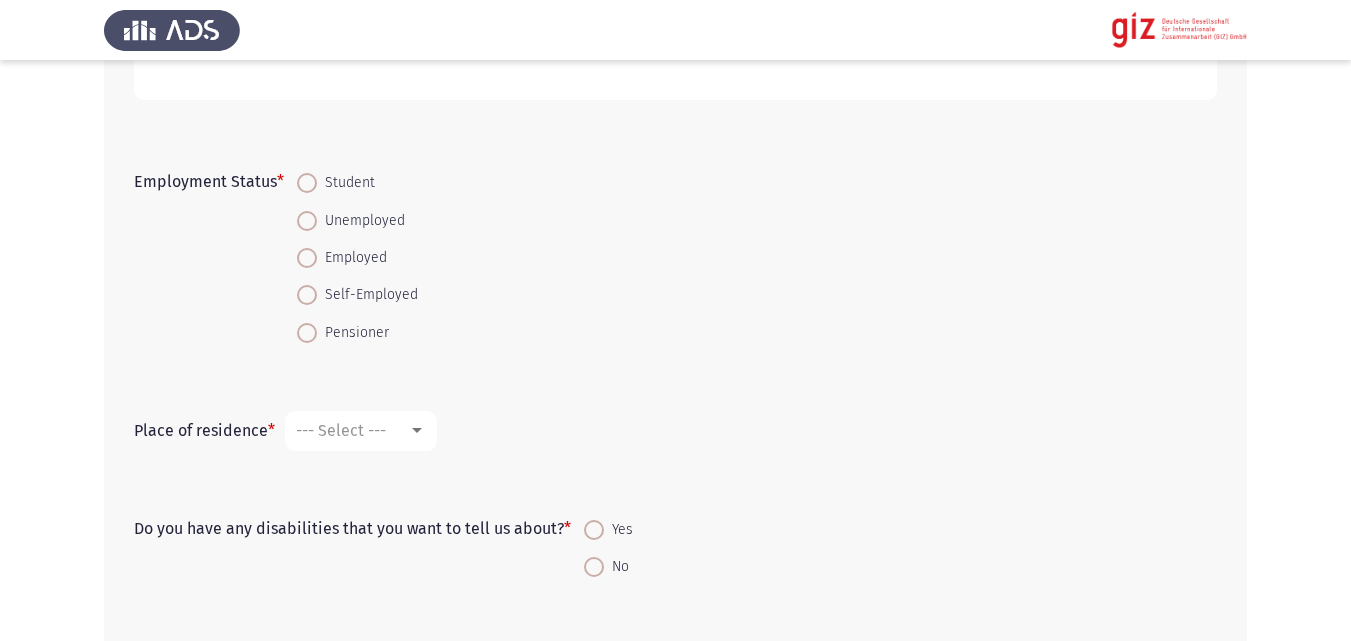 click on "Unemployed" at bounding box center (361, 221) 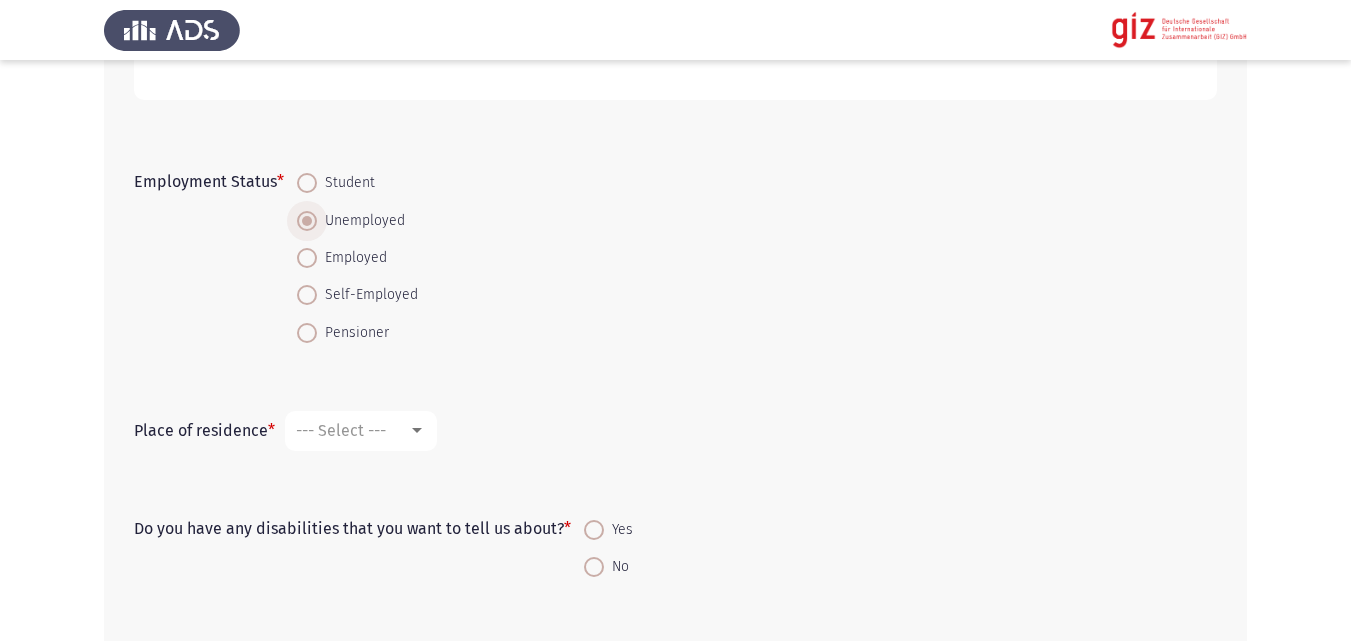 click on "Unemployed" at bounding box center (361, 221) 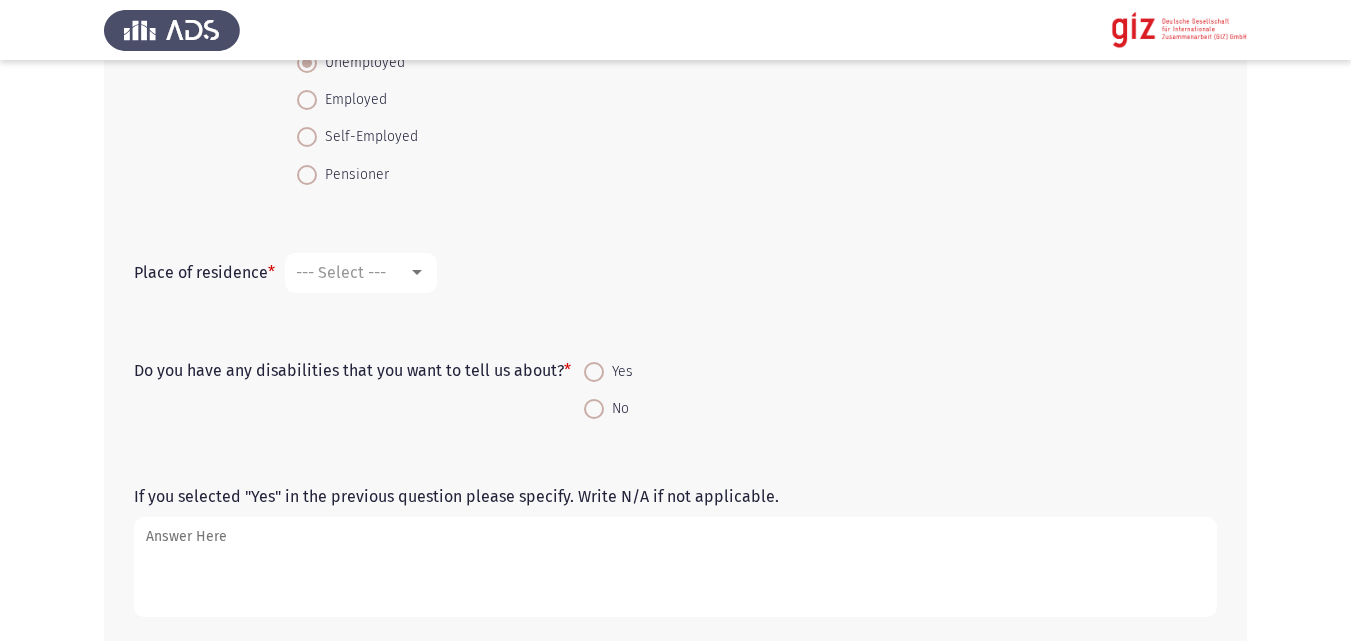 scroll, scrollTop: 1216, scrollLeft: 0, axis: vertical 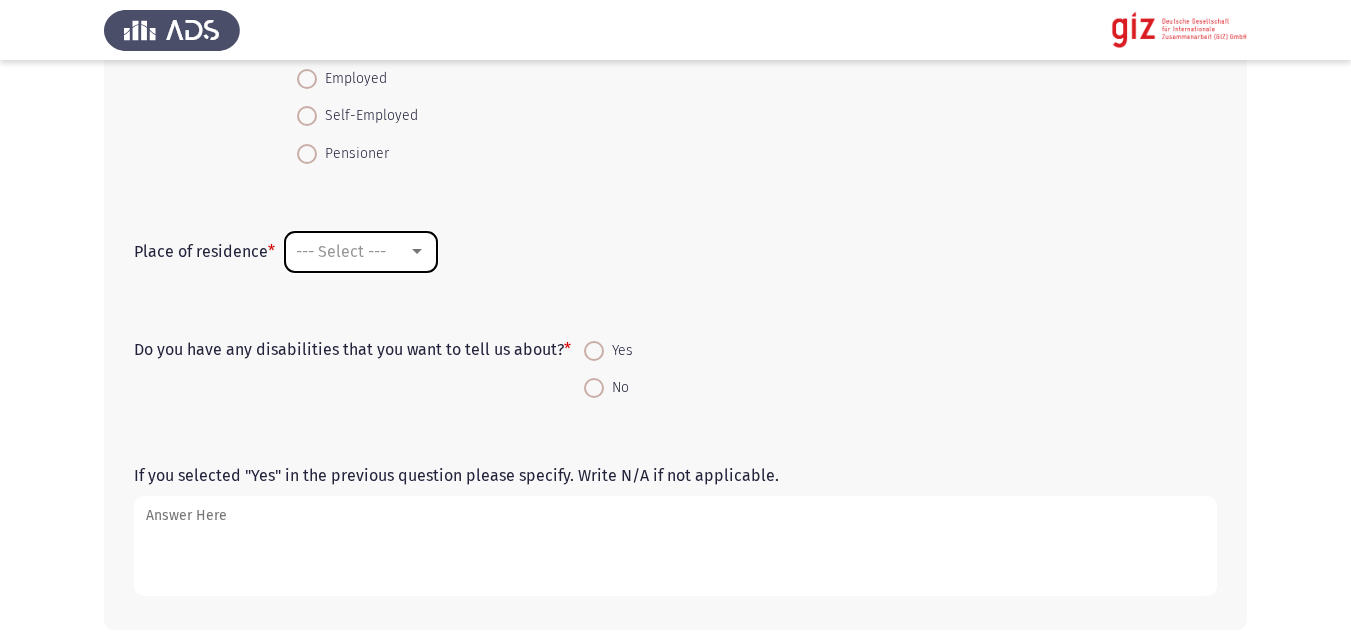 click on "--- Select ---" at bounding box center [361, 252] 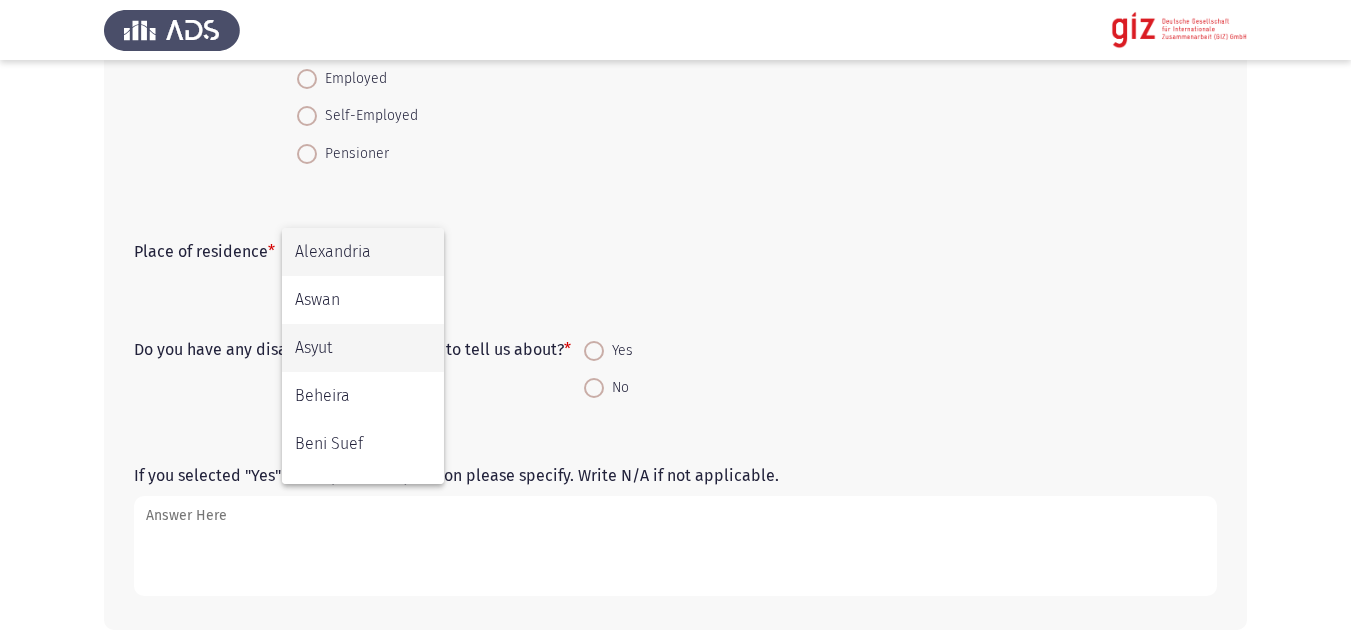 click on "Asyut" at bounding box center [363, 348] 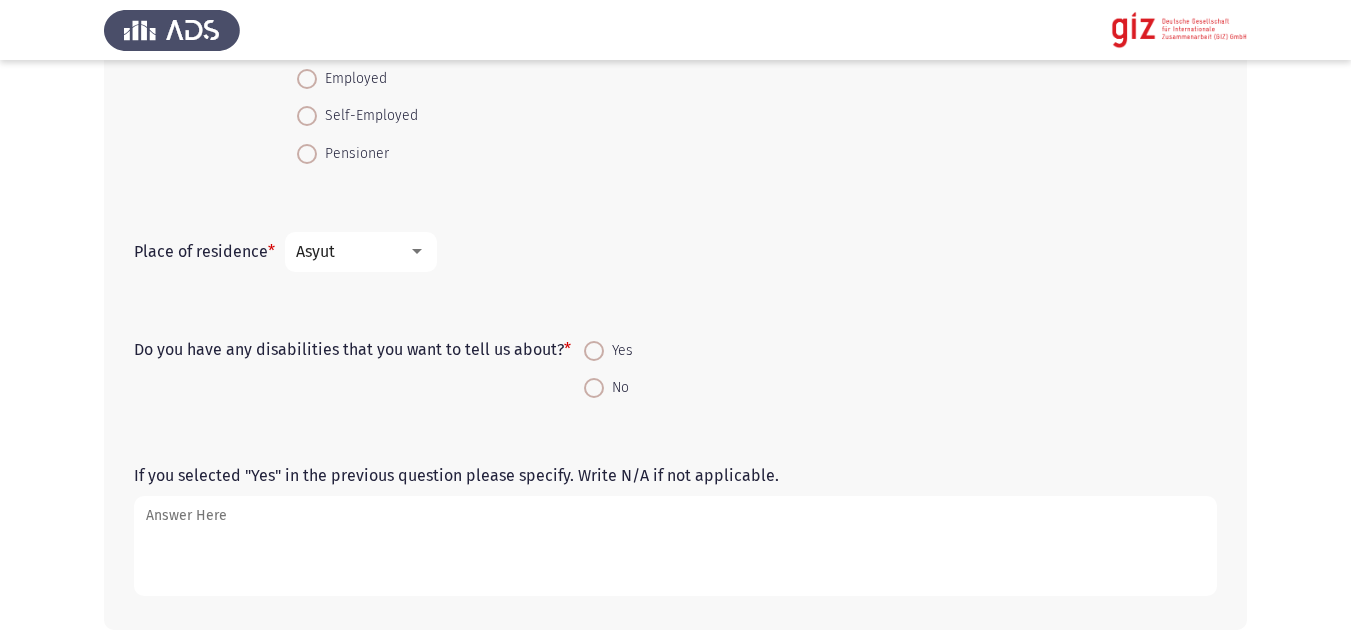click at bounding box center [594, 388] 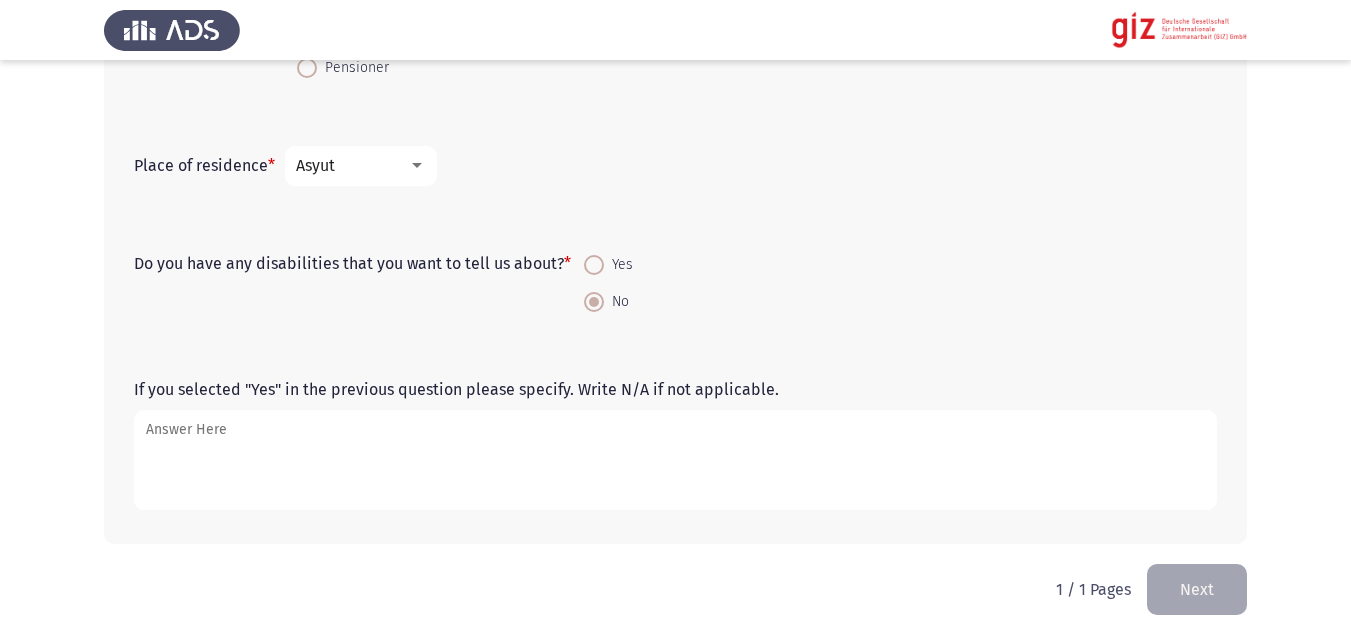 scroll, scrollTop: 1305, scrollLeft: 0, axis: vertical 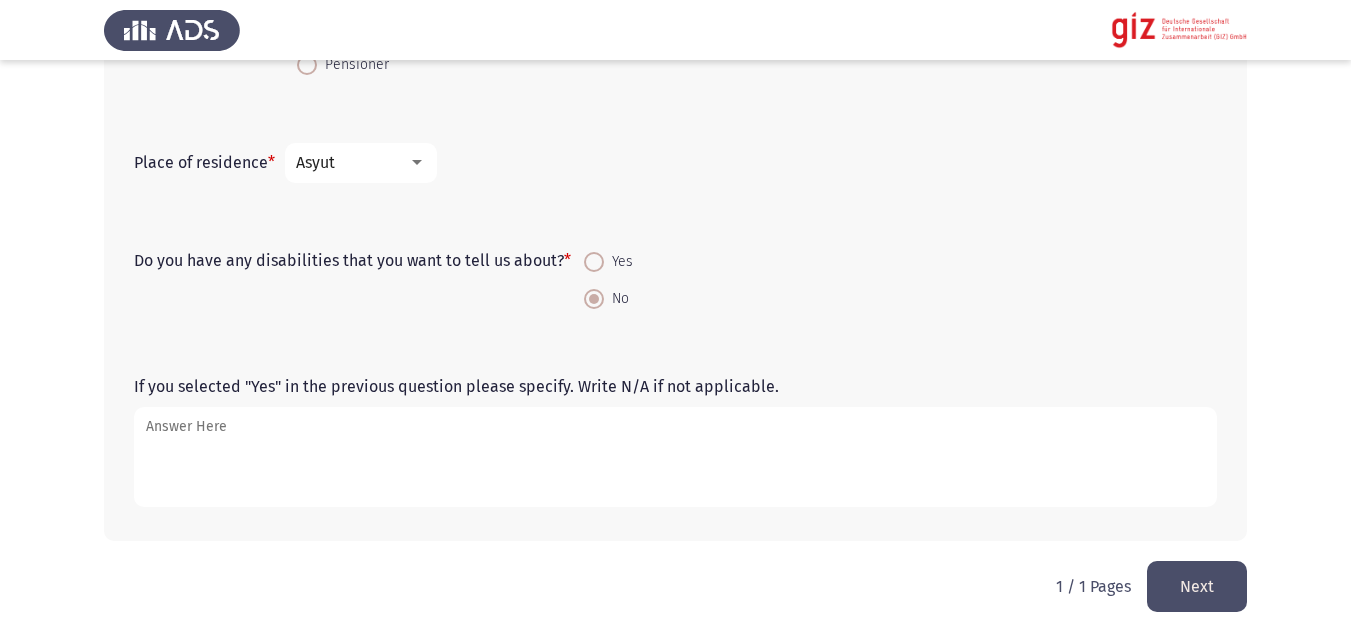click on "Next" 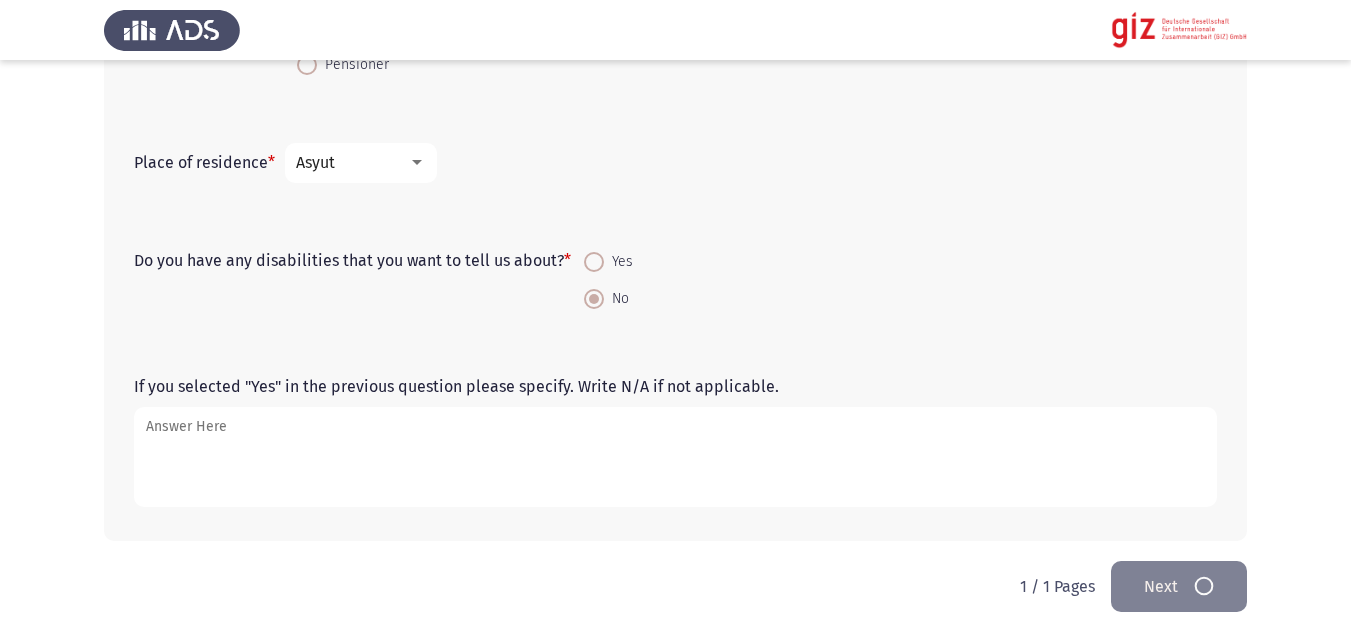 scroll, scrollTop: 0, scrollLeft: 0, axis: both 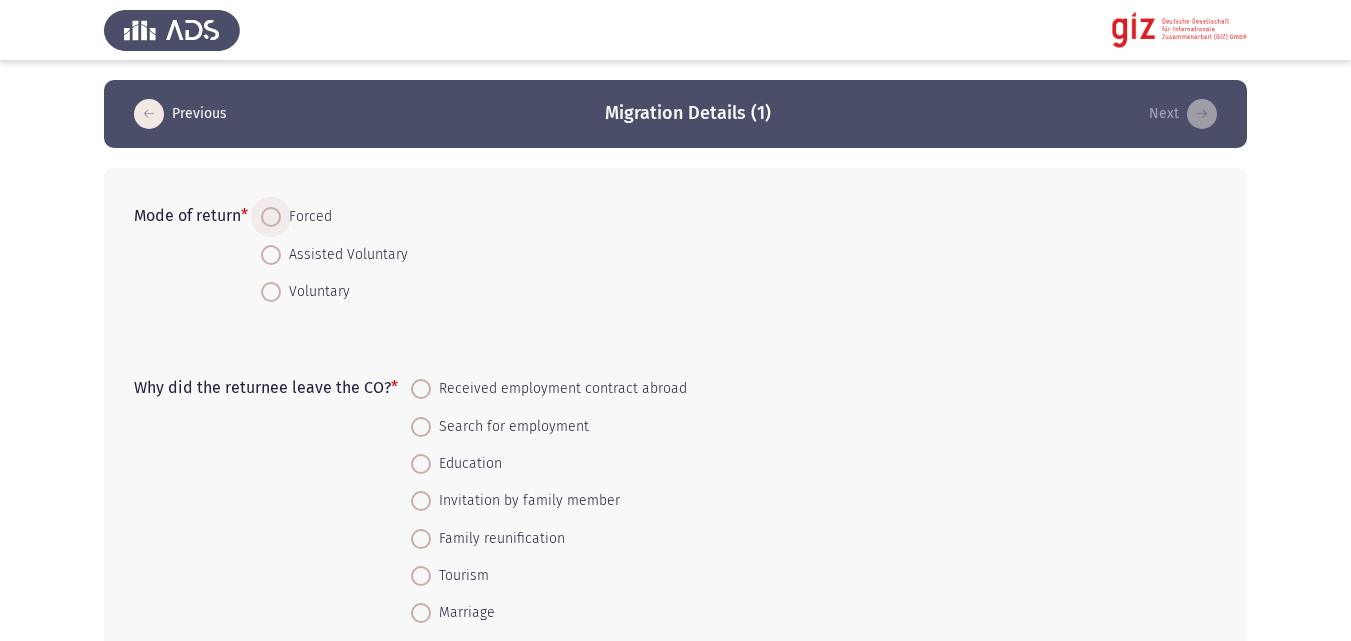 click on "Forced" at bounding box center [306, 217] 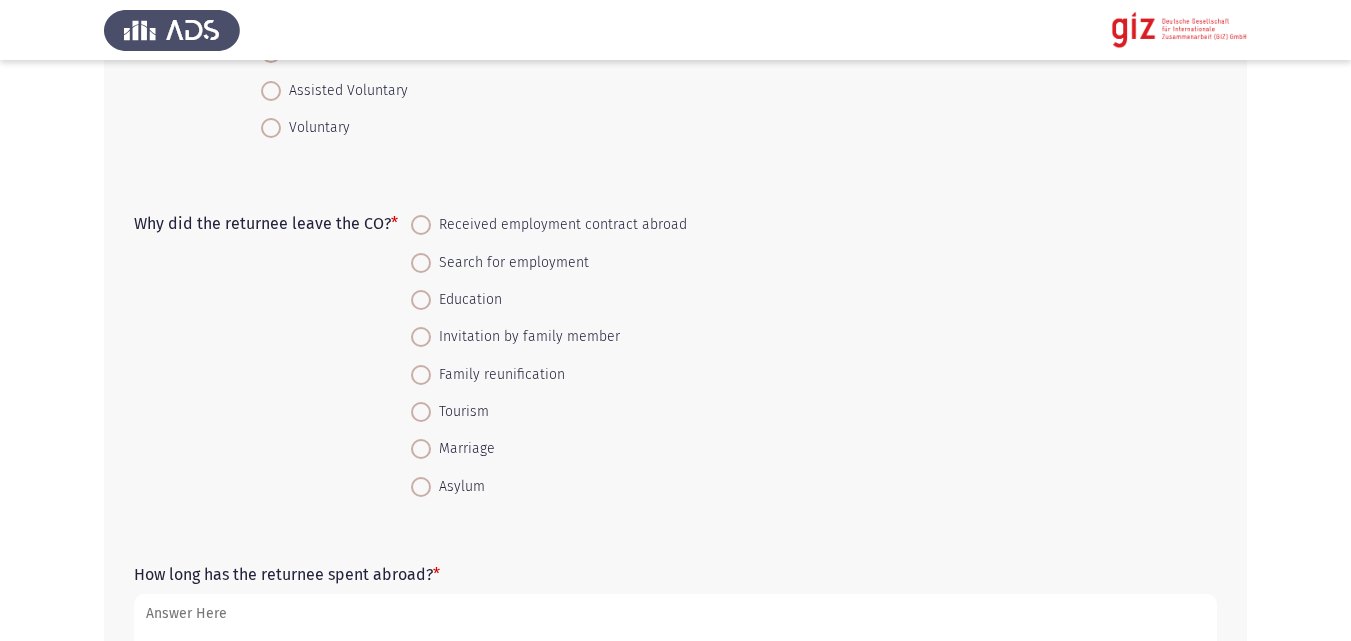 scroll, scrollTop: 217, scrollLeft: 0, axis: vertical 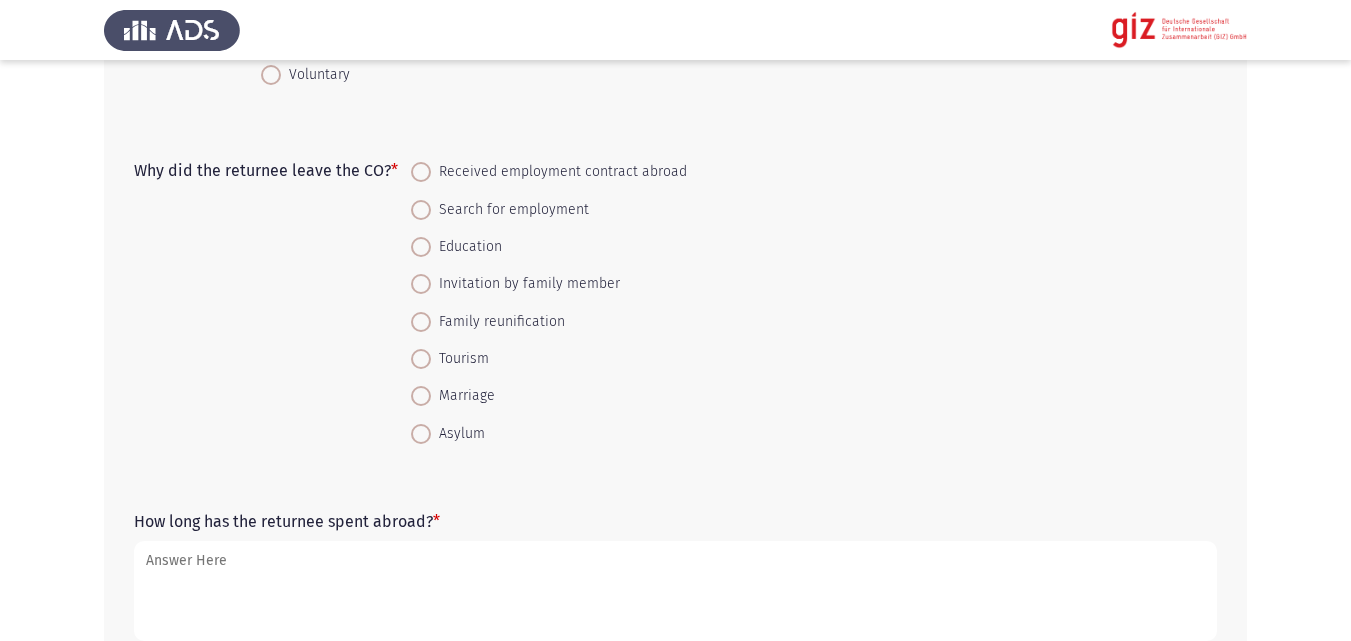 click on "Search for employment" at bounding box center [510, 210] 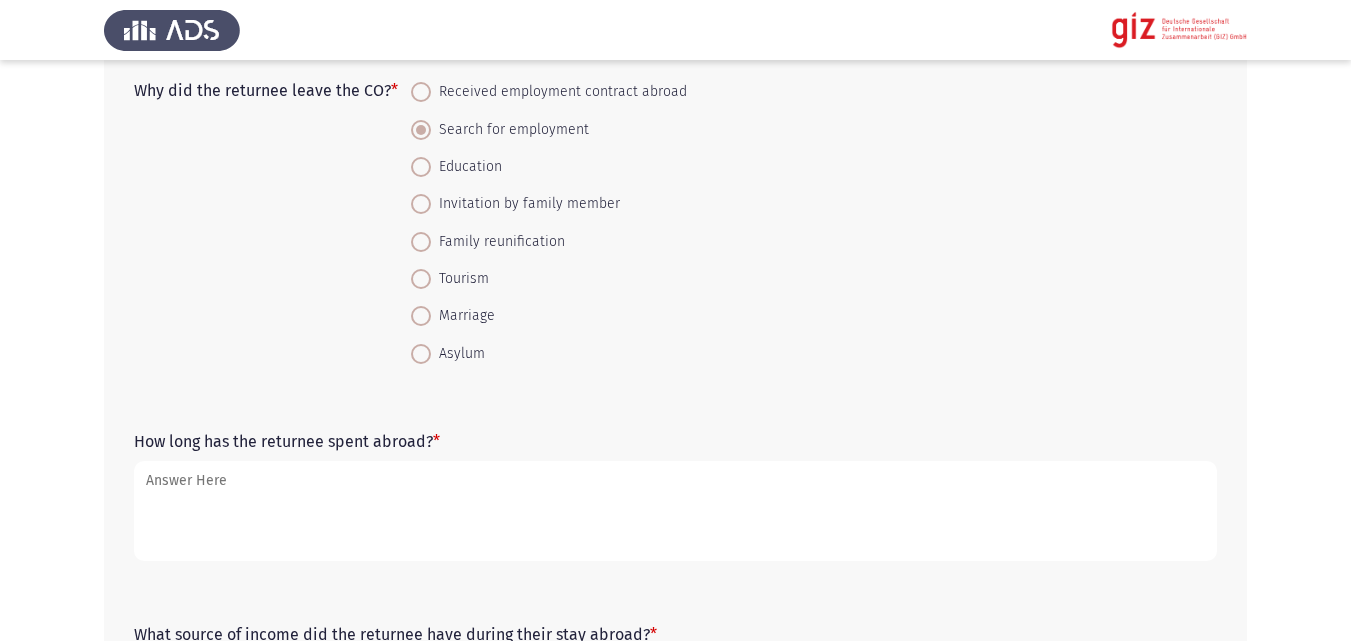 scroll, scrollTop: 513, scrollLeft: 0, axis: vertical 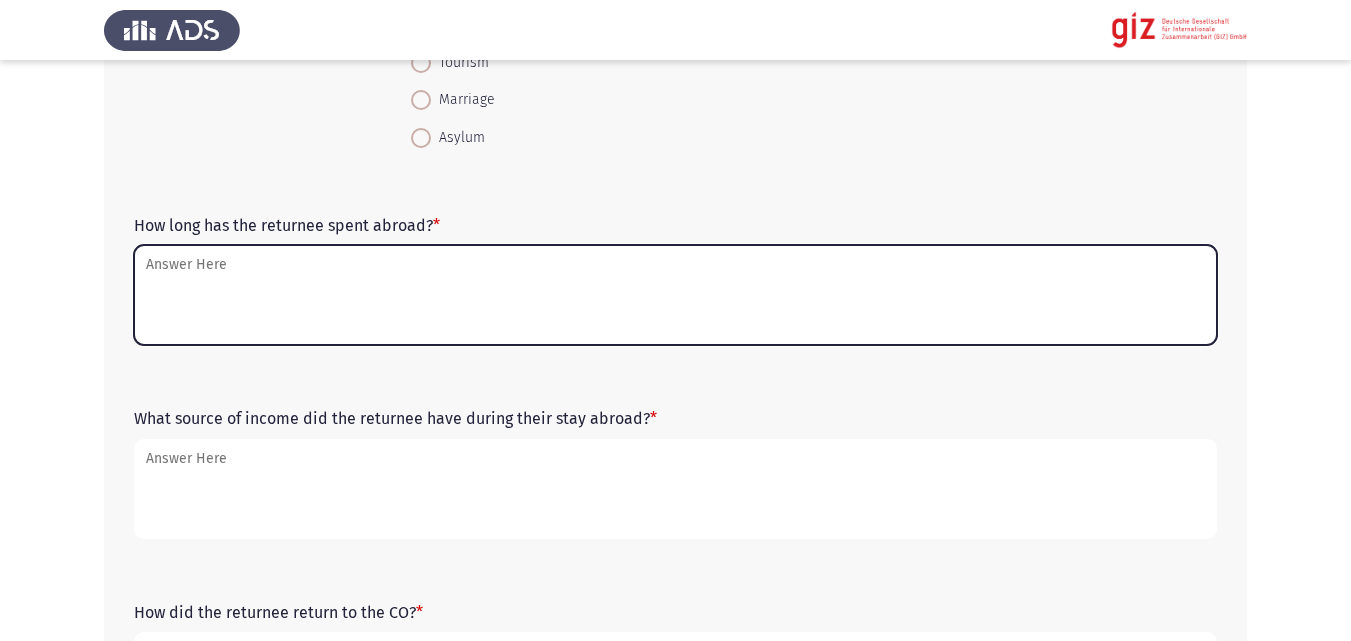 click on "How long has the returnee spent abroad?   *" at bounding box center [675, 295] 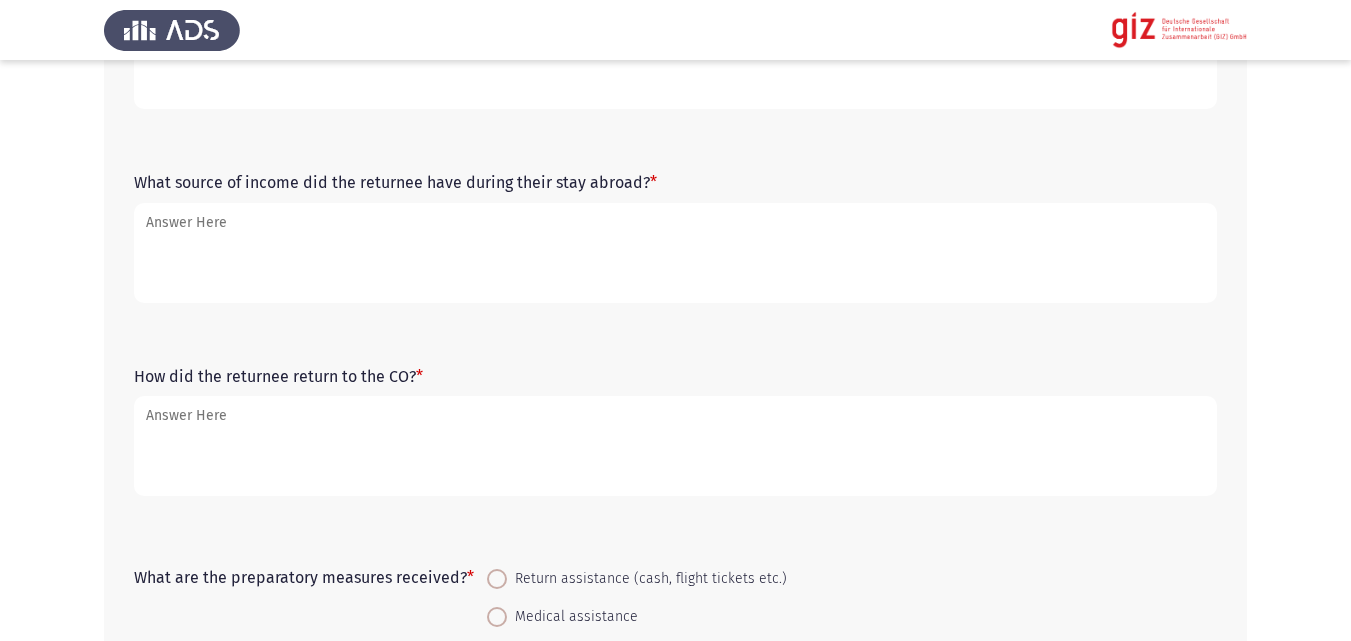 scroll, scrollTop: 751, scrollLeft: 0, axis: vertical 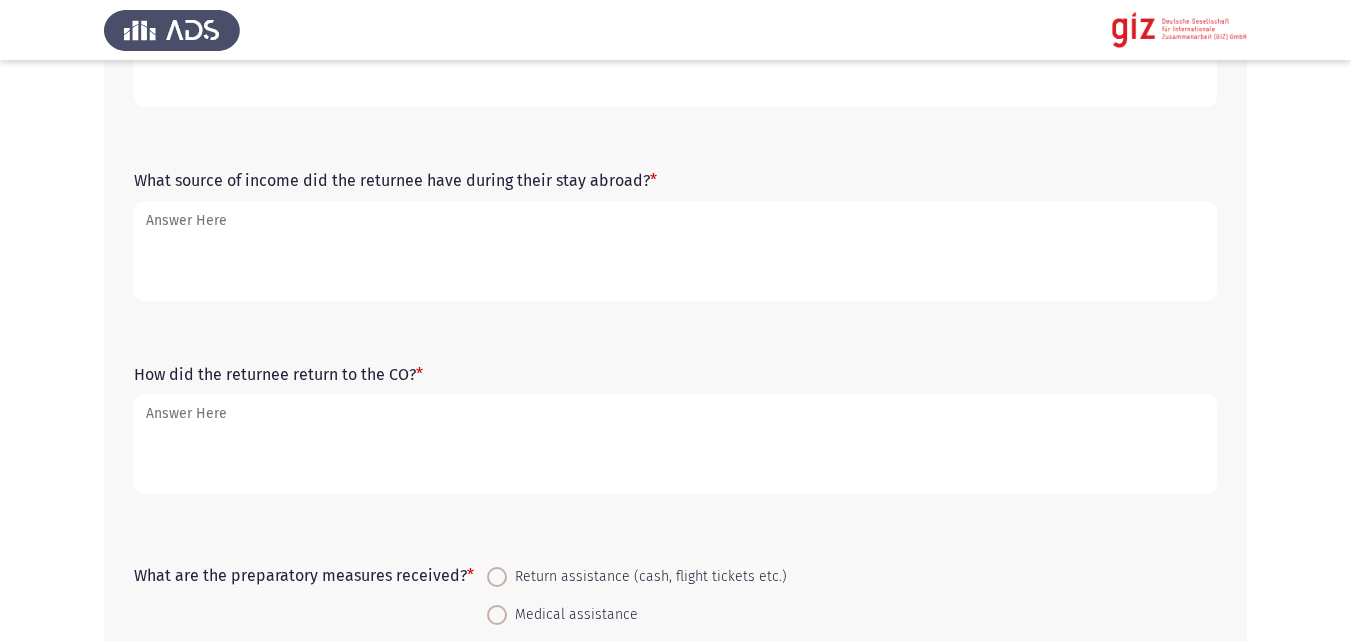 type on "He travelled multiple times to Libya, last time he spent 3 months" 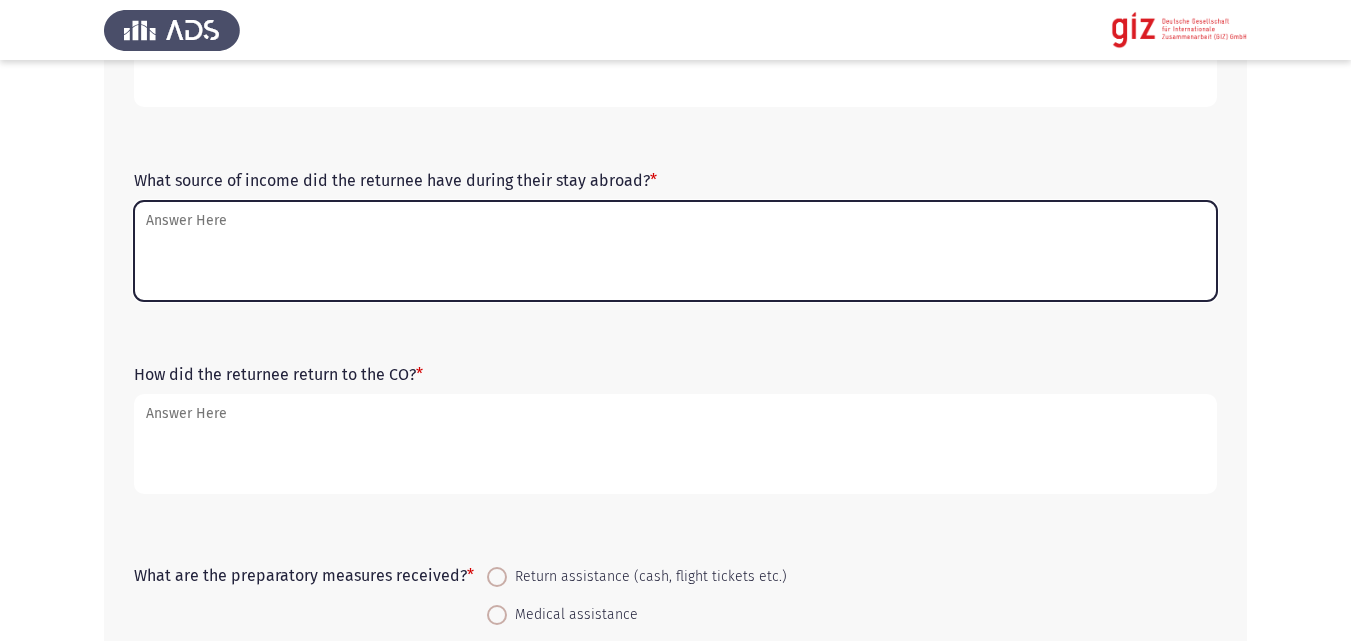 click on "What source of income did the returnee have during their stay abroad?   *" at bounding box center (675, 251) 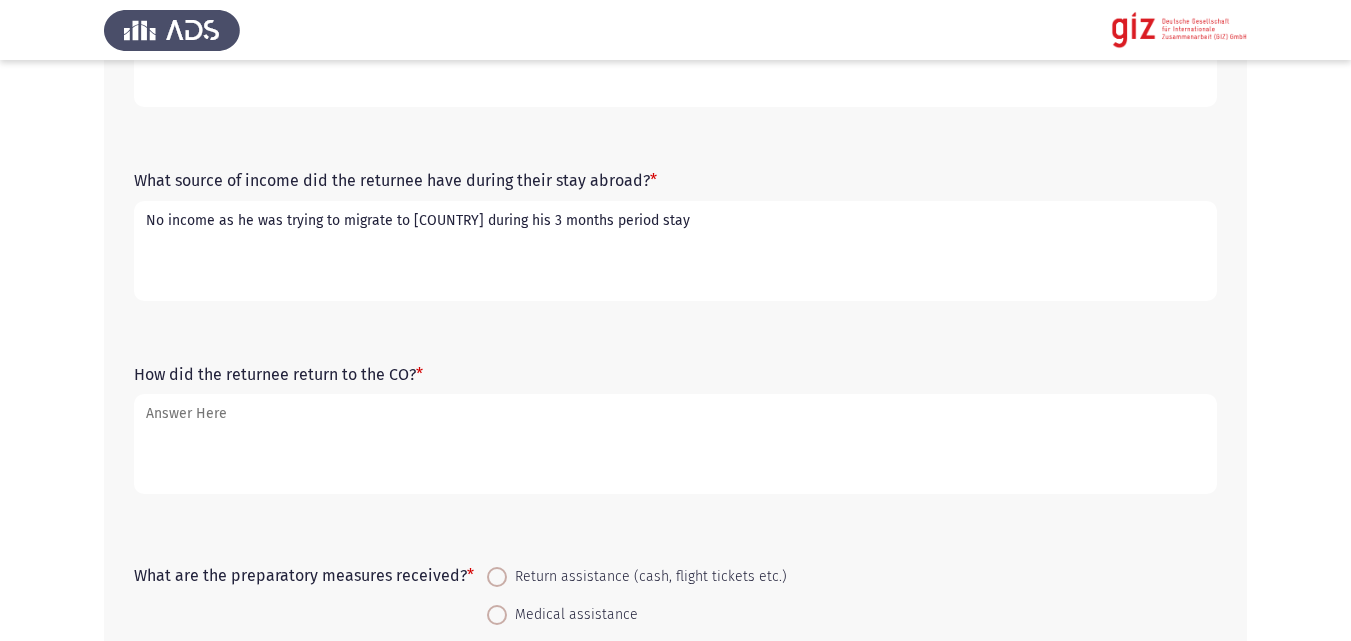 type on "No income as he was trying to migrate to Greece during his 3 months period stay" 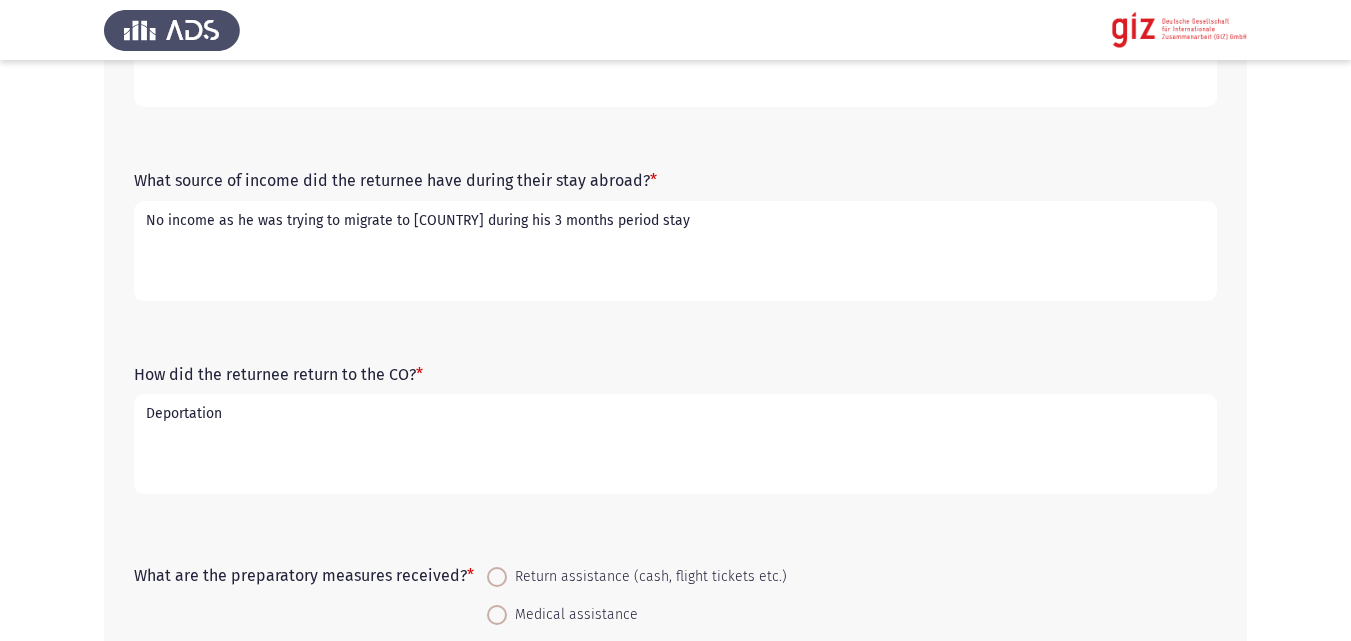 type on "Deportation" 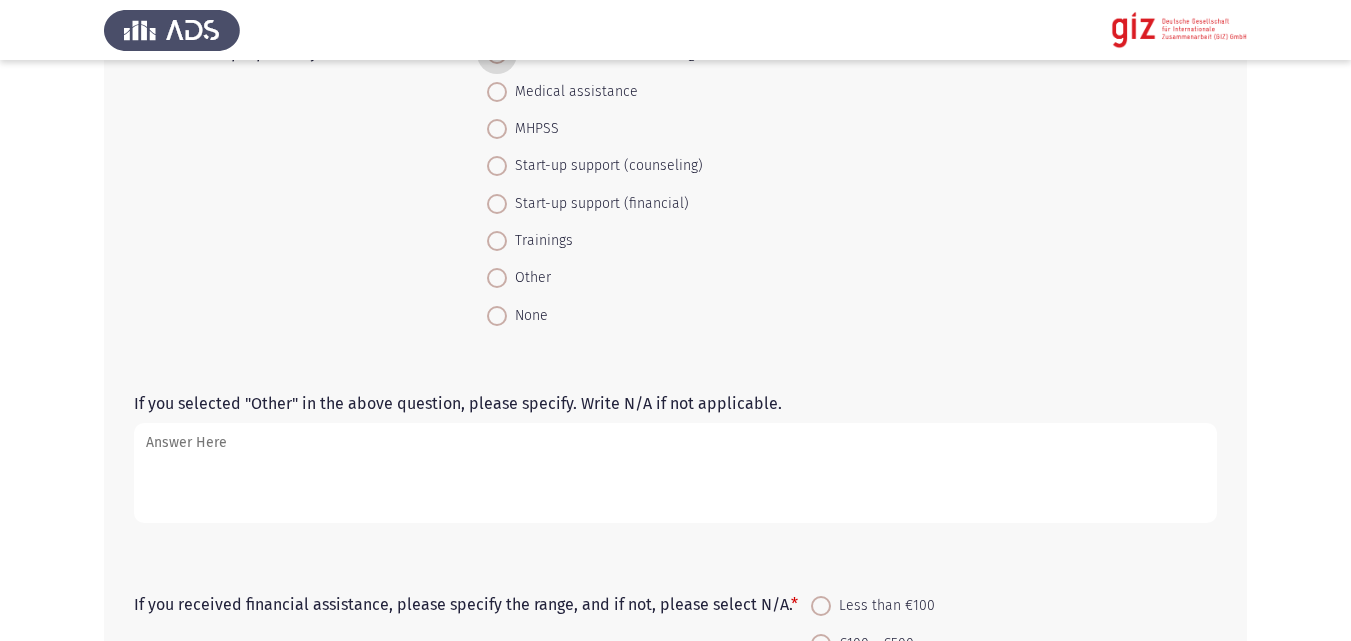 scroll, scrollTop: 1301, scrollLeft: 0, axis: vertical 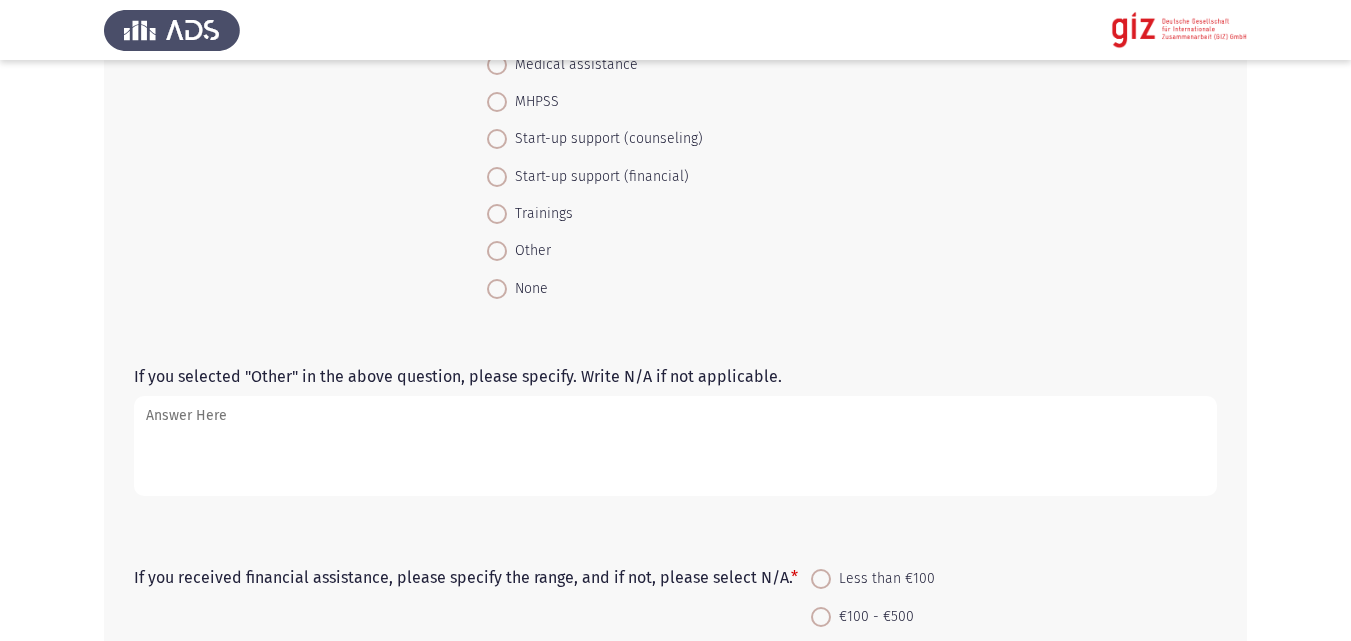 click on "None" at bounding box center (527, 289) 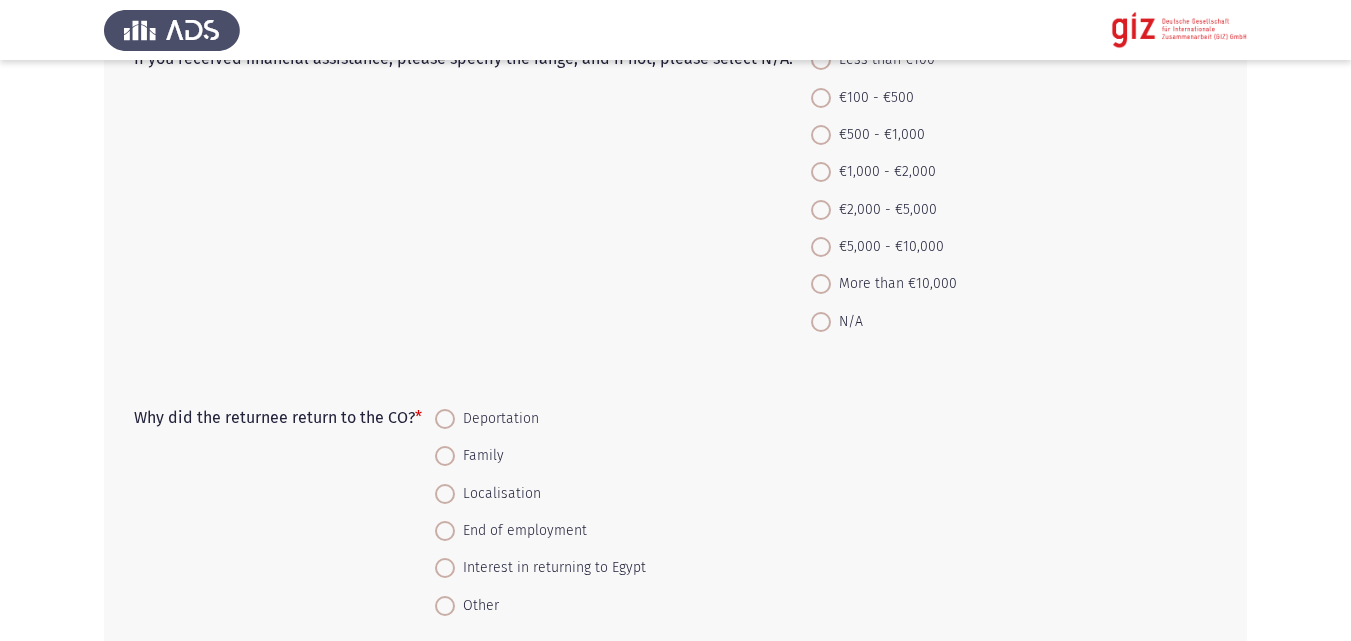 scroll, scrollTop: 1838, scrollLeft: 0, axis: vertical 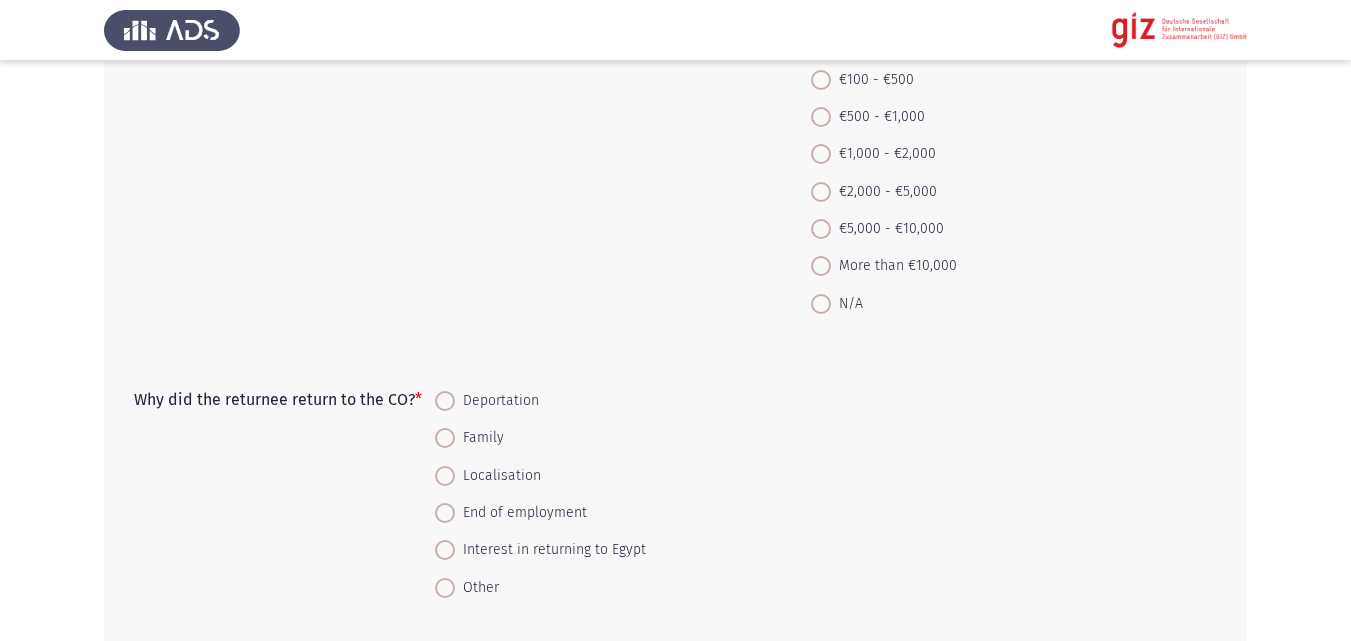 click on "N/A" at bounding box center (847, 304) 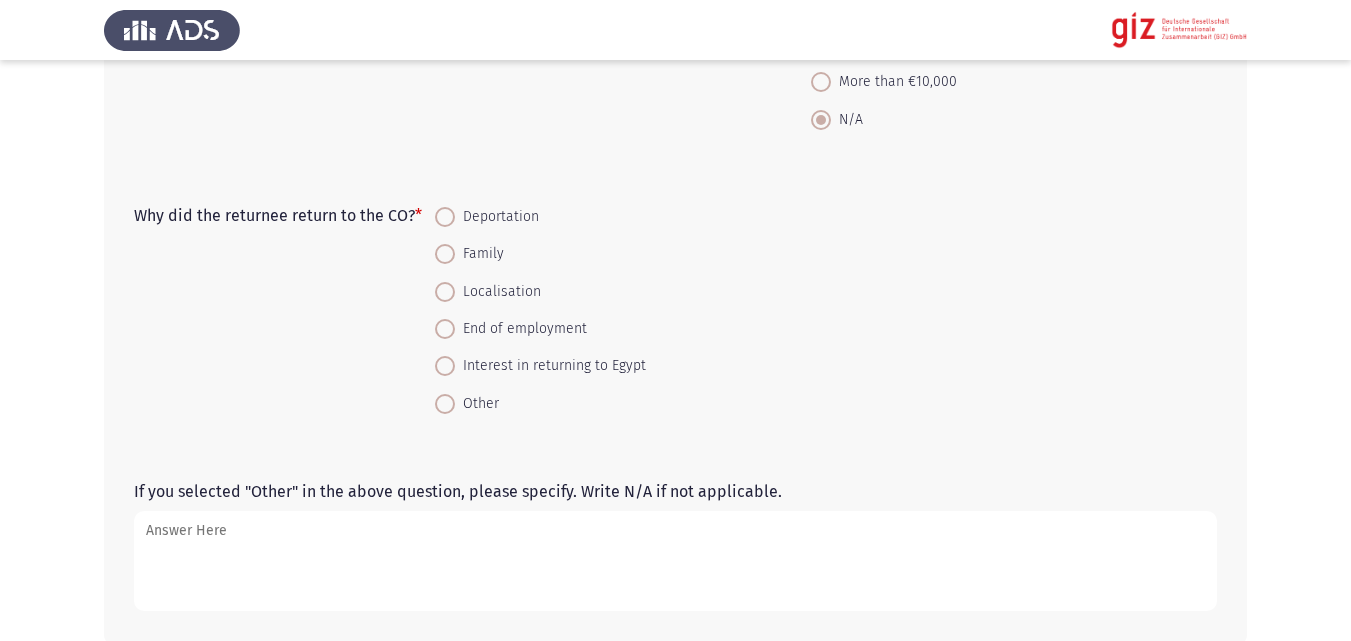 scroll, scrollTop: 2047, scrollLeft: 0, axis: vertical 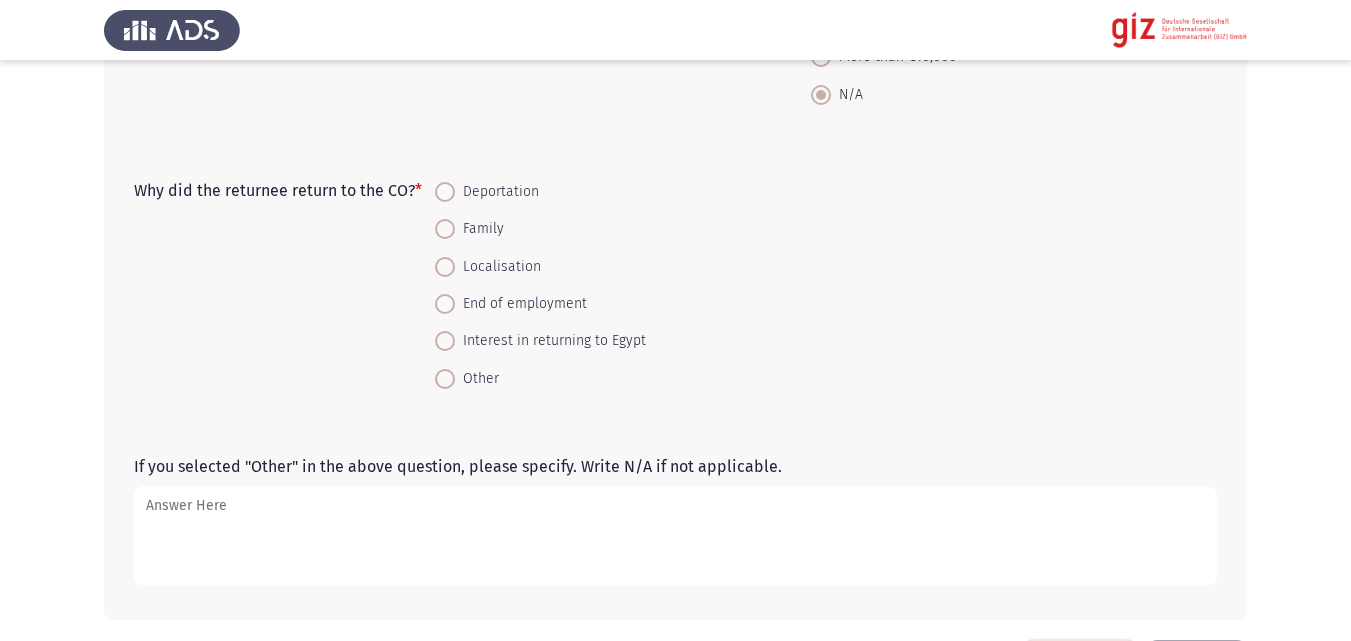 click on "Deportation" at bounding box center [497, 192] 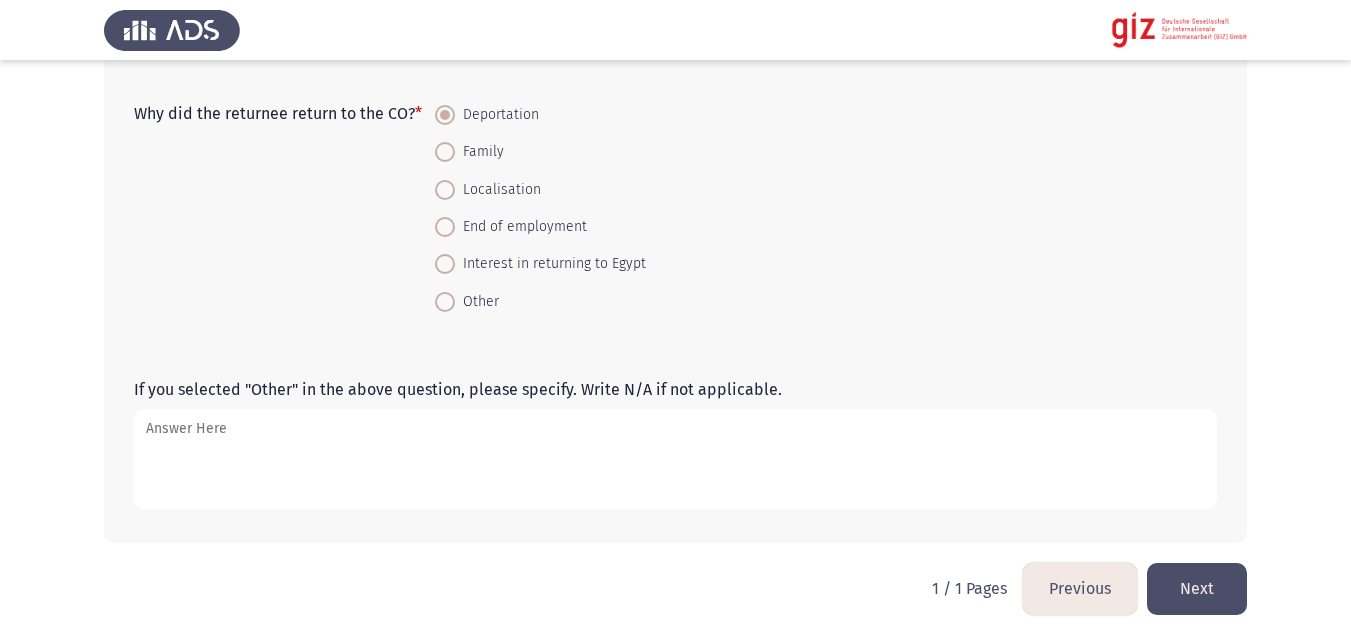 scroll, scrollTop: 2126, scrollLeft: 0, axis: vertical 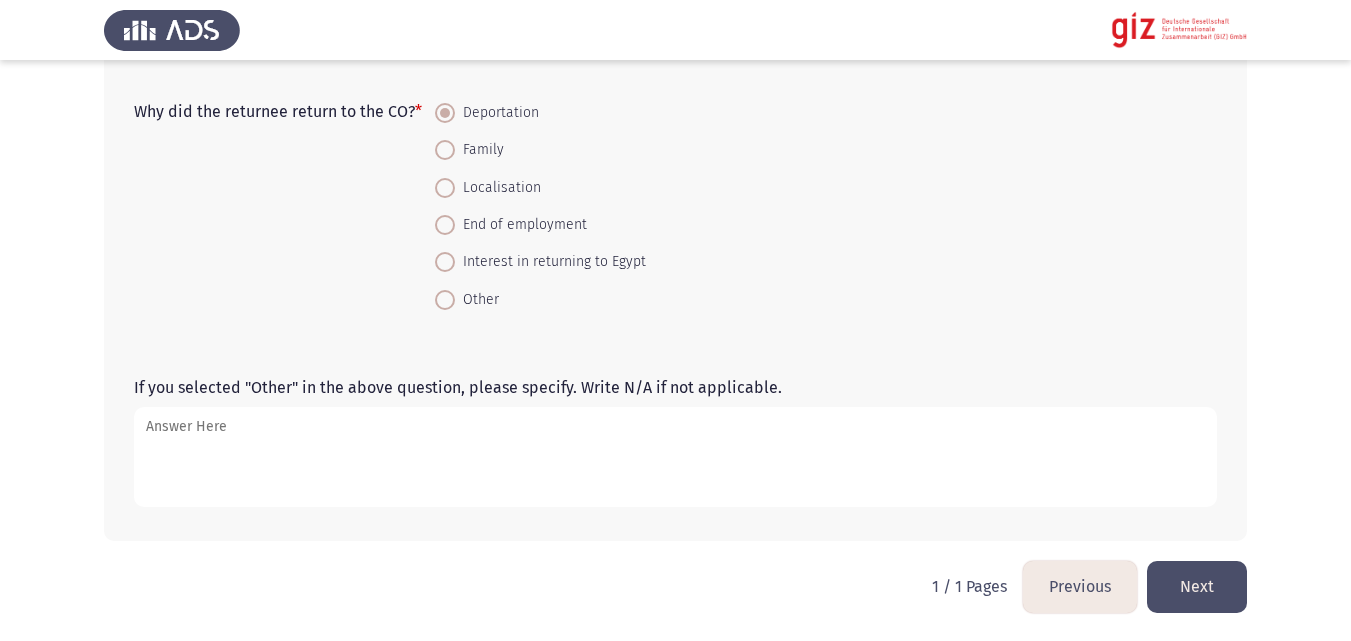 click on "Next" 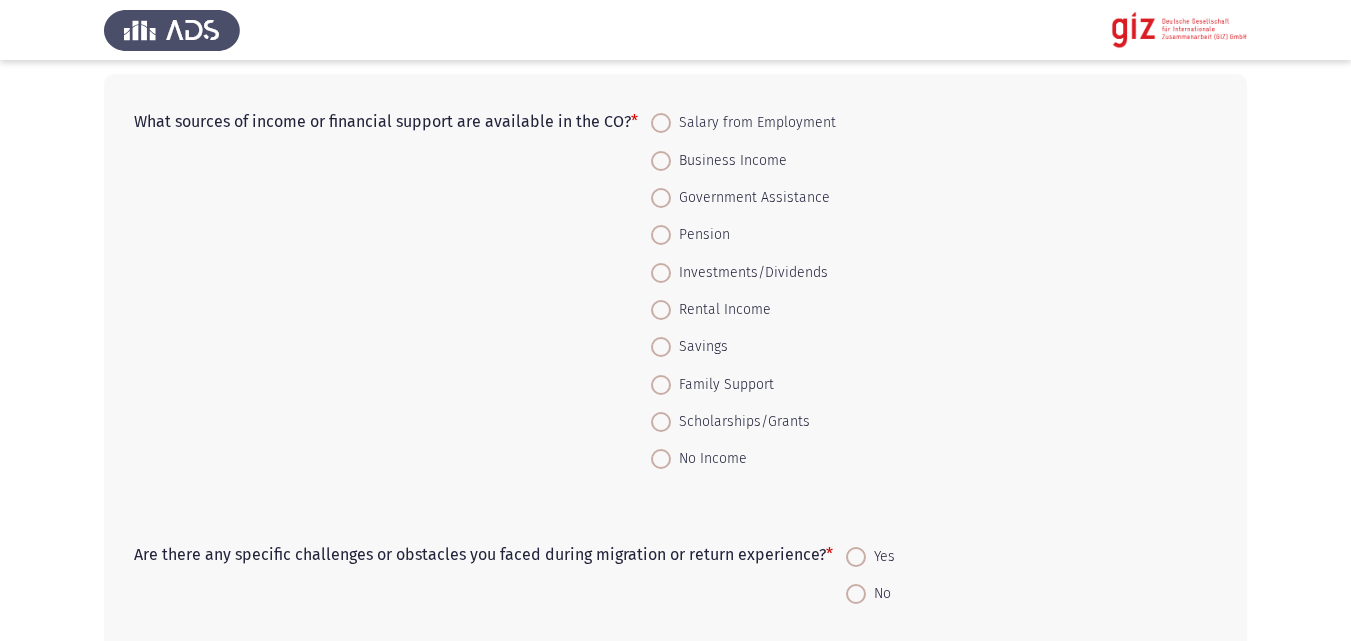 scroll, scrollTop: 111, scrollLeft: 0, axis: vertical 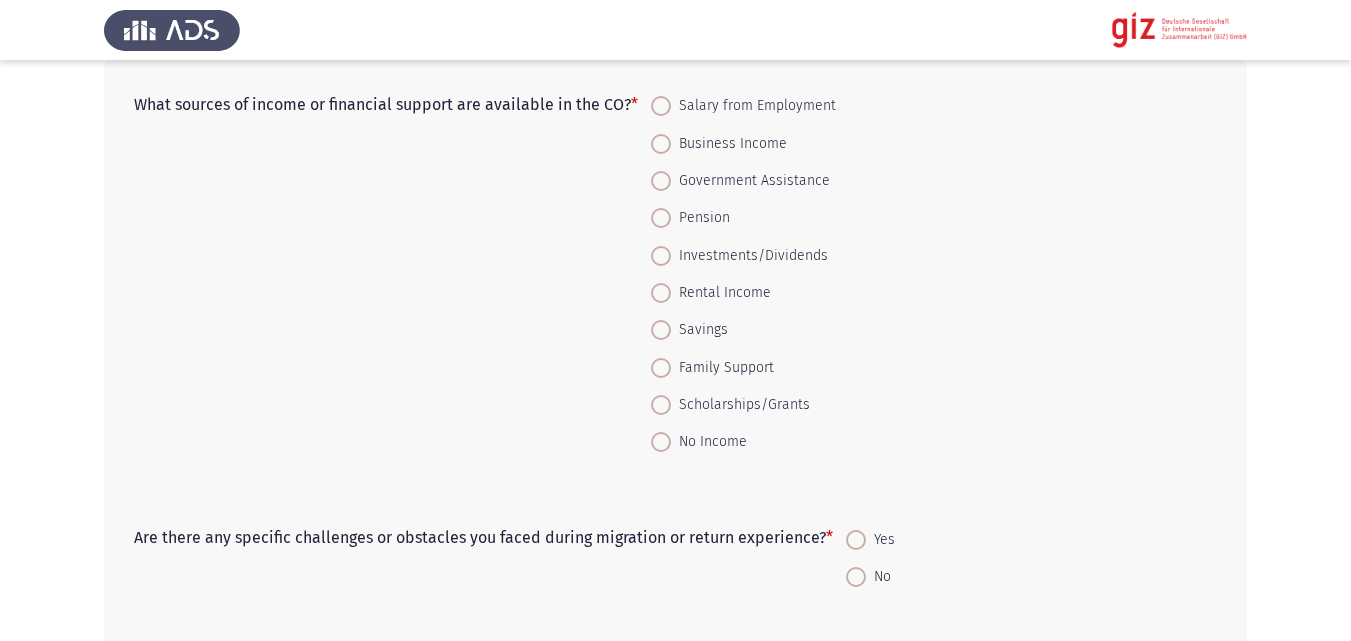 click on "No Income" at bounding box center (709, 442) 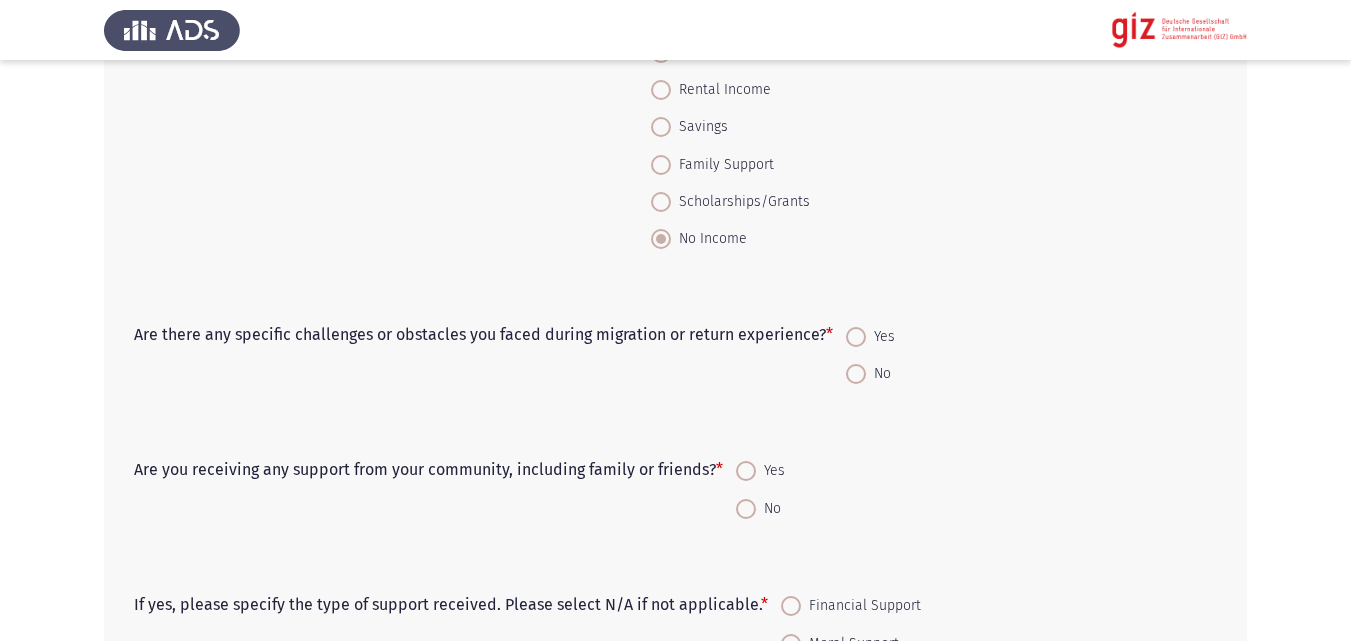scroll, scrollTop: 337, scrollLeft: 0, axis: vertical 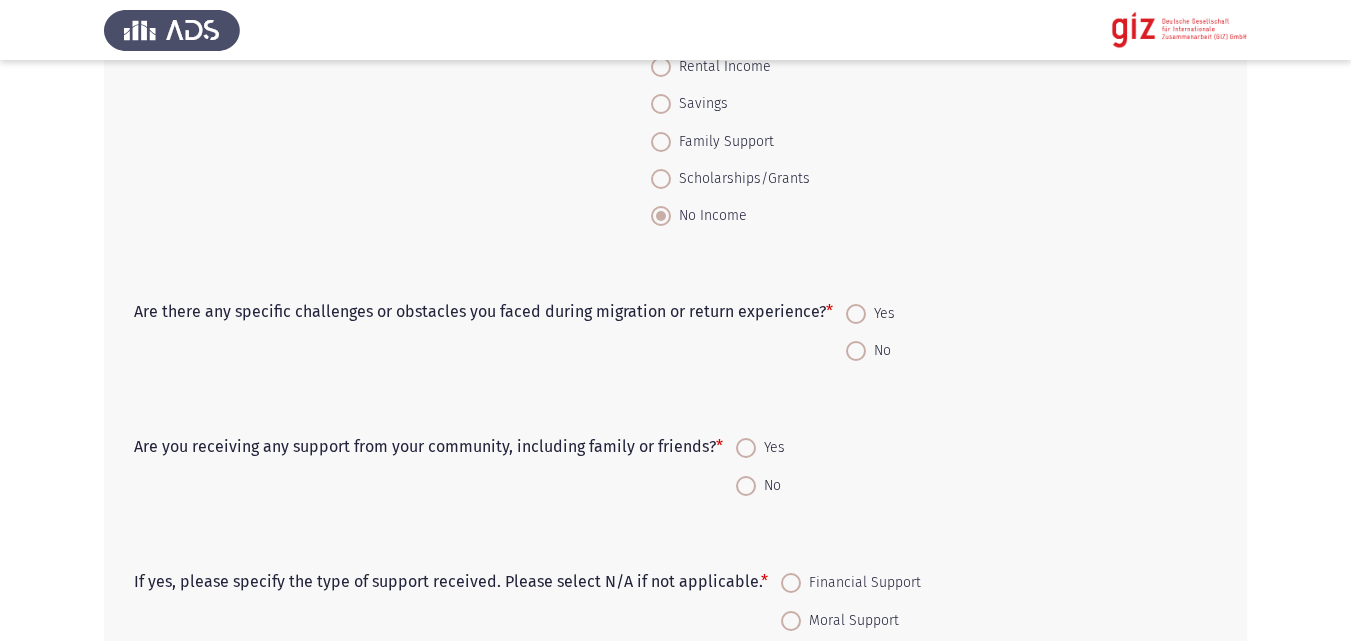 click on "Yes" at bounding box center (880, 314) 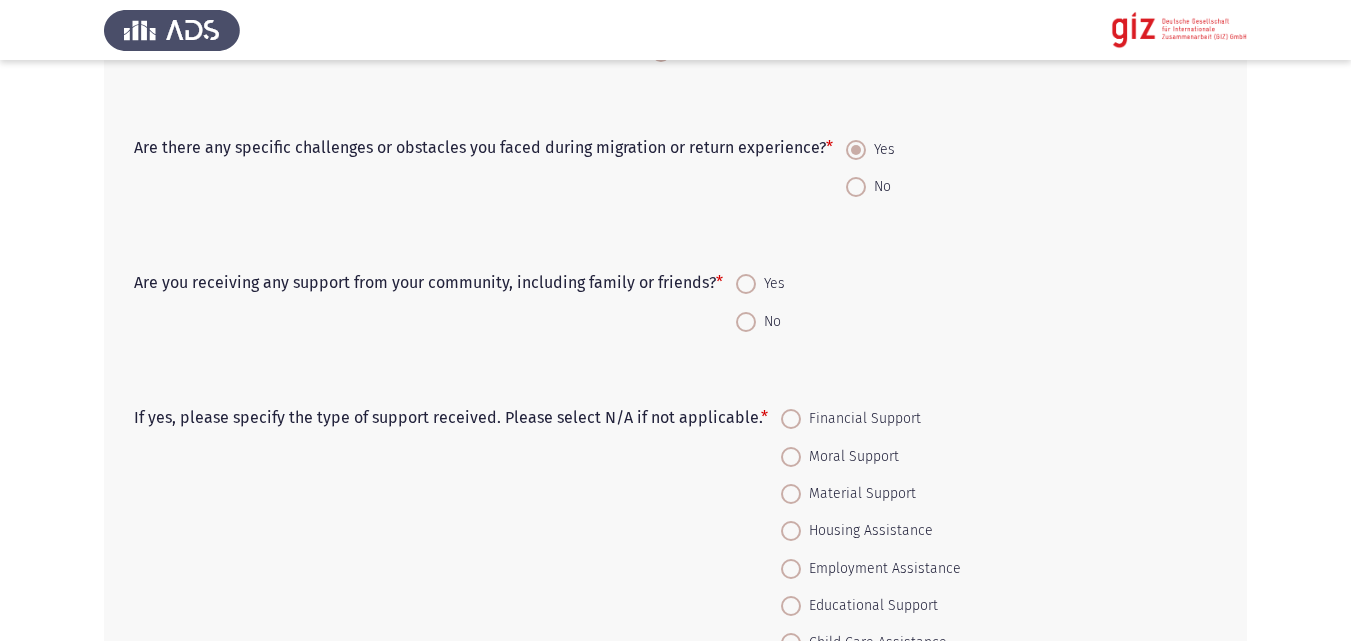 scroll, scrollTop: 522, scrollLeft: 0, axis: vertical 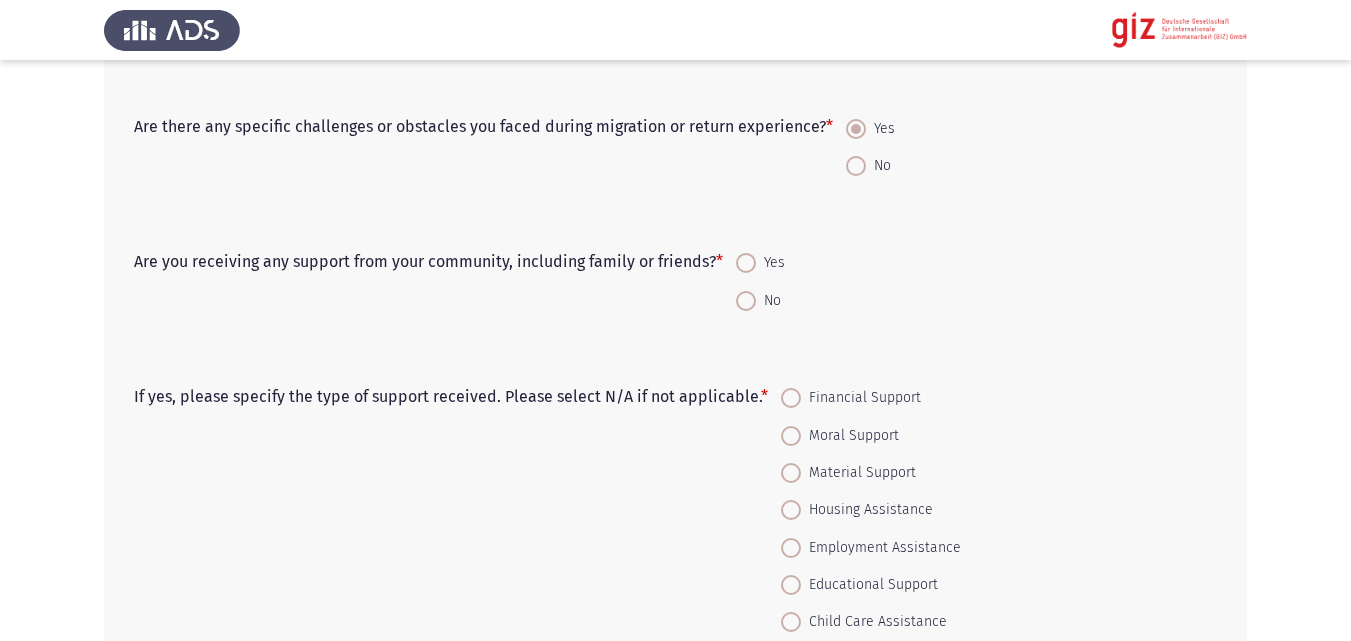 click on "Yes" at bounding box center (770, 263) 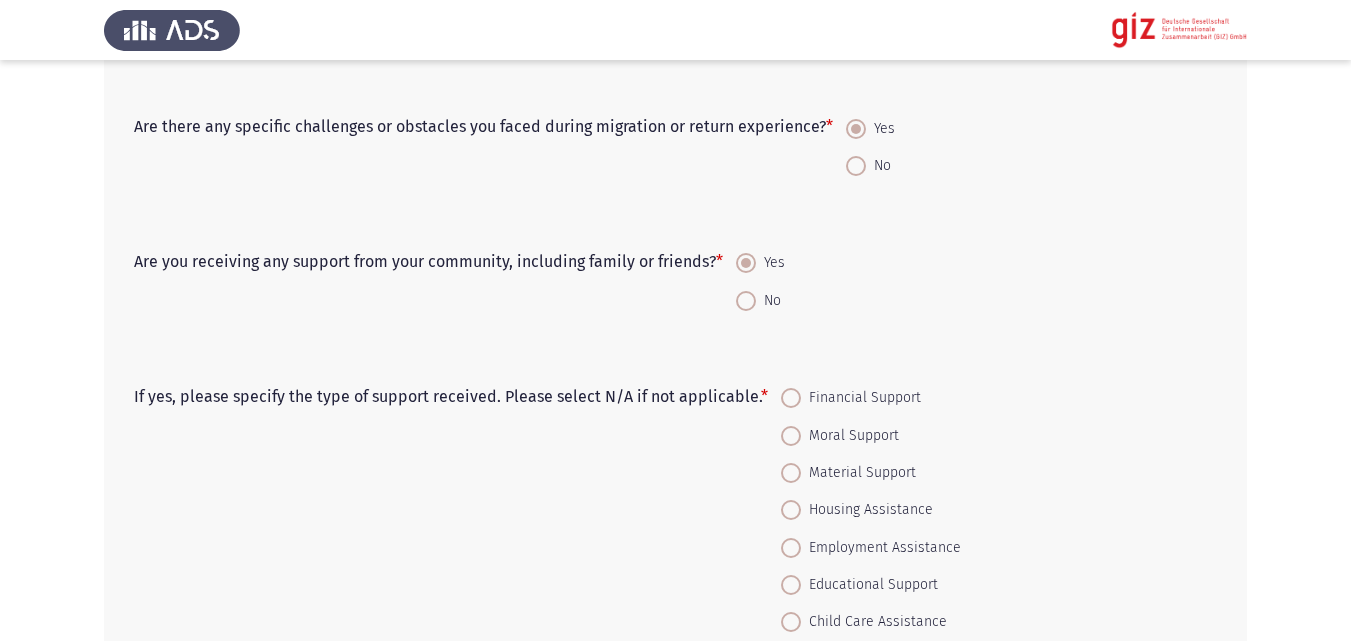 click on "Financial Support" at bounding box center (861, 398) 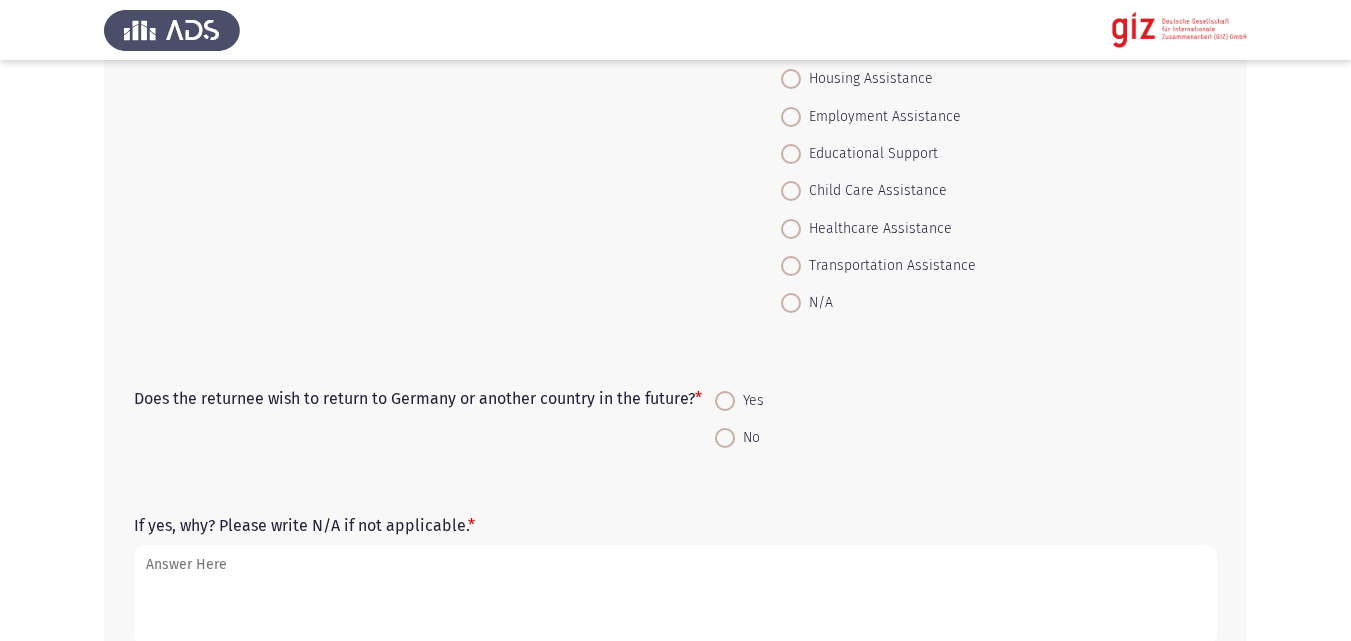 scroll, scrollTop: 988, scrollLeft: 0, axis: vertical 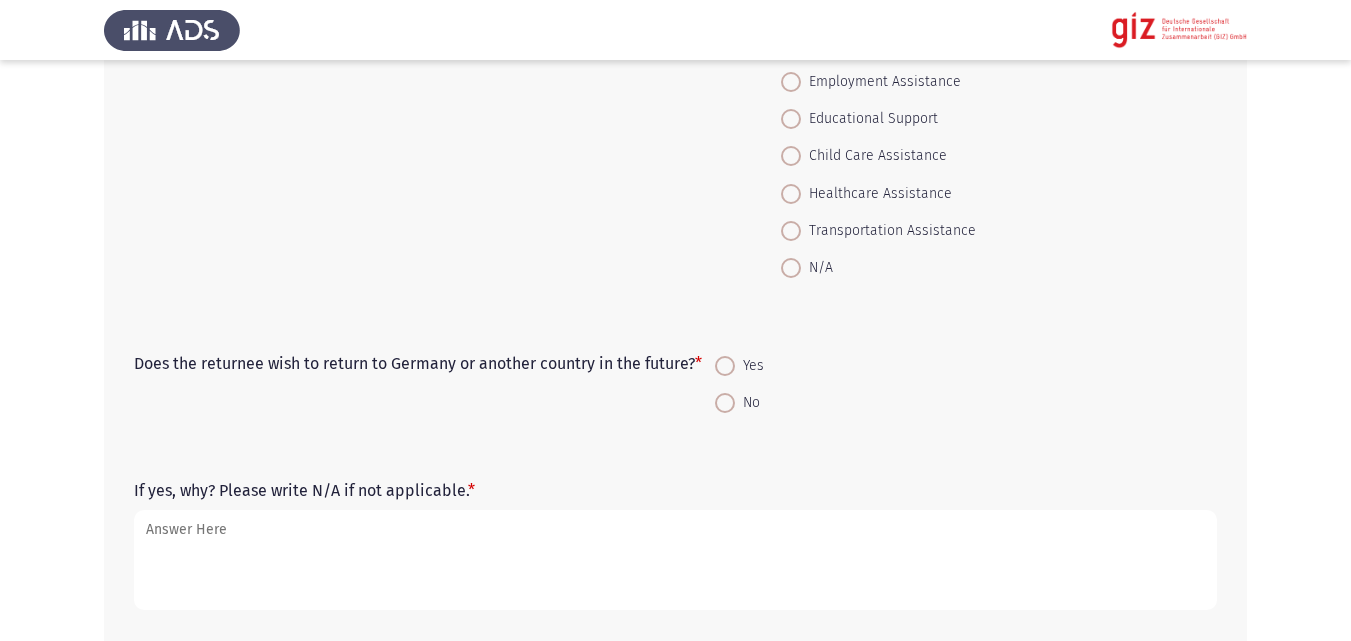 click on "No" at bounding box center (747, 403) 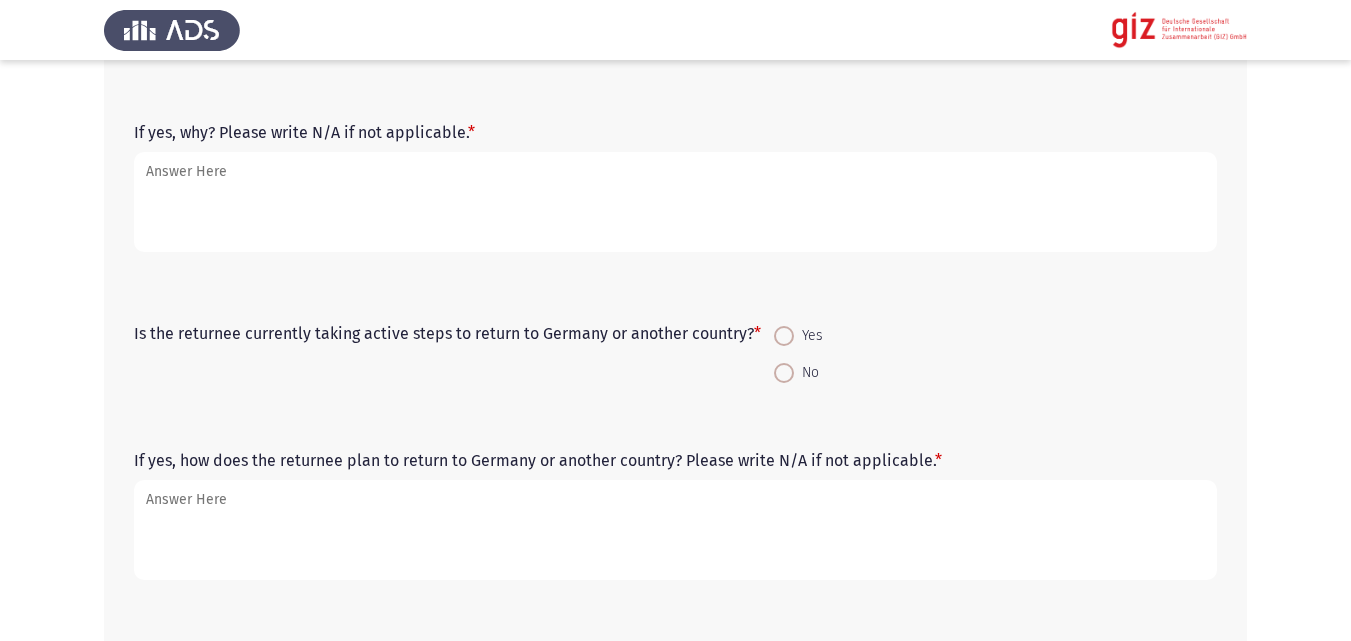 scroll, scrollTop: 1266, scrollLeft: 0, axis: vertical 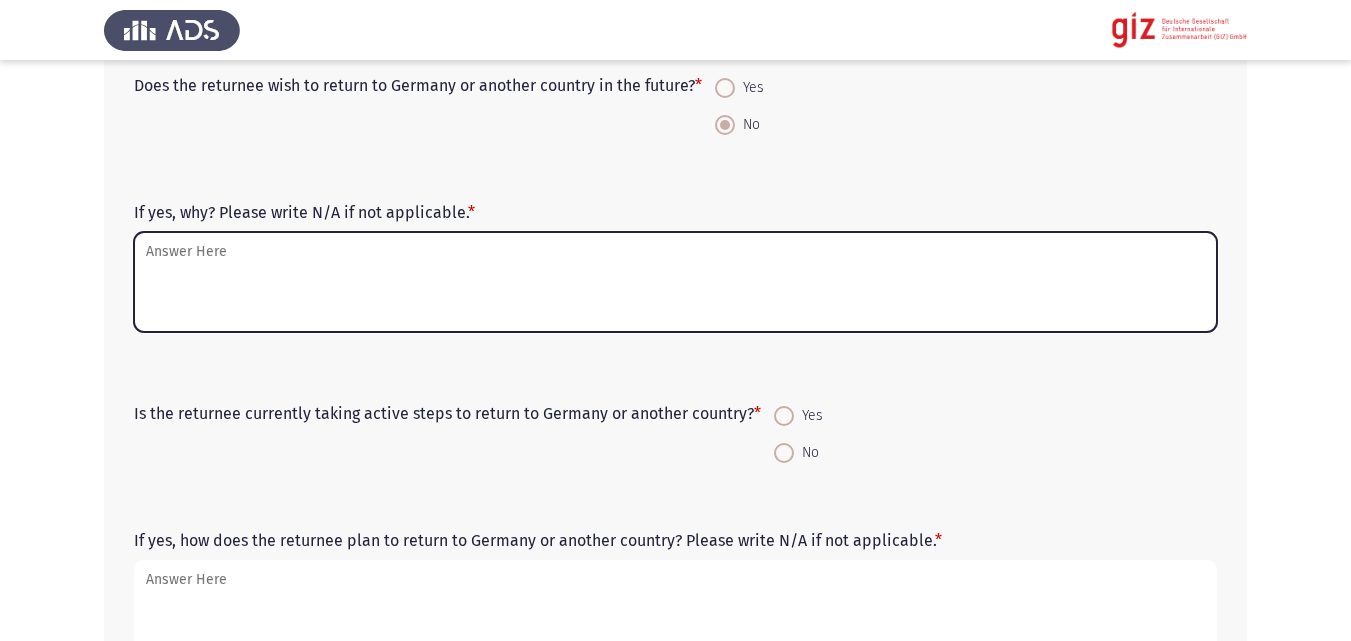 click on "If yes, why? Please write N/A if not applicable.   *" at bounding box center (675, 282) 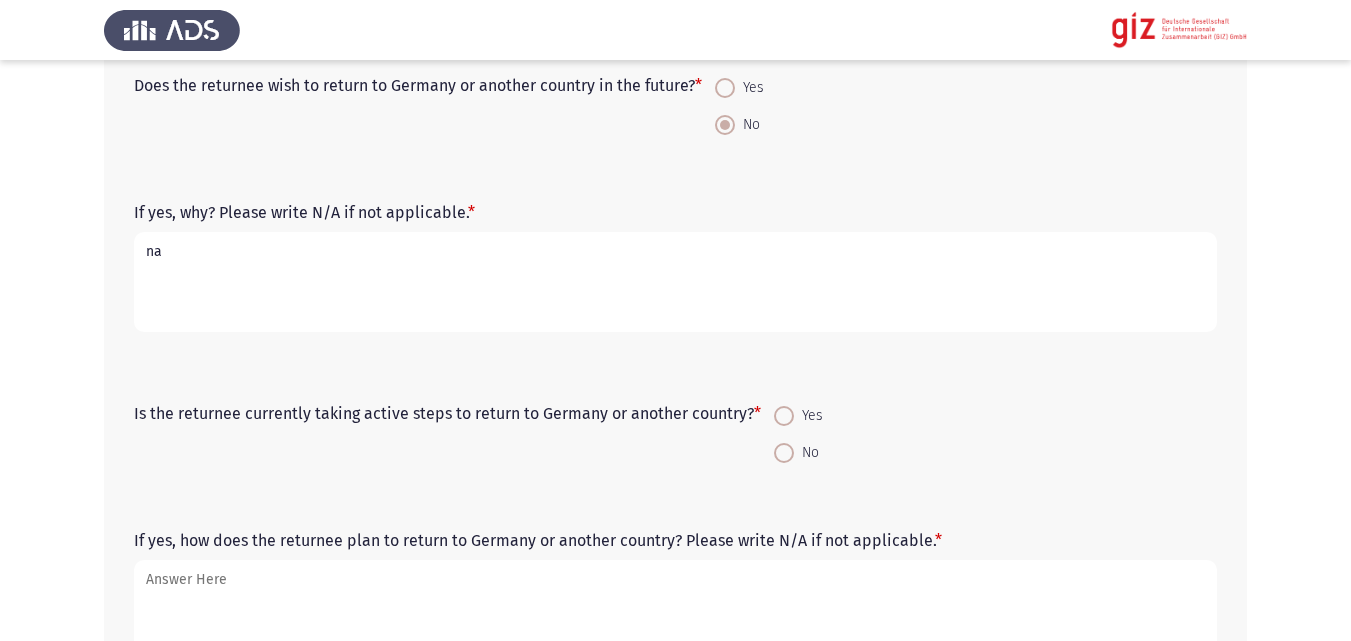 type on "na" 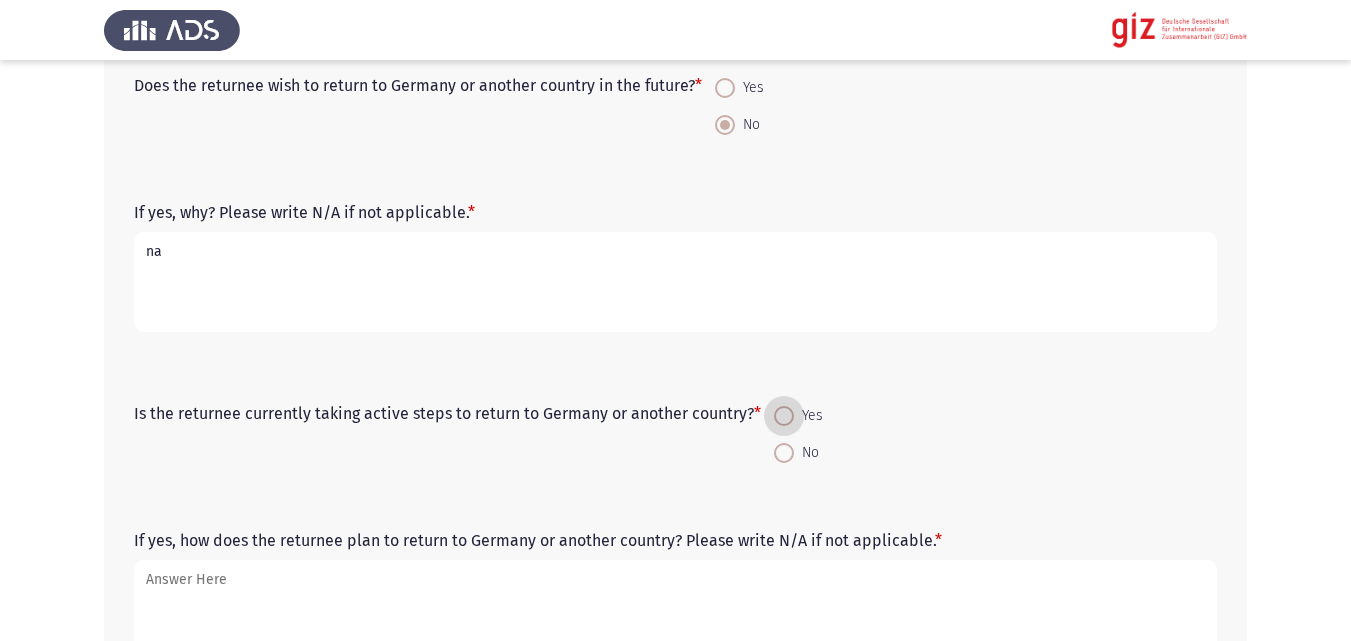 click on "No" at bounding box center (784, 453) 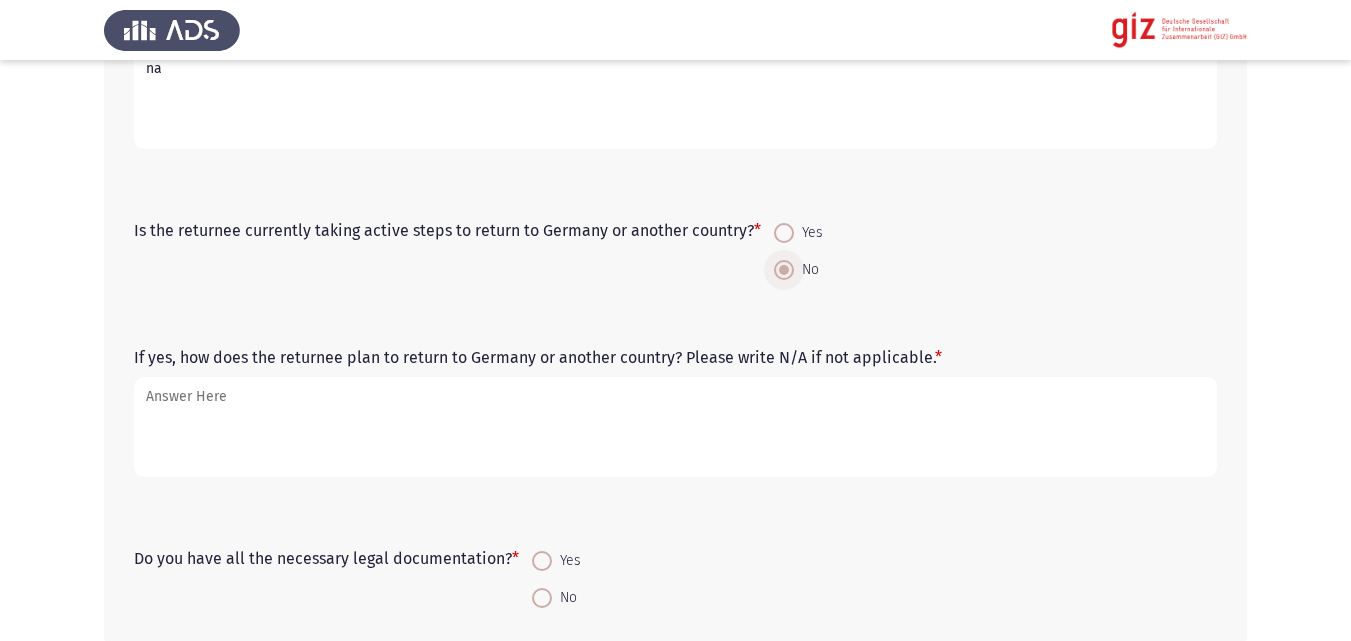 scroll, scrollTop: 1488, scrollLeft: 0, axis: vertical 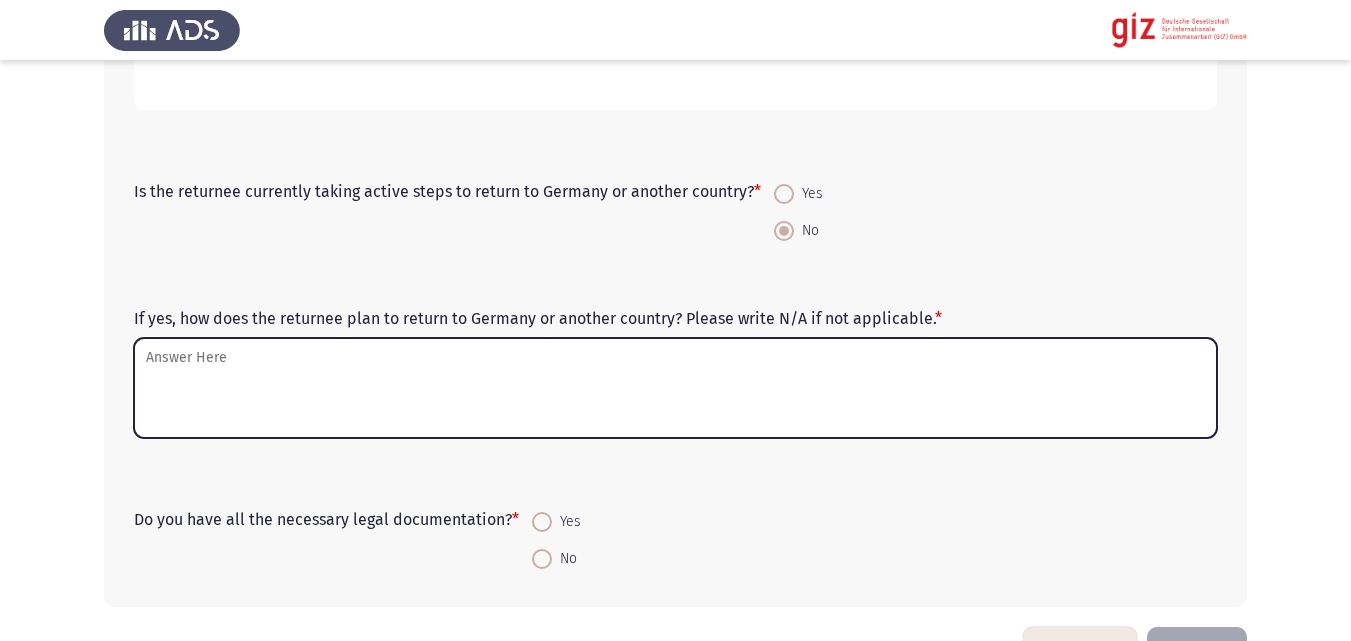 click on "If yes, how does the returnee plan to return to Germany or another country? Please write N/A if not applicable.   *" at bounding box center [675, 388] 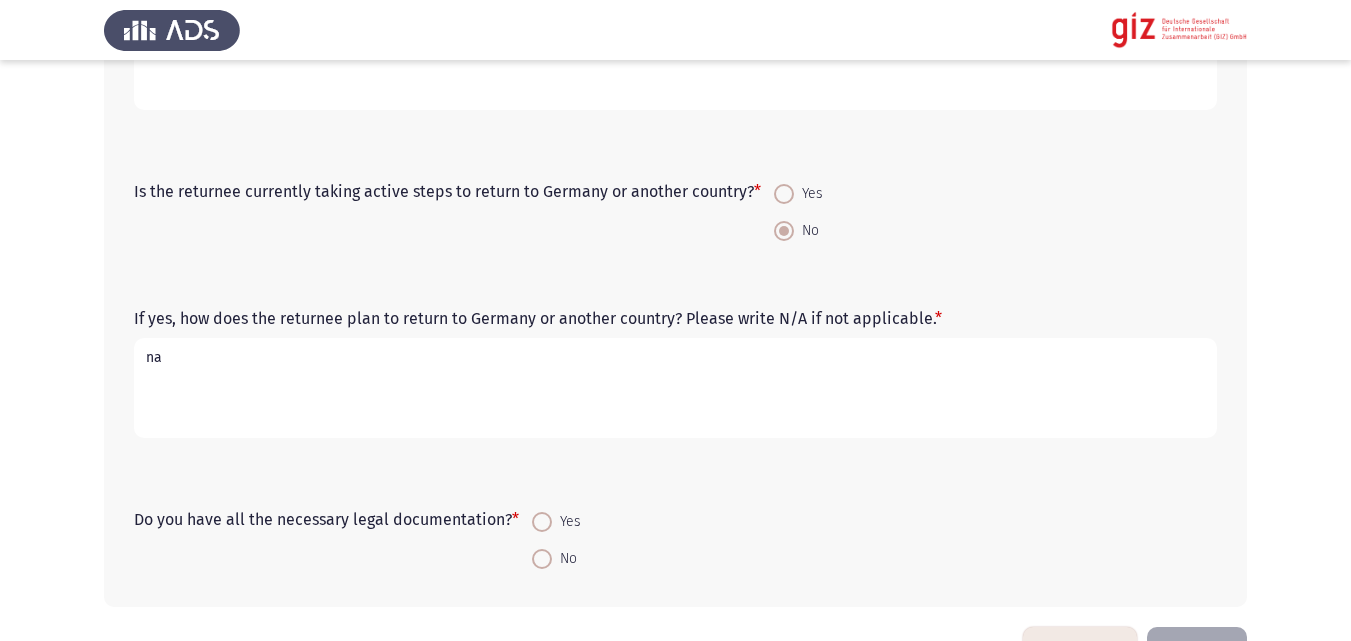 type on "na" 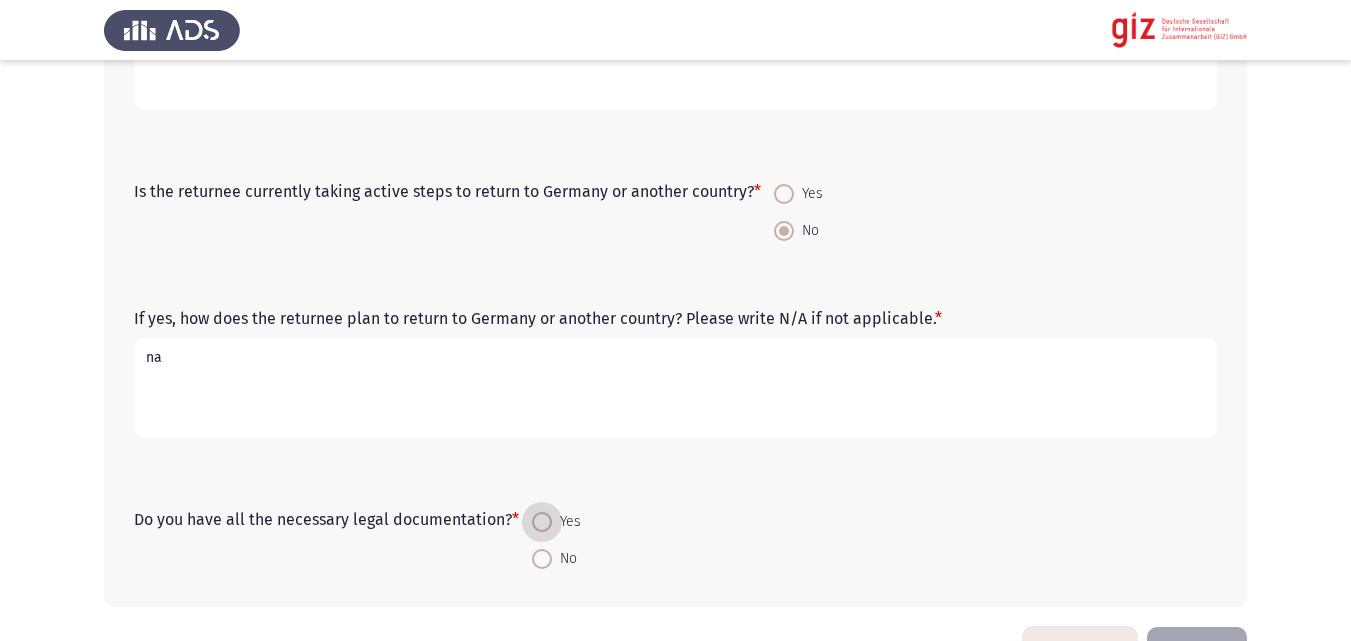 click on "No" at bounding box center (542, 559) 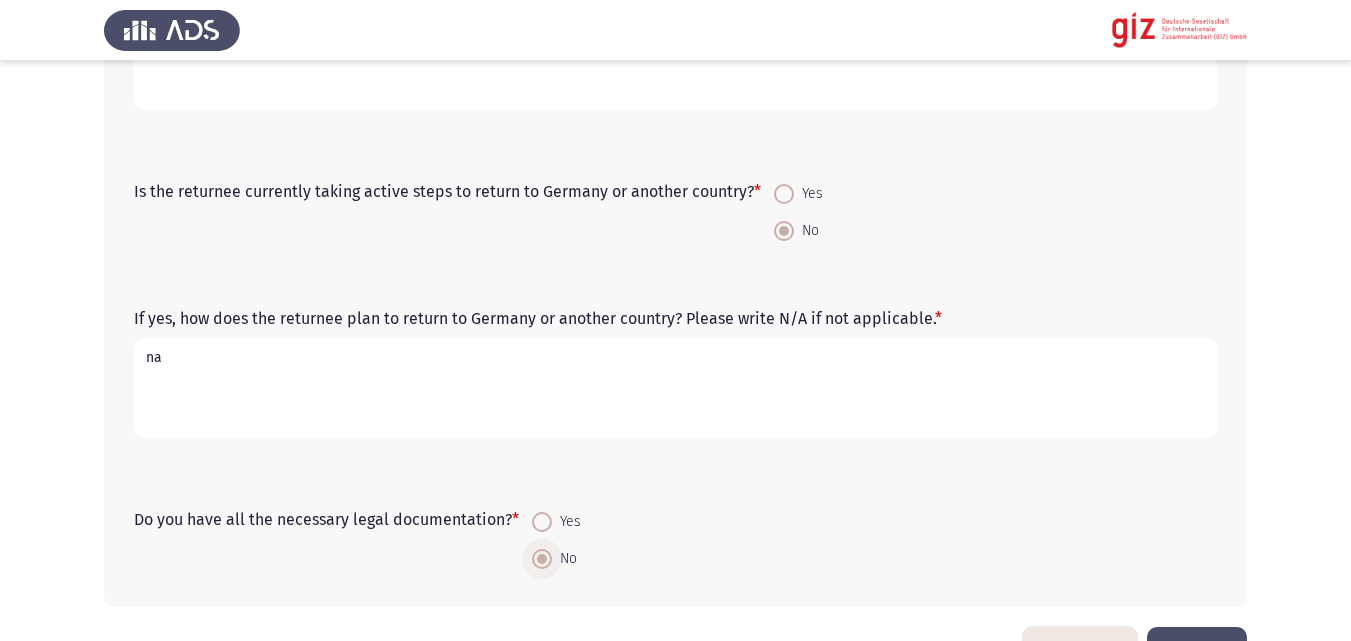 scroll, scrollTop: 1554, scrollLeft: 0, axis: vertical 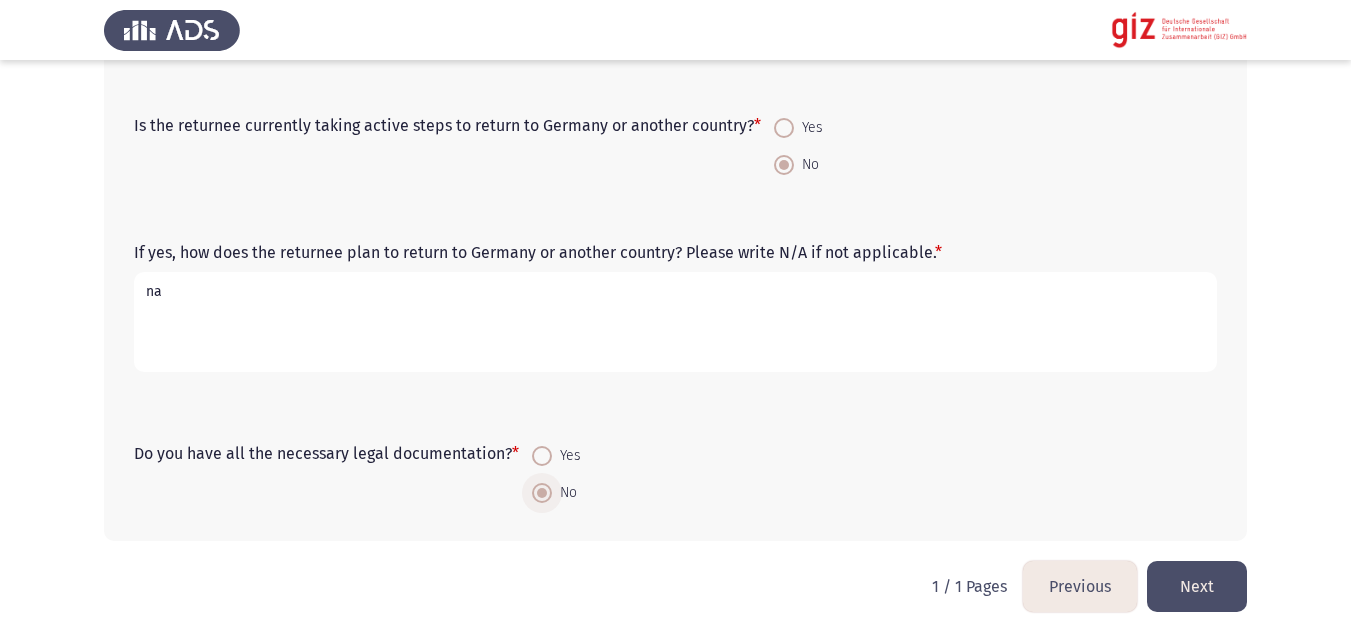 click on "Next" 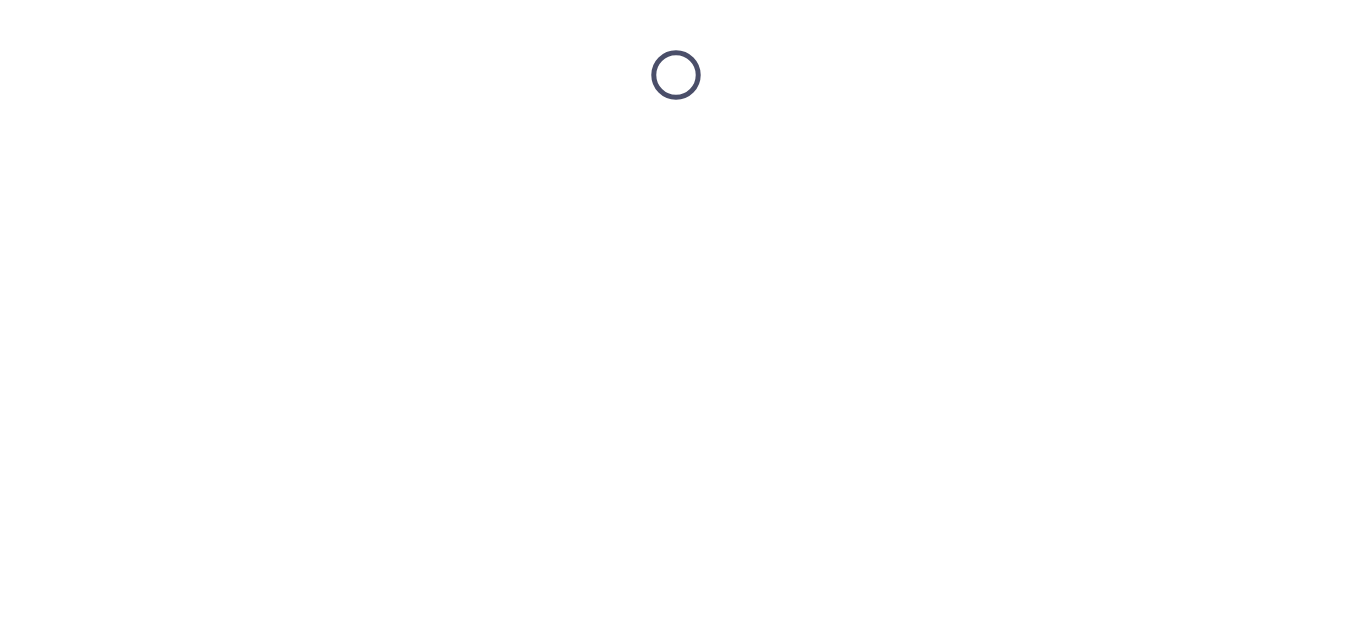 scroll, scrollTop: 0, scrollLeft: 0, axis: both 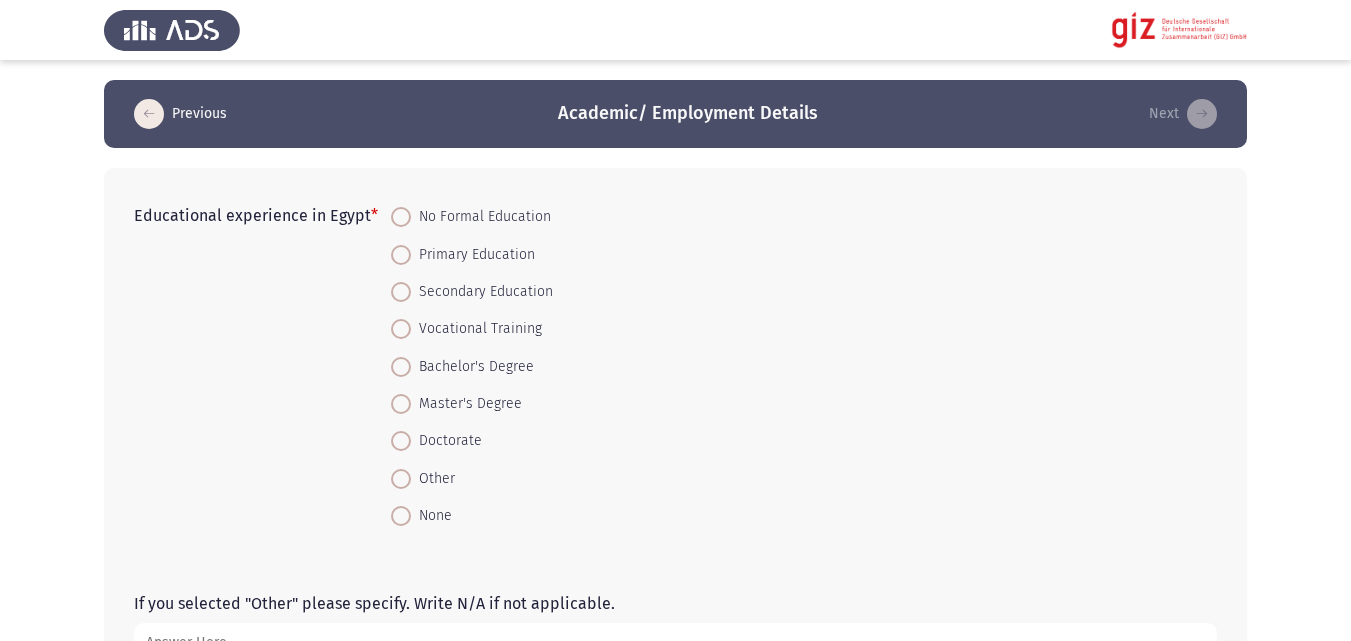 click on "Vocational Training" at bounding box center (472, 328) 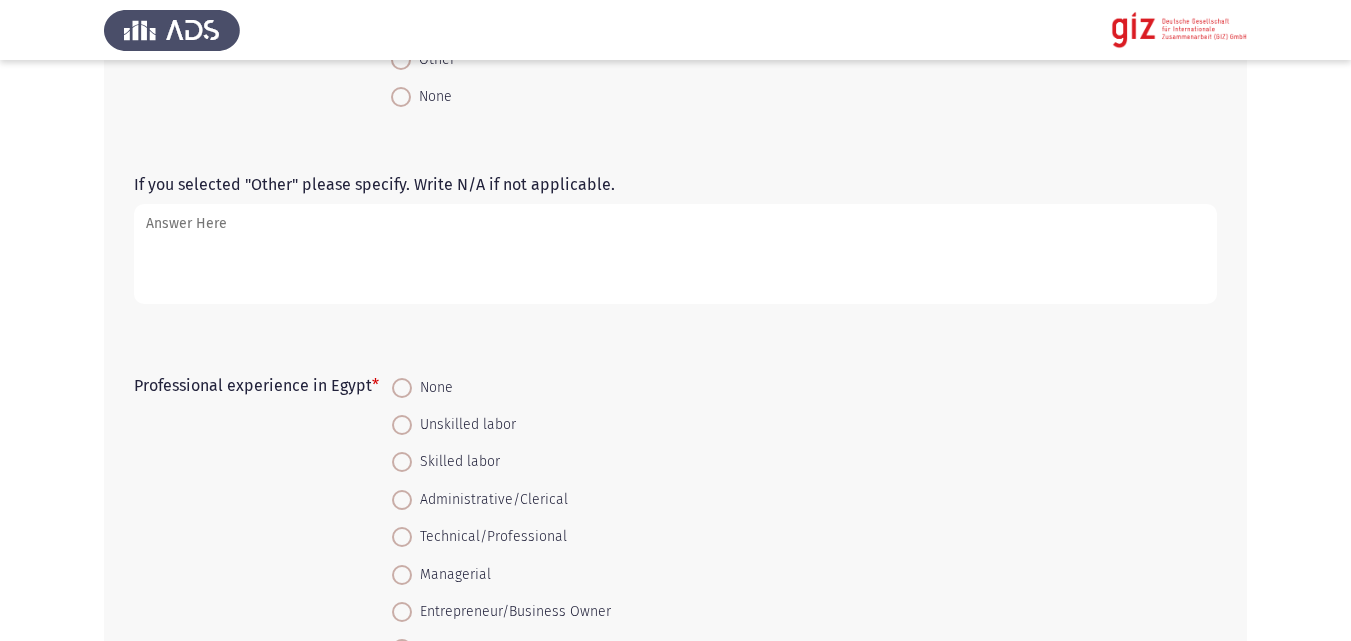 scroll, scrollTop: 503, scrollLeft: 0, axis: vertical 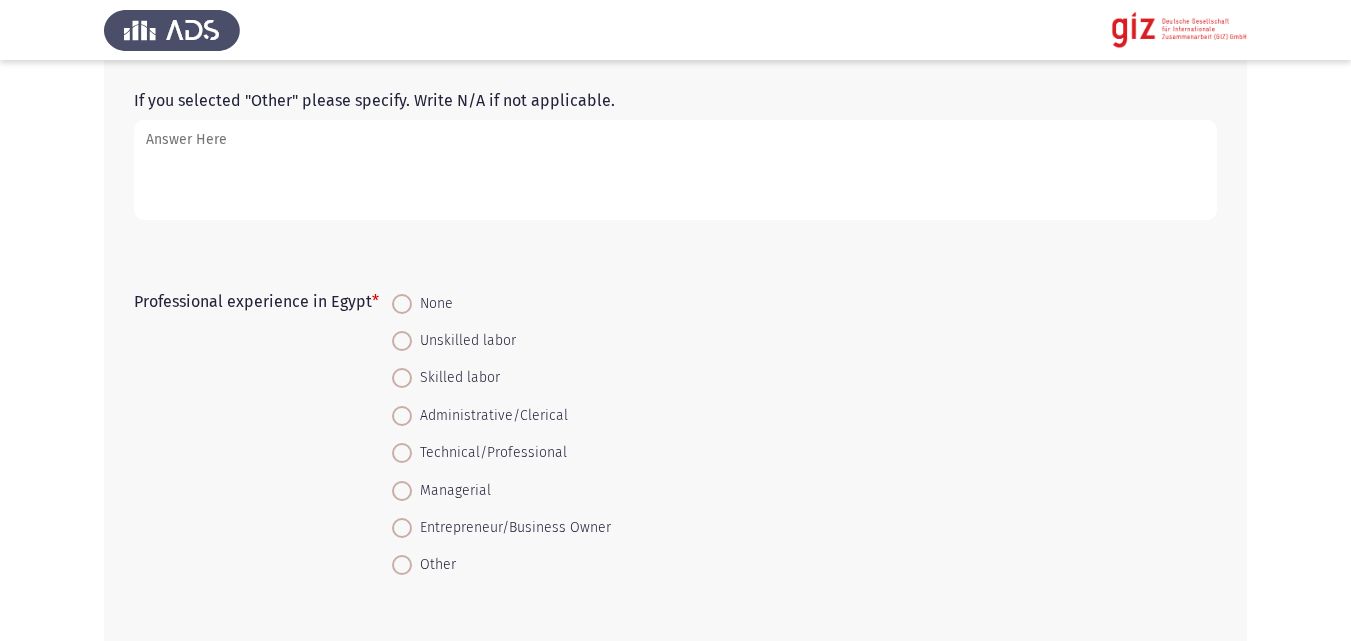 click on "None" at bounding box center [501, 302] 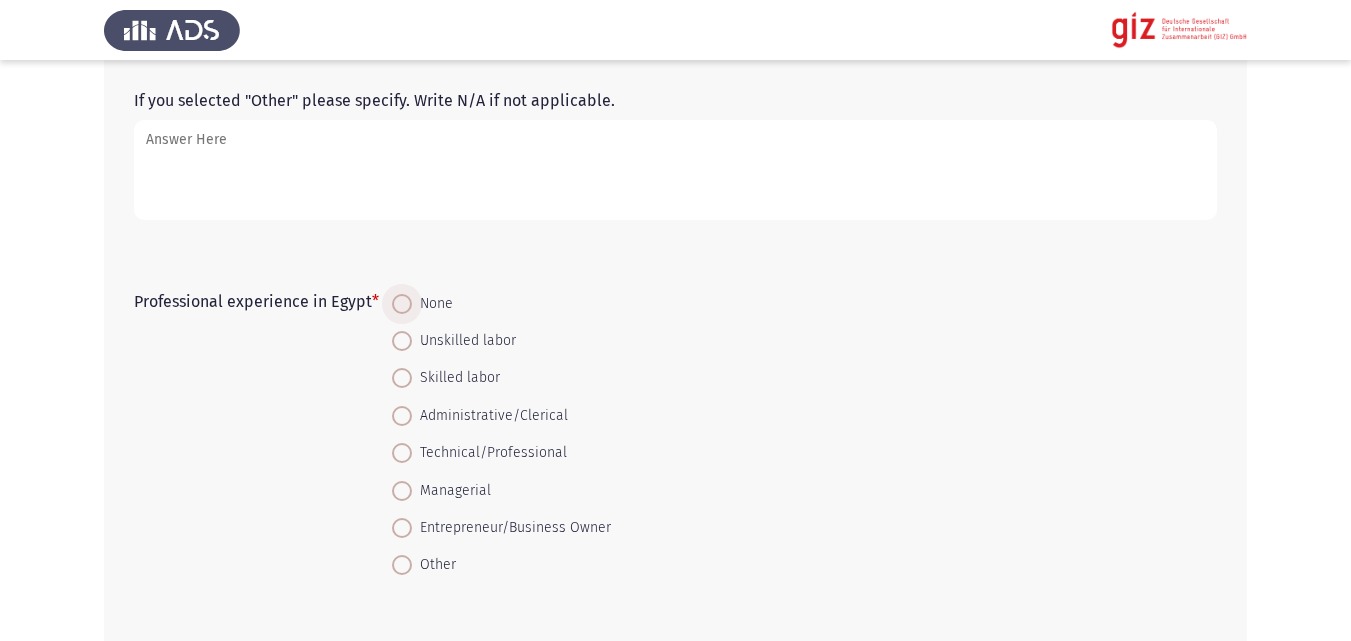 click on "None" at bounding box center [432, 304] 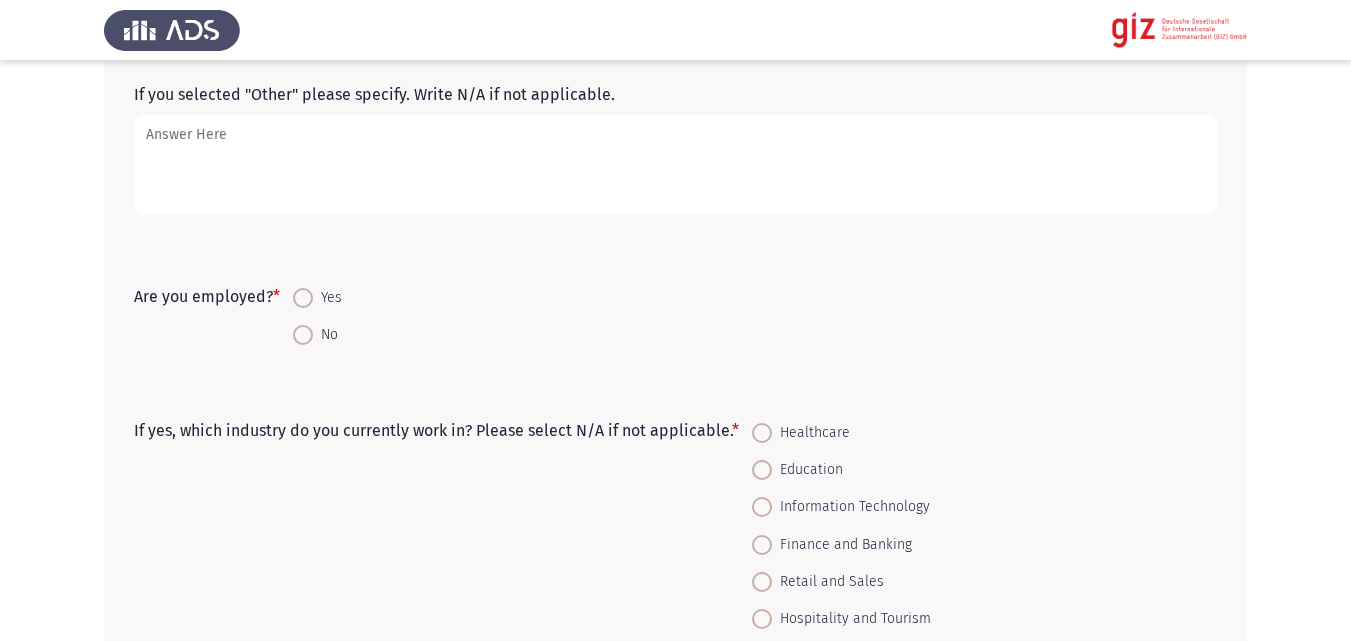 scroll, scrollTop: 1088, scrollLeft: 0, axis: vertical 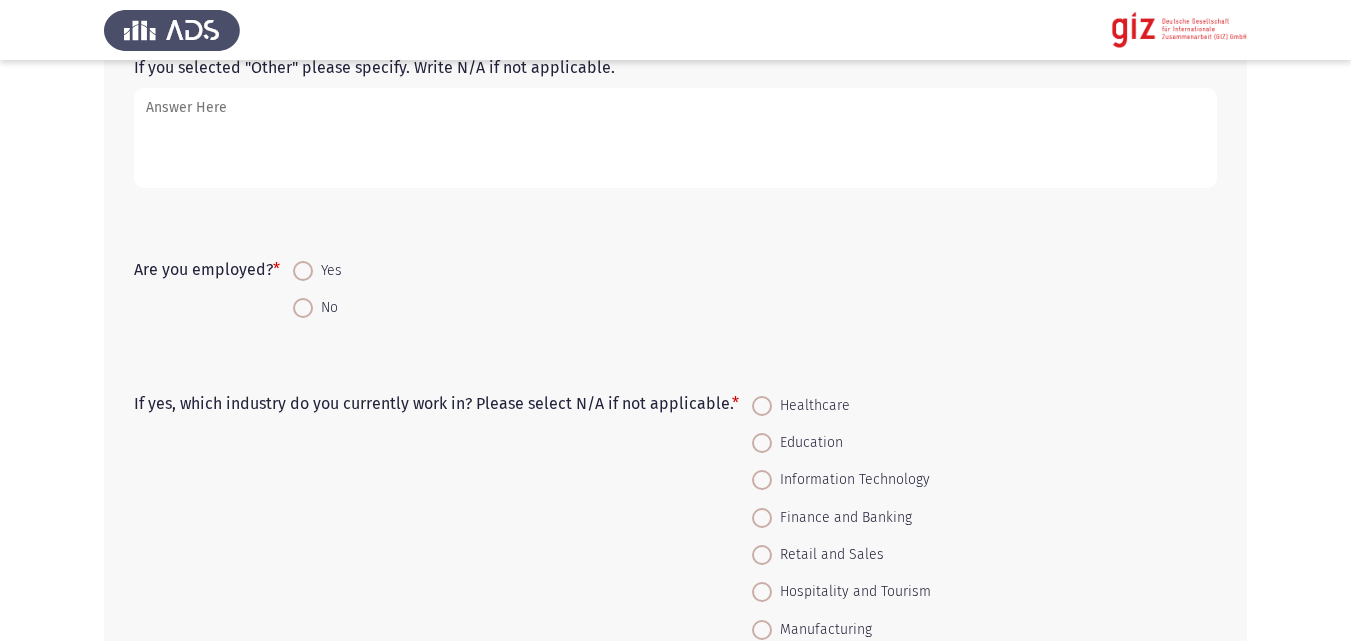 click at bounding box center [303, 308] 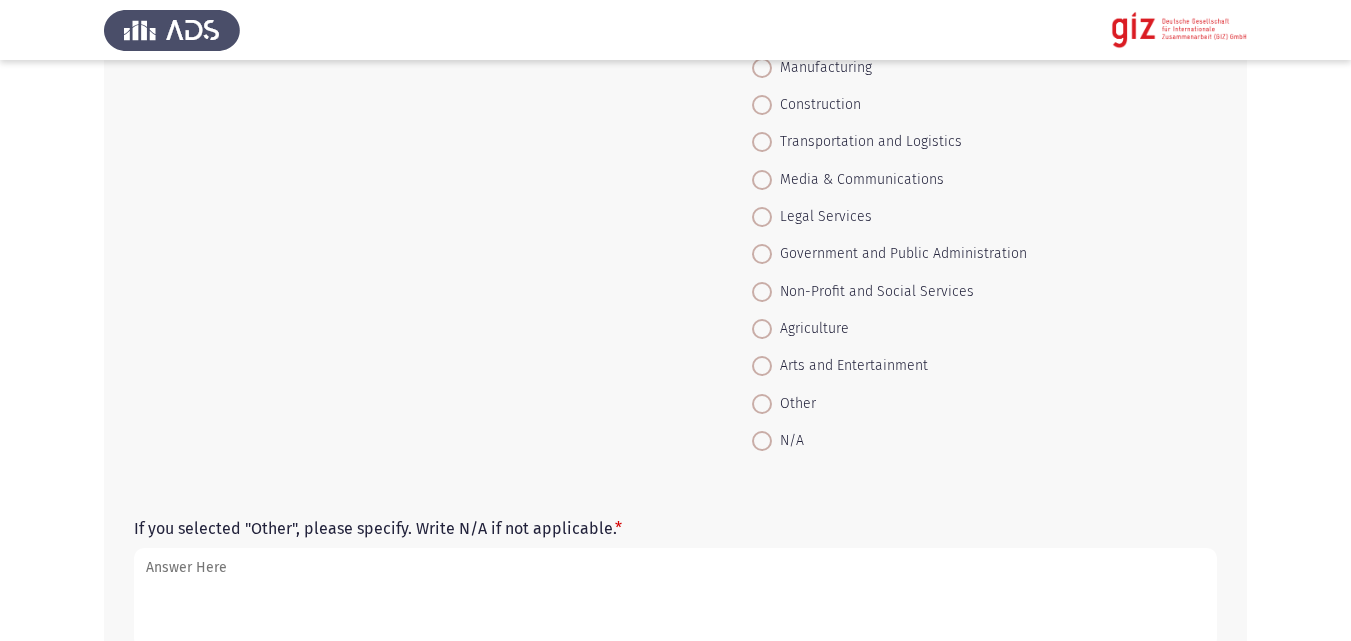 scroll, scrollTop: 1682, scrollLeft: 0, axis: vertical 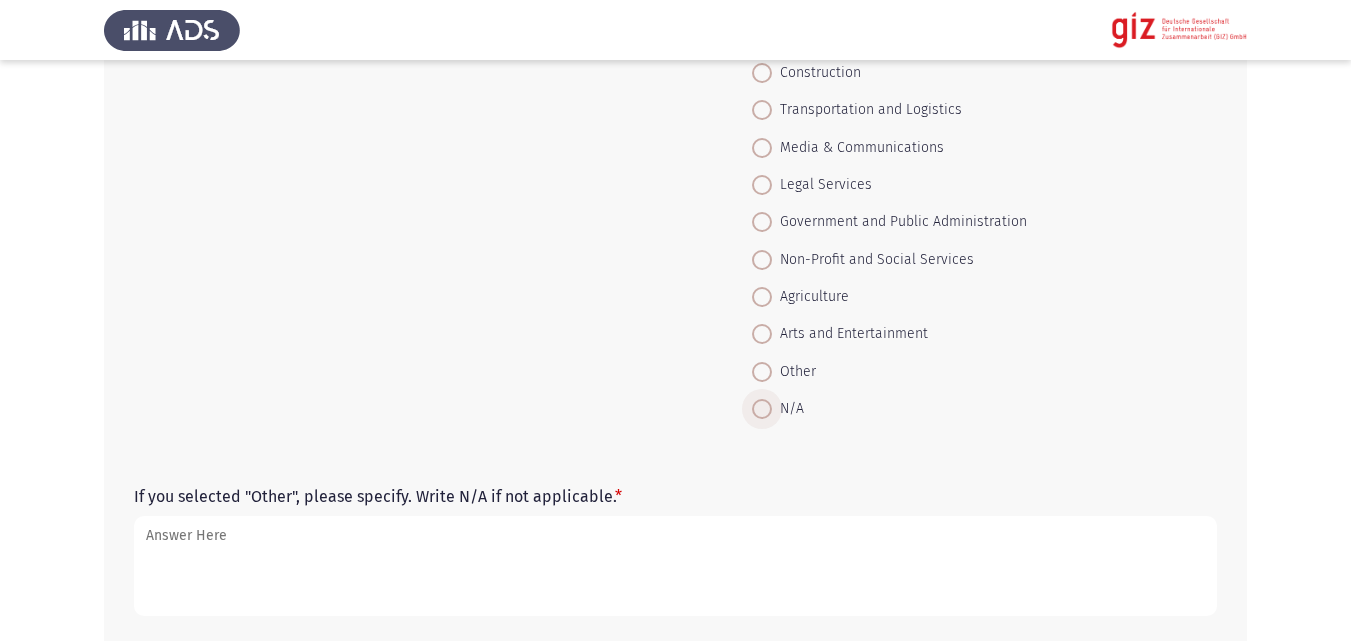 click on "N/A" at bounding box center [788, 409] 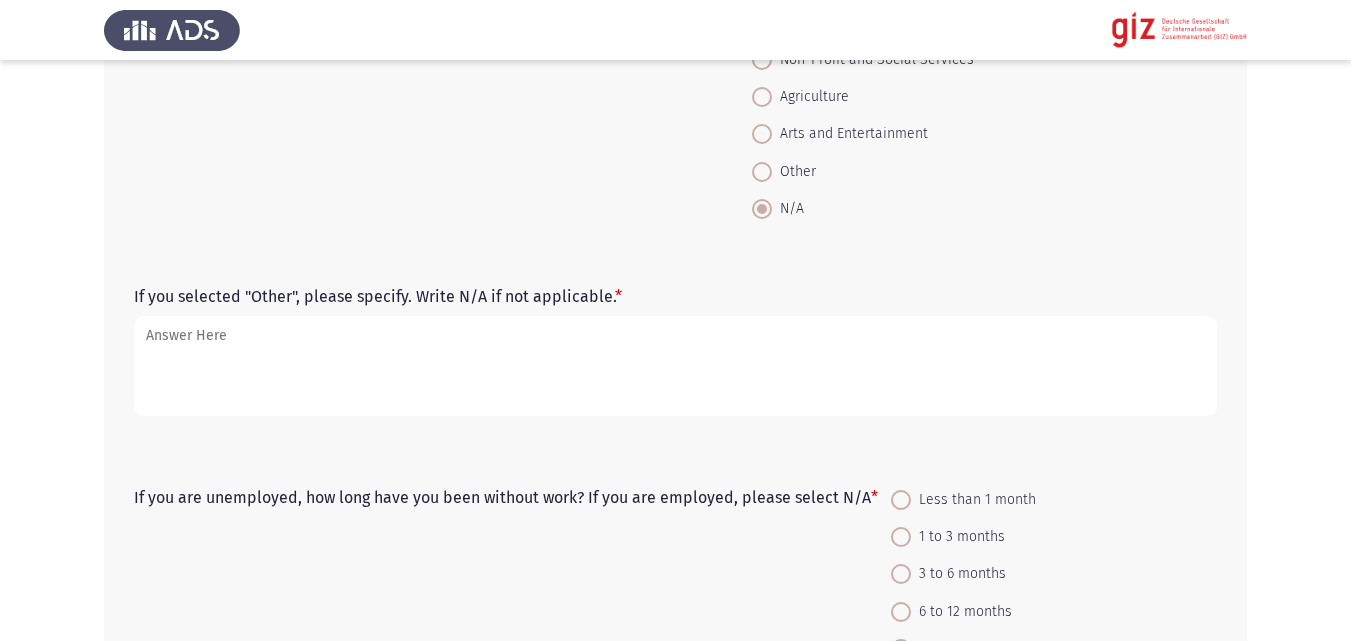 scroll, scrollTop: 1950, scrollLeft: 0, axis: vertical 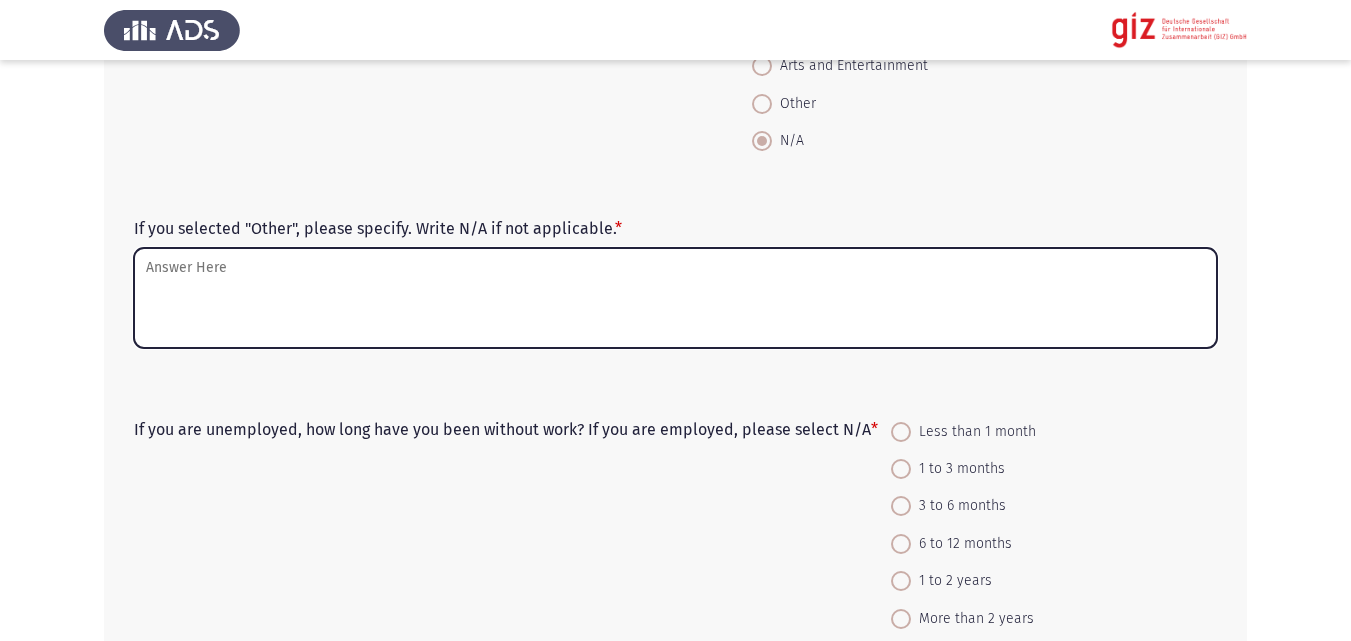 click on "If you selected "Other", please specify. Write N/A if not applicable.   *" at bounding box center (675, 298) 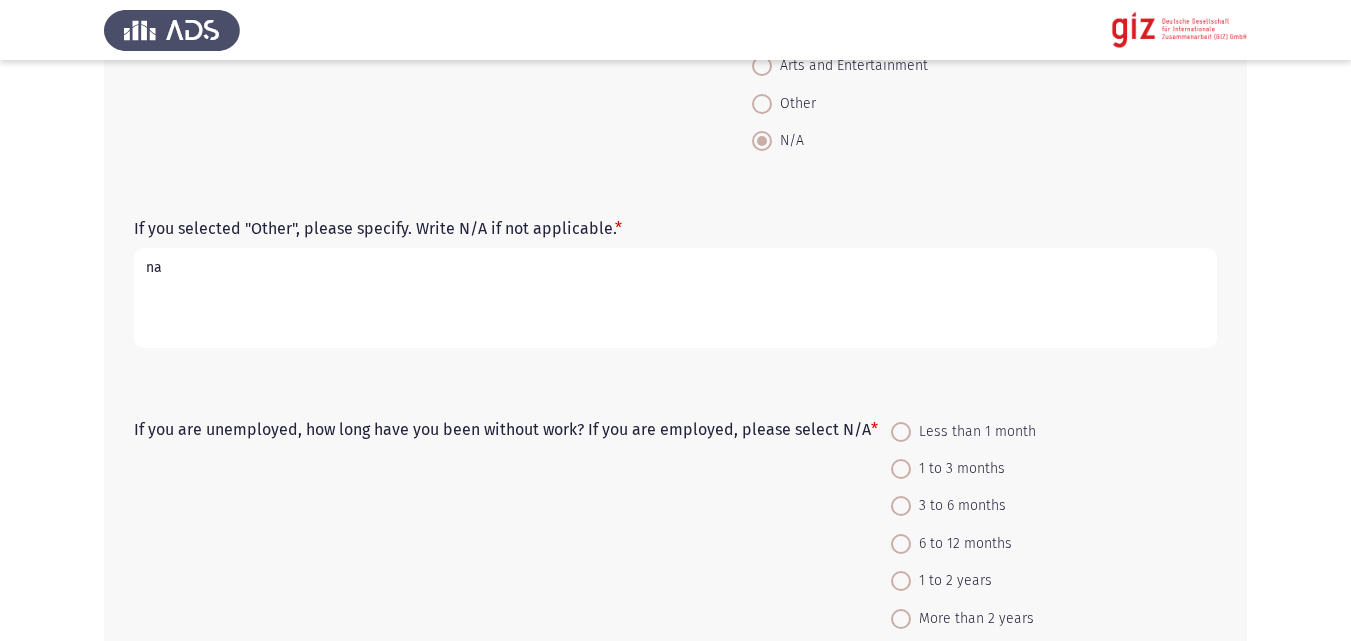 type on "na" 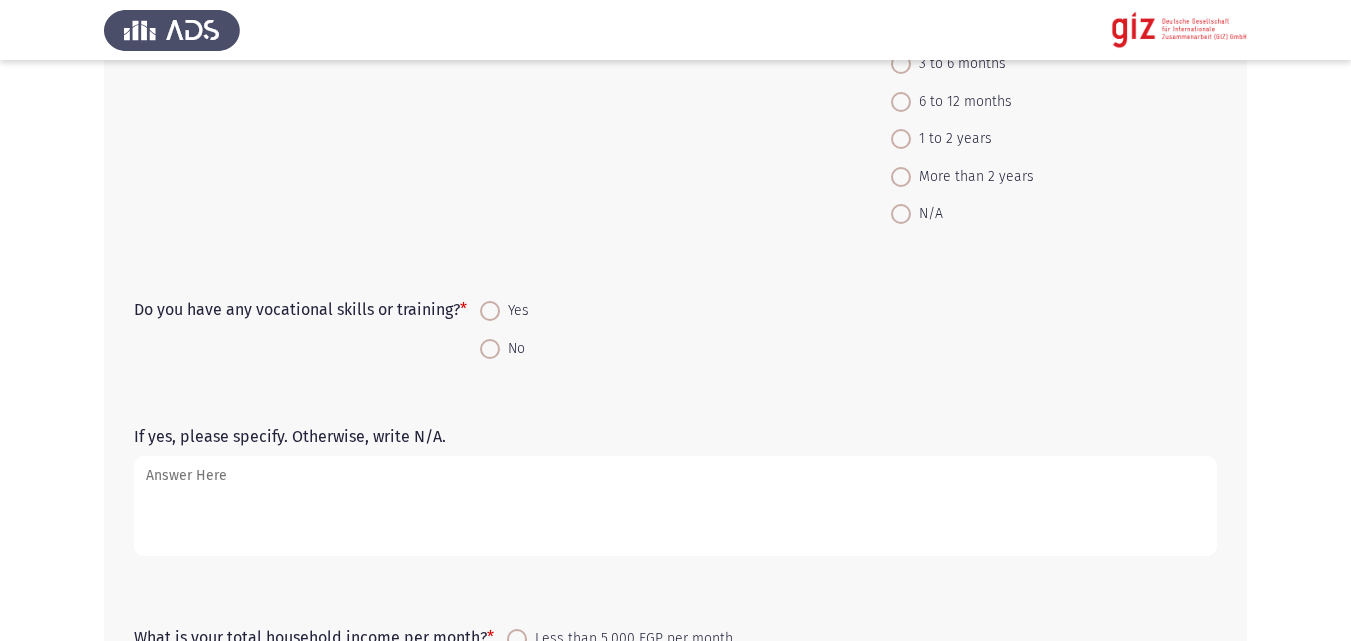 scroll, scrollTop: 2418, scrollLeft: 0, axis: vertical 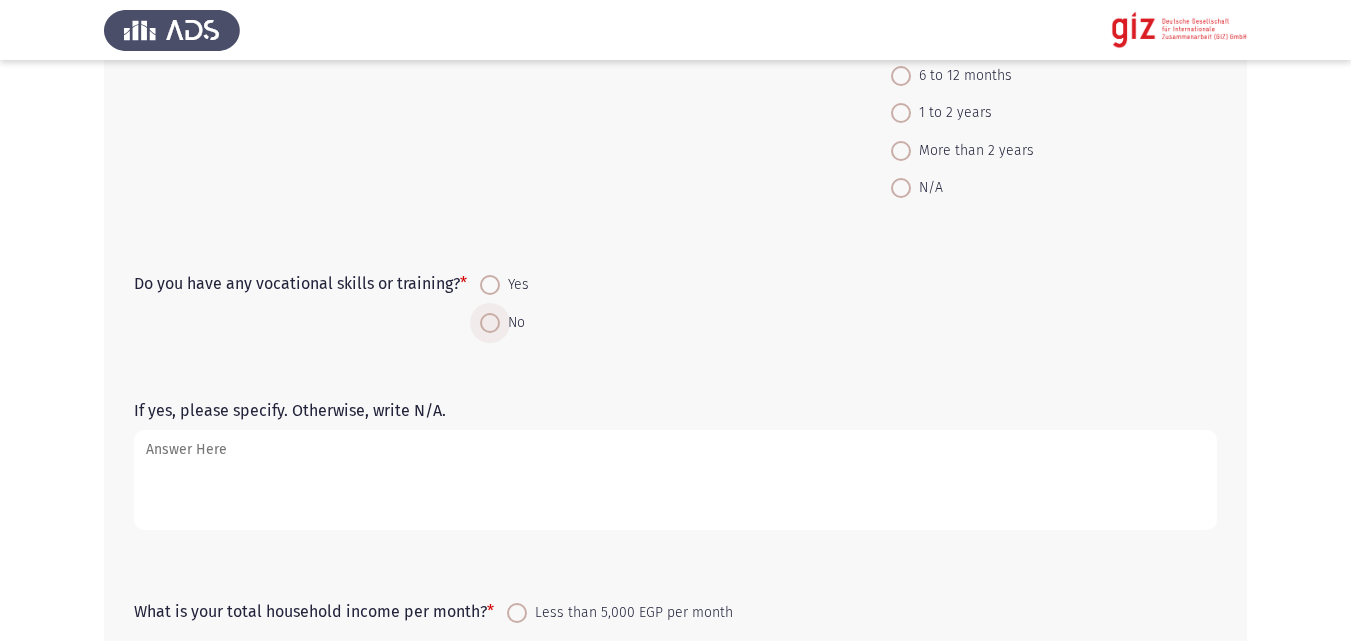 click at bounding box center (490, 323) 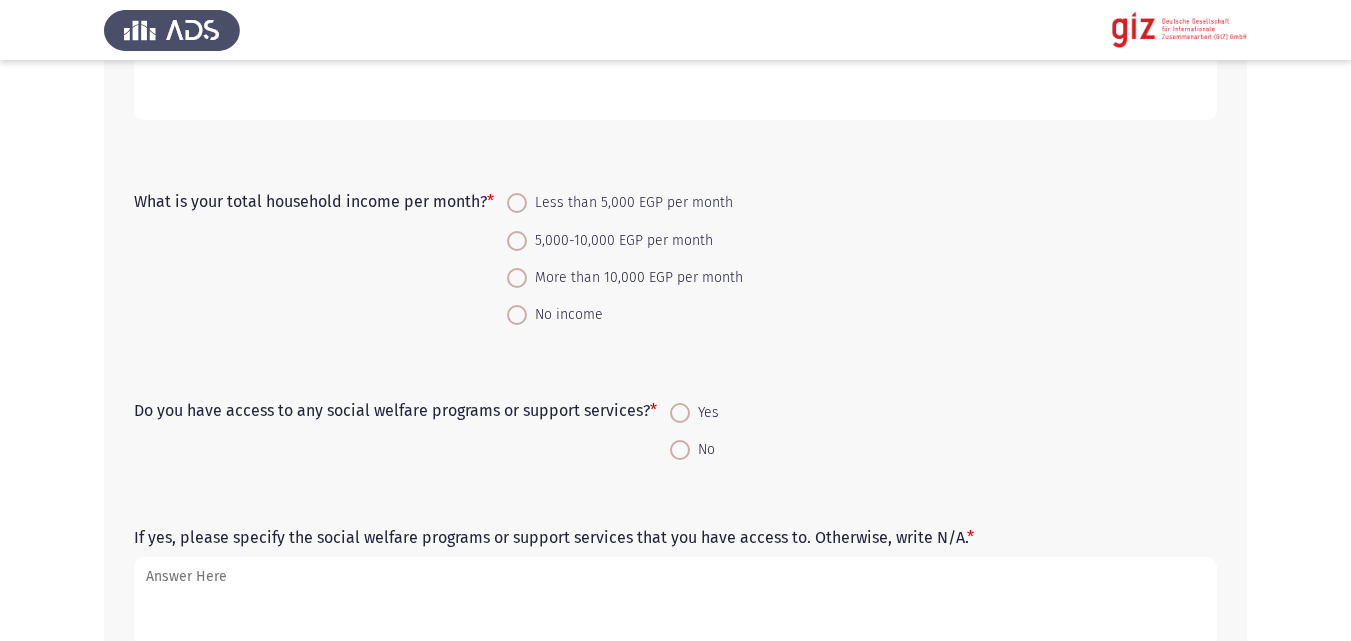 scroll, scrollTop: 2850, scrollLeft: 0, axis: vertical 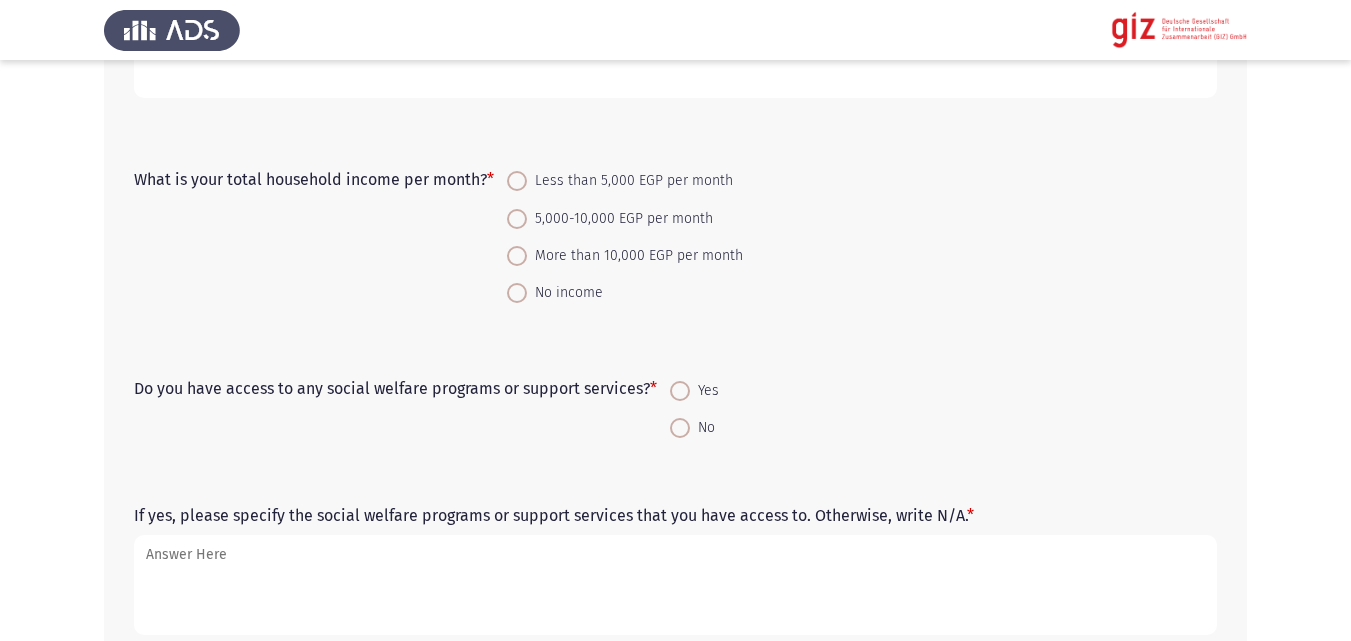 click on "No income" at bounding box center (565, 293) 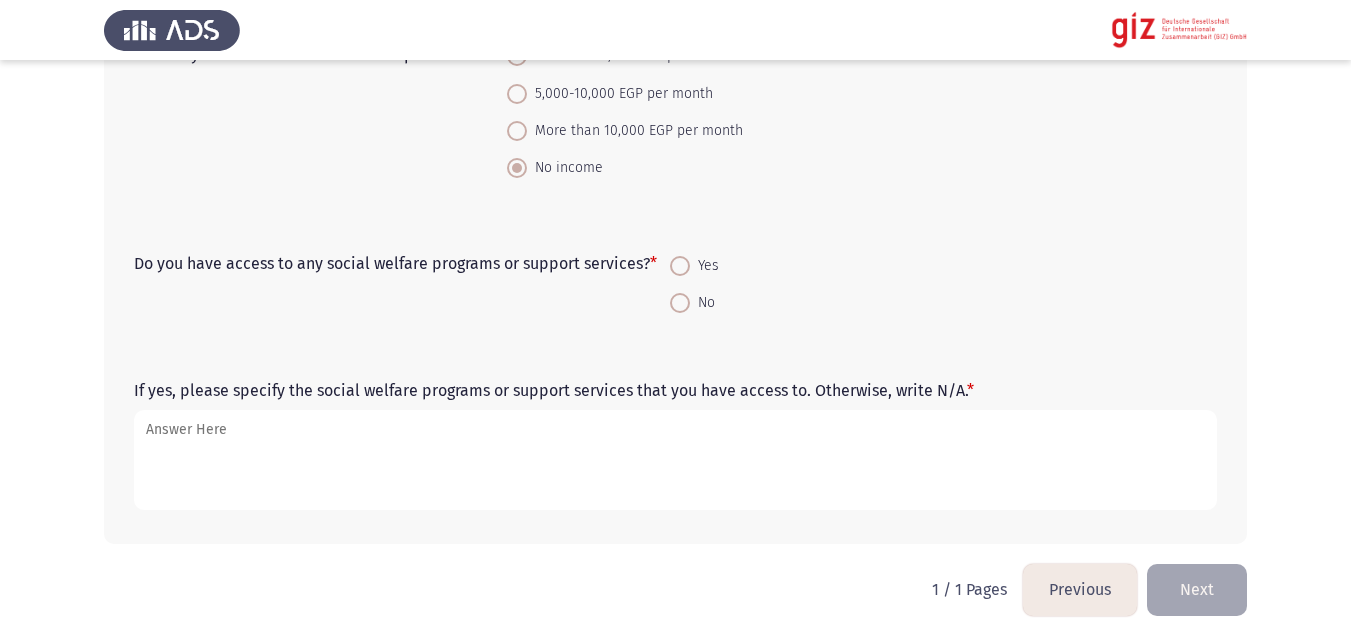 scroll, scrollTop: 2978, scrollLeft: 0, axis: vertical 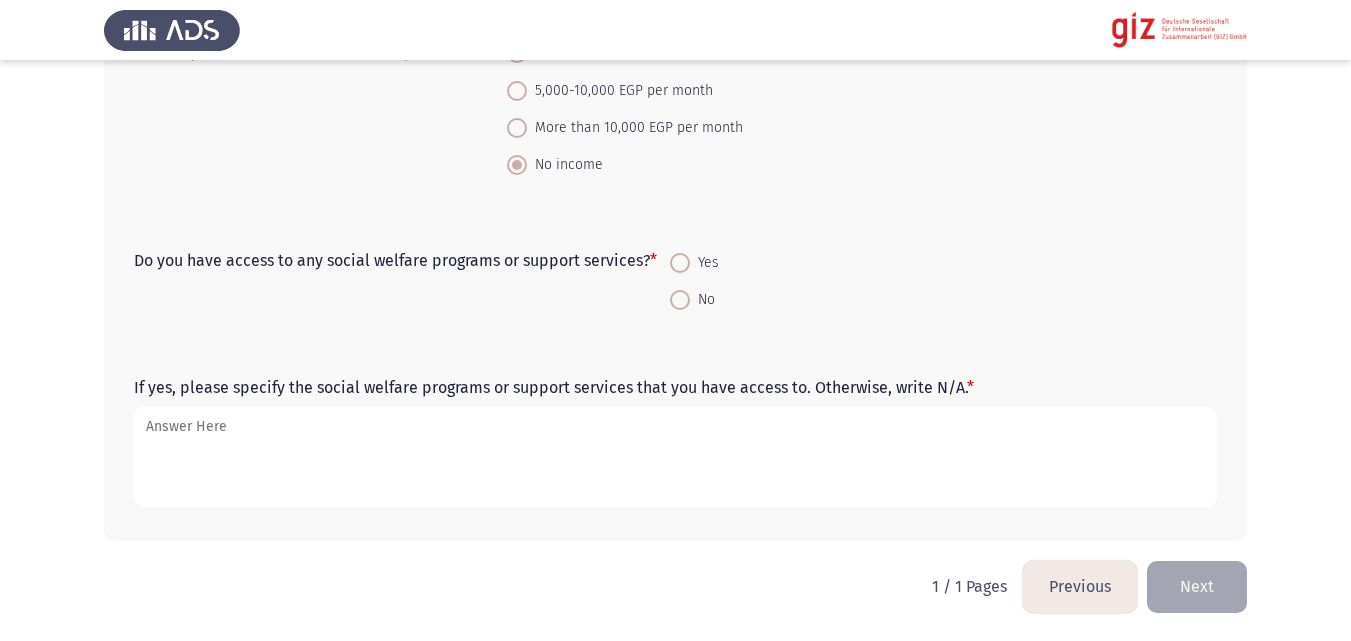 click at bounding box center [680, 300] 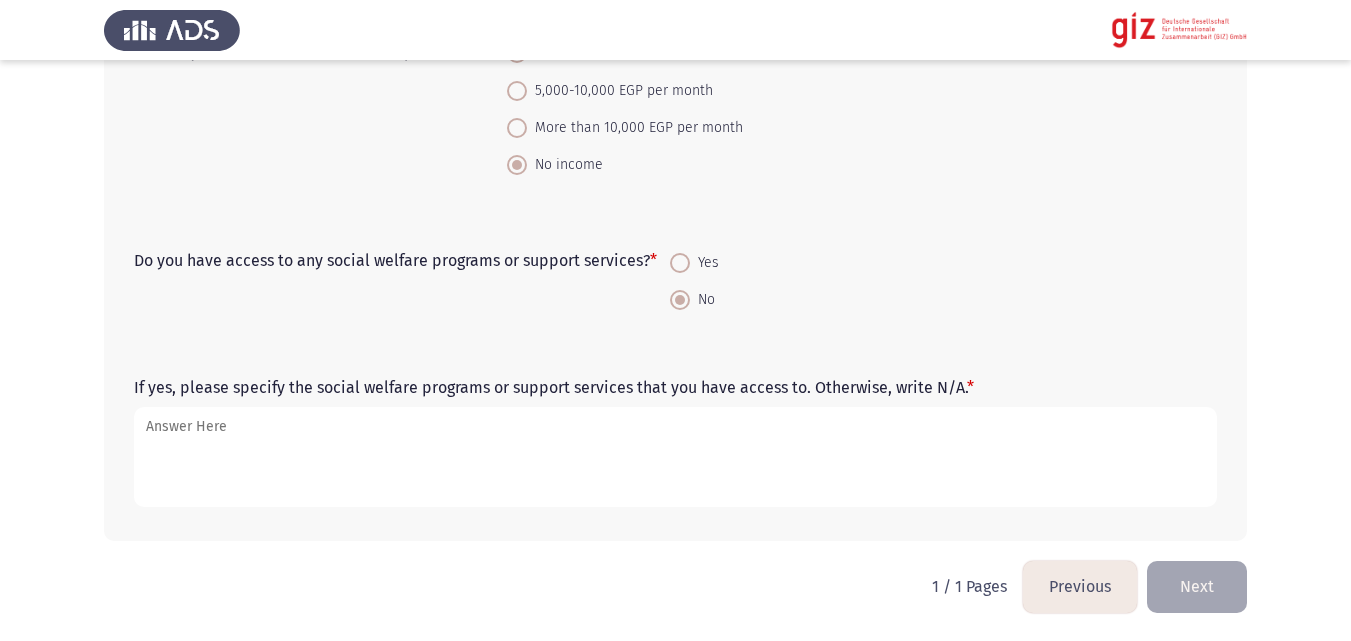click on "Next" 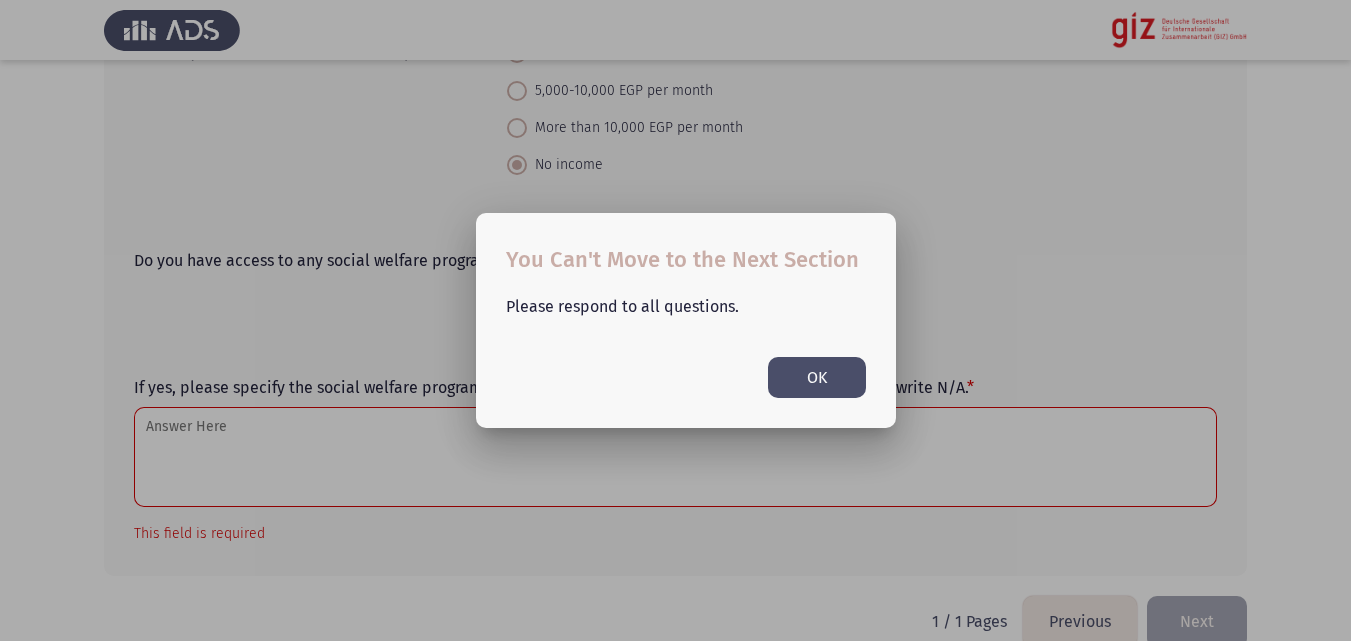 scroll, scrollTop: 0, scrollLeft: 0, axis: both 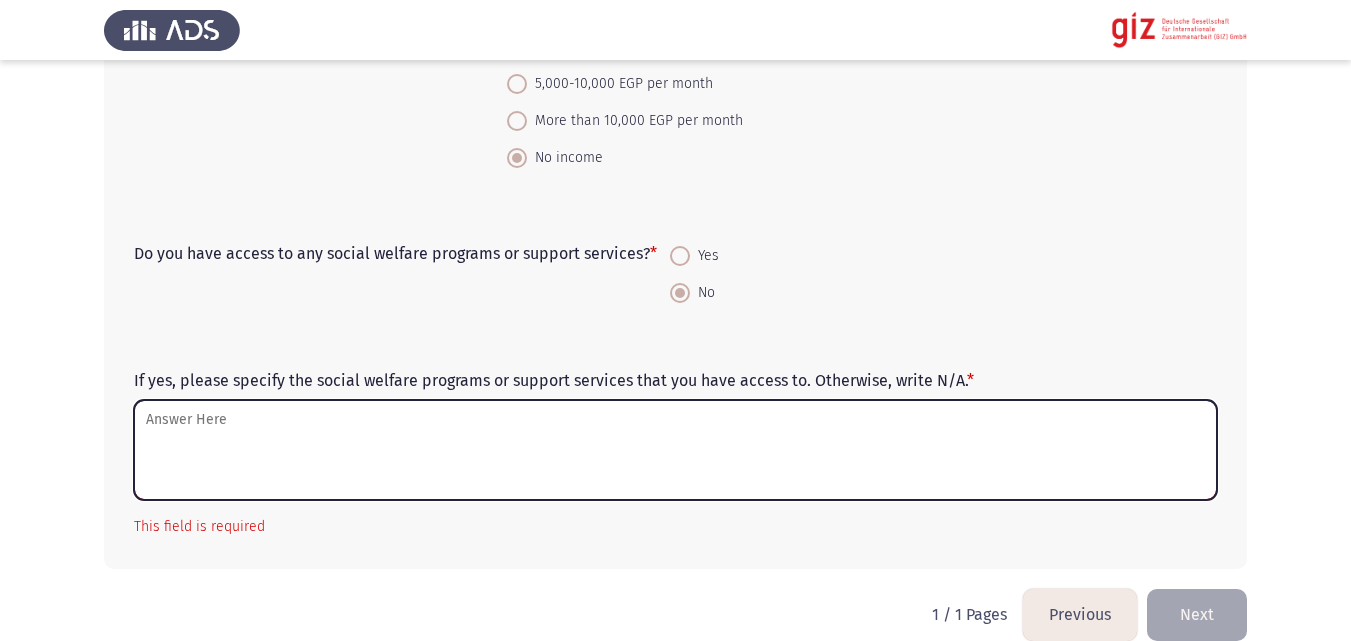 click on "If yes, please specify the social welfare programs or support services that you have access to. Otherwise, write N/A.   *" at bounding box center [675, 450] 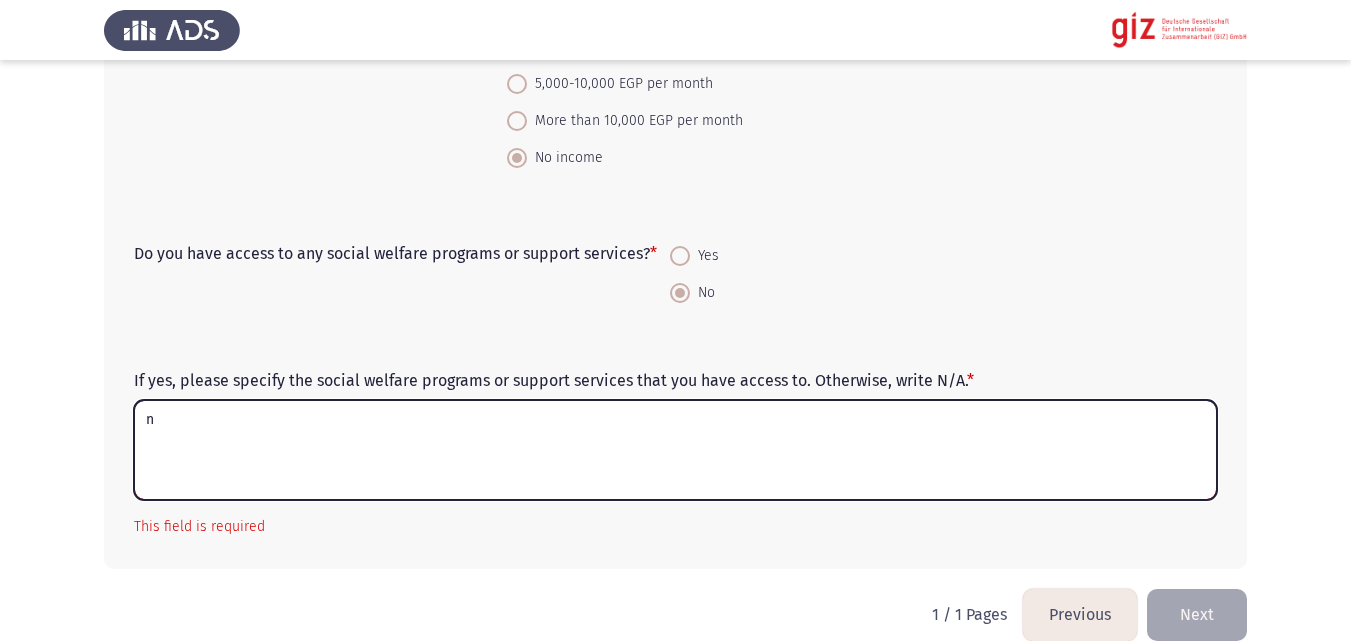 scroll, scrollTop: 2978, scrollLeft: 0, axis: vertical 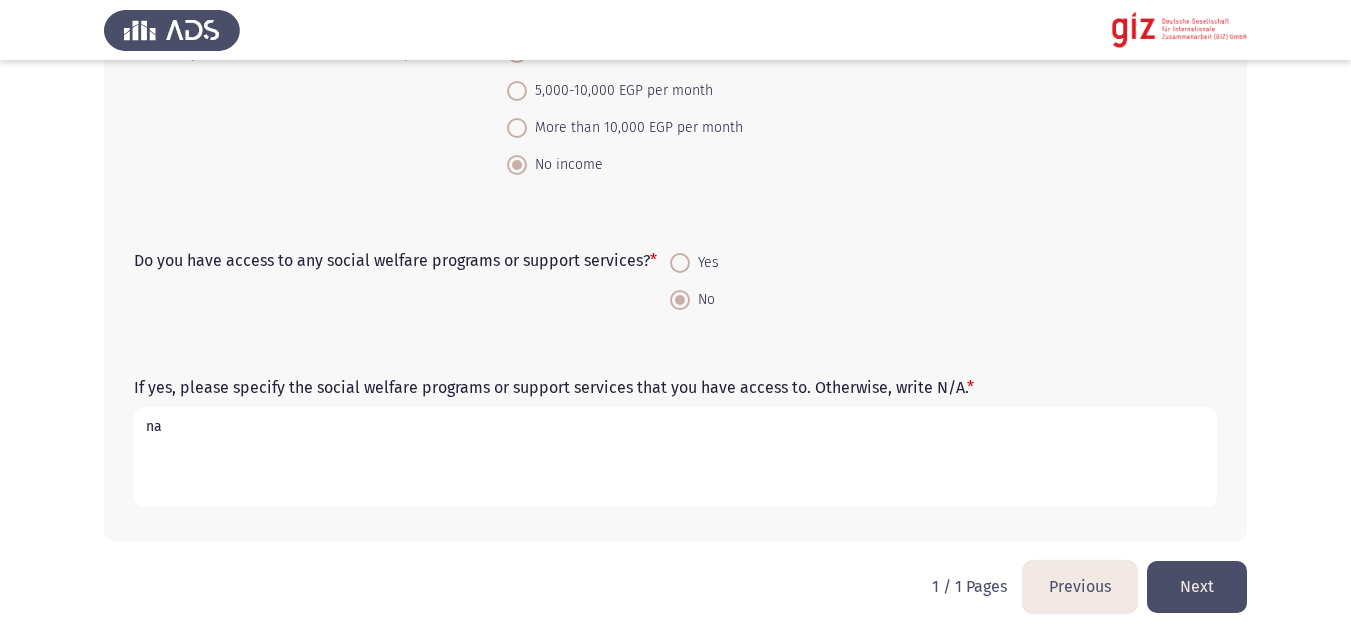 type on "na" 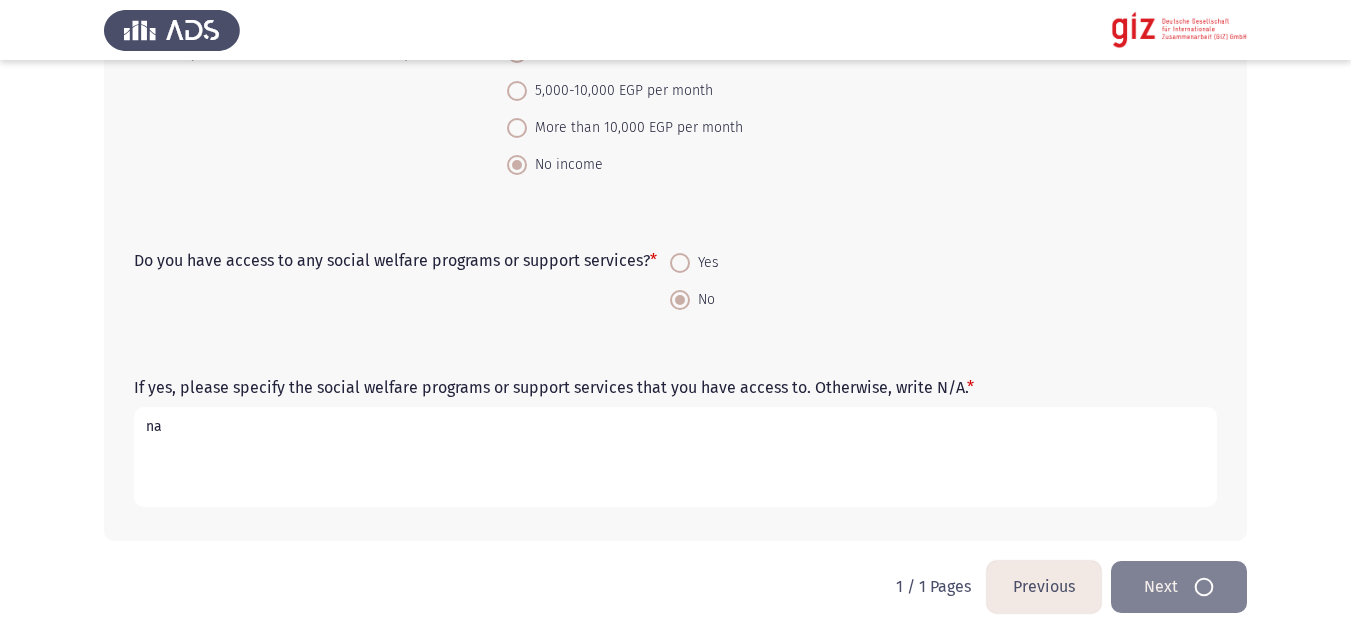 scroll, scrollTop: 0, scrollLeft: 0, axis: both 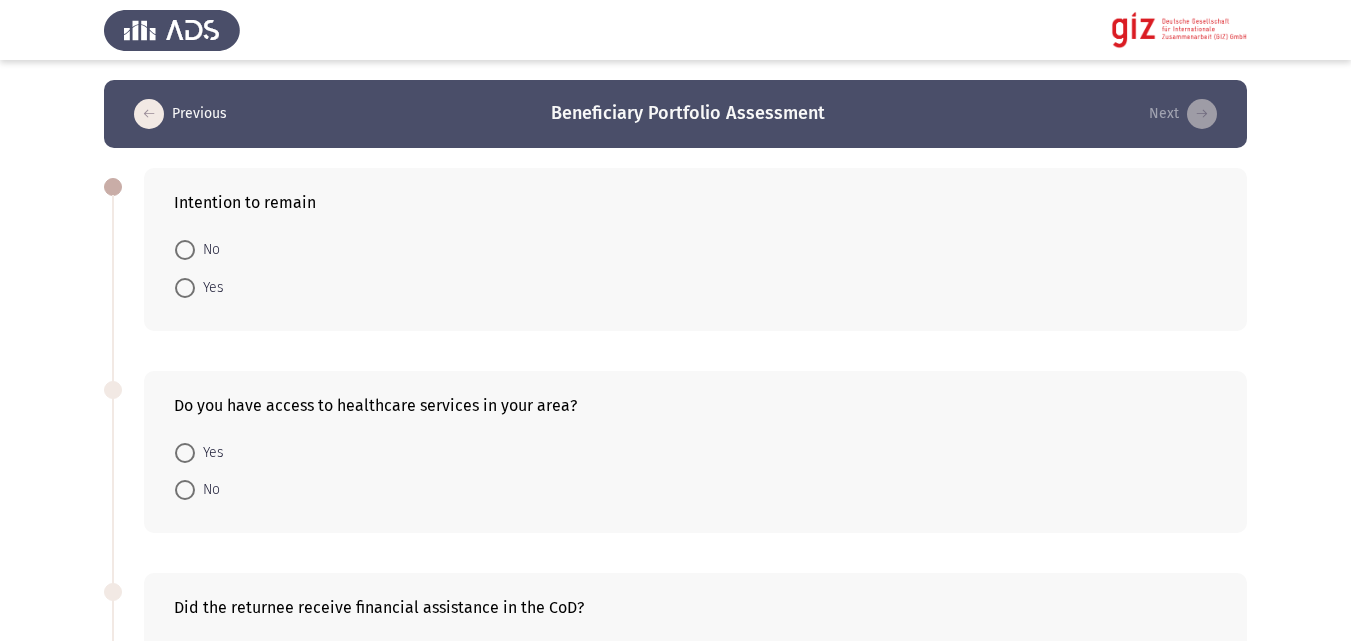 click on "Yes" at bounding box center [209, 288] 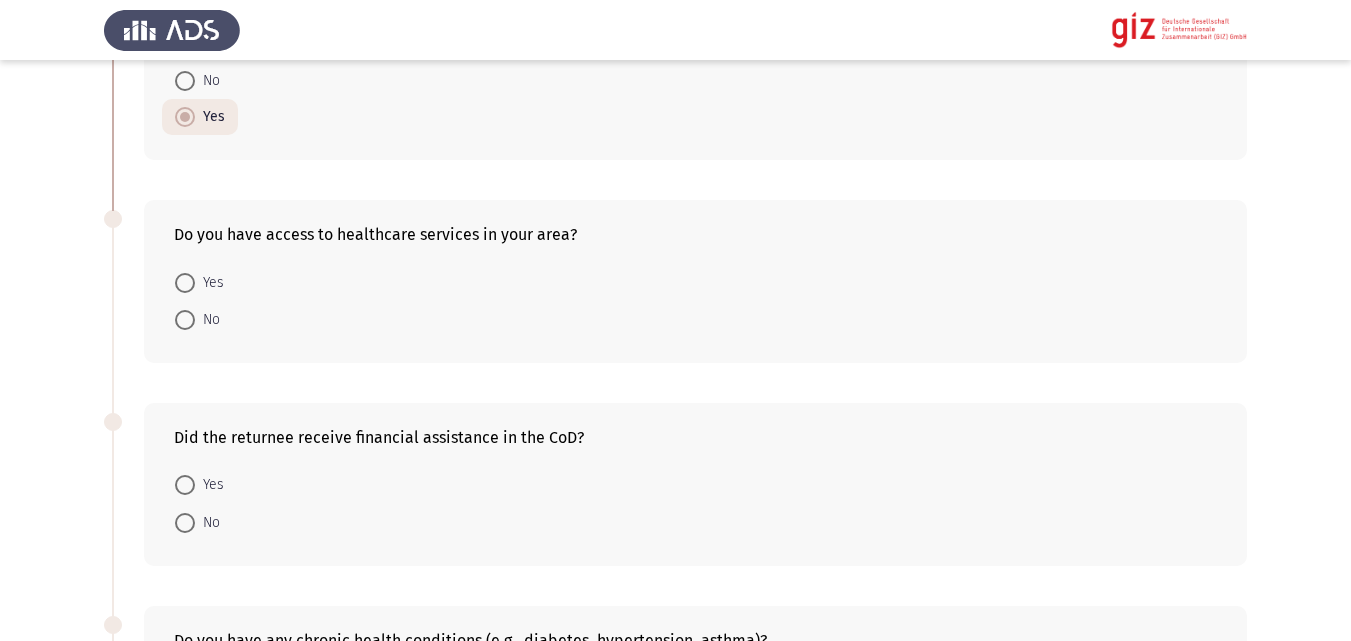 scroll, scrollTop: 196, scrollLeft: 0, axis: vertical 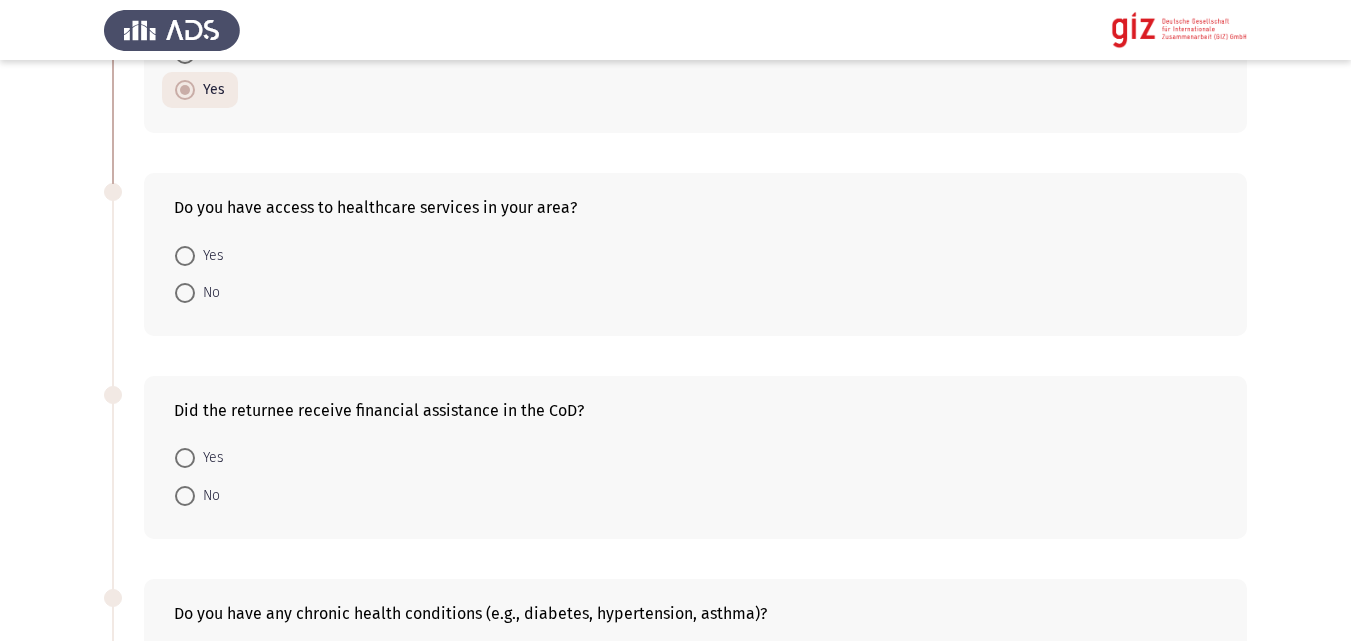 click at bounding box center [185, 256] 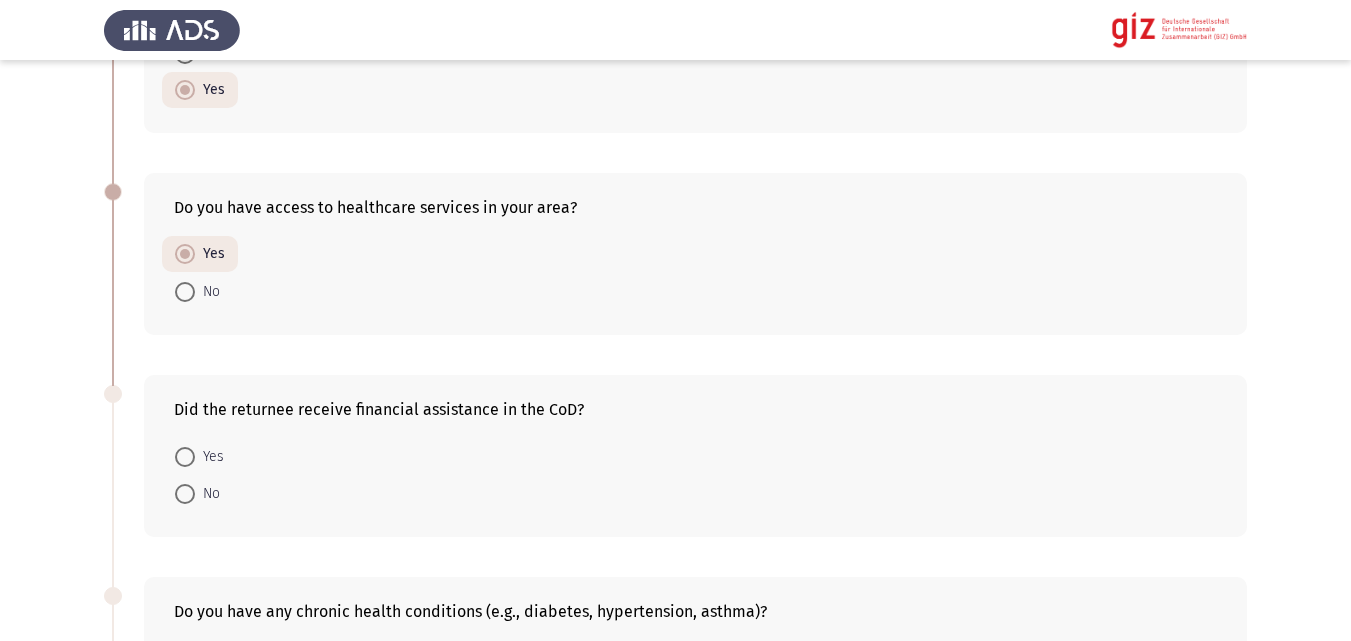 click on "Did the returnee receive financial assistance in the CoD?    Yes     No" 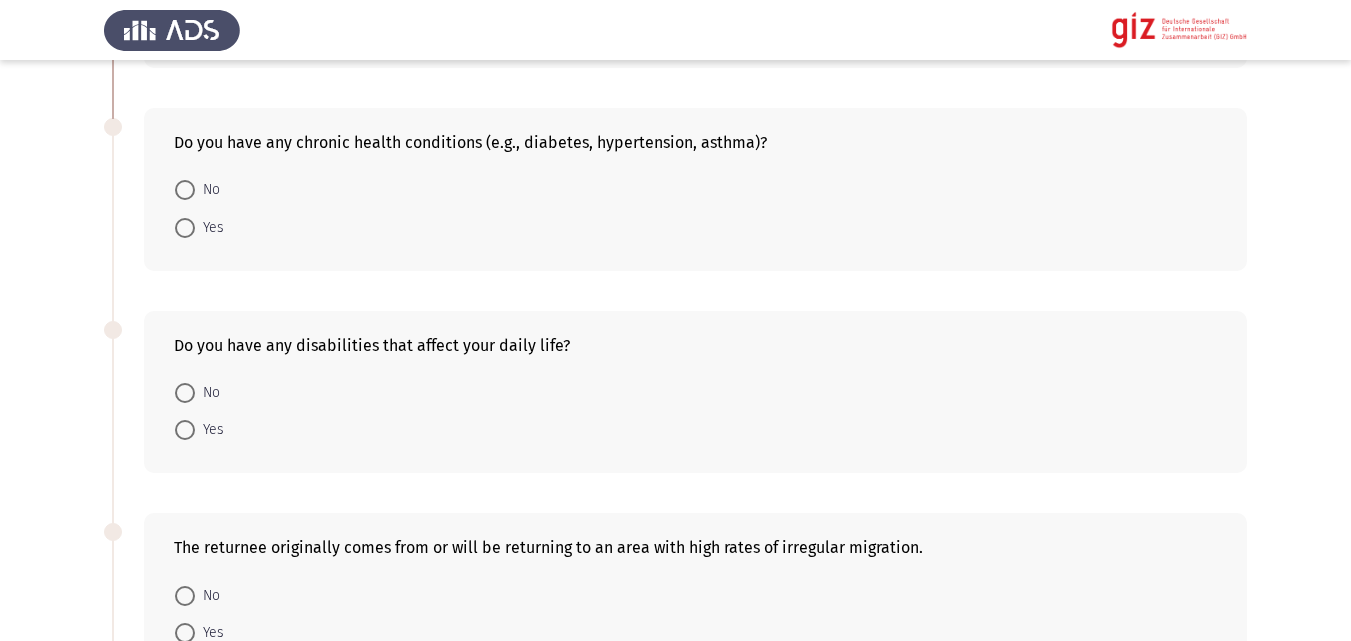 scroll, scrollTop: 700, scrollLeft: 0, axis: vertical 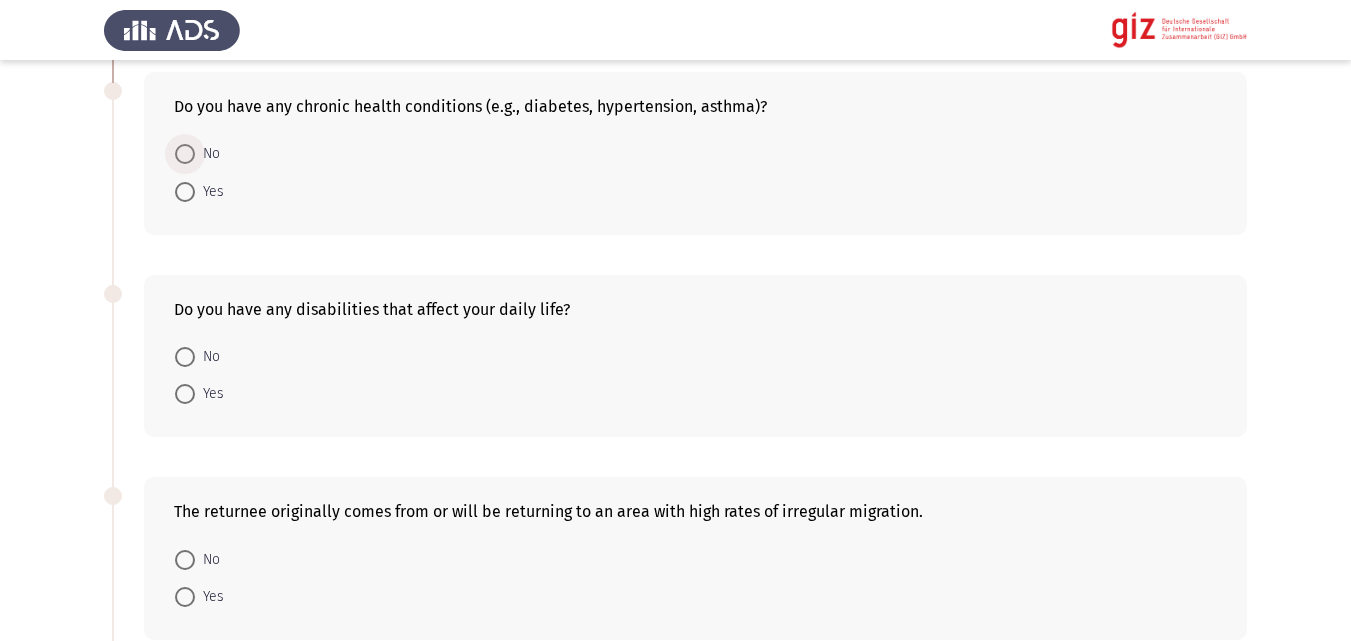 click on "No" at bounding box center [207, 154] 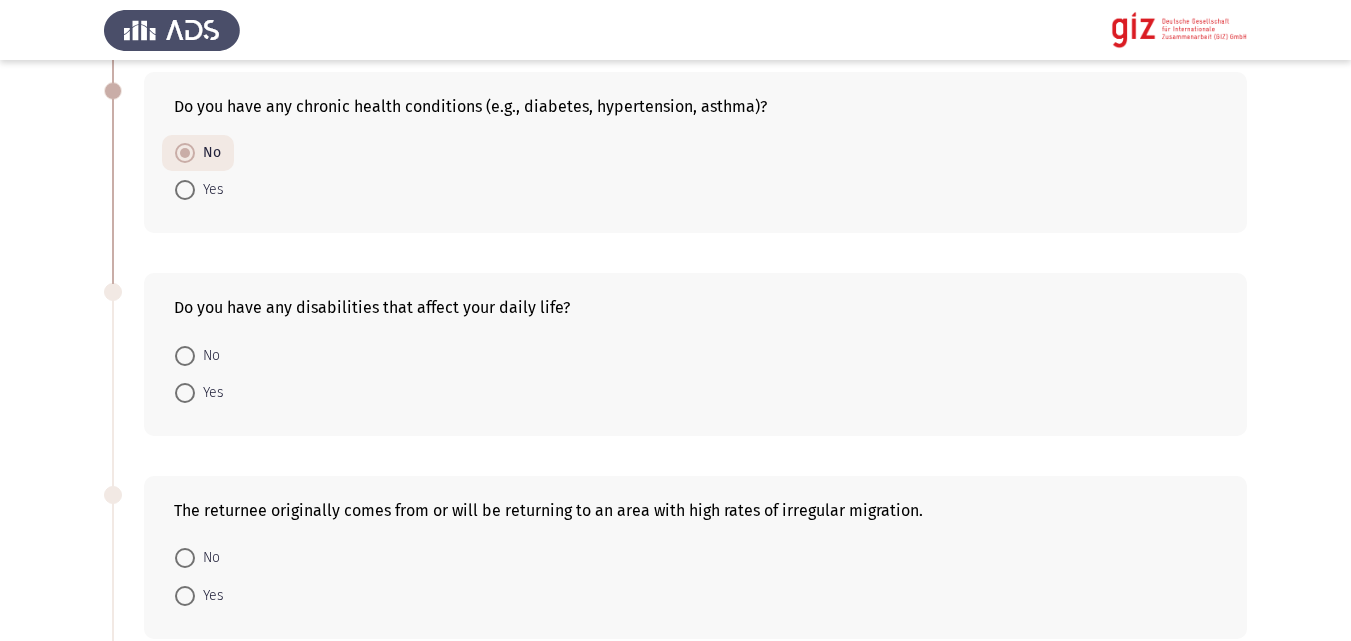 click at bounding box center (185, 356) 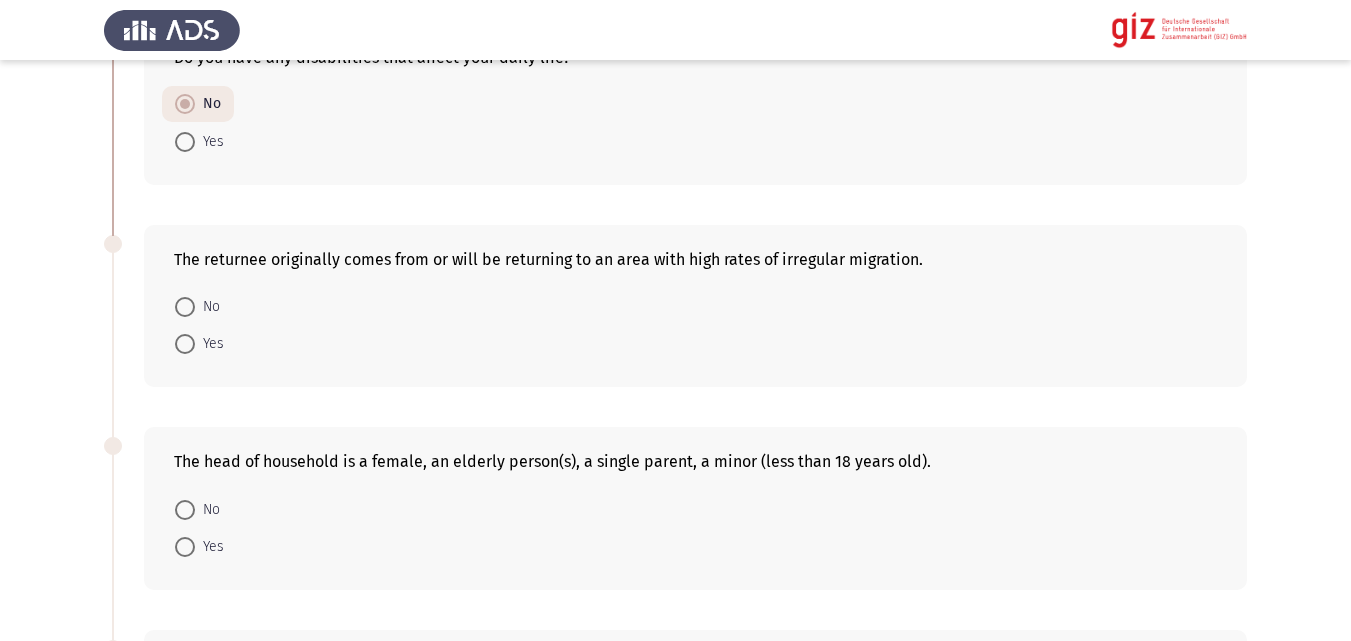scroll, scrollTop: 962, scrollLeft: 0, axis: vertical 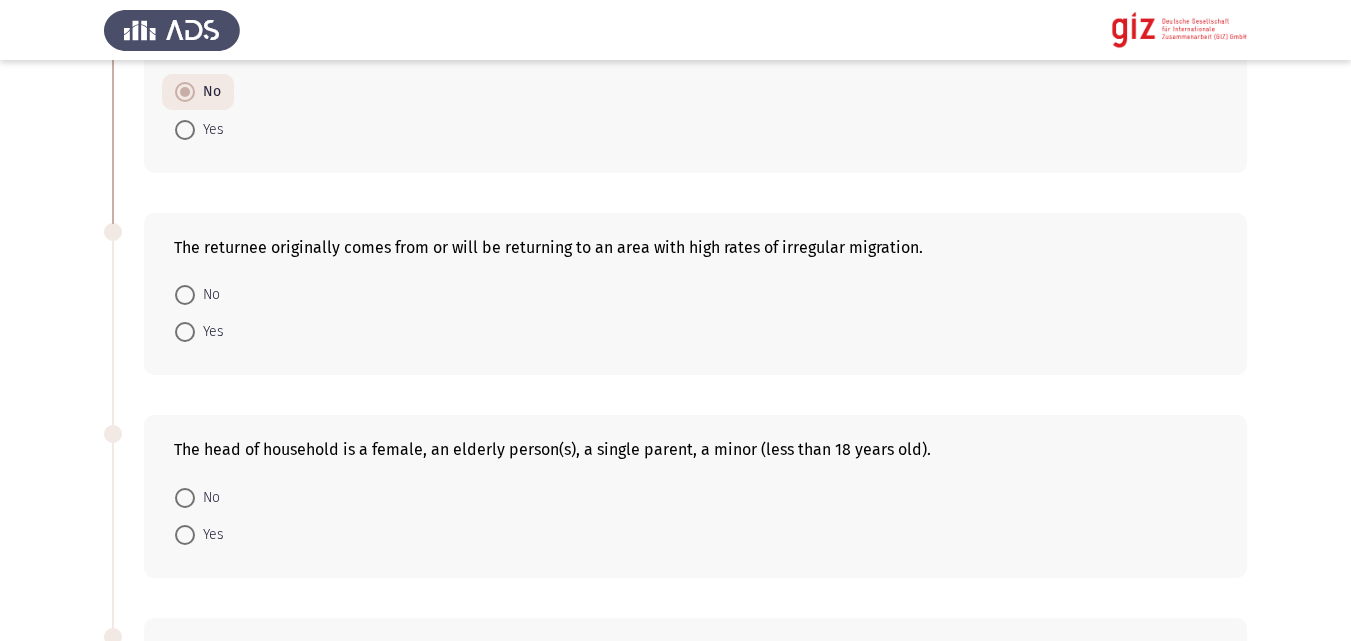 click on "Yes" at bounding box center (209, 332) 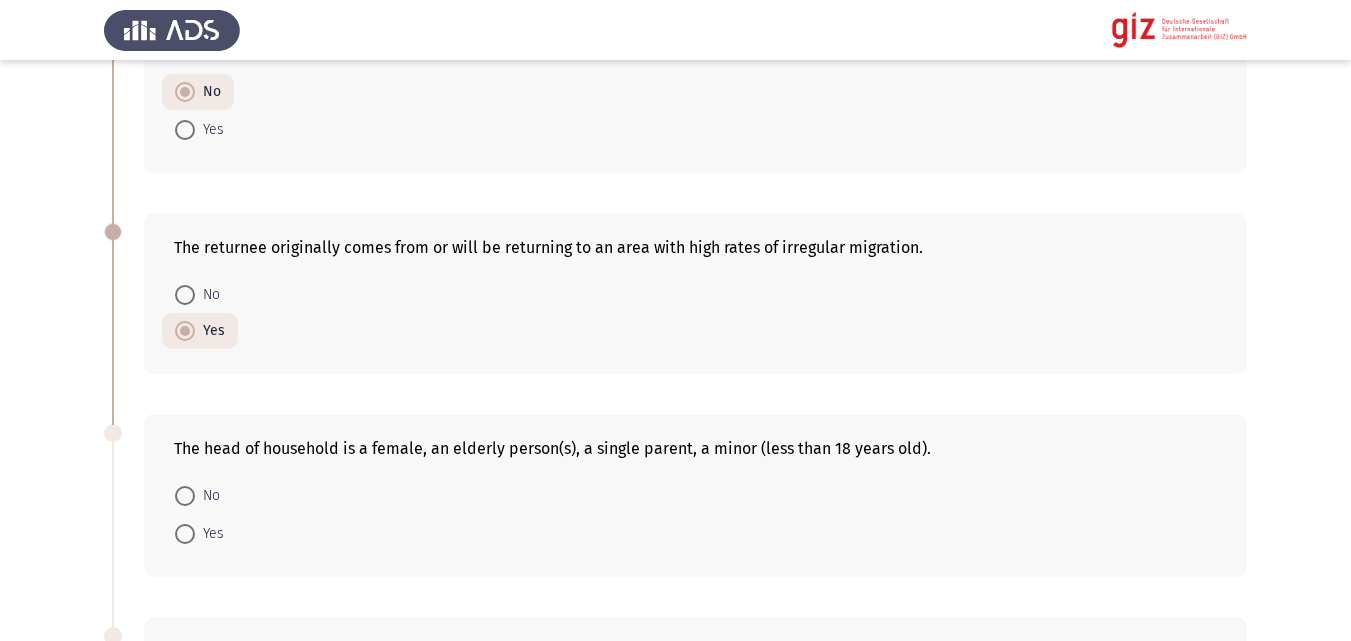 click at bounding box center (185, 534) 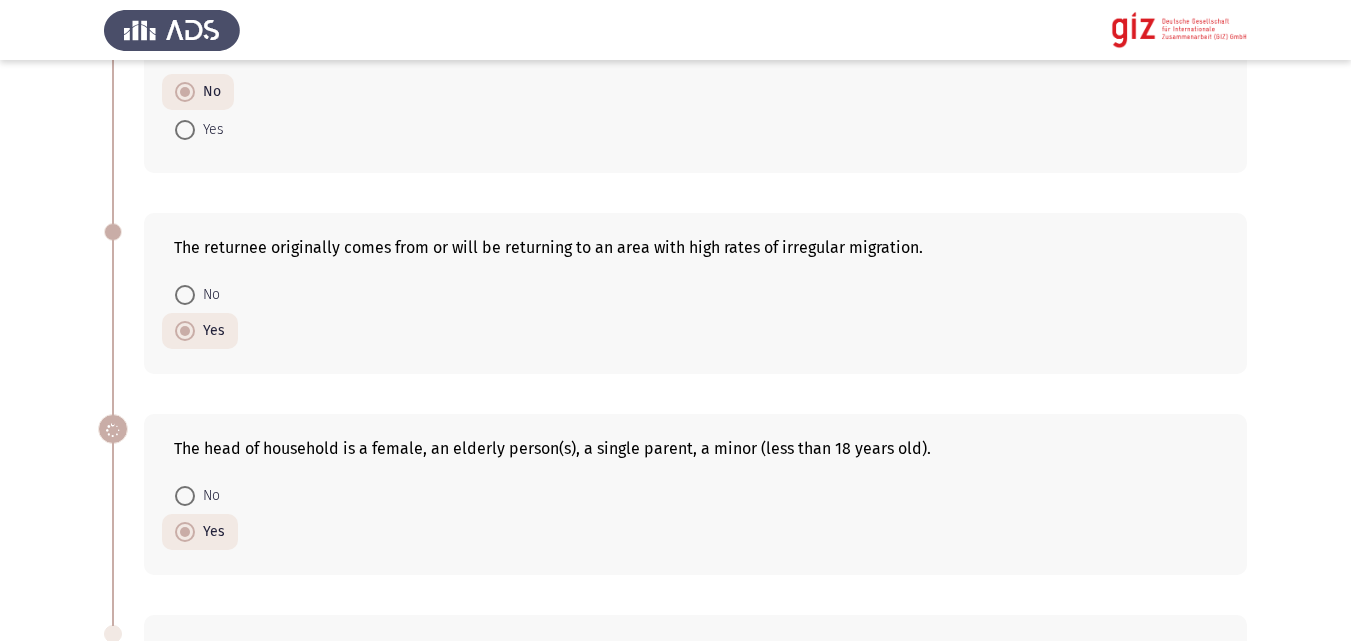 scroll, scrollTop: 1199, scrollLeft: 0, axis: vertical 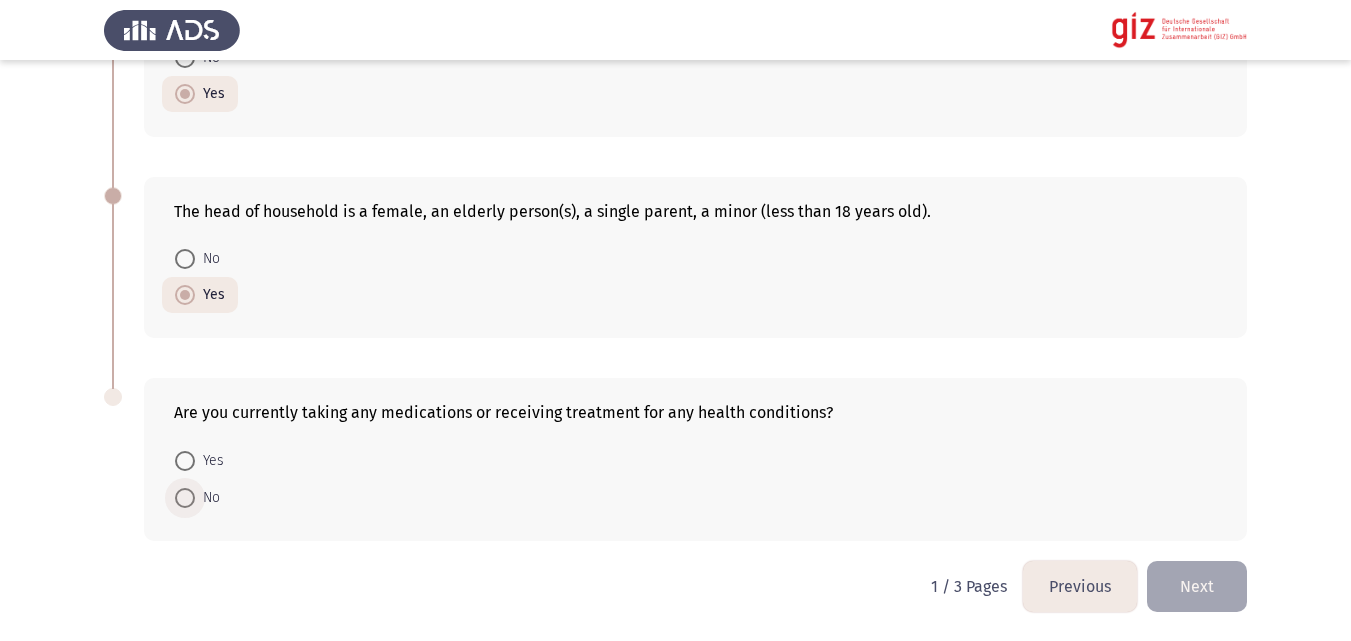 click on "No" at bounding box center [207, 498] 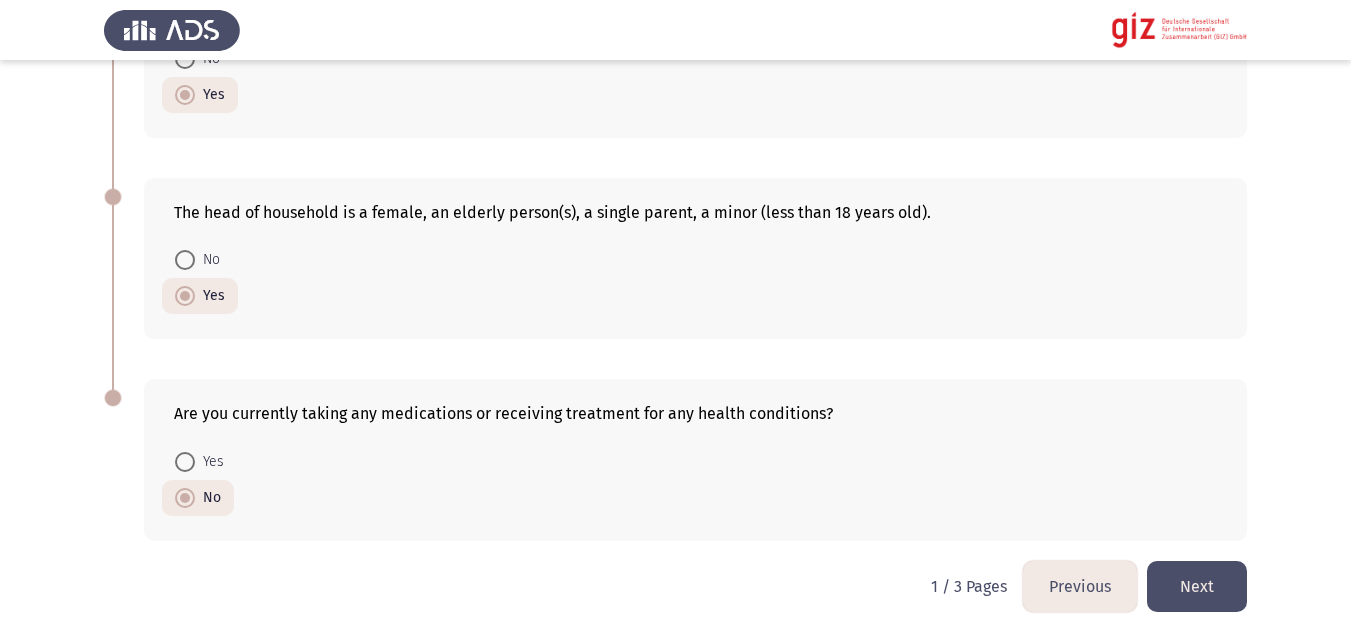 click on "Next" 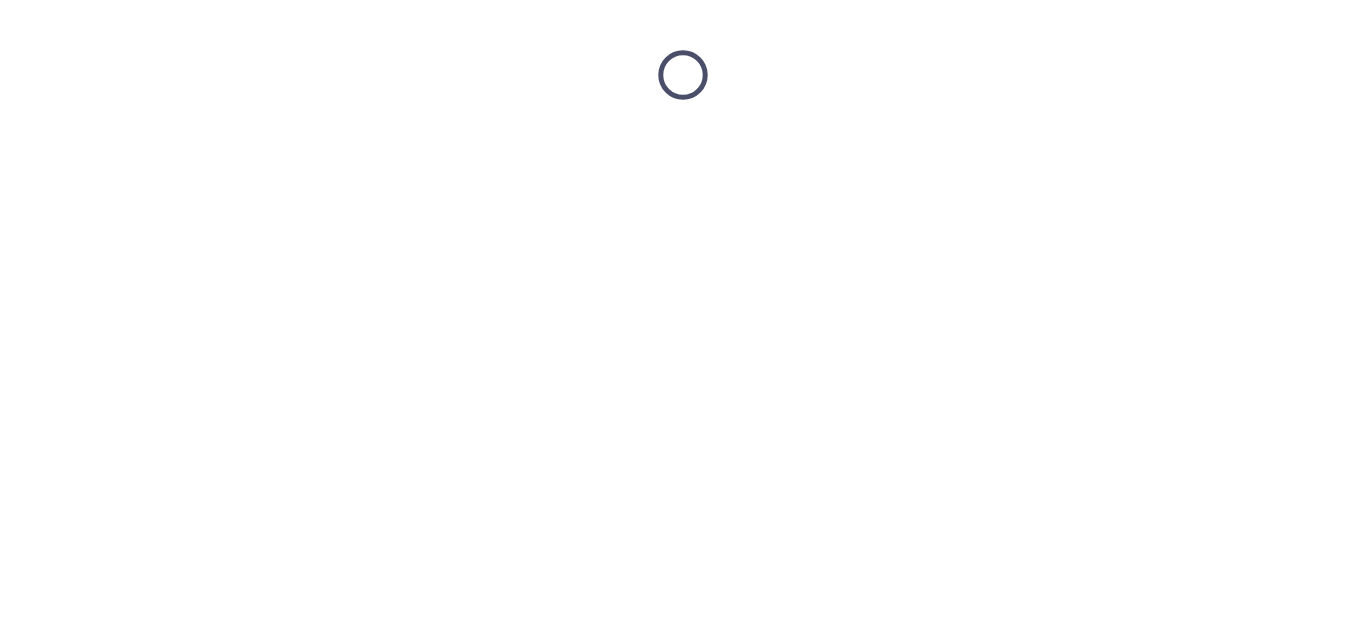 click at bounding box center [683, 75] 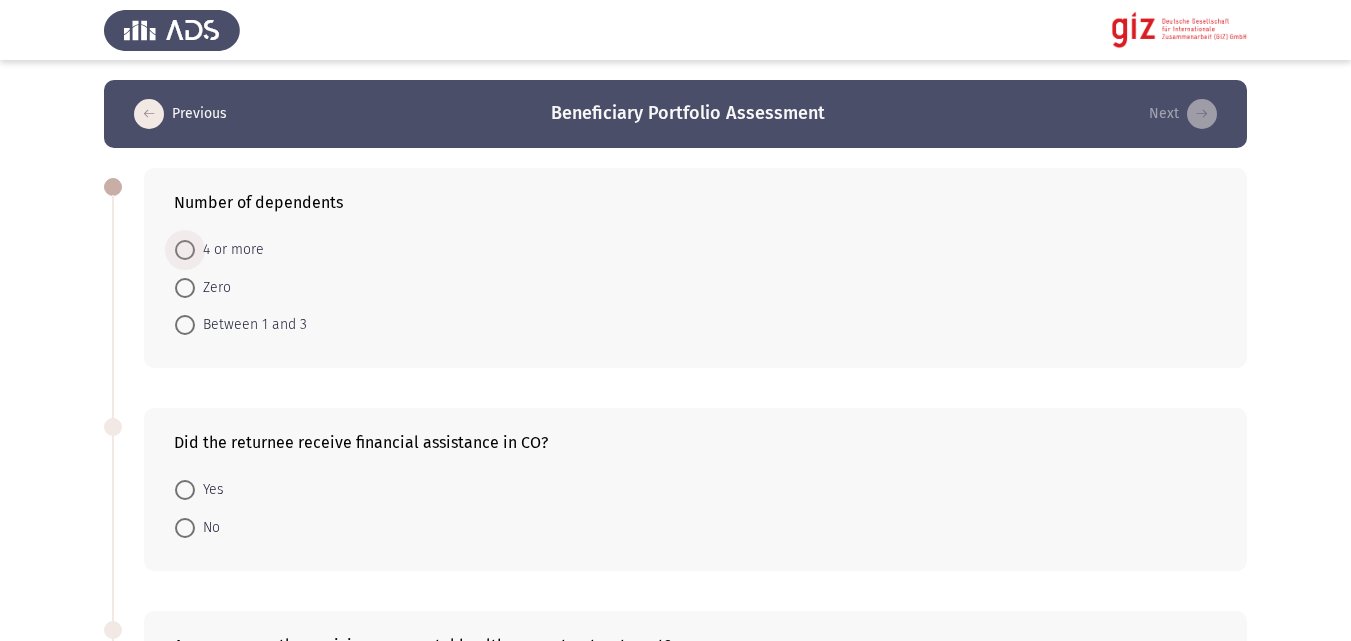click on "4 or more" at bounding box center (229, 250) 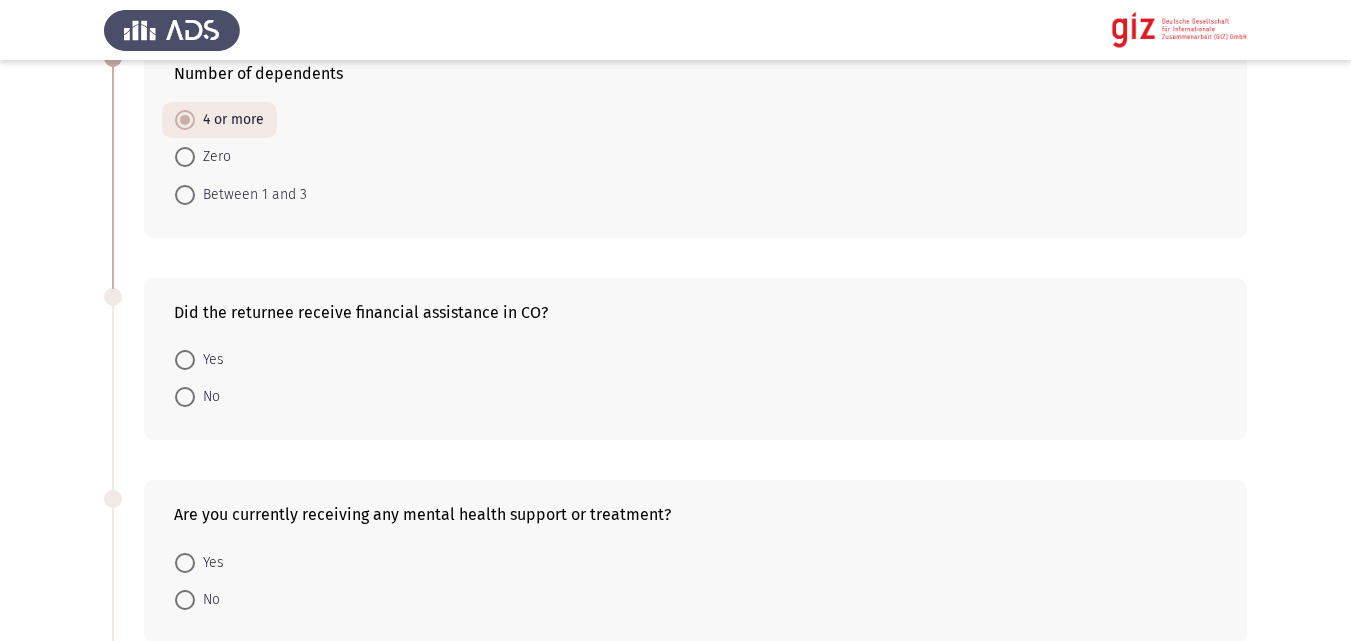 scroll, scrollTop: 155, scrollLeft: 0, axis: vertical 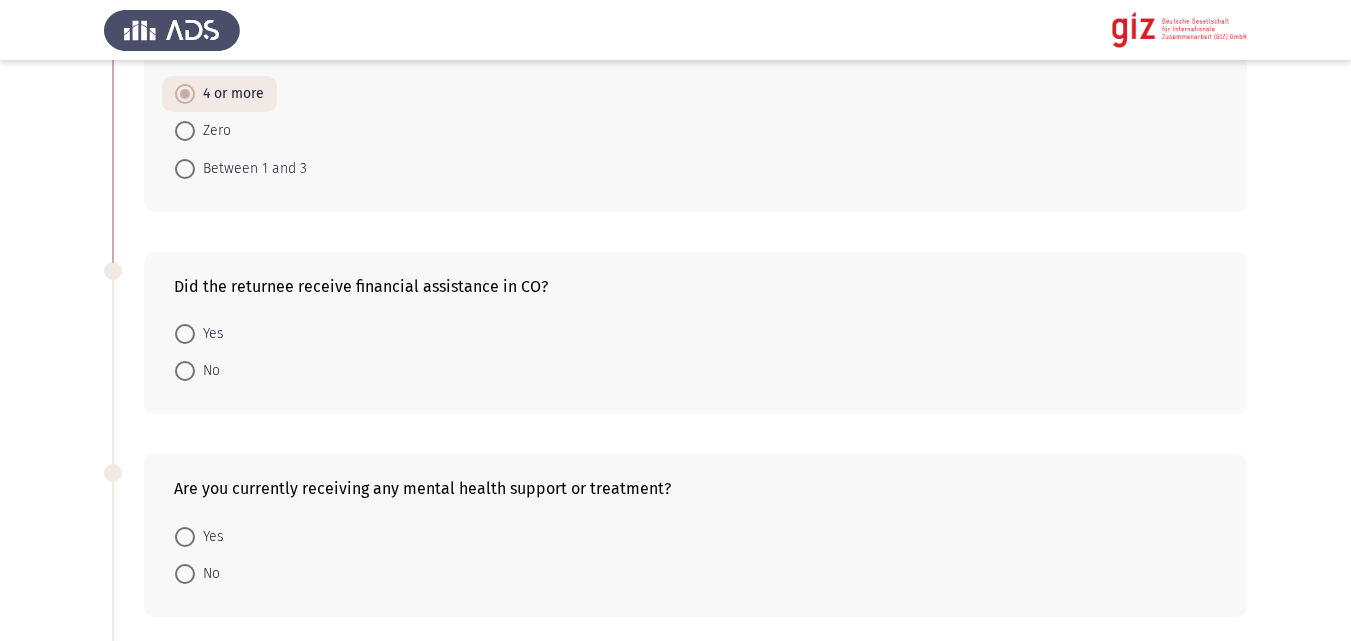 click on "No" at bounding box center (207, 371) 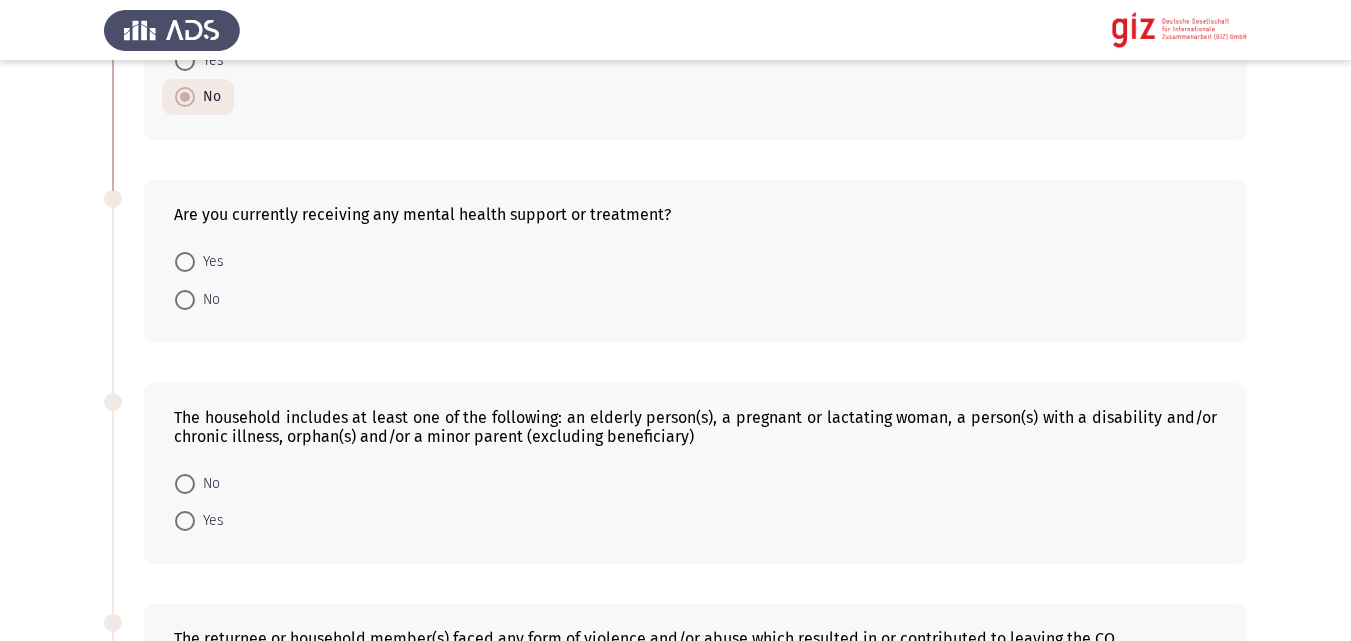 click on "No" at bounding box center (207, 300) 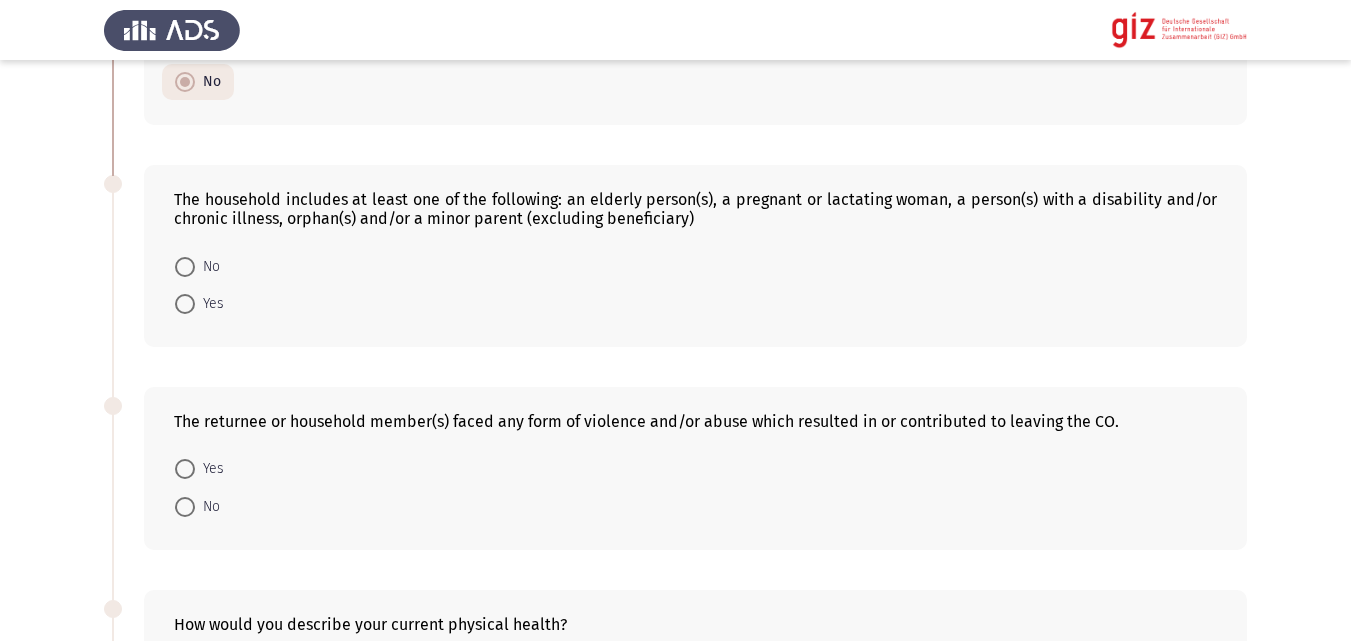 scroll, scrollTop: 645, scrollLeft: 0, axis: vertical 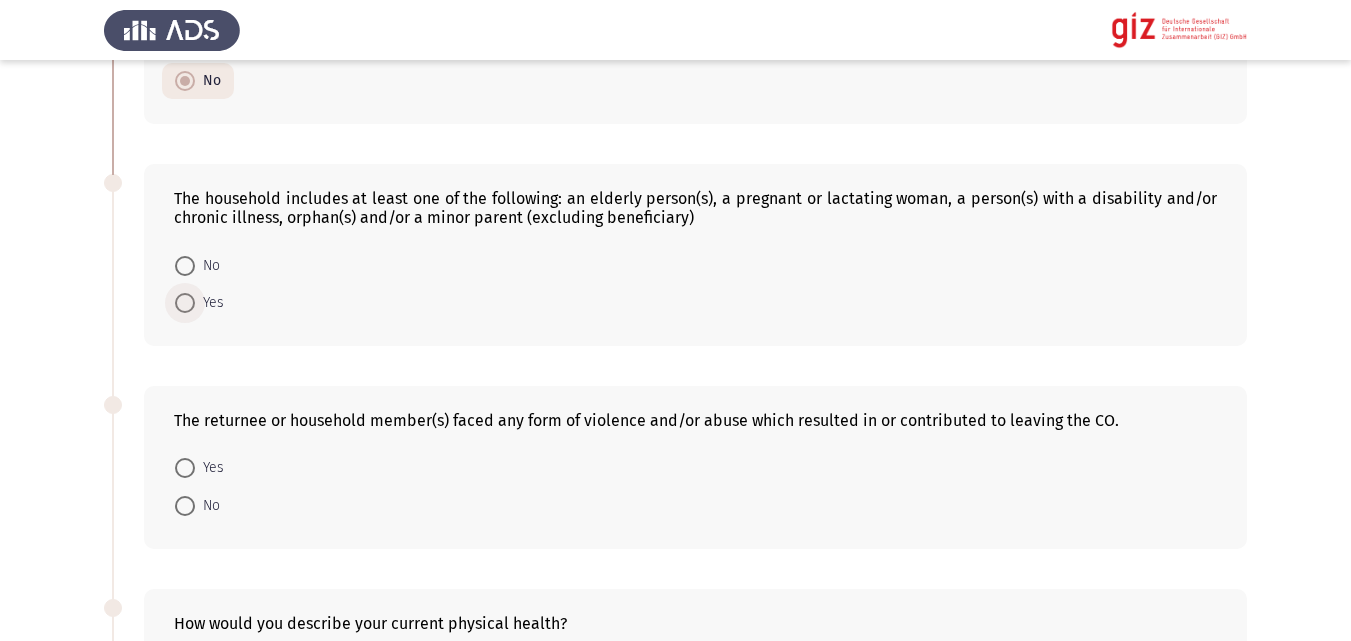 click on "Yes" at bounding box center (209, 303) 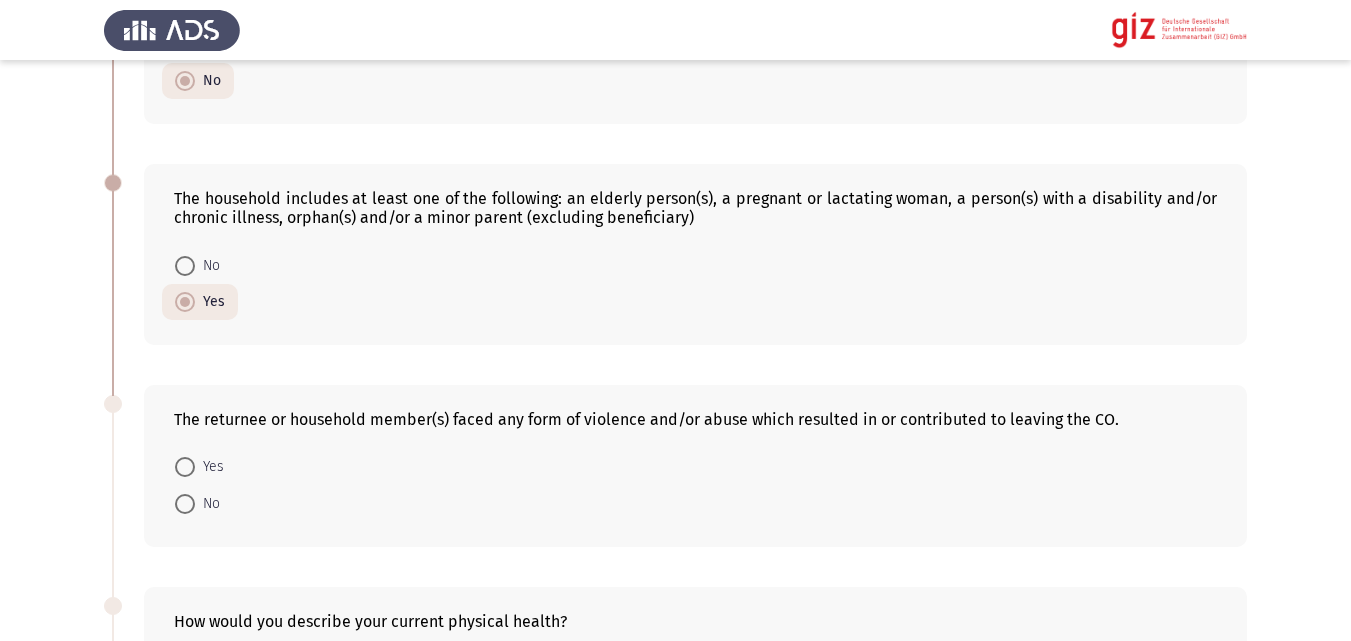 click at bounding box center (185, 266) 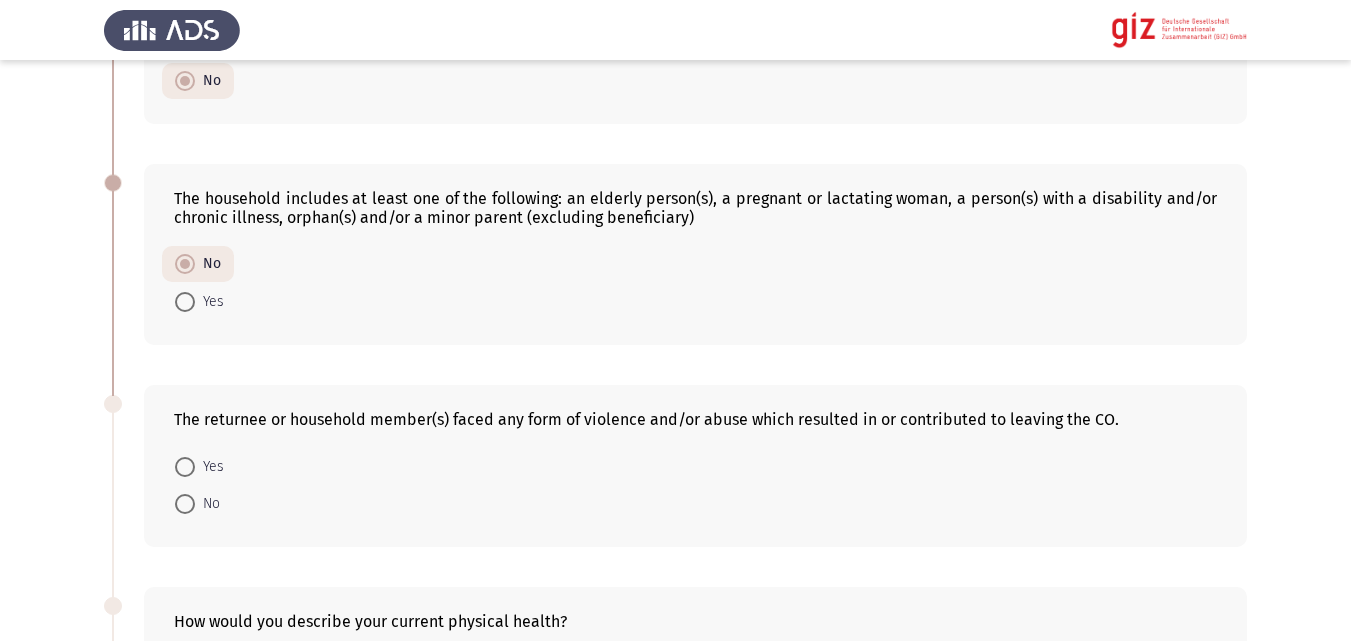 click on "Yes" at bounding box center [209, 302] 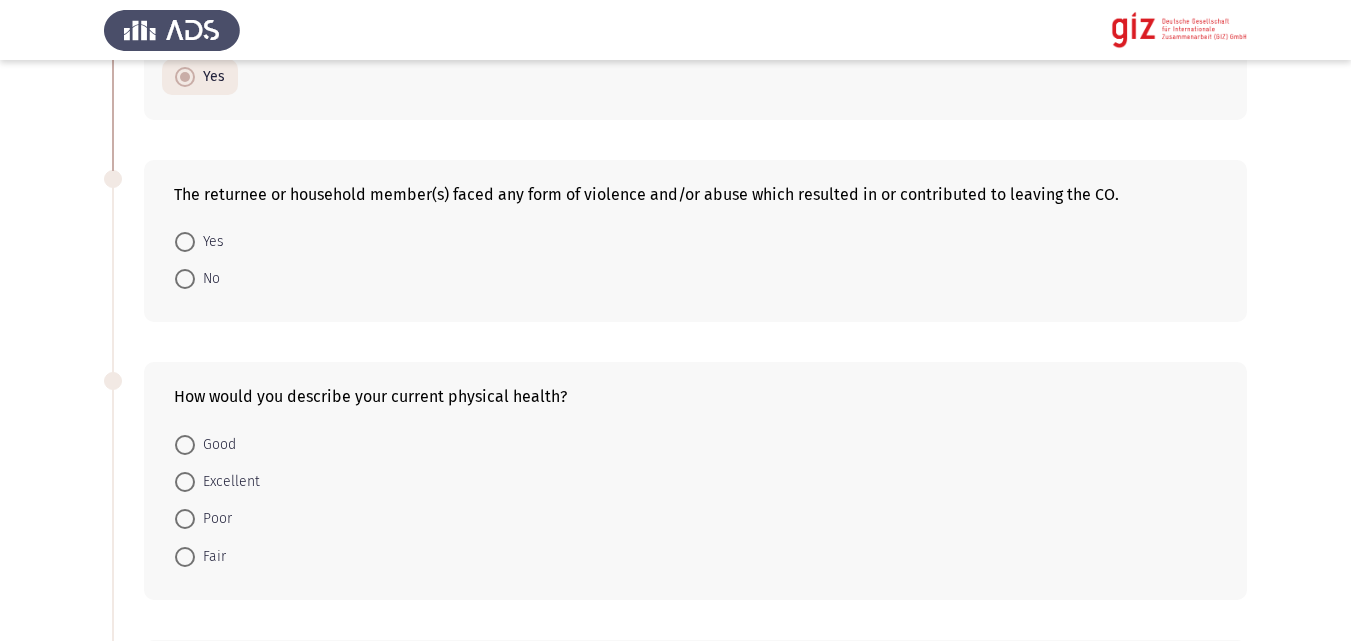 scroll, scrollTop: 877, scrollLeft: 0, axis: vertical 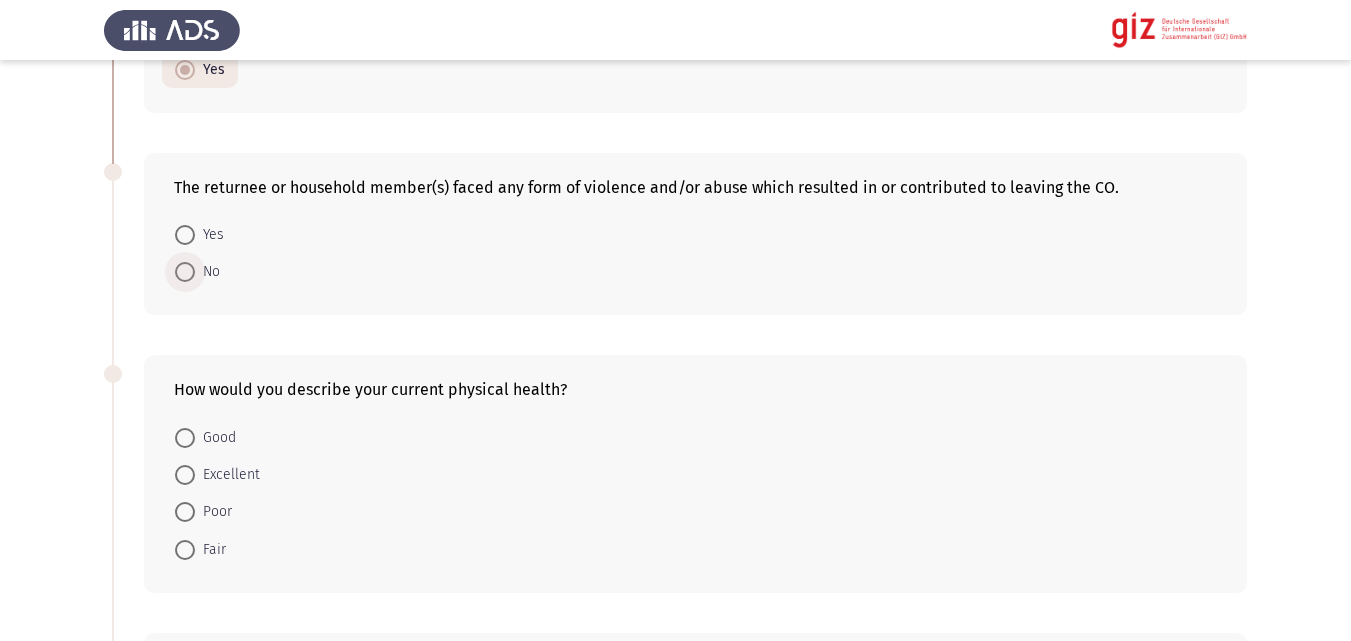 click on "No" at bounding box center (207, 272) 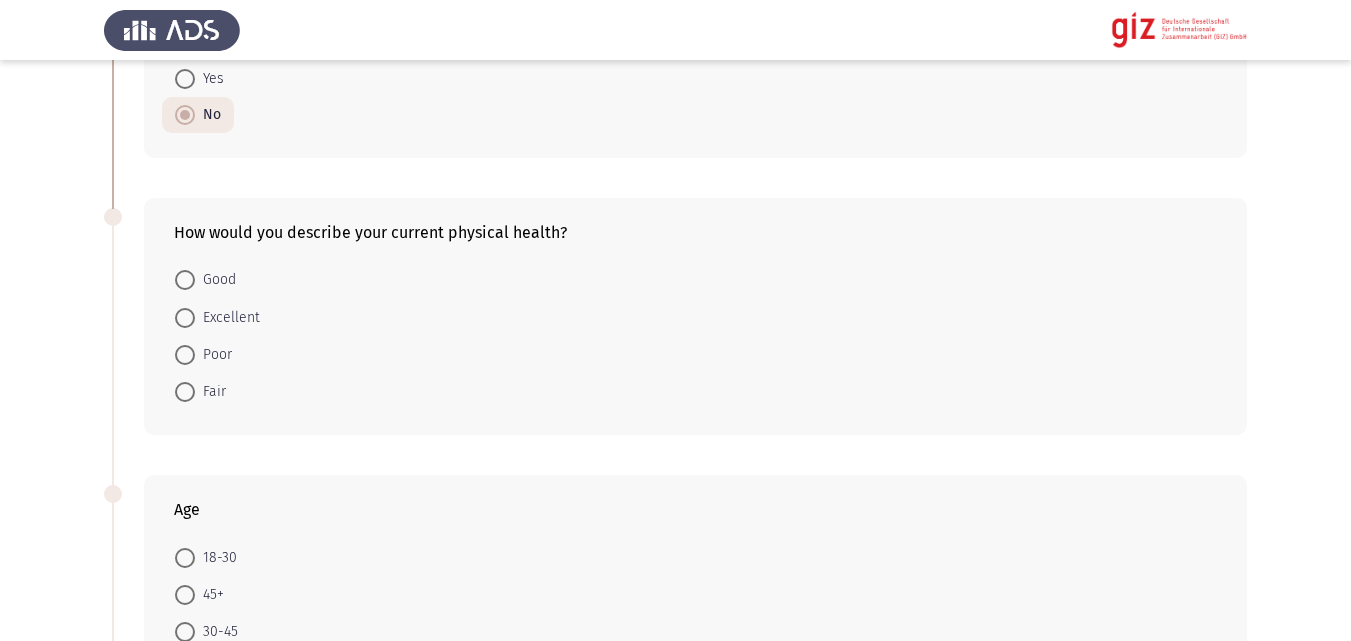 scroll, scrollTop: 1035, scrollLeft: 0, axis: vertical 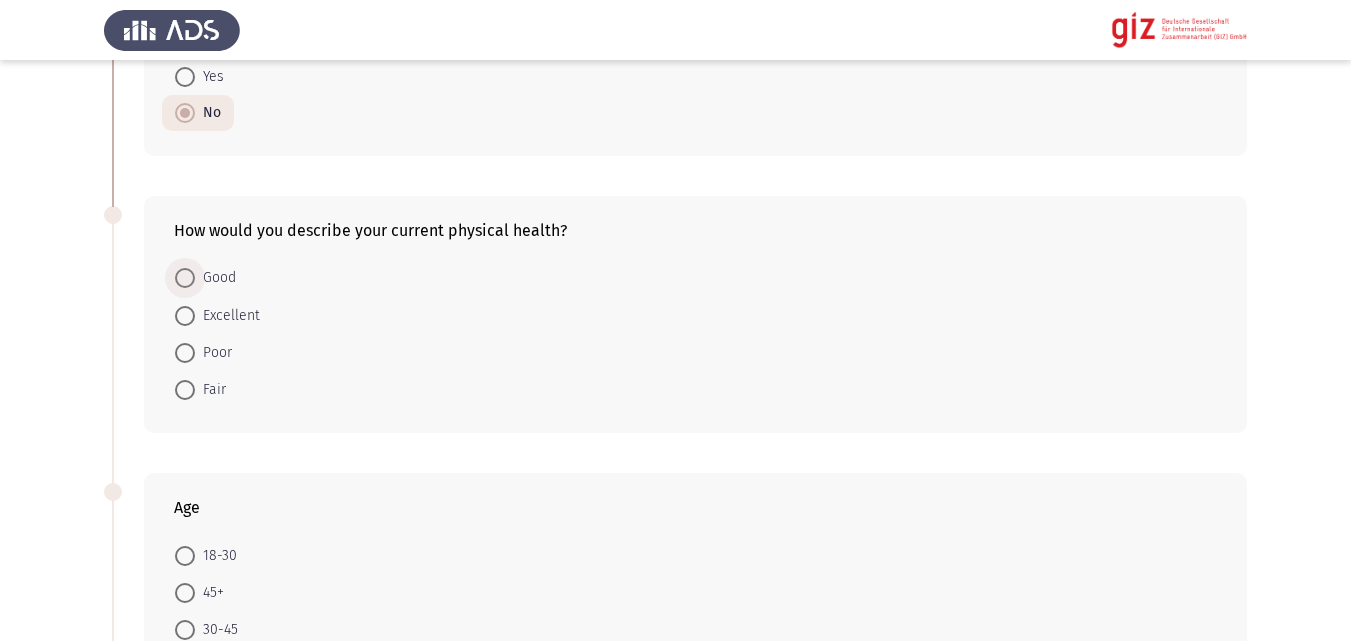click on "Good" at bounding box center (215, 278) 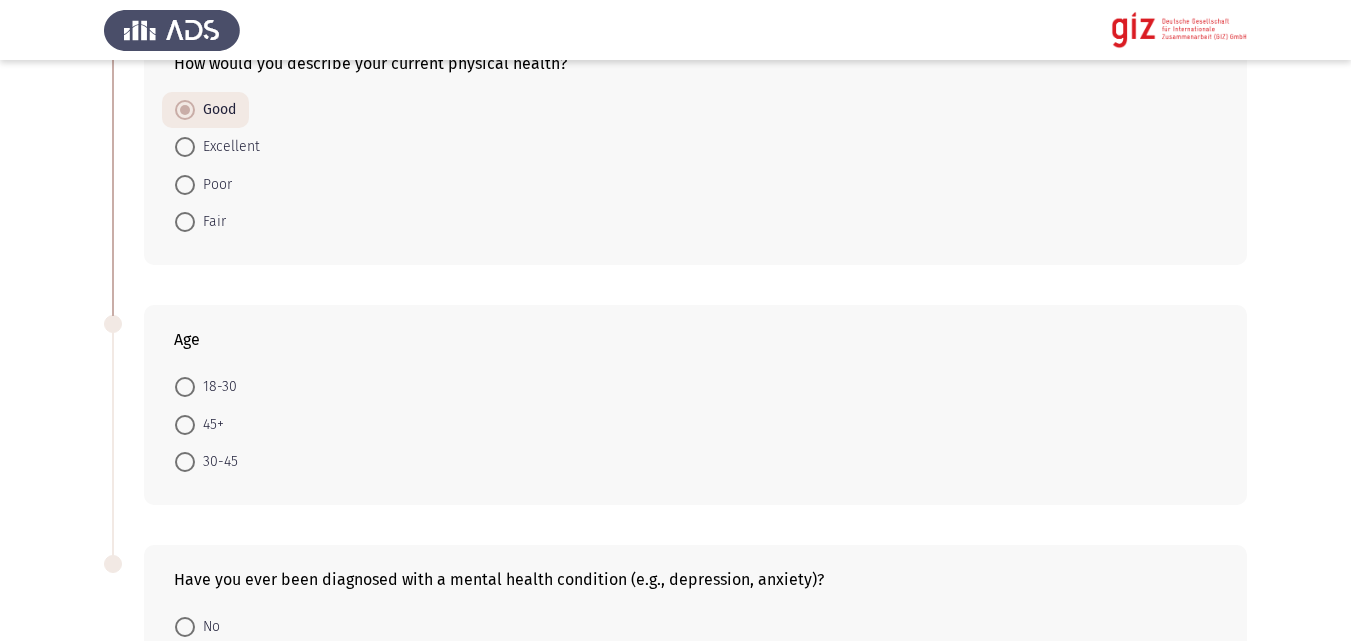scroll, scrollTop: 1242, scrollLeft: 0, axis: vertical 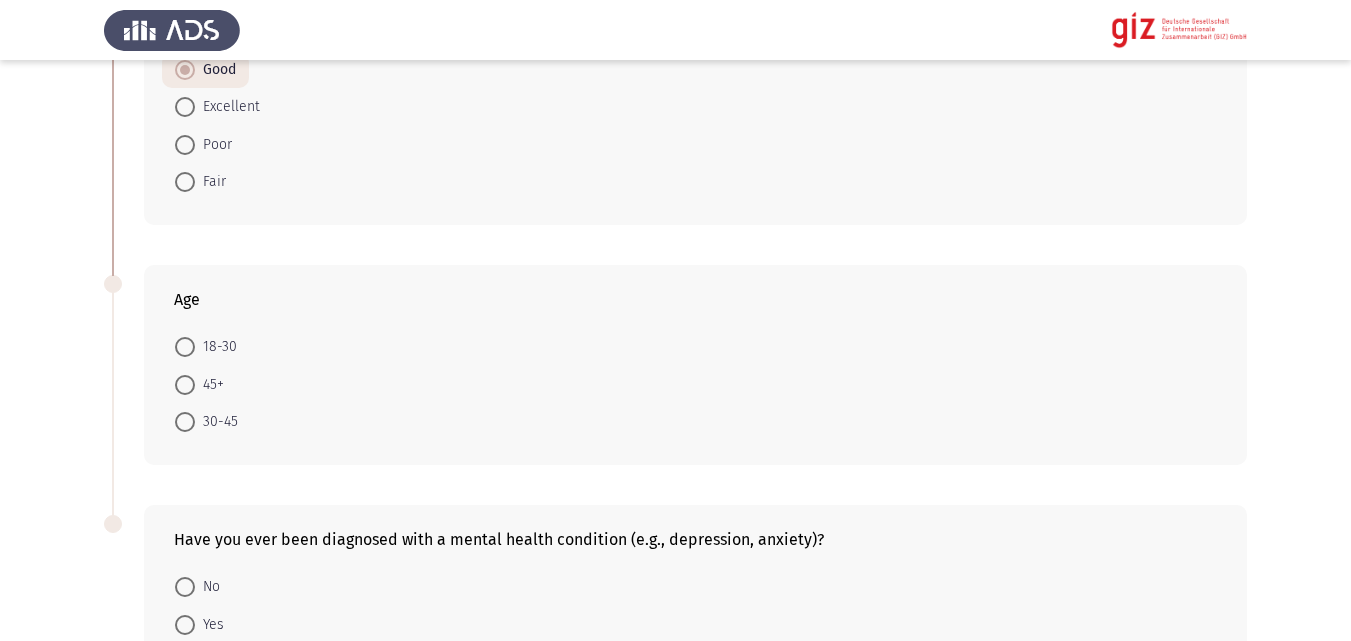 click at bounding box center [185, 422] 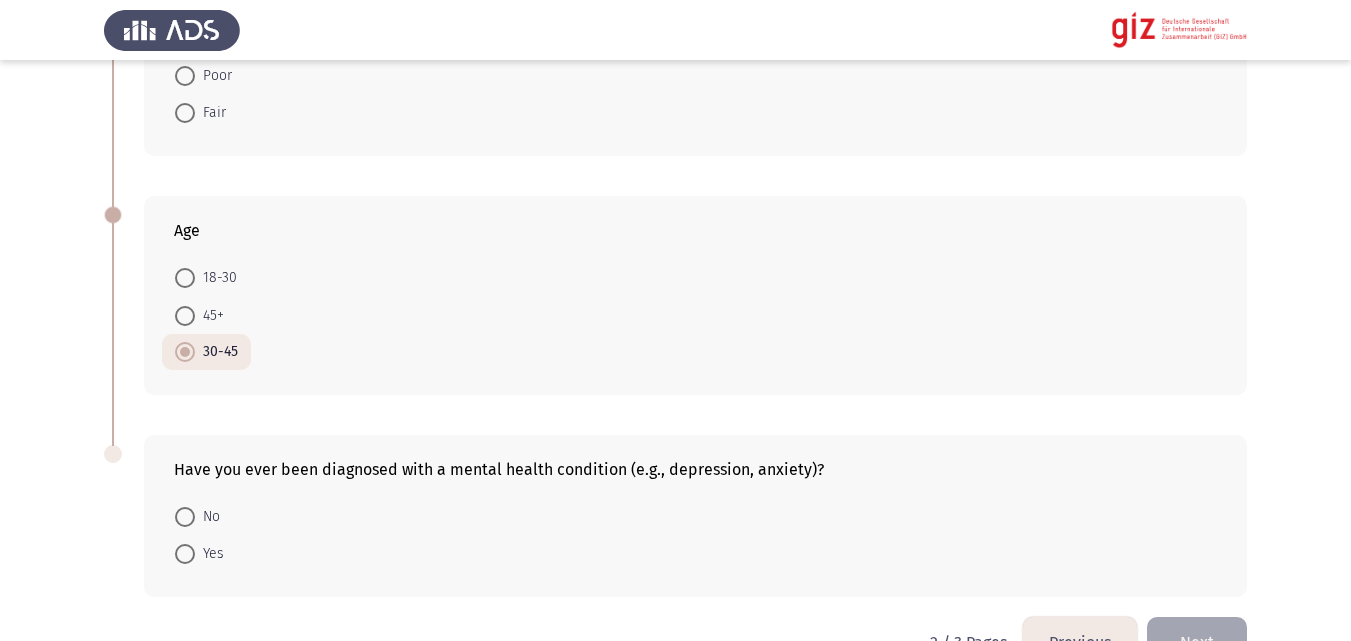 scroll, scrollTop: 1367, scrollLeft: 0, axis: vertical 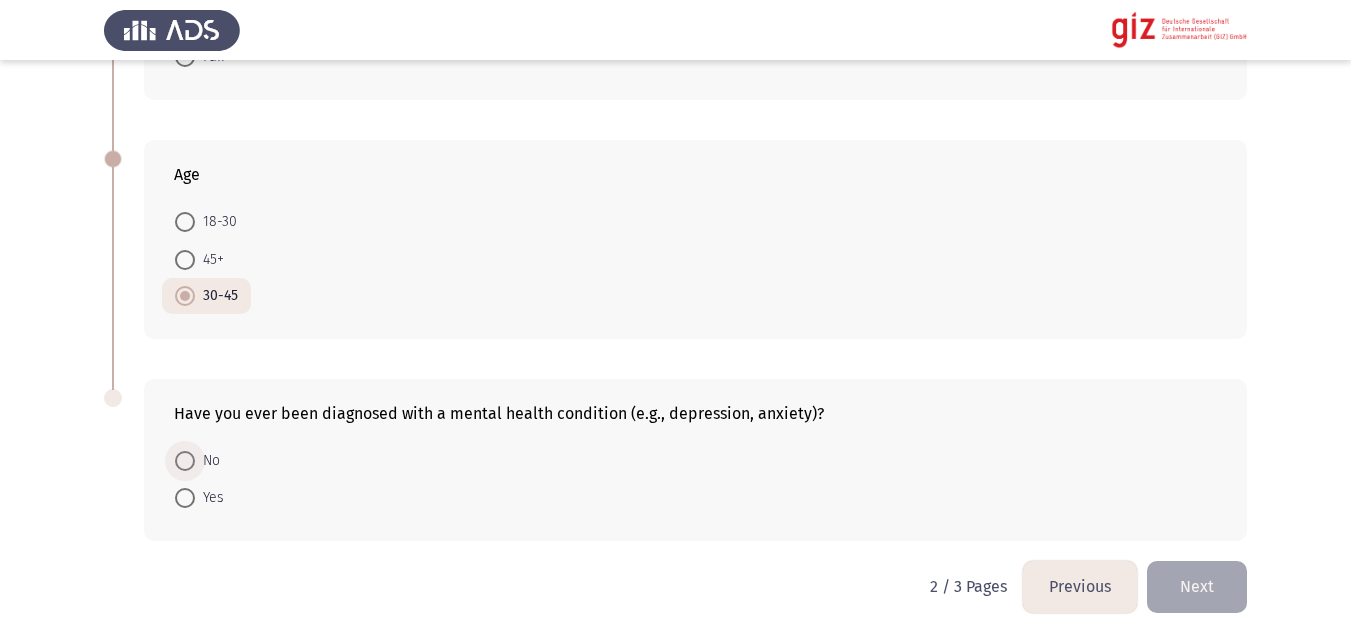 click at bounding box center [185, 461] 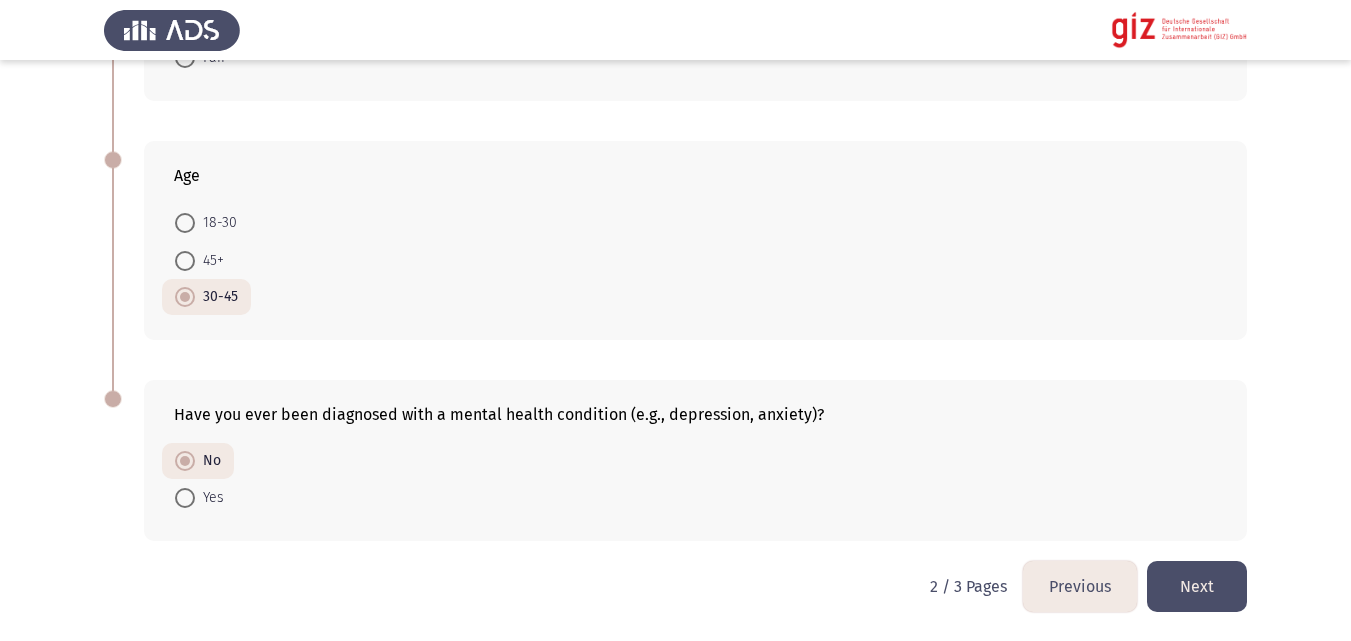 click on "Next" 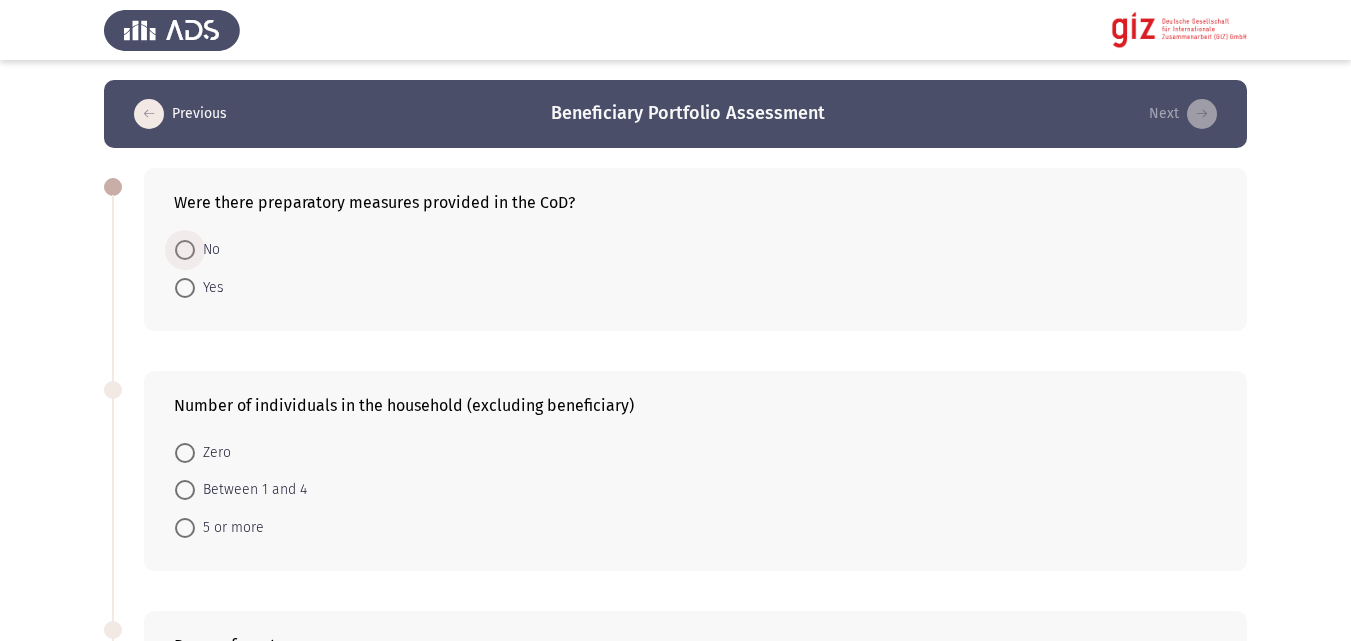 click on "No" at bounding box center [207, 250] 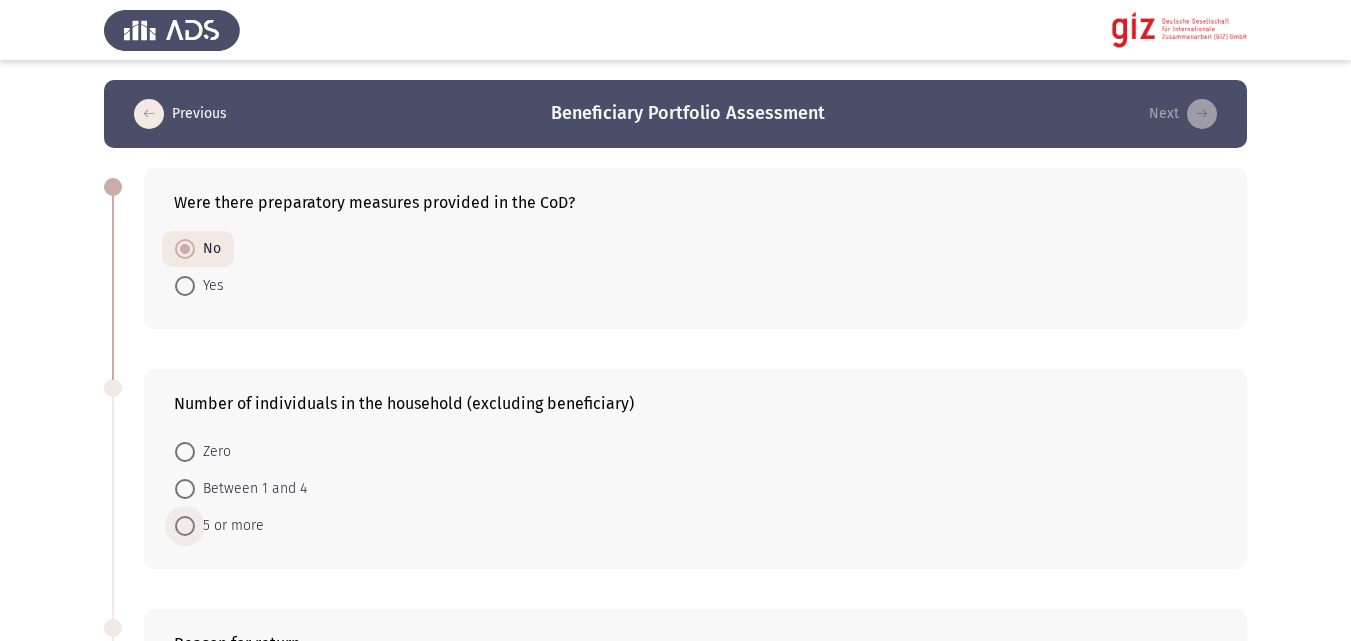 click on "5 or more" at bounding box center (229, 526) 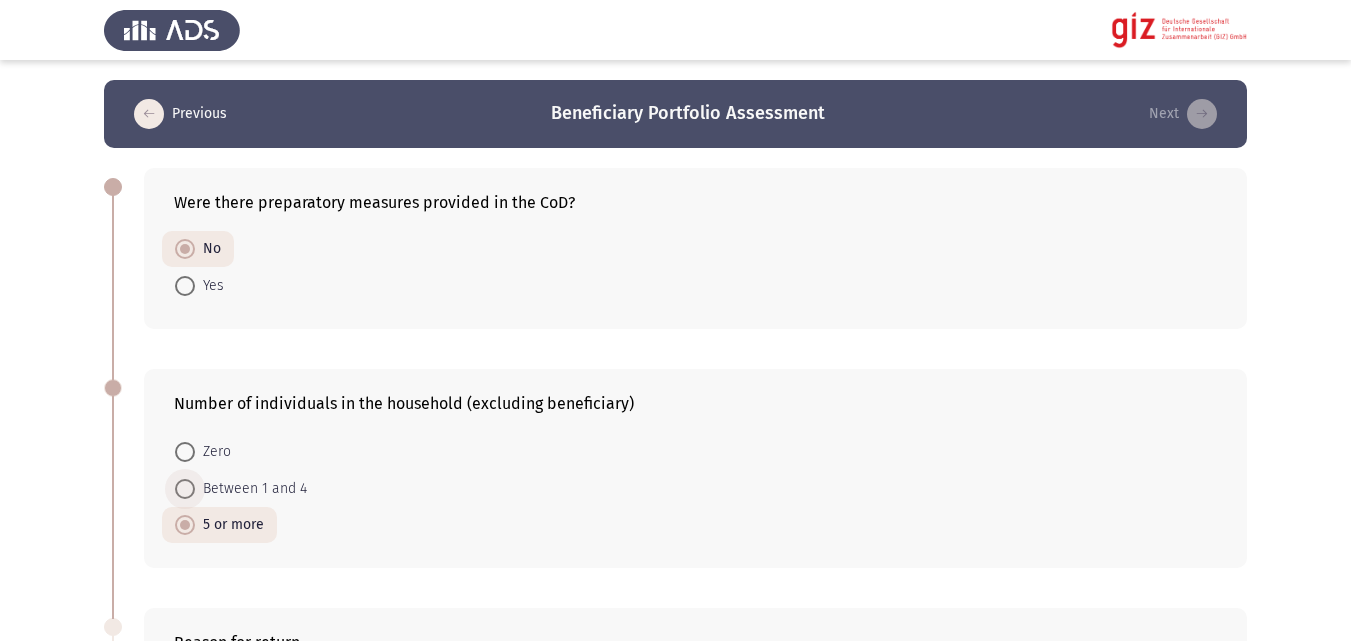 click on "Between 1 and 4" at bounding box center [251, 489] 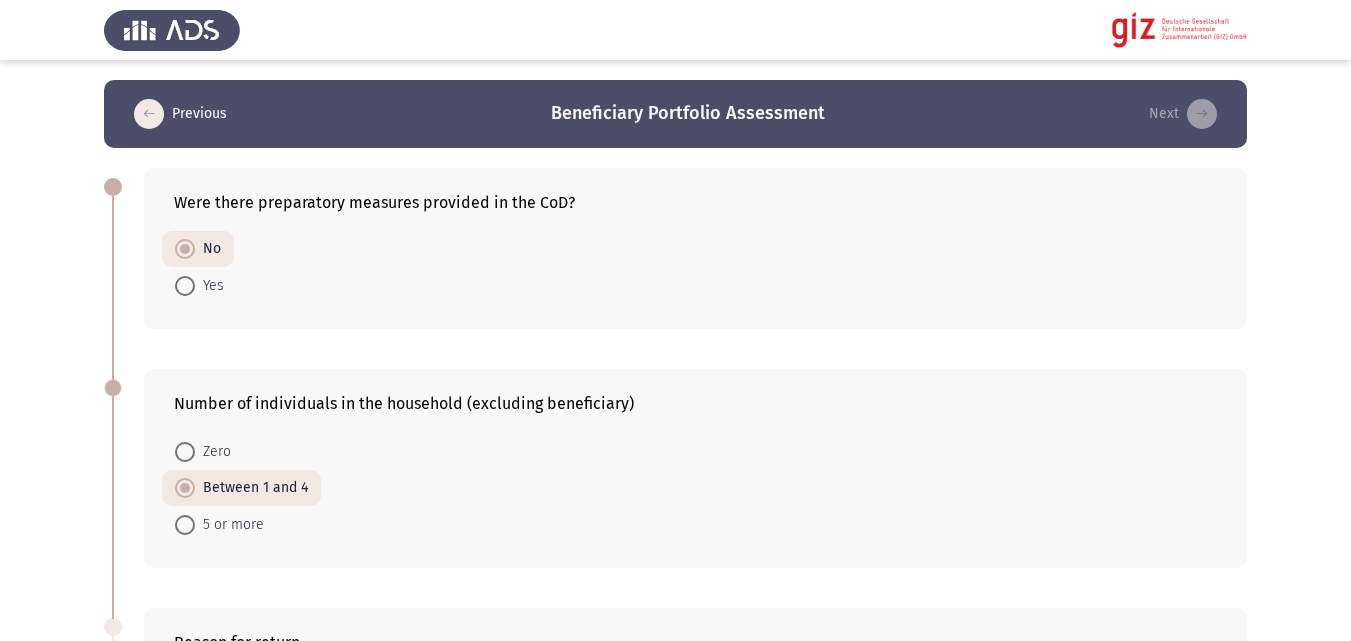 click on "5 or more" at bounding box center (229, 525) 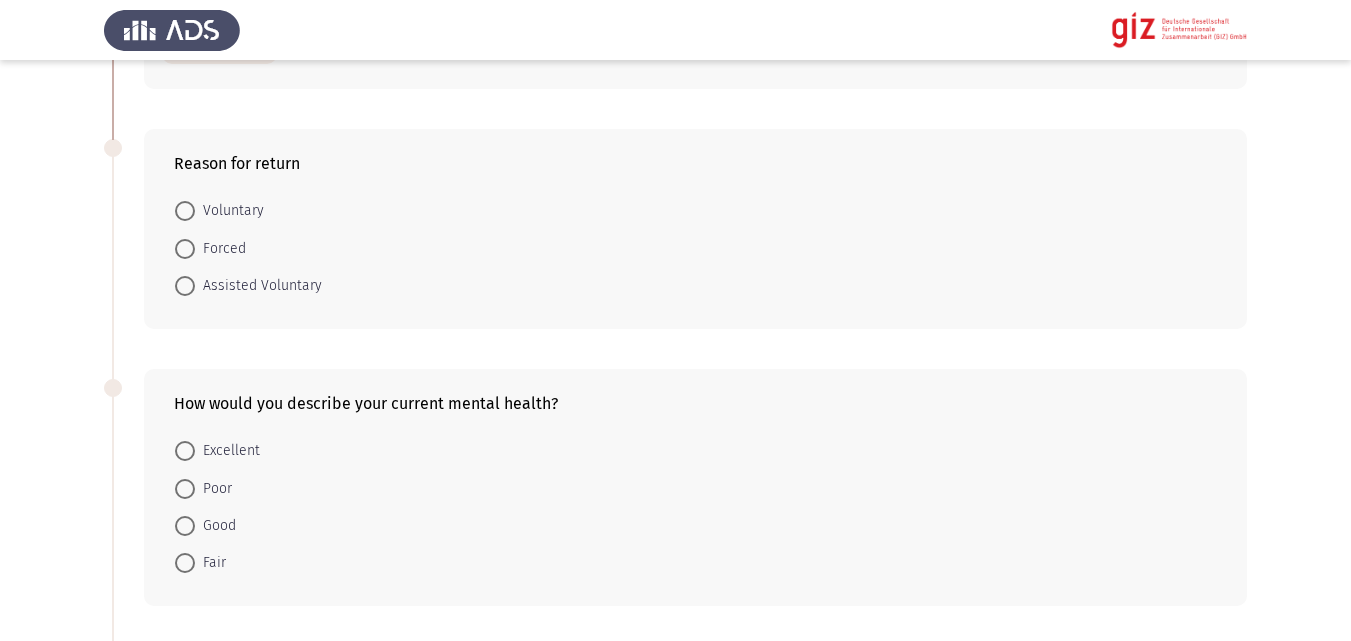 scroll, scrollTop: 505, scrollLeft: 0, axis: vertical 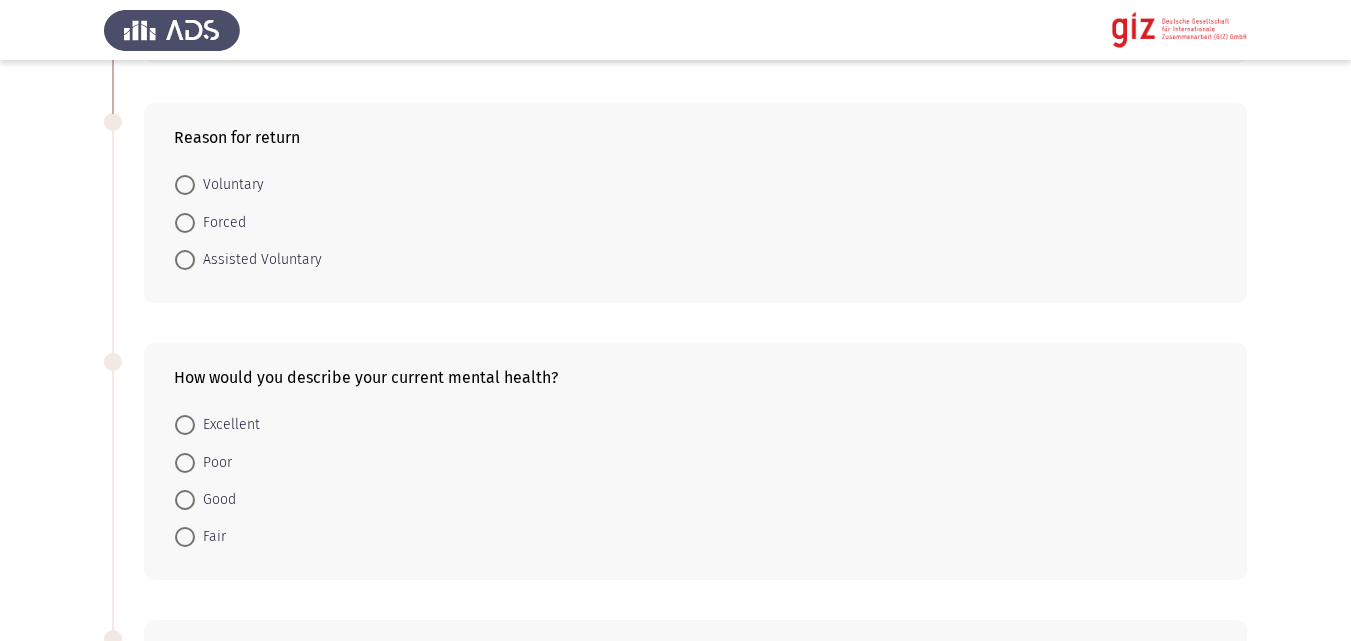 click on "Forced" at bounding box center [220, 223] 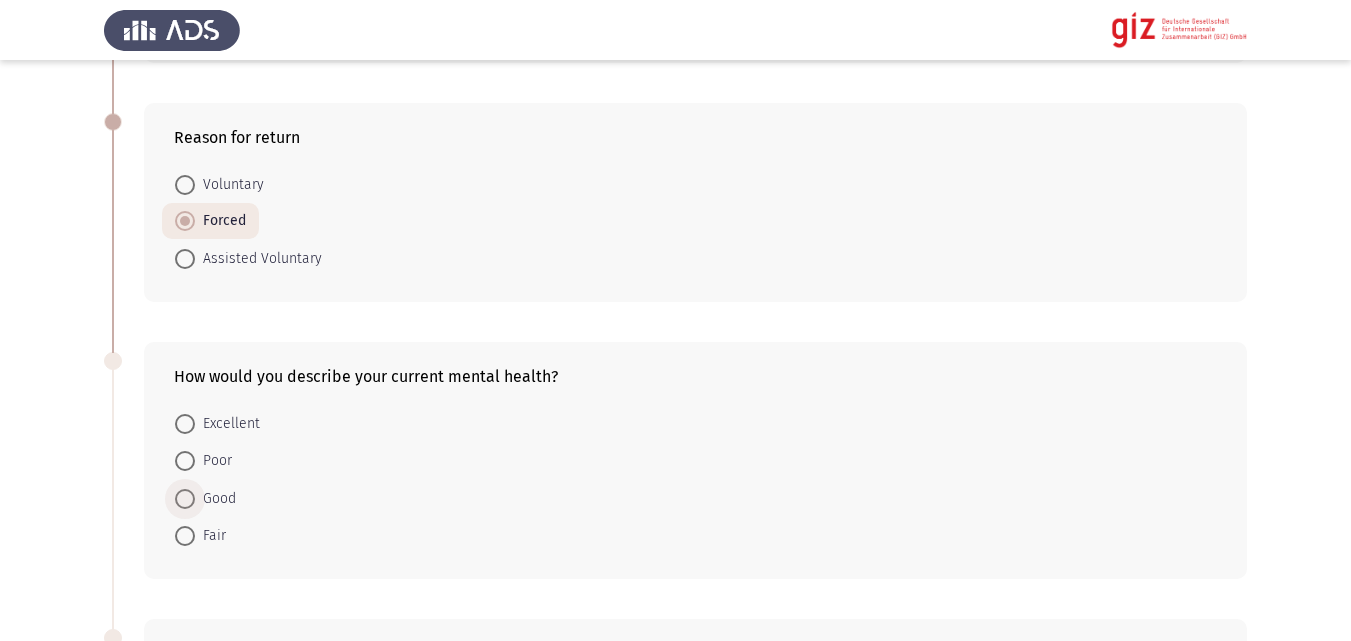 click on "Good" at bounding box center [215, 499] 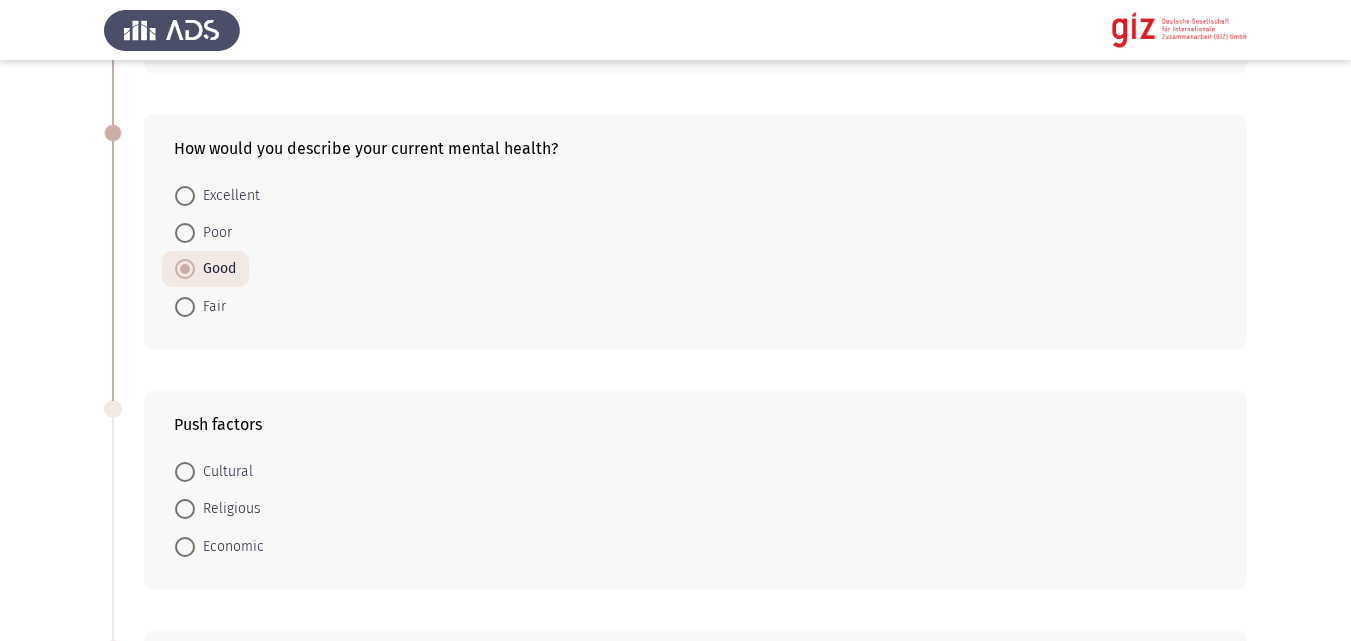scroll, scrollTop: 739, scrollLeft: 0, axis: vertical 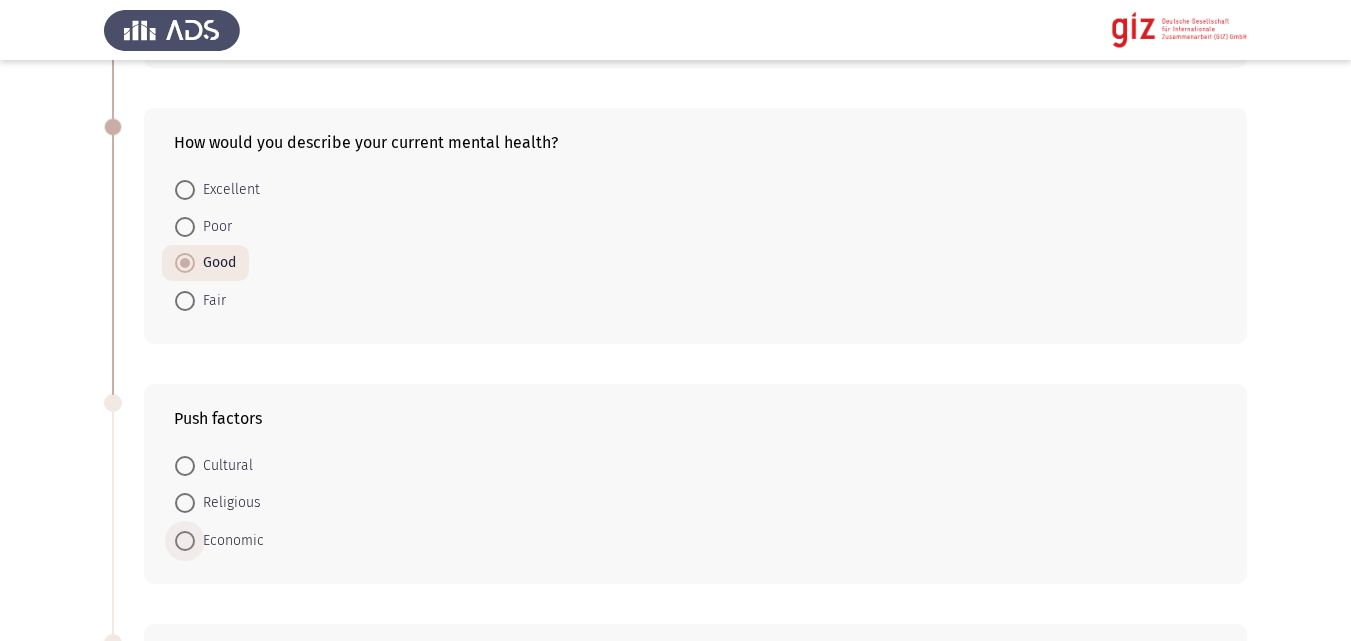 click on "Economic" at bounding box center (229, 541) 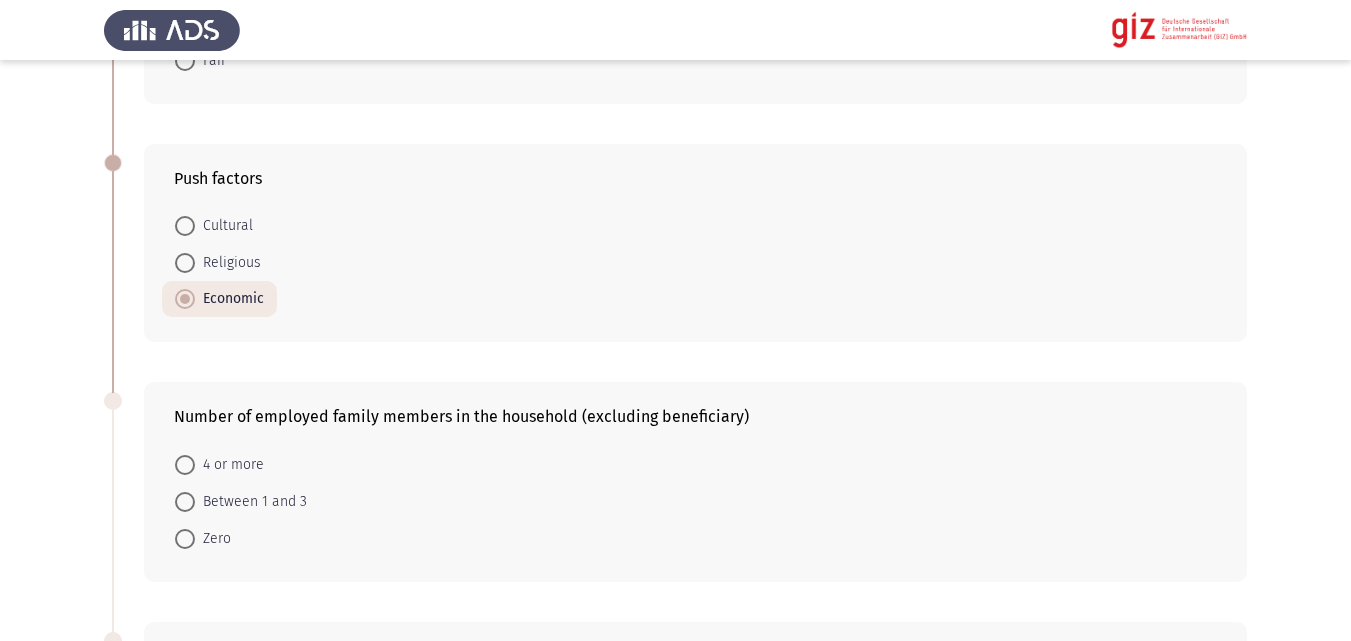 scroll, scrollTop: 981, scrollLeft: 0, axis: vertical 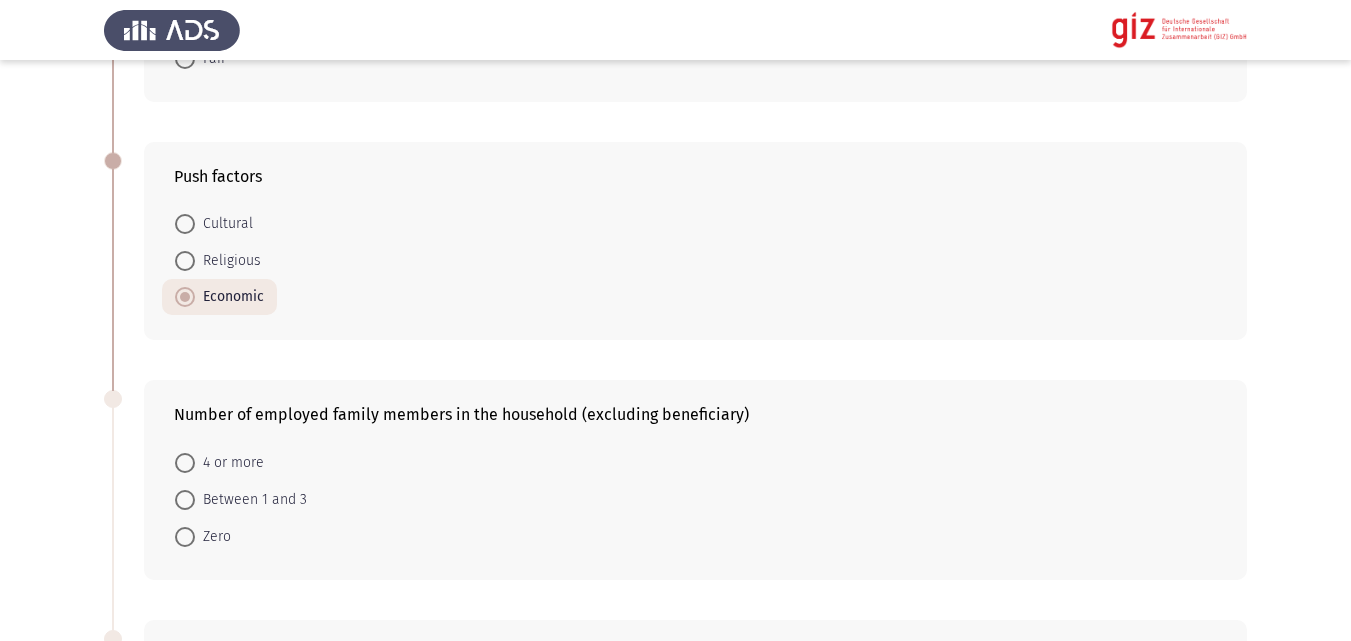 click on "Zero" at bounding box center [213, 537] 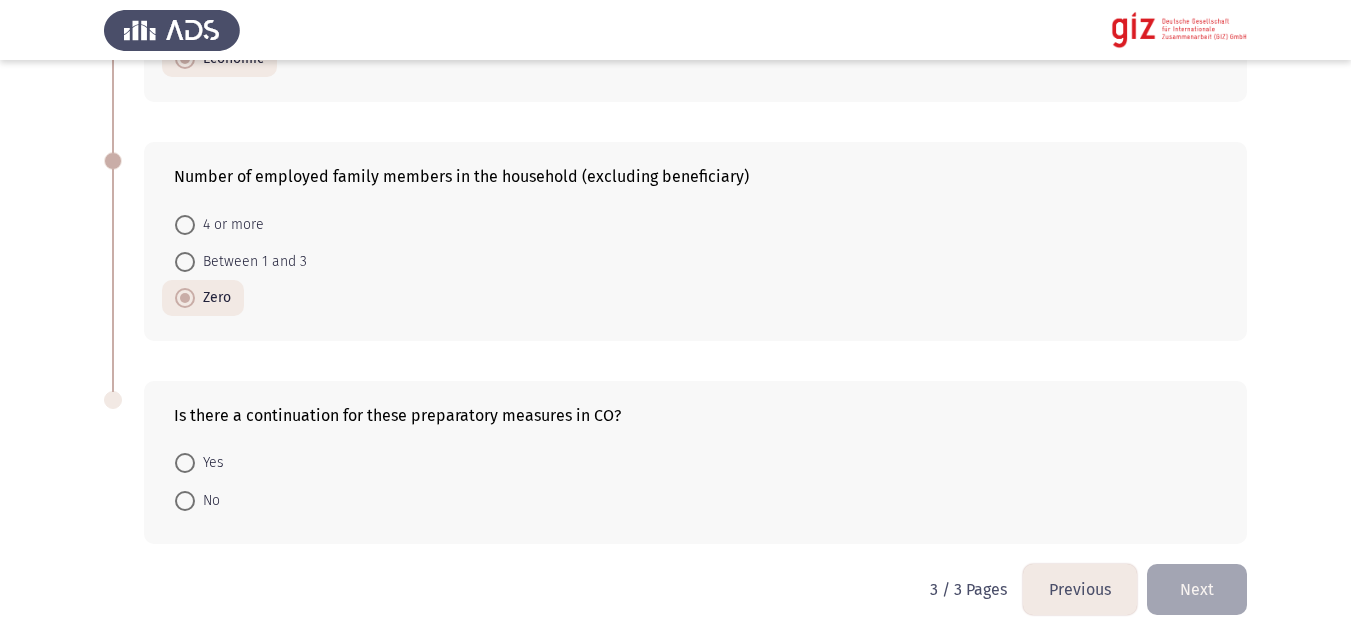 scroll, scrollTop: 1222, scrollLeft: 0, axis: vertical 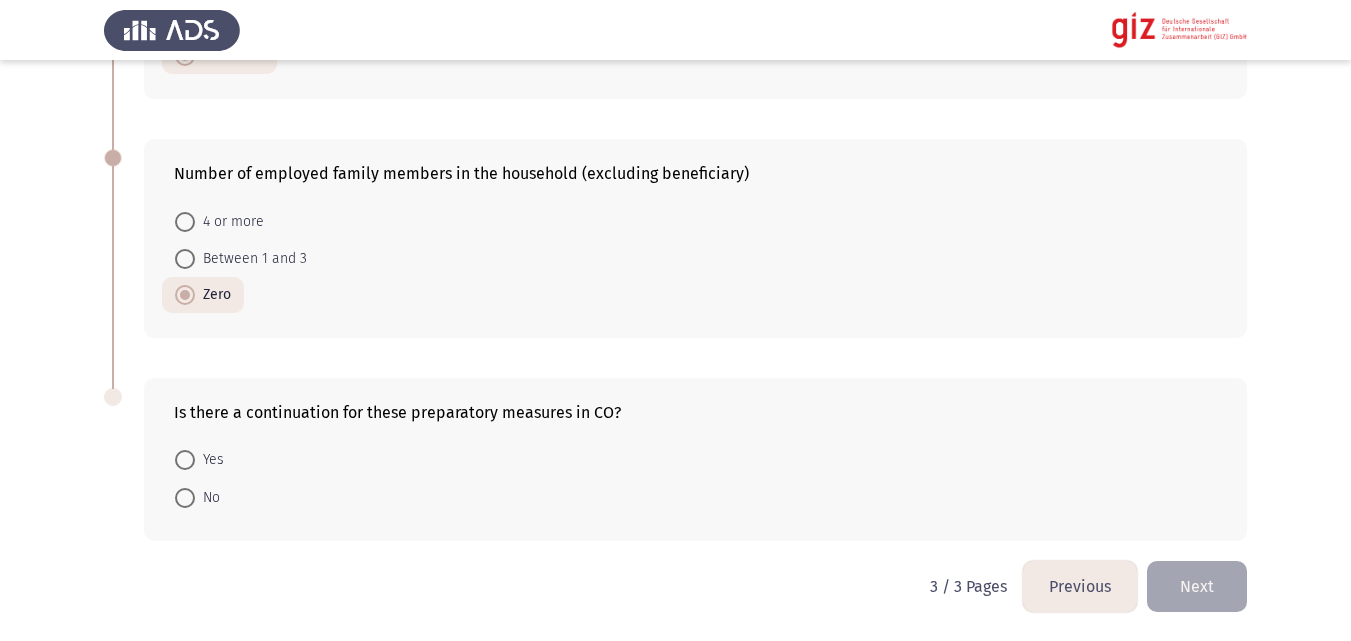 click on "No" at bounding box center [207, 498] 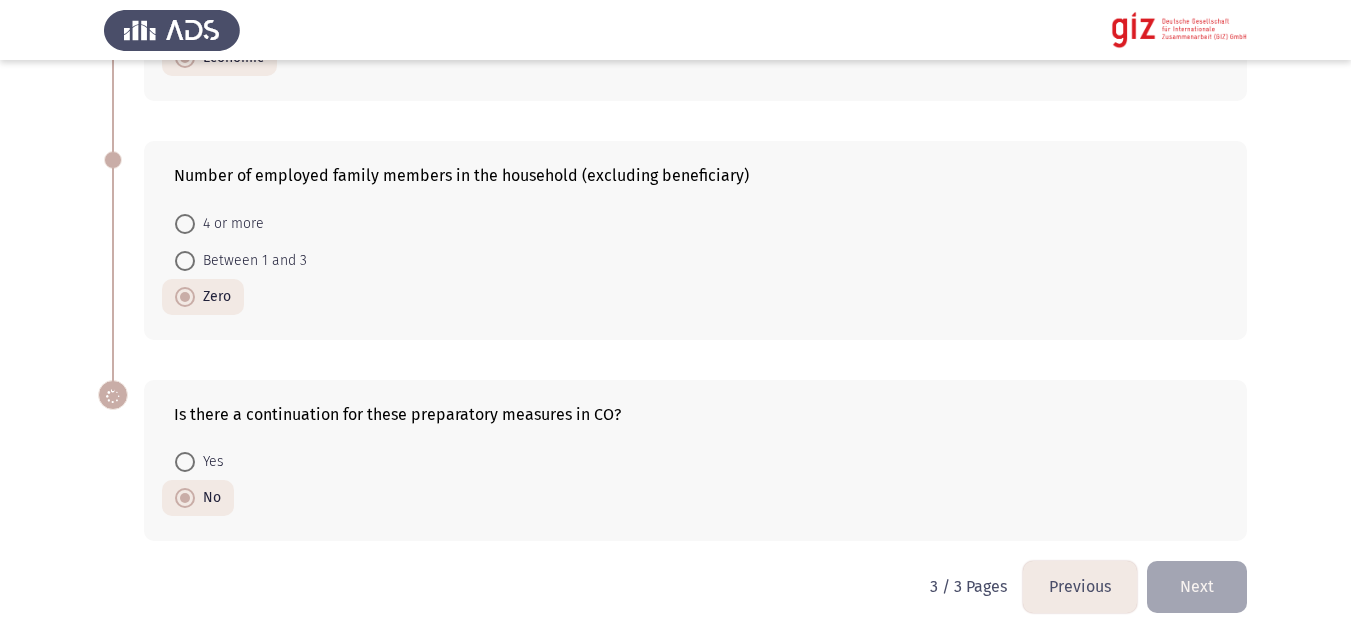 scroll, scrollTop: 1220, scrollLeft: 0, axis: vertical 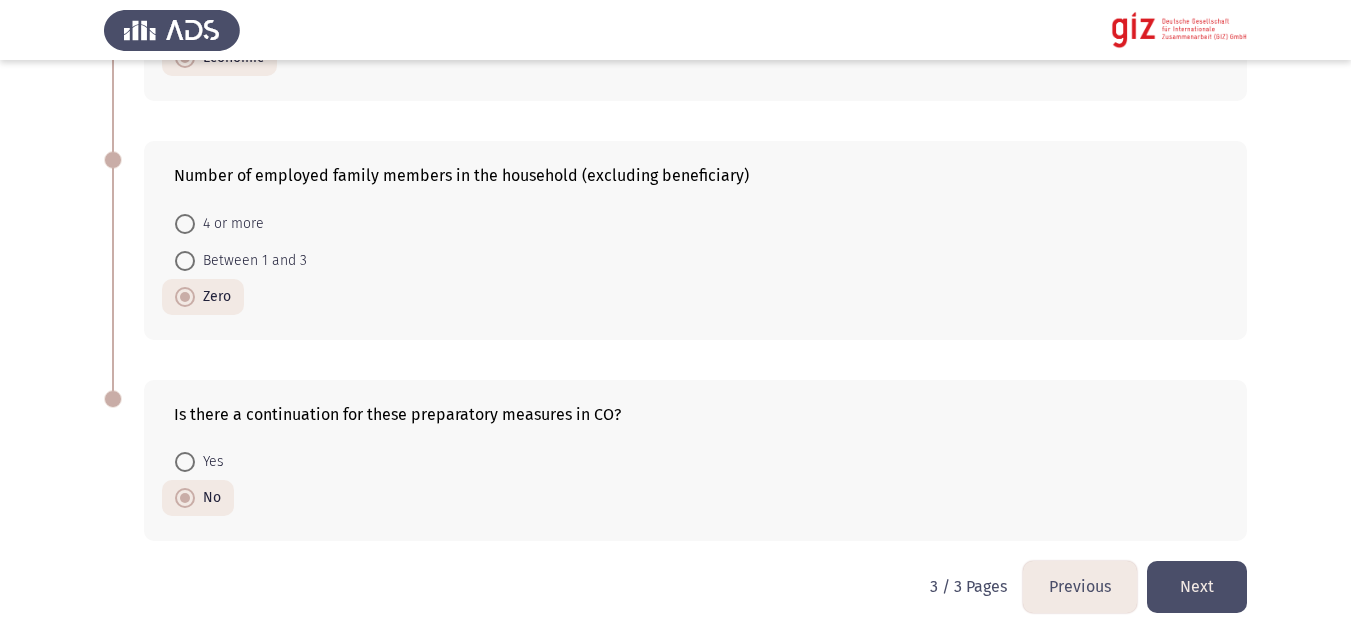 click on "Next" 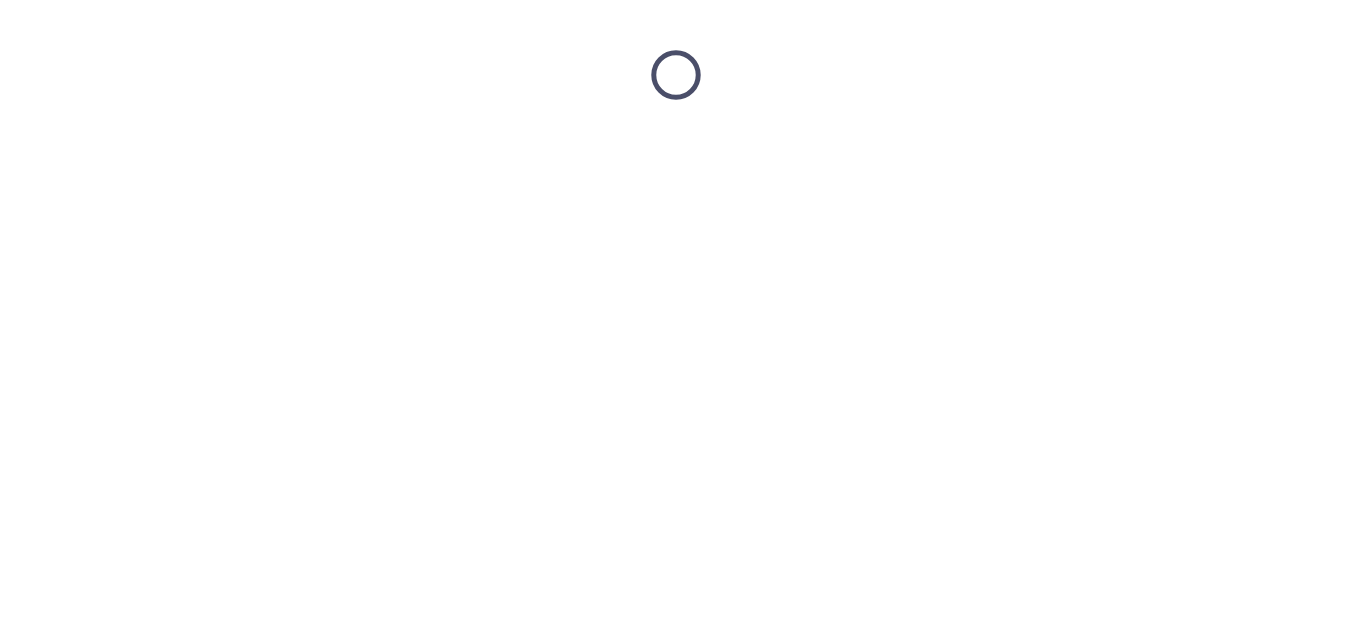 scroll, scrollTop: 0, scrollLeft: 0, axis: both 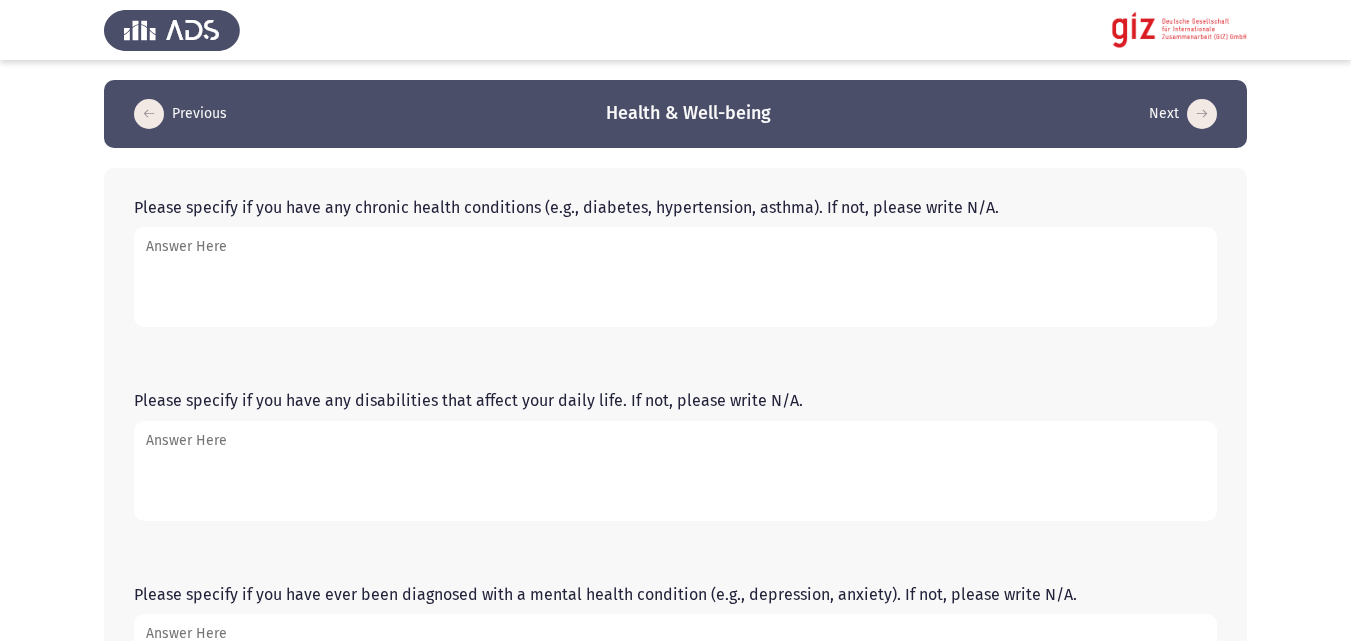 click on "Please specify if you have any chronic health conditions (e.g., diabetes, hypertension, asthma). If not, please write N/A." at bounding box center (675, 277) 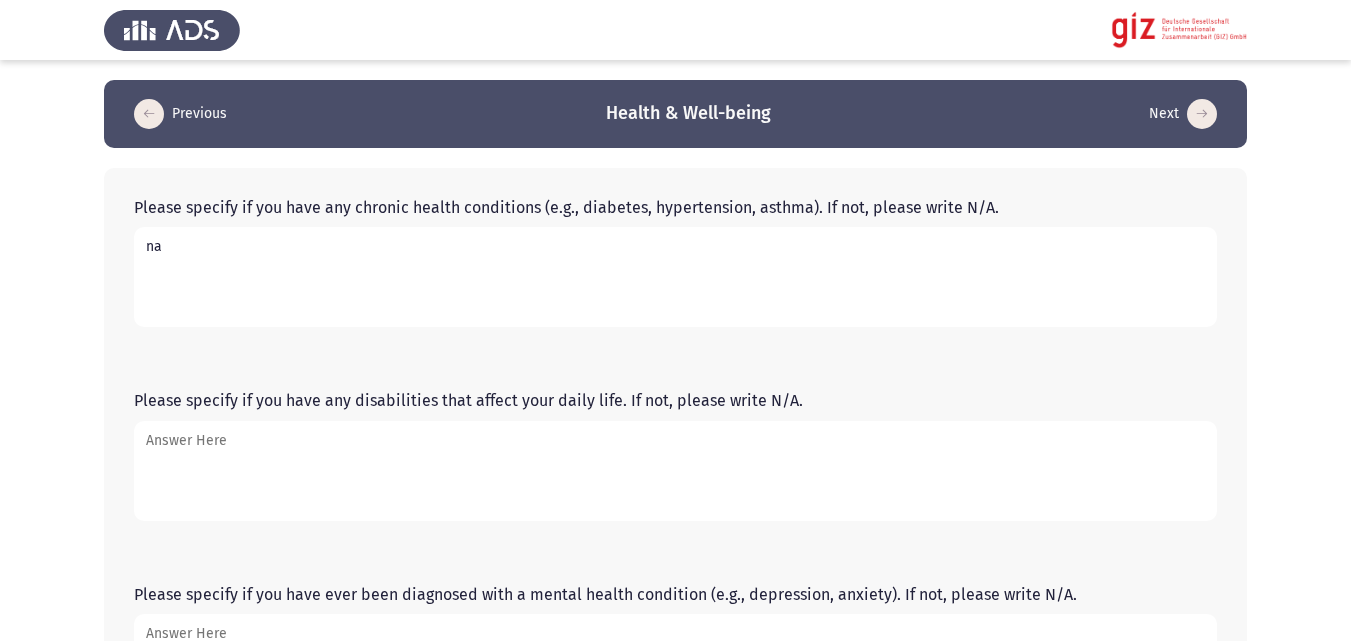 type on "na" 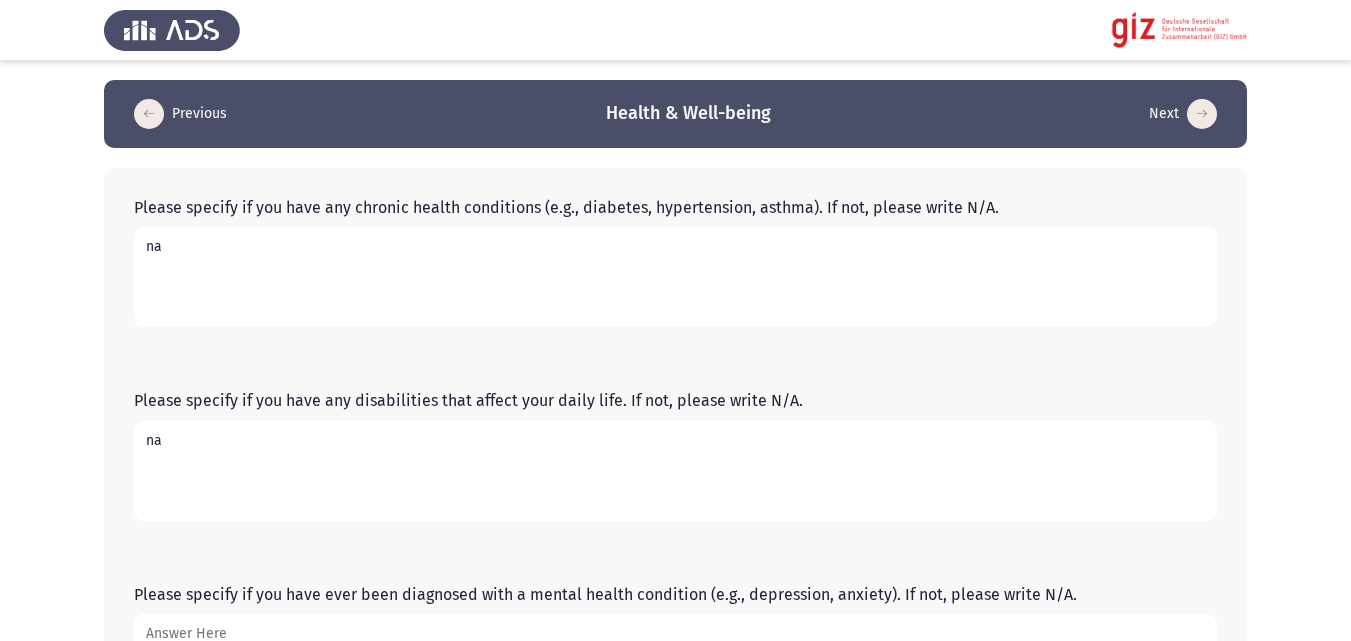 type on "na" 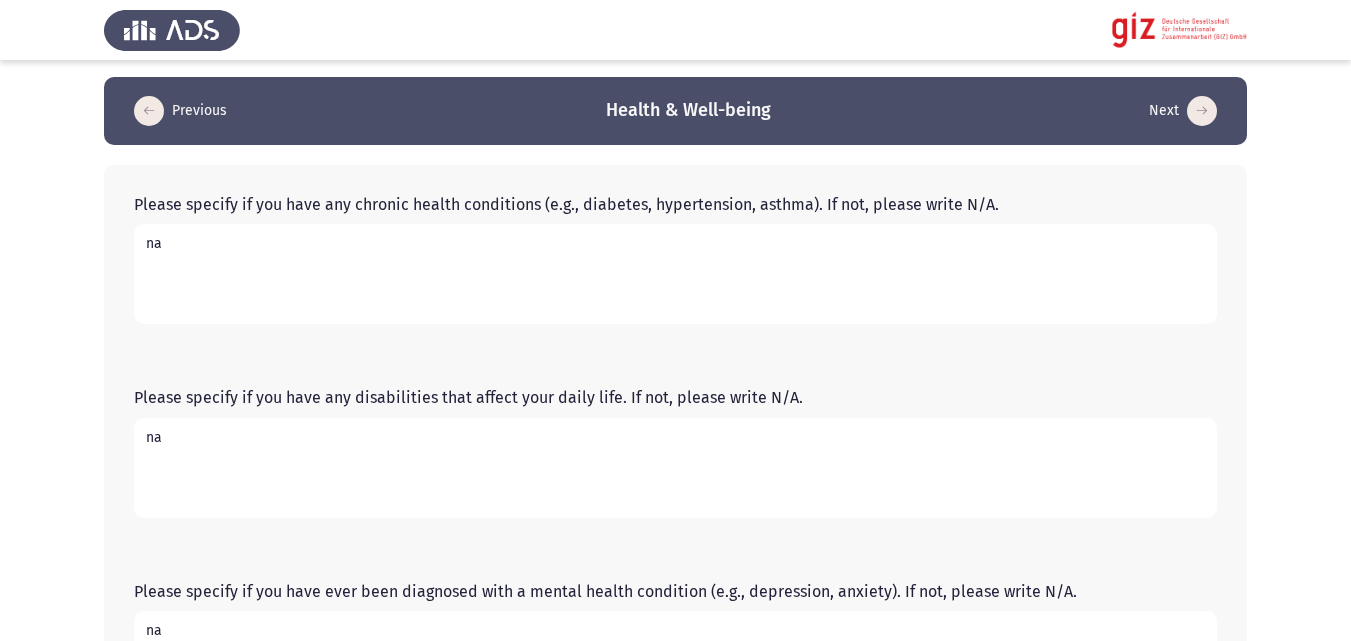 type on "na" 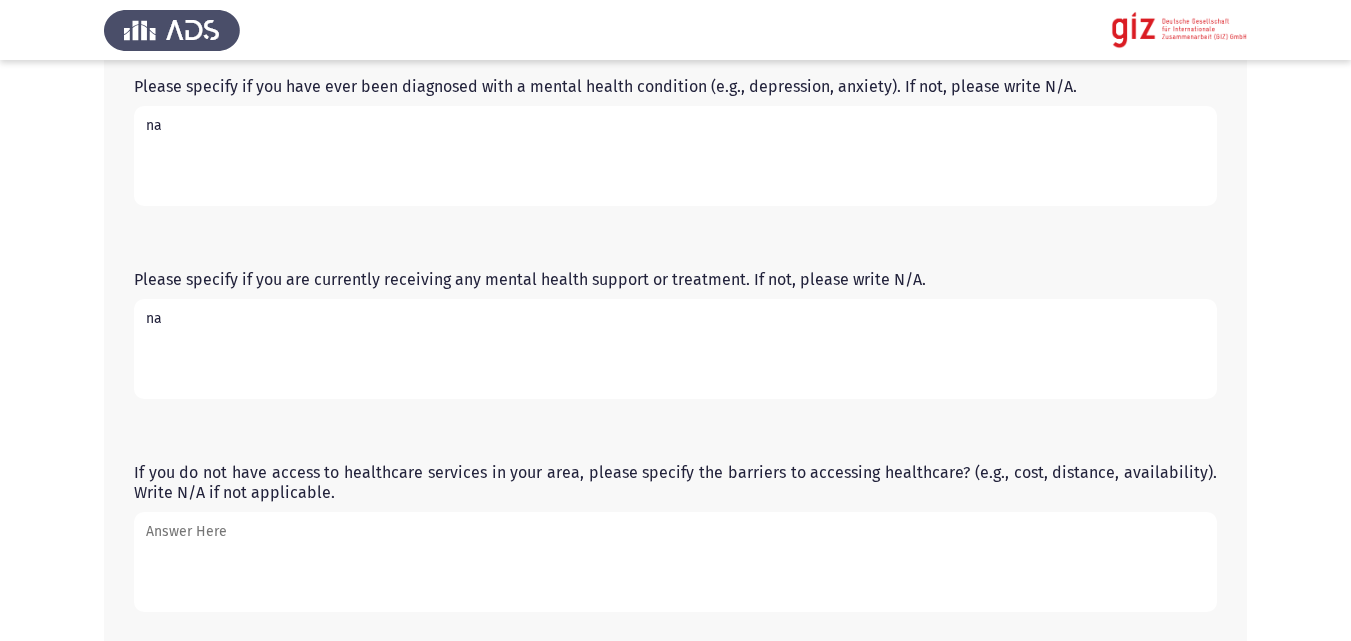 type on "na" 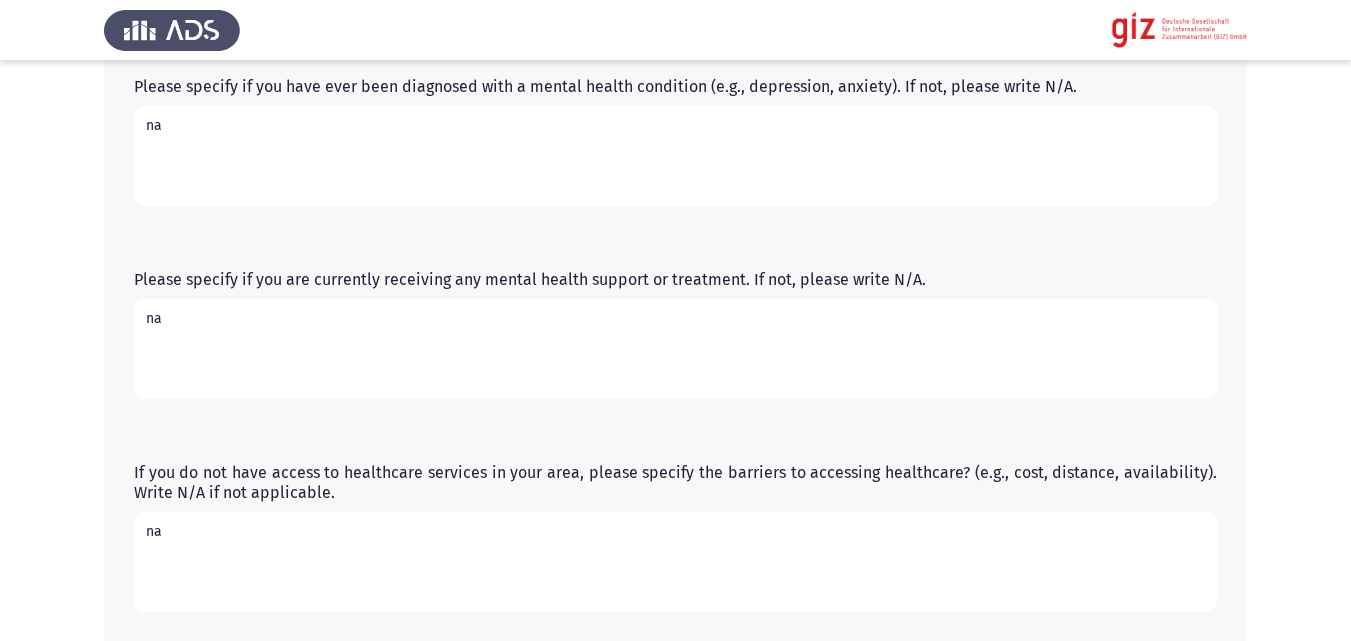type on "na" 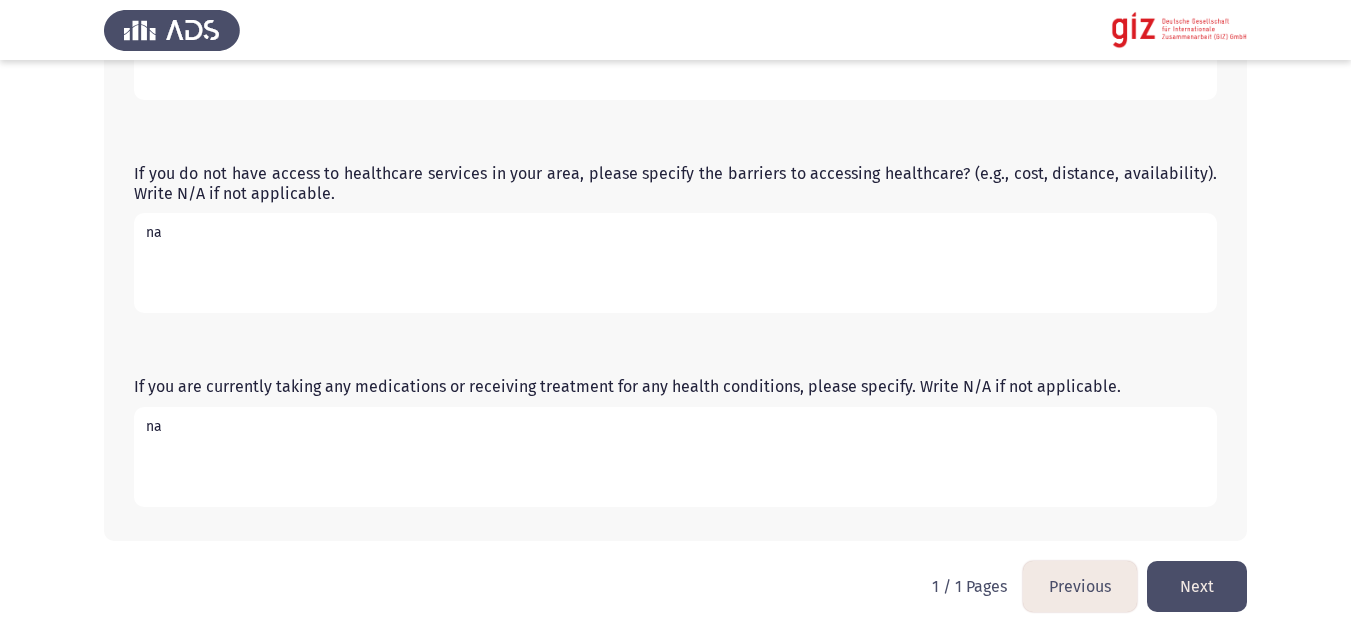 type on "na" 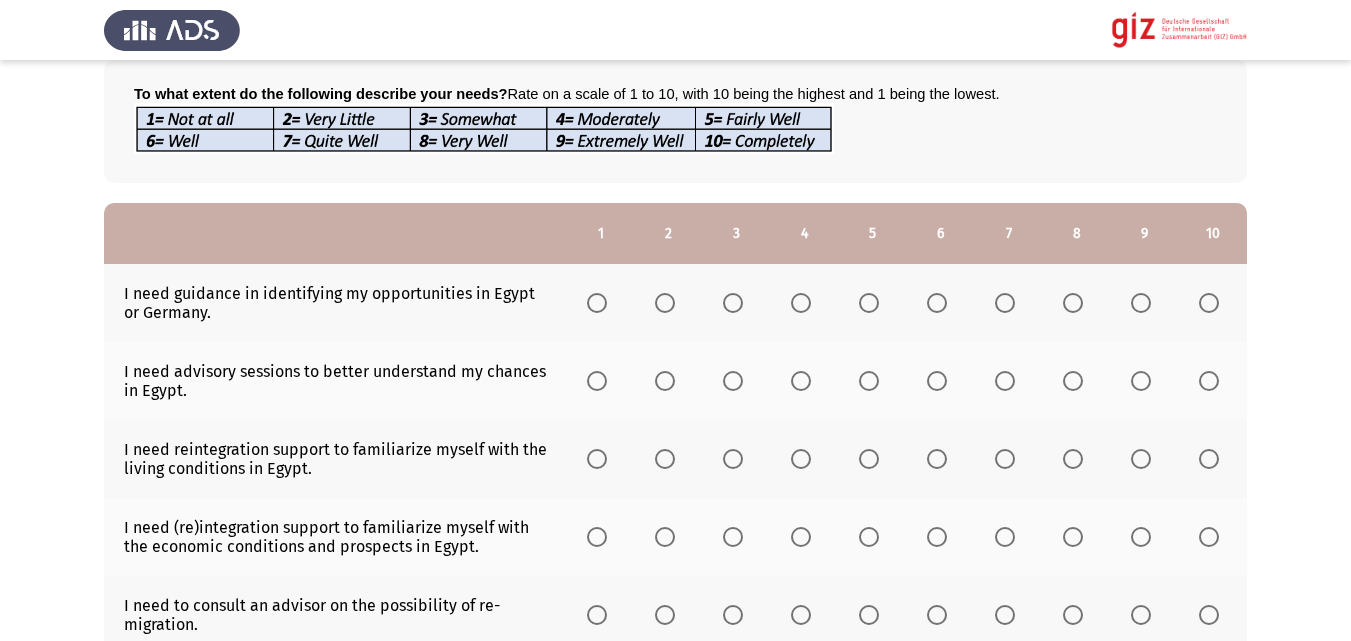 scroll, scrollTop: 123, scrollLeft: 0, axis: vertical 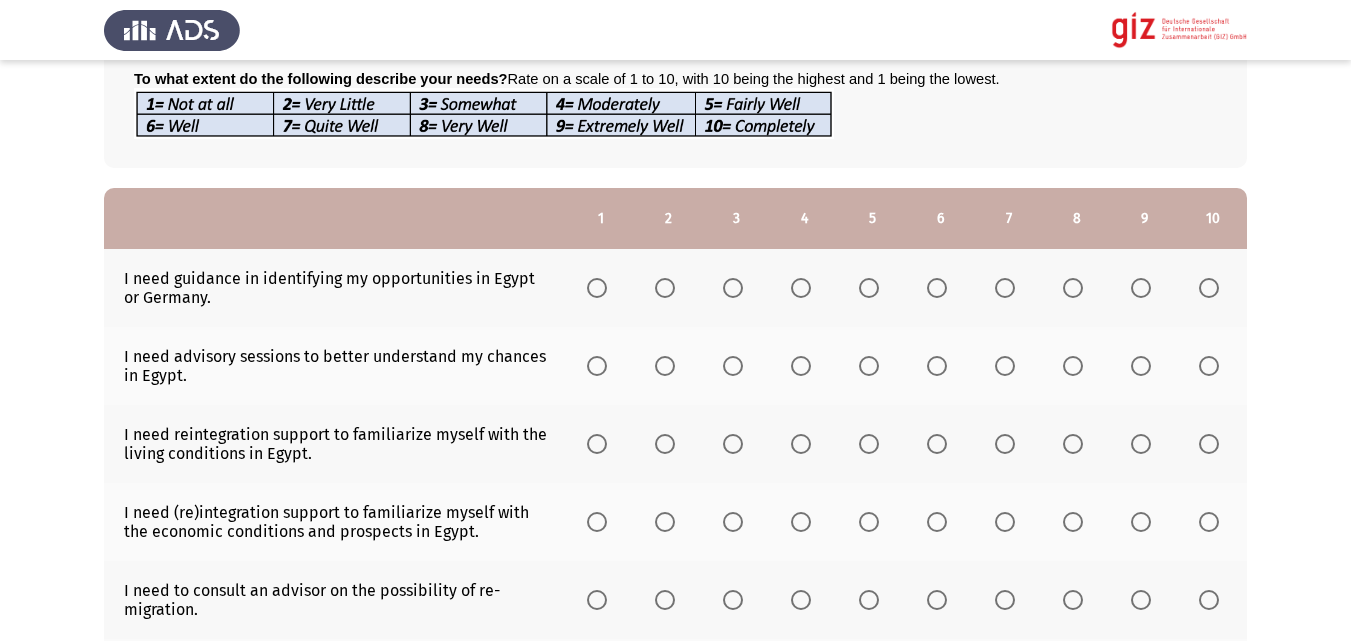 click at bounding box center [597, 288] 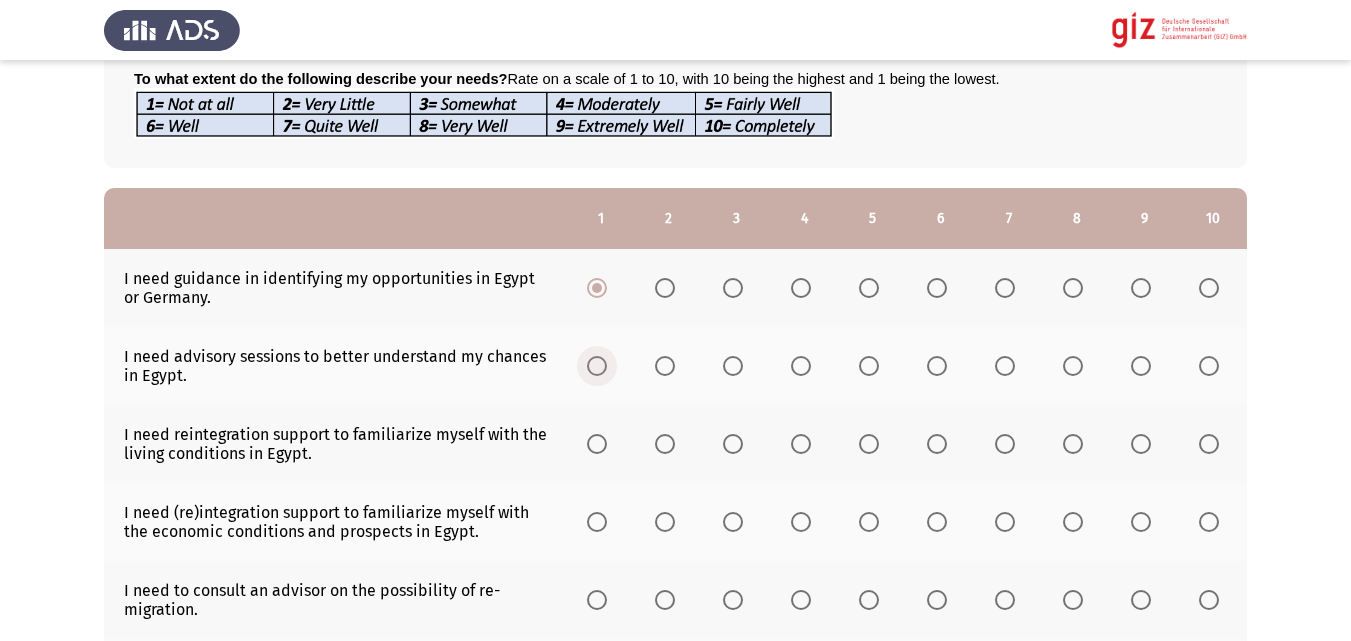 click at bounding box center [597, 366] 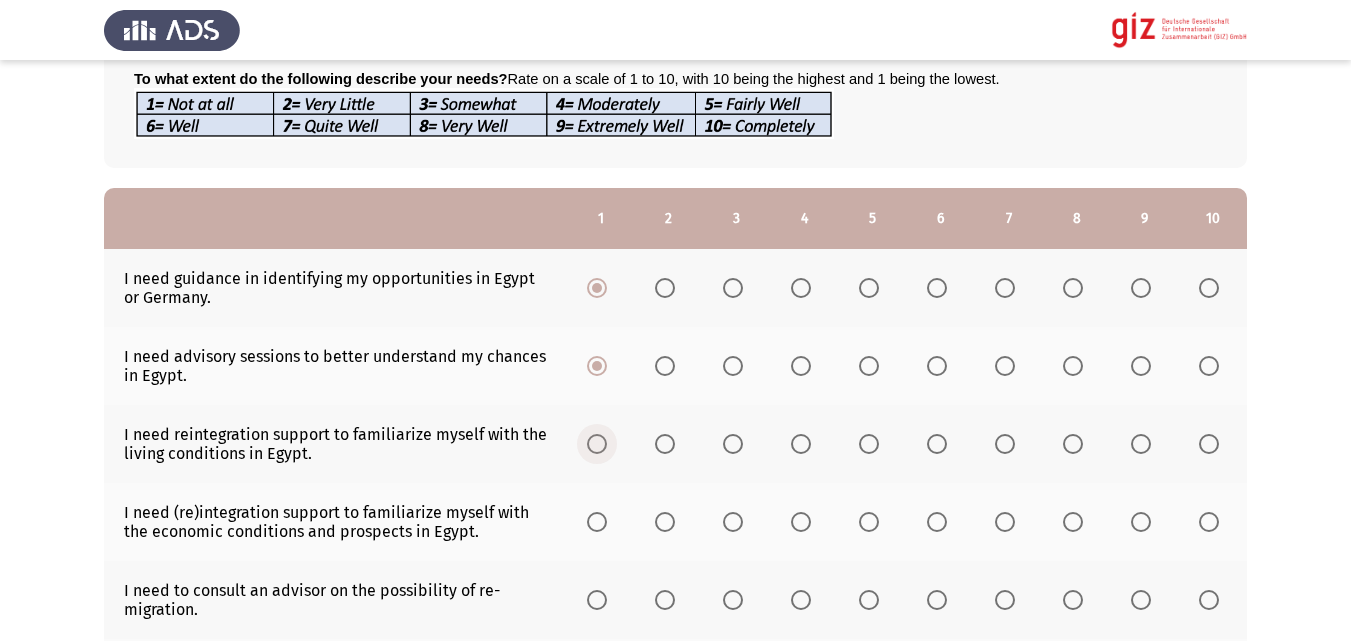 click at bounding box center (597, 444) 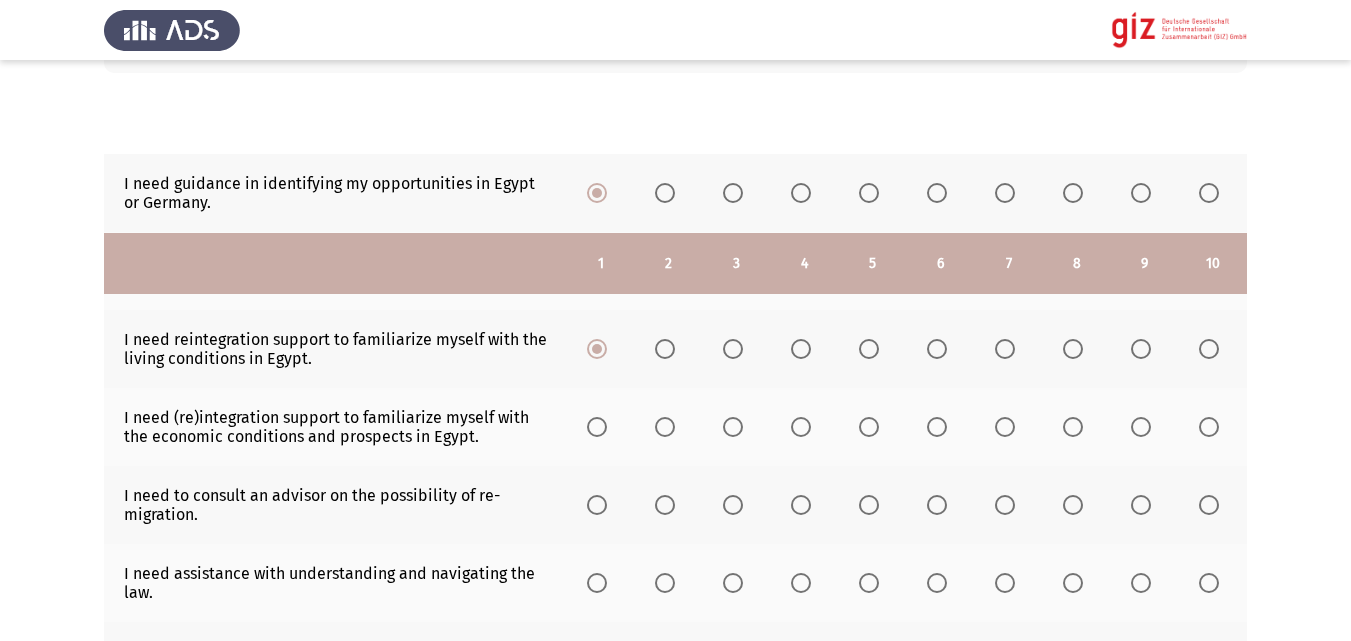 scroll, scrollTop: 439, scrollLeft: 0, axis: vertical 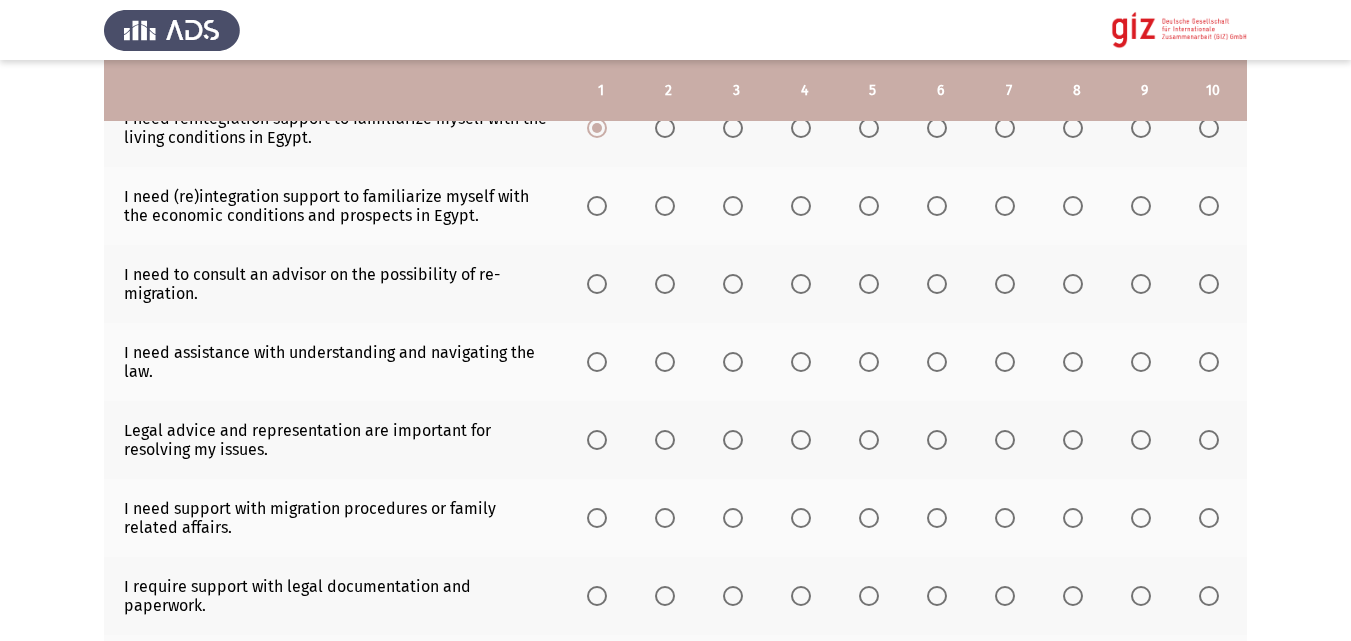 click at bounding box center (601, 206) 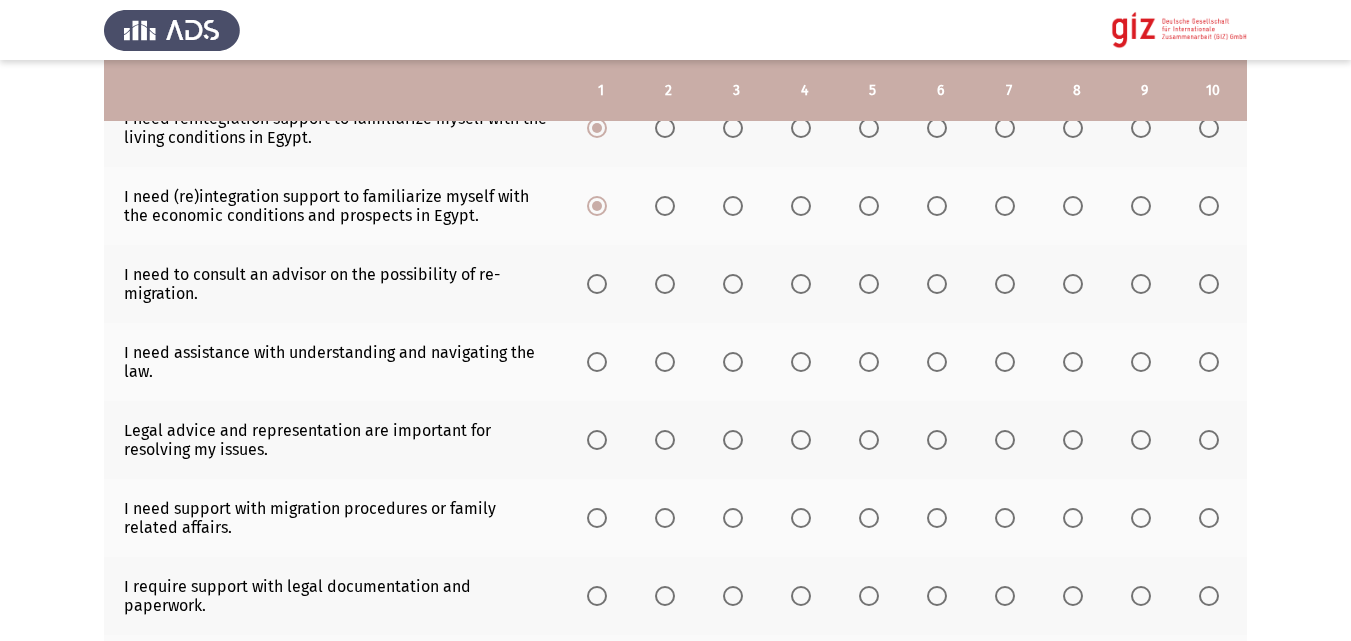 click 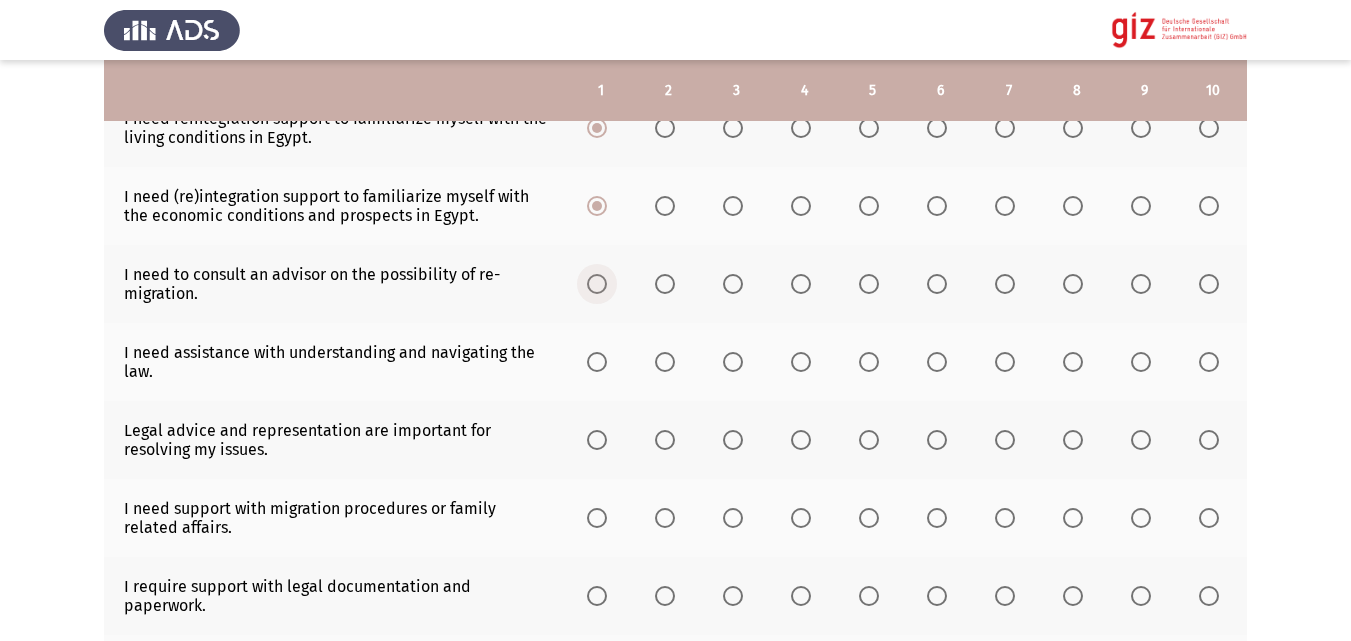 click at bounding box center [597, 284] 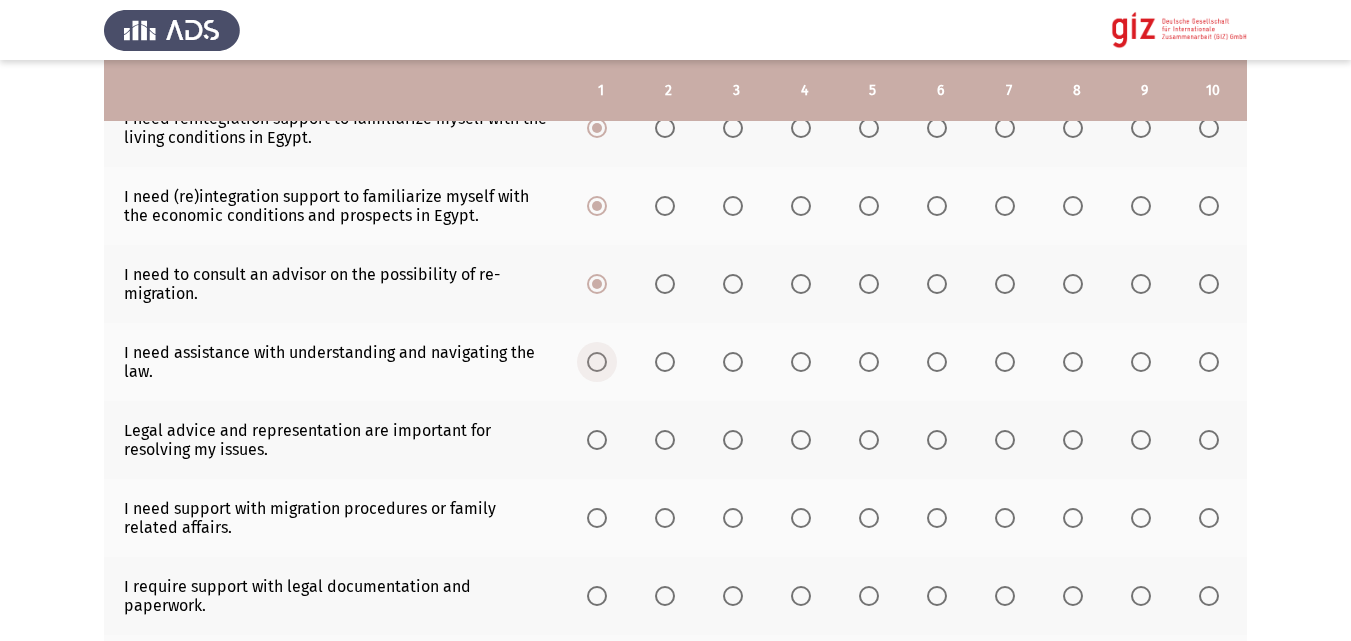click at bounding box center [597, 362] 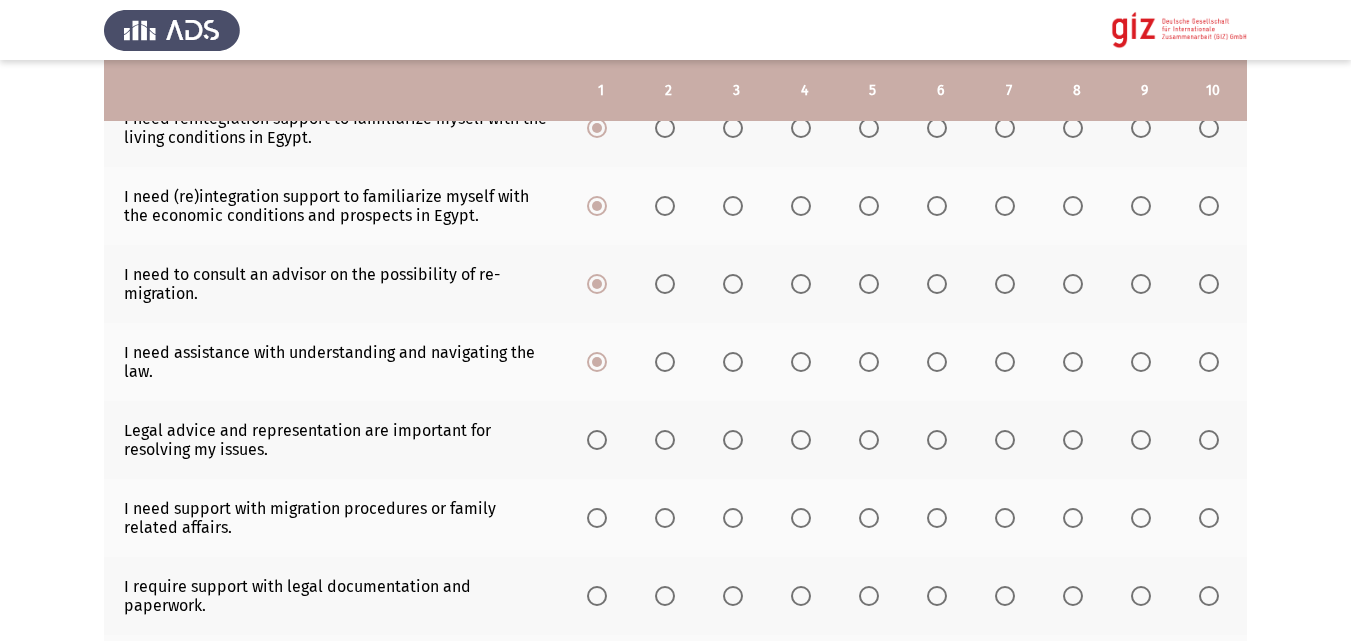 click 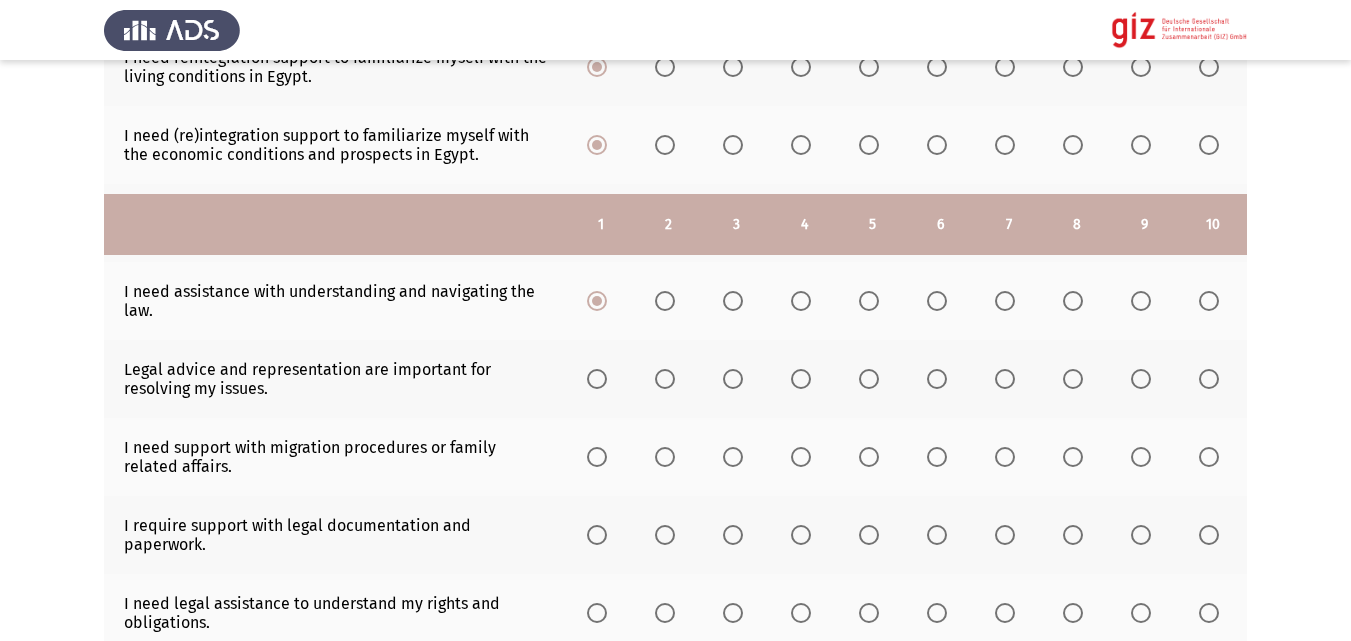 scroll, scrollTop: 651, scrollLeft: 0, axis: vertical 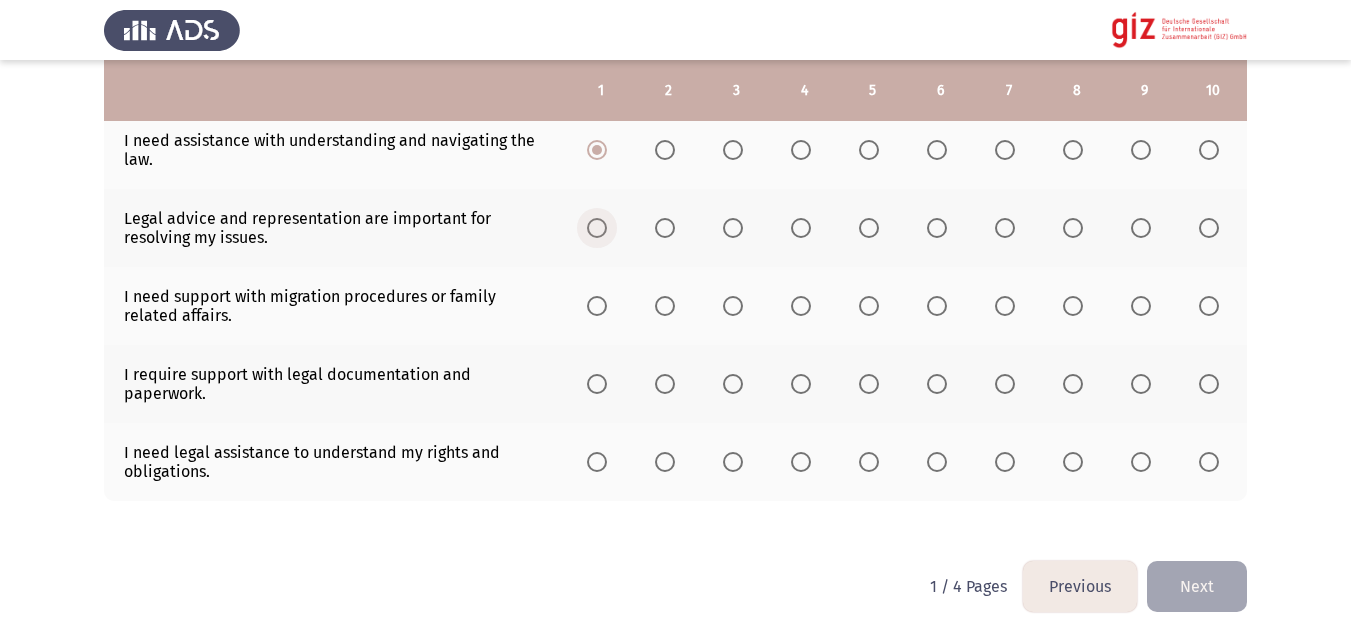 click at bounding box center (597, 228) 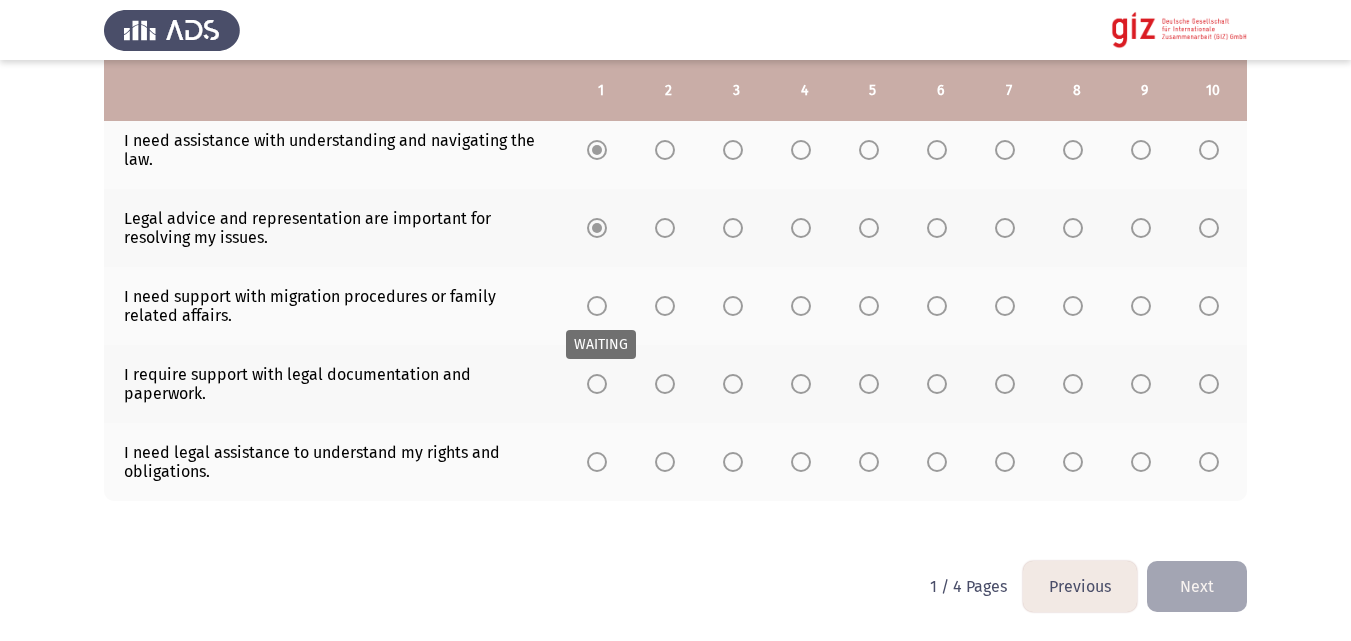 click at bounding box center [597, 306] 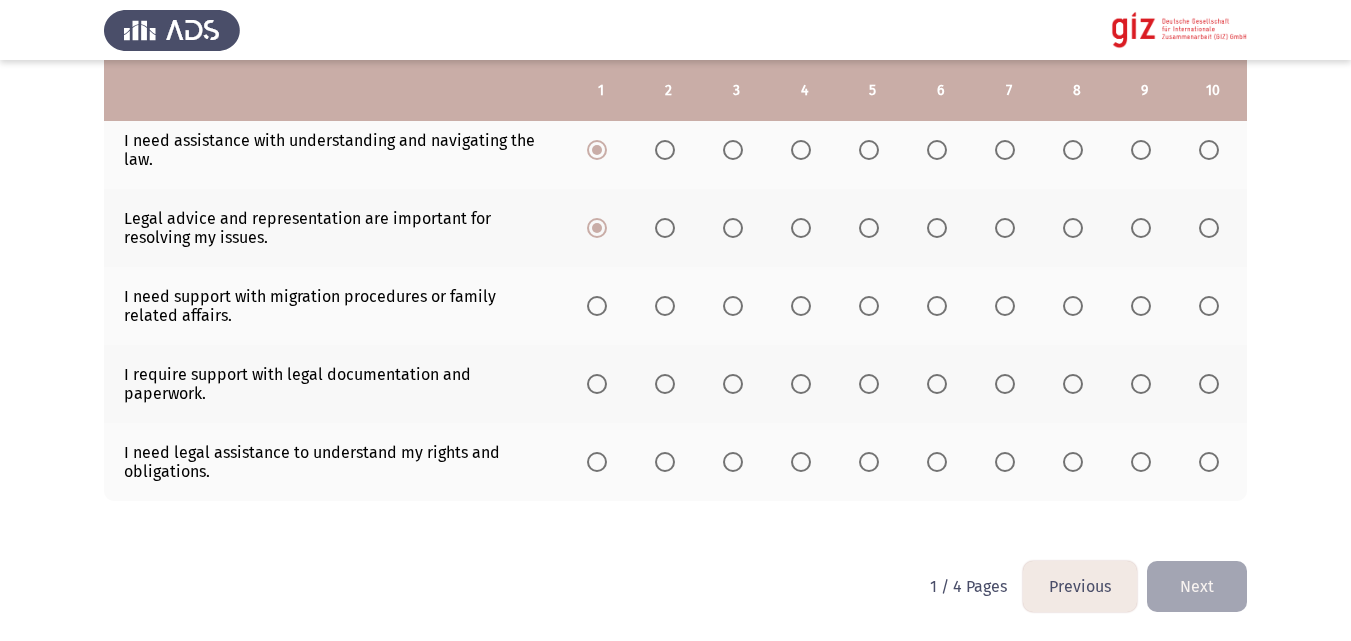 click at bounding box center (601, 305) 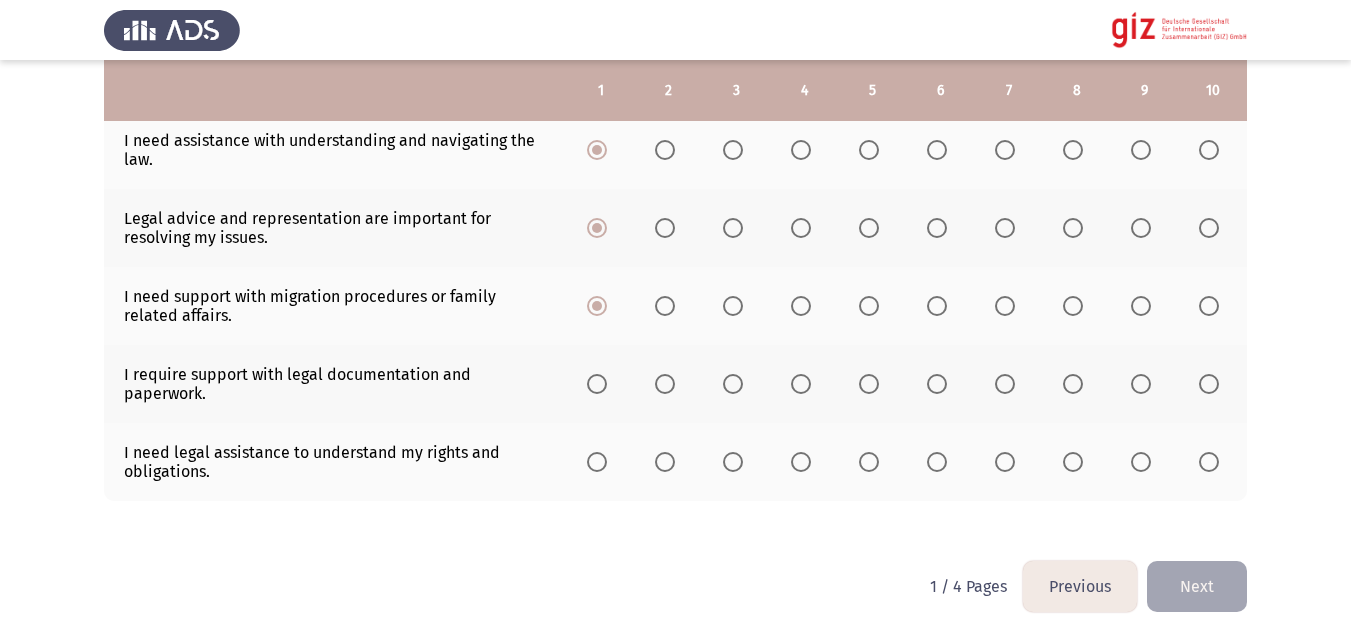click at bounding box center (597, 384) 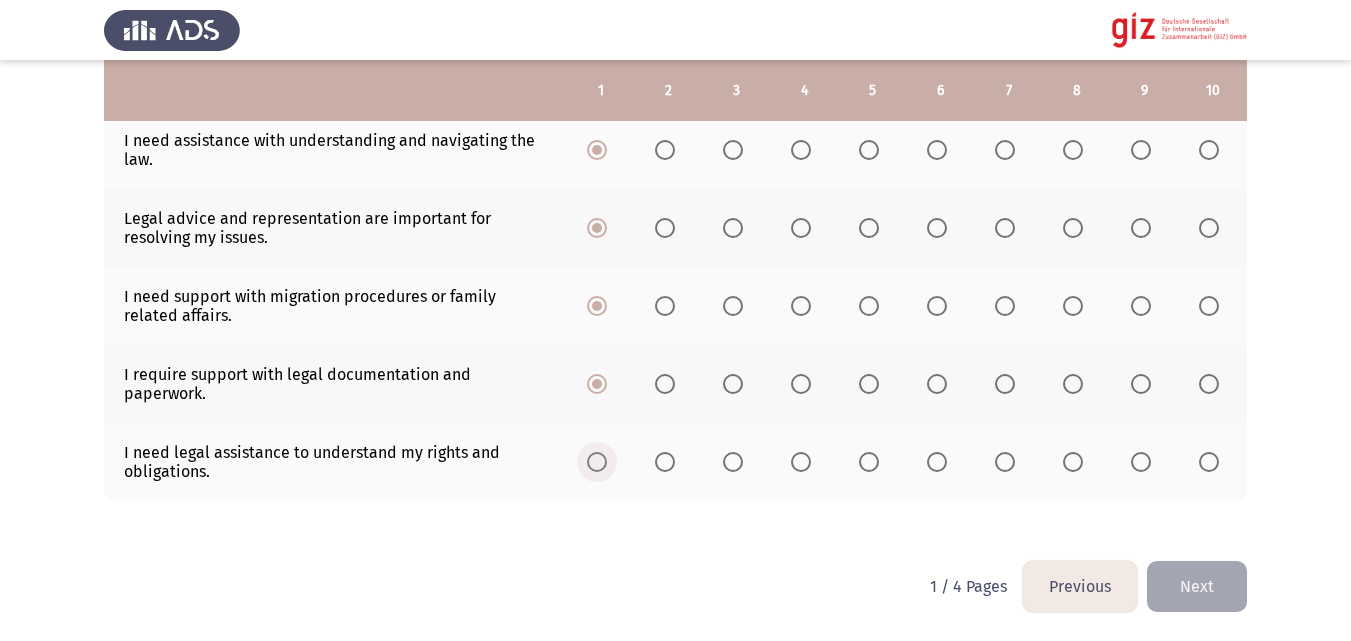 click at bounding box center [597, 462] 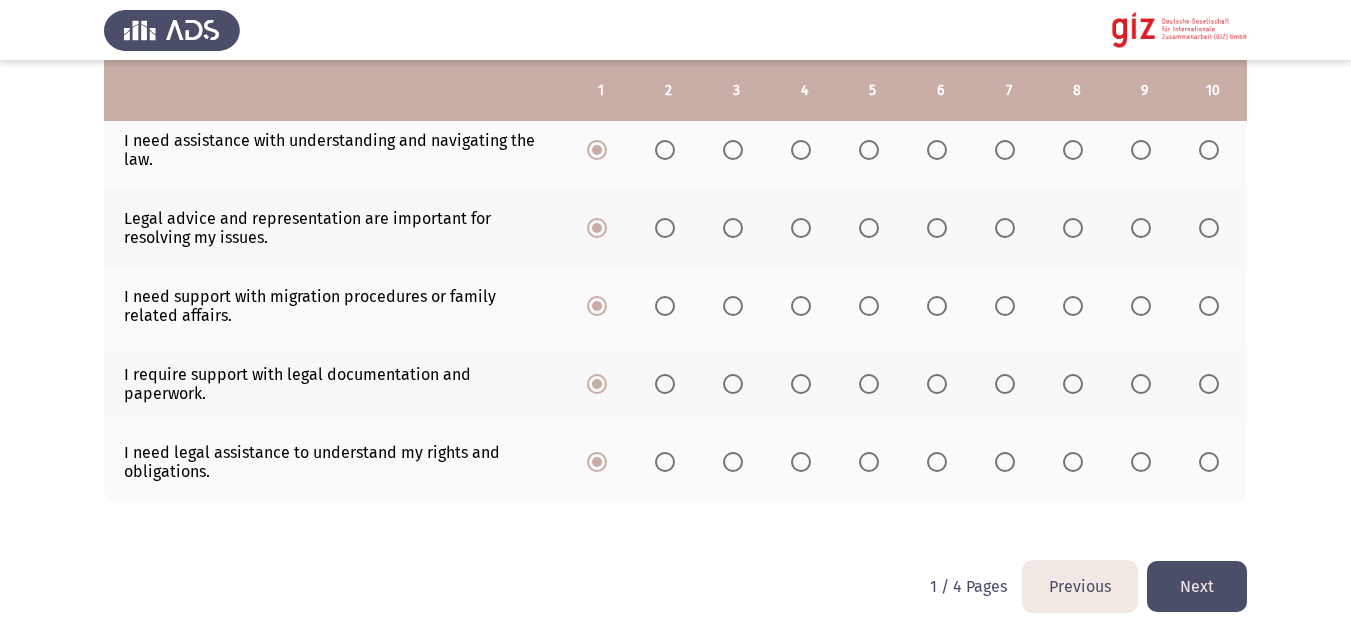 click on "Previous   Required Services by the Beneficiary   Next  To what extent do the following describe your needs?  Rate on a scale of 1 to 10, with 10 being the highest and 1 being the lowest.  1   2   3   4   5   6   7   8   9   10  I need guidance in identifying my opportunities in Egypt or Germany.                     I need advisory sessions to better understand my chances in Egypt.                     I need reintegration support to familiarize myself with the living conditions in Egypt.                     I need (re)integration support to familiarize myself with the economic conditions and prospects in Egypt.                     I need to consult an advisor on the possibility of re-migration.                     I need assistance with understanding and navigating the law.                     Legal advice and representation are important for resolving my issues." at bounding box center (675, -5) 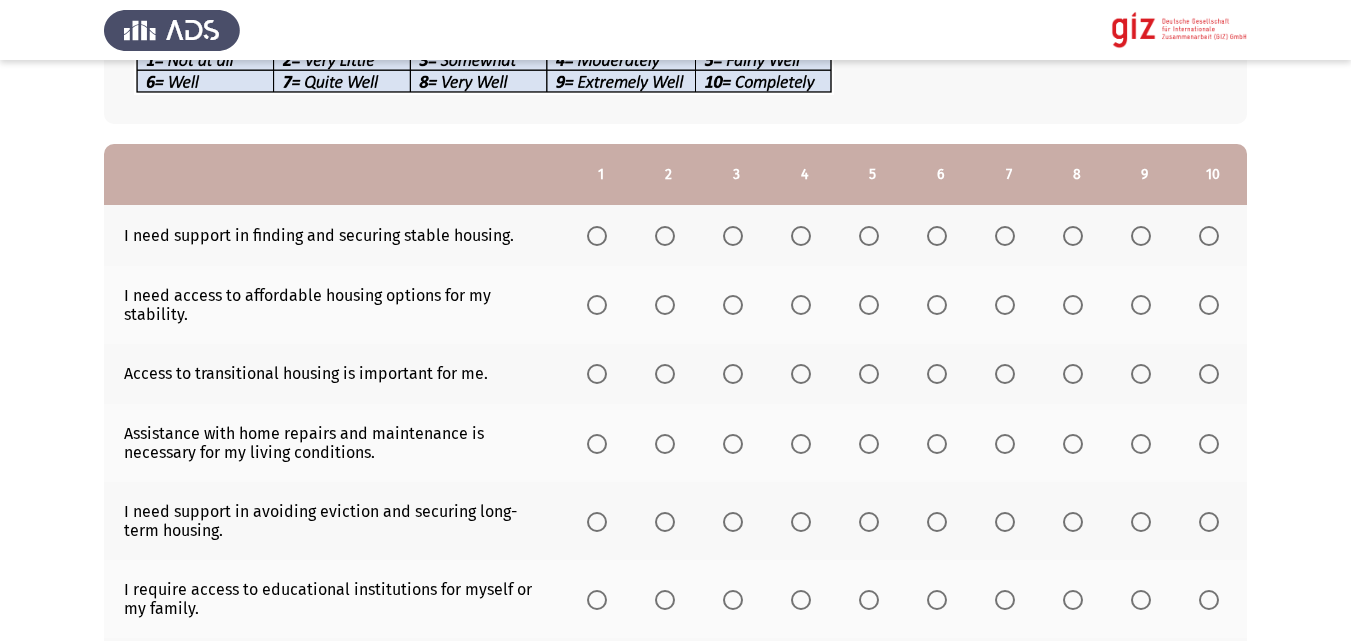 scroll, scrollTop: 223, scrollLeft: 0, axis: vertical 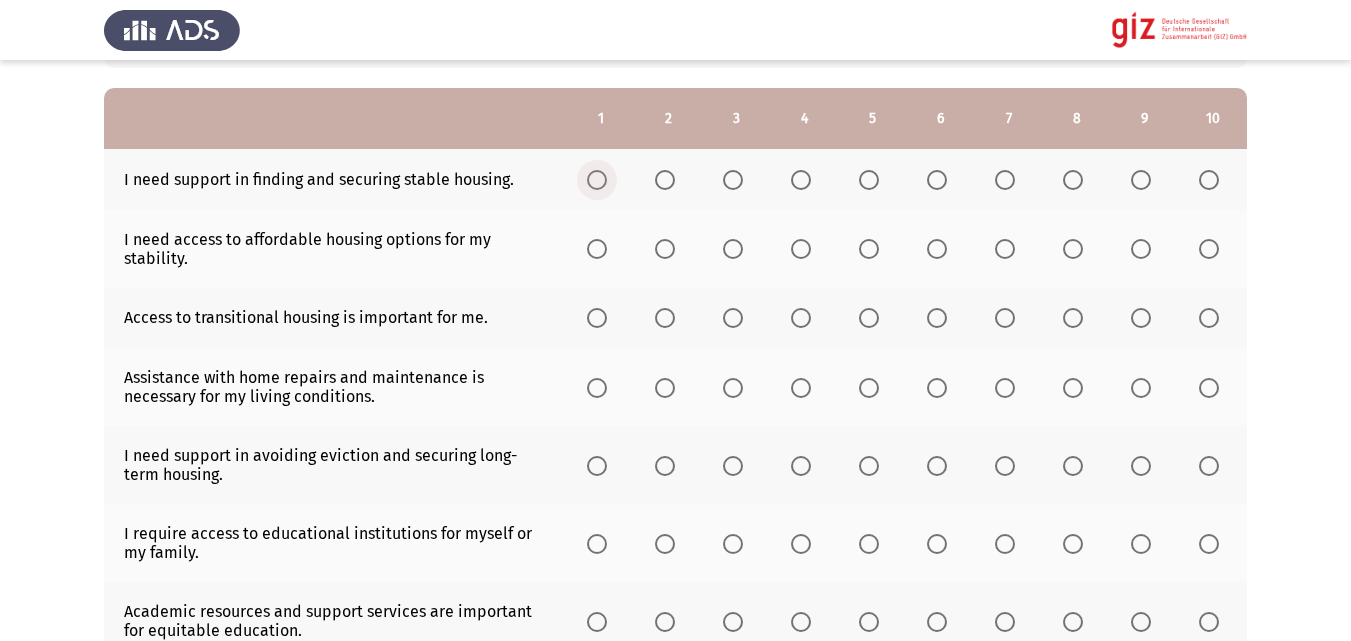 click at bounding box center (597, 180) 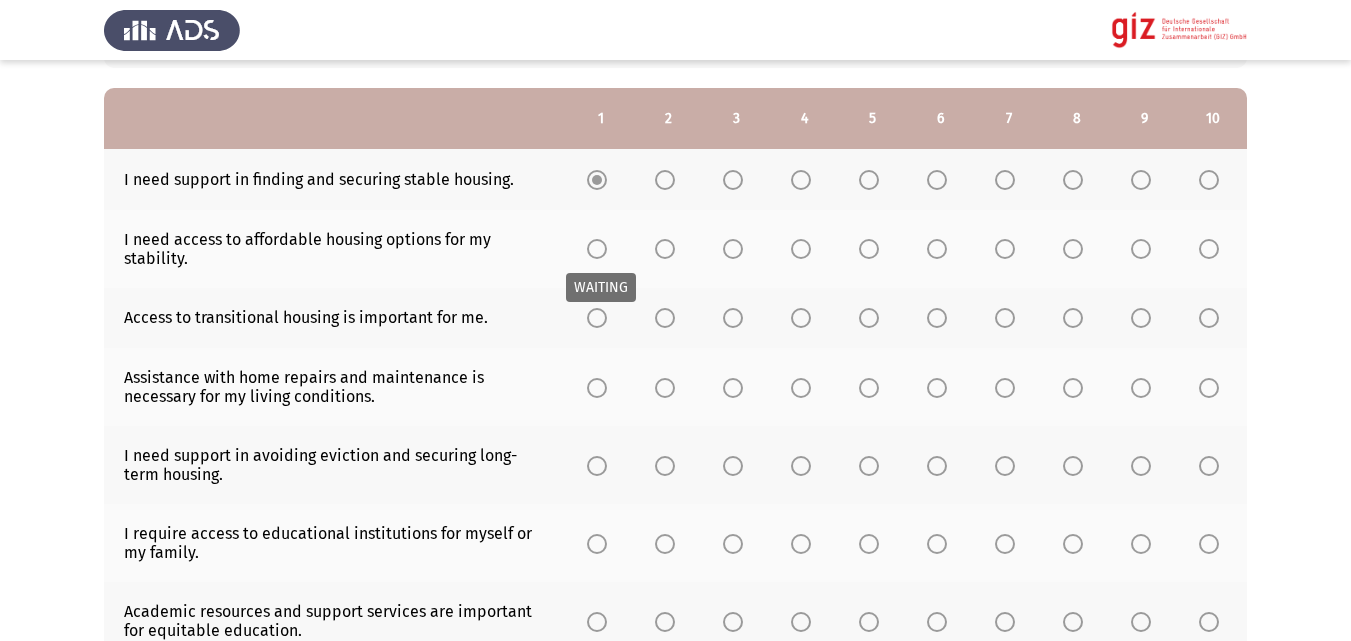 click on "WAITING" at bounding box center (601, 287) 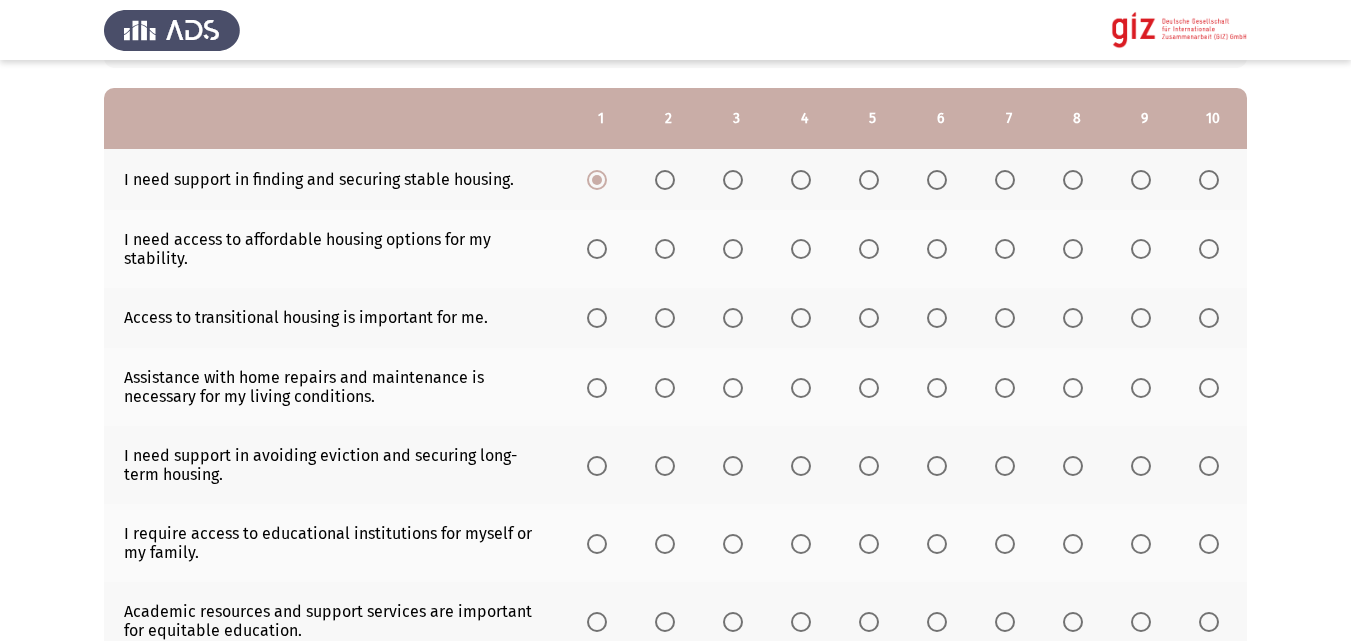 click 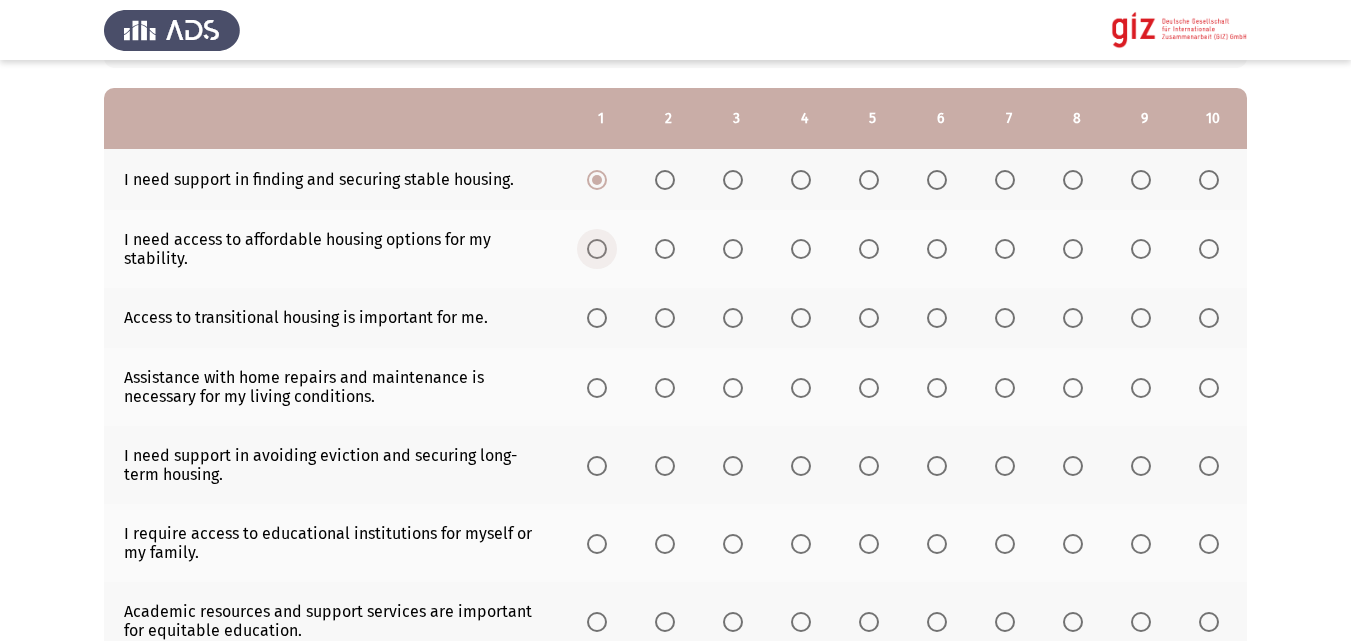 click at bounding box center (597, 249) 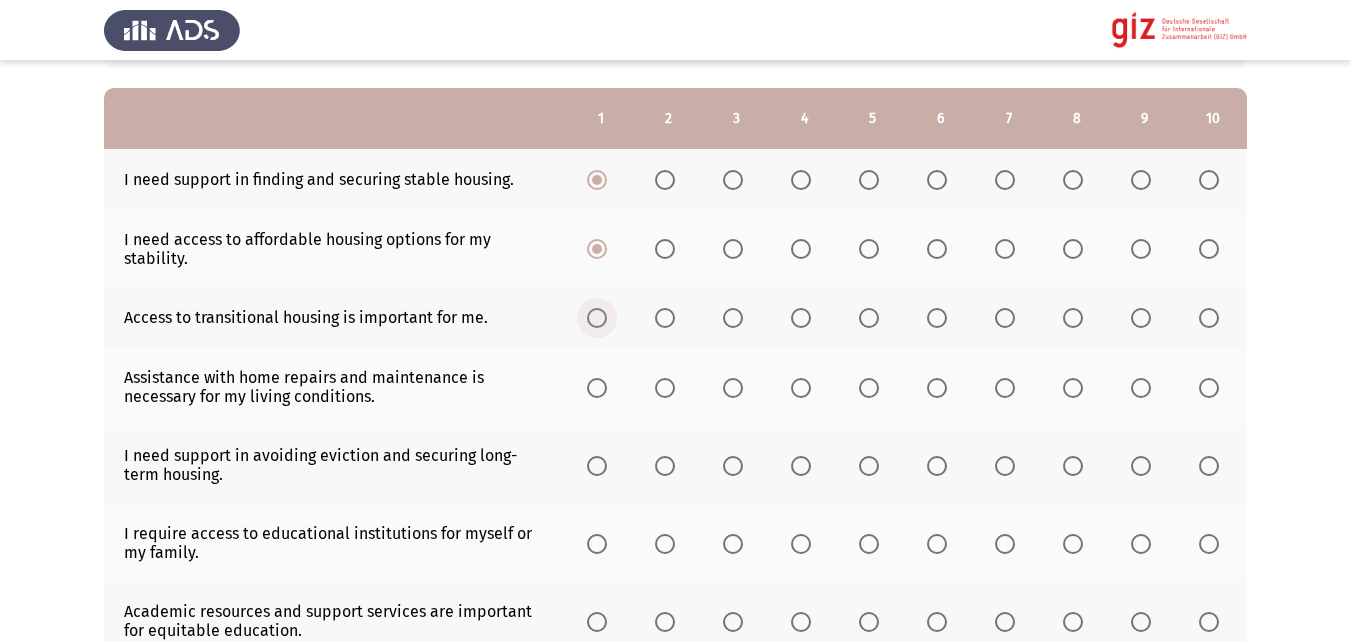 click at bounding box center [597, 318] 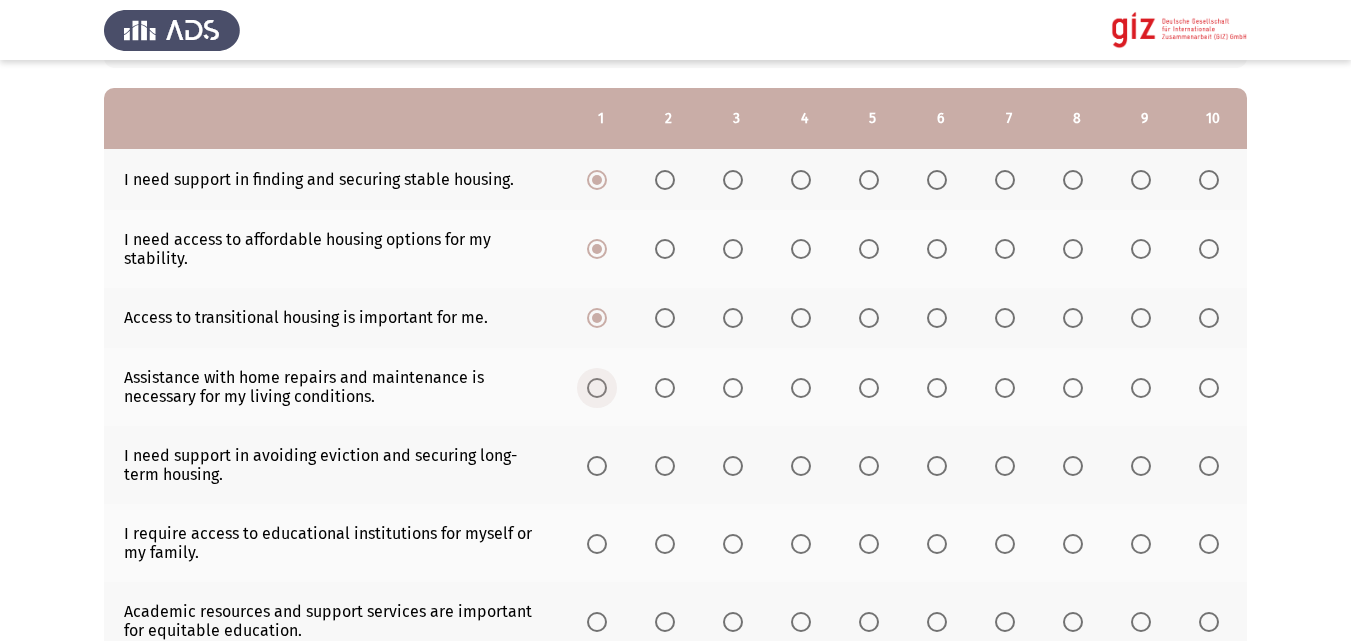 click at bounding box center [597, 388] 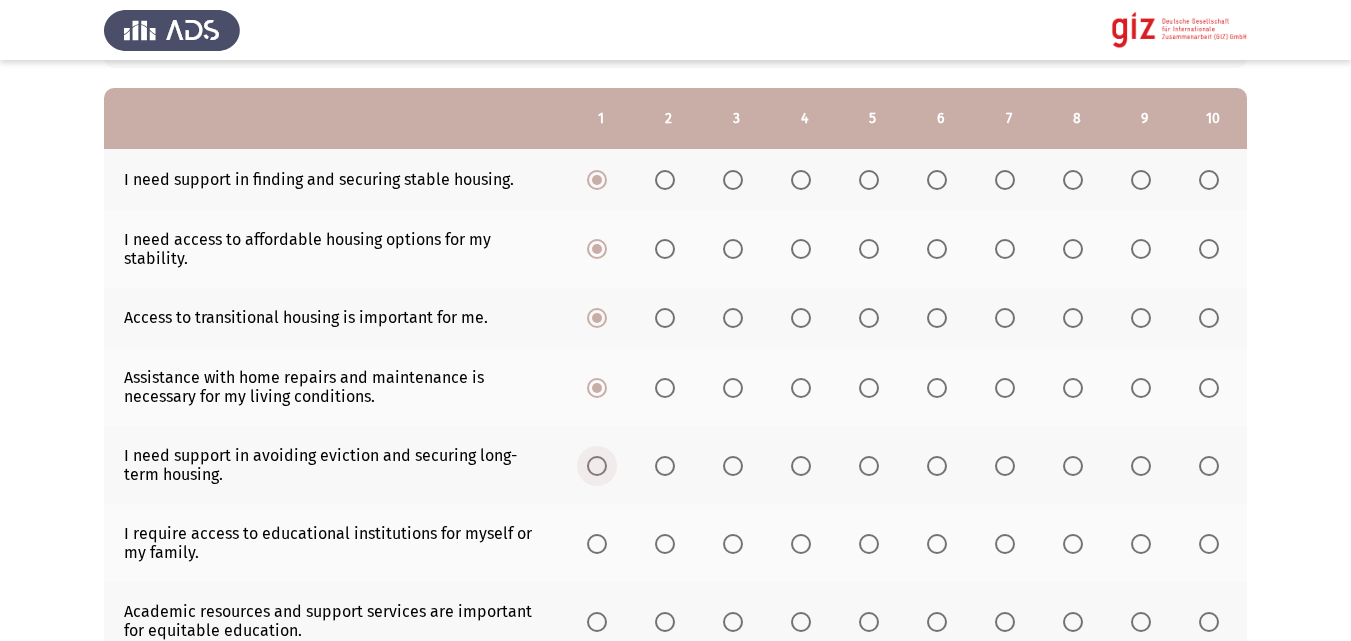 click at bounding box center (597, 466) 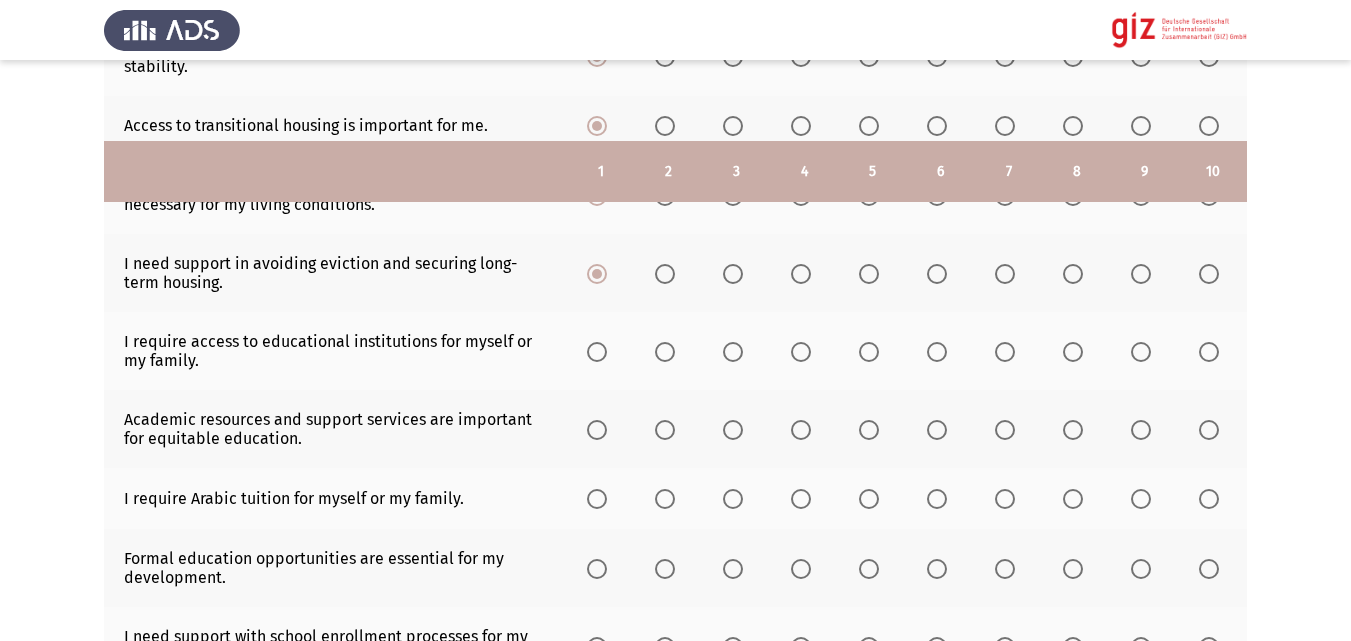 scroll, scrollTop: 496, scrollLeft: 0, axis: vertical 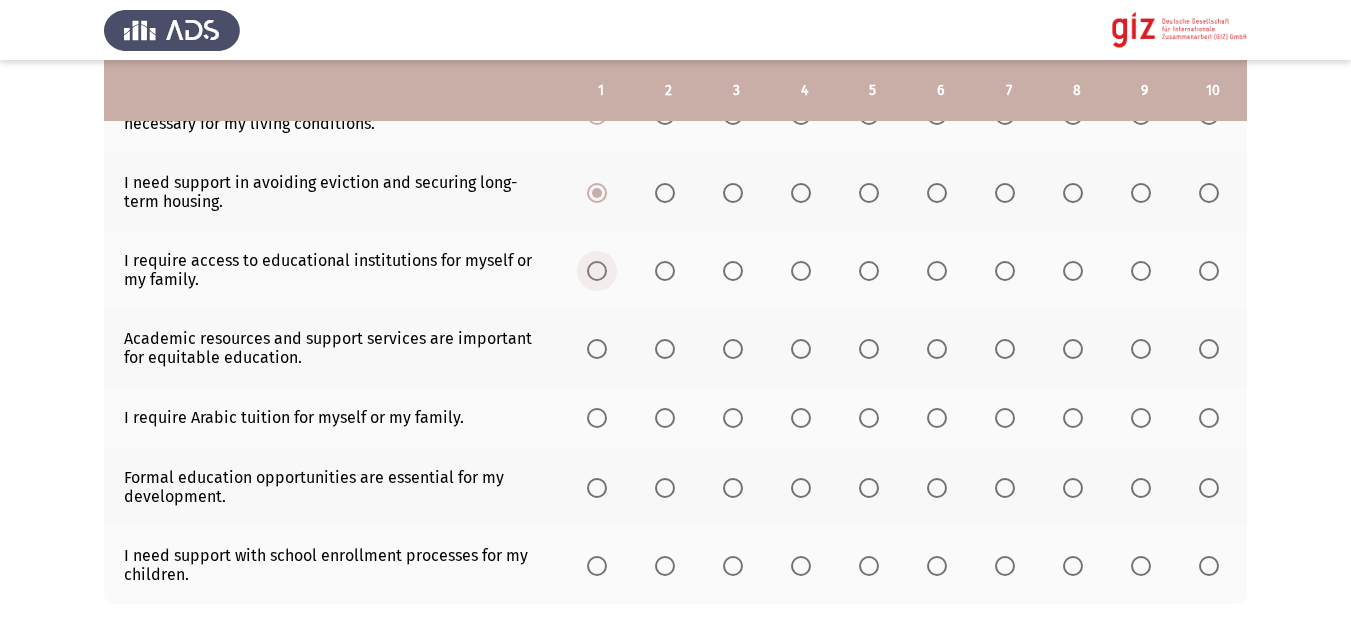 click at bounding box center [597, 271] 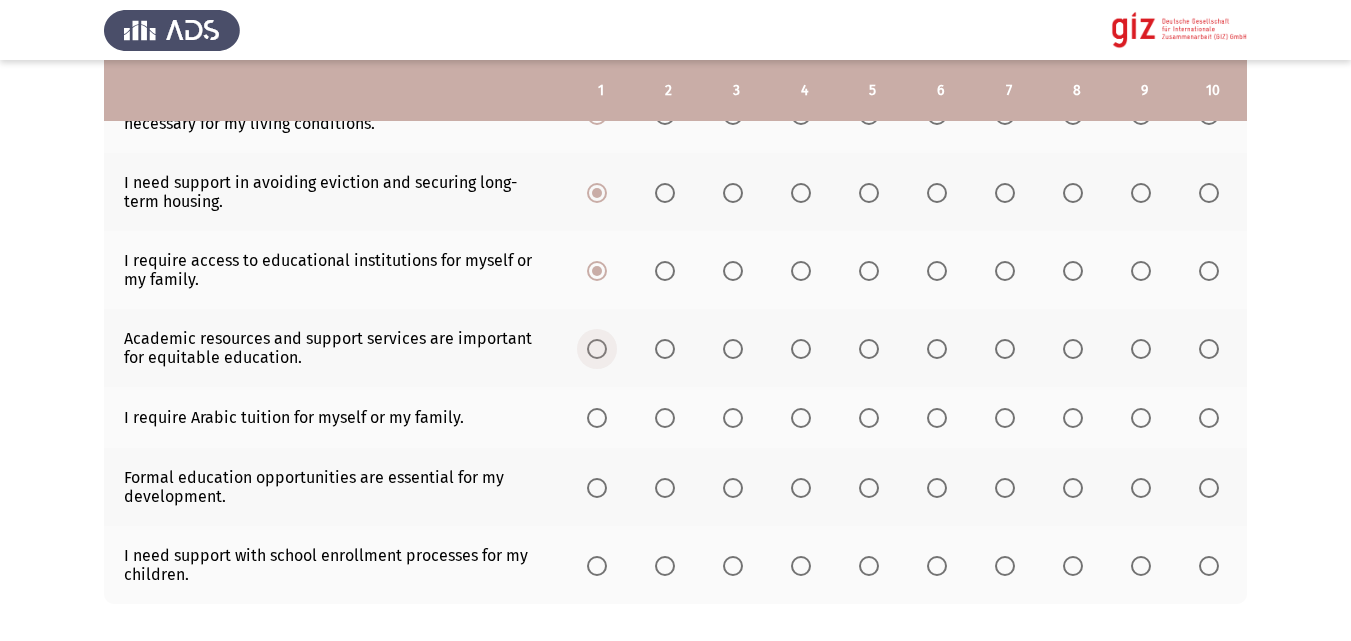 click at bounding box center (597, 349) 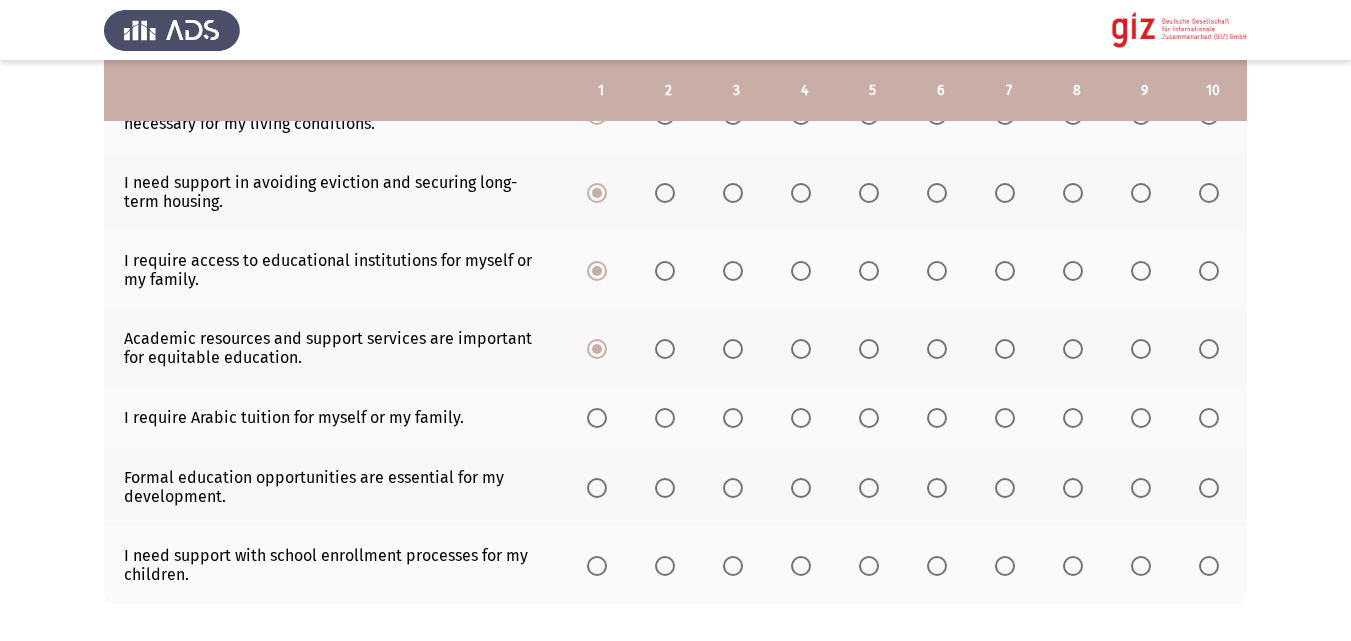 click at bounding box center [597, 418] 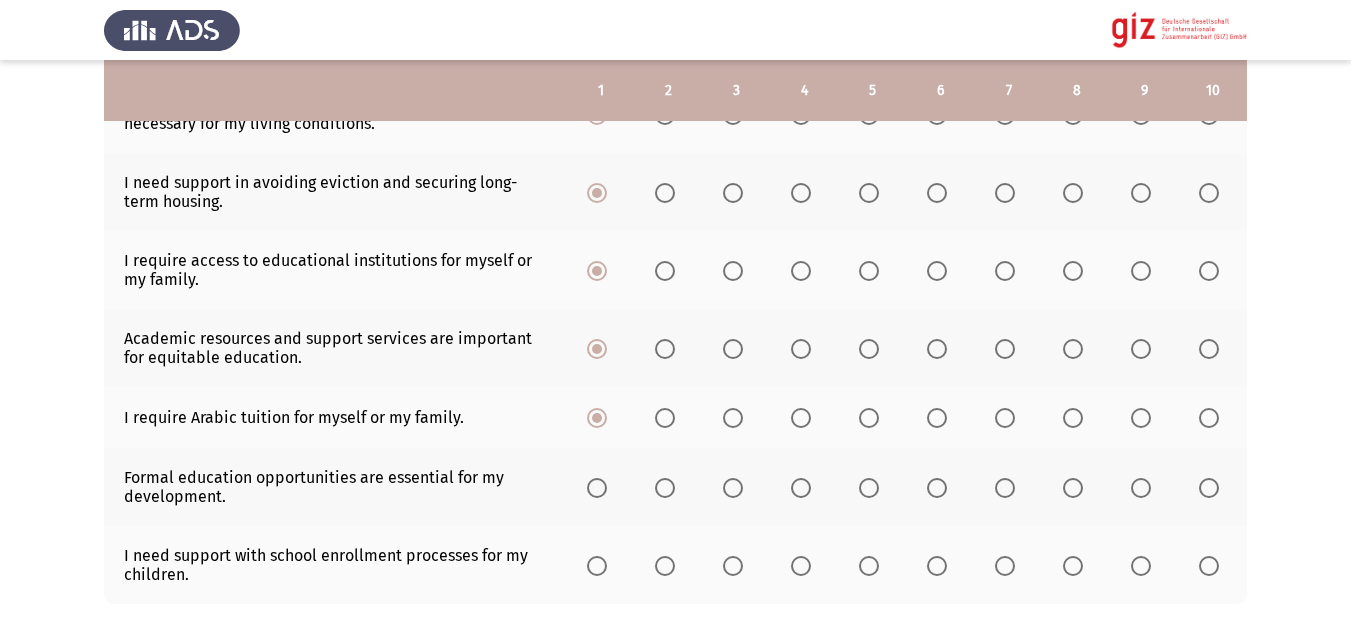 click at bounding box center (597, 488) 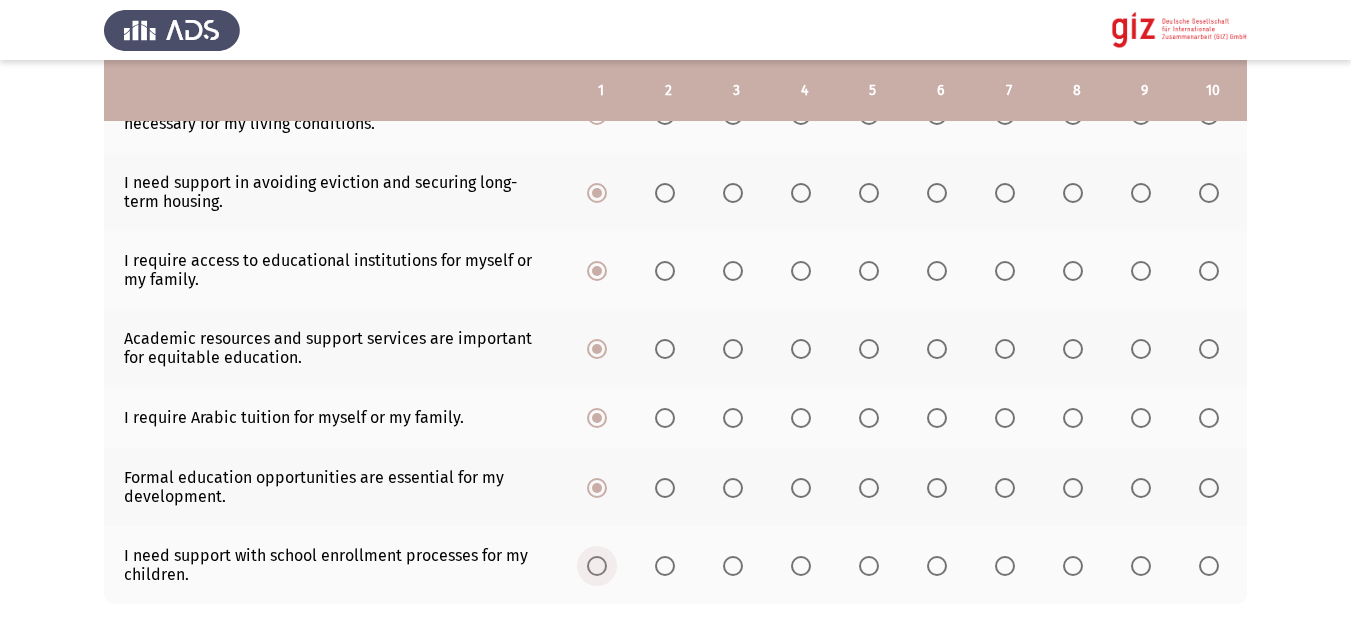click at bounding box center [597, 566] 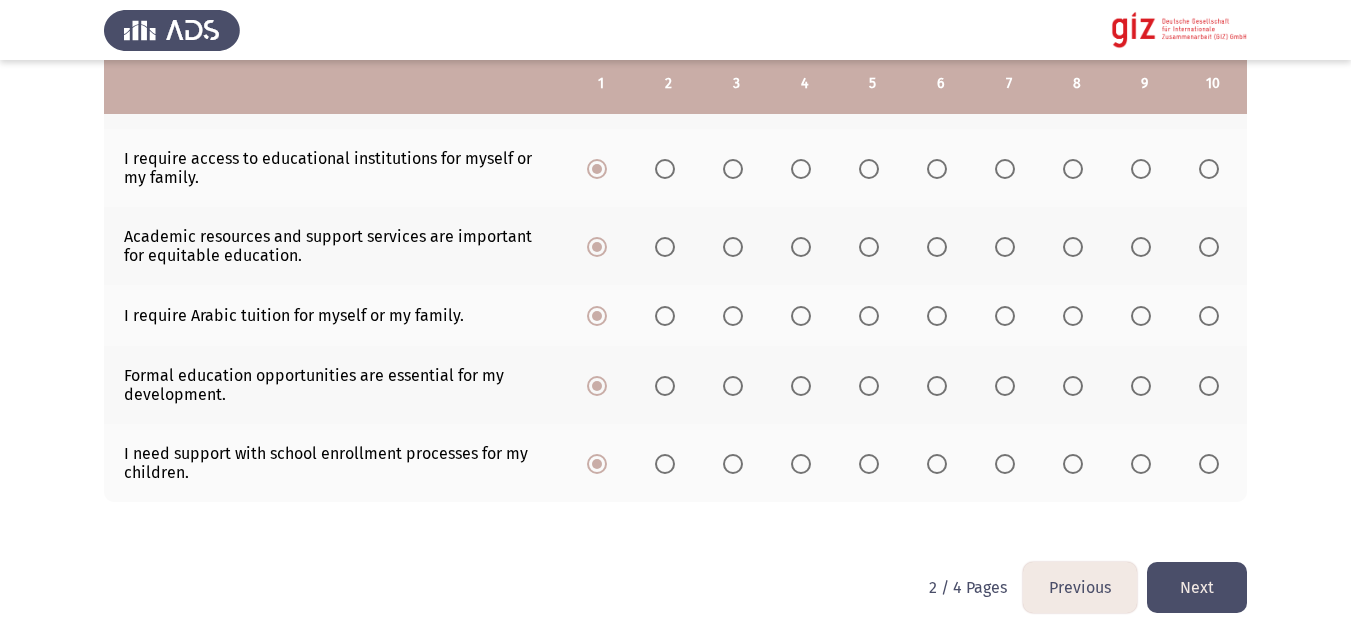 scroll, scrollTop: 599, scrollLeft: 0, axis: vertical 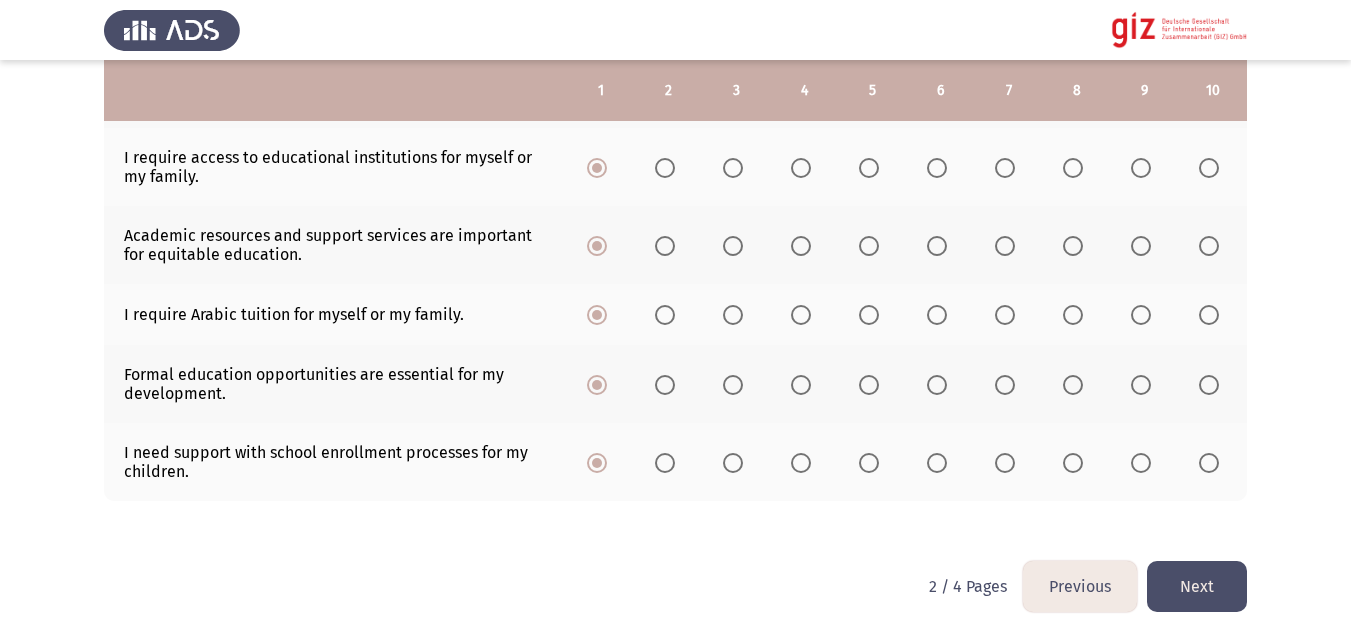 click on "Next" 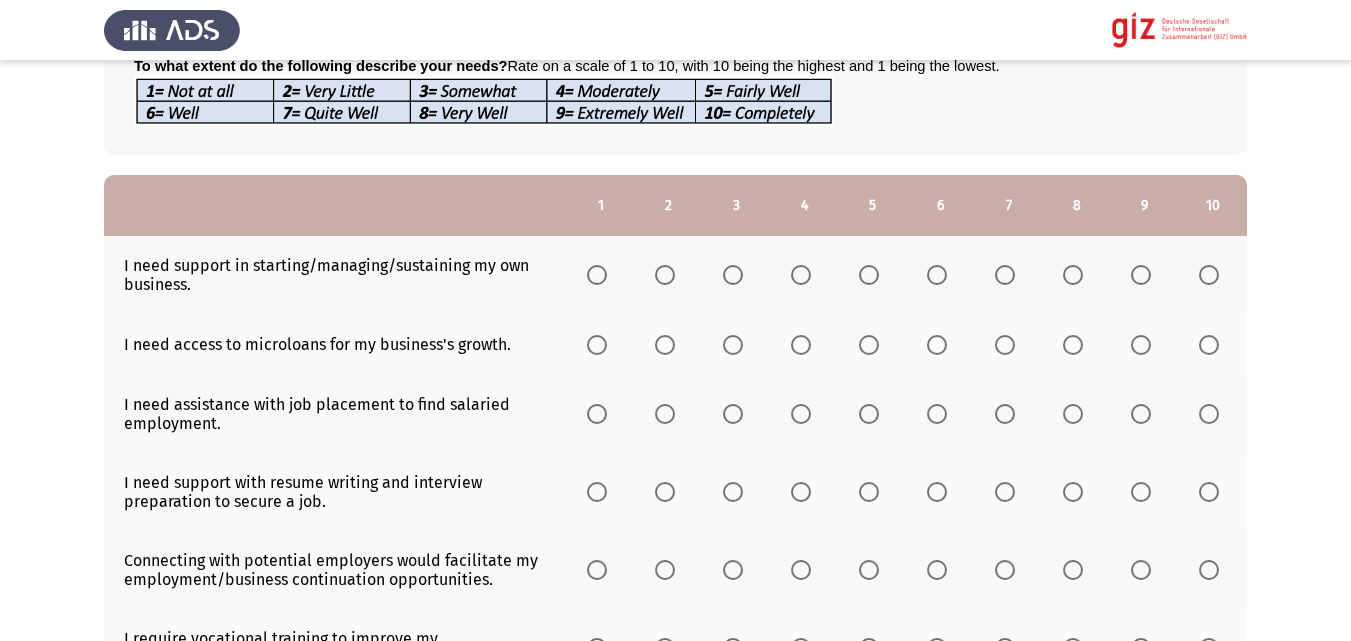 scroll, scrollTop: 162, scrollLeft: 0, axis: vertical 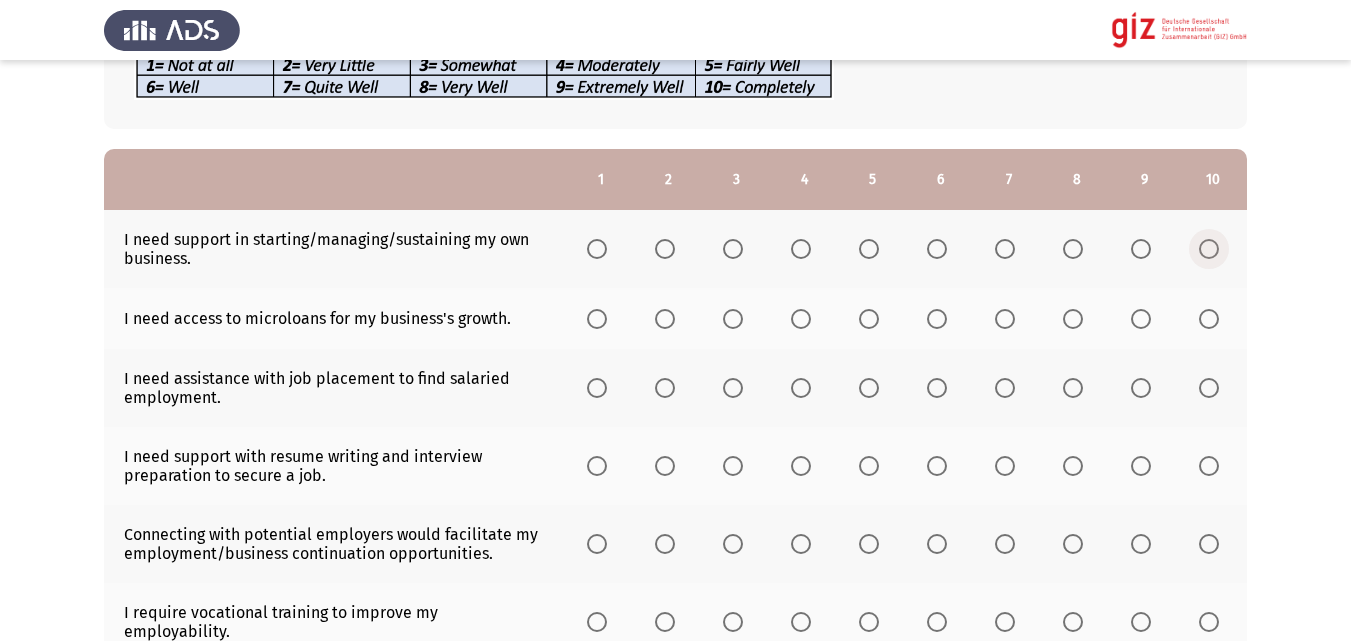 click at bounding box center (1209, 249) 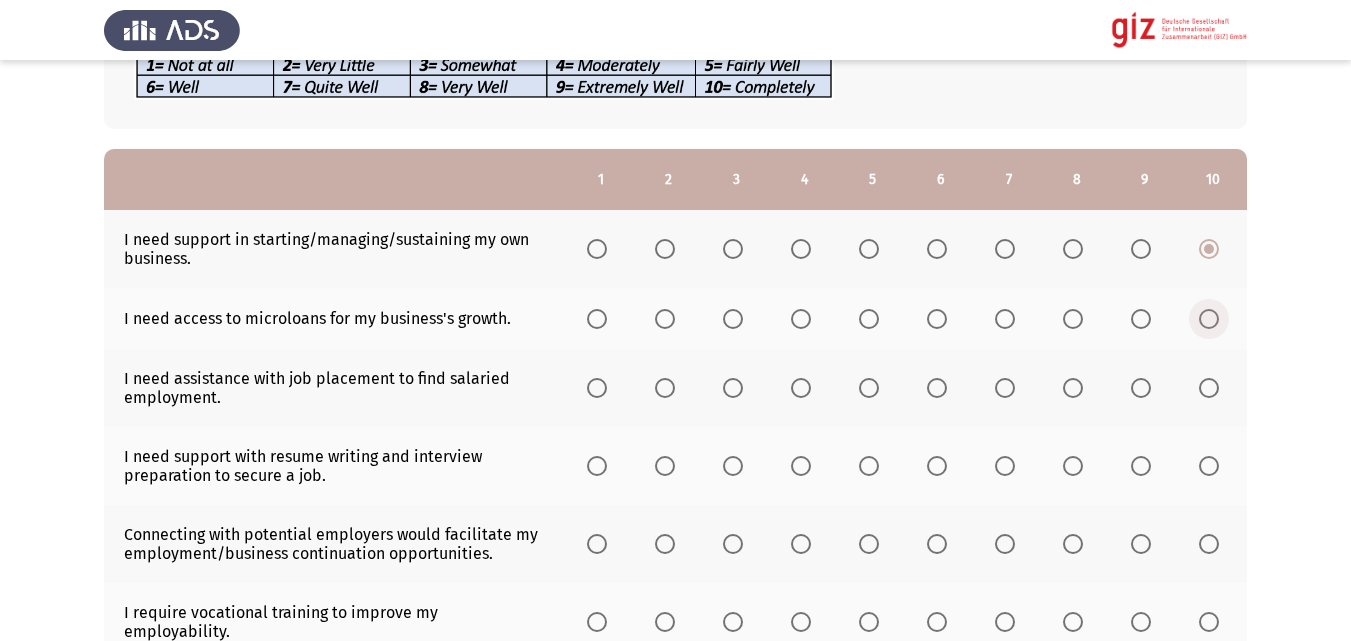 click at bounding box center [1209, 319] 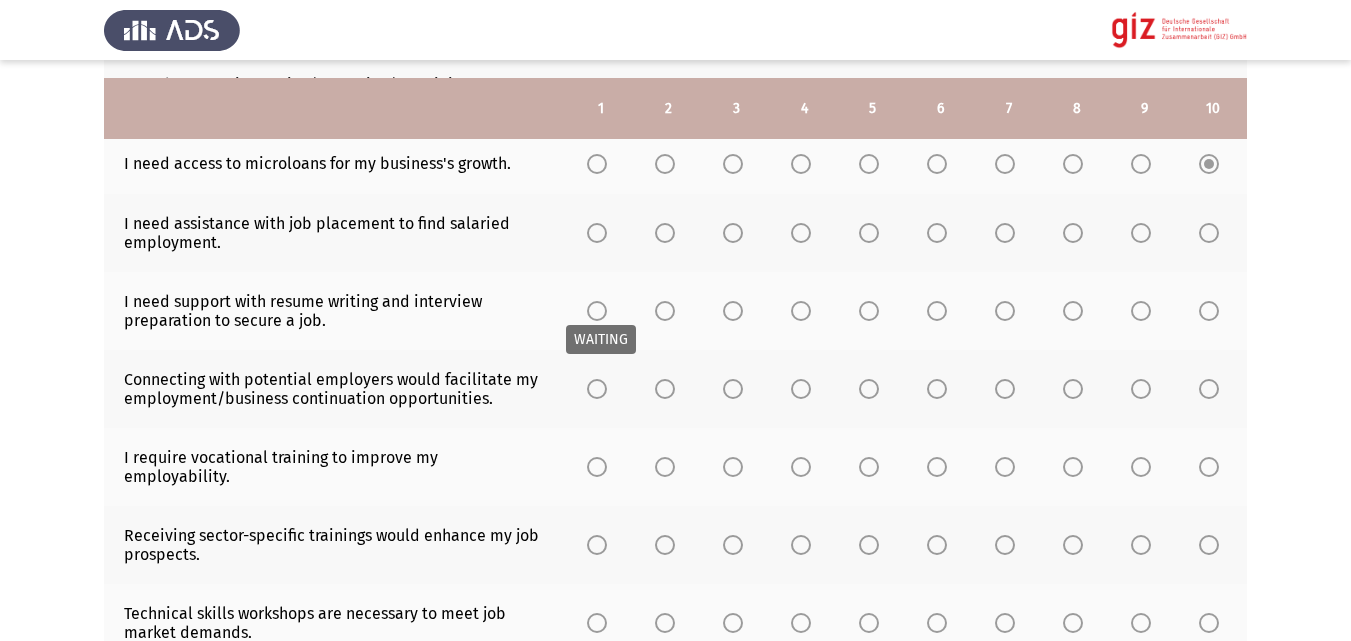 scroll, scrollTop: 348, scrollLeft: 0, axis: vertical 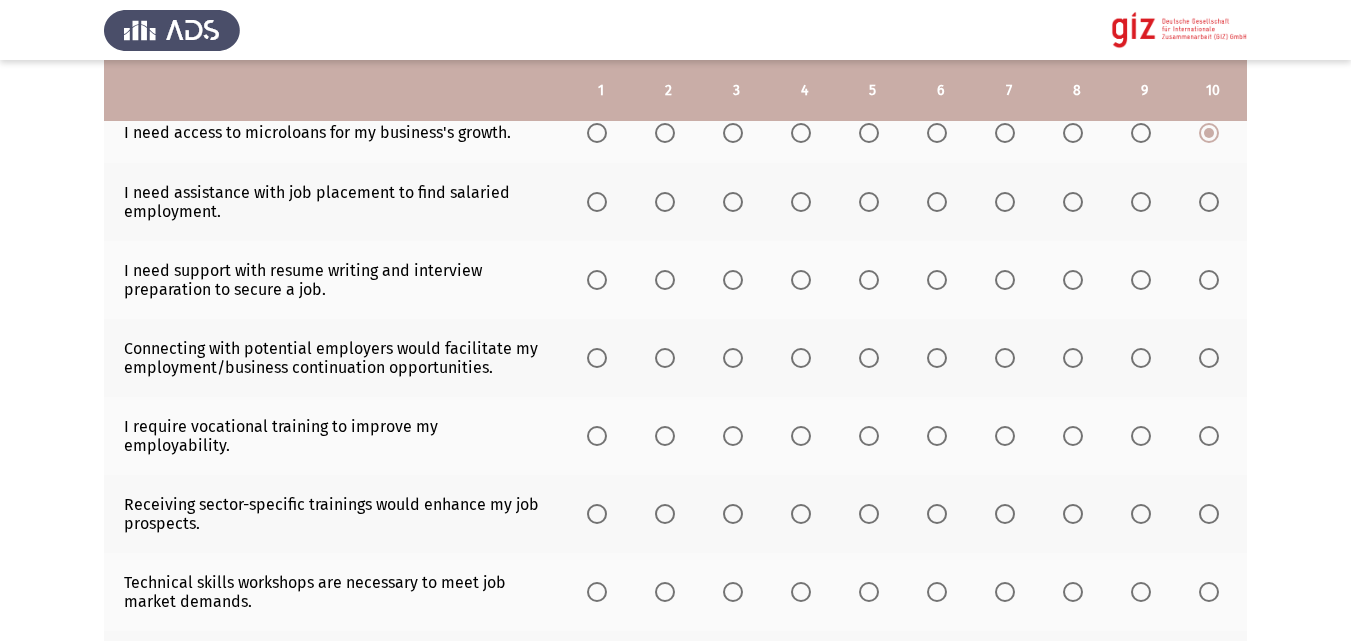 click at bounding box center [597, 202] 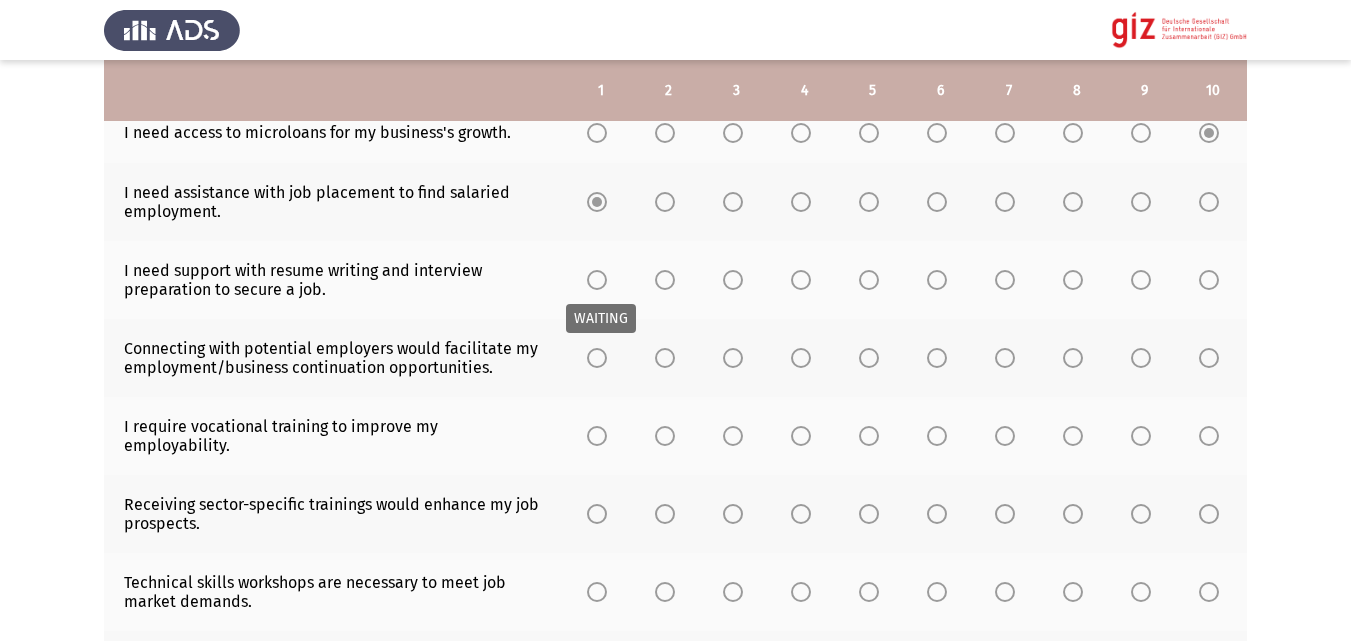 click at bounding box center [597, 280] 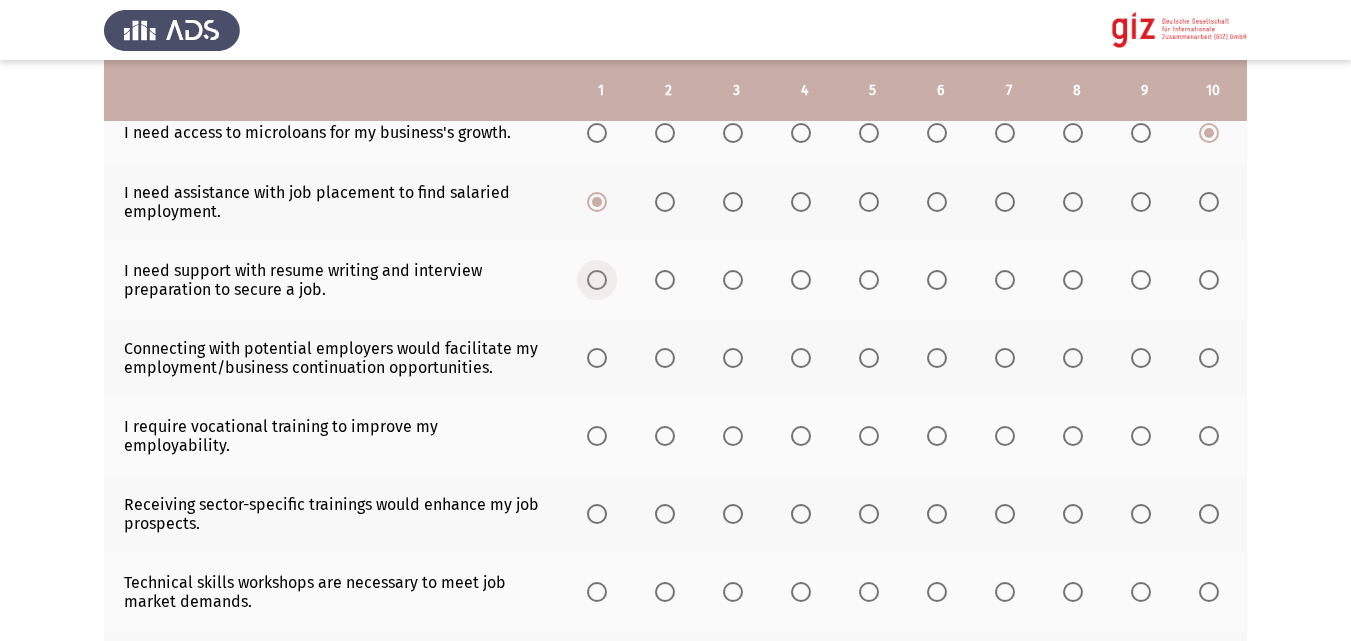 click at bounding box center [597, 280] 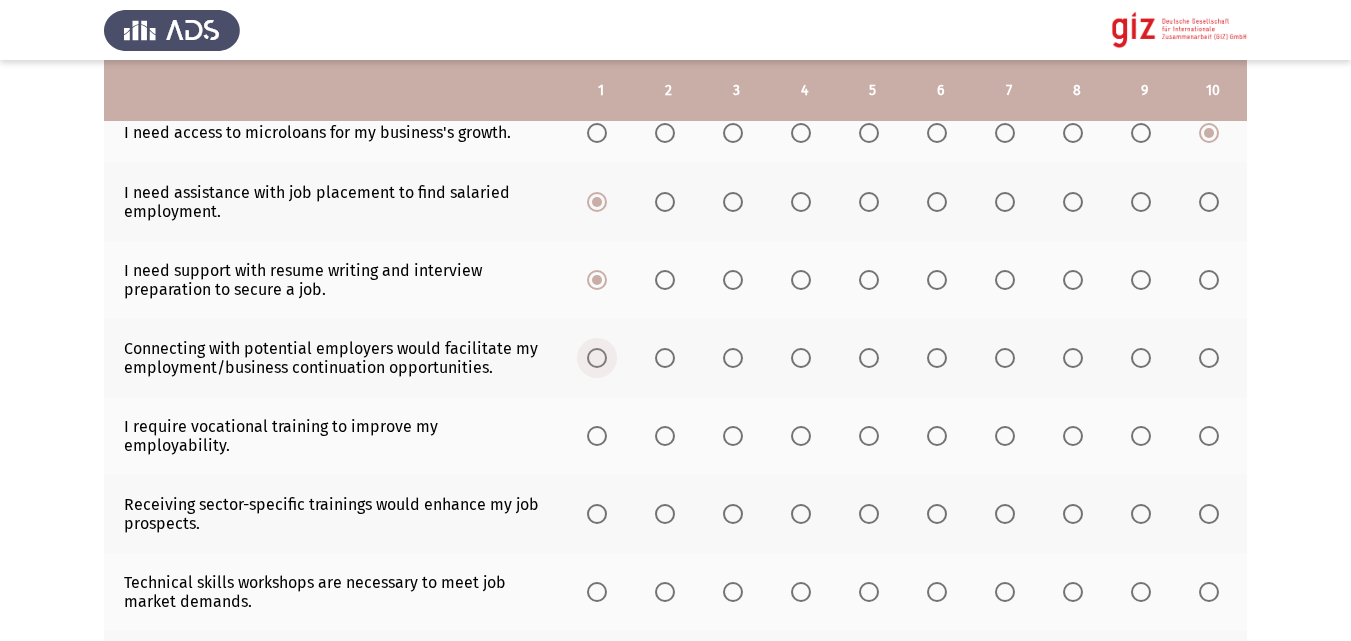 click at bounding box center [597, 358] 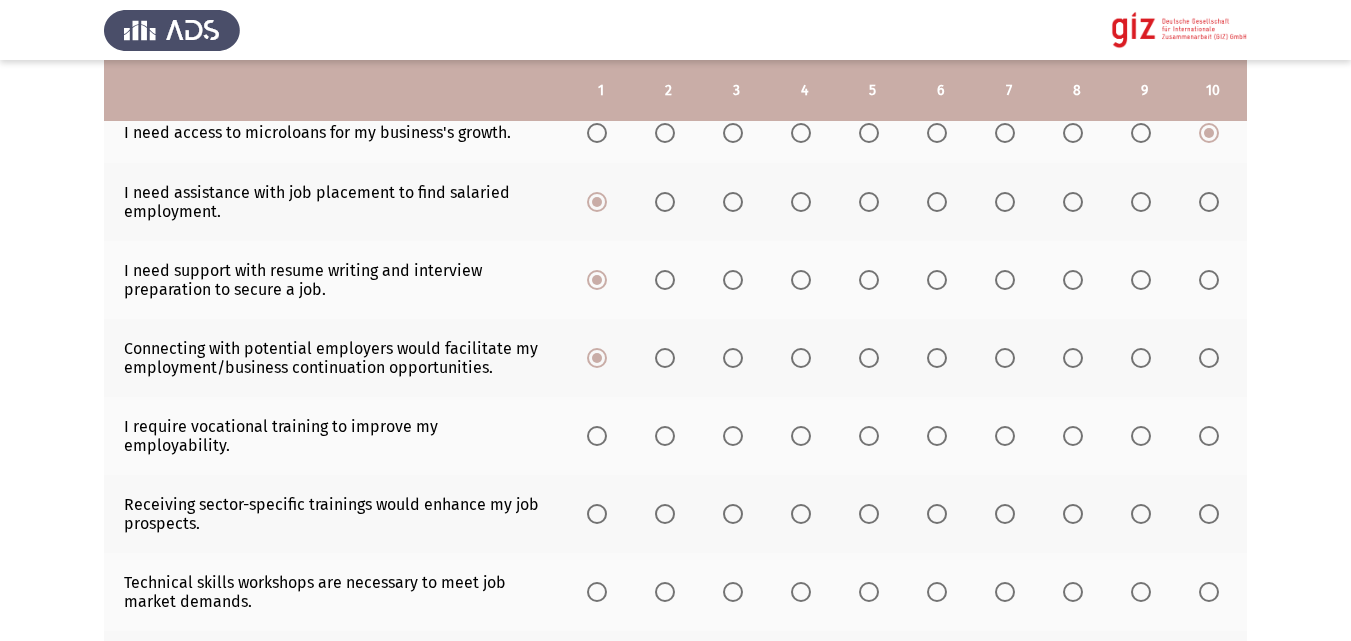 click at bounding box center [597, 436] 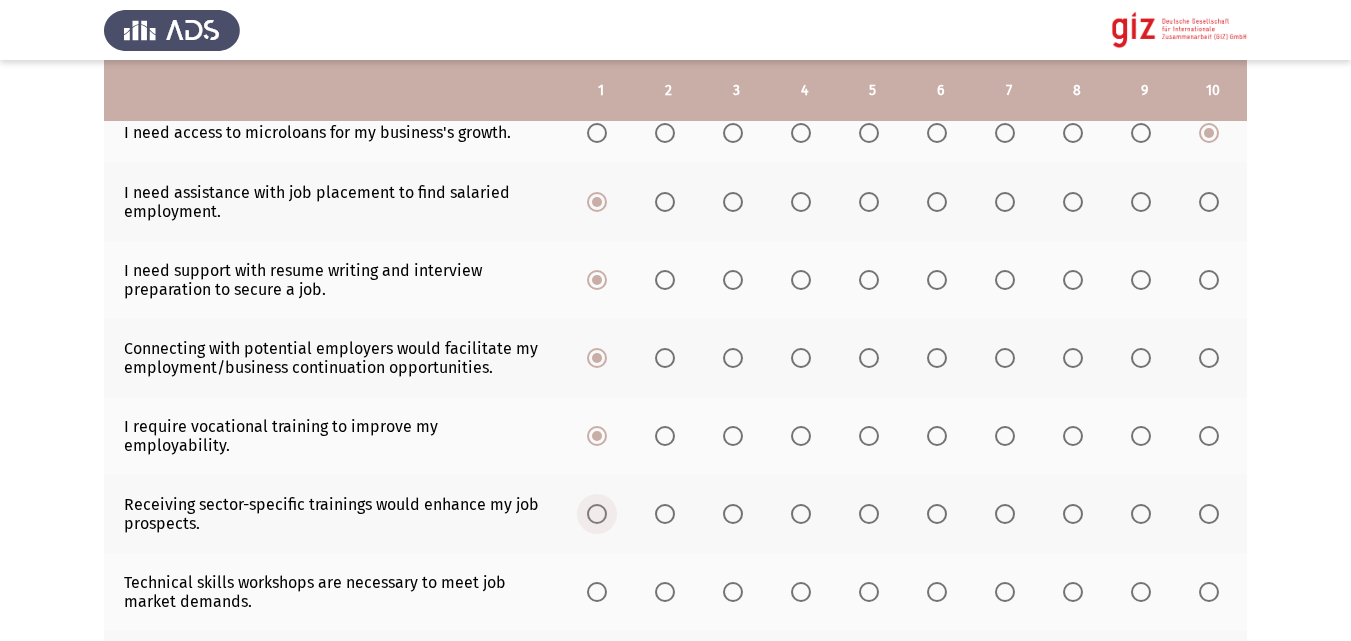 click at bounding box center (597, 514) 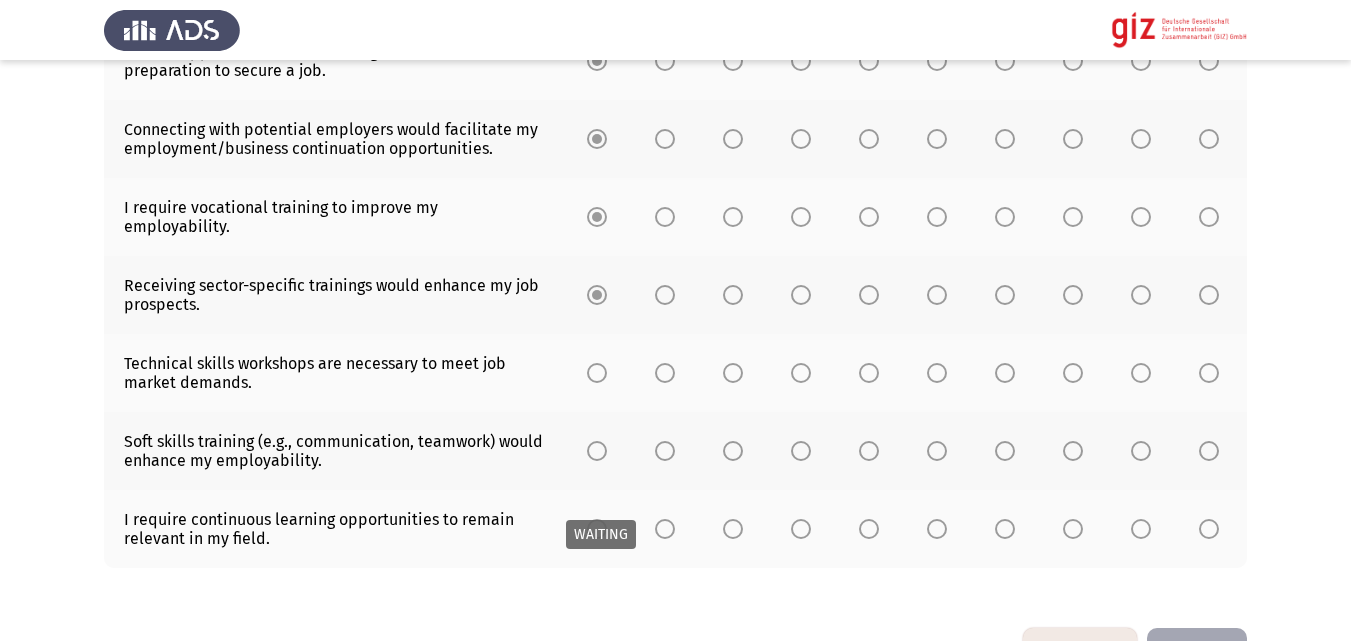 scroll, scrollTop: 606, scrollLeft: 0, axis: vertical 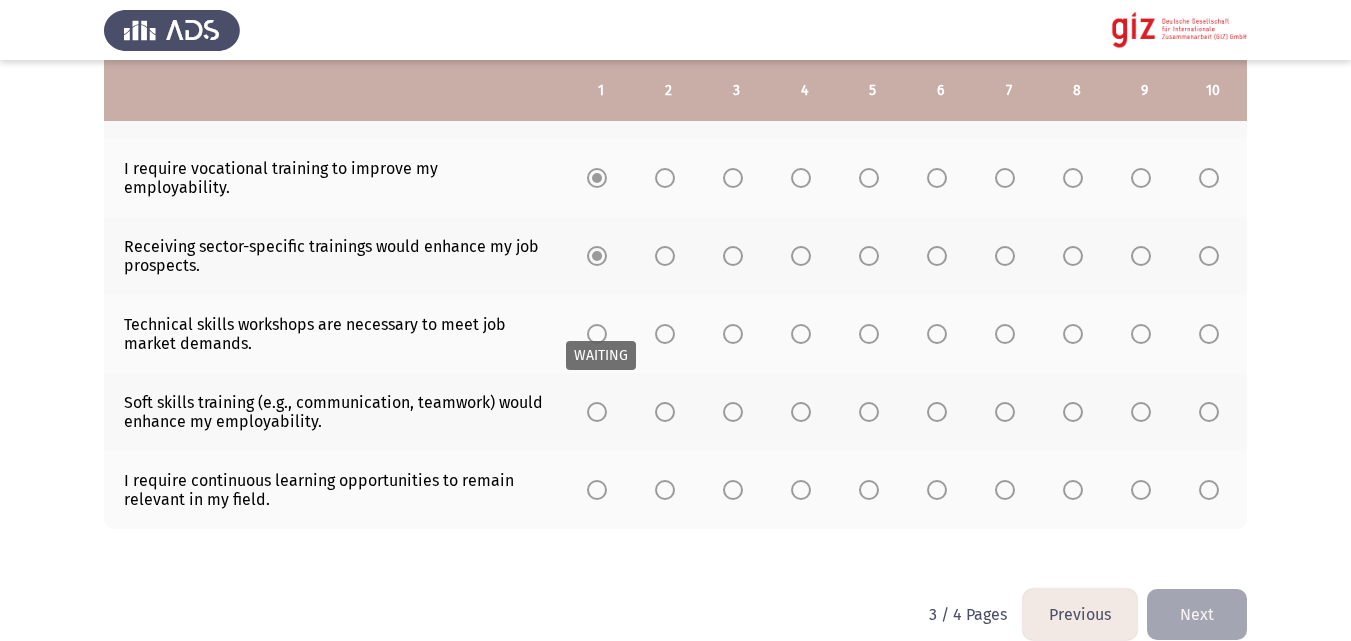 click at bounding box center (597, 334) 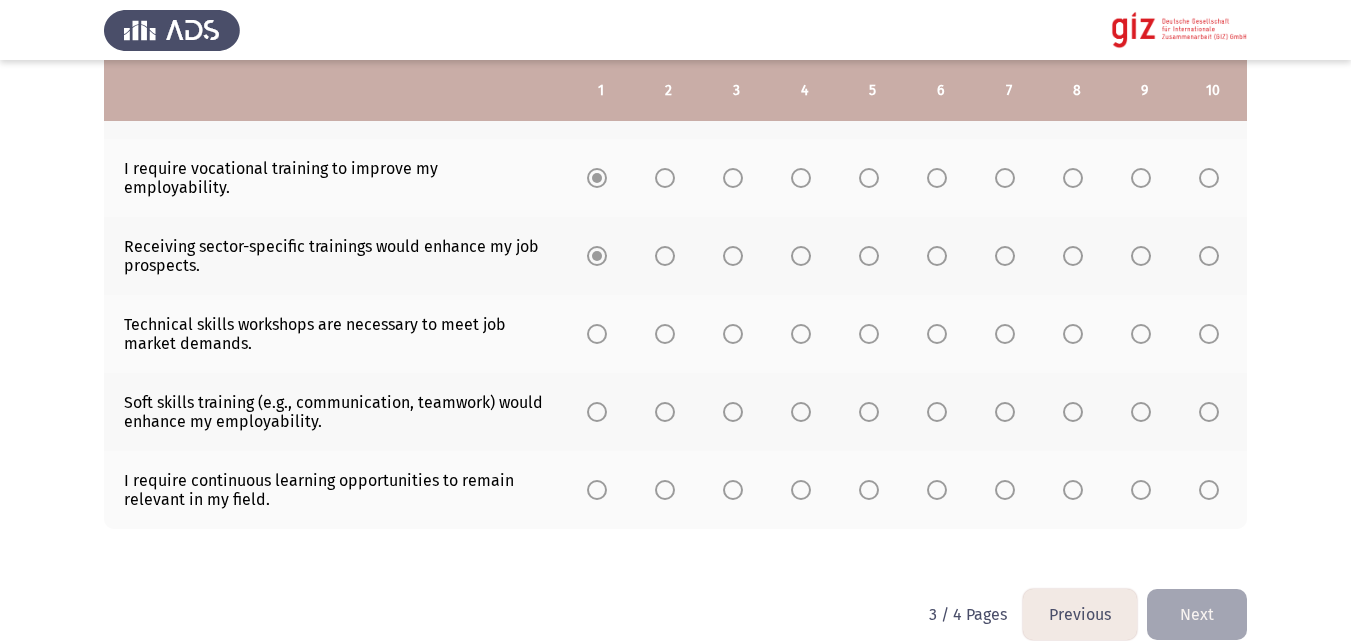 click at bounding box center [597, 334] 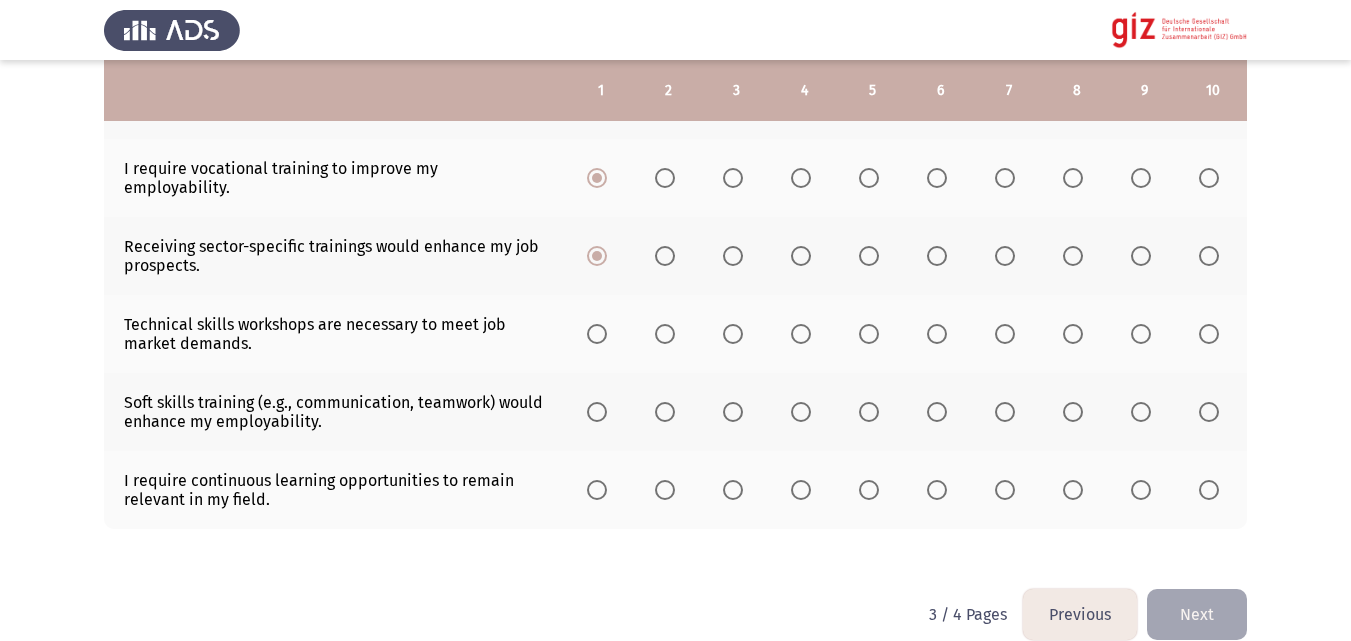 click at bounding box center (597, 334) 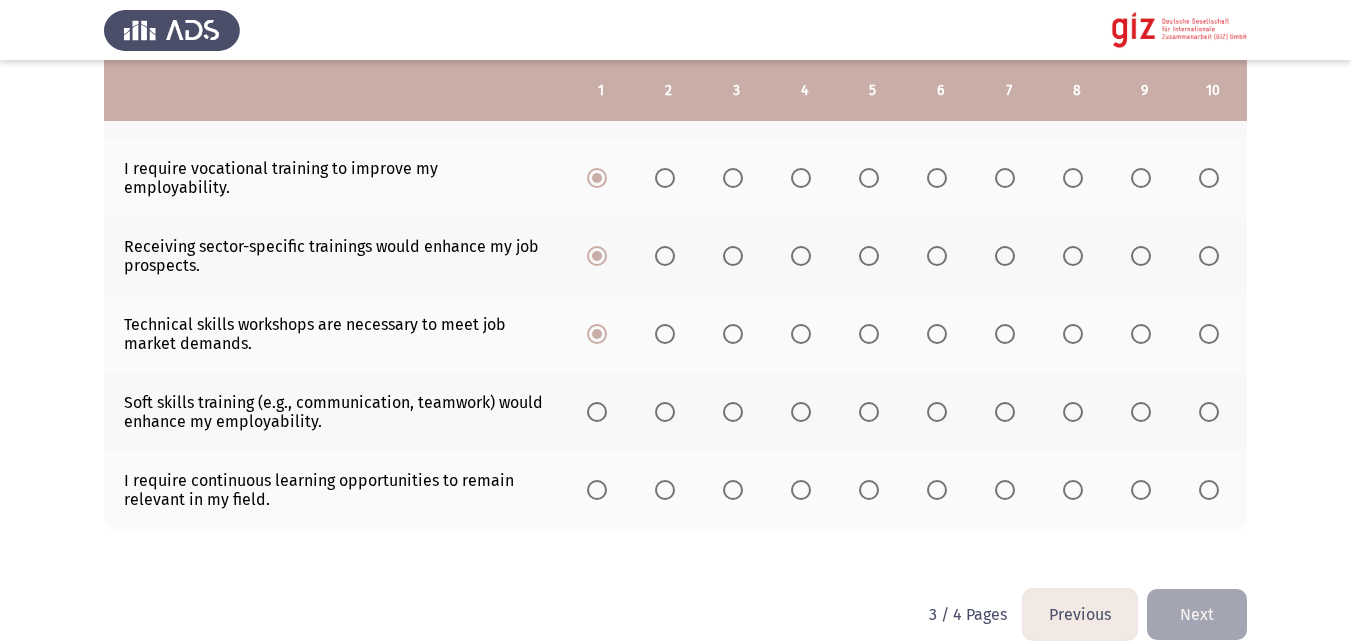 click at bounding box center (597, 412) 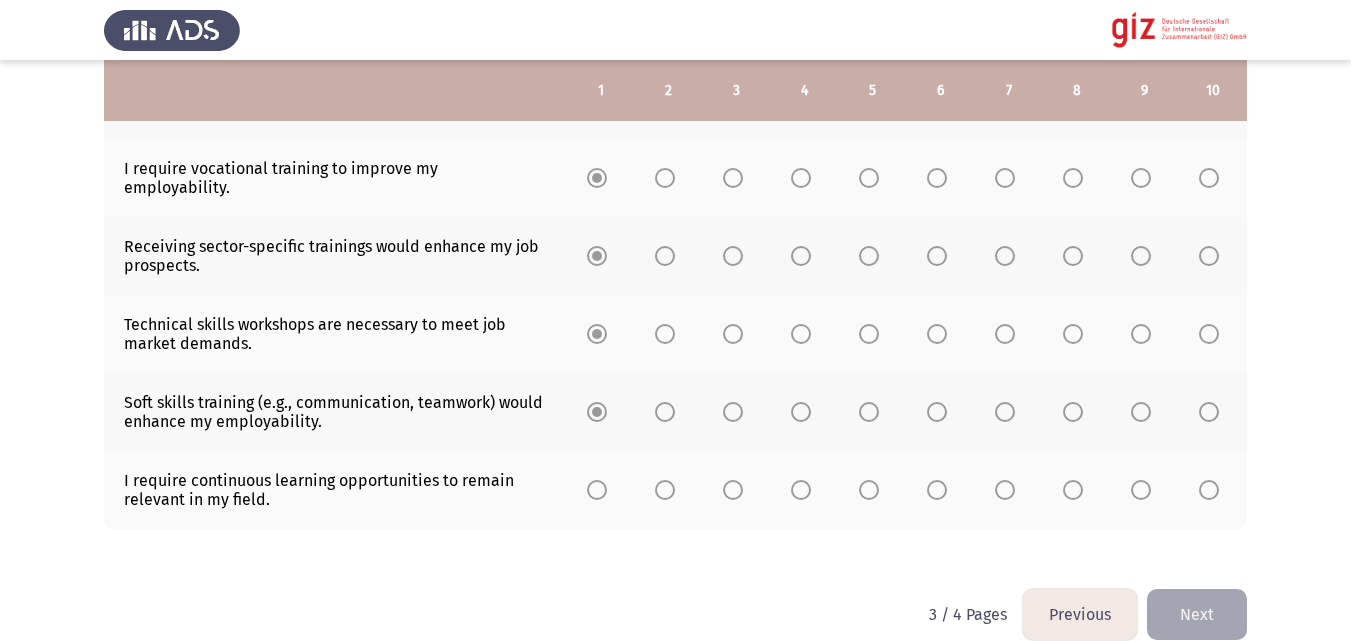 click at bounding box center [597, 412] 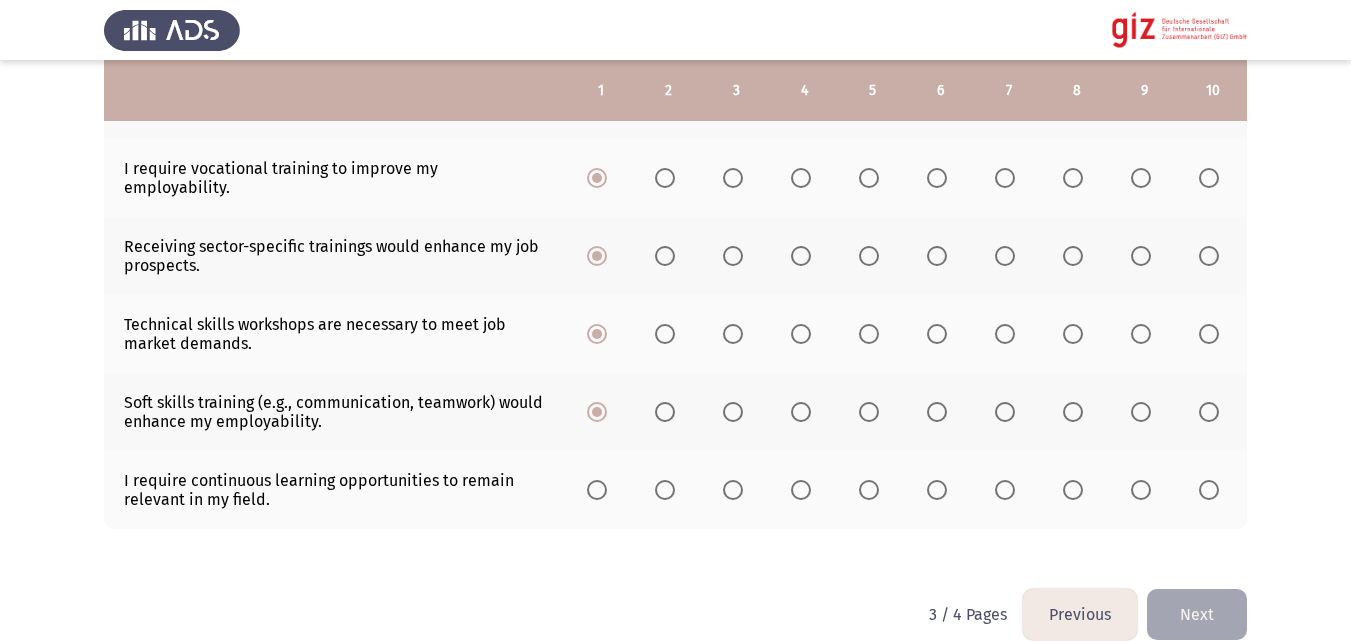 click at bounding box center (597, 490) 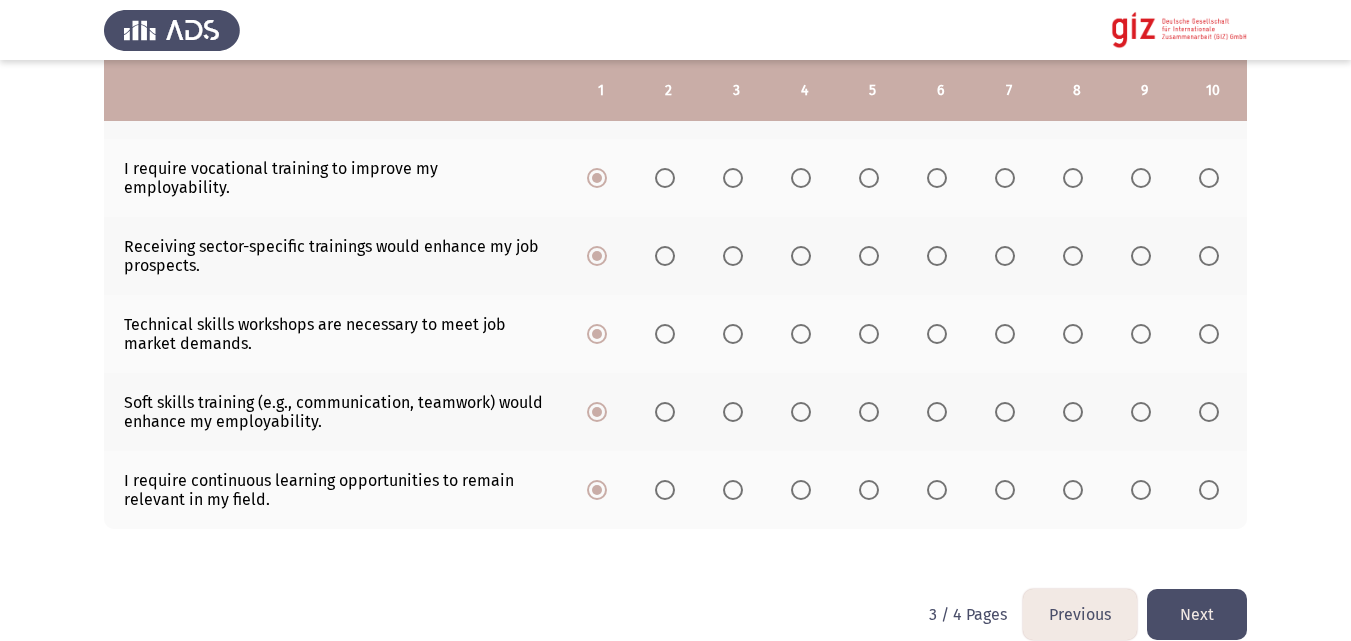 click on "Next" 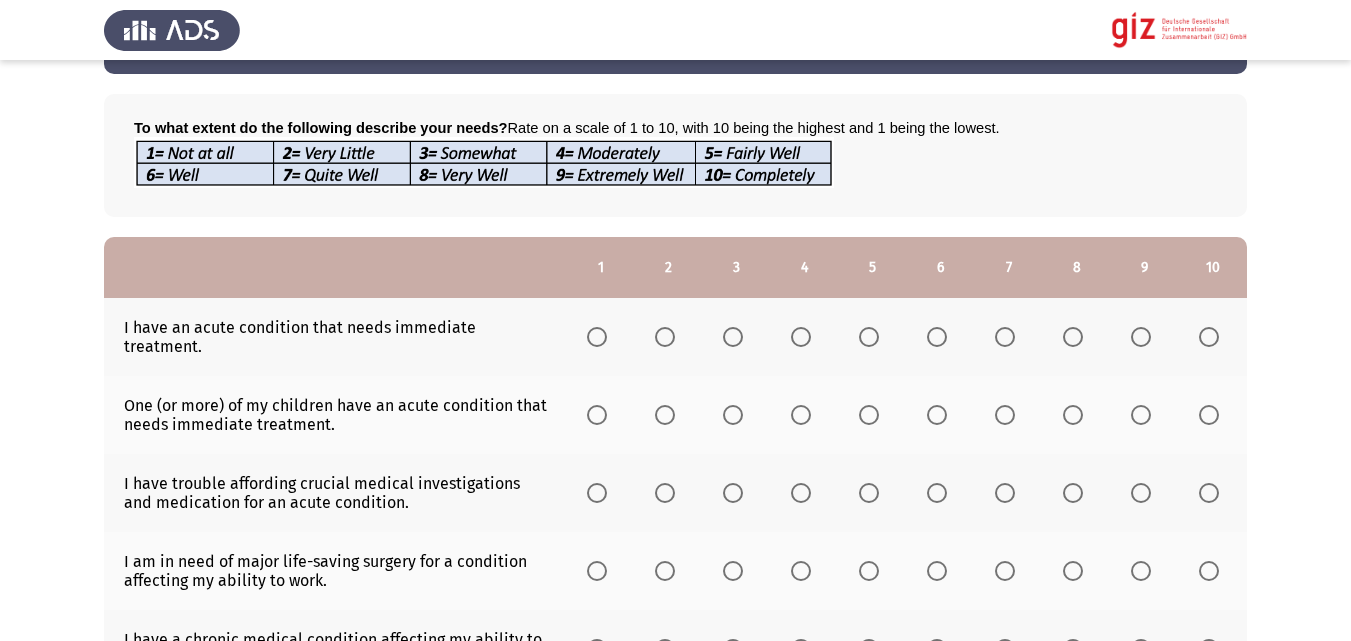 scroll, scrollTop: 77, scrollLeft: 0, axis: vertical 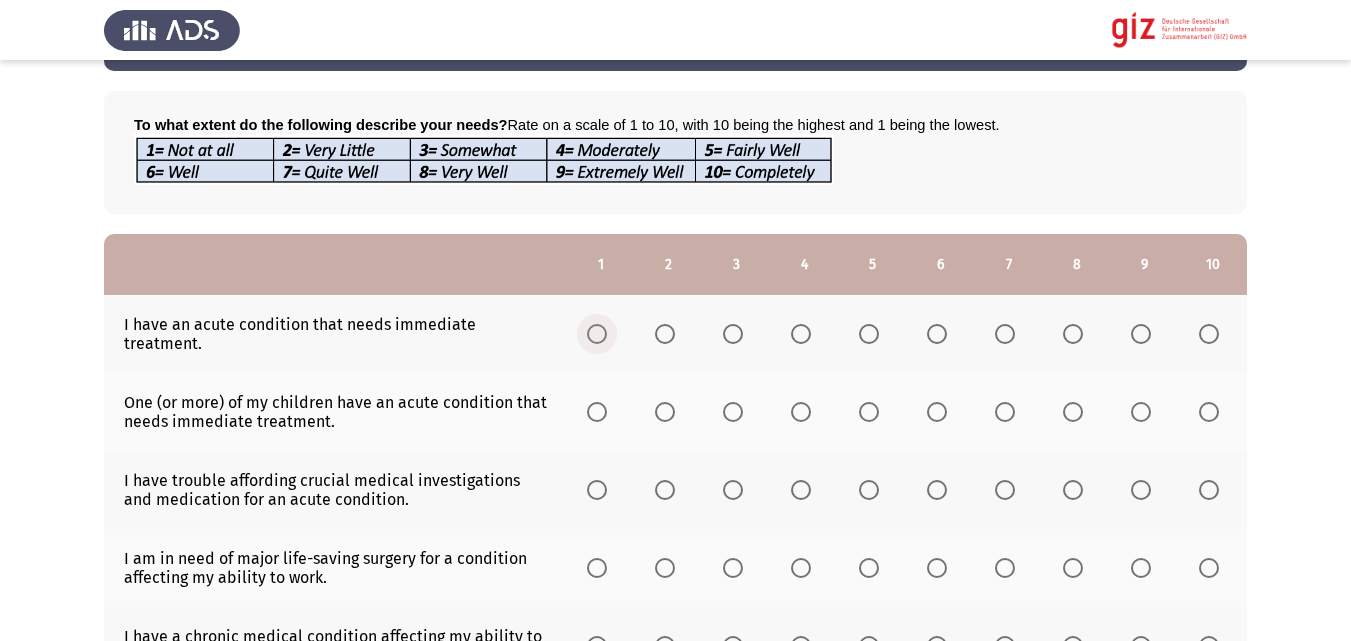 click at bounding box center [597, 334] 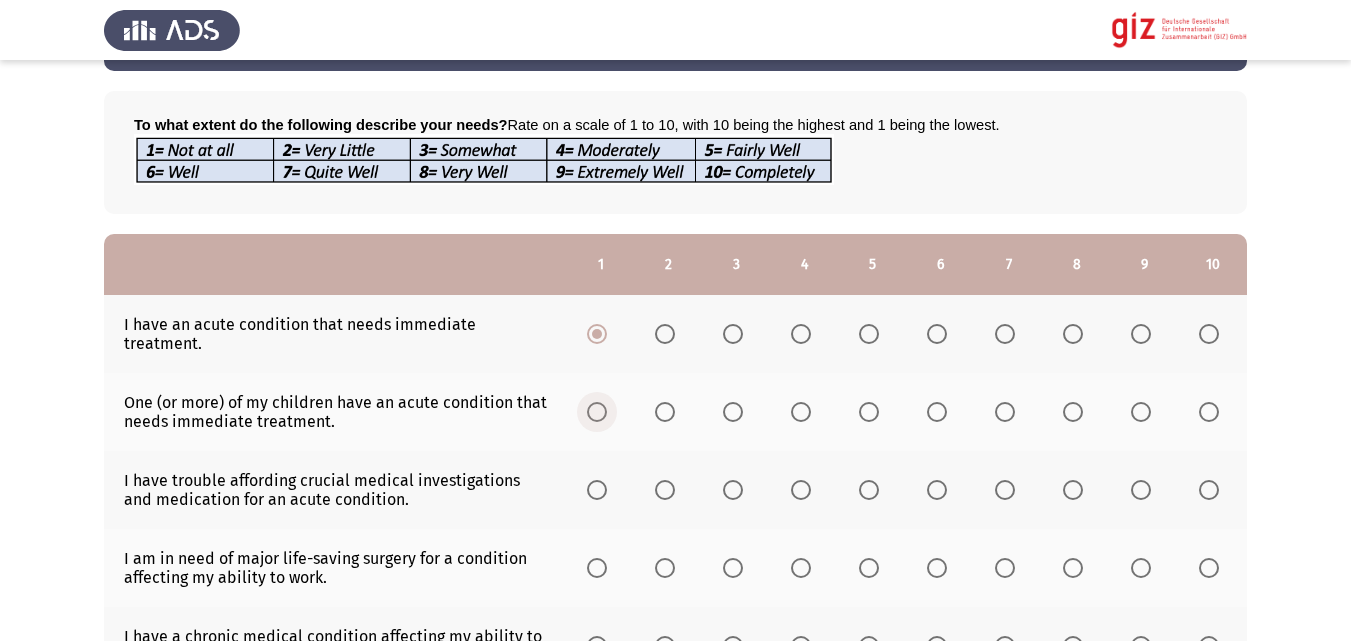 click at bounding box center (597, 412) 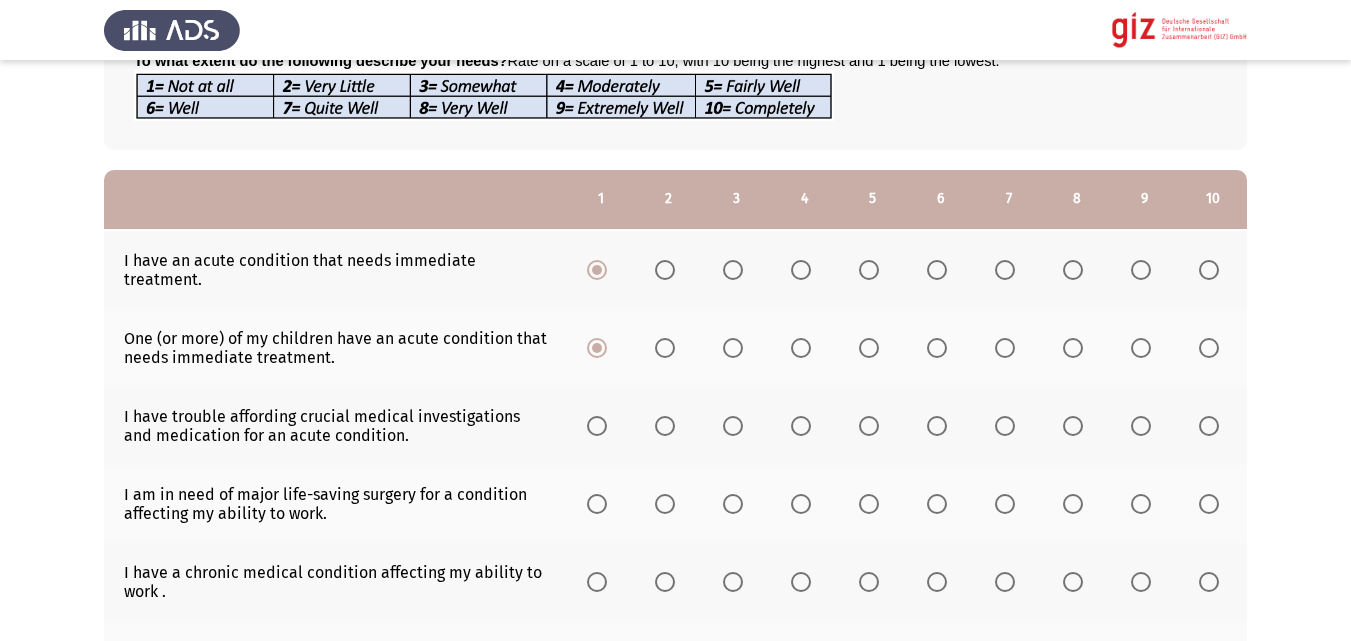 scroll, scrollTop: 291, scrollLeft: 0, axis: vertical 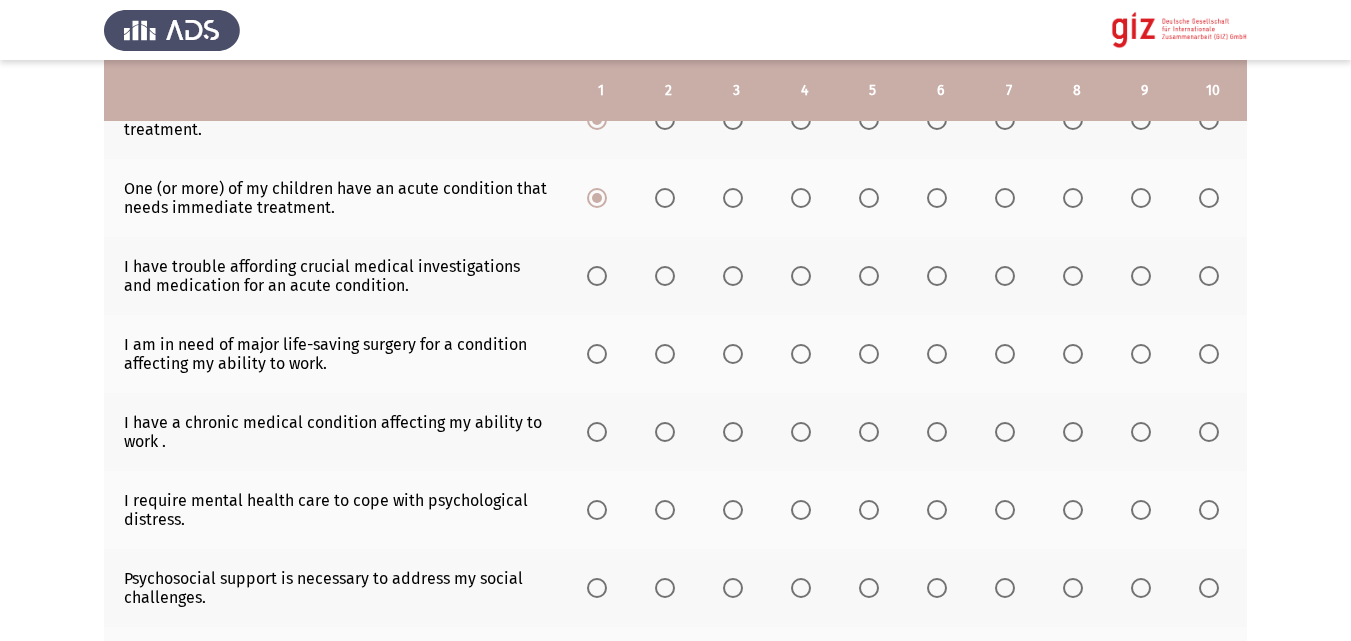 click 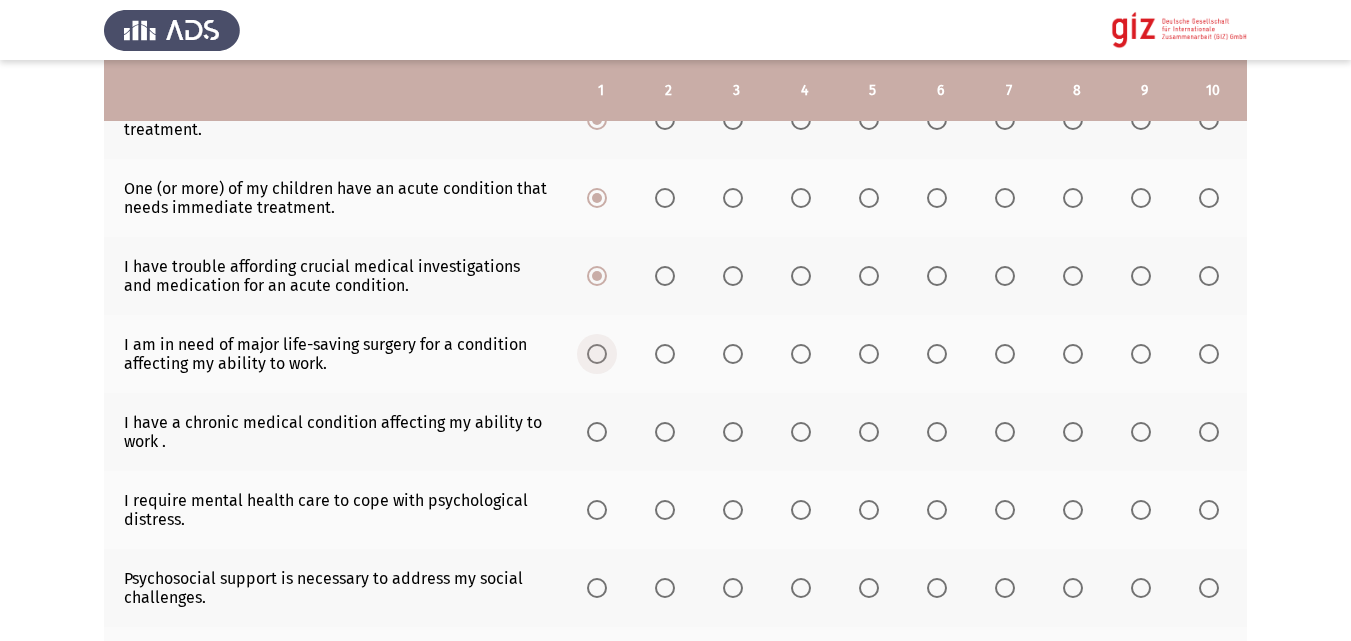 click at bounding box center [597, 354] 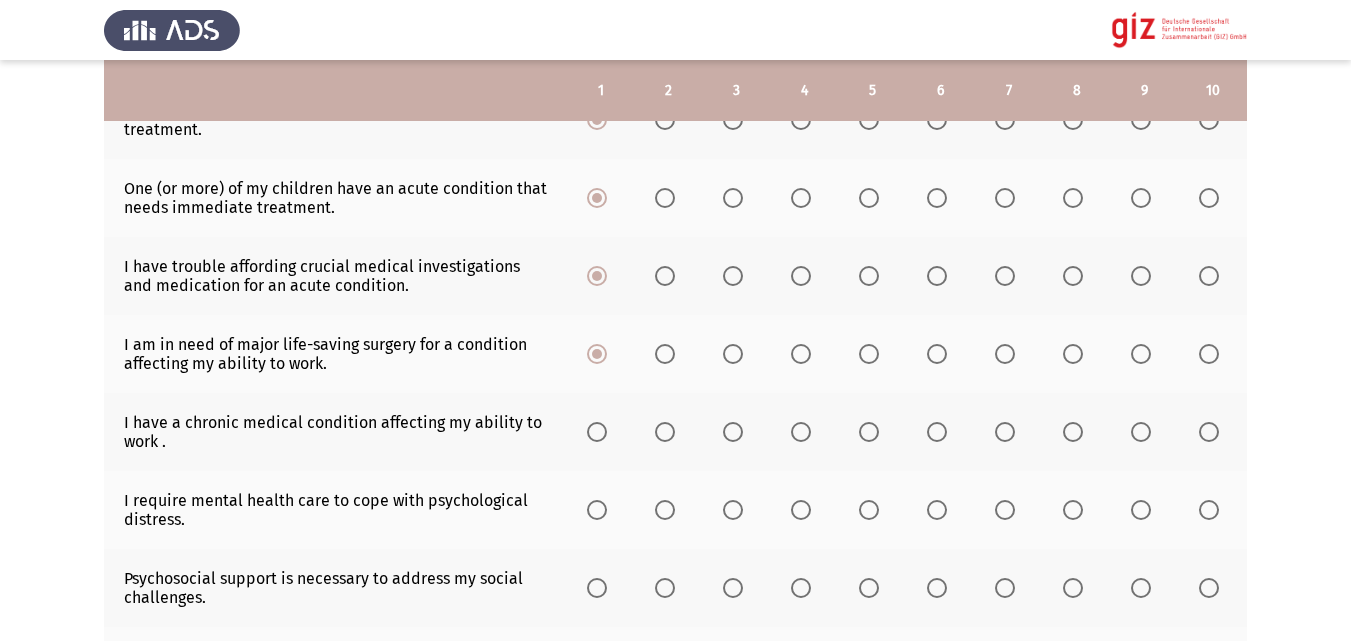 click at bounding box center (597, 432) 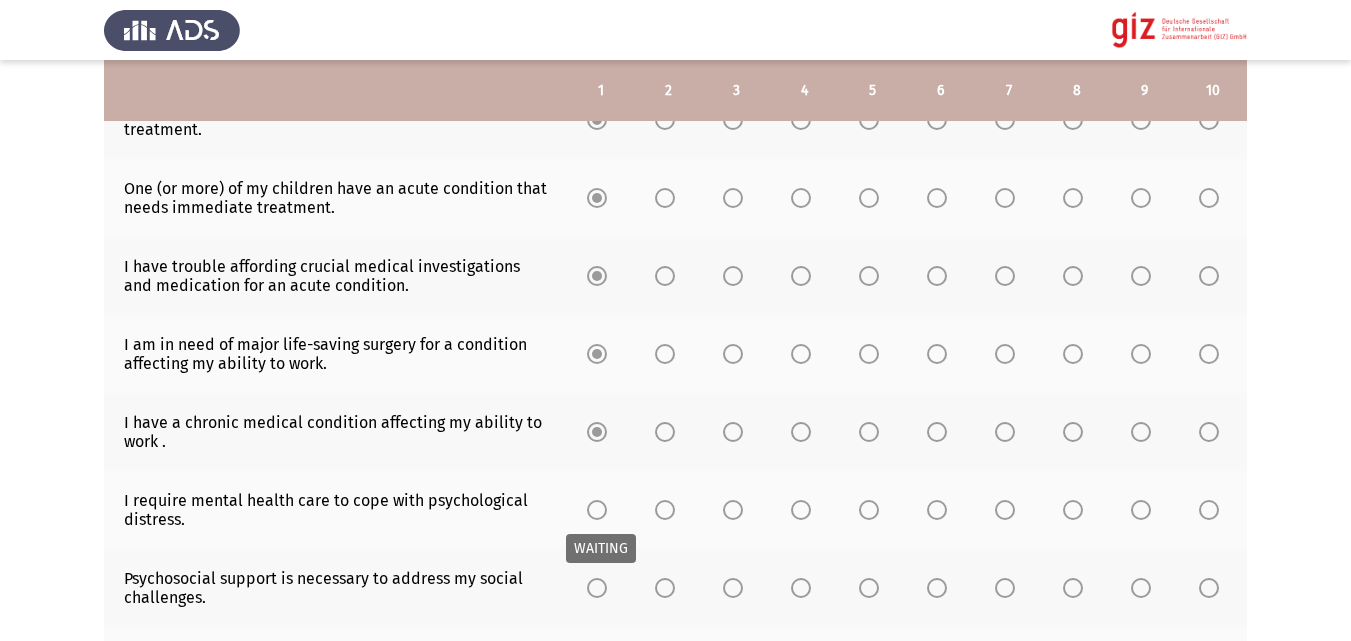 click at bounding box center (597, 510) 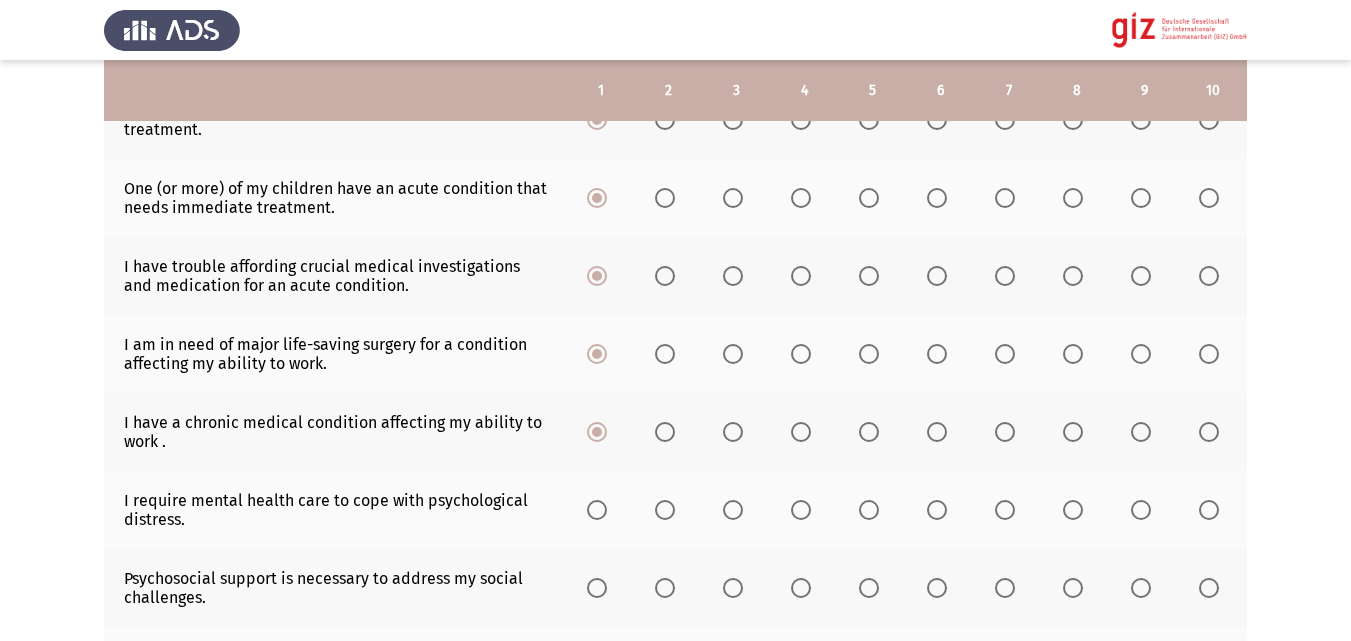 click at bounding box center (597, 510) 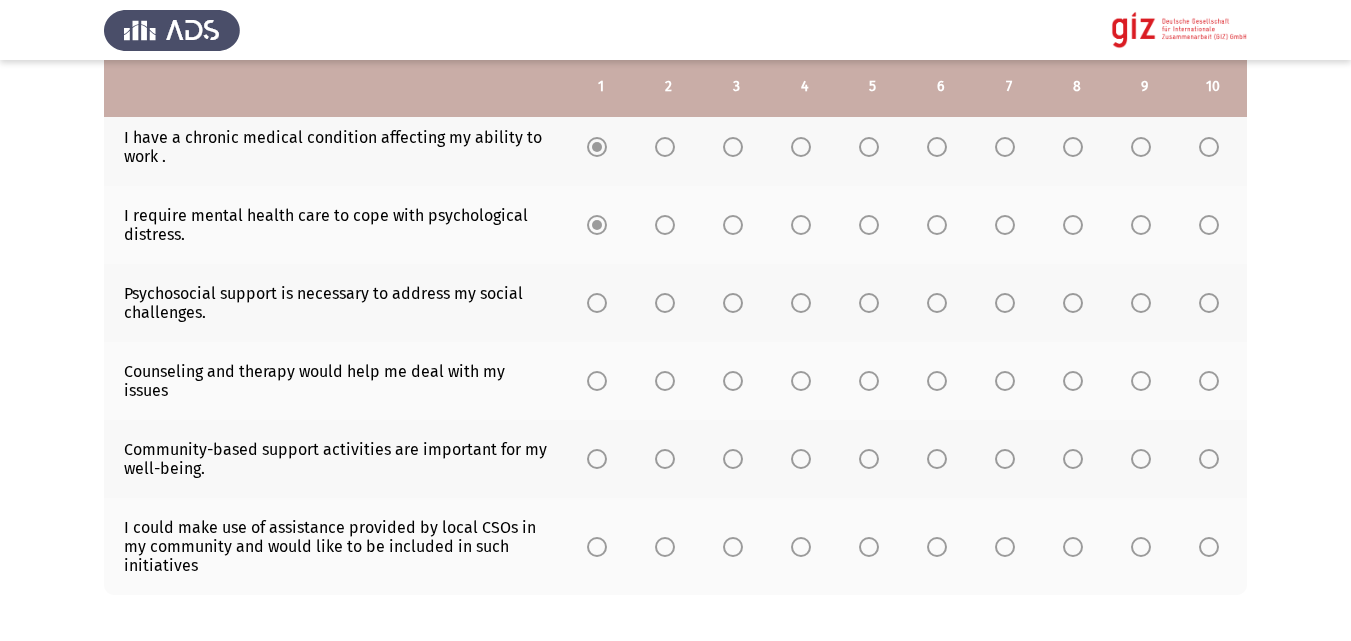scroll, scrollTop: 577, scrollLeft: 0, axis: vertical 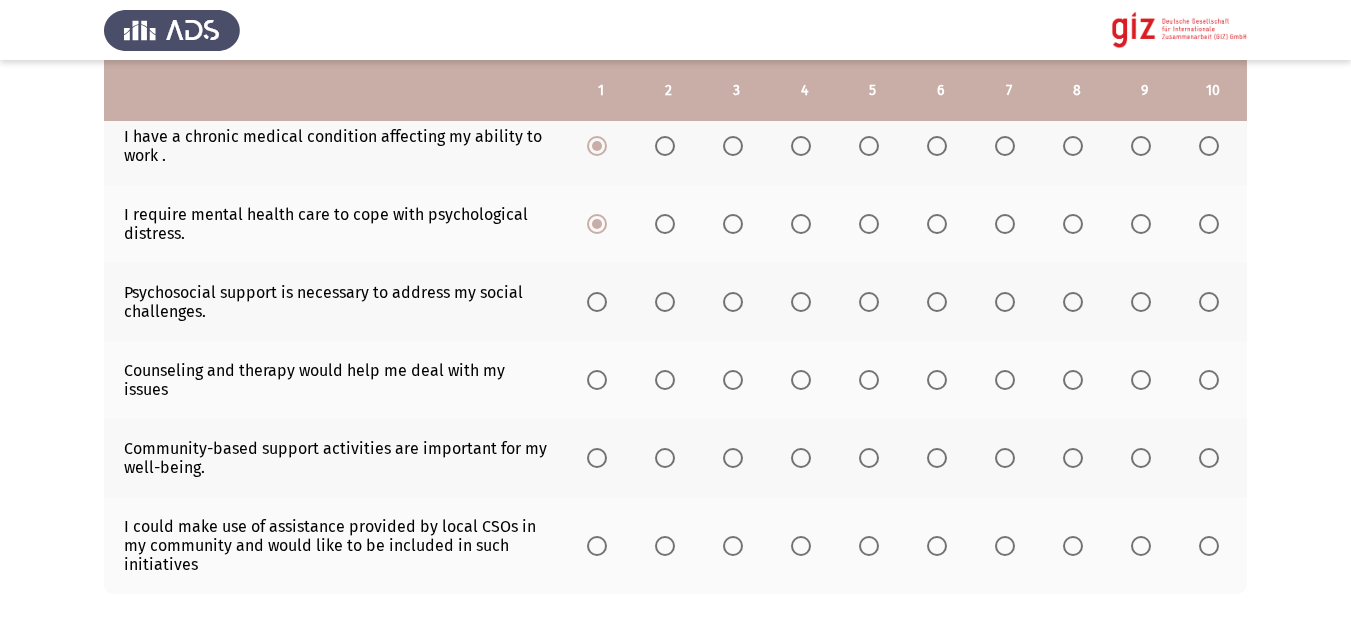 click at bounding box center (601, 379) 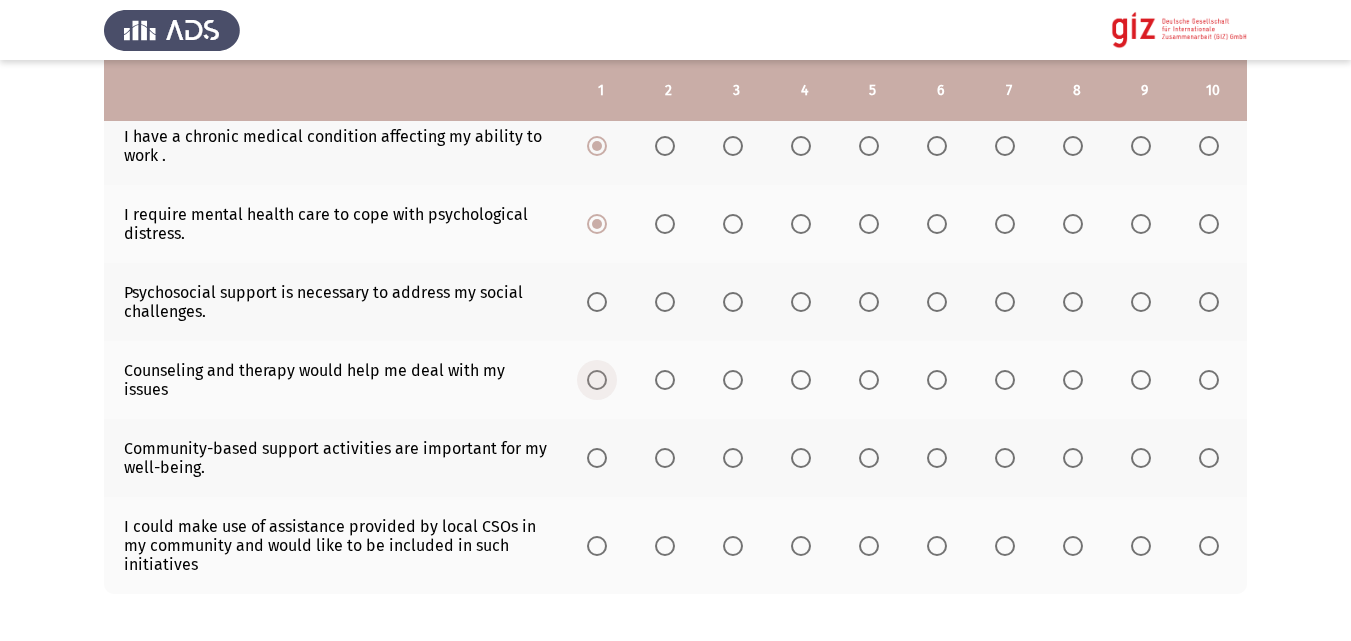 click at bounding box center (597, 380) 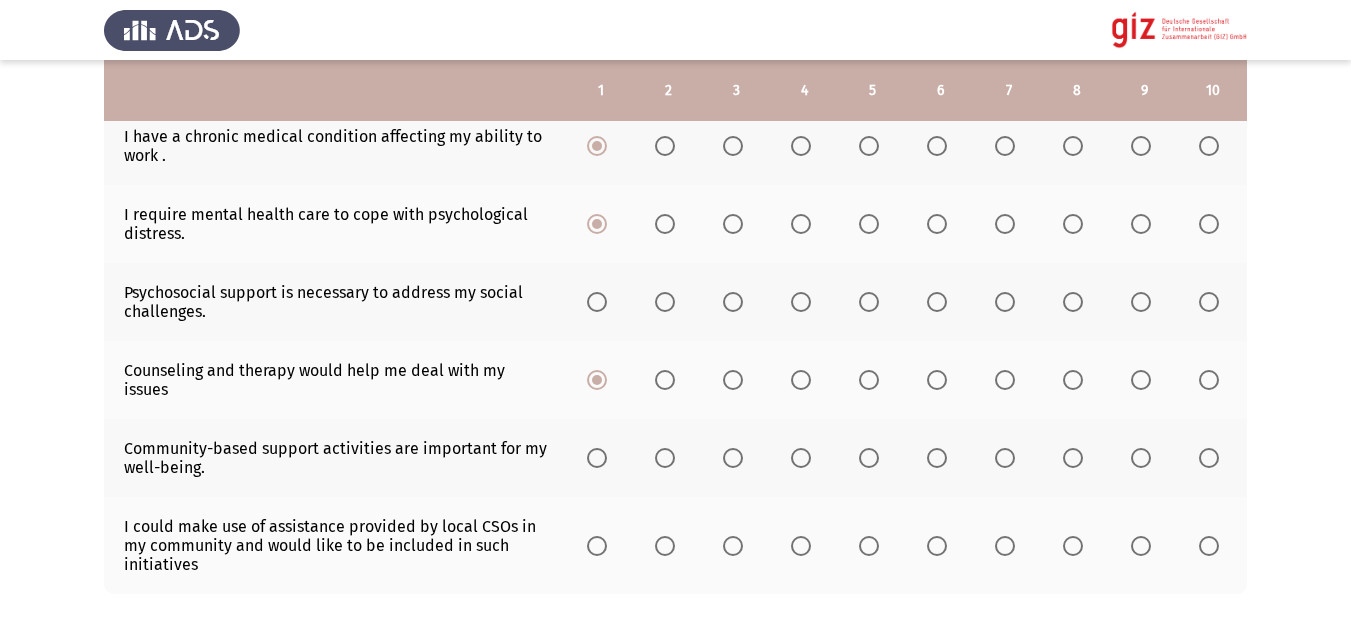 click at bounding box center [597, 302] 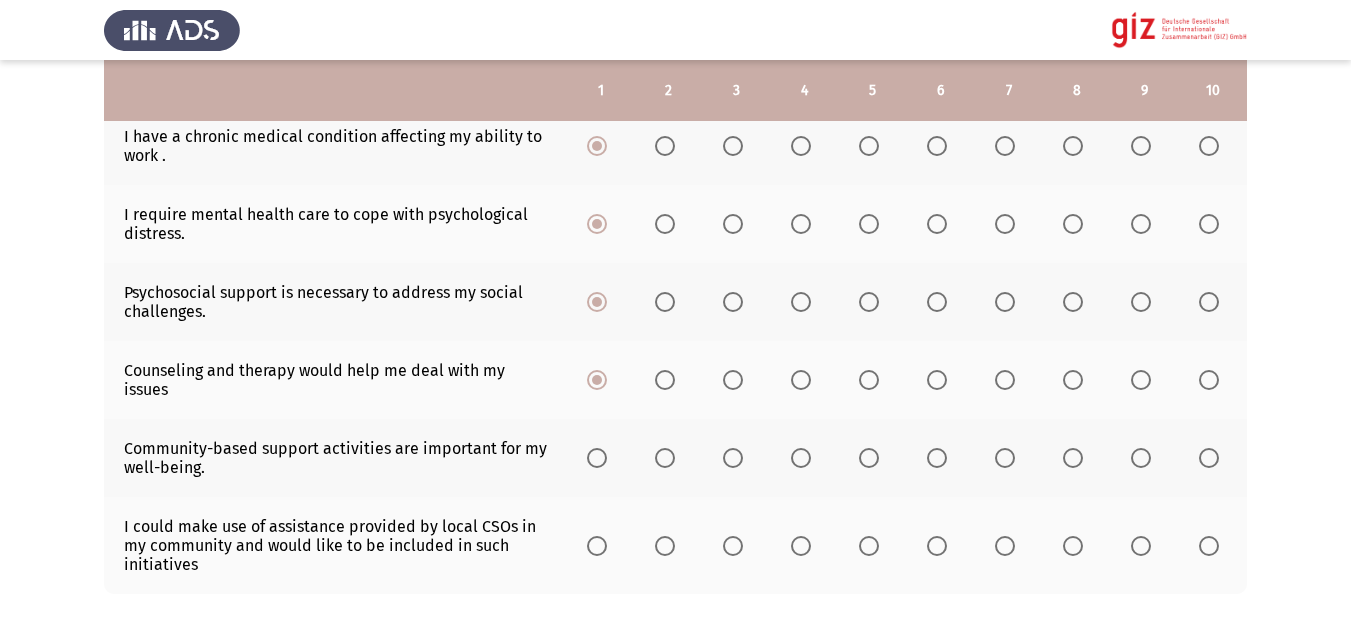 click at bounding box center (597, 546) 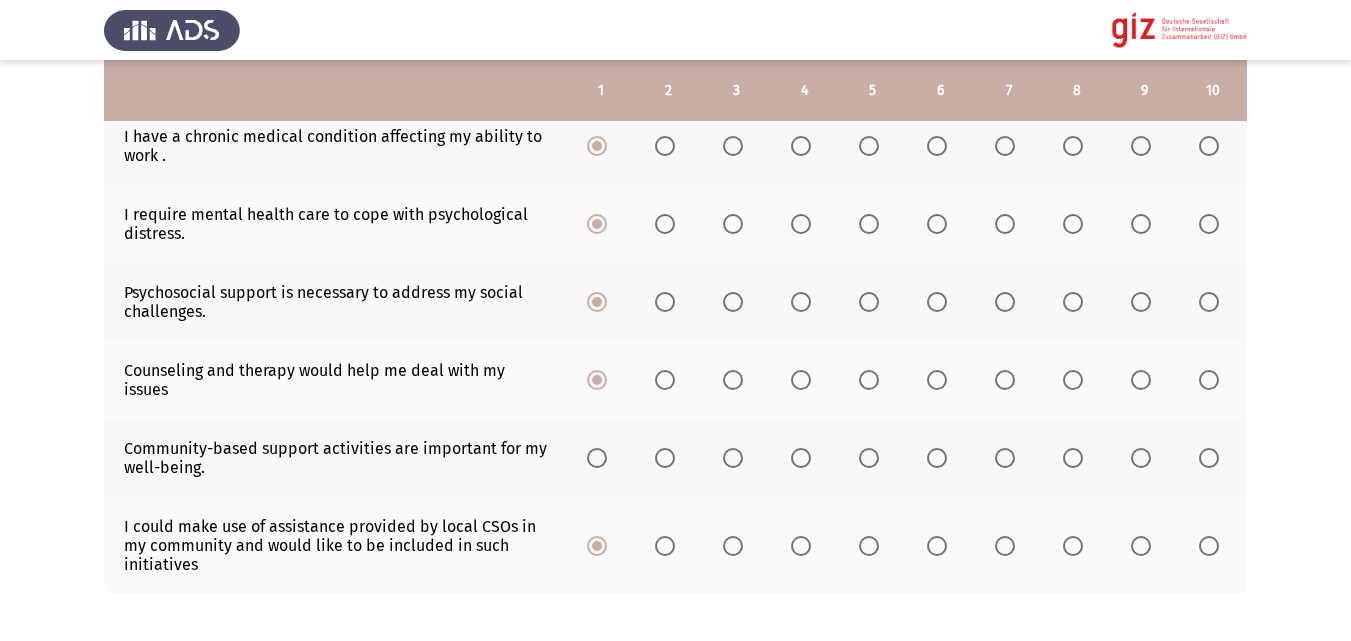 click at bounding box center [597, 458] 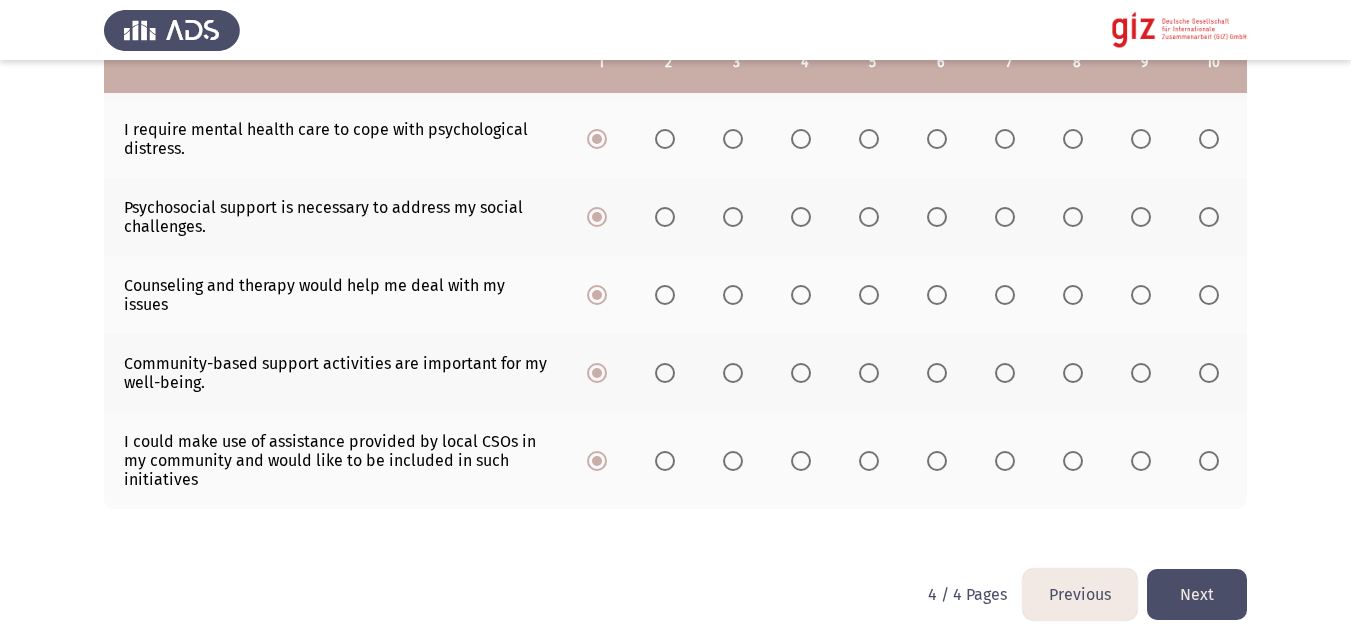 scroll, scrollTop: 670, scrollLeft: 0, axis: vertical 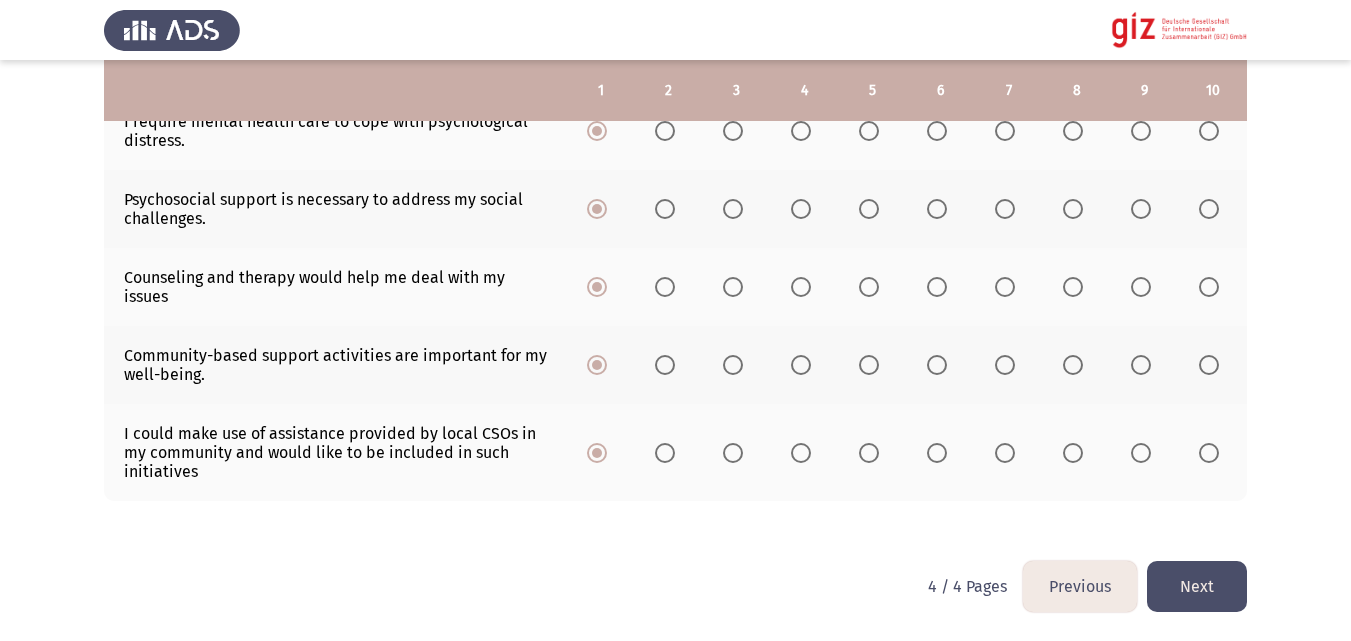 click on "Next" 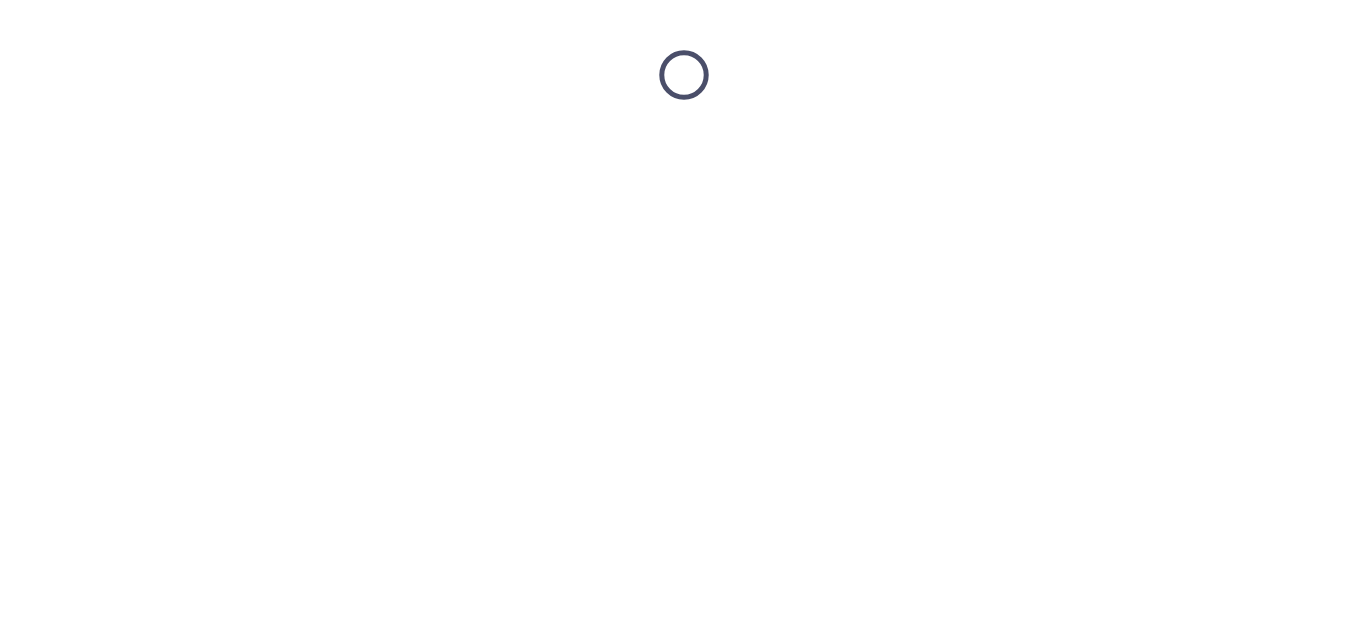 scroll, scrollTop: 0, scrollLeft: 0, axis: both 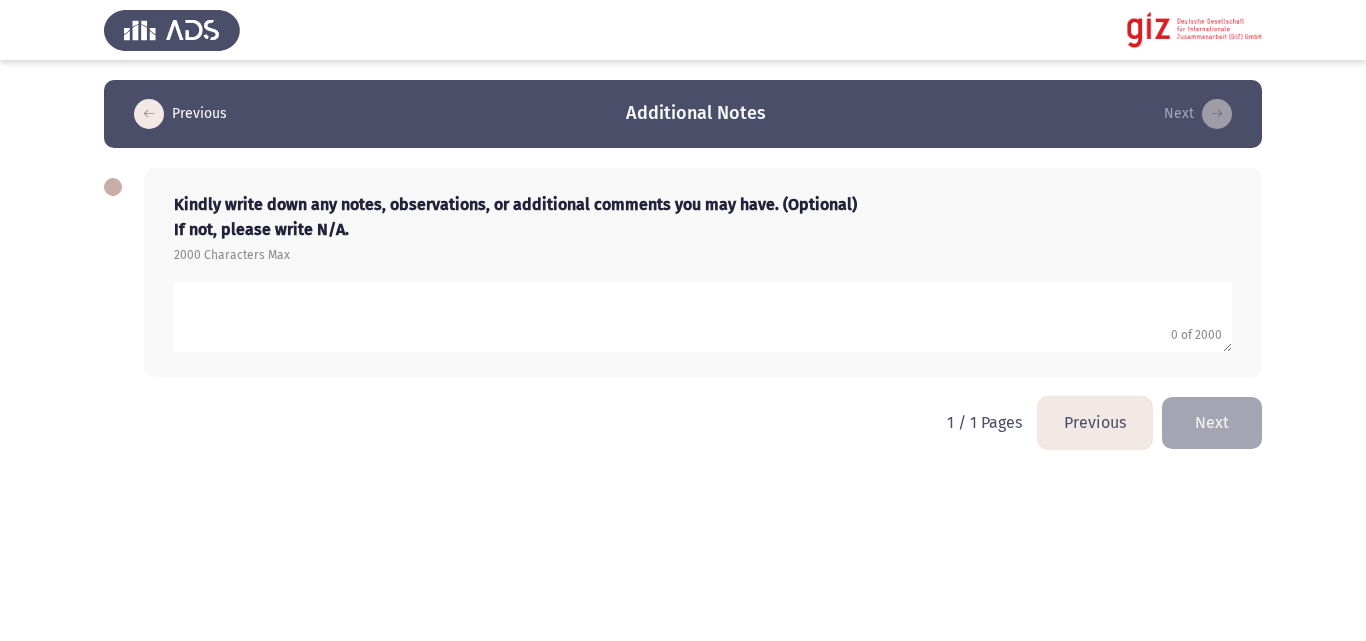 click 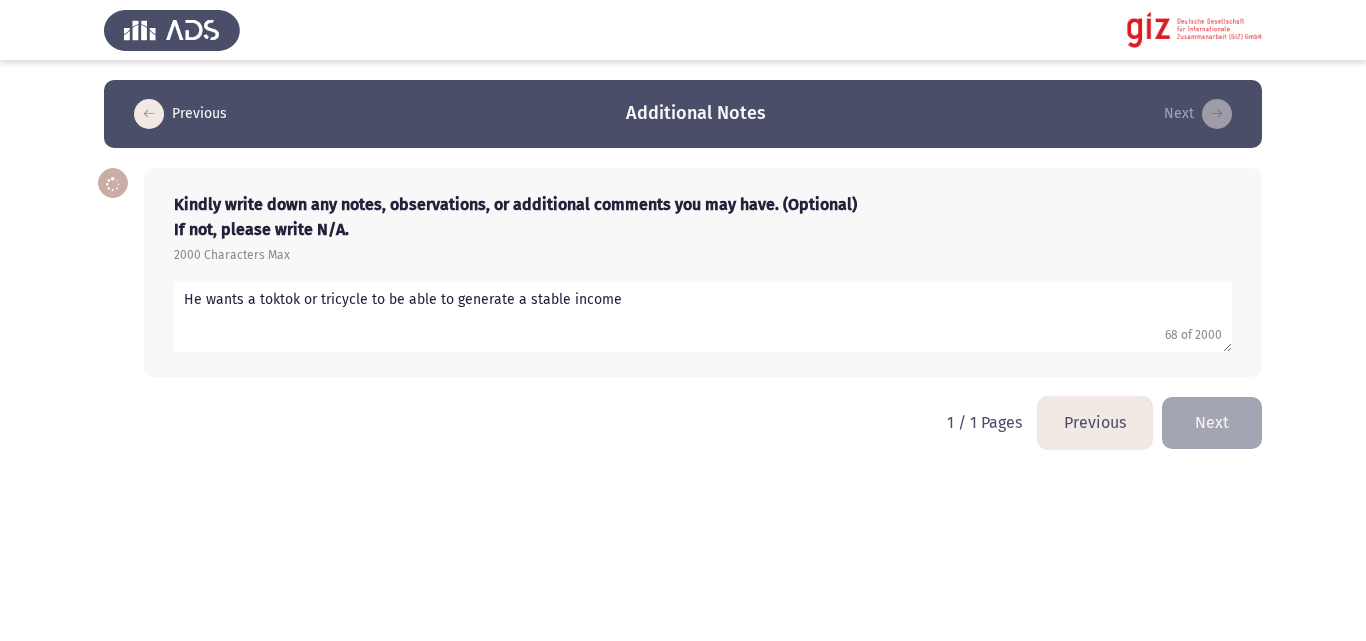 drag, startPoint x: 643, startPoint y: 294, endPoint x: 40, endPoint y: 354, distance: 605.9777 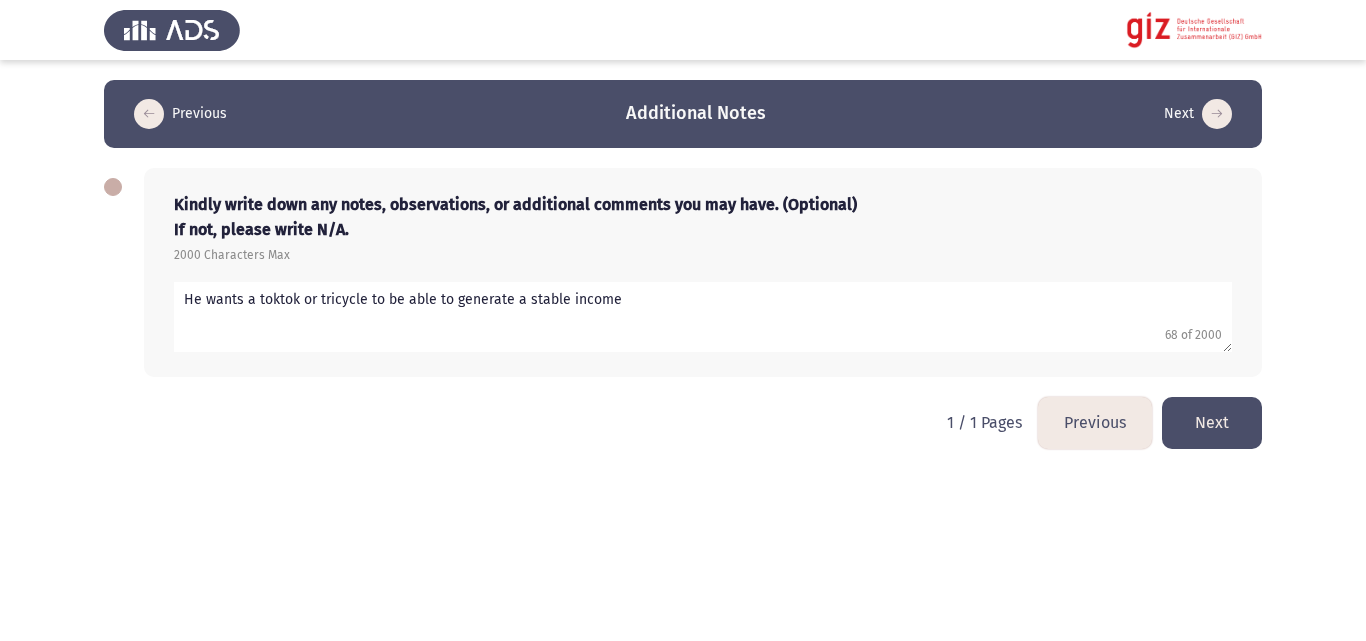 click on "Next" 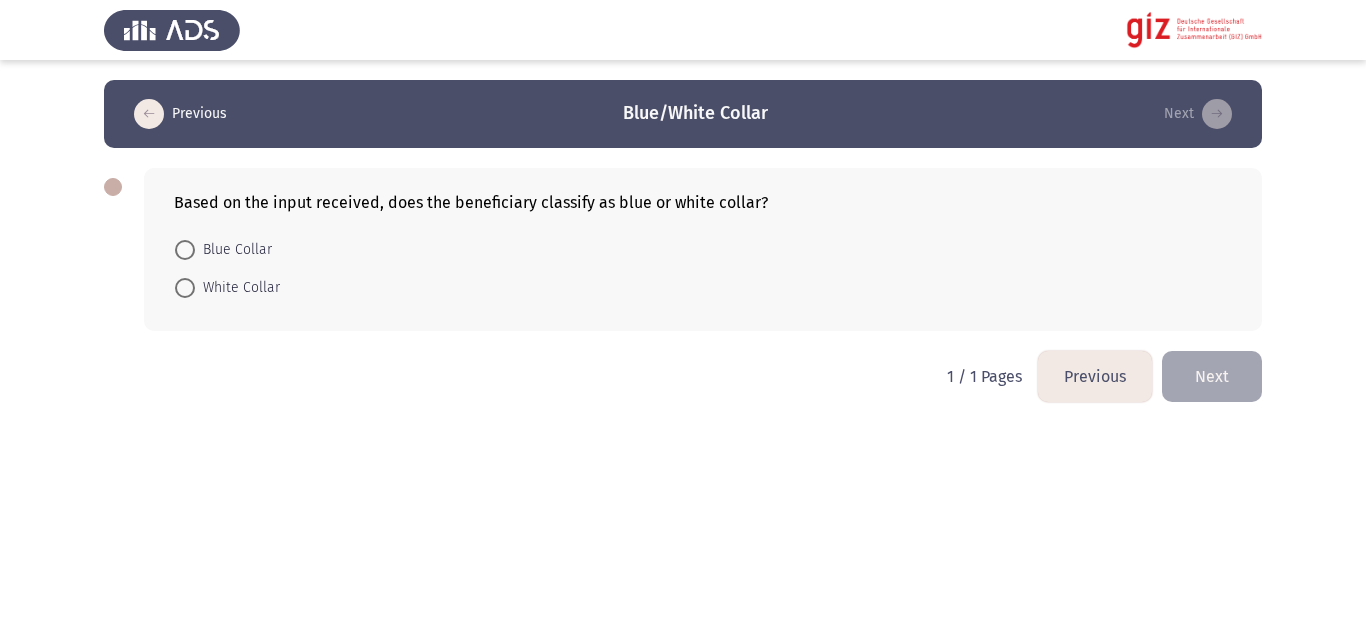 click on "Blue Collar" at bounding box center (233, 250) 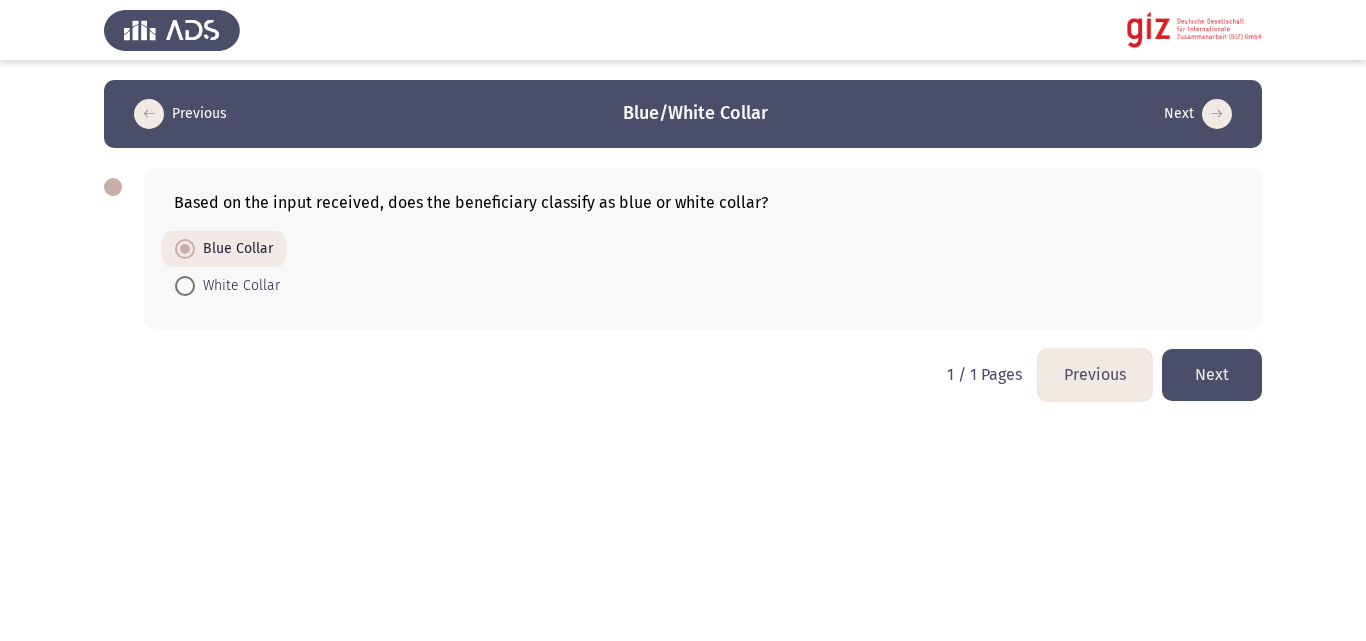 click on "Next" 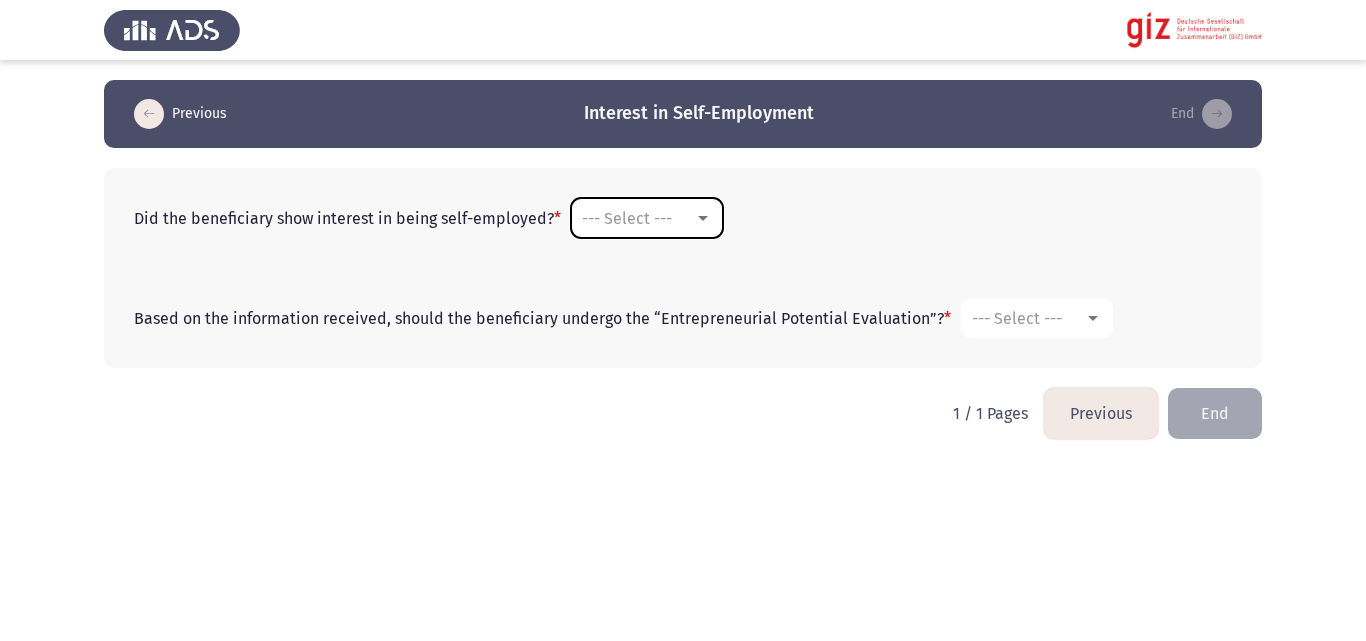 click on "--- Select ---" at bounding box center (627, 218) 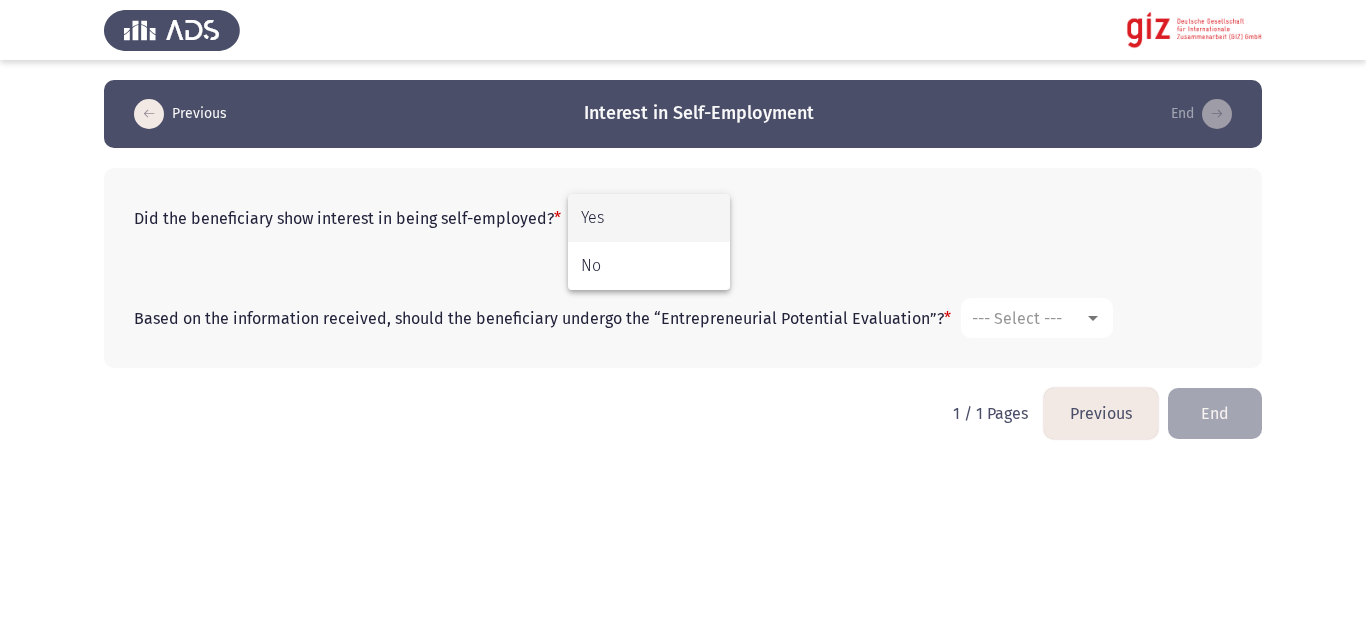 click on "Yes" at bounding box center [649, 218] 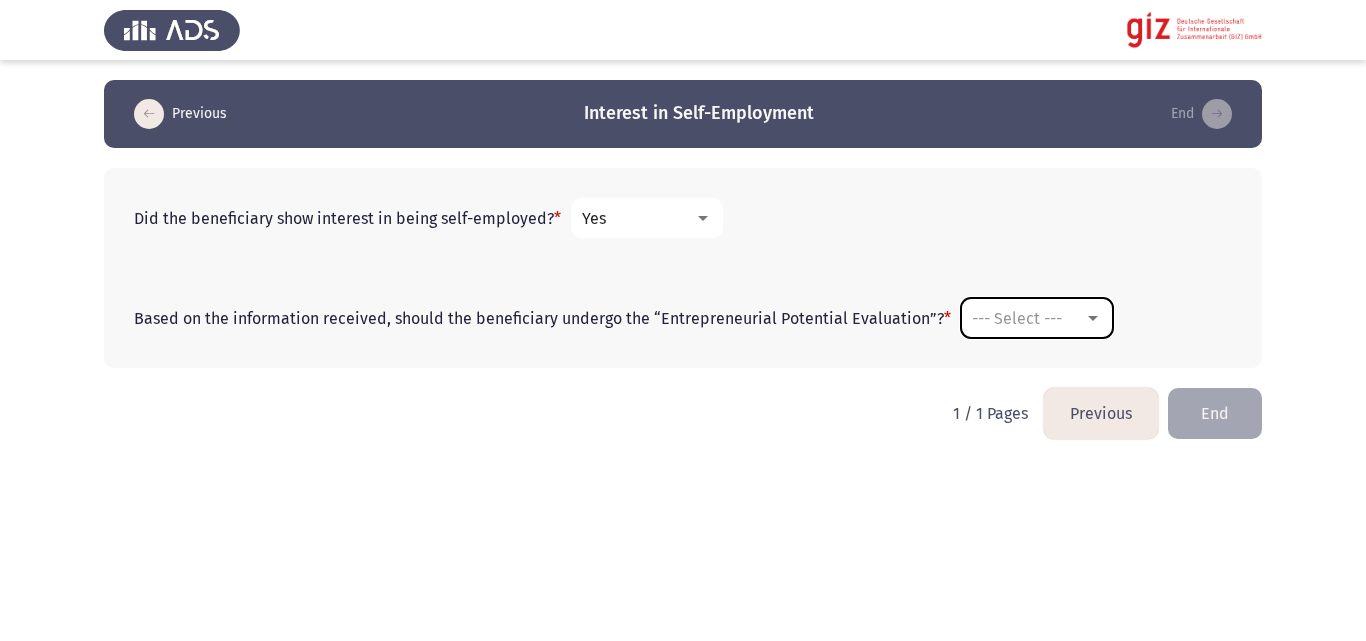 click on "--- Select ---" at bounding box center (1028, 318) 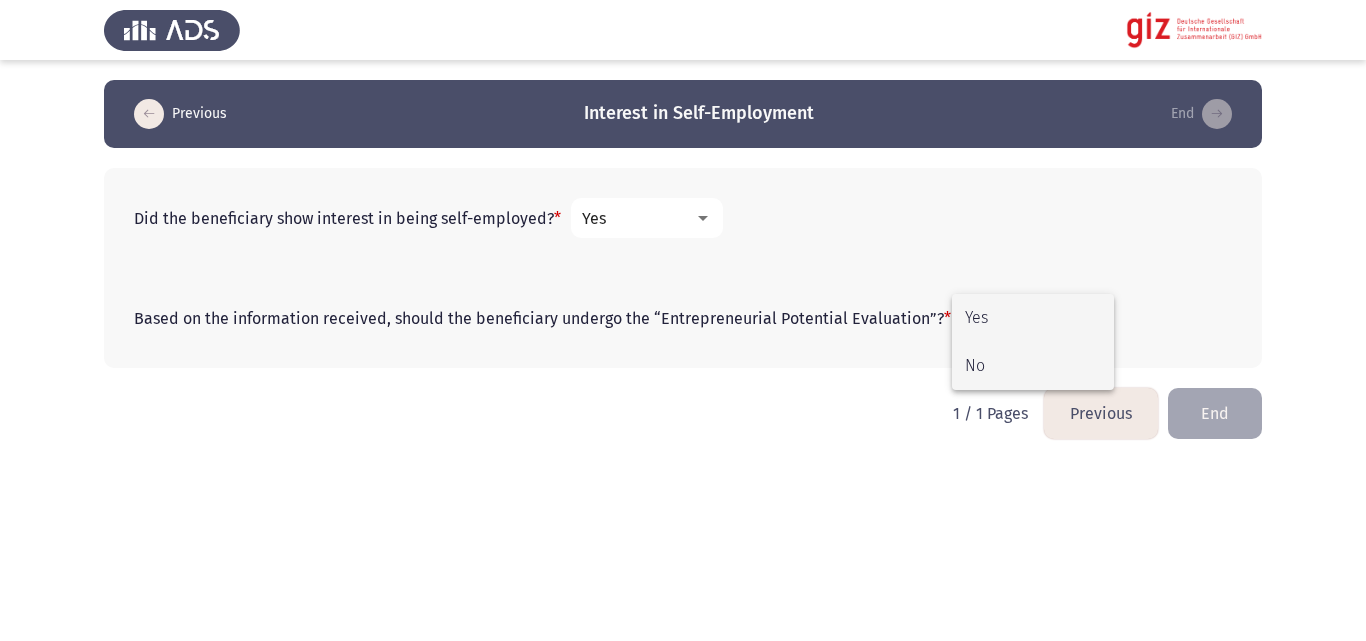 click on "No" at bounding box center [1033, 366] 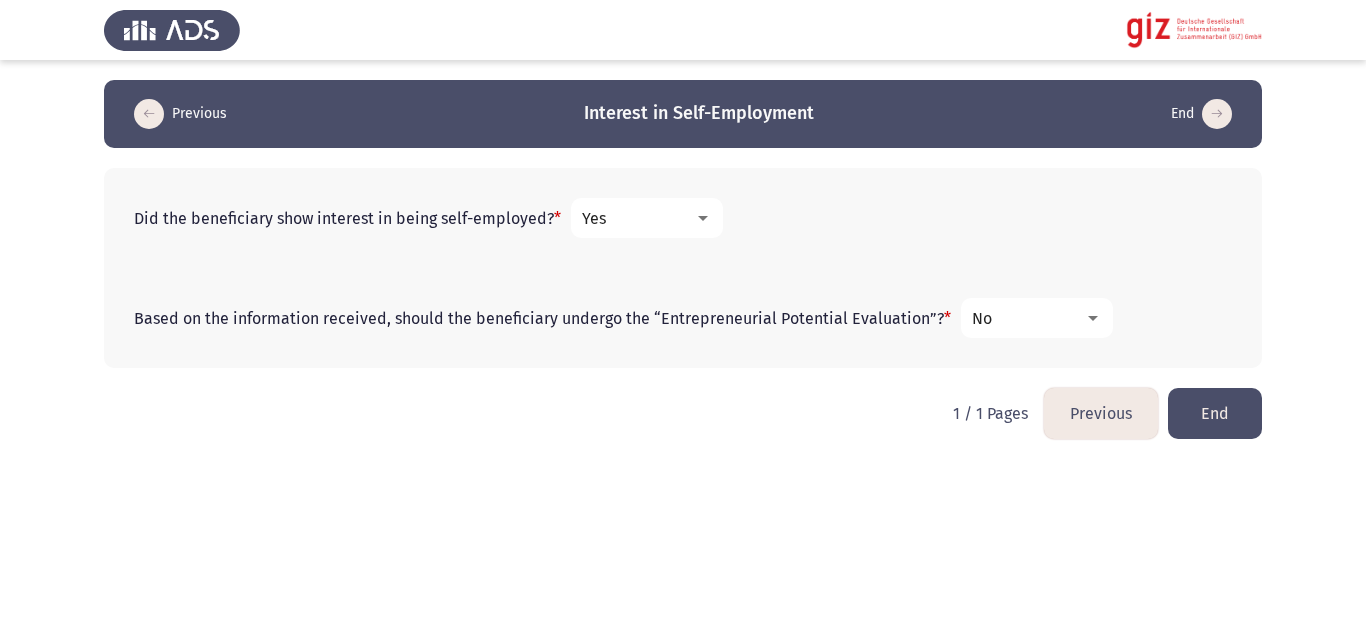 click on "End" 